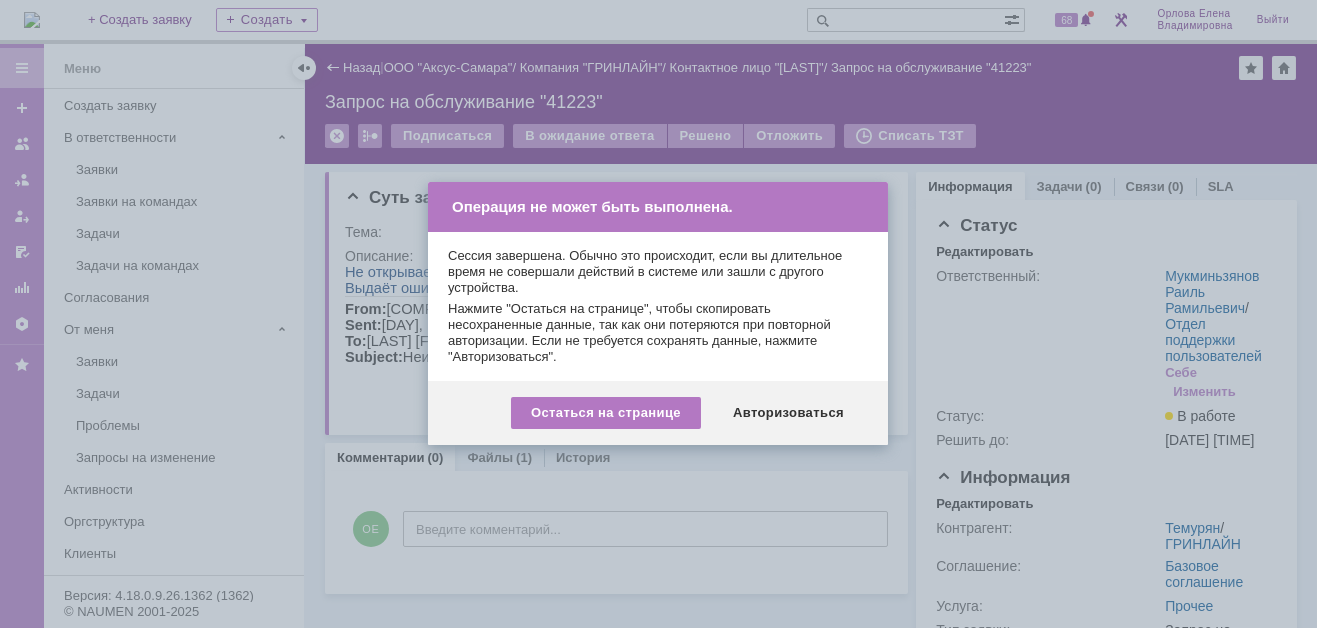 scroll, scrollTop: 0, scrollLeft: 0, axis: both 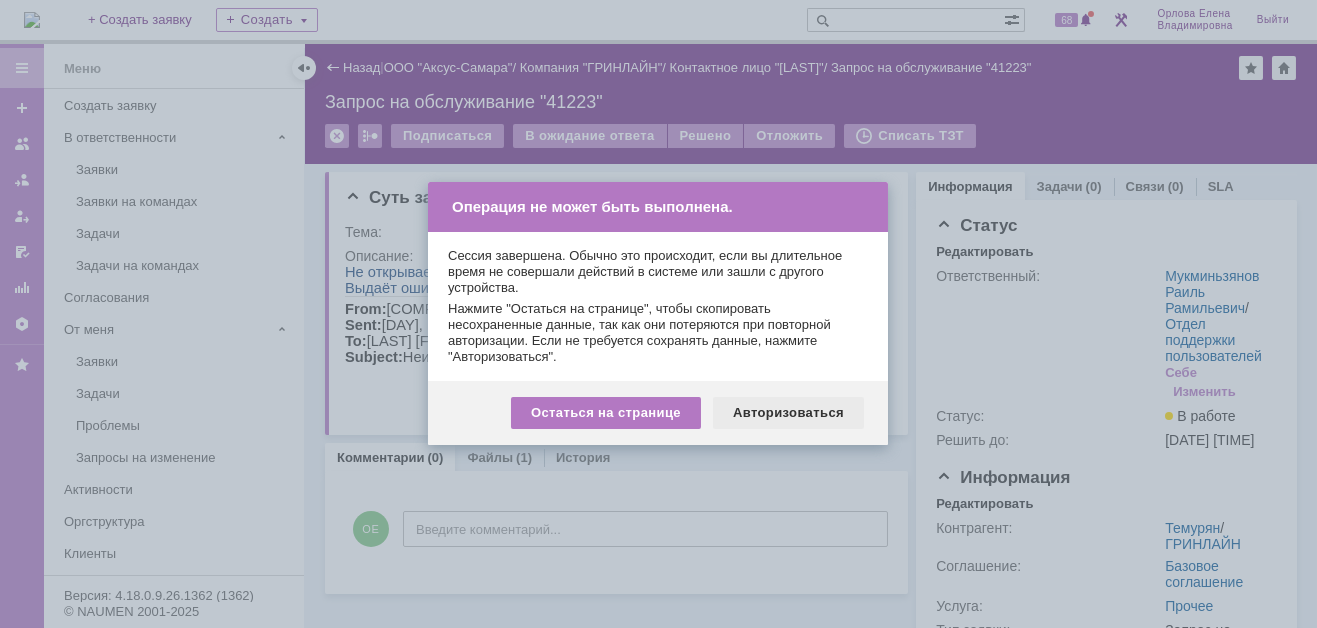 click on "Авторизоваться" at bounding box center [788, 413] 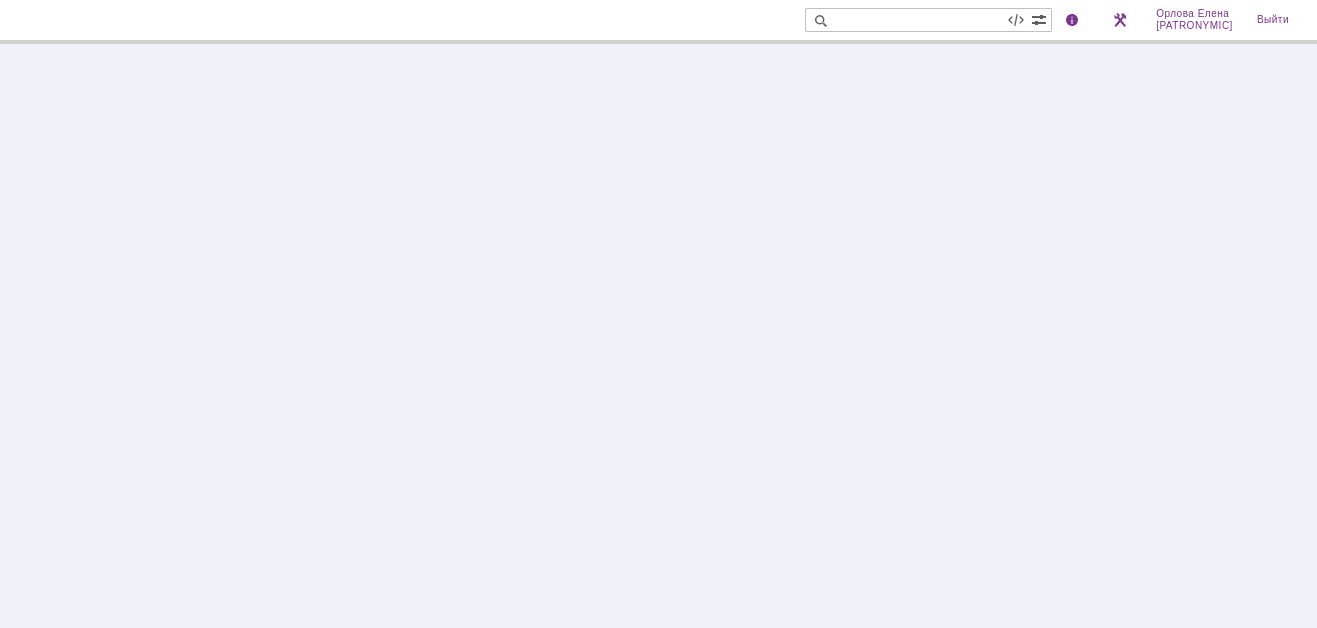 scroll, scrollTop: 0, scrollLeft: 0, axis: both 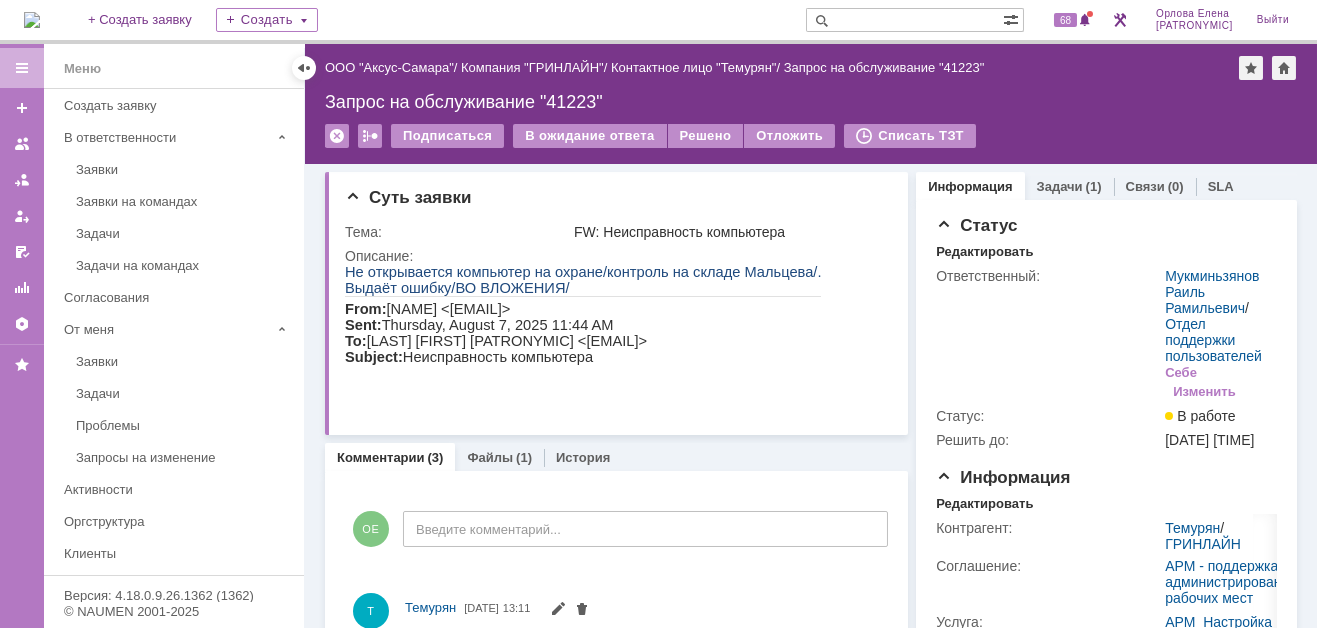 click at bounding box center [32, 20] 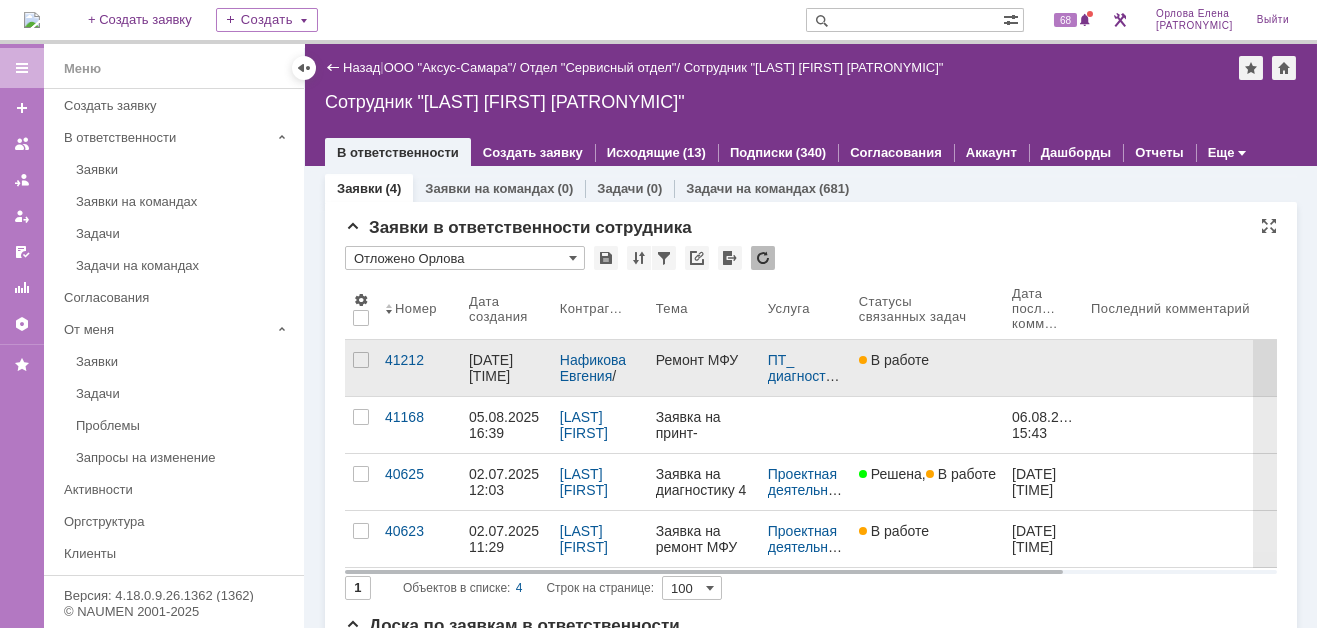 scroll, scrollTop: 0, scrollLeft: 0, axis: both 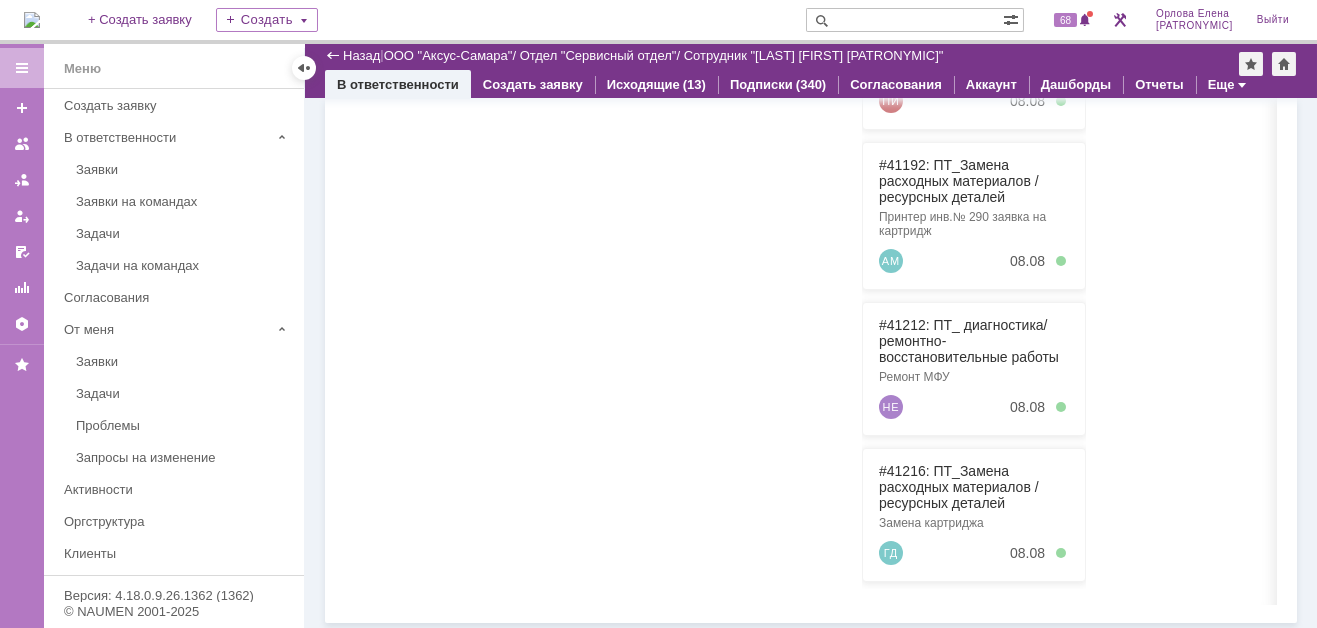 click at bounding box center (904, 20) 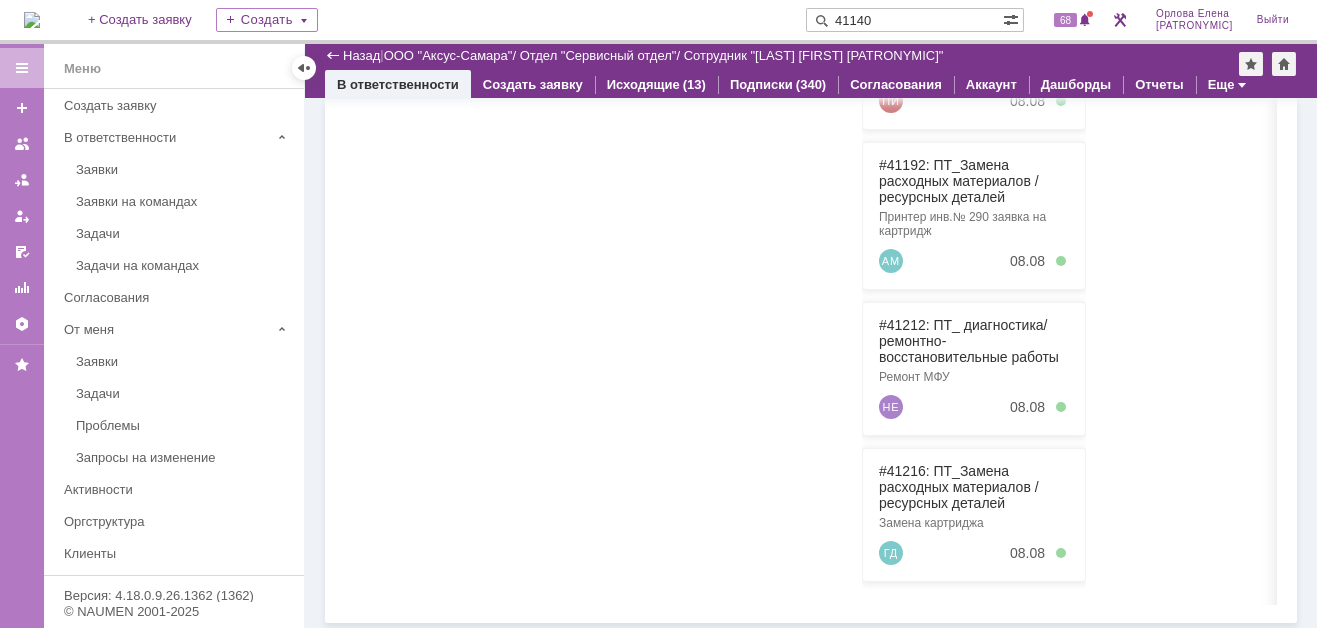 type on "41140" 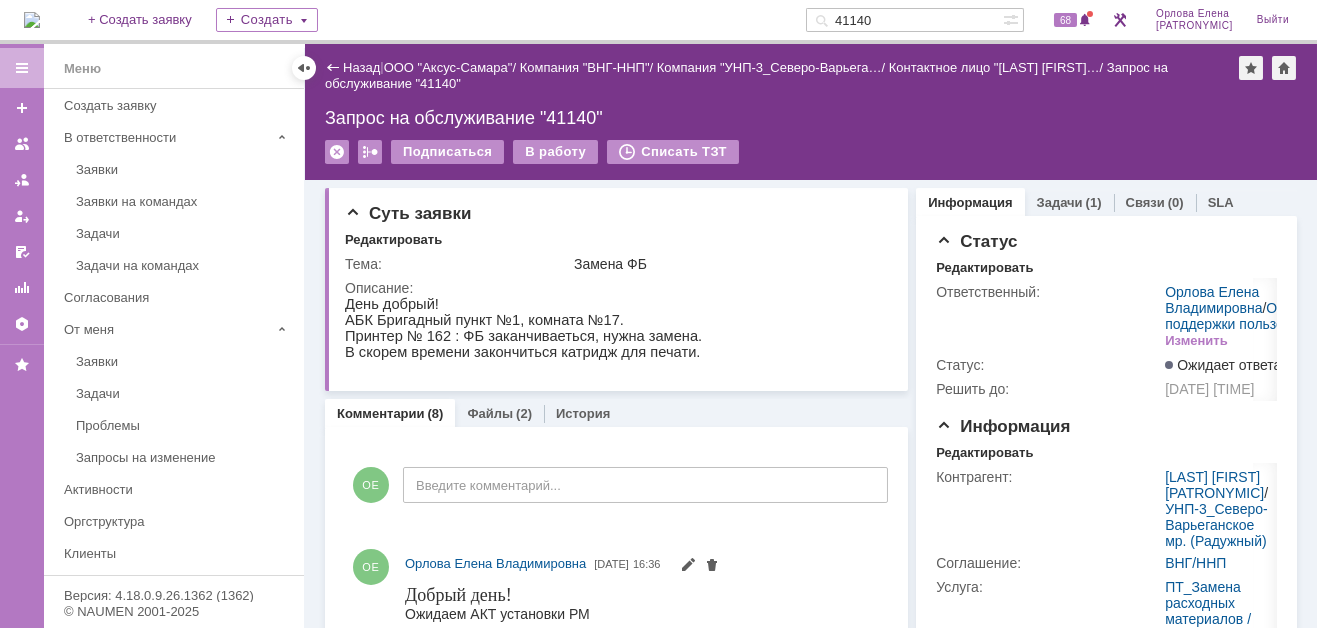 scroll, scrollTop: 0, scrollLeft: 0, axis: both 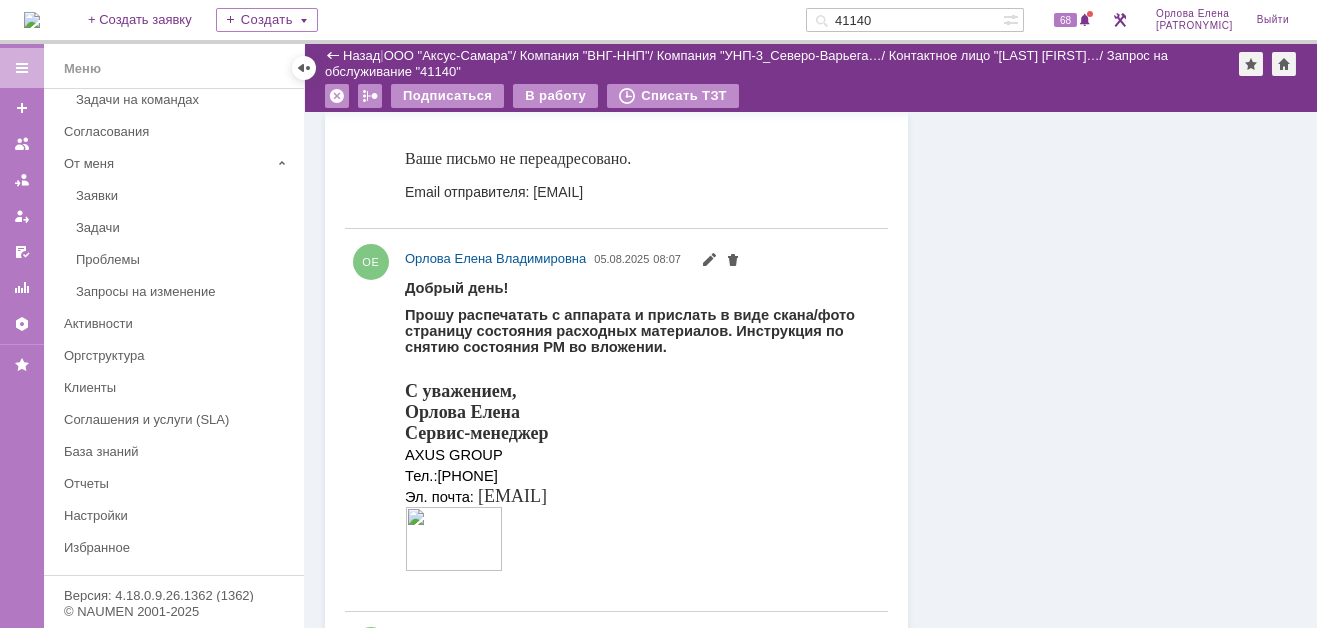 click at bounding box center [32, 20] 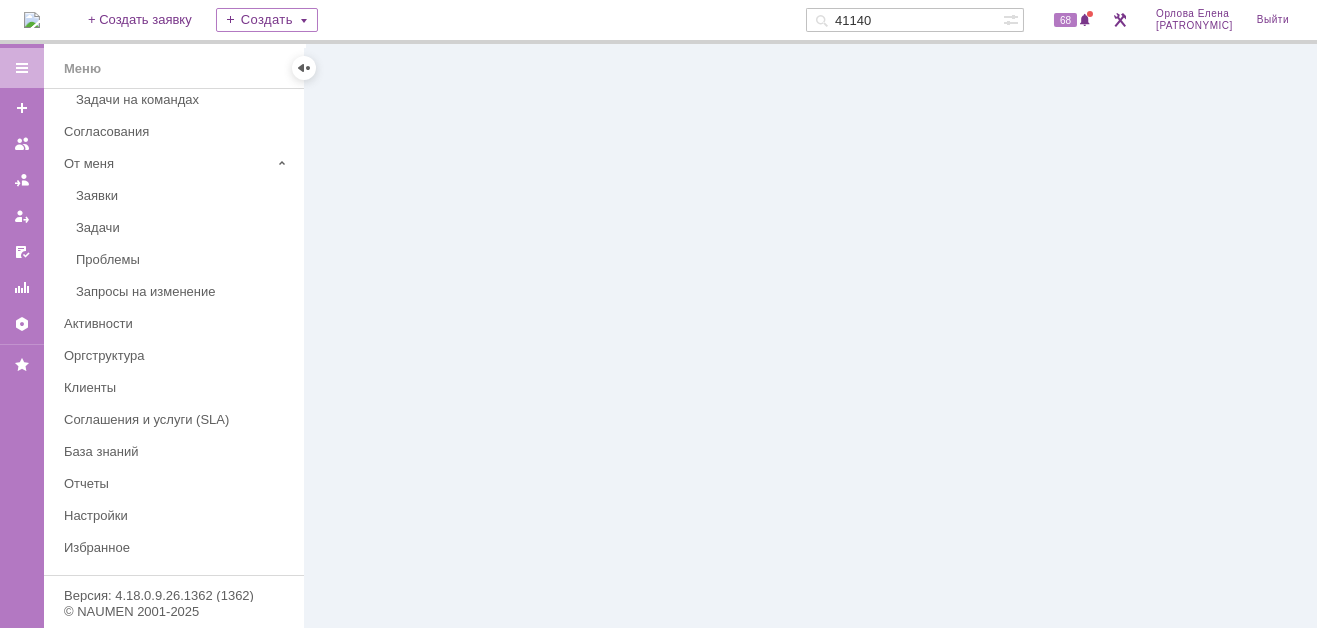 scroll, scrollTop: 0, scrollLeft: 0, axis: both 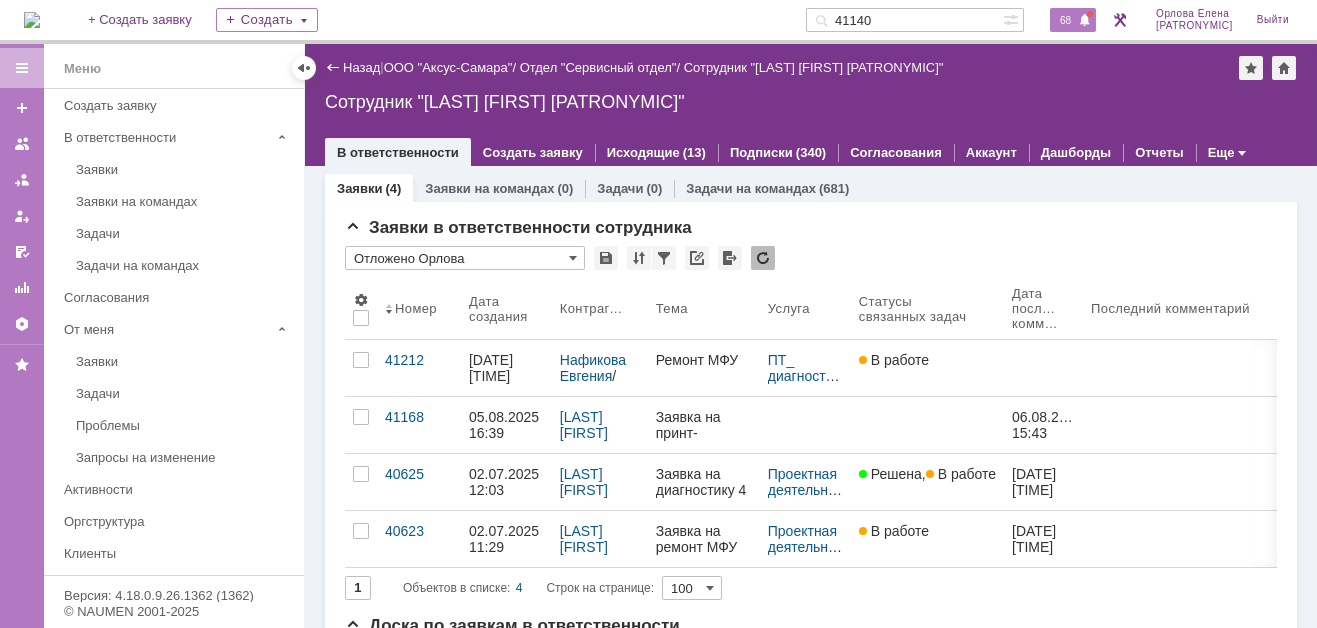 click on "68" at bounding box center [1065, 20] 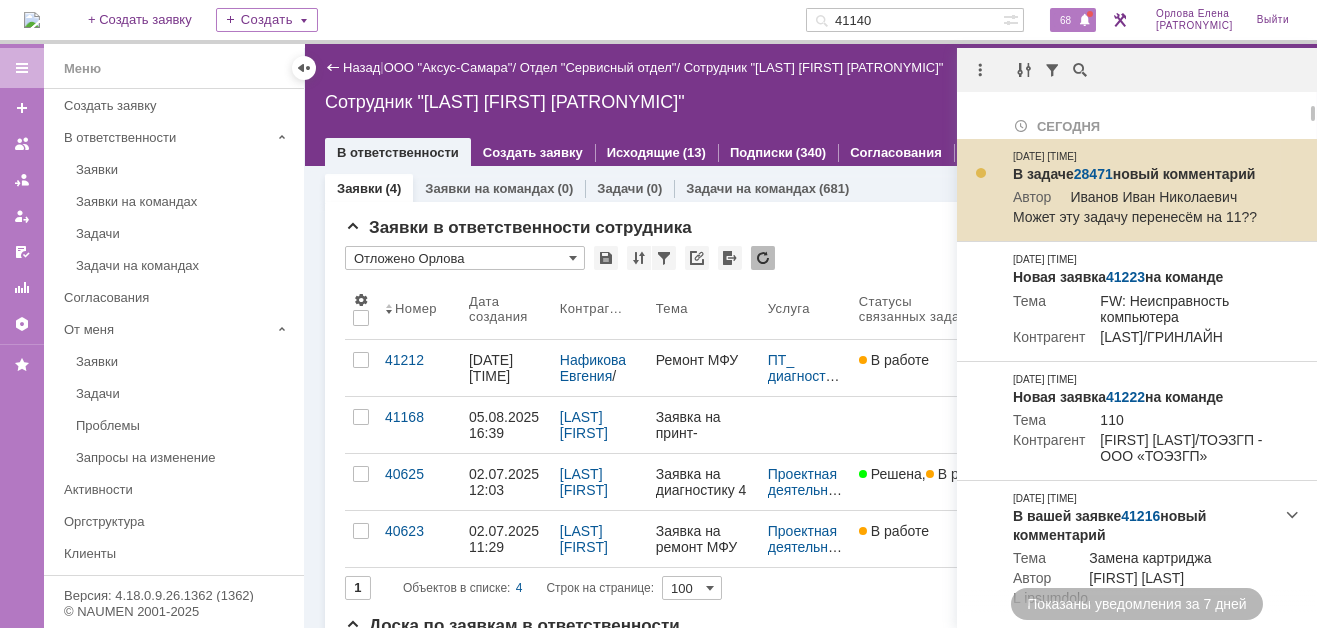 click on "28471" at bounding box center (1093, 174) 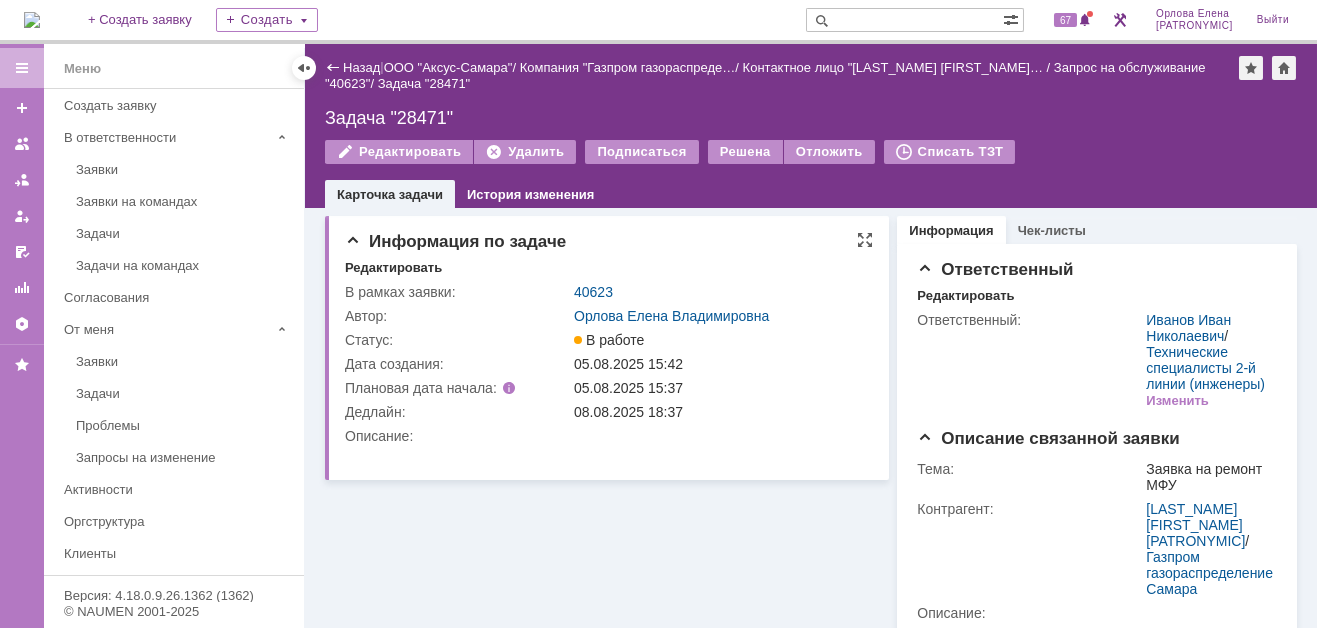 scroll, scrollTop: 0, scrollLeft: 0, axis: both 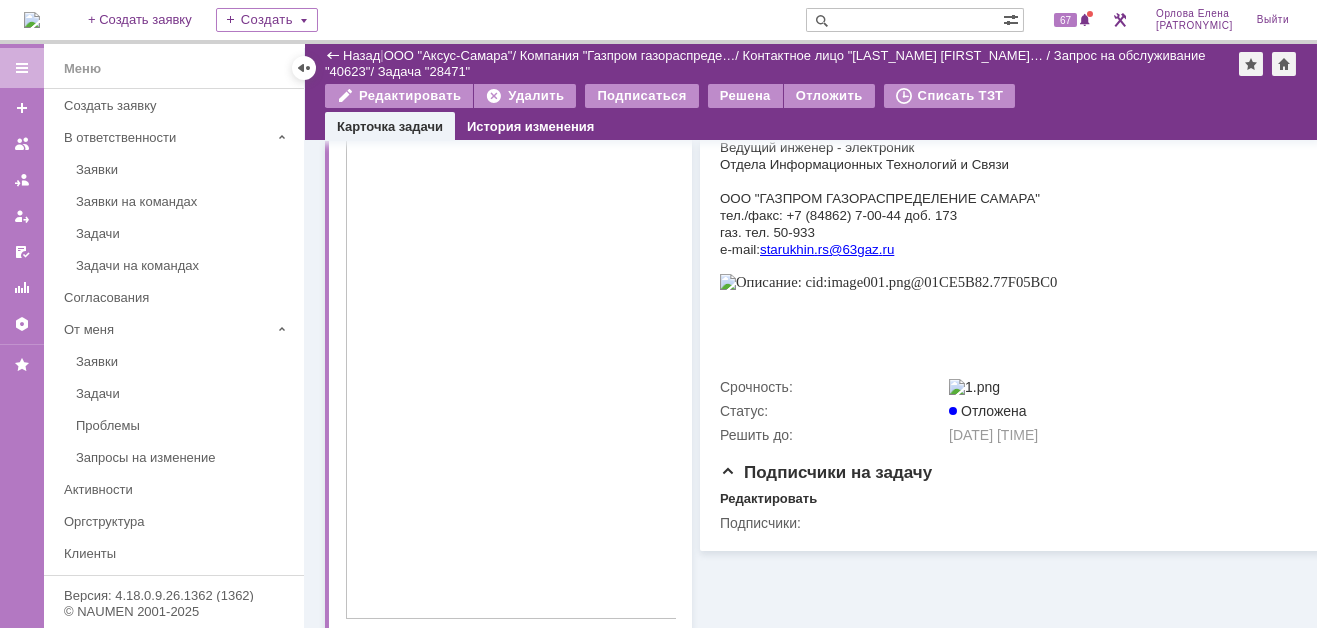 click at bounding box center [904, 20] 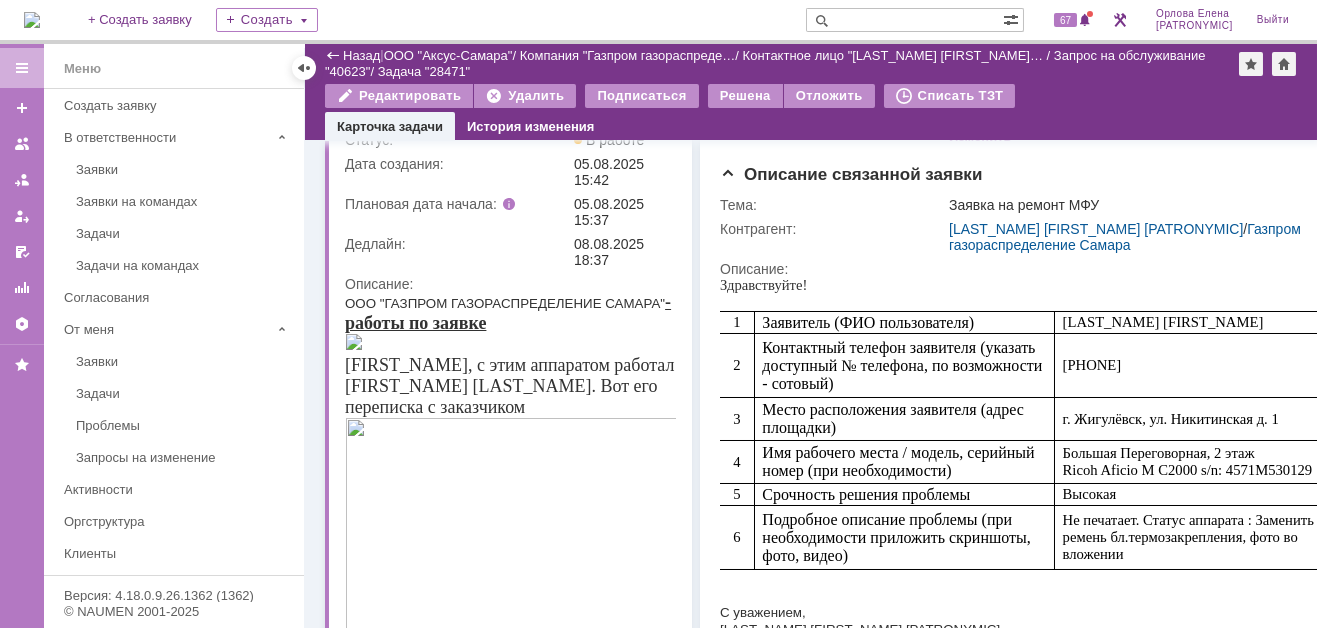 click at bounding box center [904, 20] 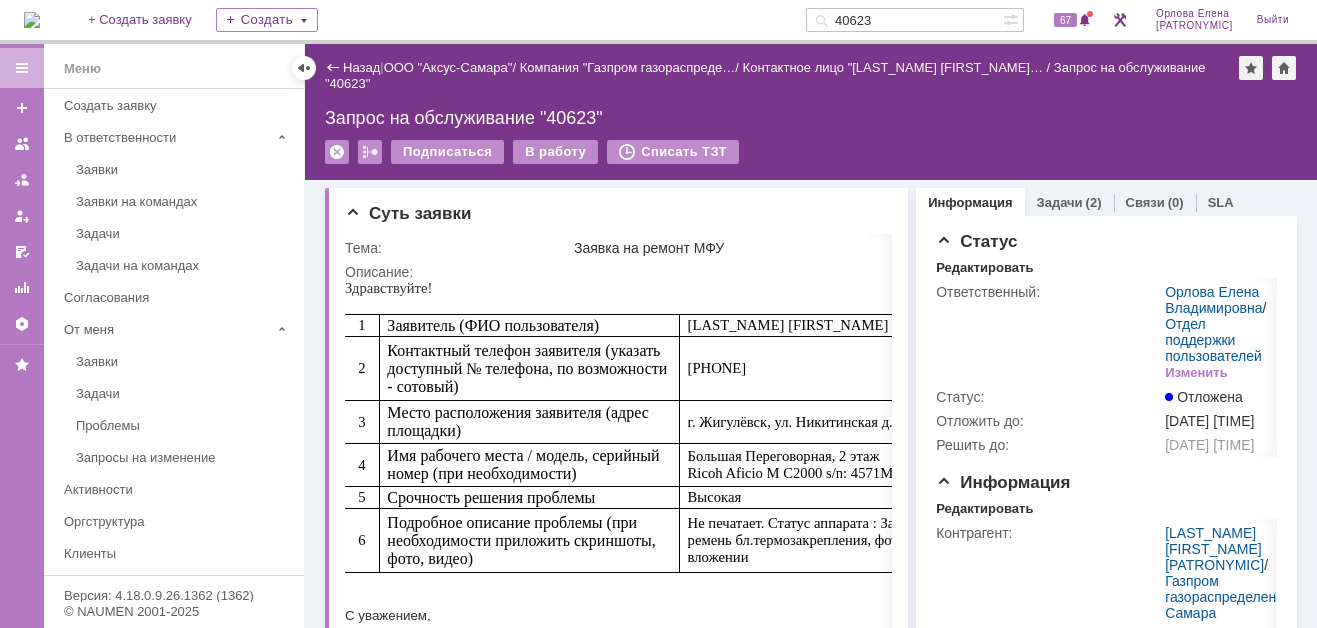 scroll, scrollTop: 0, scrollLeft: 0, axis: both 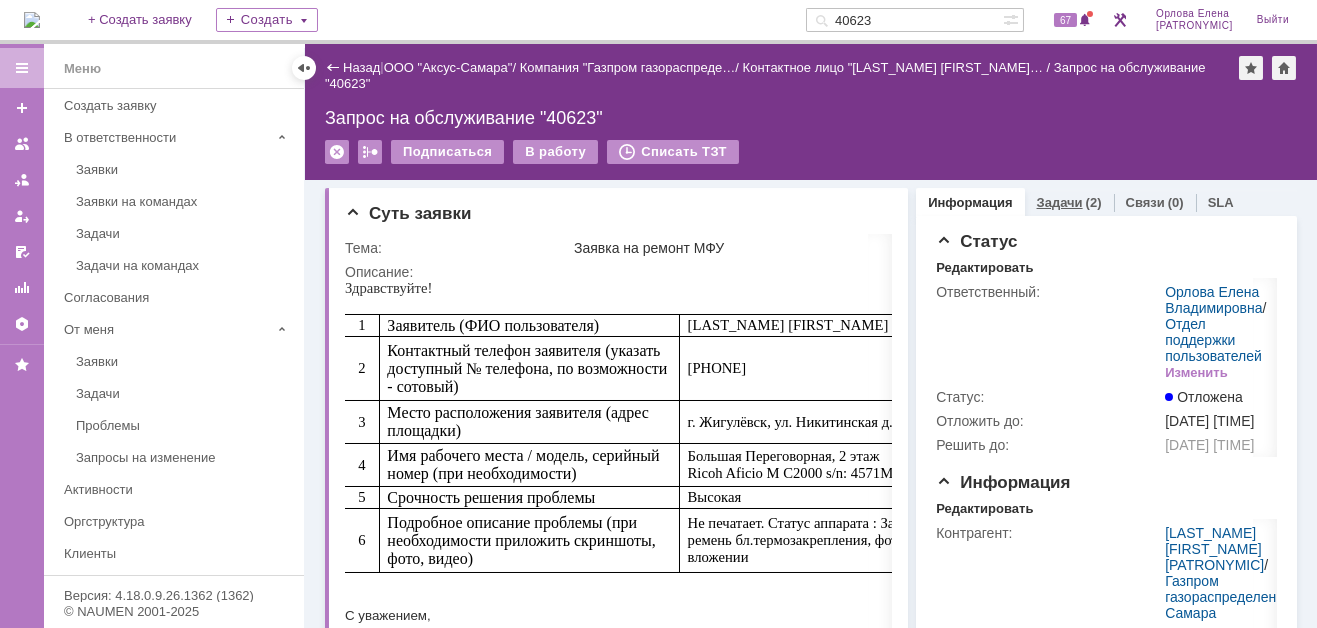 click on "Задачи" at bounding box center [1060, 202] 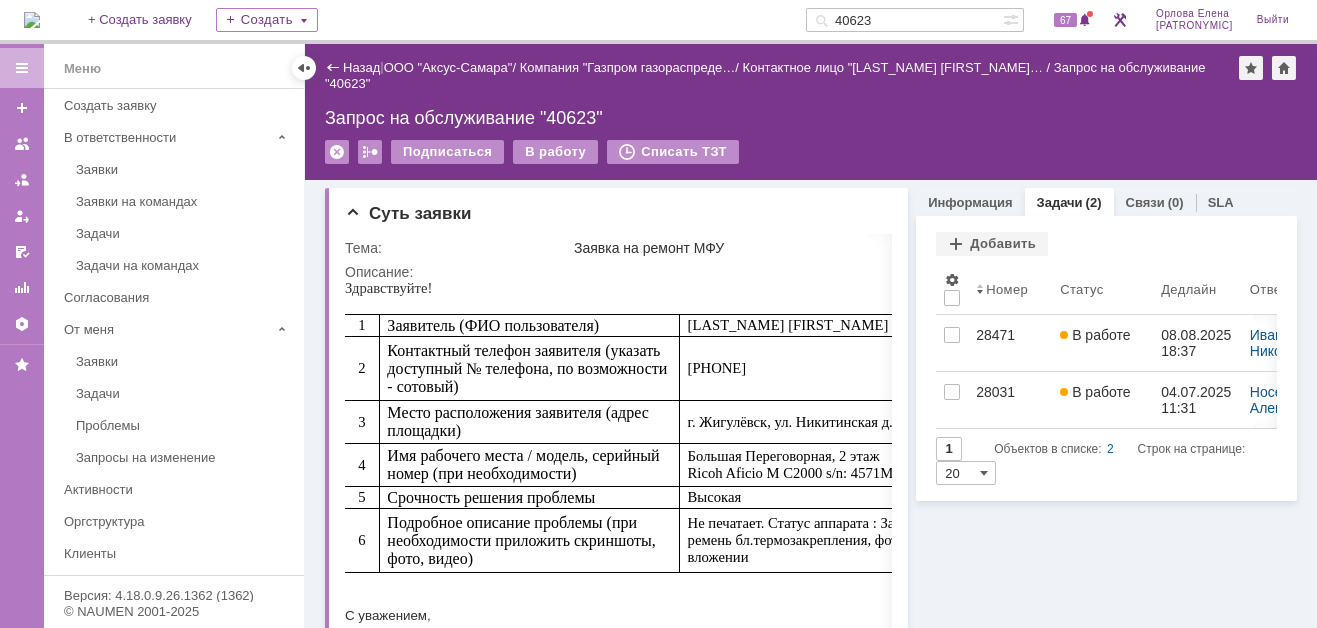 click on "40623" at bounding box center (904, 20) 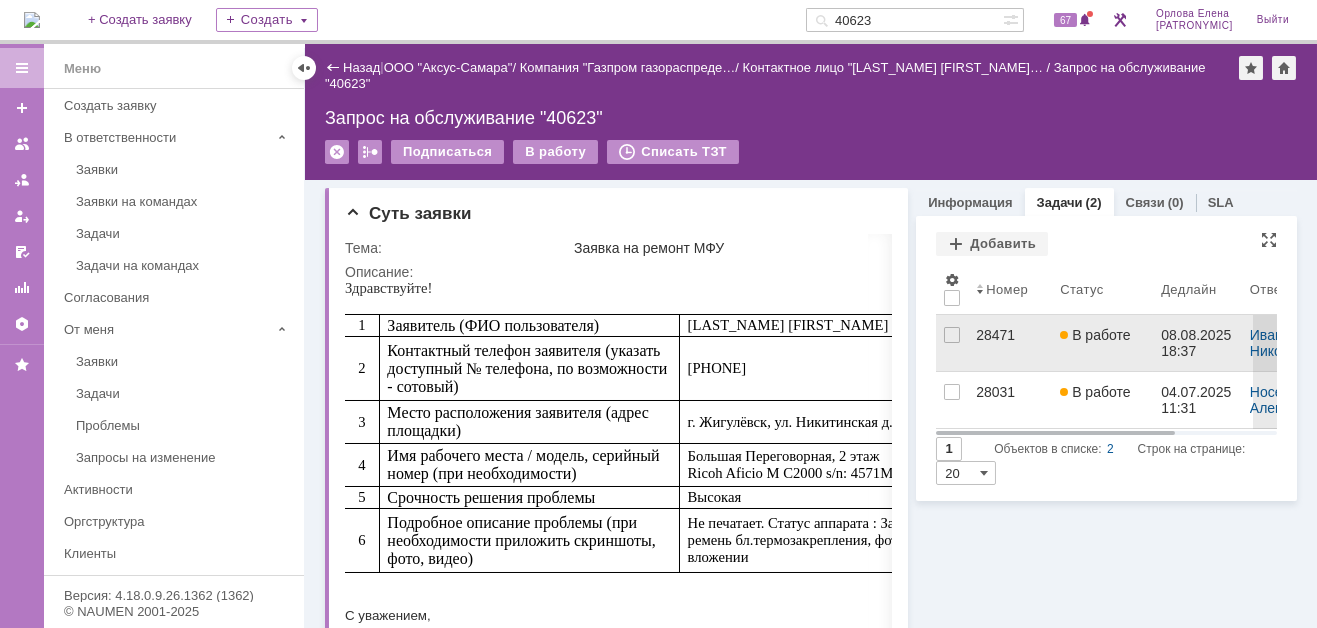 click on "28471" at bounding box center [1010, 335] 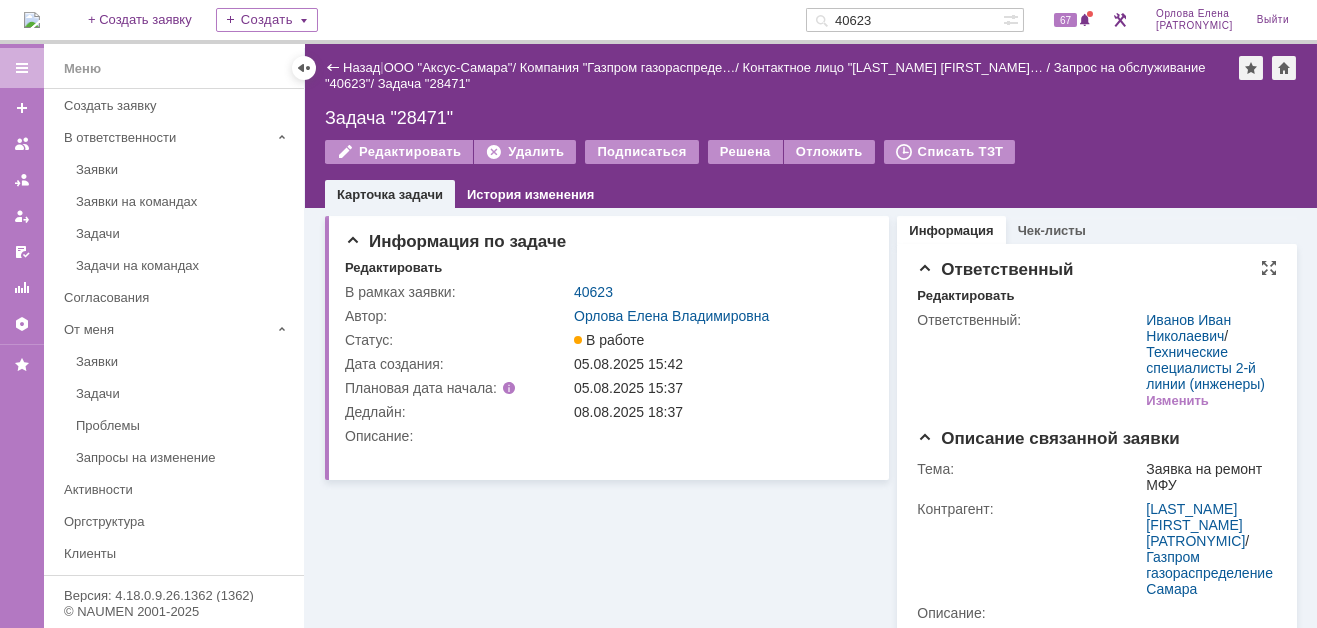 scroll, scrollTop: 200, scrollLeft: 0, axis: vertical 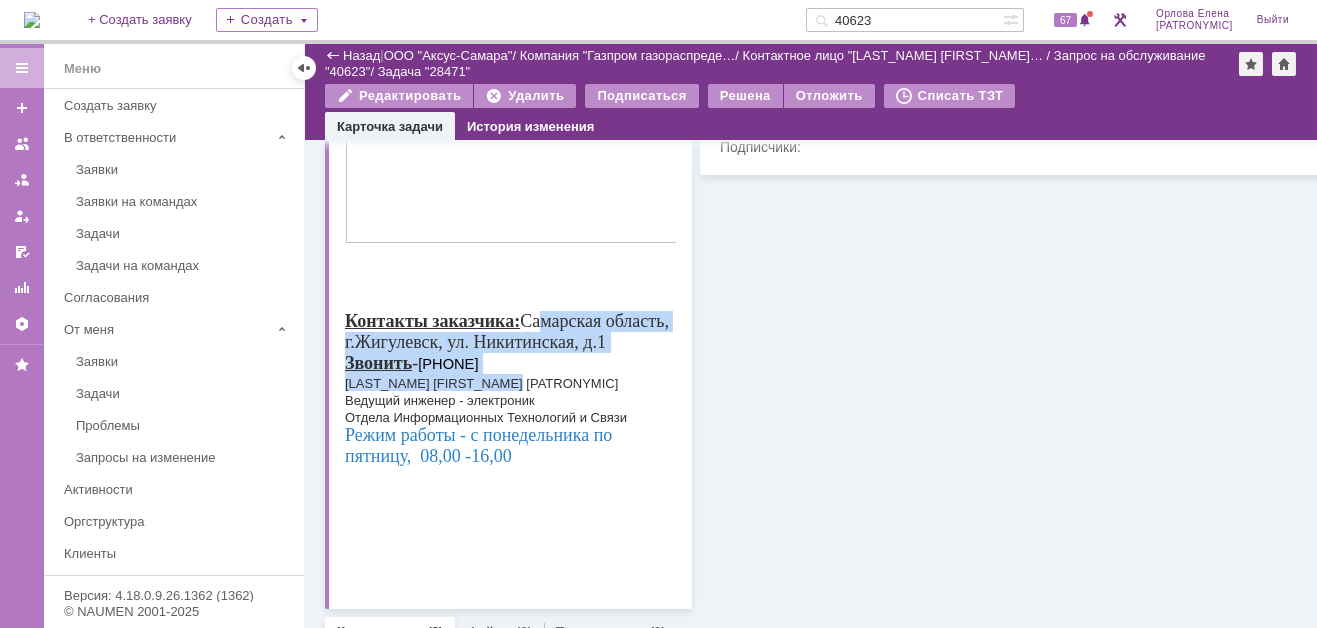 drag, startPoint x: 527, startPoint y: 434, endPoint x: 547, endPoint y: 502, distance: 70.88018 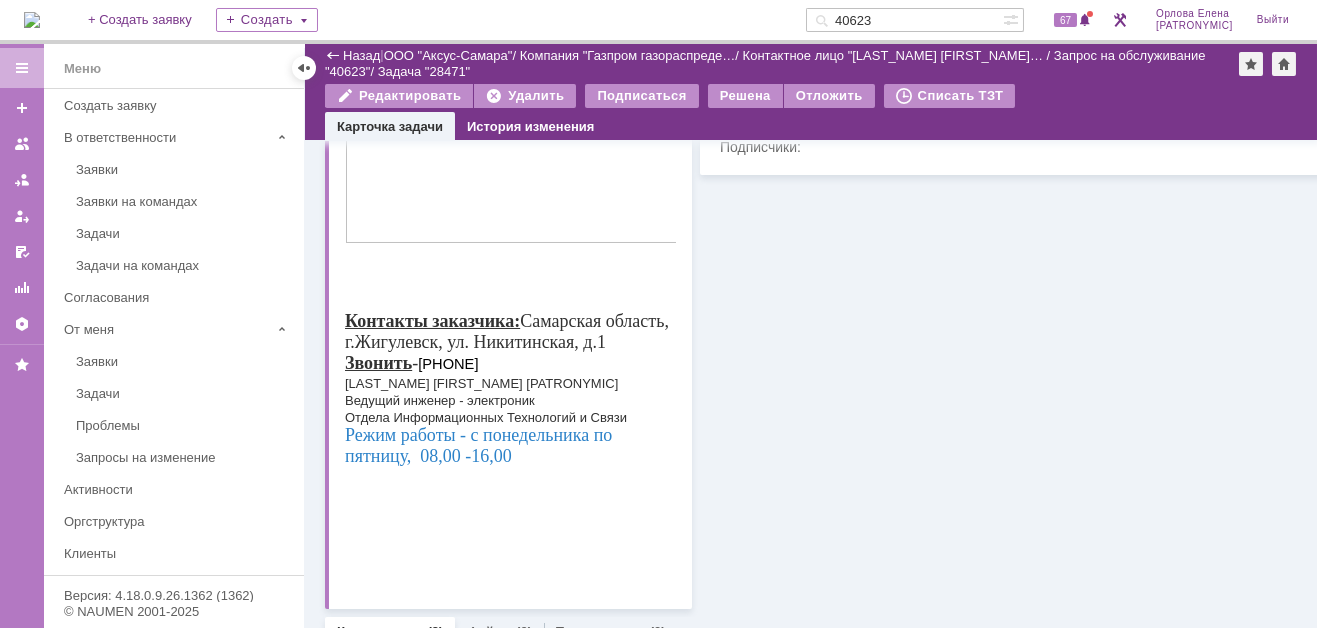 drag, startPoint x: 547, startPoint y: 502, endPoint x: 433, endPoint y: 425, distance: 137.56816 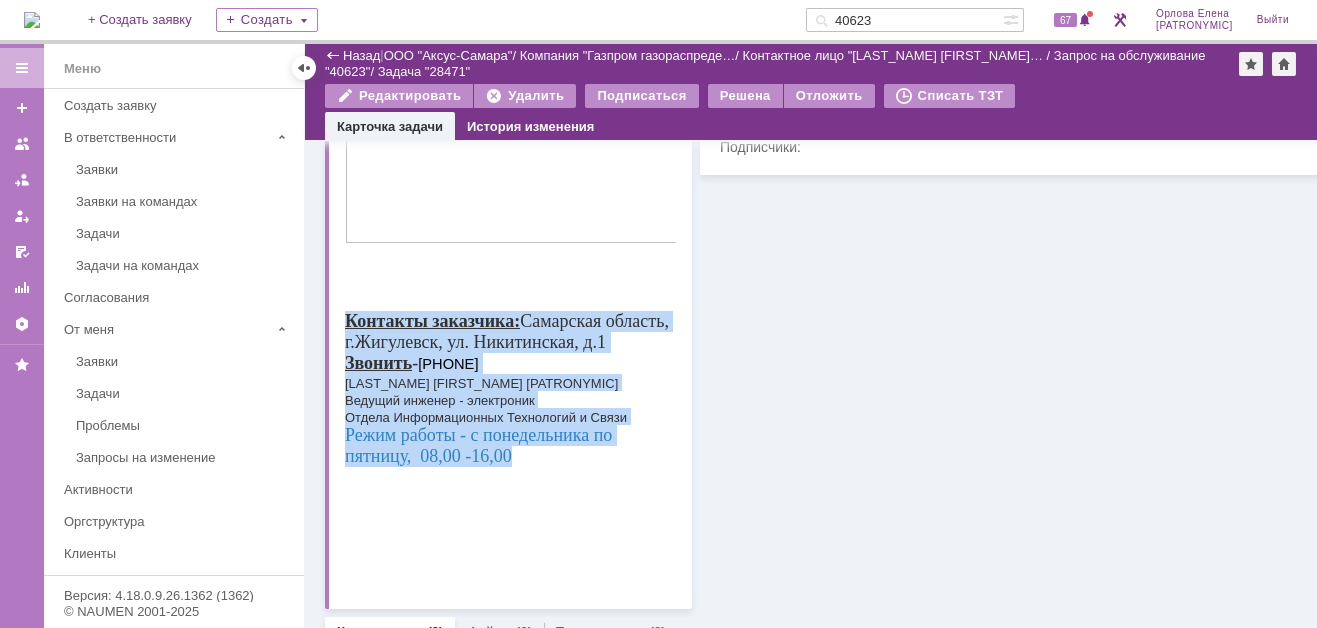 drag, startPoint x: 347, startPoint y: 425, endPoint x: 524, endPoint y: 582, distance: 236.59671 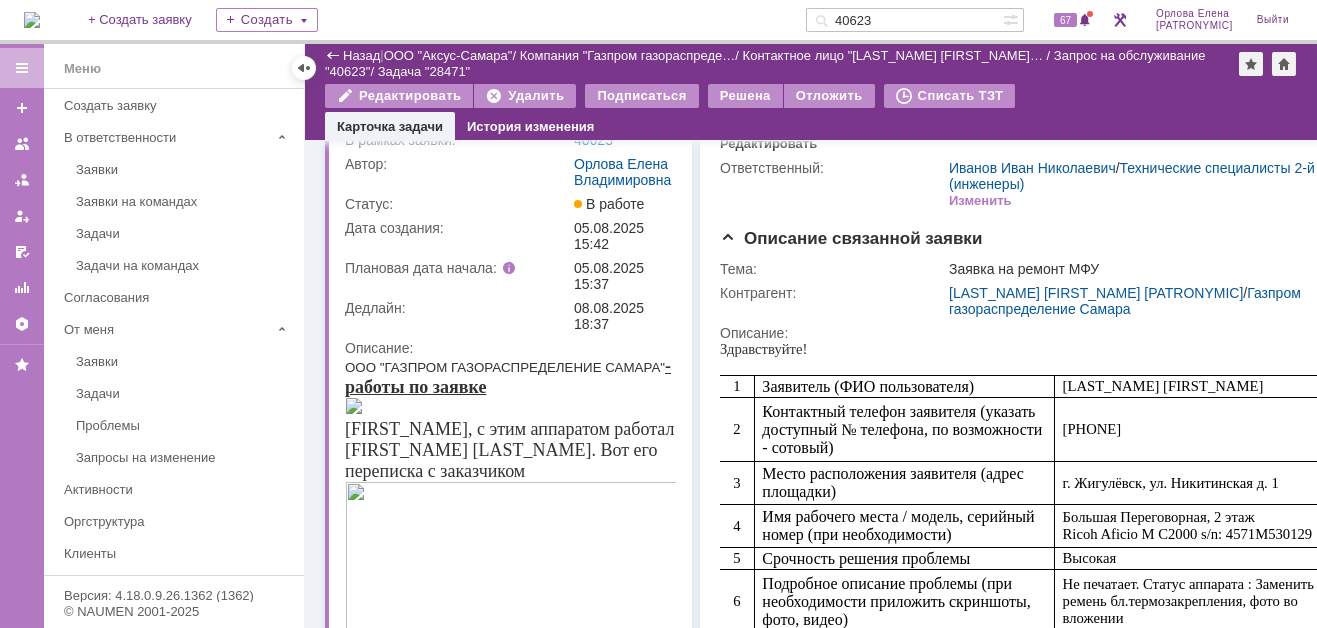 scroll, scrollTop: 0, scrollLeft: 0, axis: both 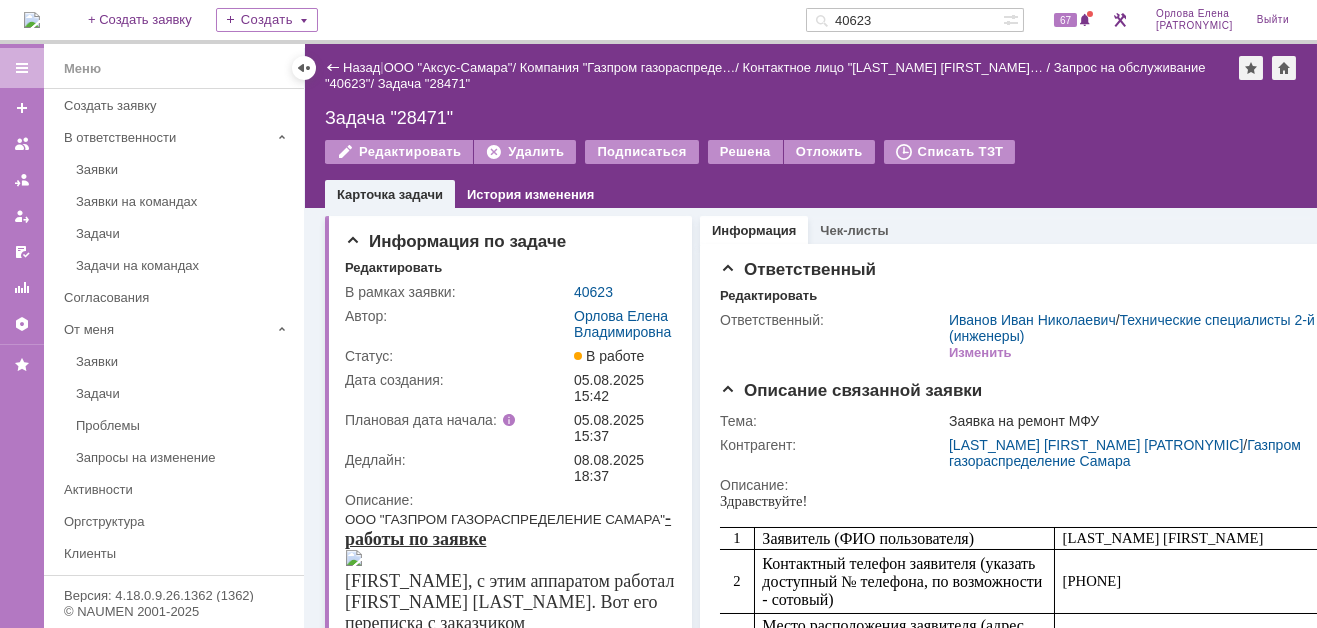 click on "40623" at bounding box center (904, 20) 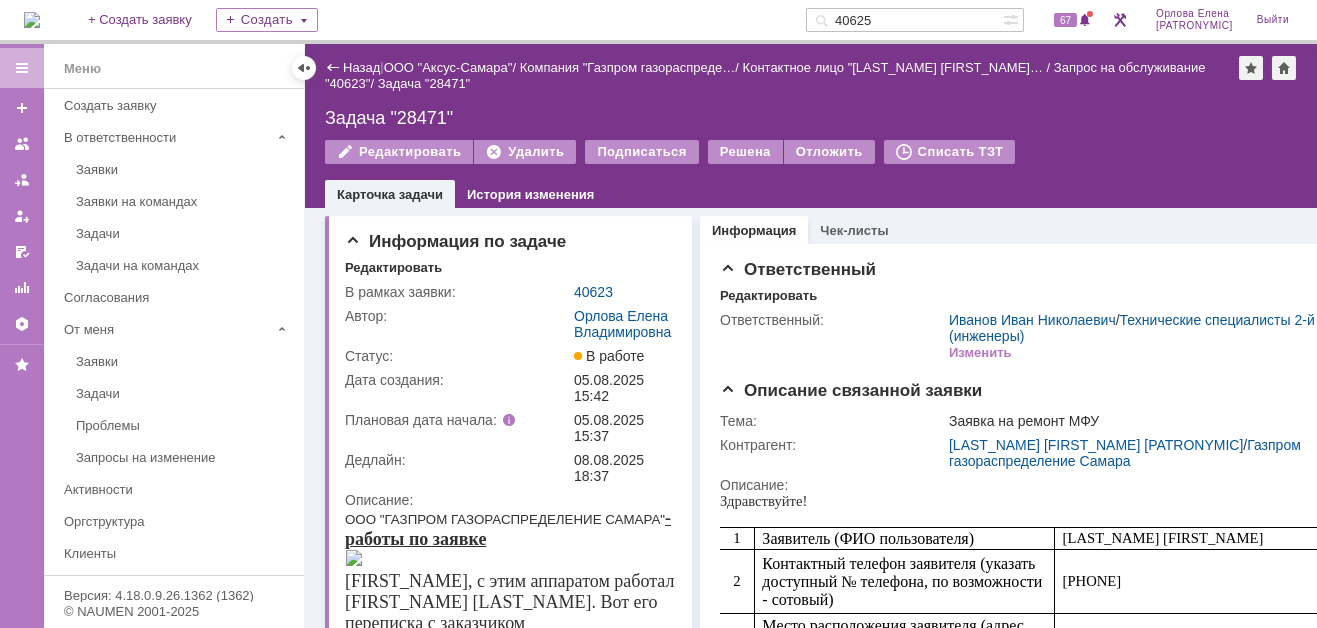 type on "40625" 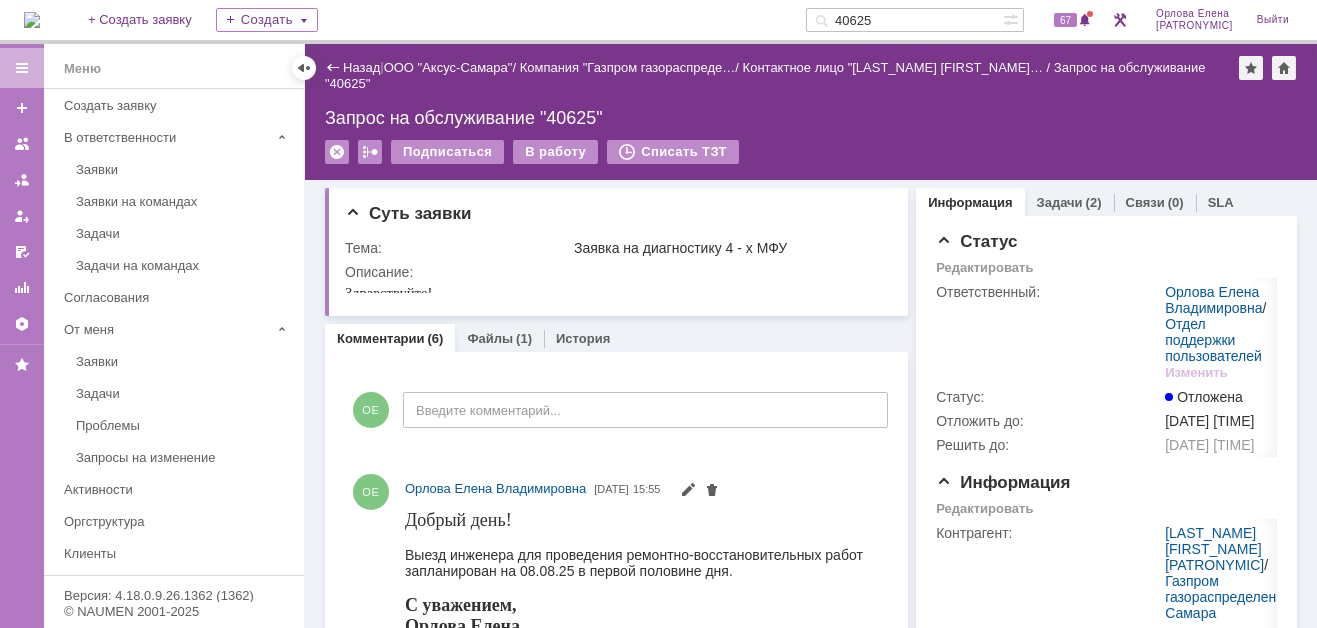 scroll, scrollTop: 0, scrollLeft: 0, axis: both 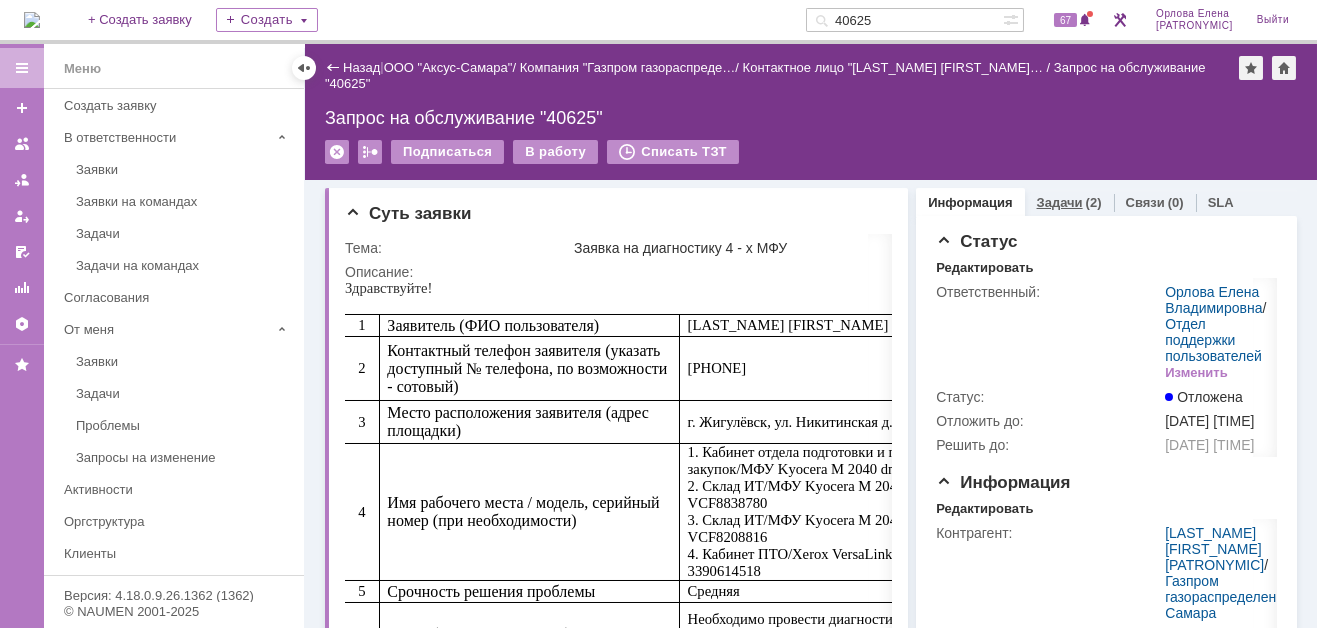 click on "Задачи" at bounding box center (1060, 202) 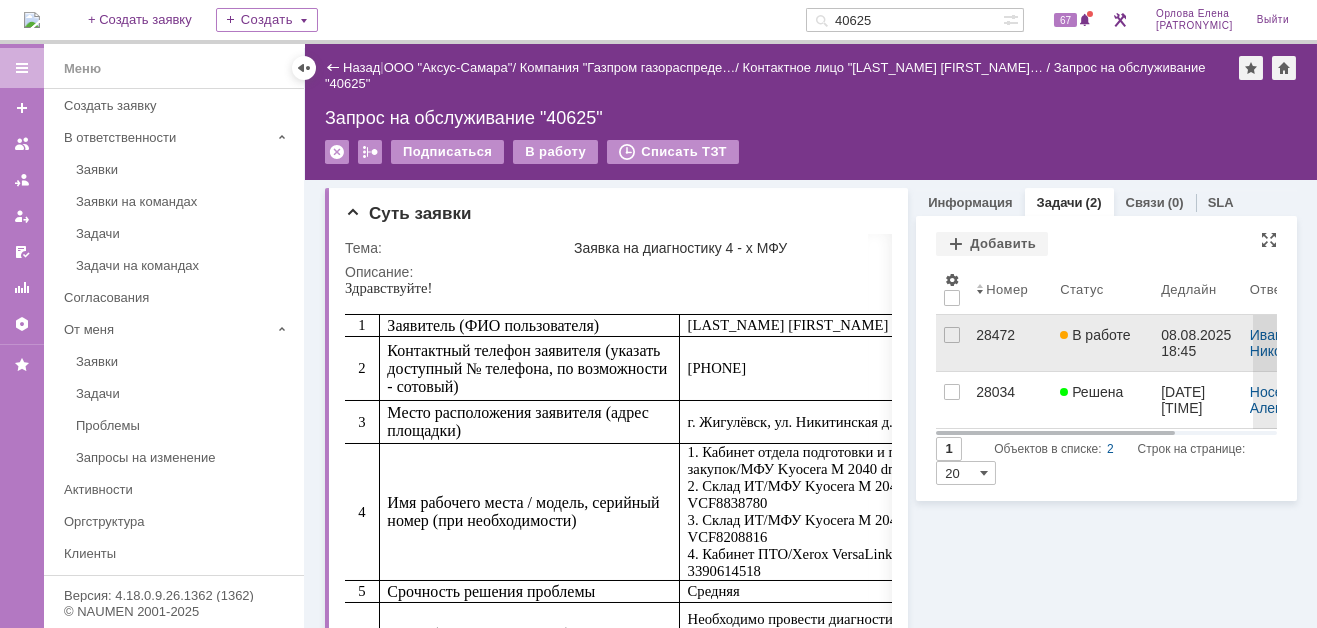 click on "28472" at bounding box center (1010, 343) 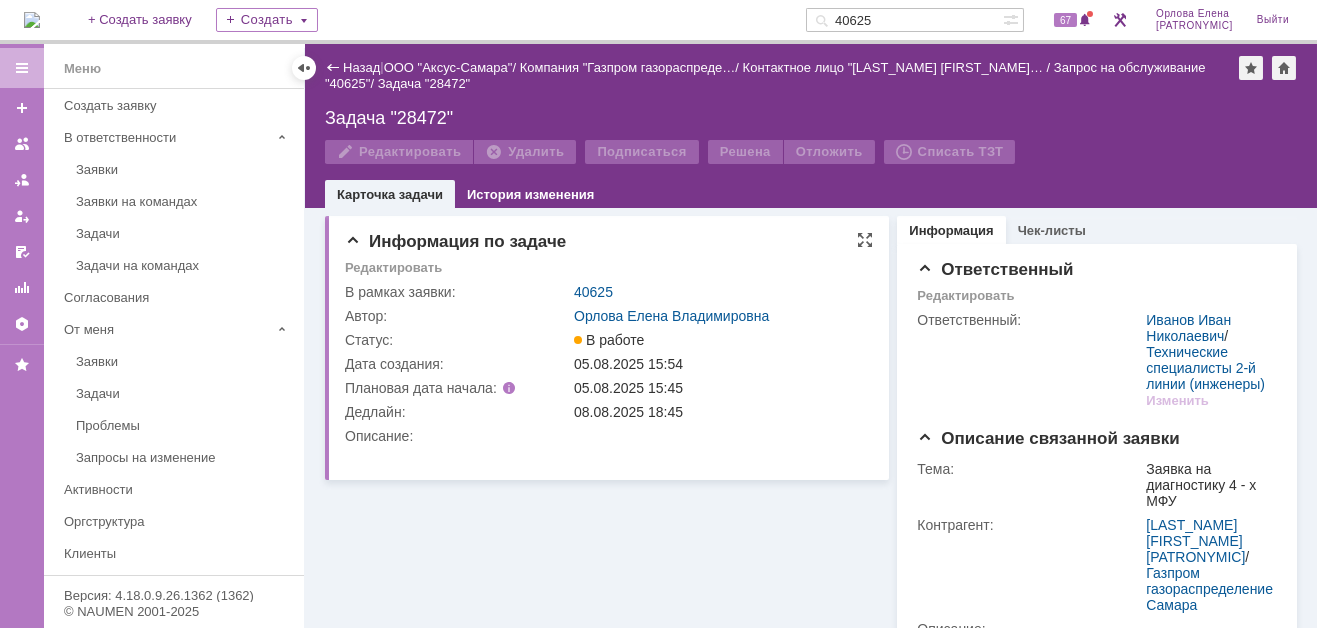 scroll, scrollTop: 105, scrollLeft: 0, axis: vertical 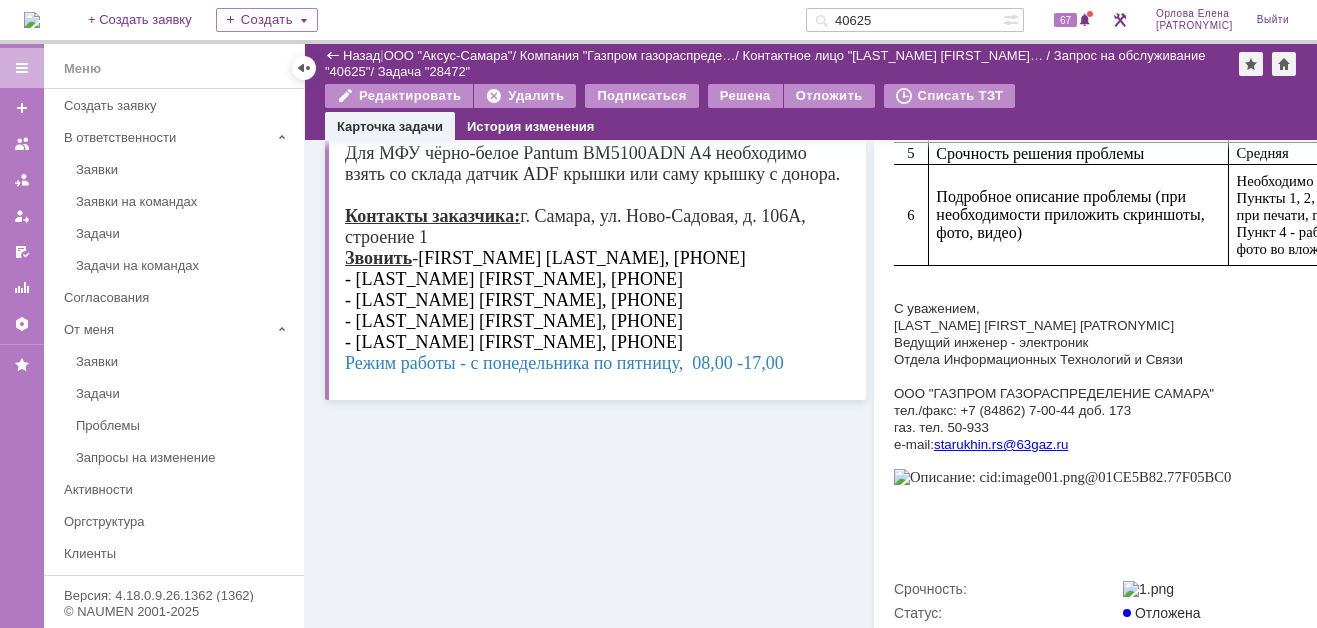 drag, startPoint x: 685, startPoint y: -6, endPoint x: 457, endPoint y: 309, distance: 388.85602 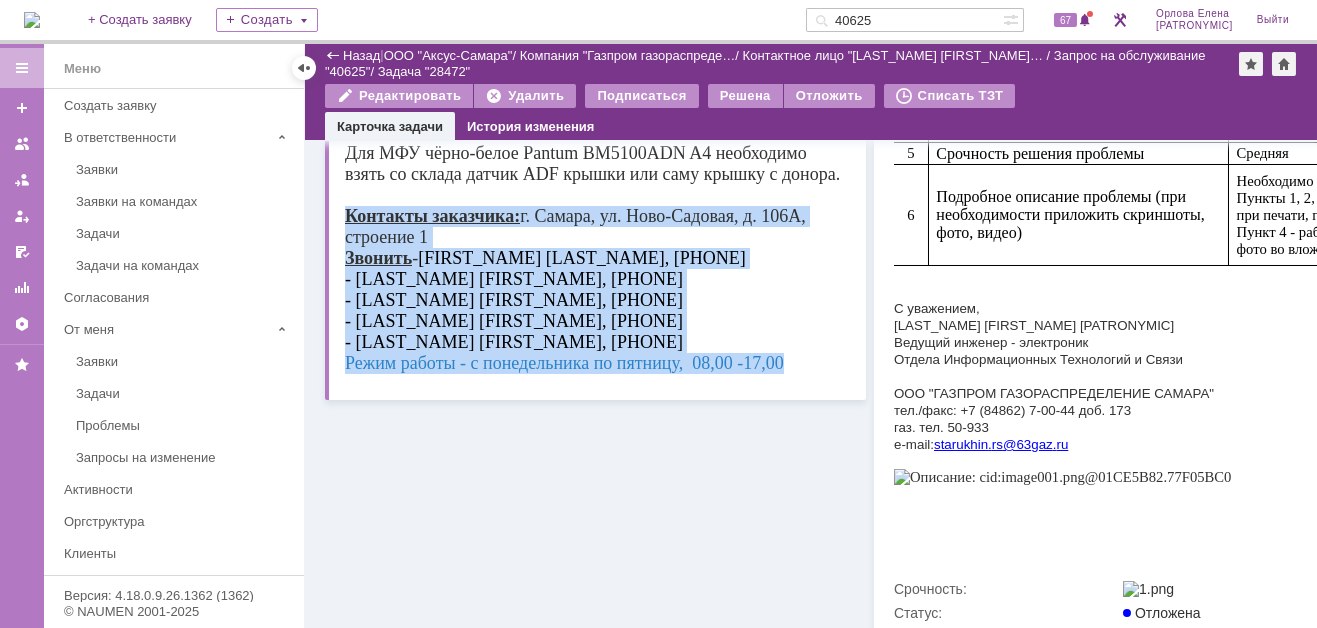 drag, startPoint x: 345, startPoint y: 209, endPoint x: 853, endPoint y: 383, distance: 536.973 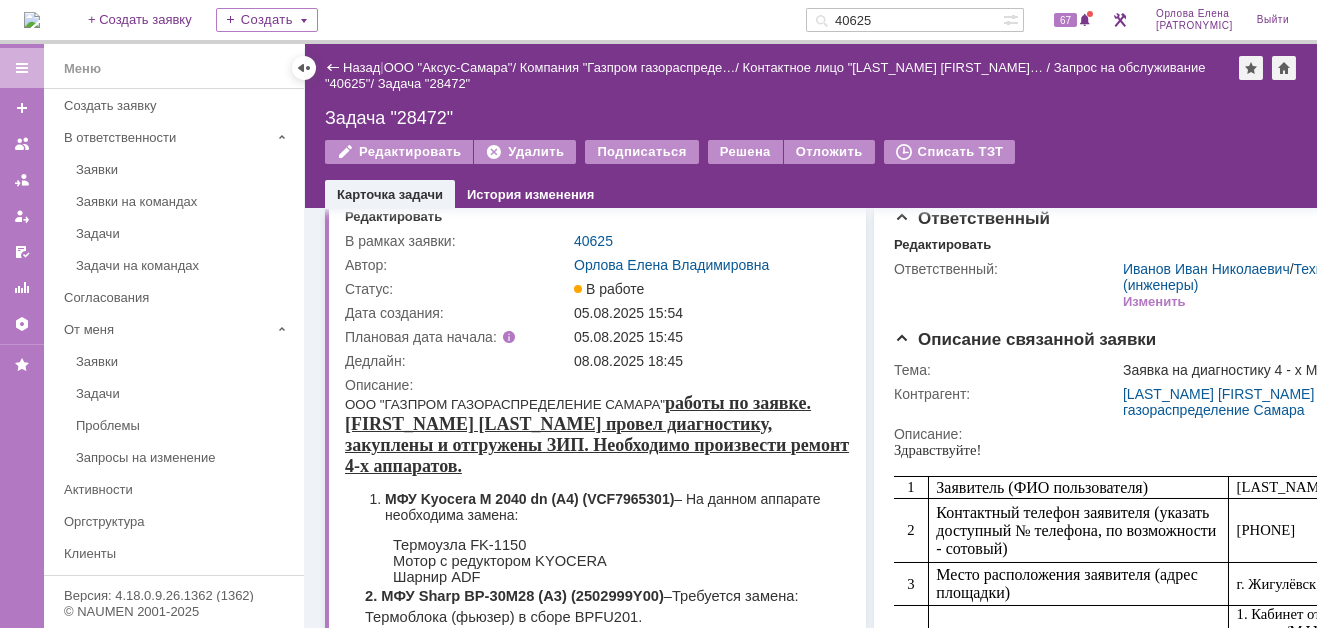 scroll, scrollTop: 0, scrollLeft: 0, axis: both 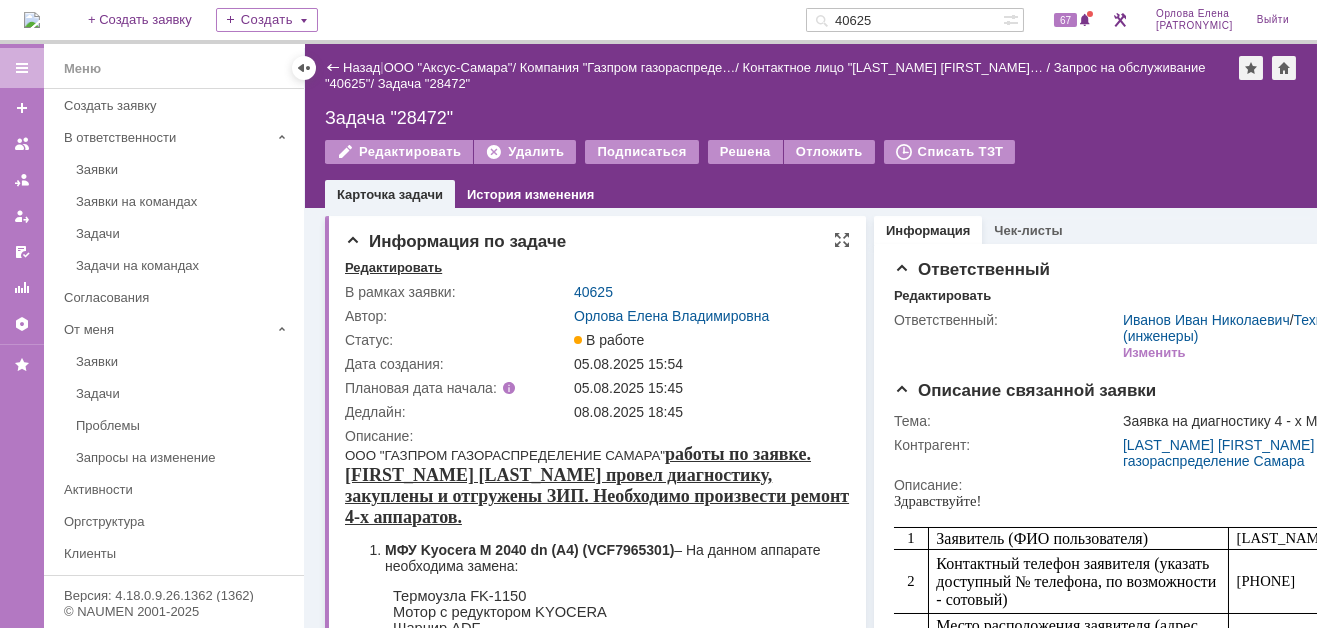 click on "Редактировать" at bounding box center [393, 268] 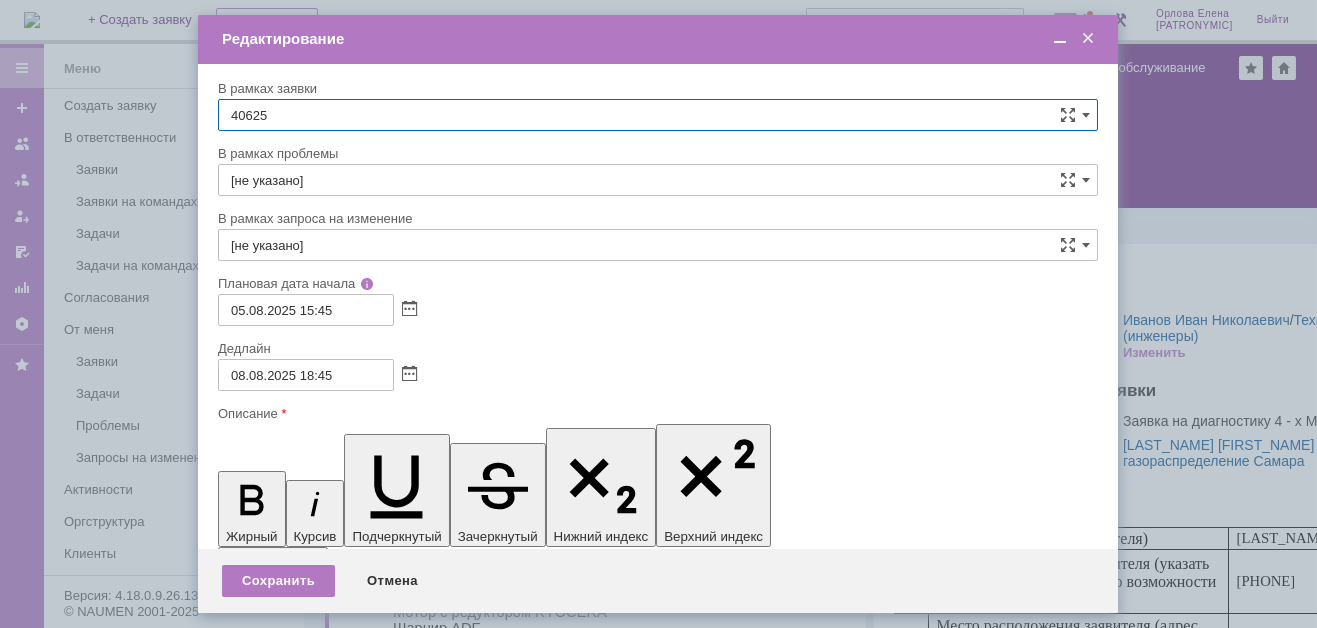 scroll 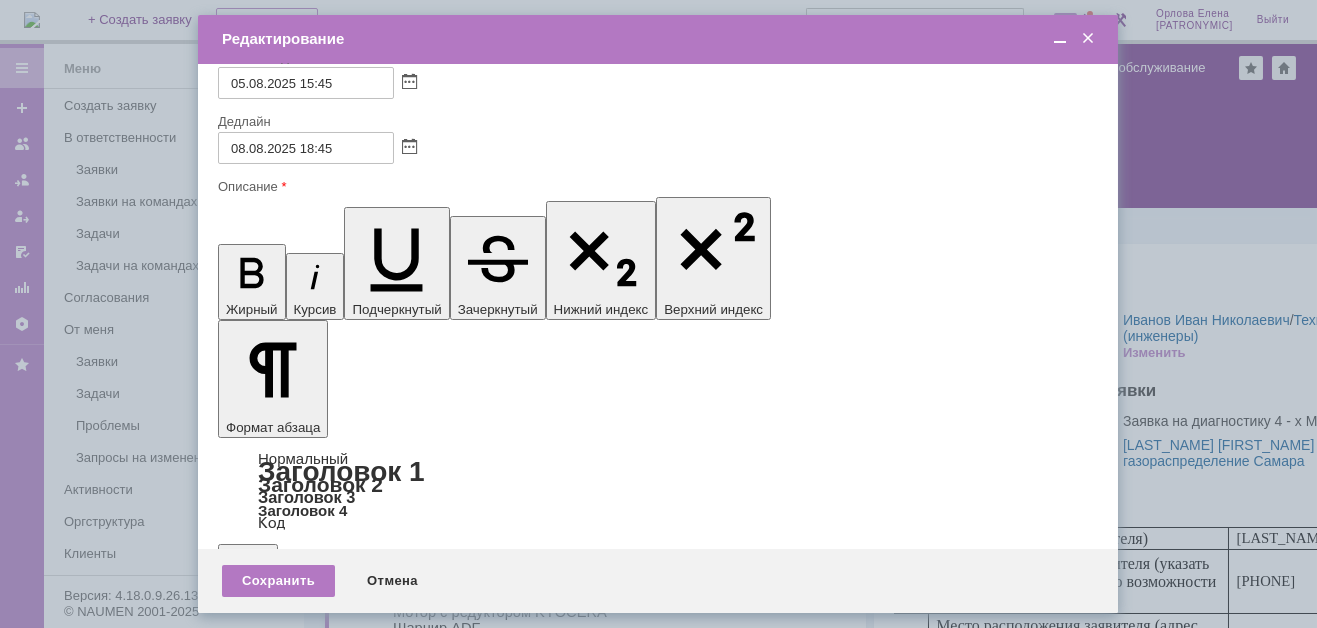 drag, startPoint x: 235, startPoint y: 5689, endPoint x: 721, endPoint y: 5815, distance: 502.06772 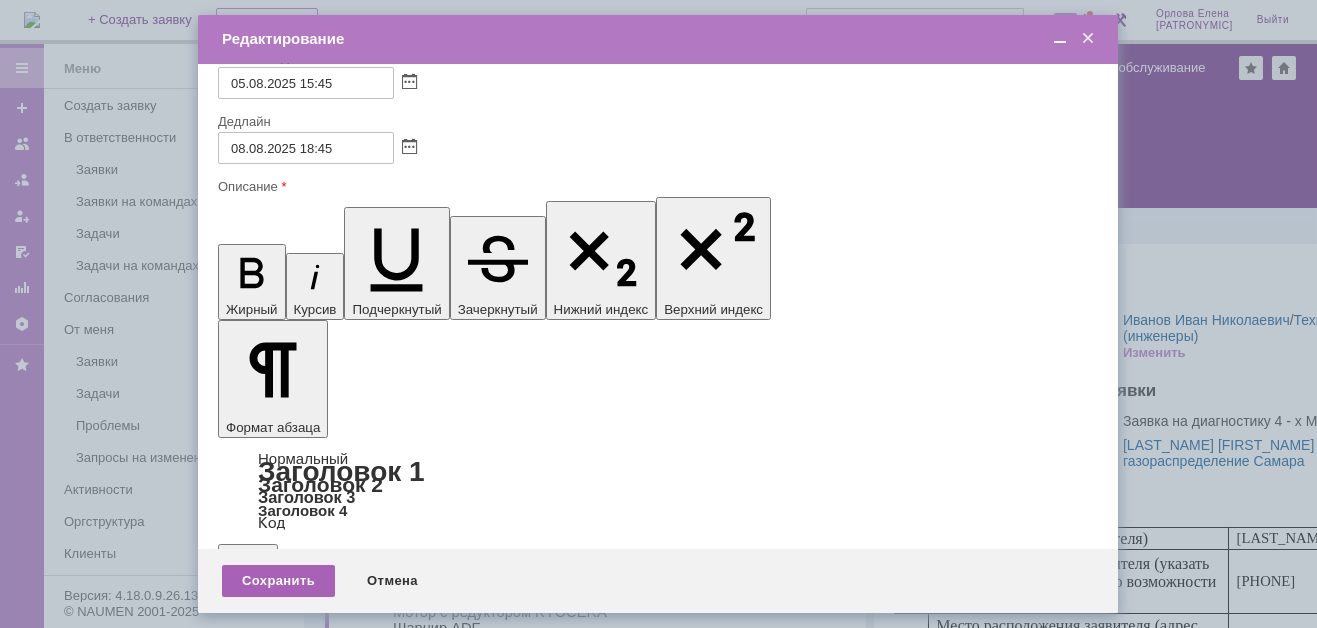 click on "Сохранить" at bounding box center [278, 581] 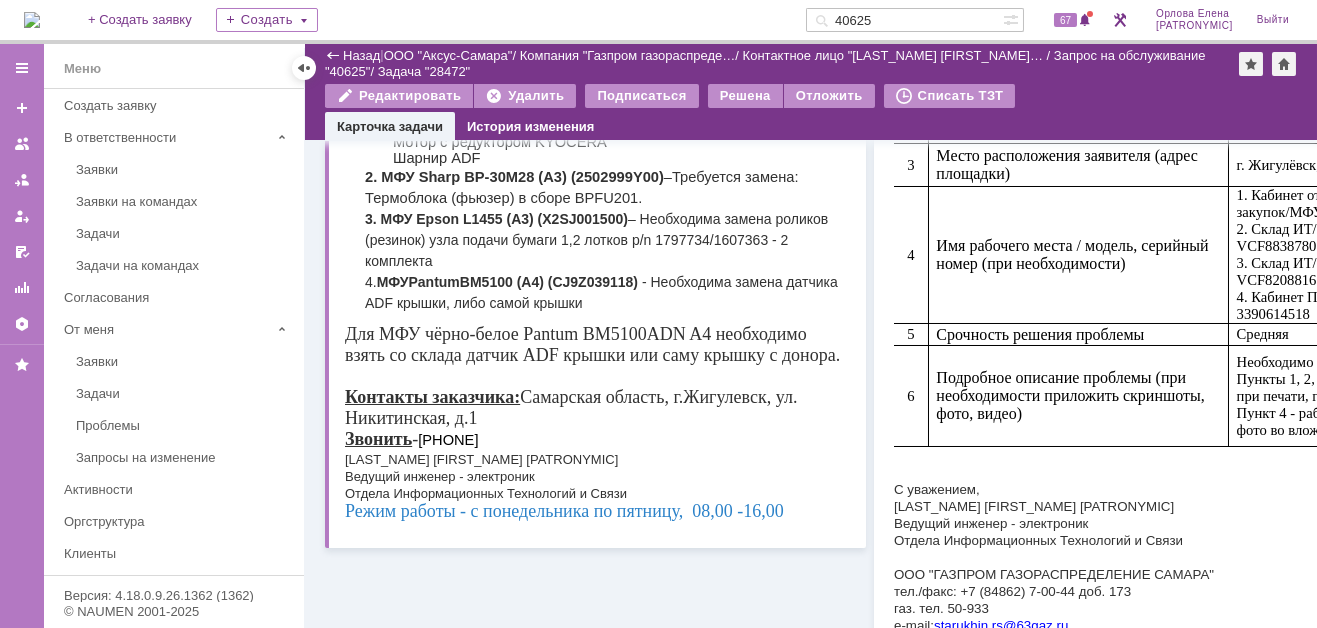 scroll, scrollTop: 406, scrollLeft: 0, axis: vertical 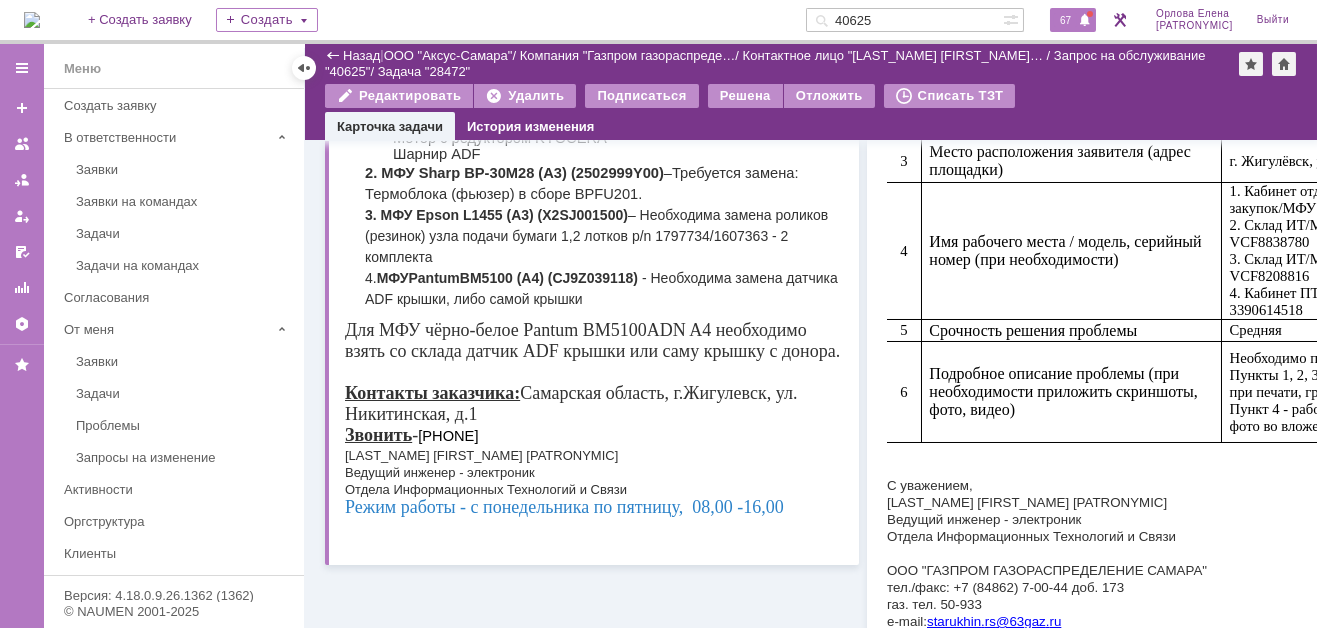 click on "67" at bounding box center (1065, 20) 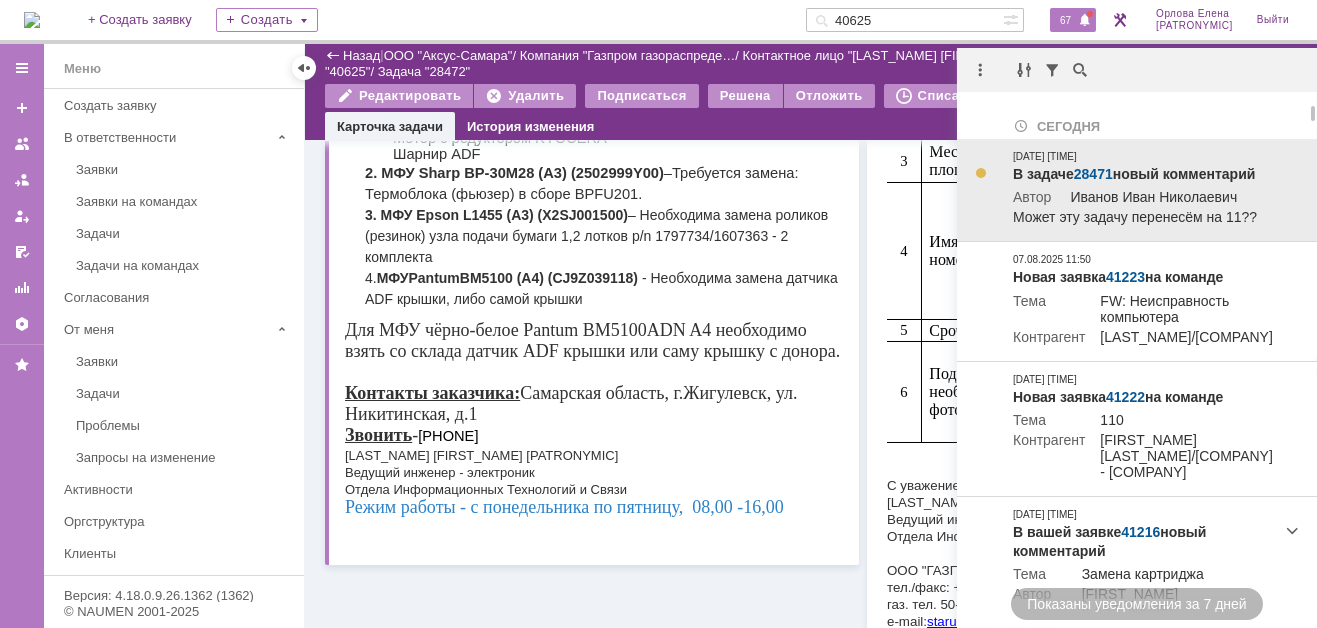 click on "28471" at bounding box center [1093, 174] 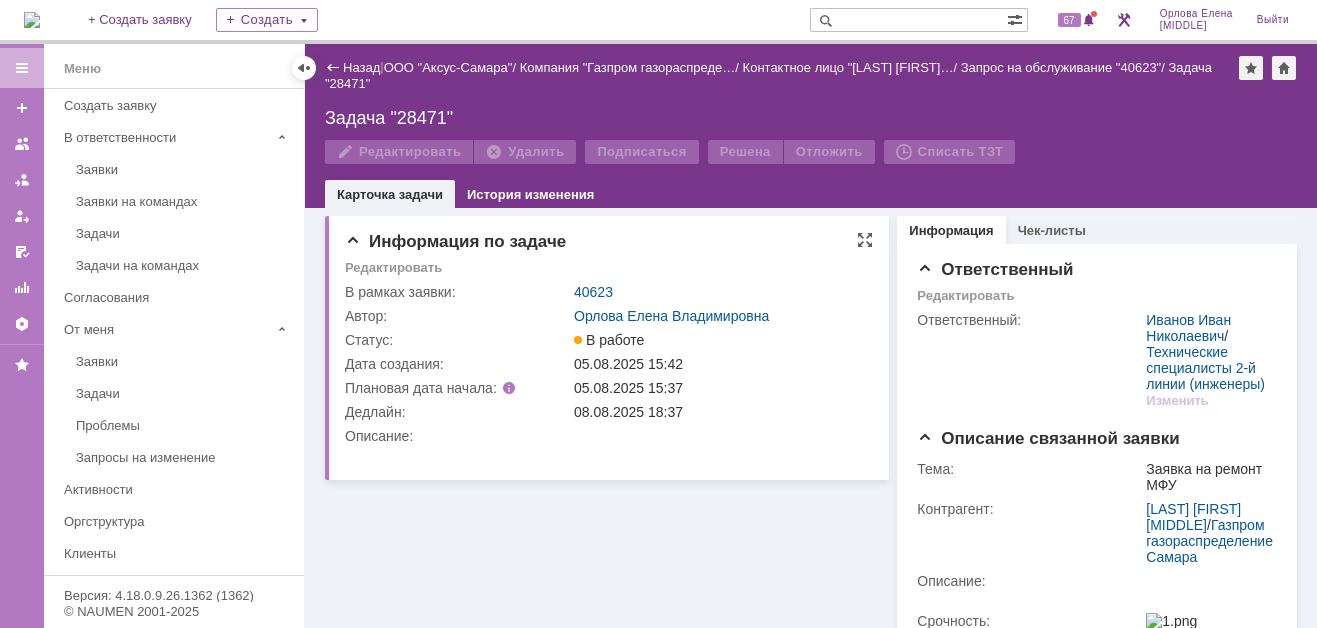 scroll, scrollTop: 0, scrollLeft: 0, axis: both 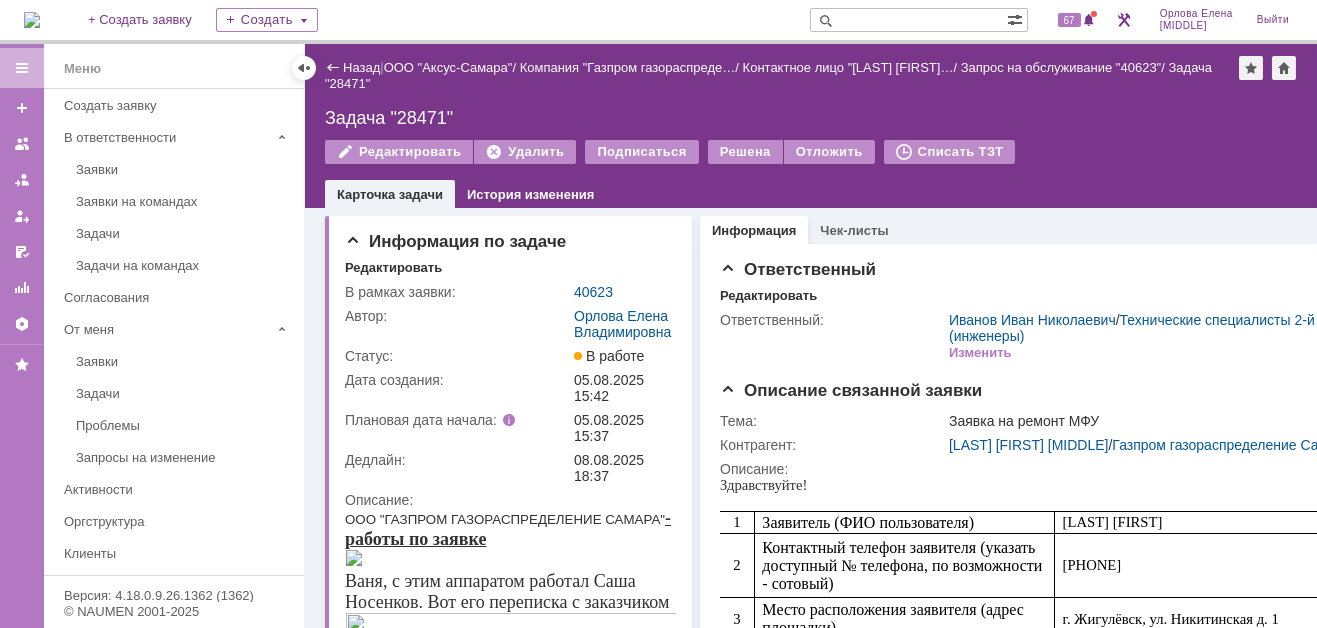 click at bounding box center (908, 20) 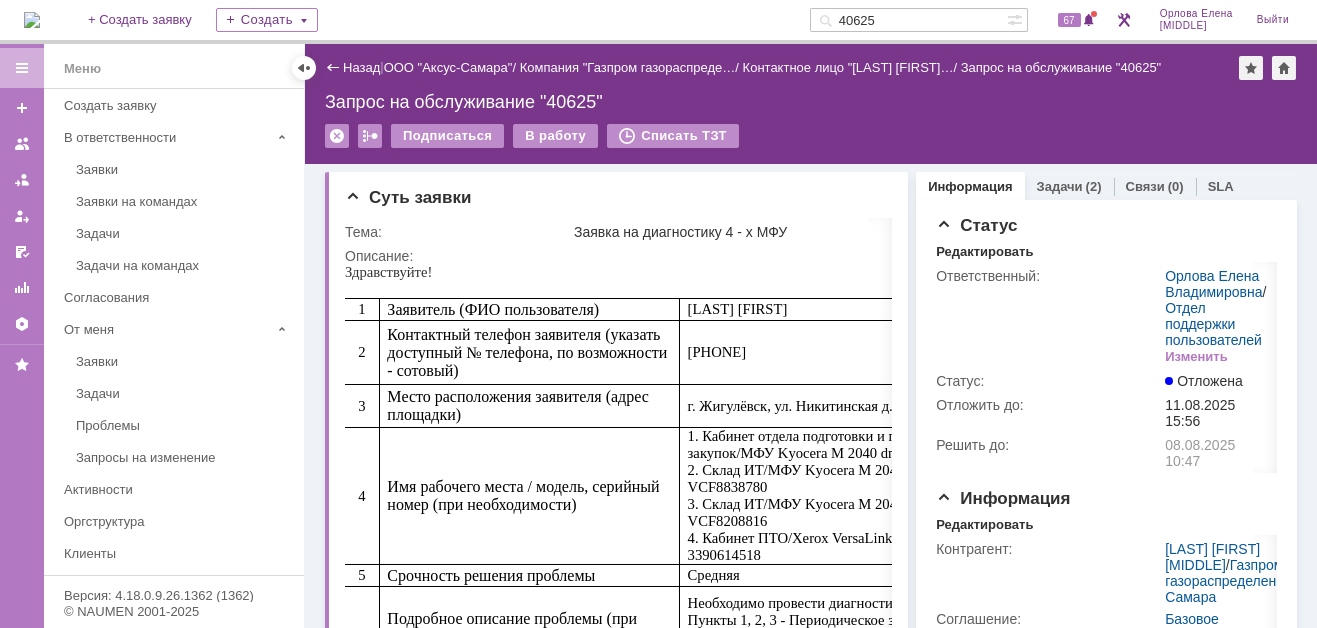 scroll, scrollTop: 0, scrollLeft: 0, axis: both 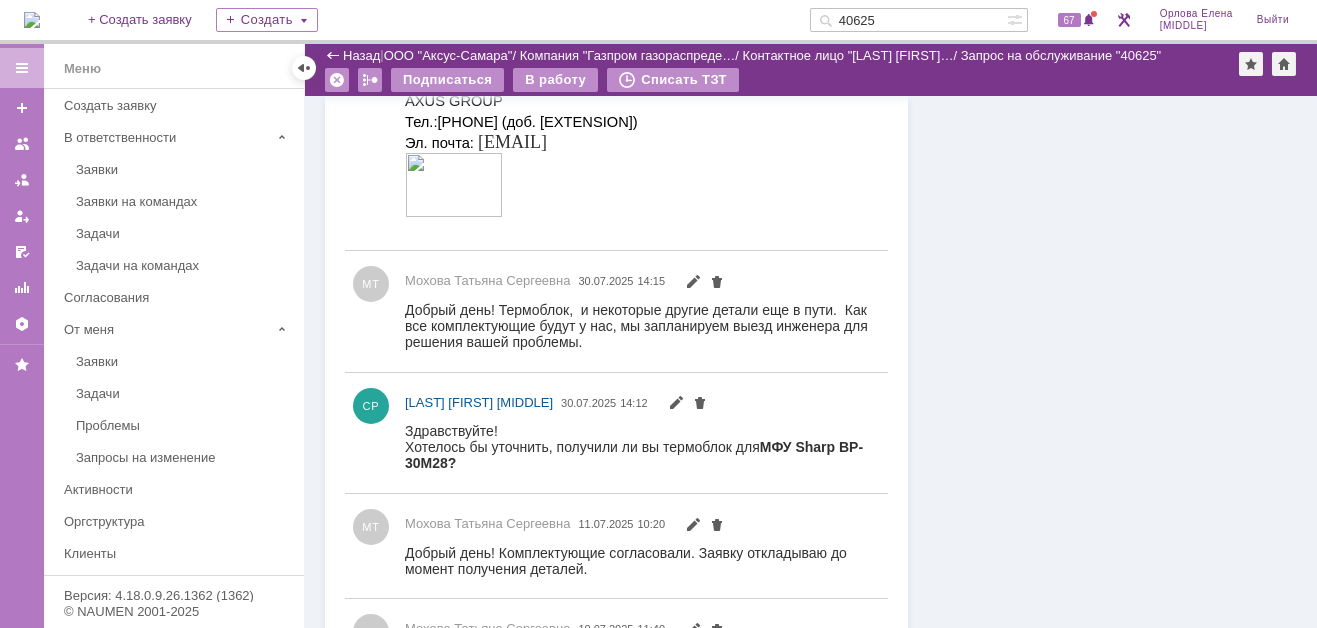 drag, startPoint x: 903, startPoint y: 20, endPoint x: 845, endPoint y: 15, distance: 58.21512 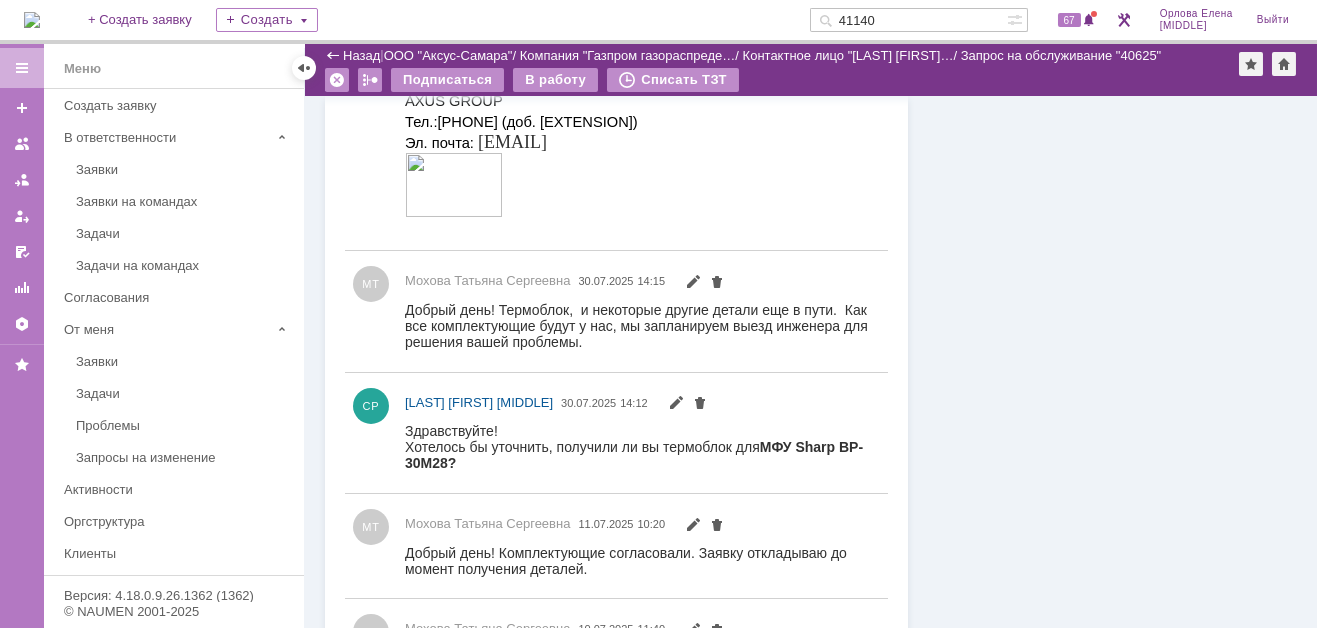 type on "41140" 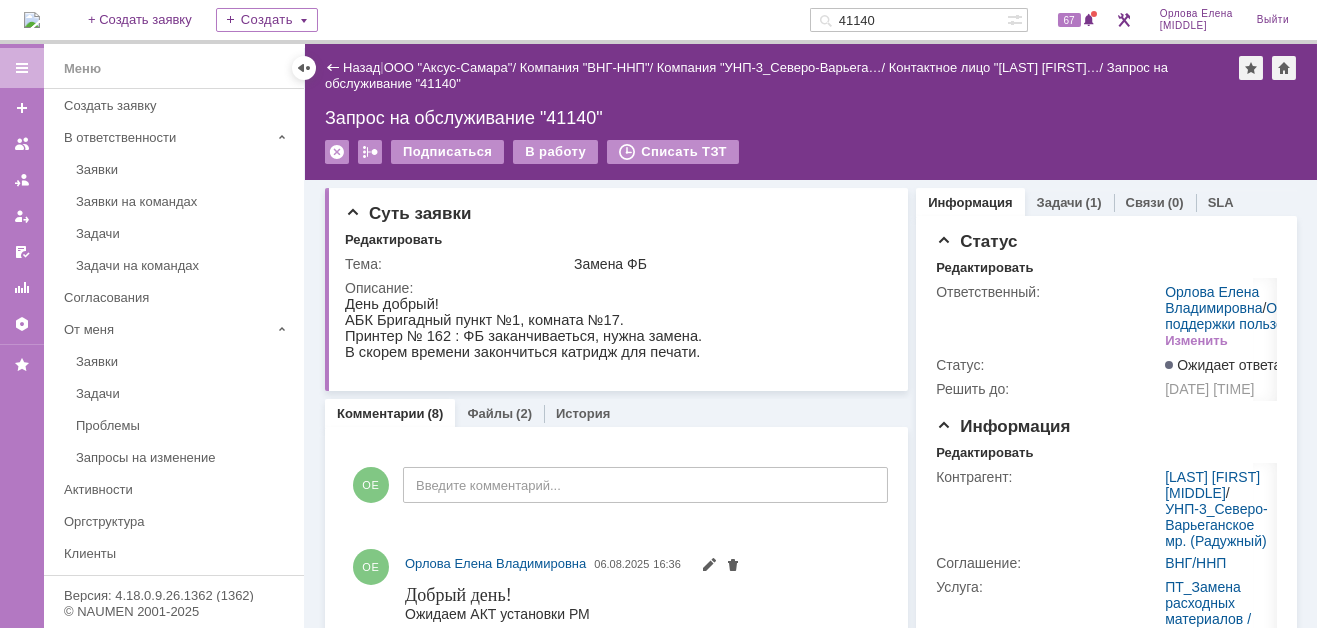 scroll, scrollTop: 0, scrollLeft: 0, axis: both 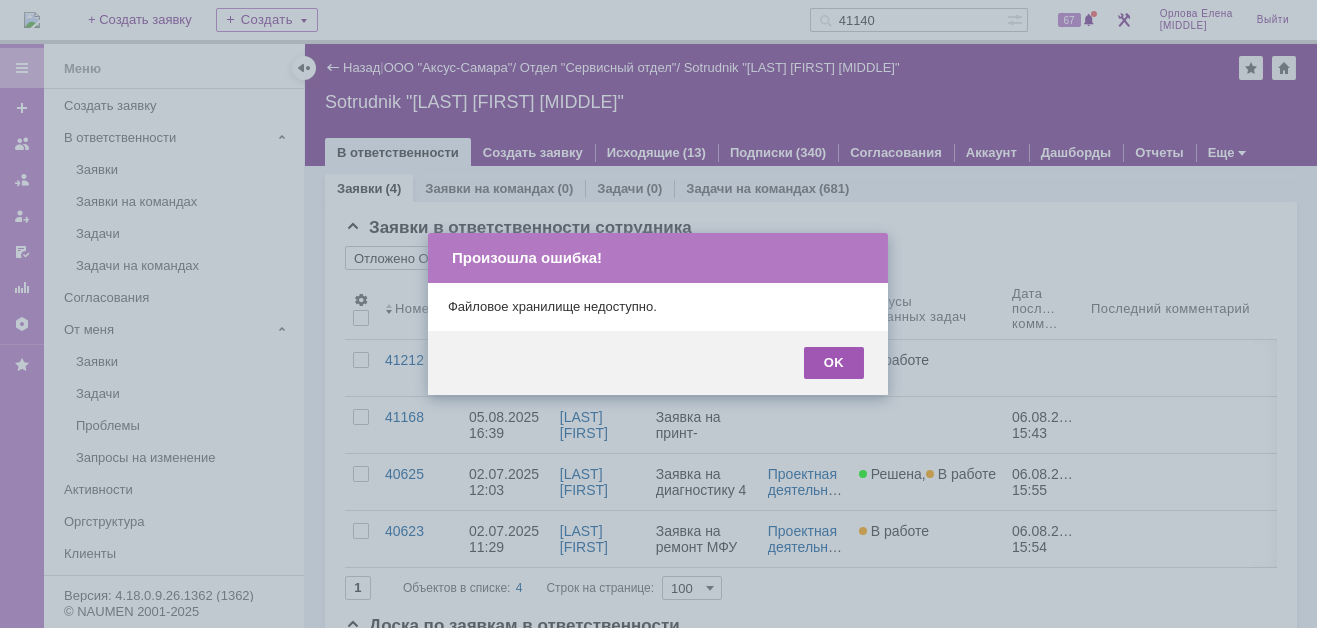 click on "OK" at bounding box center (834, 363) 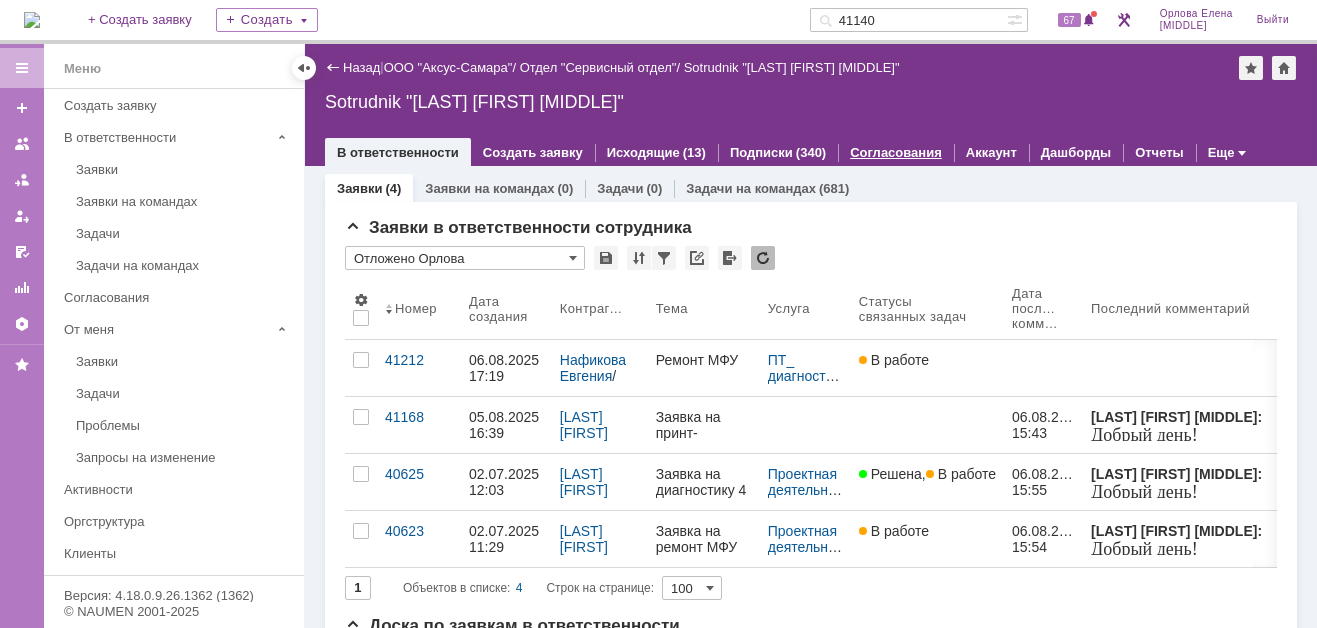 click on "Согласования" at bounding box center (896, 152) 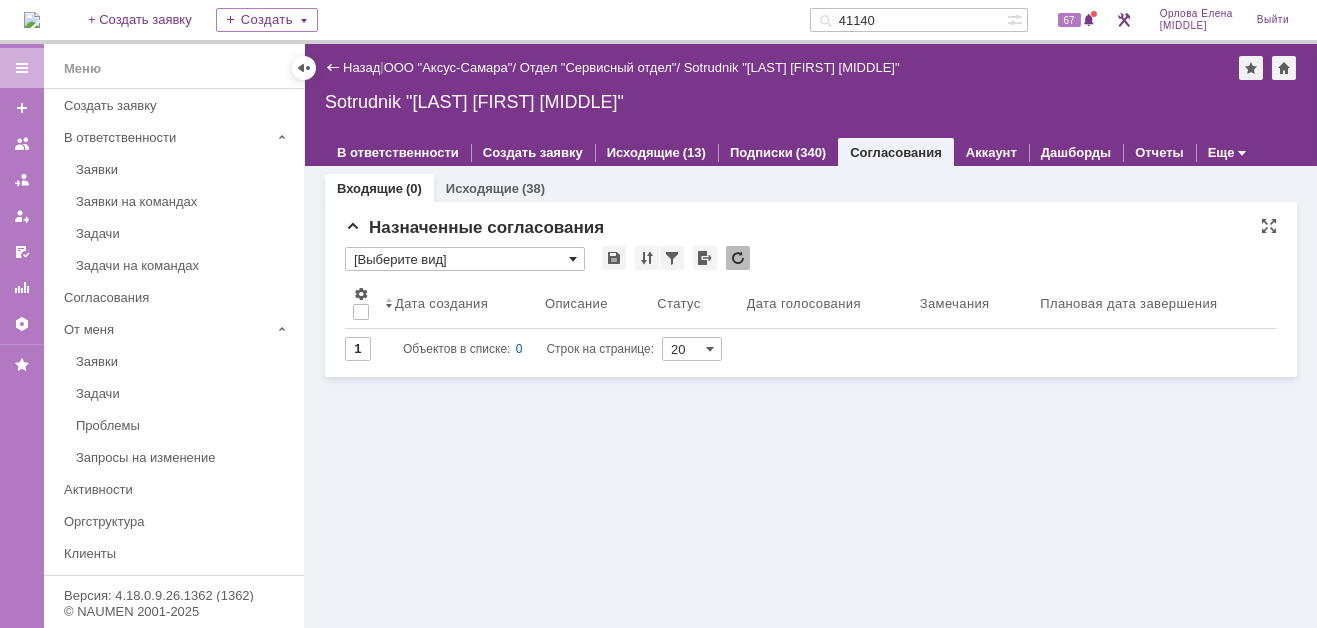 click at bounding box center [573, 259] 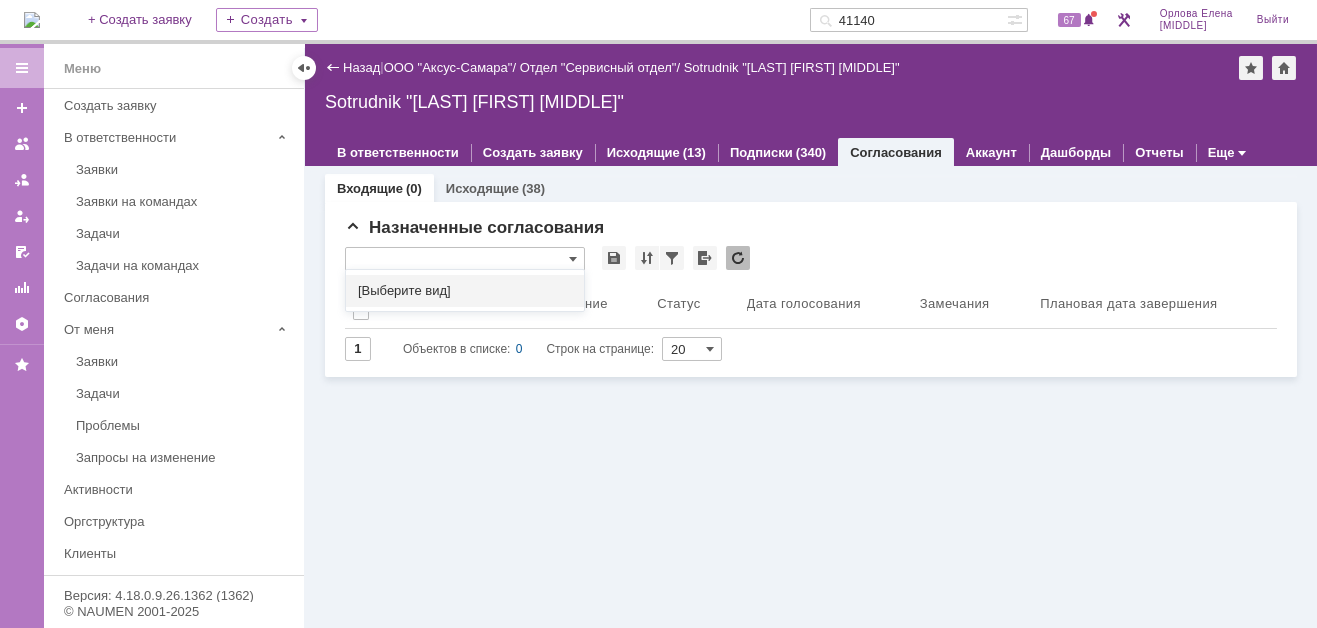 click on "Входящие (0) Исходящие (38)" at bounding box center (811, 188) 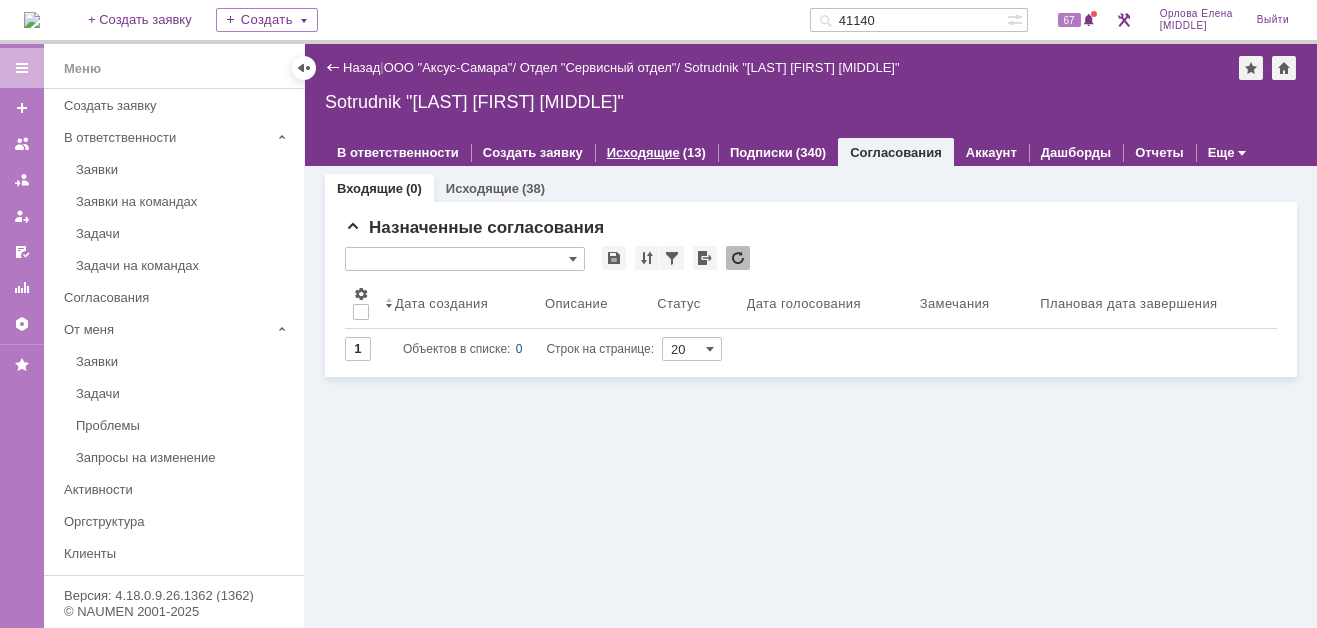 type on "[Выберите вид]" 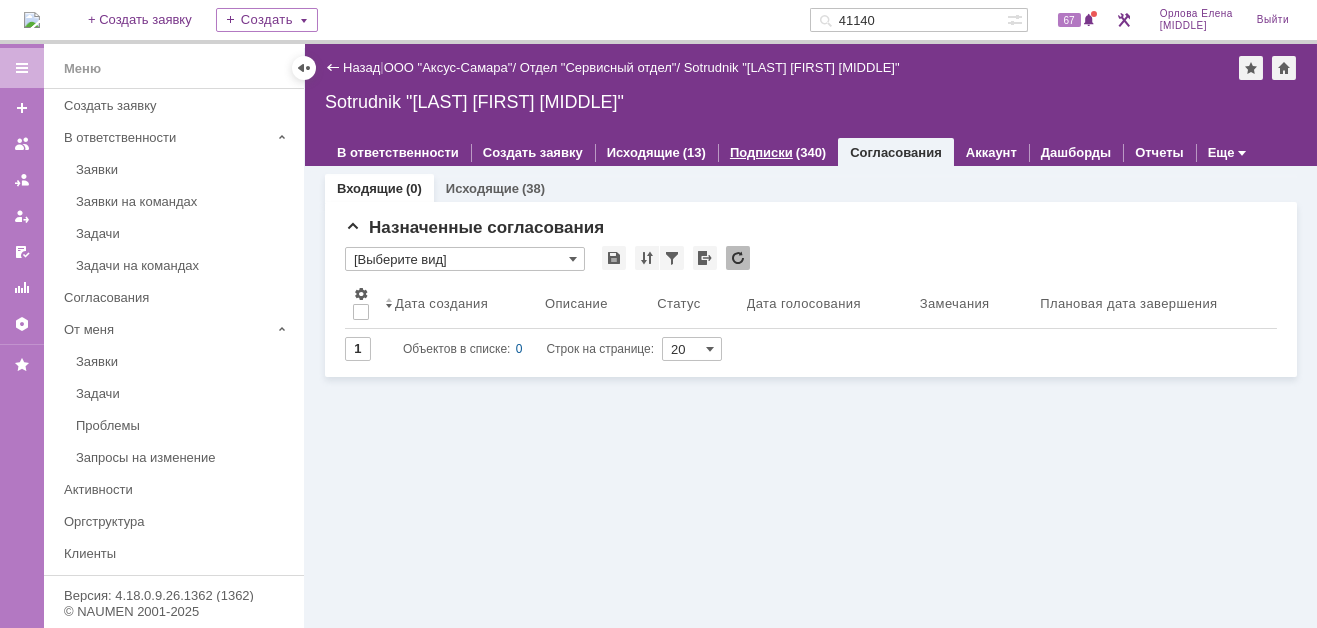 click on "Подписки" at bounding box center (761, 152) 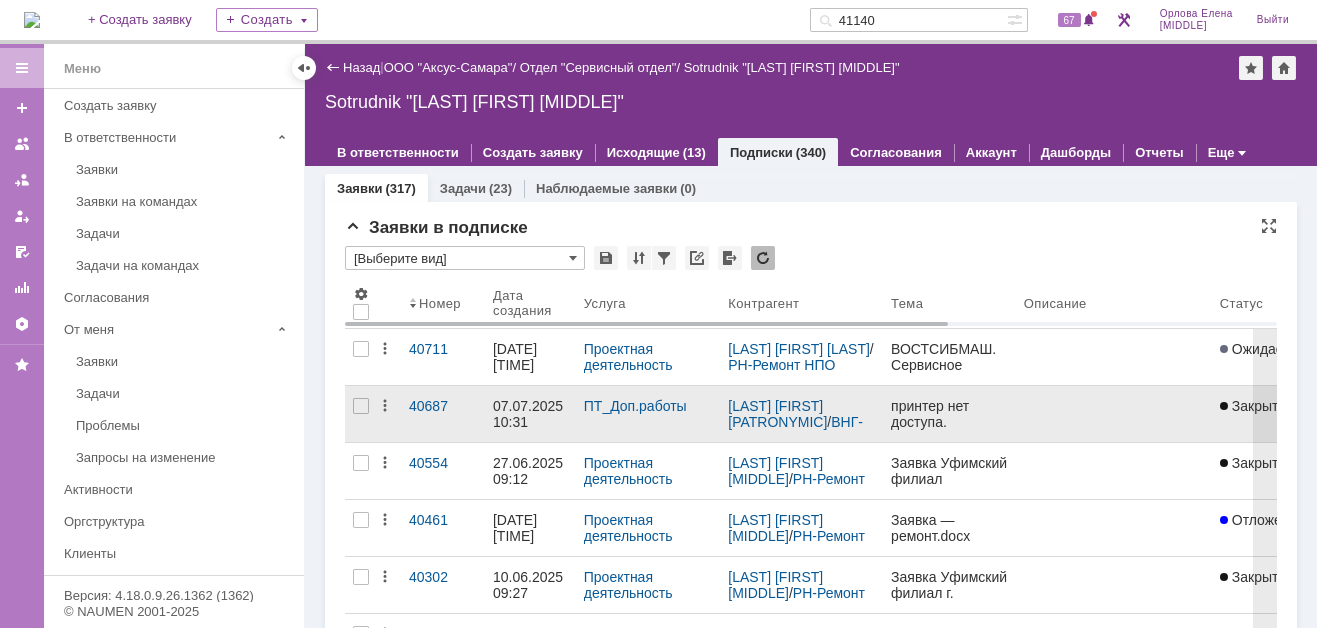 scroll, scrollTop: 0, scrollLeft: 0, axis: both 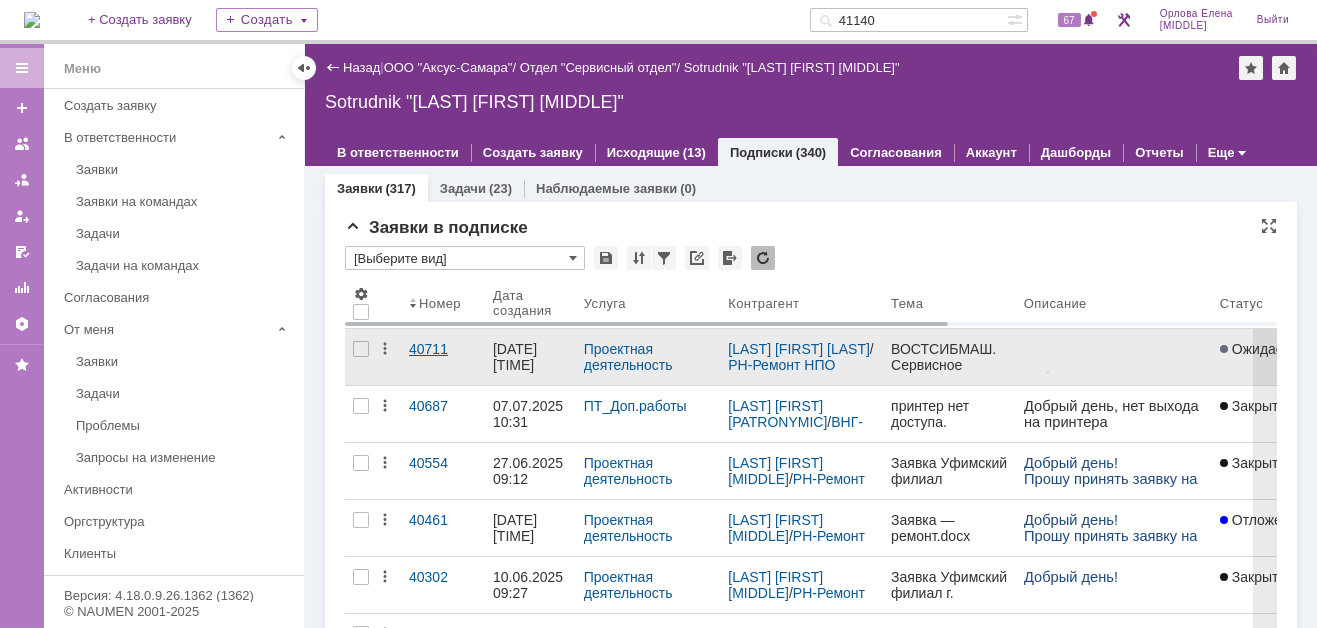 click on "40711" at bounding box center [443, 349] 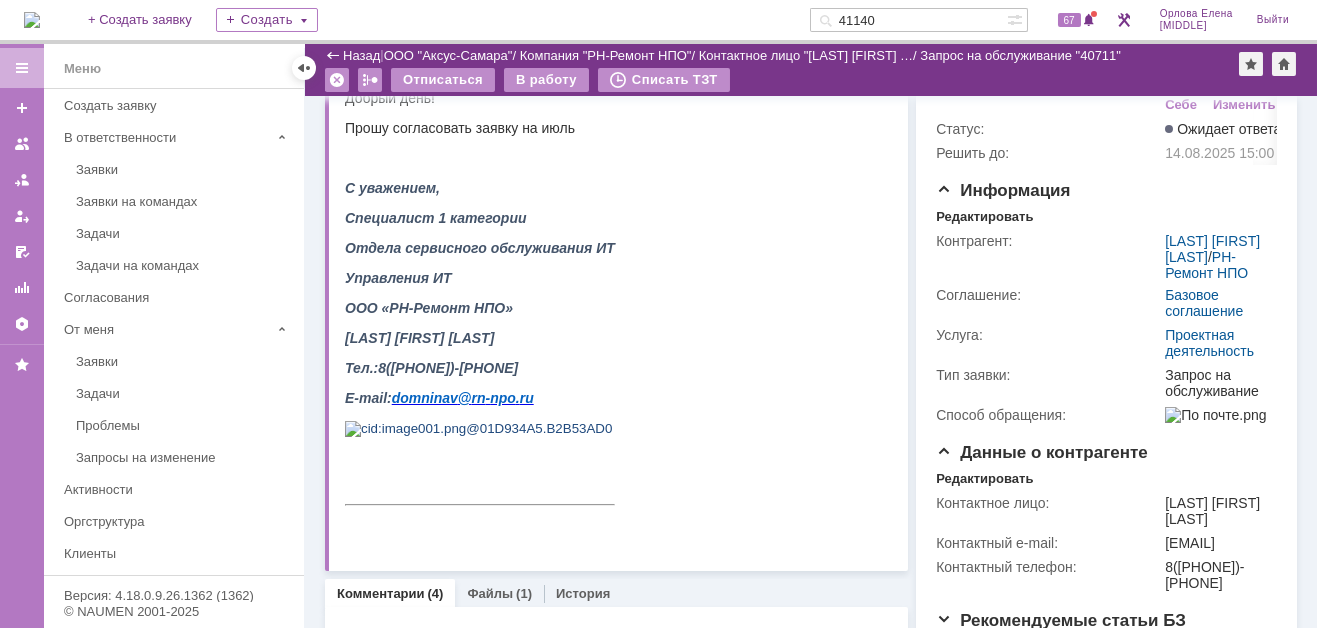 scroll, scrollTop: 0, scrollLeft: 0, axis: both 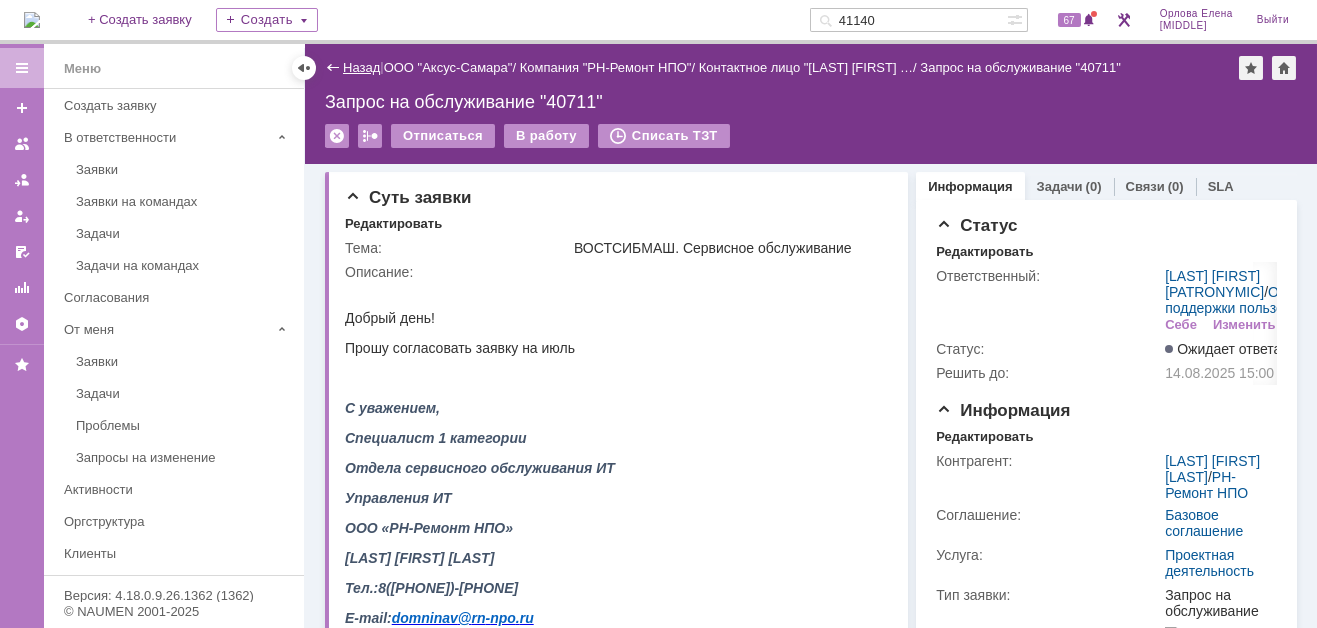 click on "Назад" at bounding box center [361, 67] 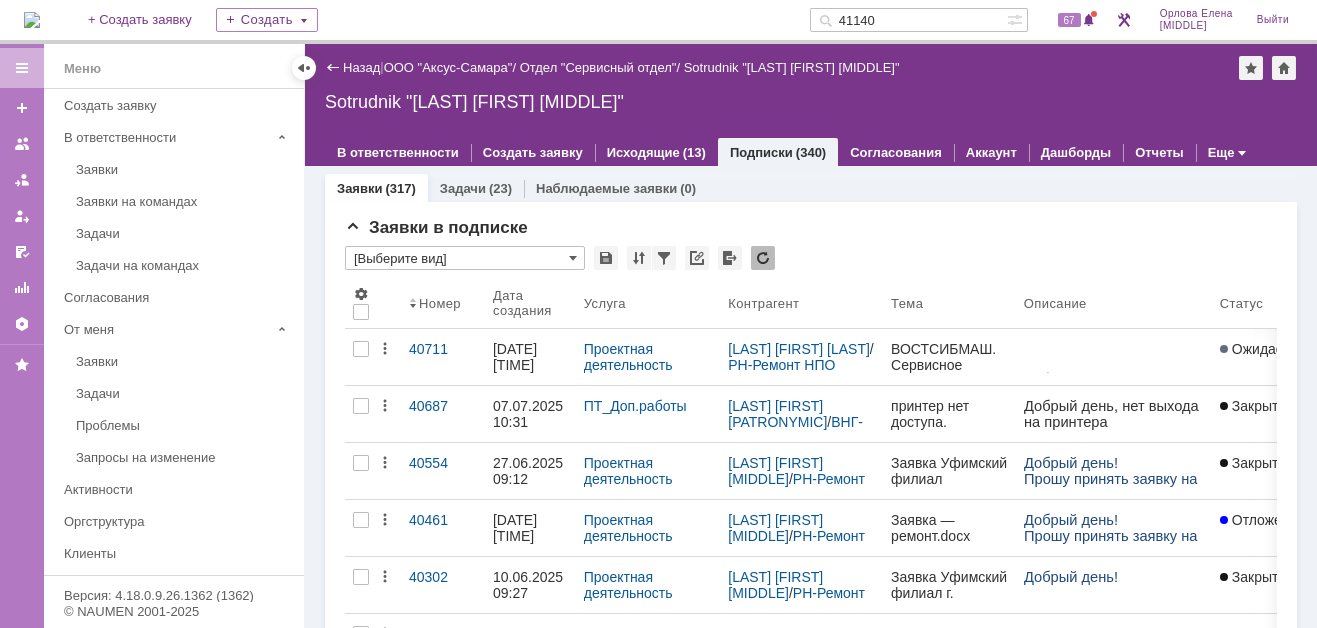 drag, startPoint x: 897, startPoint y: 21, endPoint x: 840, endPoint y: 20, distance: 57.00877 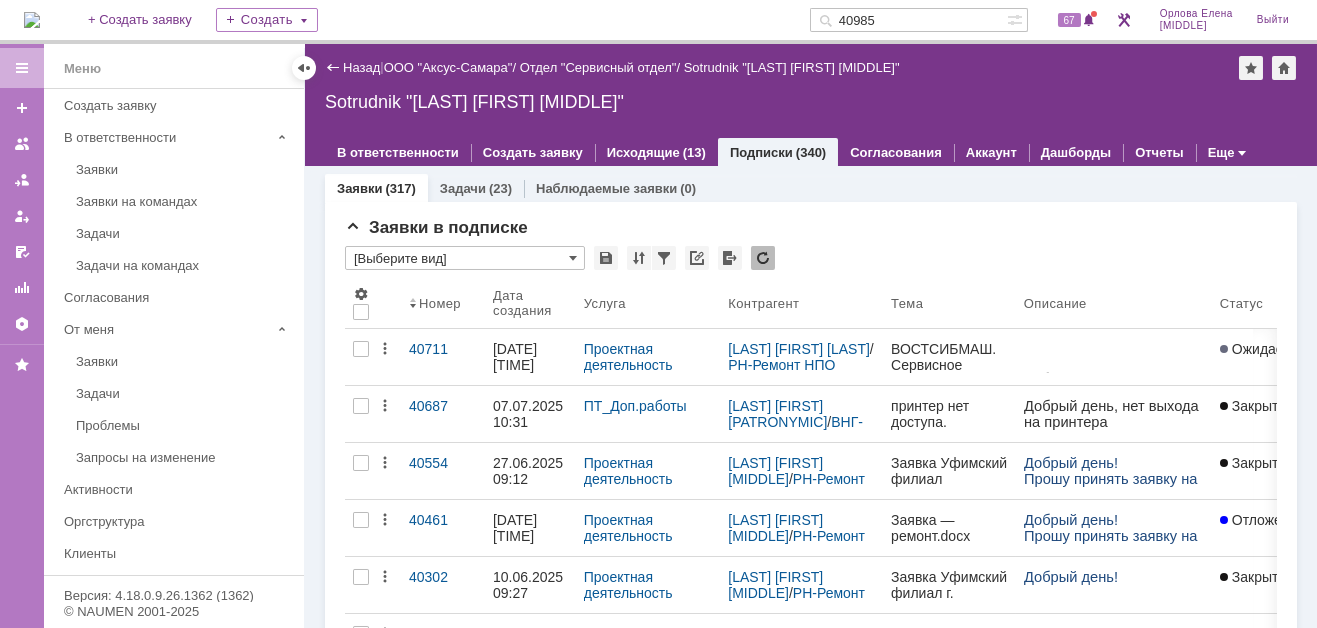 type on "40985" 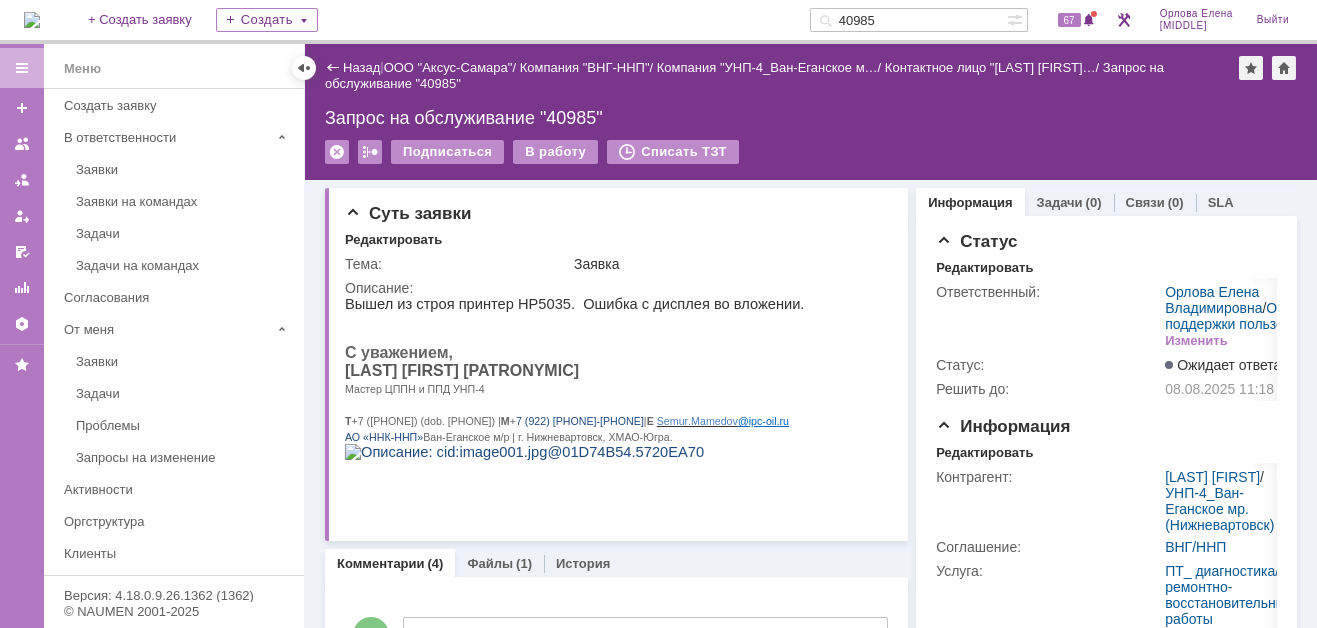 scroll, scrollTop: 0, scrollLeft: 0, axis: both 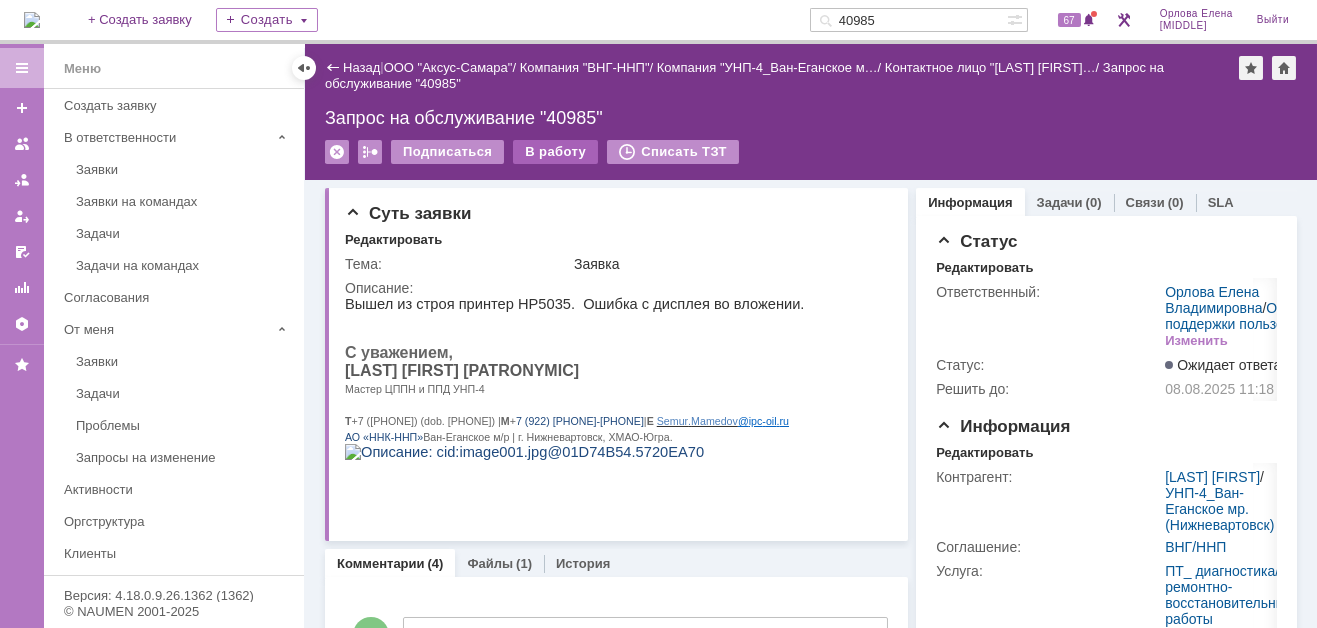 click on "В работу" at bounding box center [555, 152] 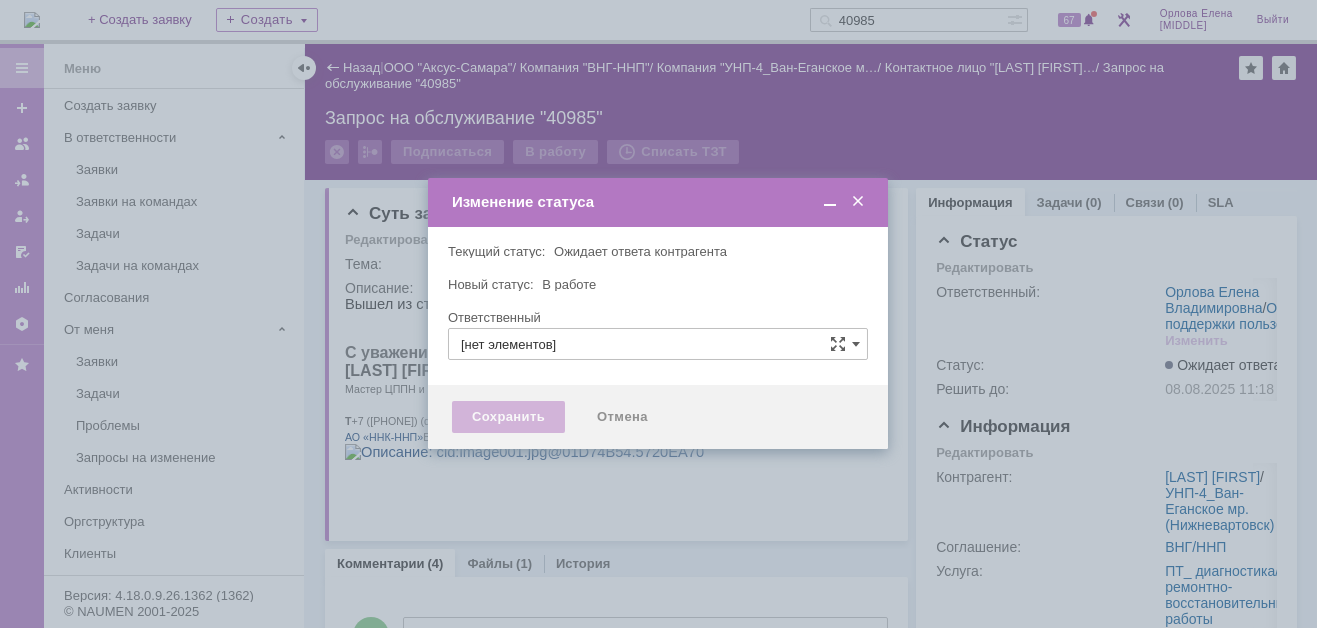 type on "Орлова Елена Владимировна" 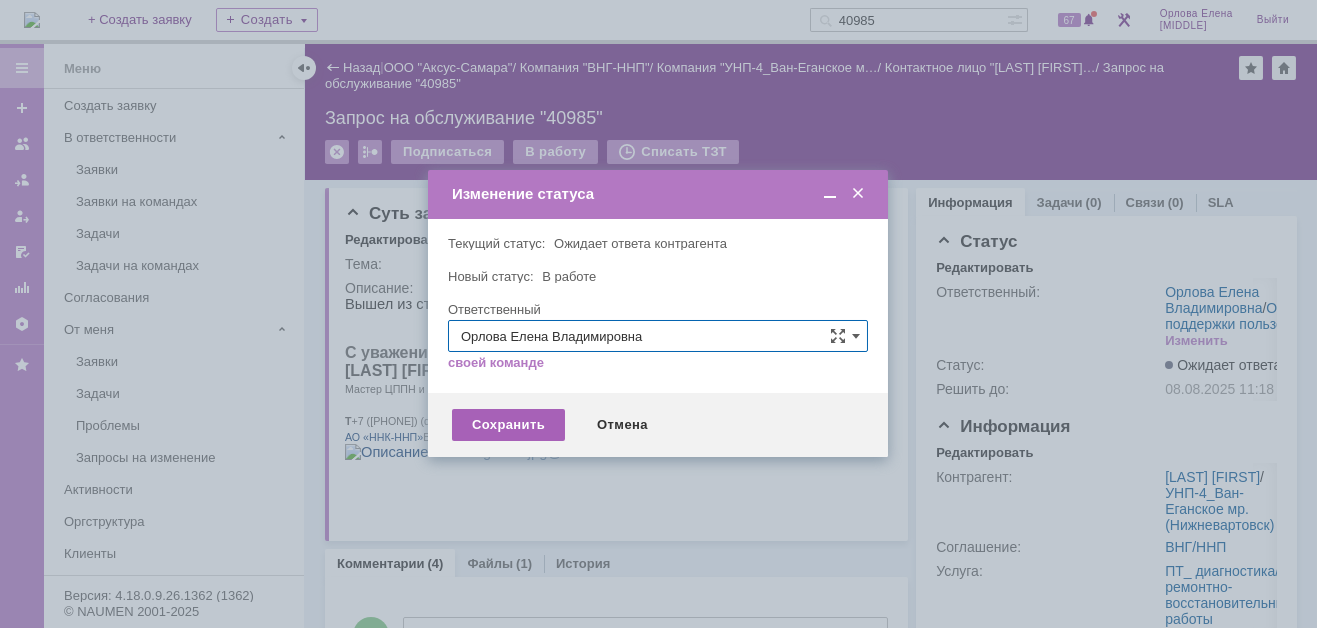 click on "Сохранить" at bounding box center [508, 425] 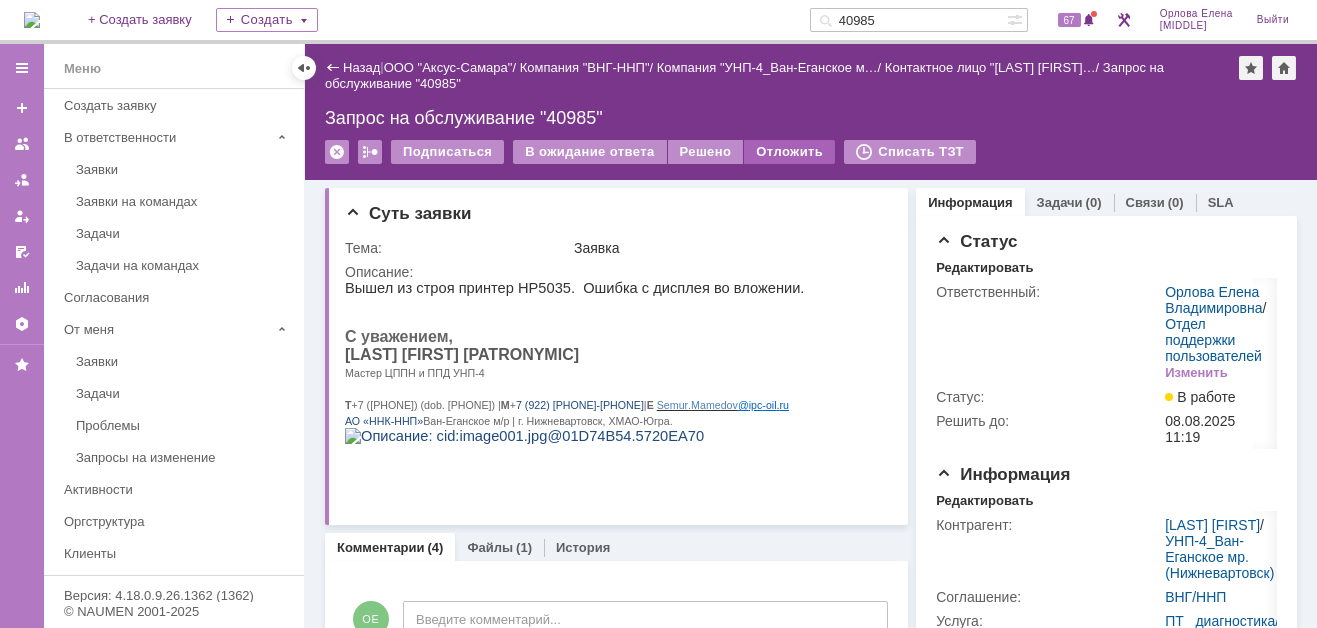 scroll, scrollTop: 0, scrollLeft: 0, axis: both 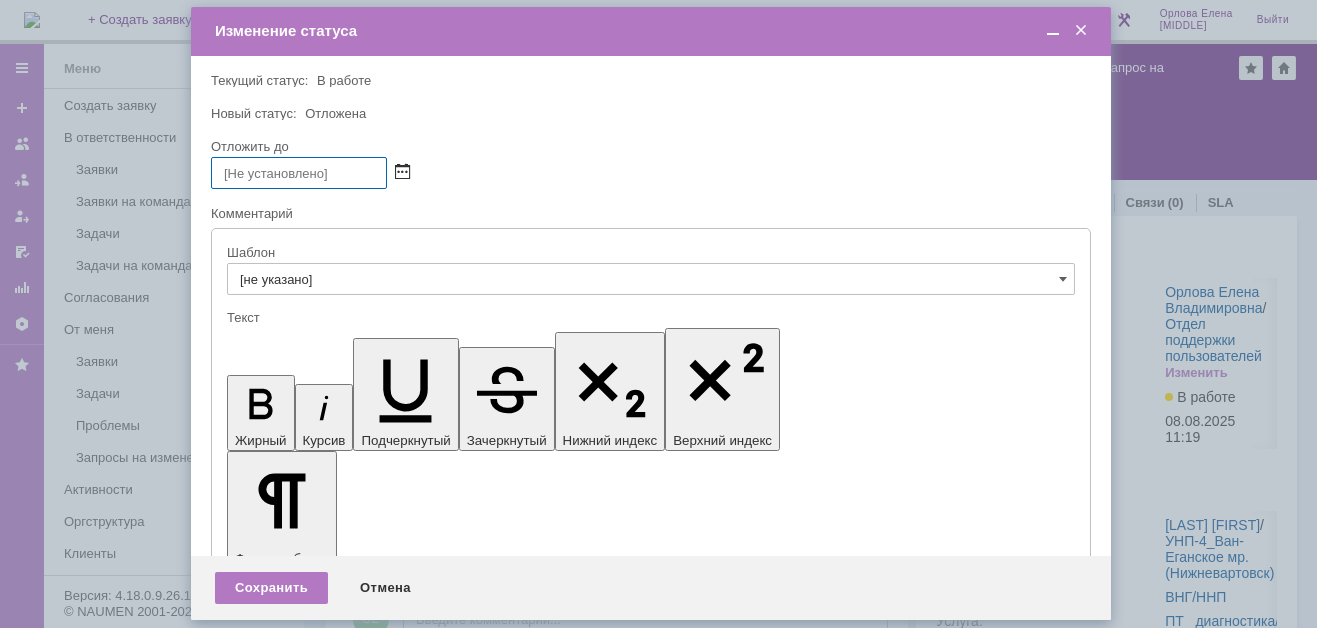 click at bounding box center (402, 173) 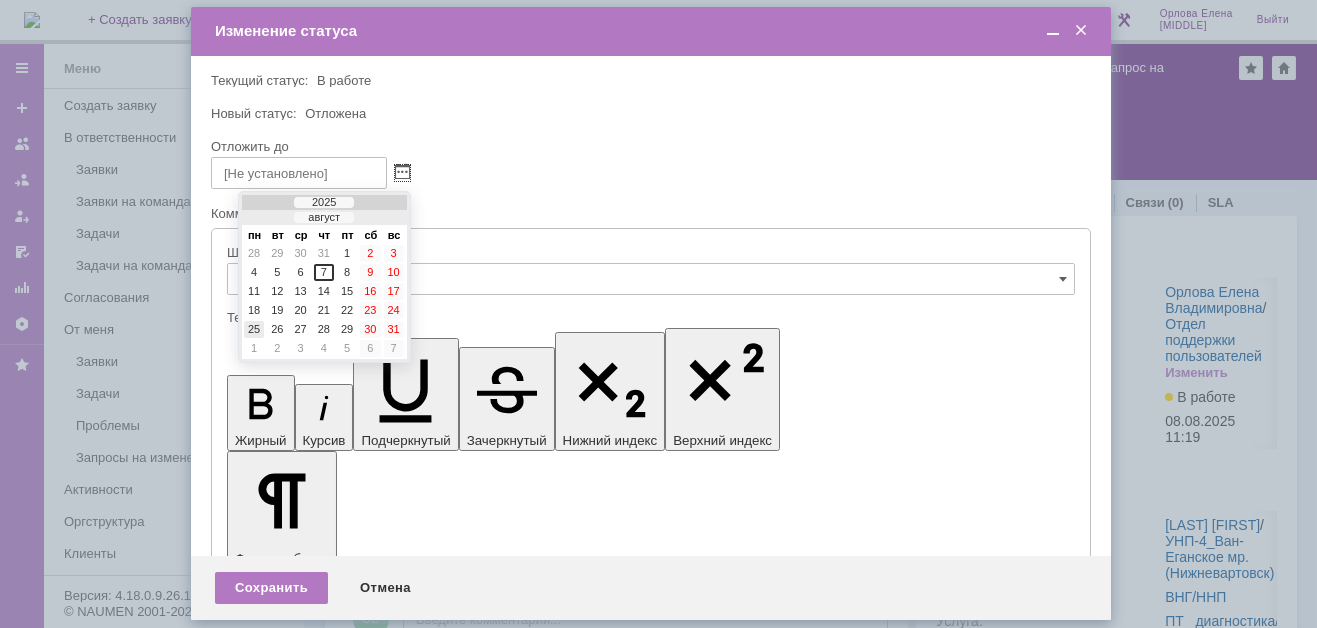 click on "25" at bounding box center (254, 329) 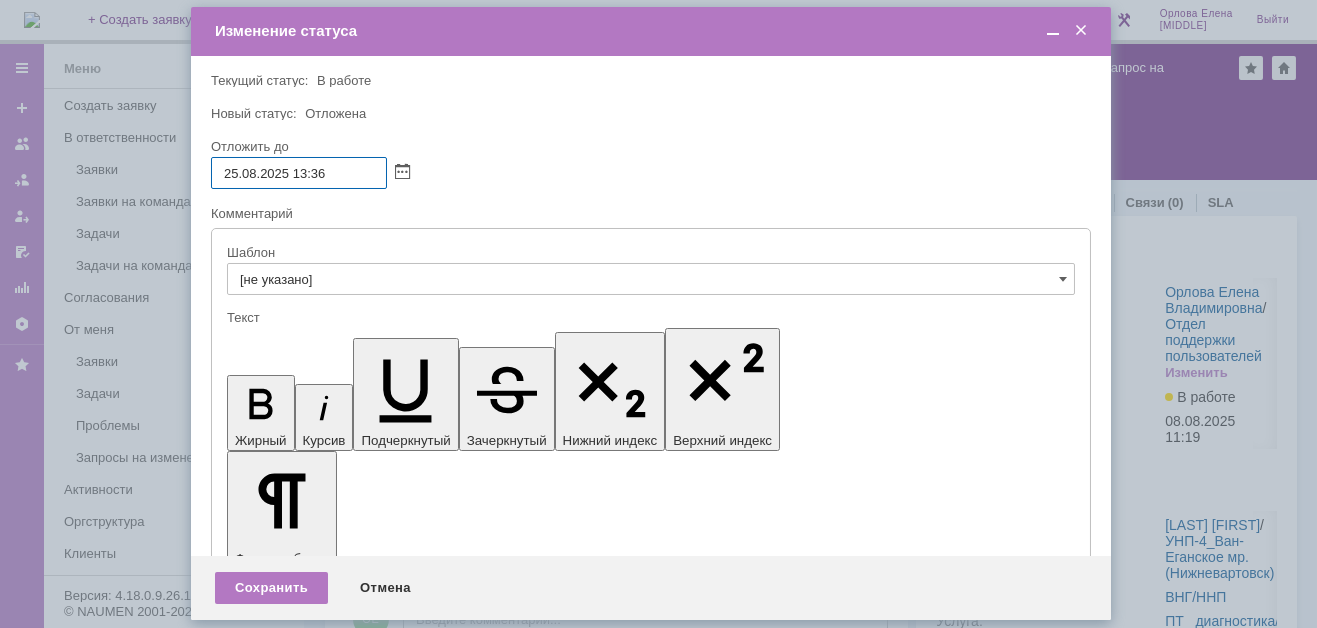 click on "25.08.2025 13:36" at bounding box center [299, 173] 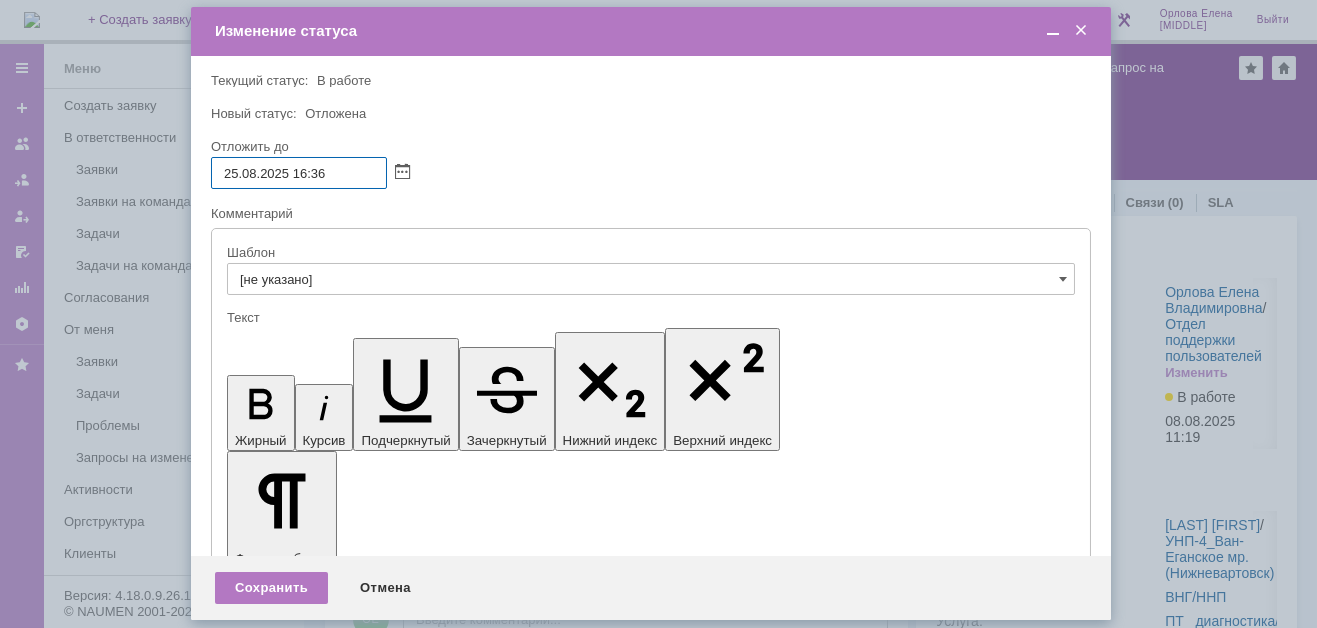 click on "25.08.2025 16:36" at bounding box center (299, 173) 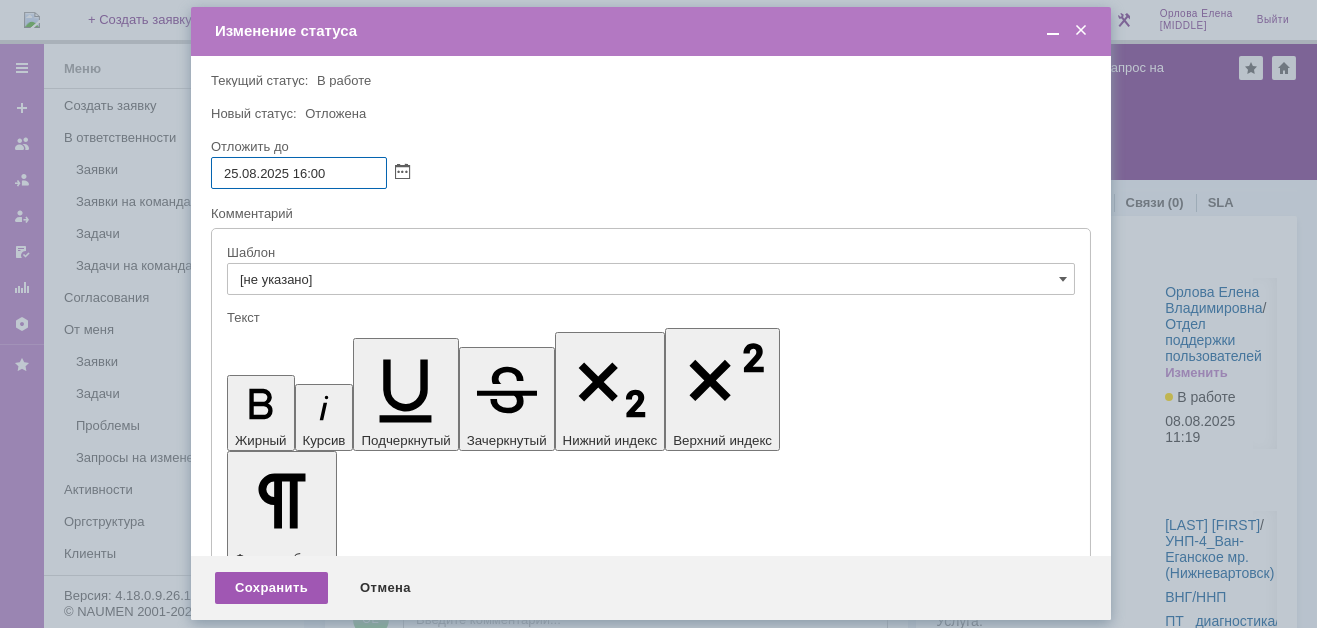 type on "25.08.2025 16:00" 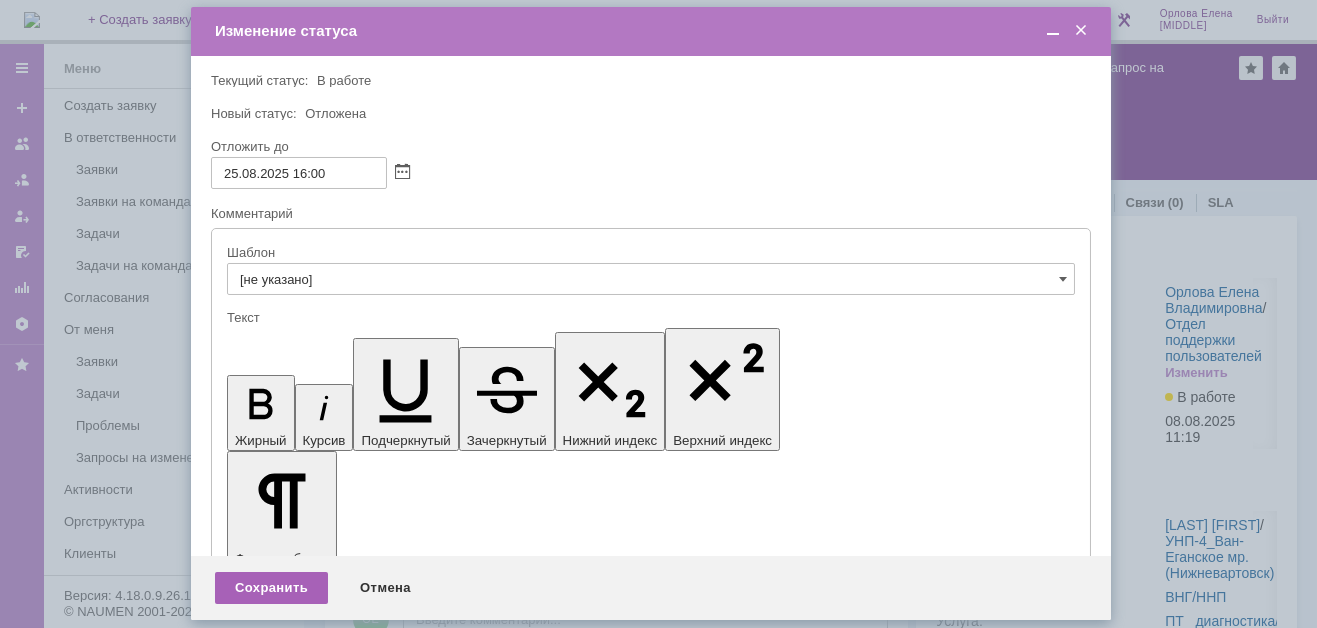 click on "Сохранить" at bounding box center (271, 588) 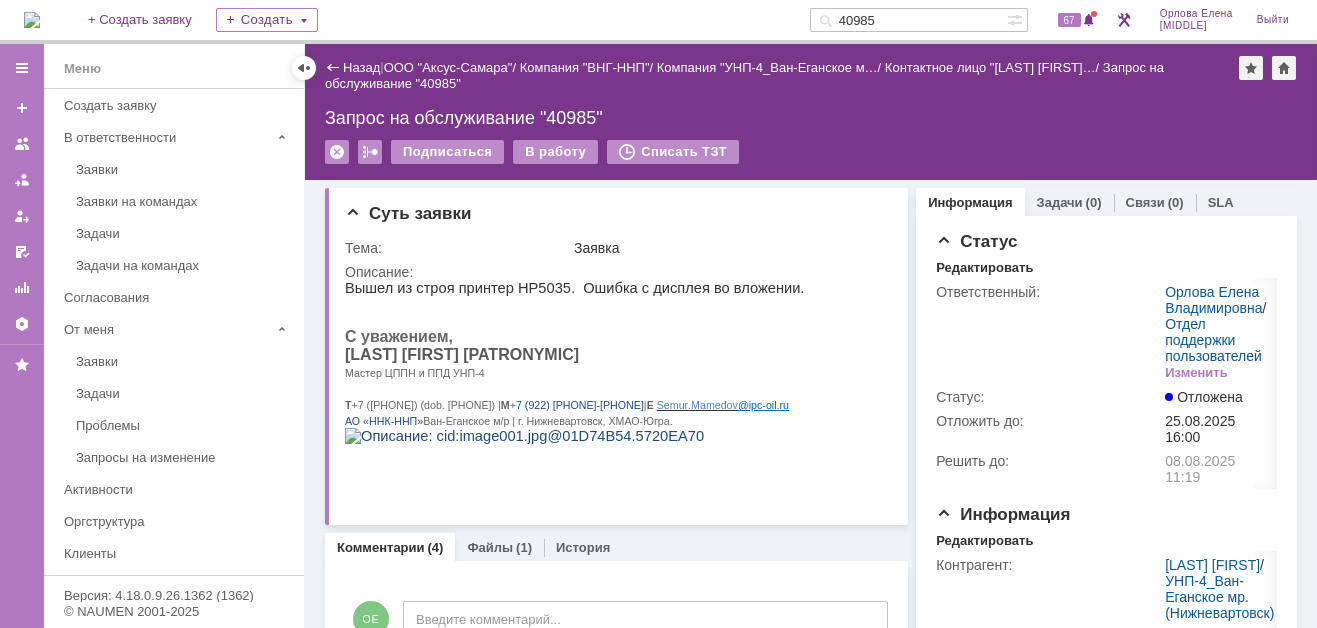 scroll, scrollTop: 0, scrollLeft: 0, axis: both 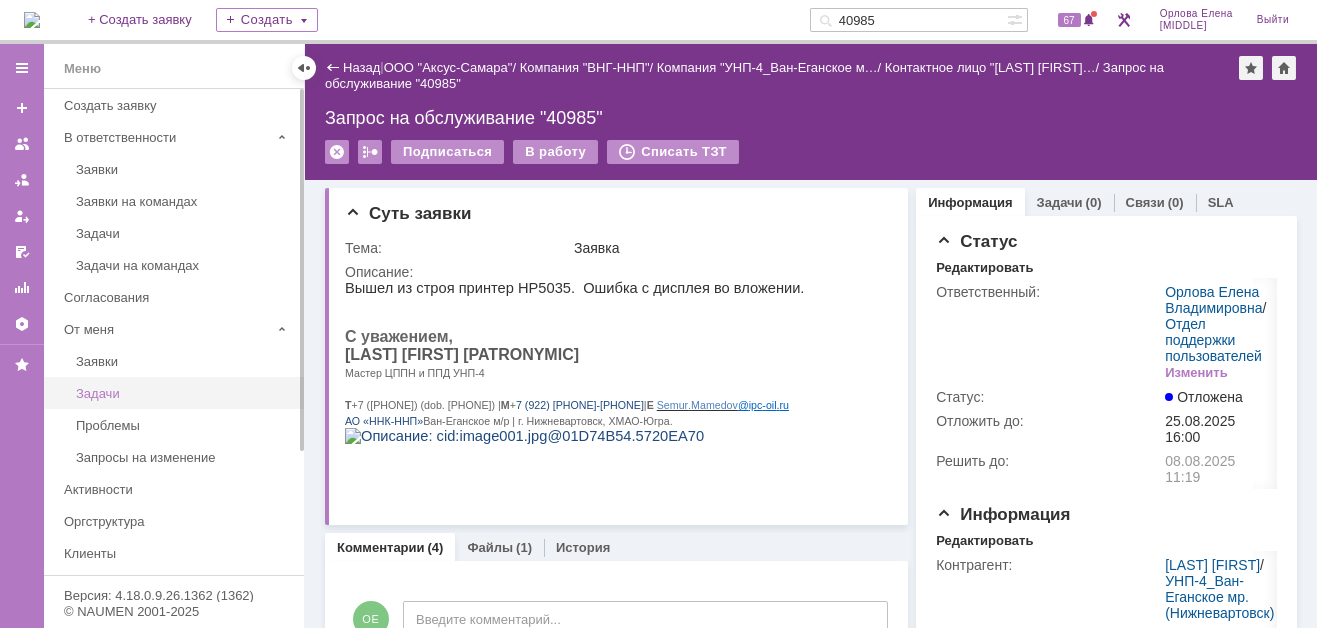 click on "Задачи" at bounding box center [184, 393] 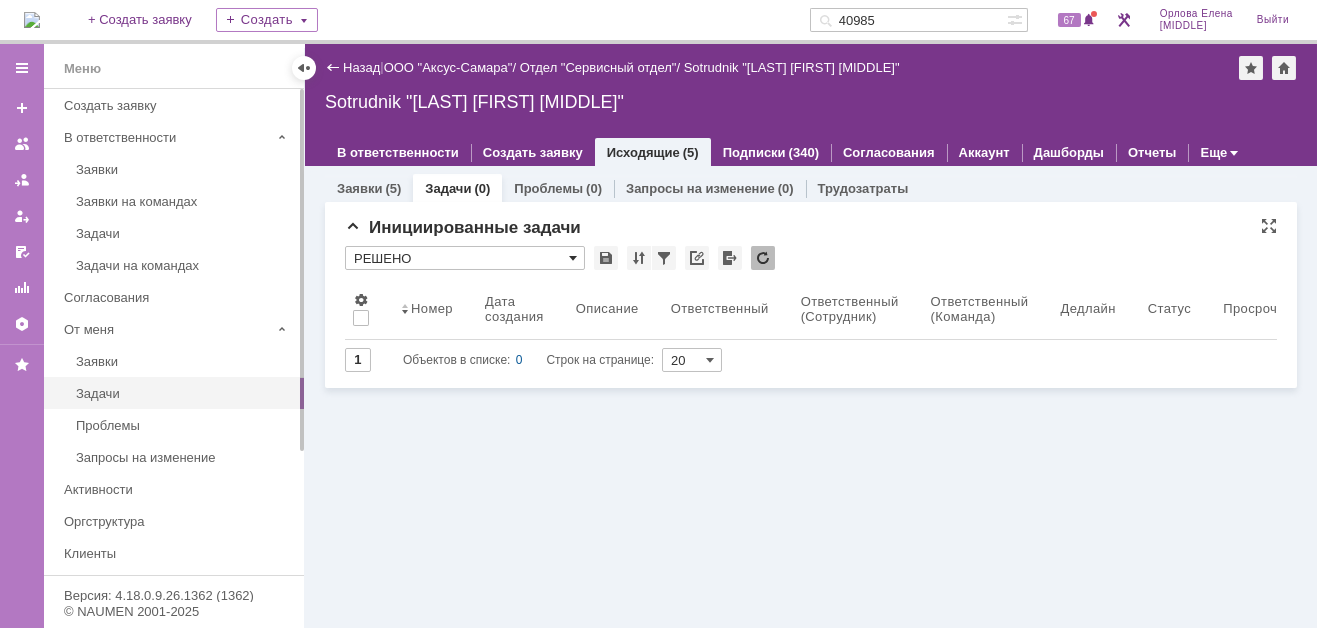 click at bounding box center (573, 258) 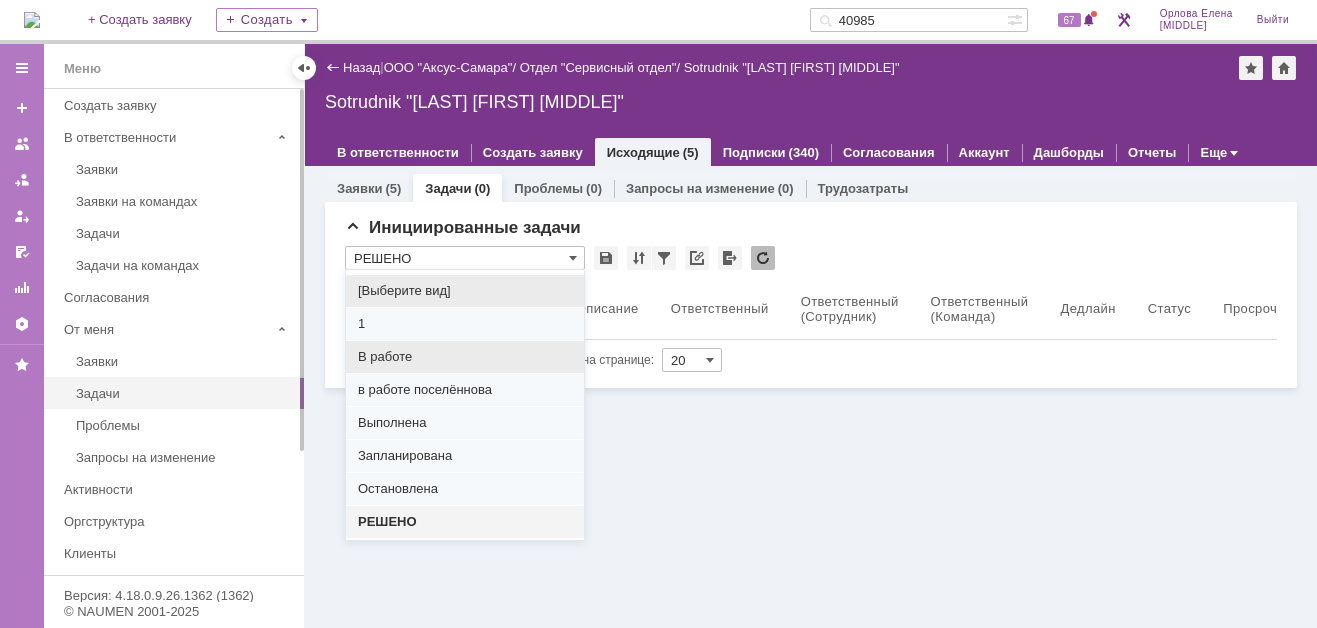 click on "В работе" at bounding box center (465, 357) 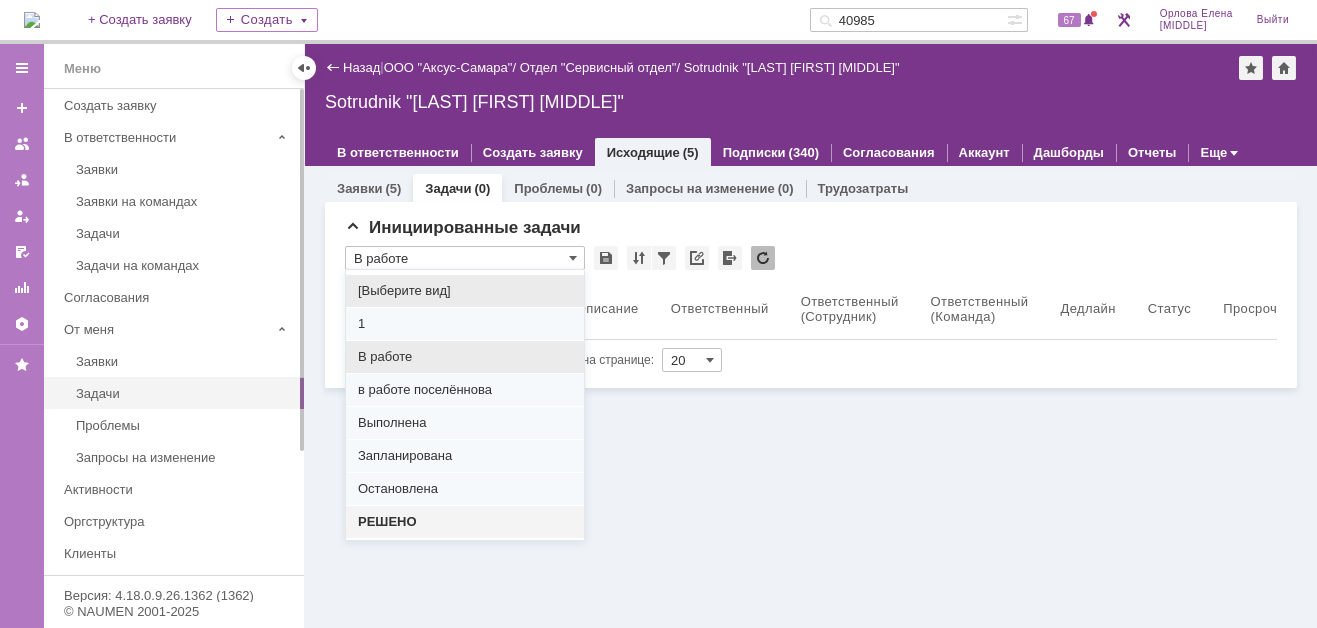 type on "100" 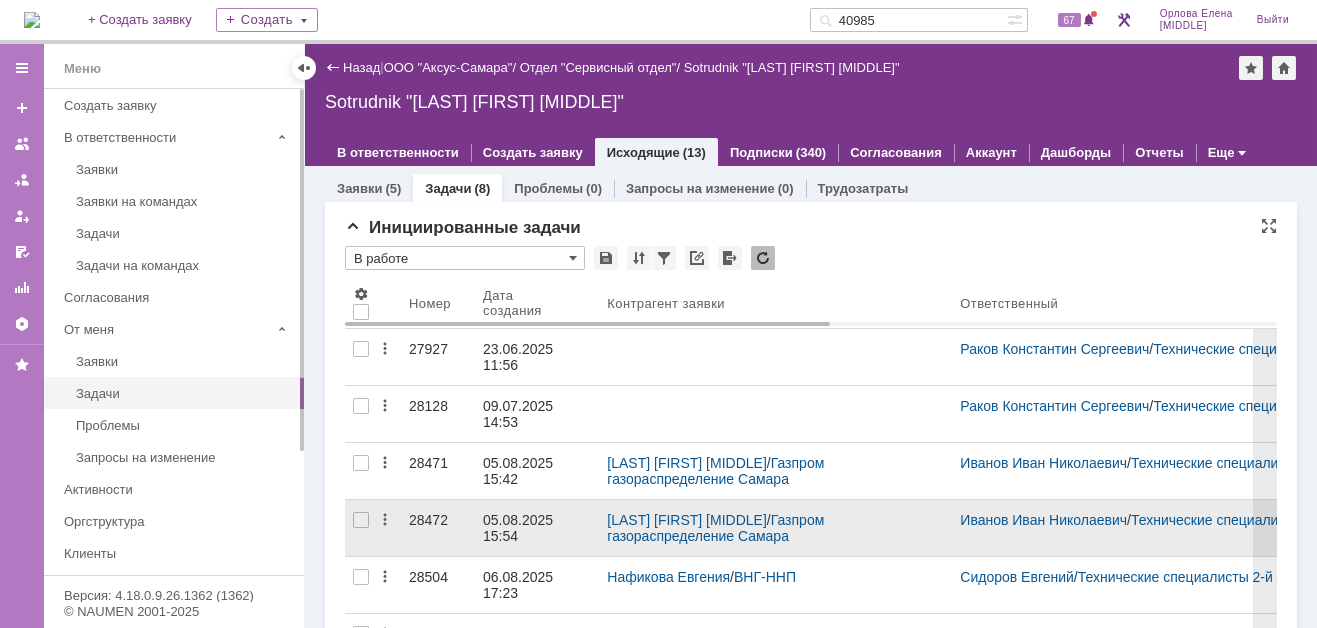 type on "В работе" 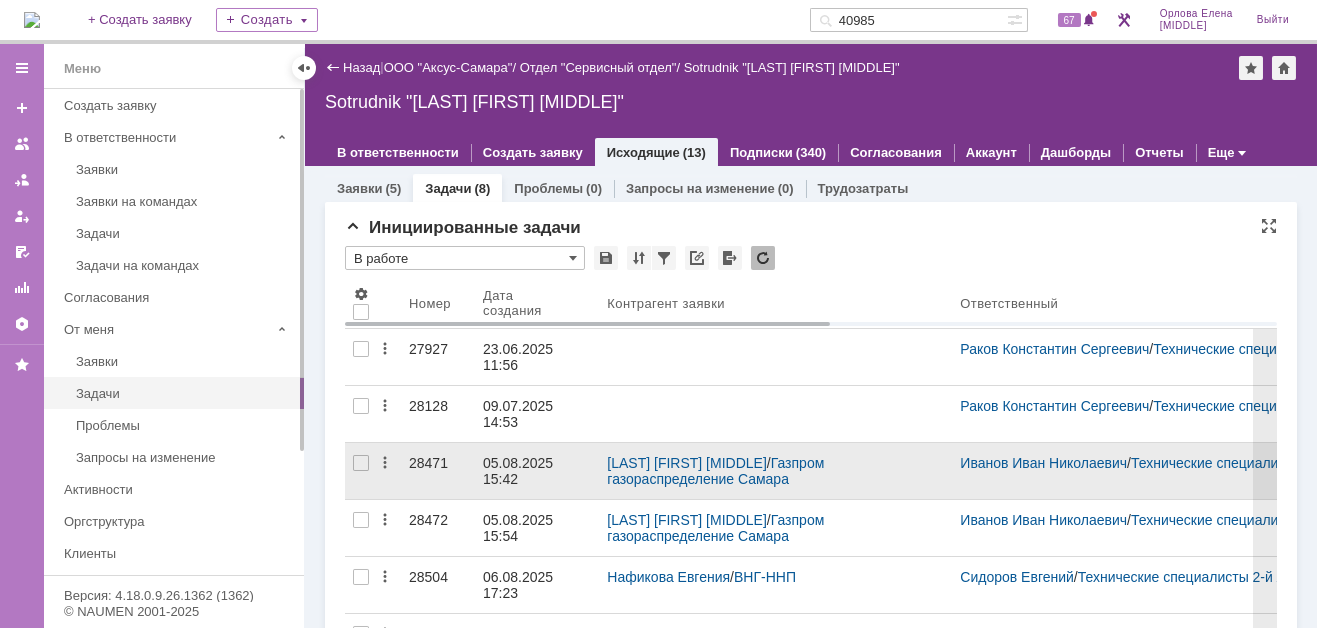 scroll, scrollTop: 0, scrollLeft: 0, axis: both 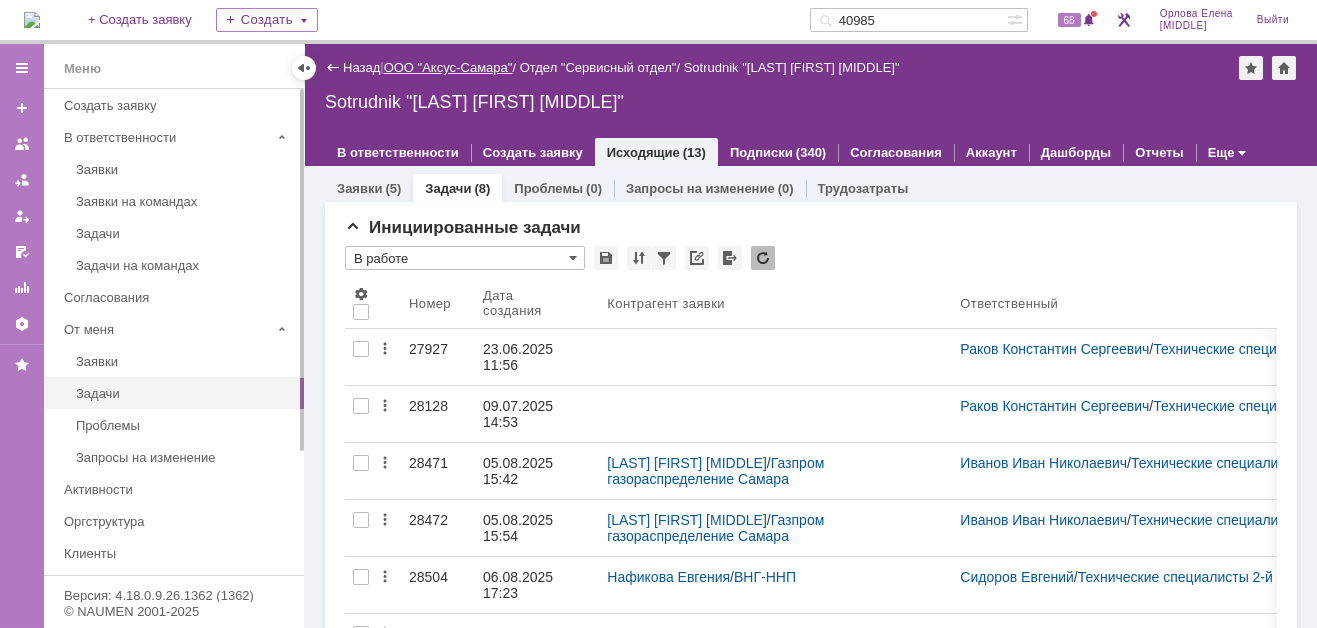 click on "ООО "Аксус-Самара"" at bounding box center [448, 67] 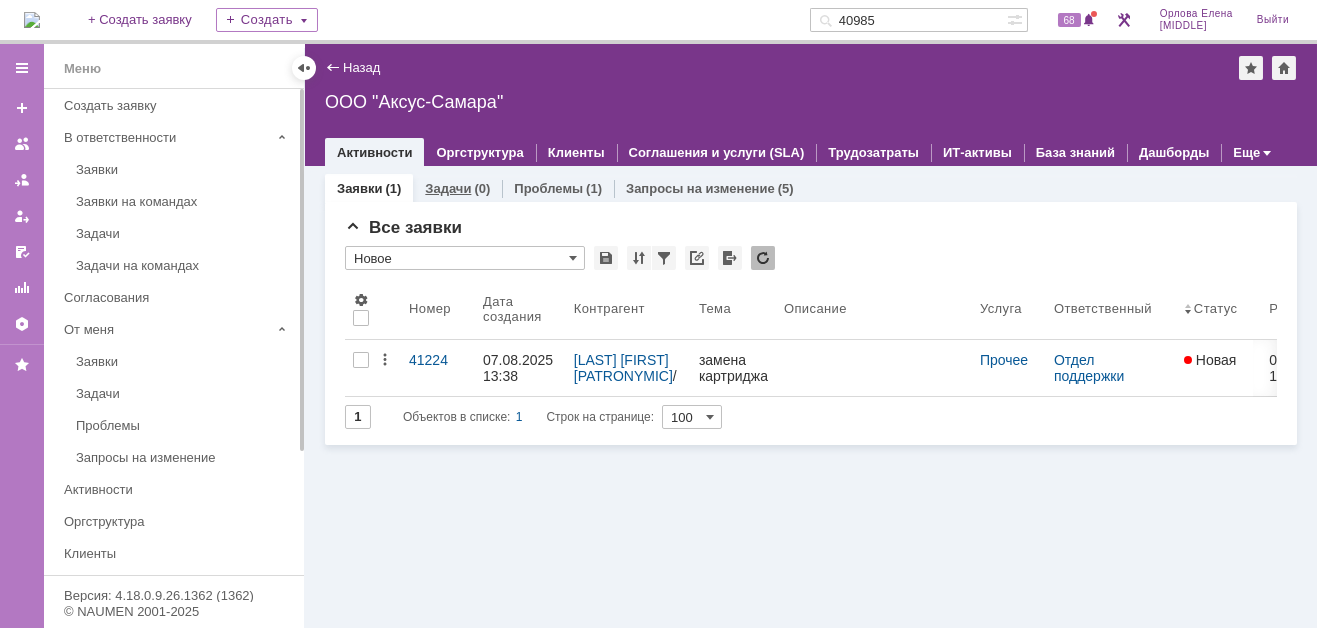 scroll, scrollTop: 0, scrollLeft: 0, axis: both 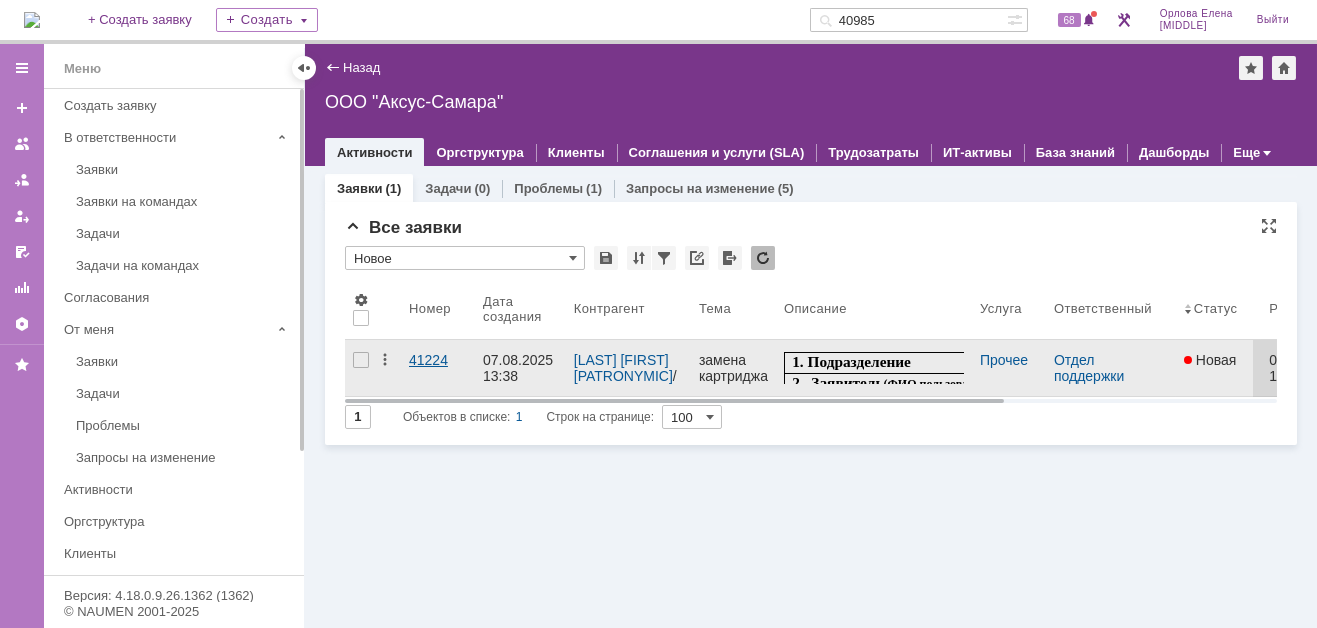 click on "41224" at bounding box center [438, 360] 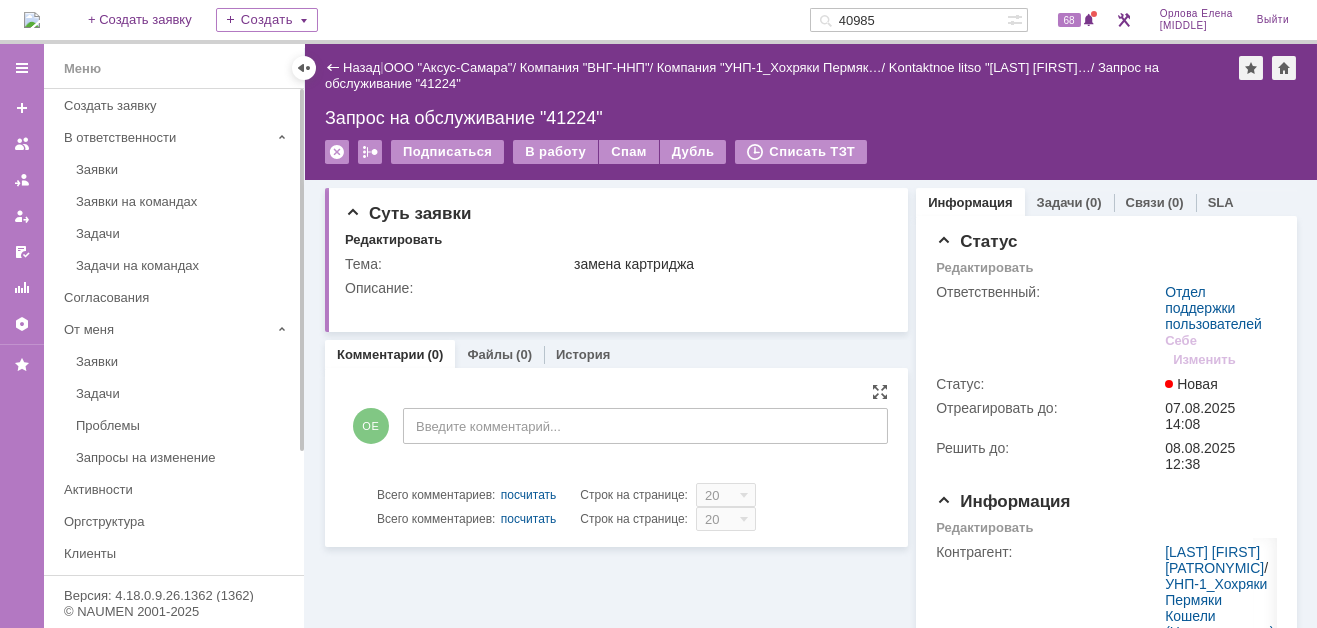 scroll, scrollTop: 0, scrollLeft: 0, axis: both 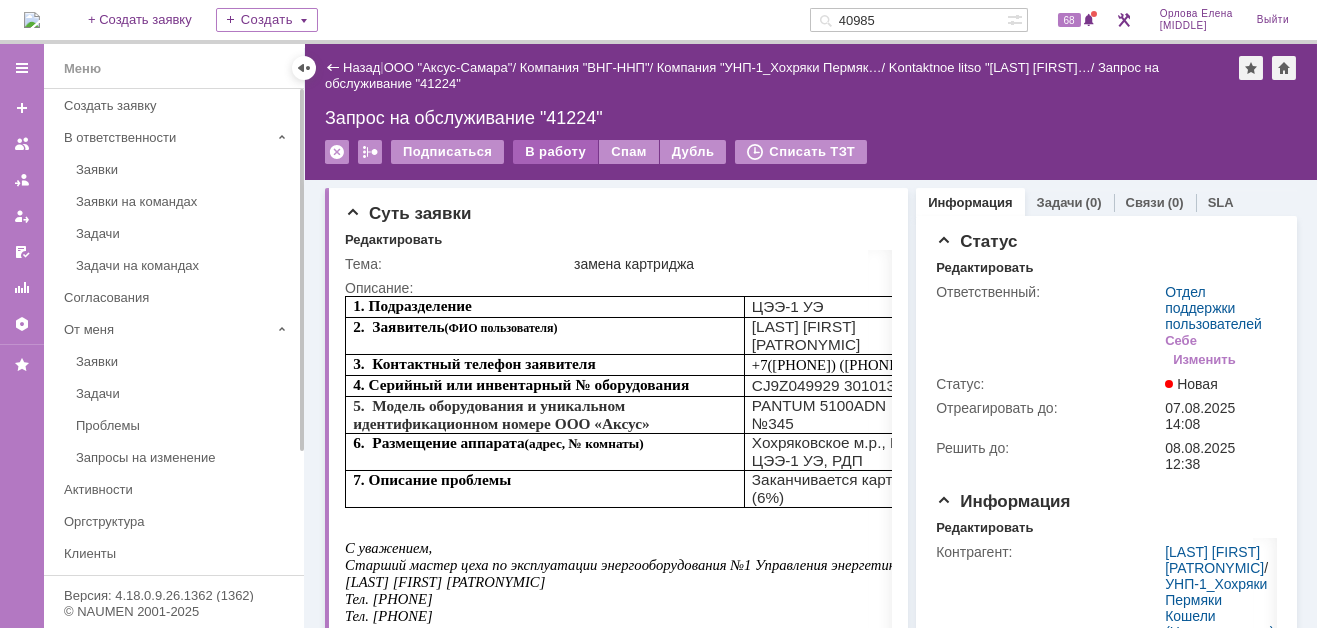 click on "В работу" at bounding box center [555, 152] 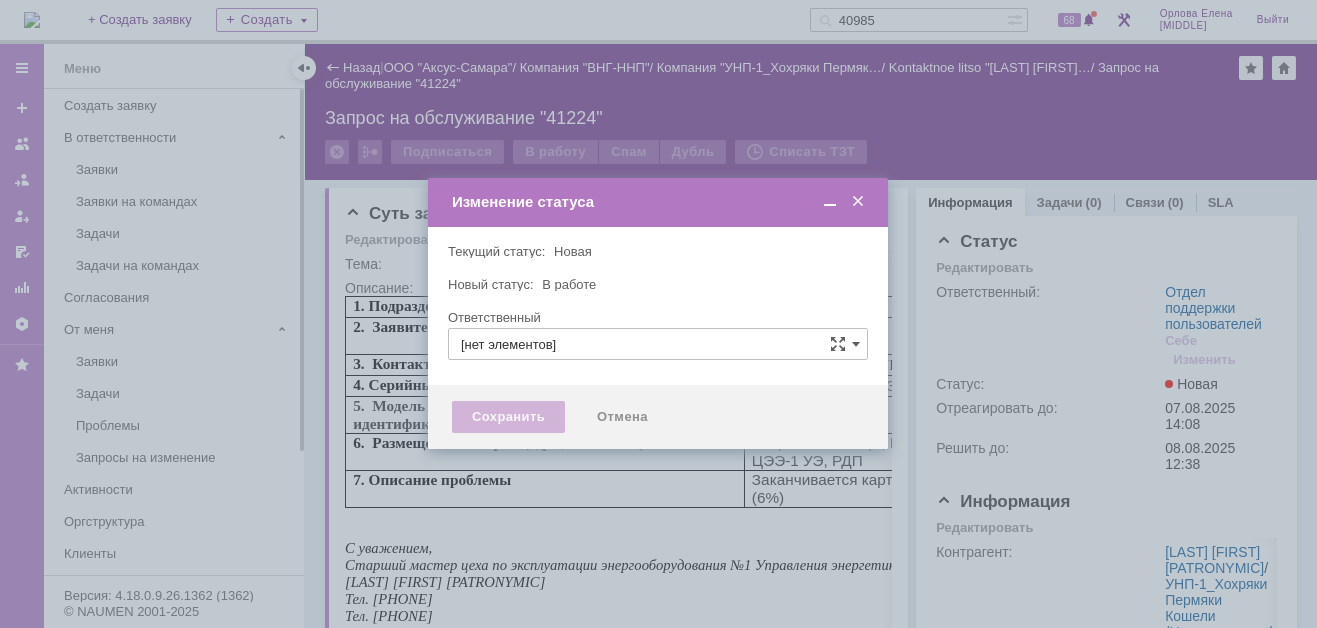 type on "Отдел поддержки пользователей" 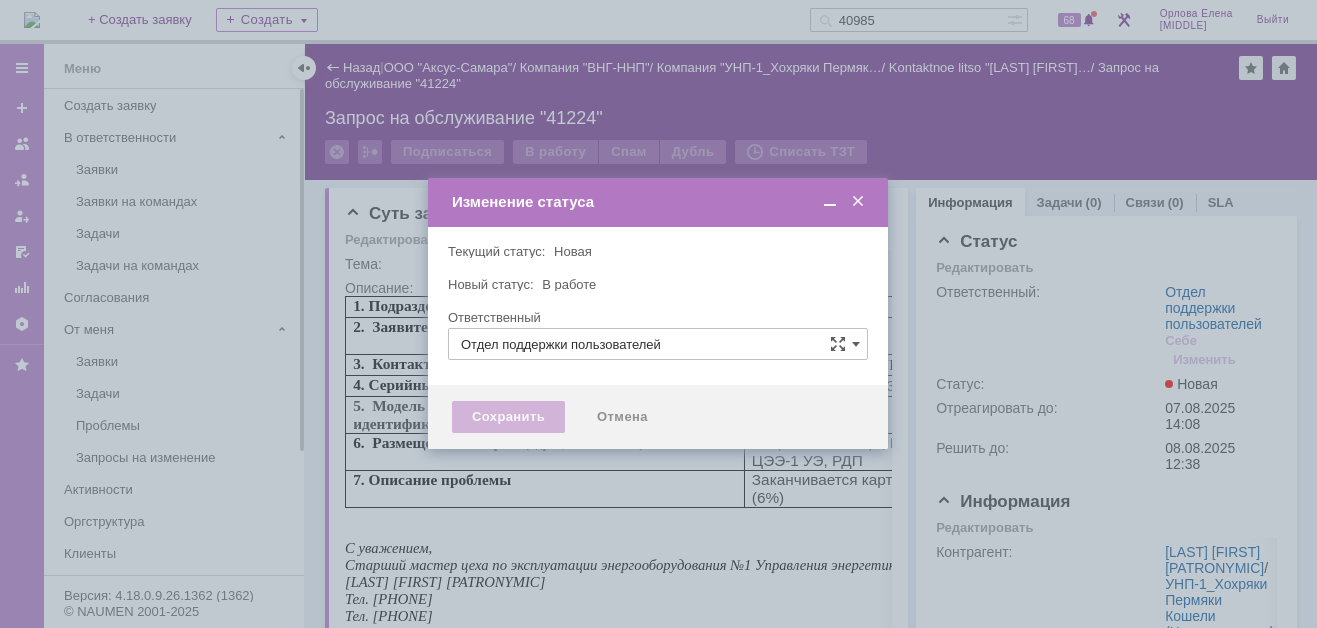 type 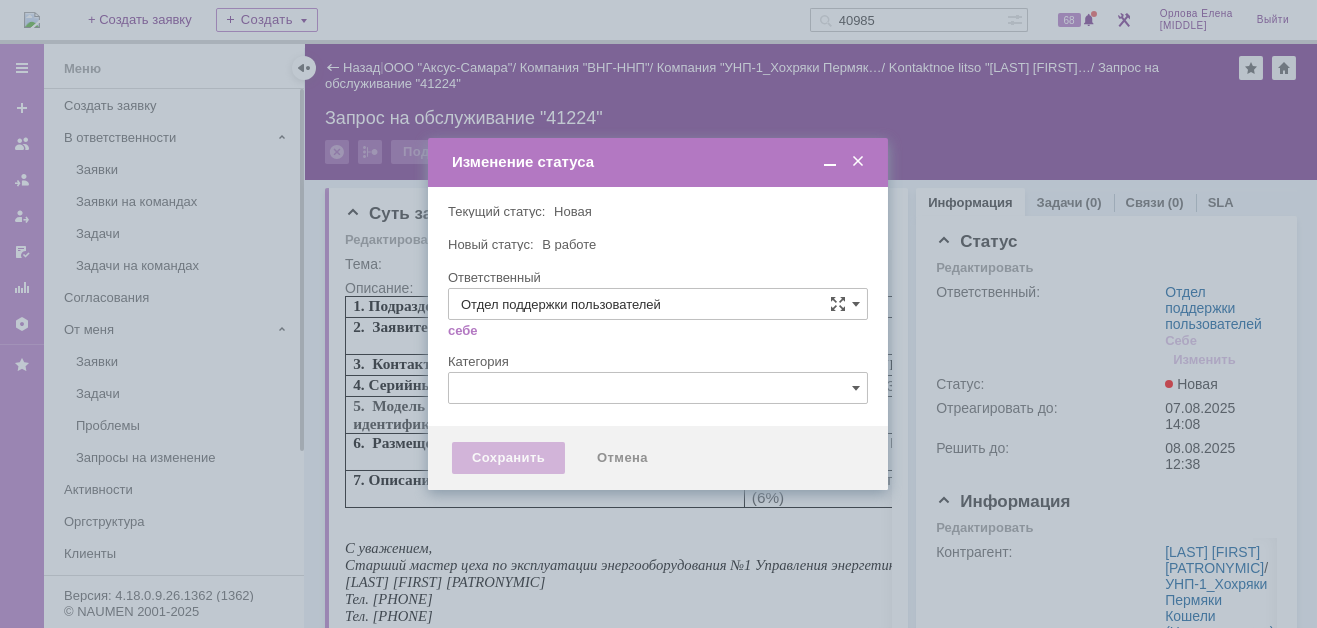 type on "Орлова Елена Владимировна" 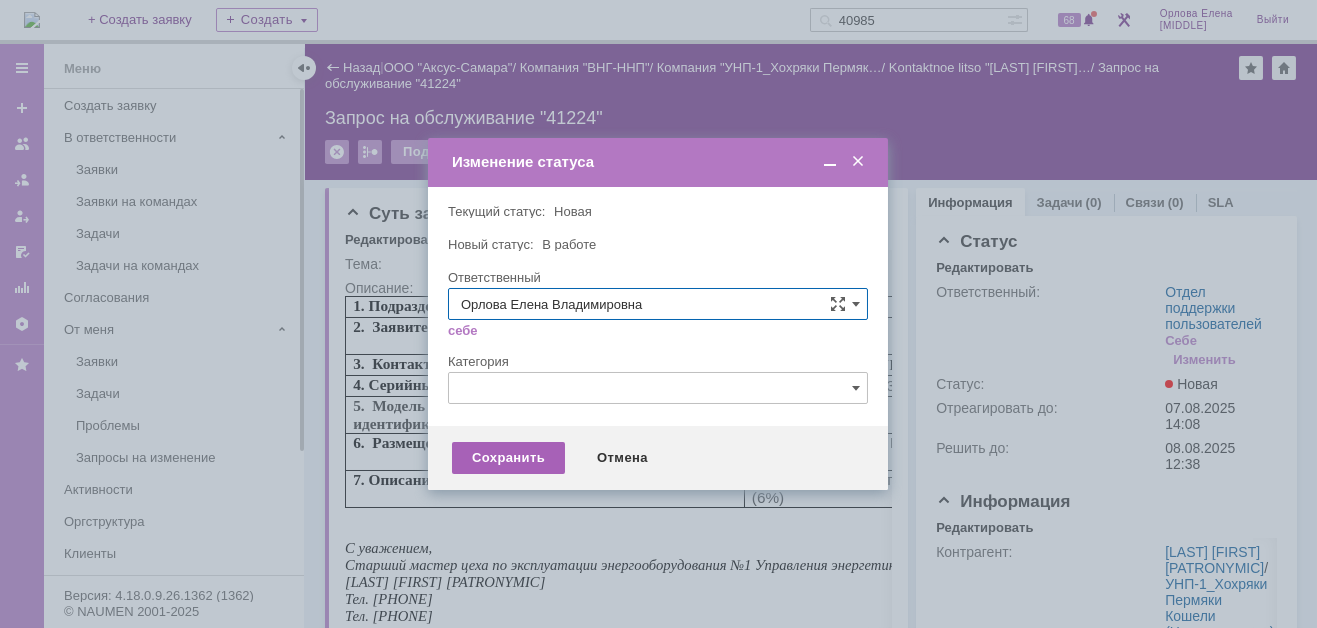 click on "Сохранить" at bounding box center [508, 458] 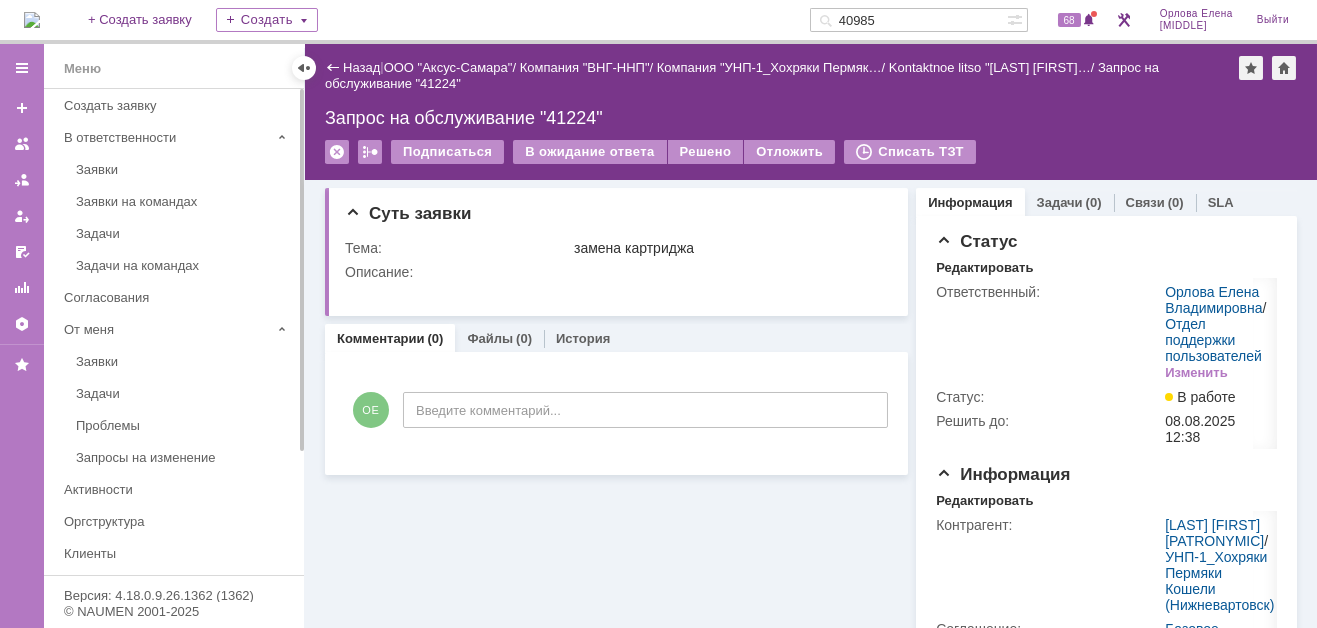 scroll, scrollTop: 0, scrollLeft: 0, axis: both 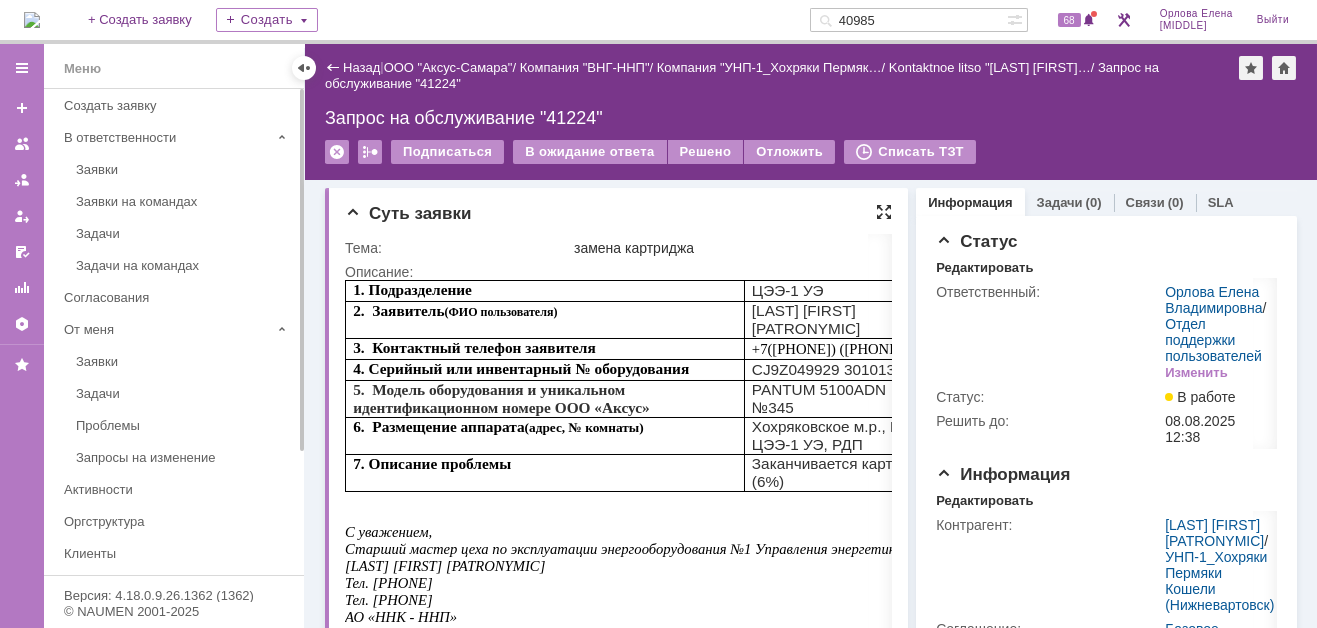 click at bounding box center (884, 212) 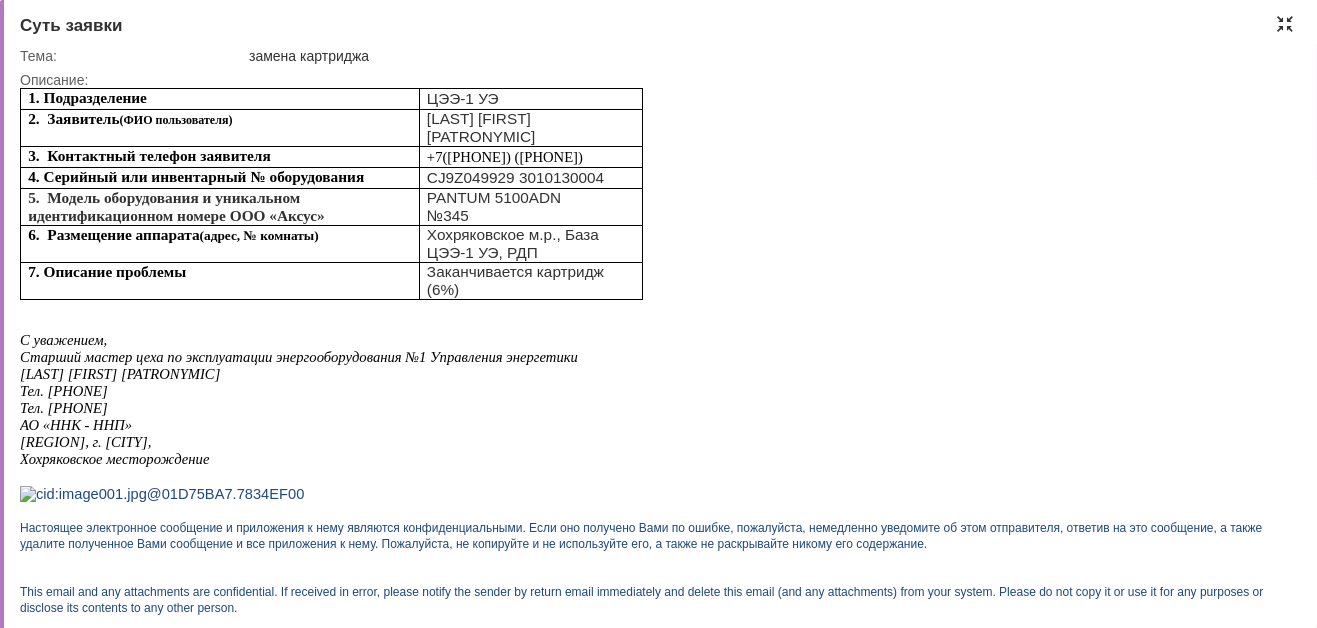click at bounding box center (1285, 24) 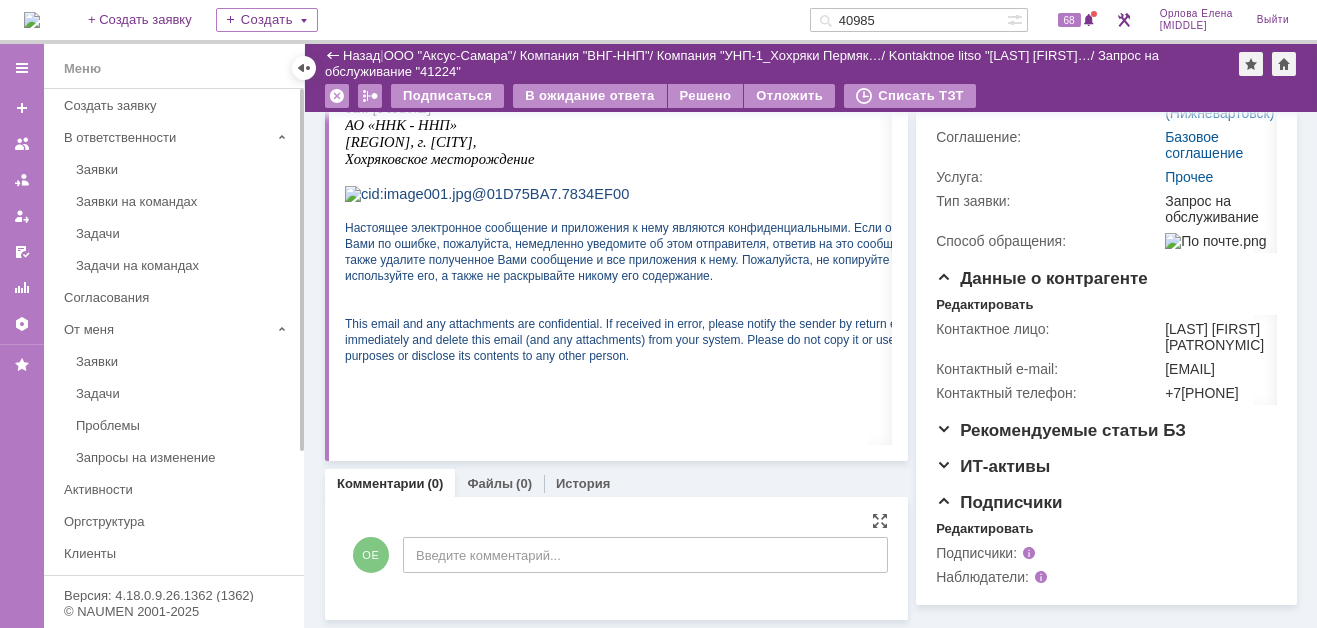 scroll, scrollTop: 436, scrollLeft: 0, axis: vertical 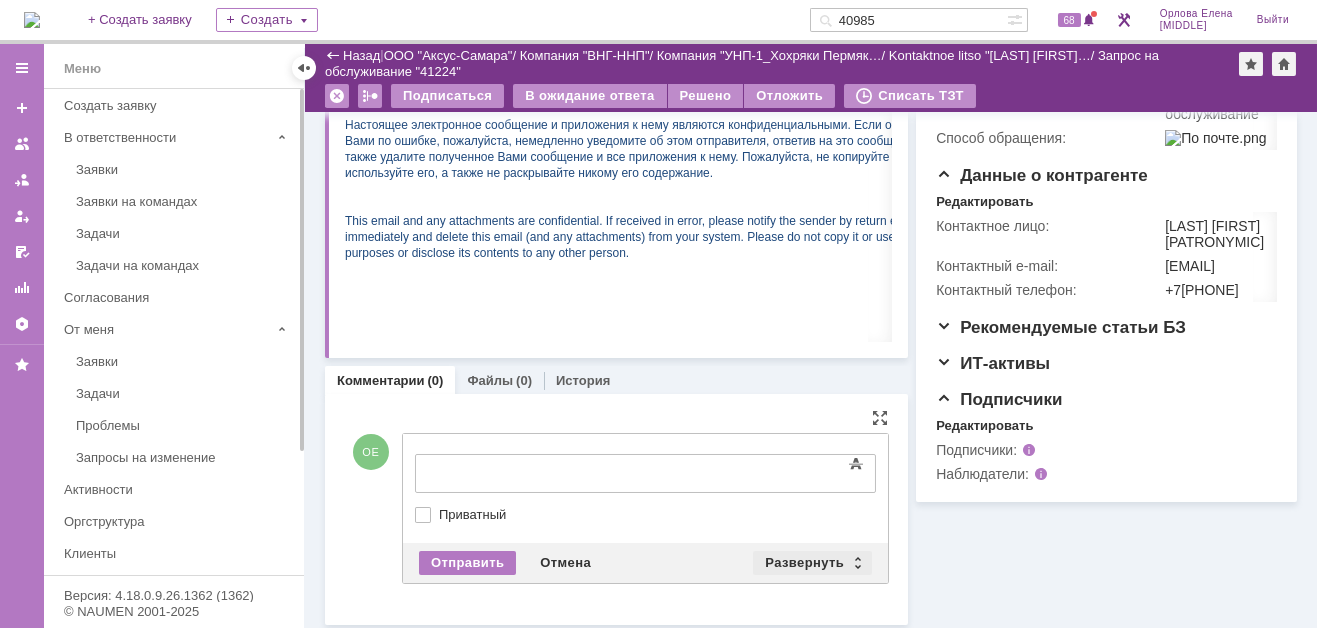click on "Развернуть" at bounding box center (812, 563) 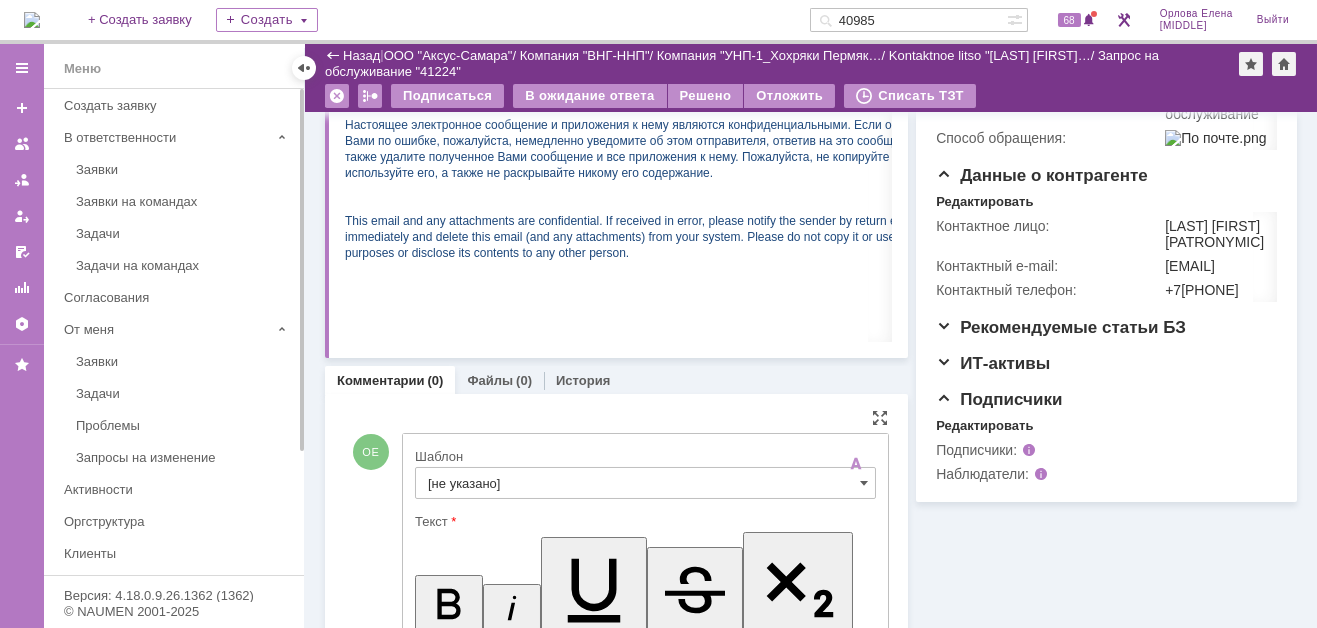 scroll, scrollTop: 0, scrollLeft: 0, axis: both 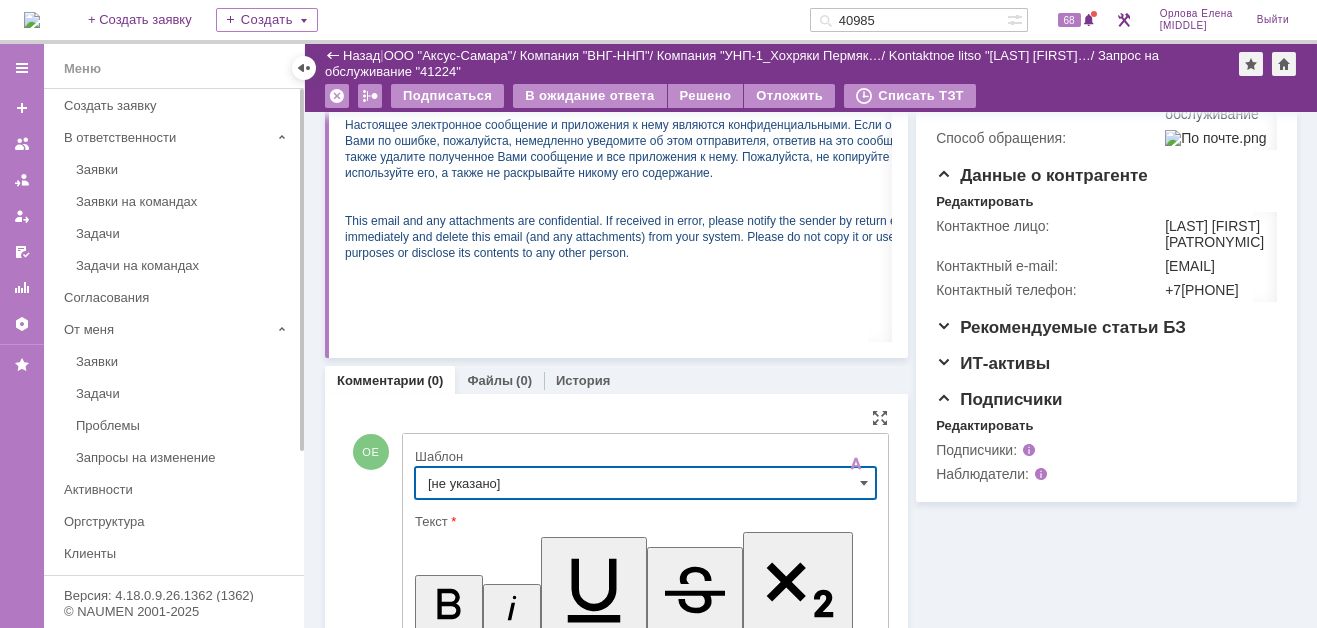 click on "[не указано]" at bounding box center [645, 483] 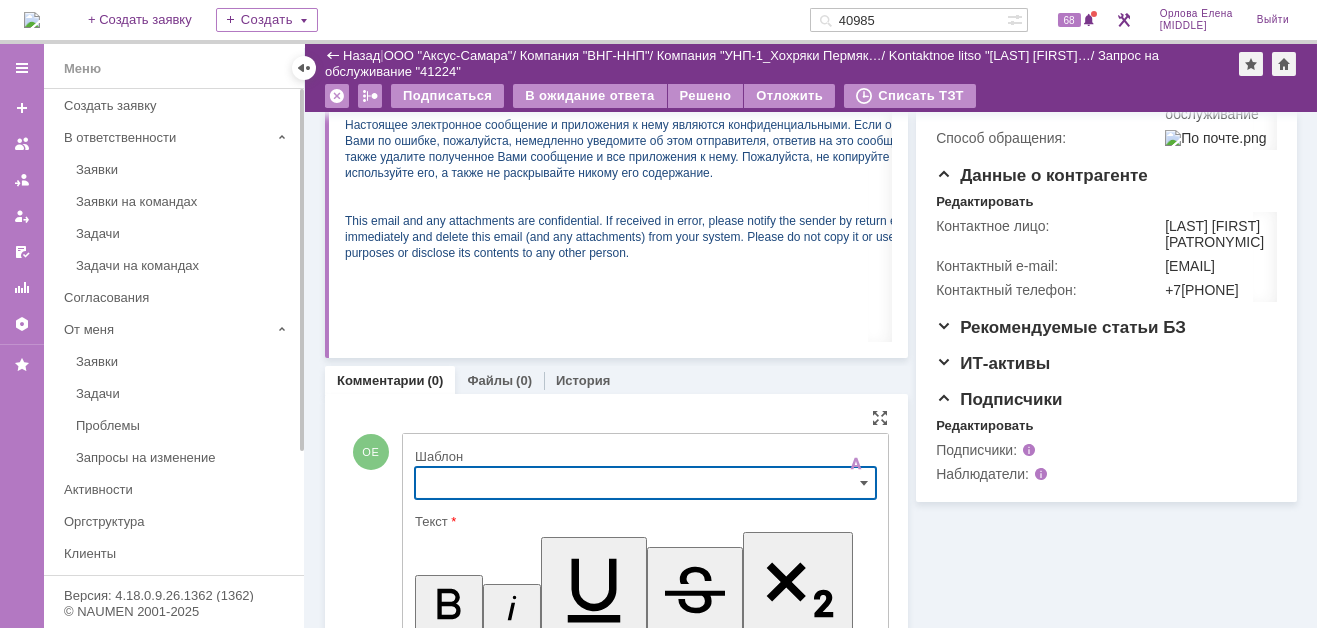 scroll, scrollTop: 685, scrollLeft: 0, axis: vertical 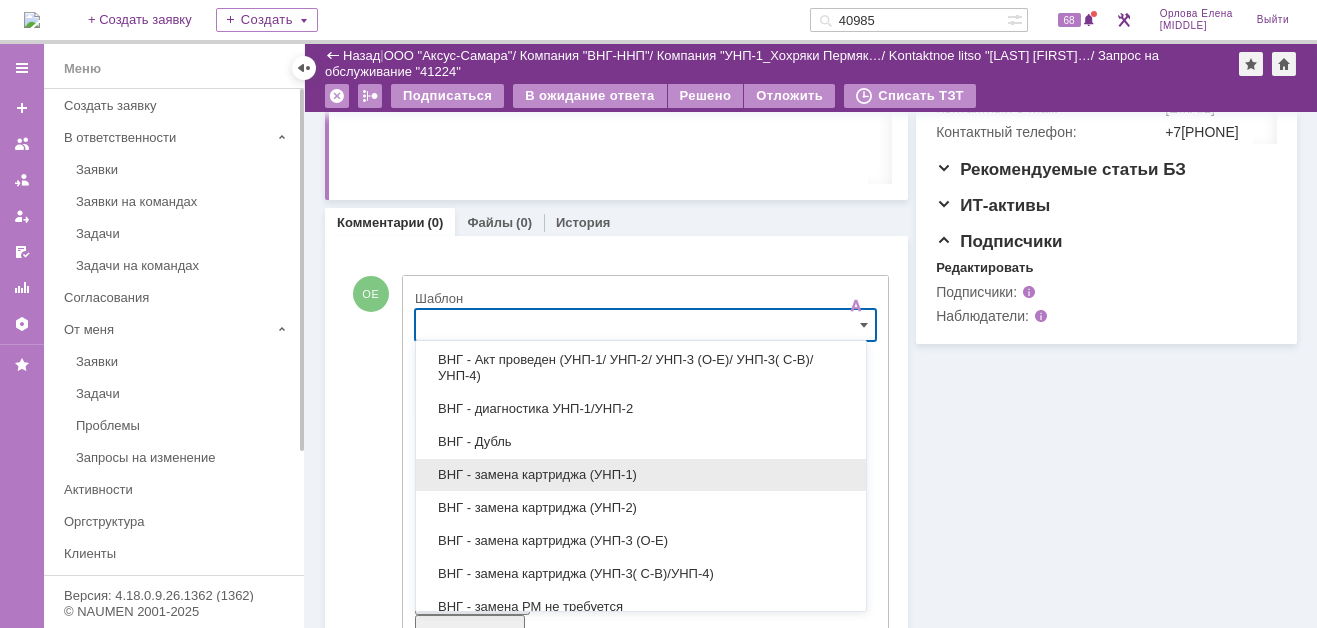 click on "ВНГ - замена картриджа (УНП-1)" at bounding box center [641, 475] 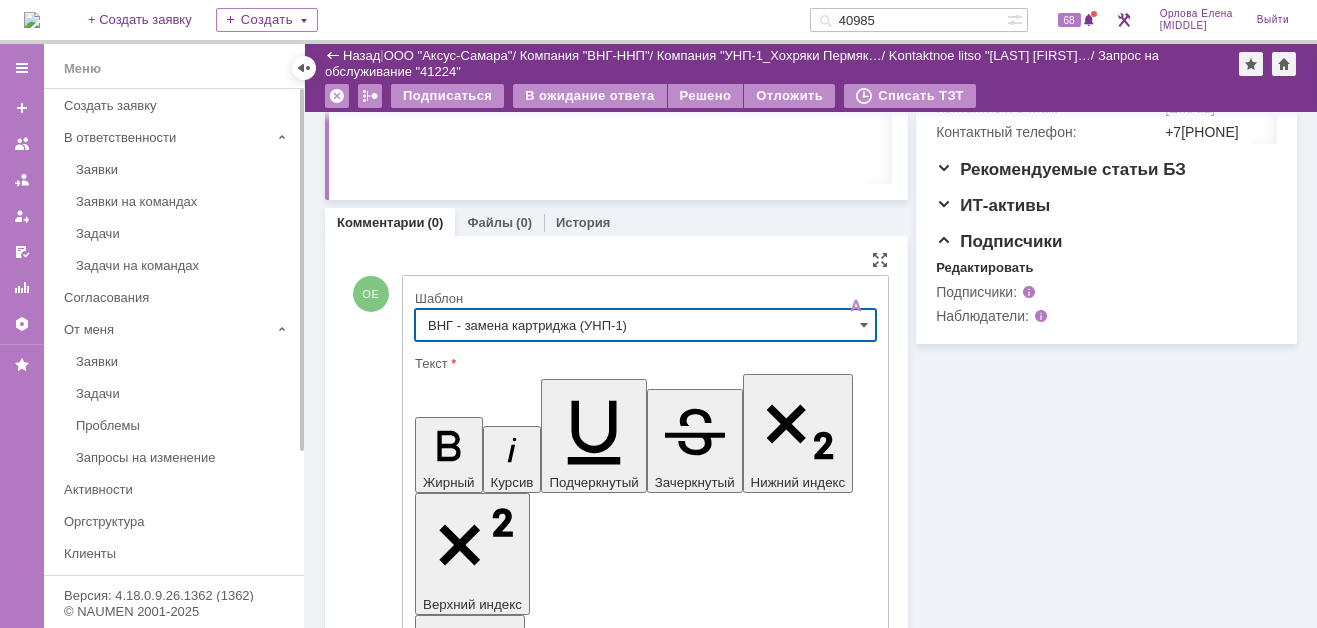 type on "ВНГ - замена картриджа (УНП-1)" 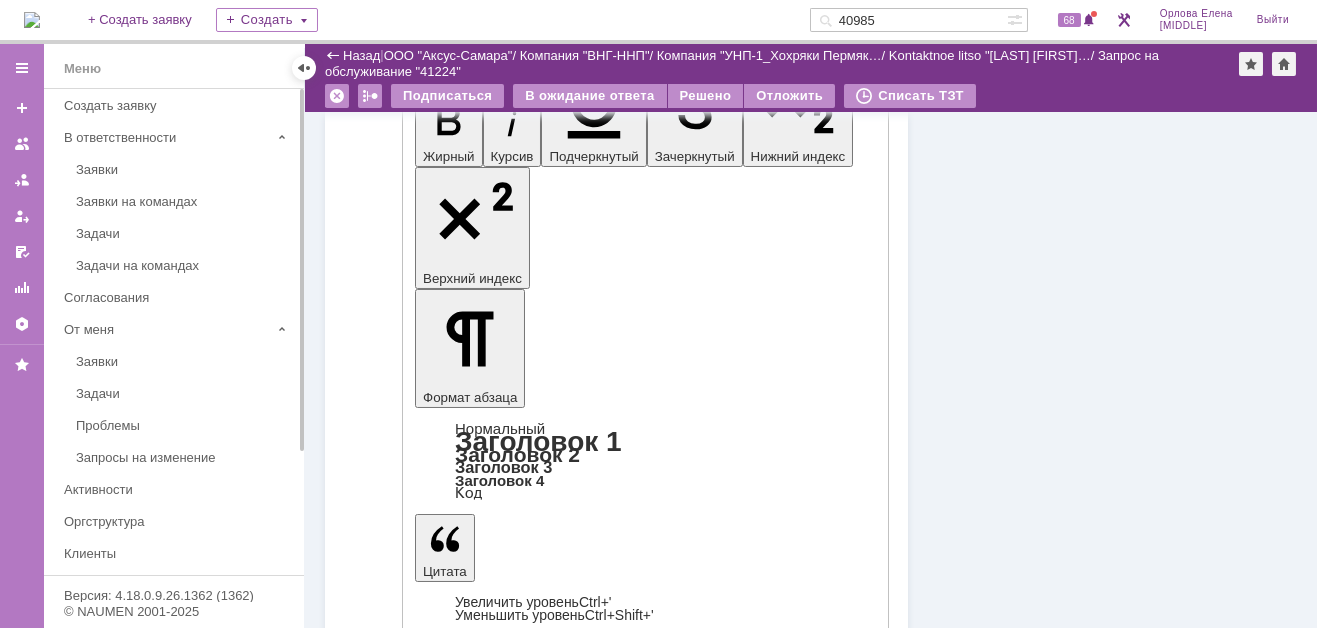 click on "Отправить" at bounding box center (467, 4582) 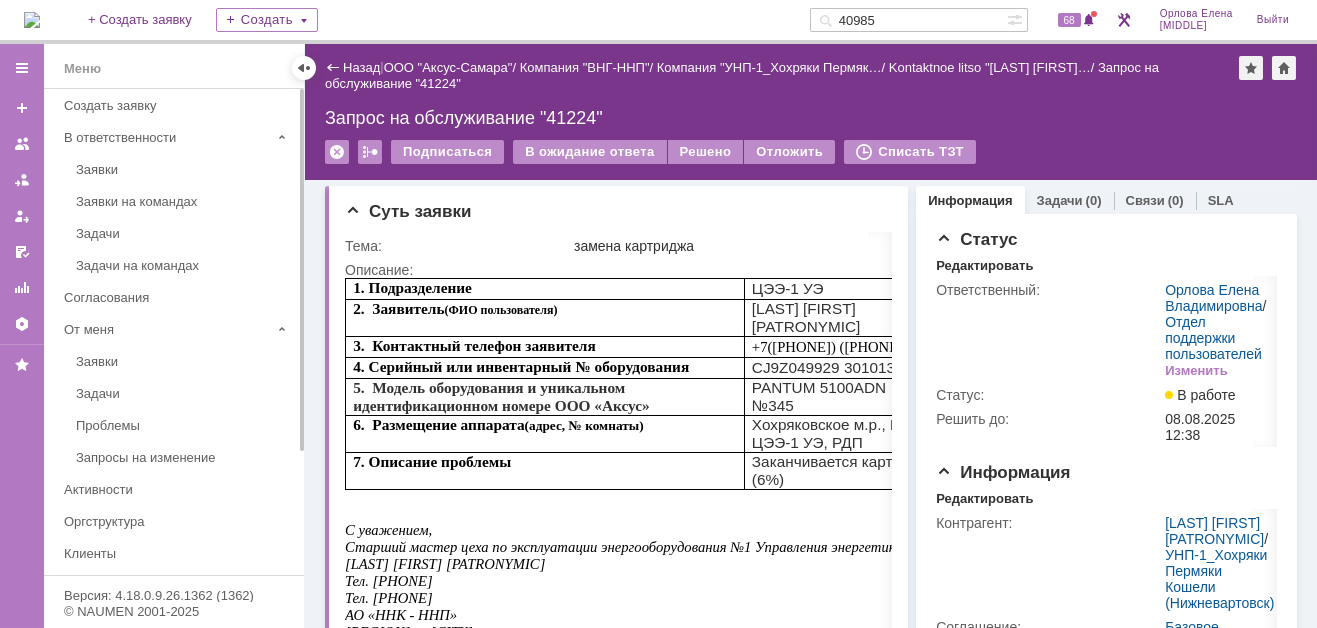scroll, scrollTop: 0, scrollLeft: 0, axis: both 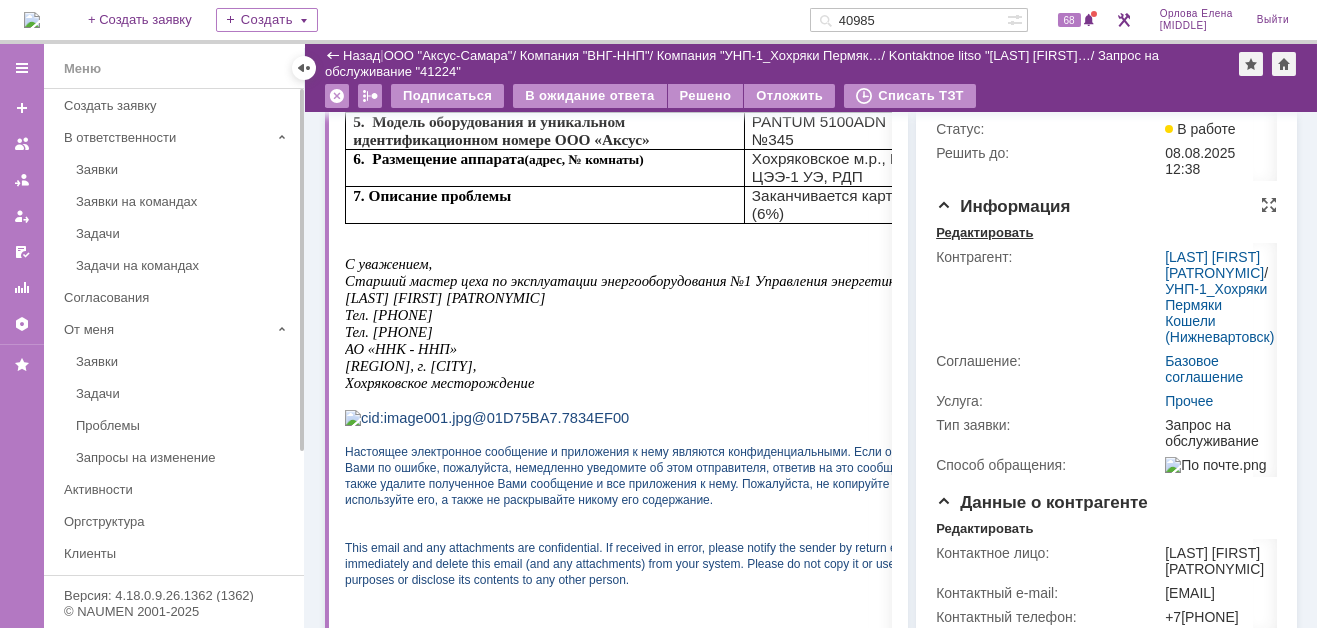 click on "Редактировать" at bounding box center (984, 233) 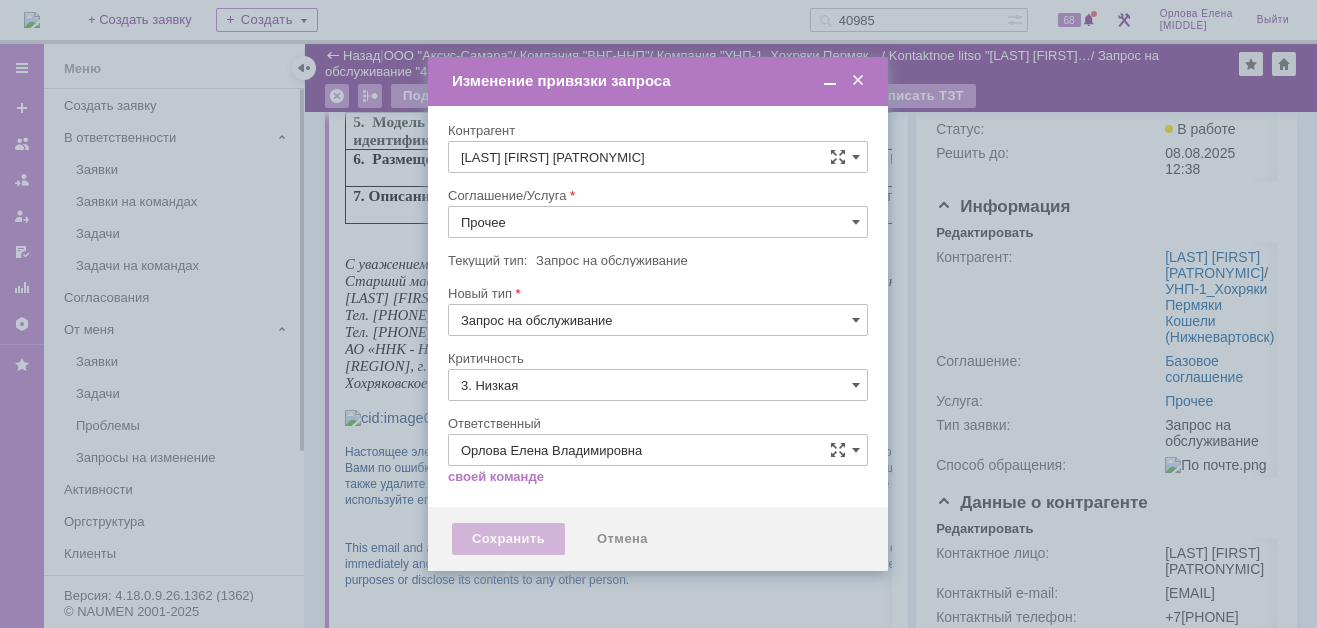 type on "[не указано]" 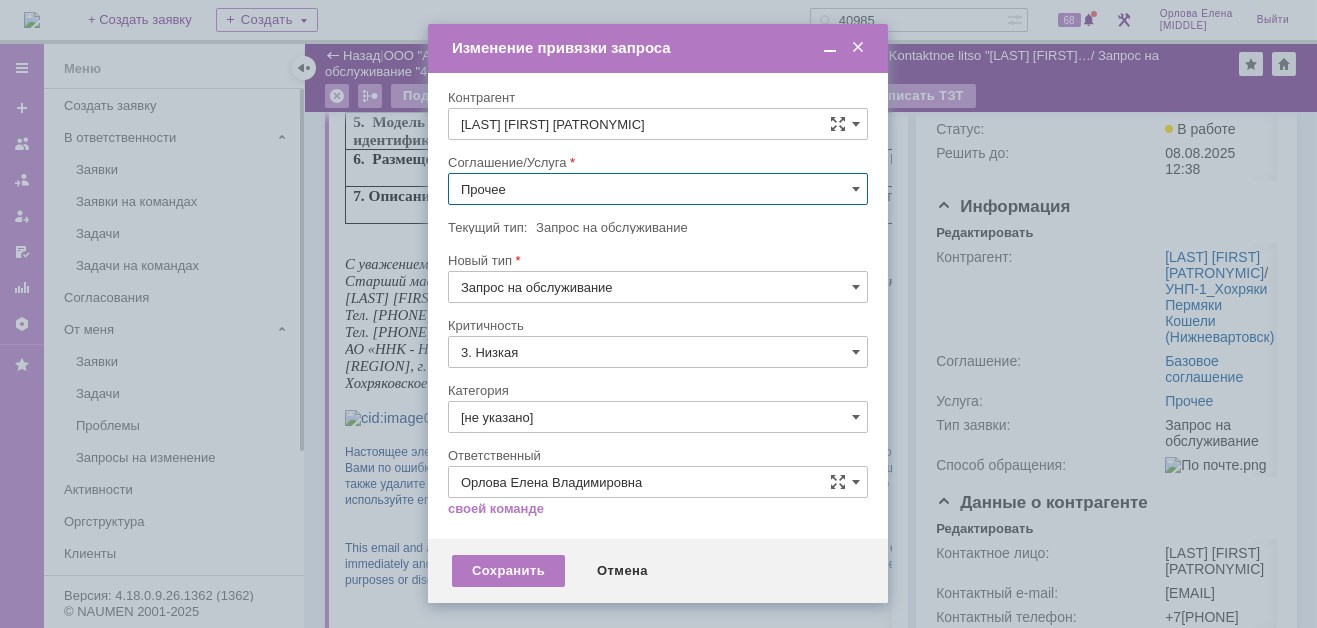 click on "Прочее" at bounding box center [658, 189] 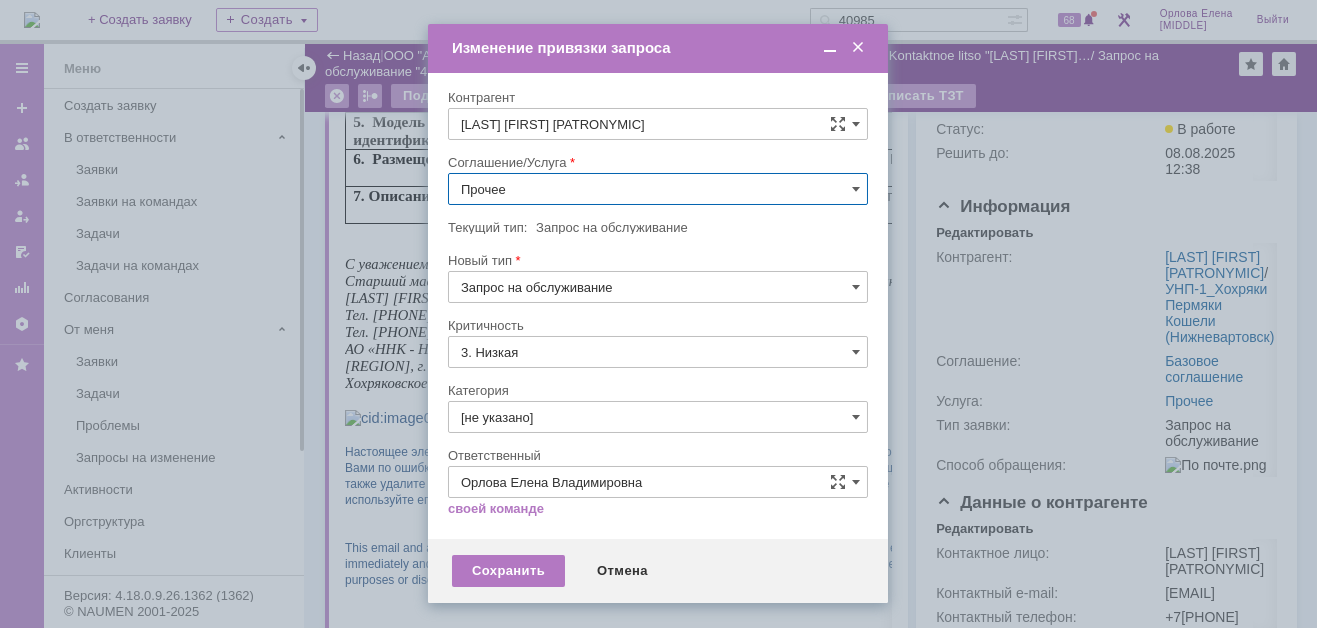 scroll, scrollTop: 121, scrollLeft: 0, axis: vertical 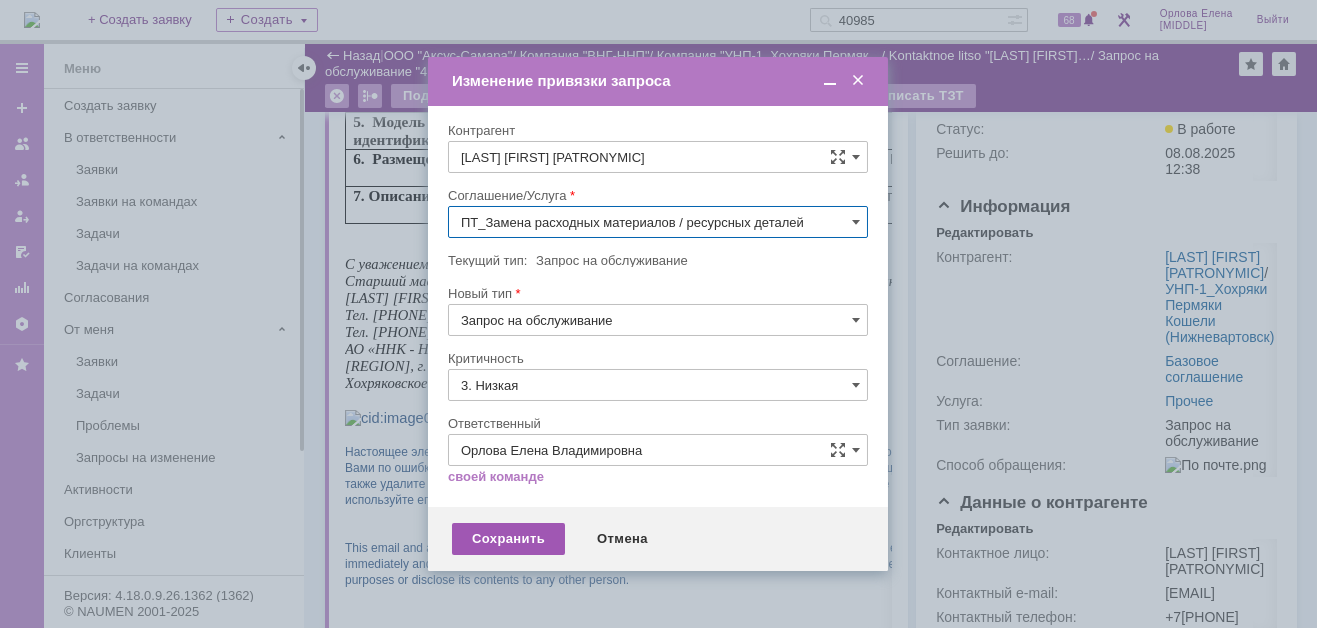 type on "ПТ_Замена расходных материалов / ресурсных деталей" 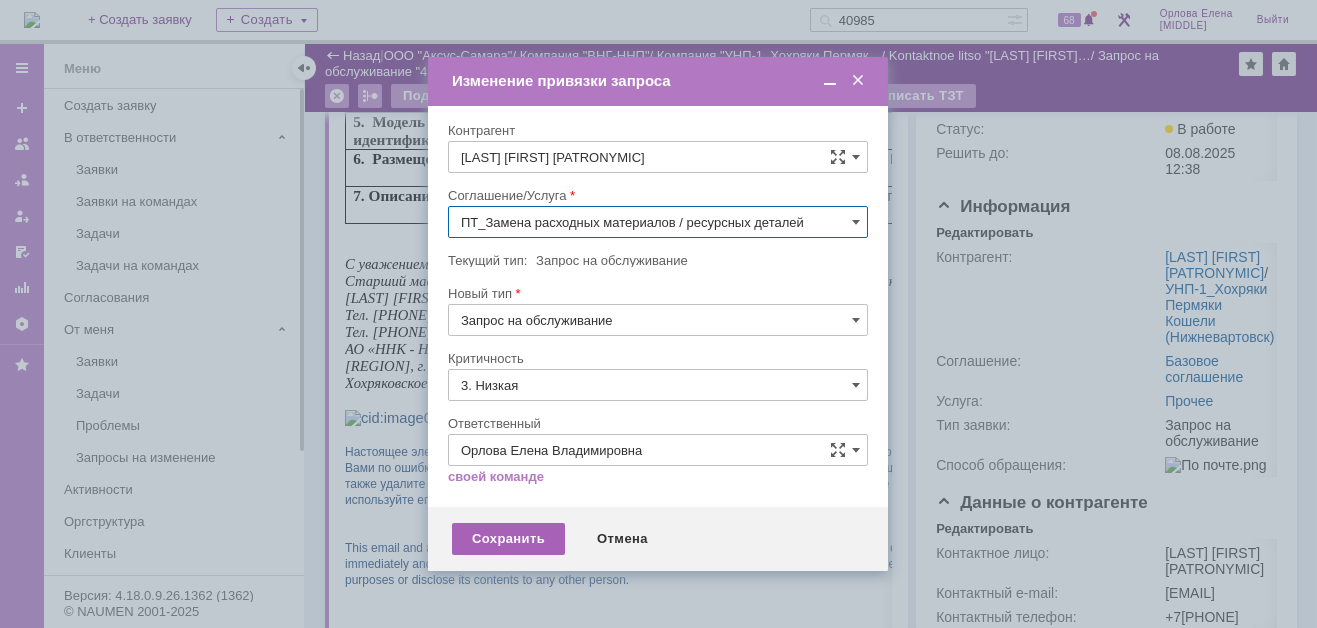 click on "Сохранить" at bounding box center (508, 539) 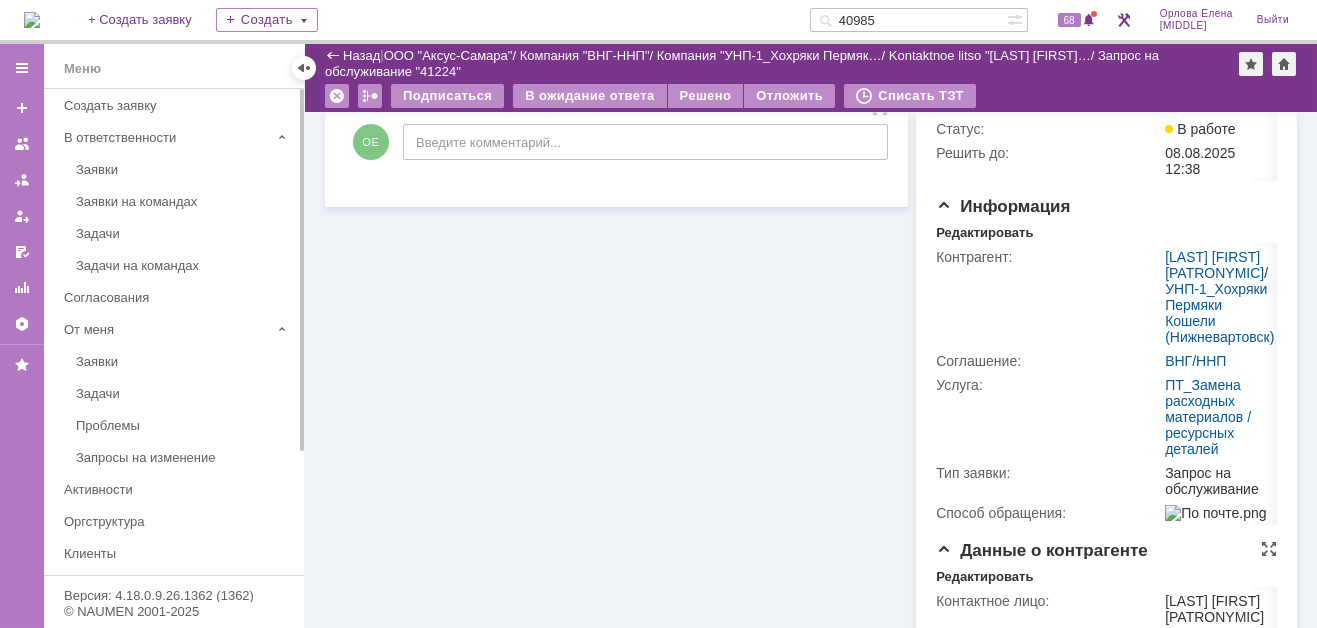 scroll, scrollTop: 0, scrollLeft: 0, axis: both 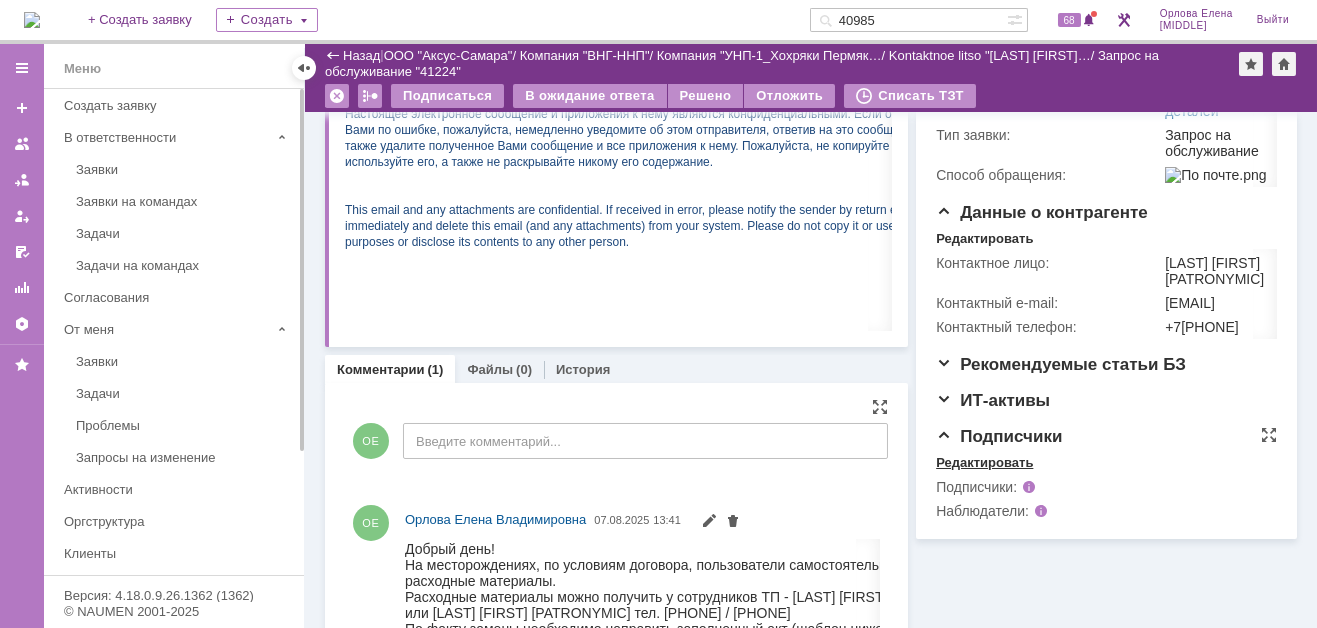 click on "Редактировать" at bounding box center (984, 463) 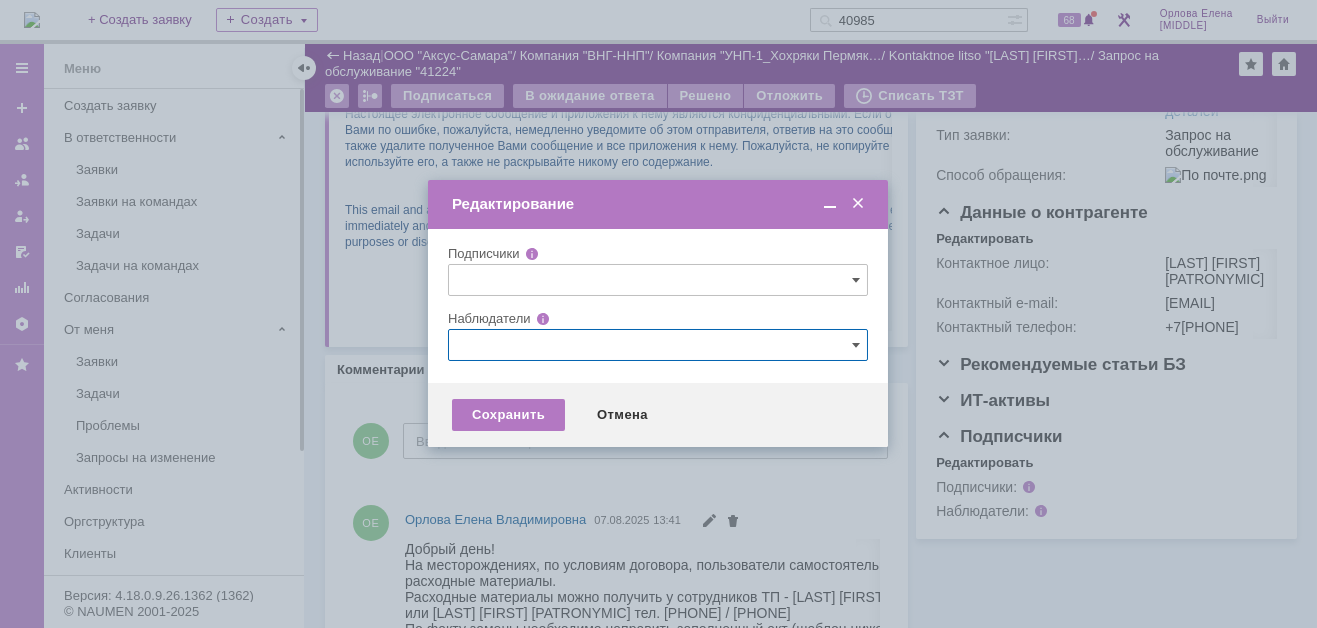 click at bounding box center [658, 345] 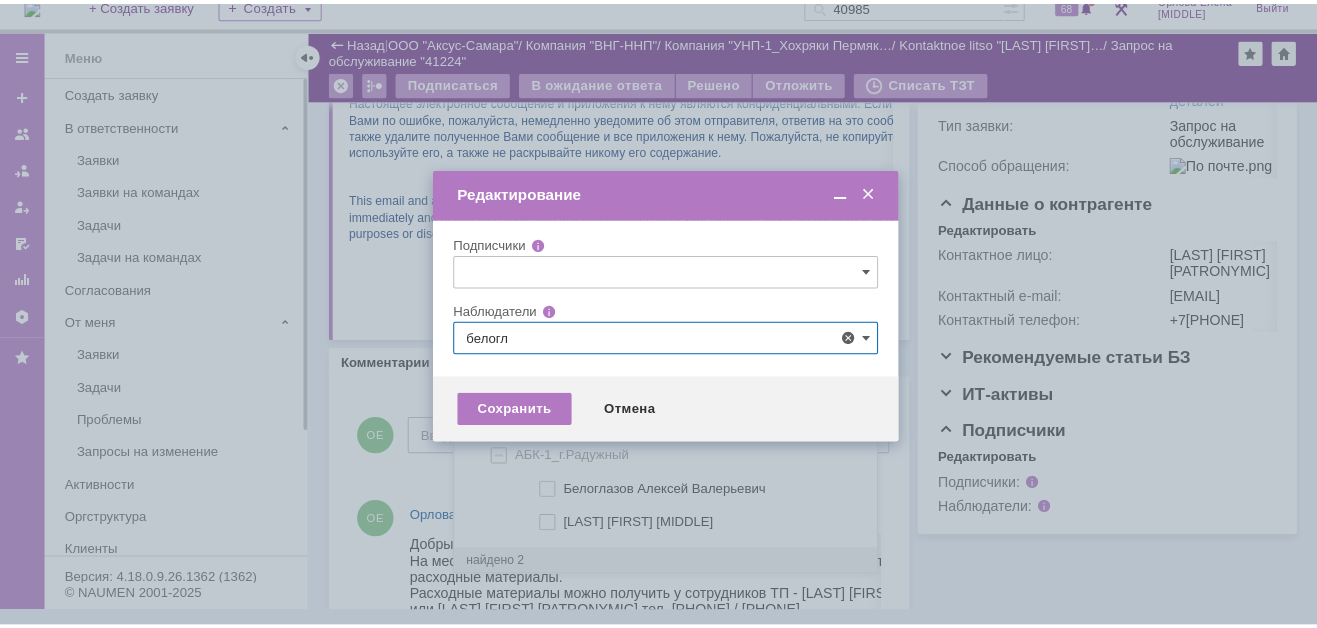 scroll, scrollTop: 0, scrollLeft: 0, axis: both 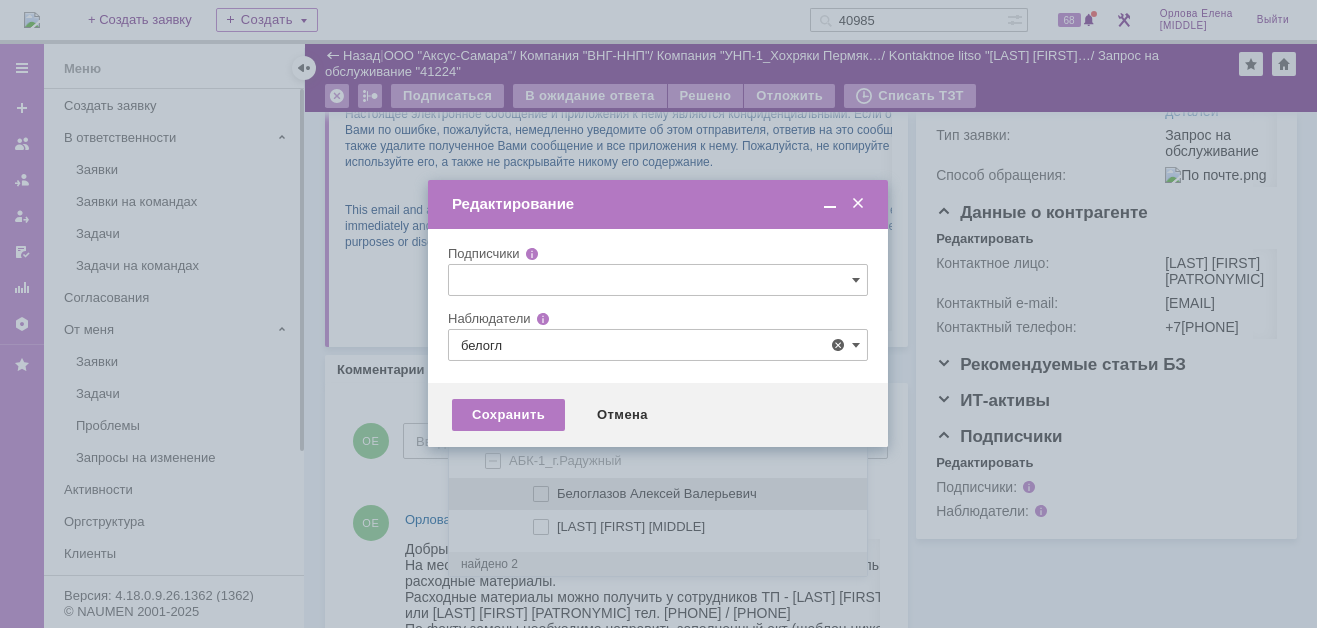 click at bounding box center (557, 491) 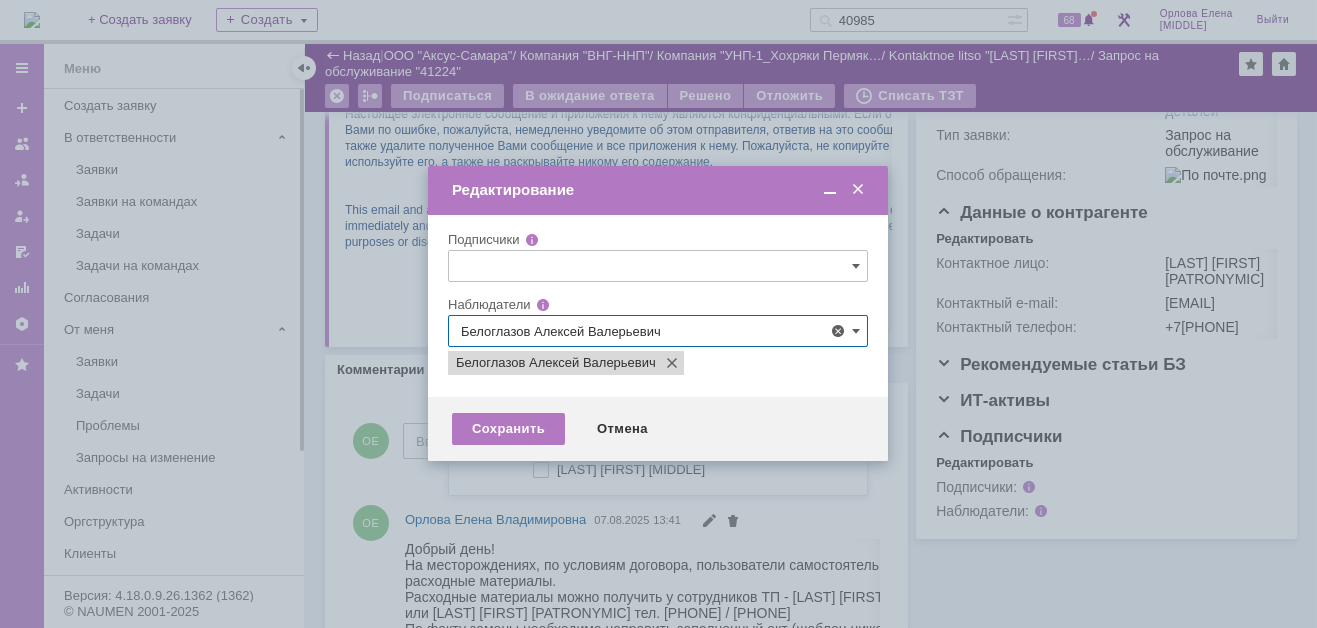 click at bounding box center [658, 314] 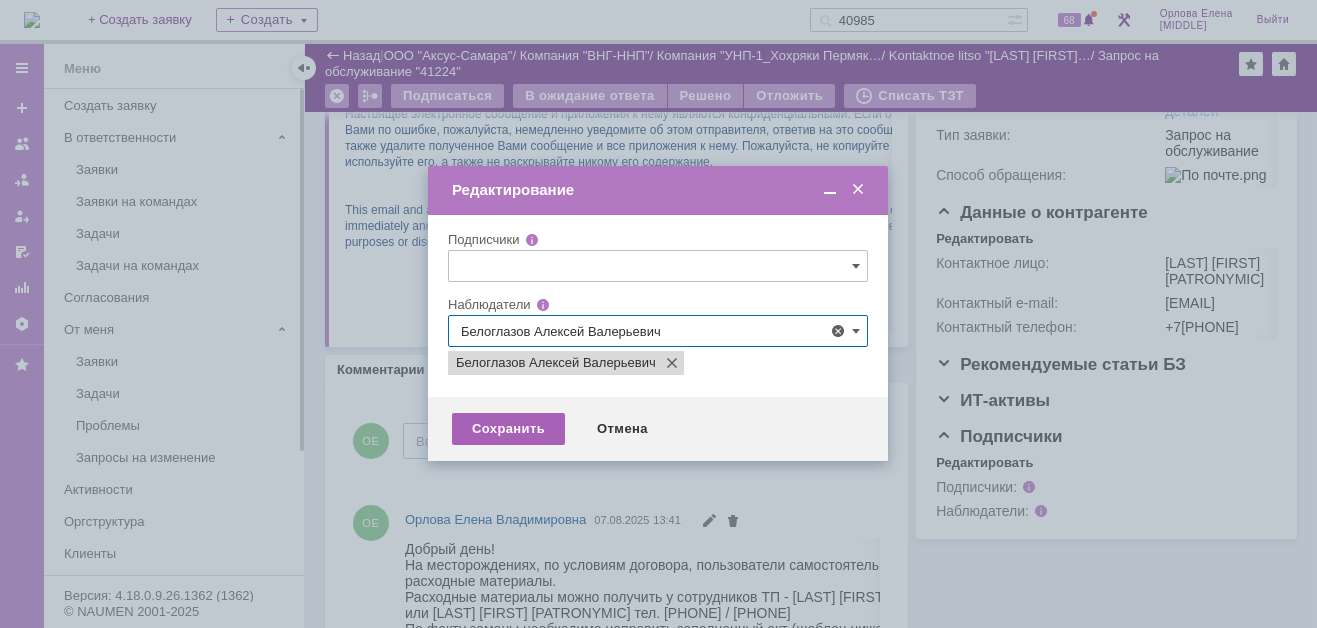click on "Сохранить" at bounding box center (508, 429) 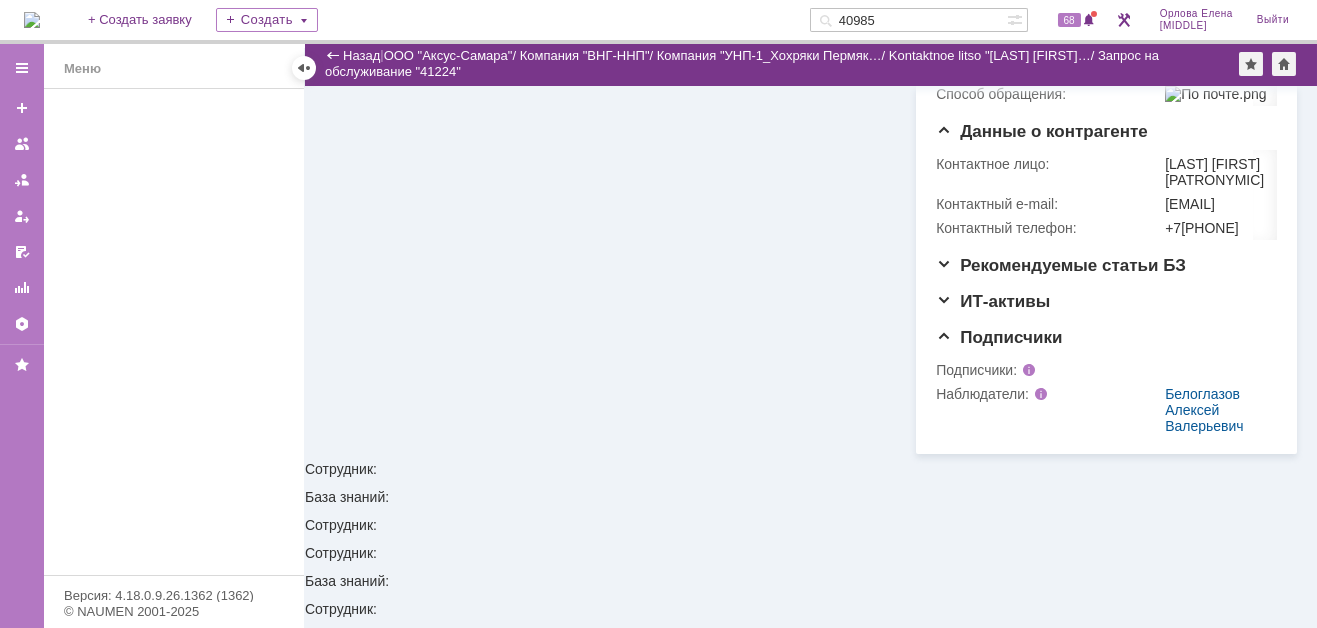 scroll, scrollTop: 517, scrollLeft: 0, axis: vertical 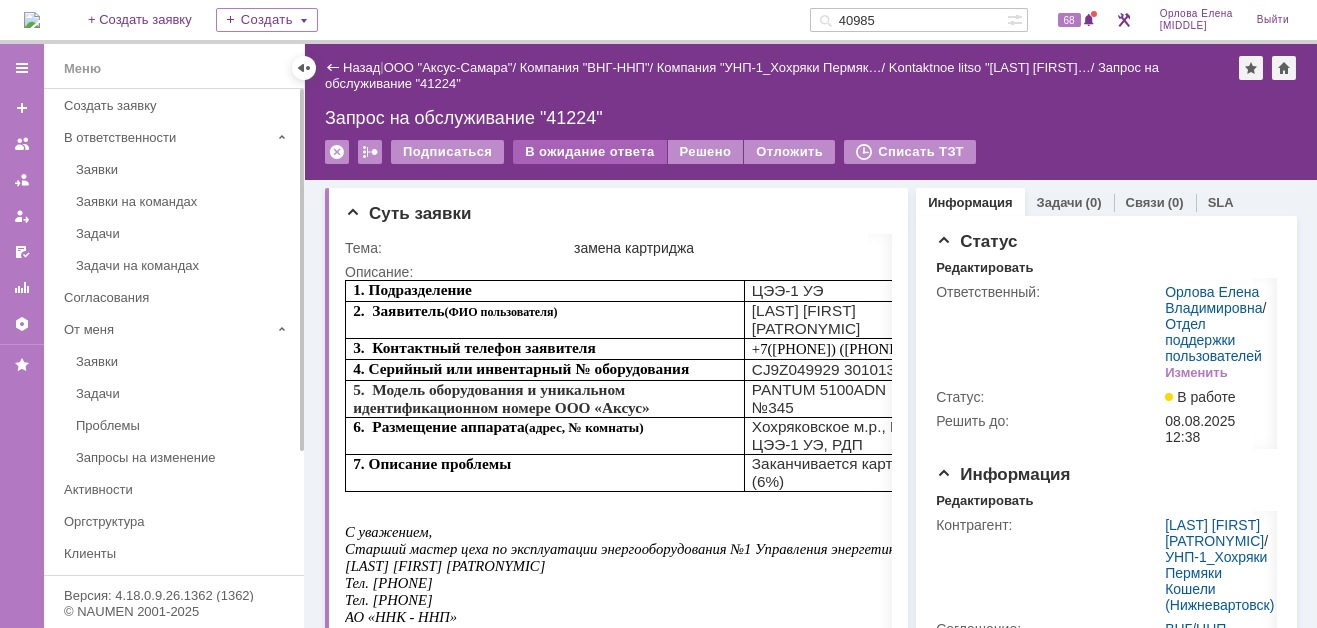 click on "В ожидание ответа" at bounding box center [589, 152] 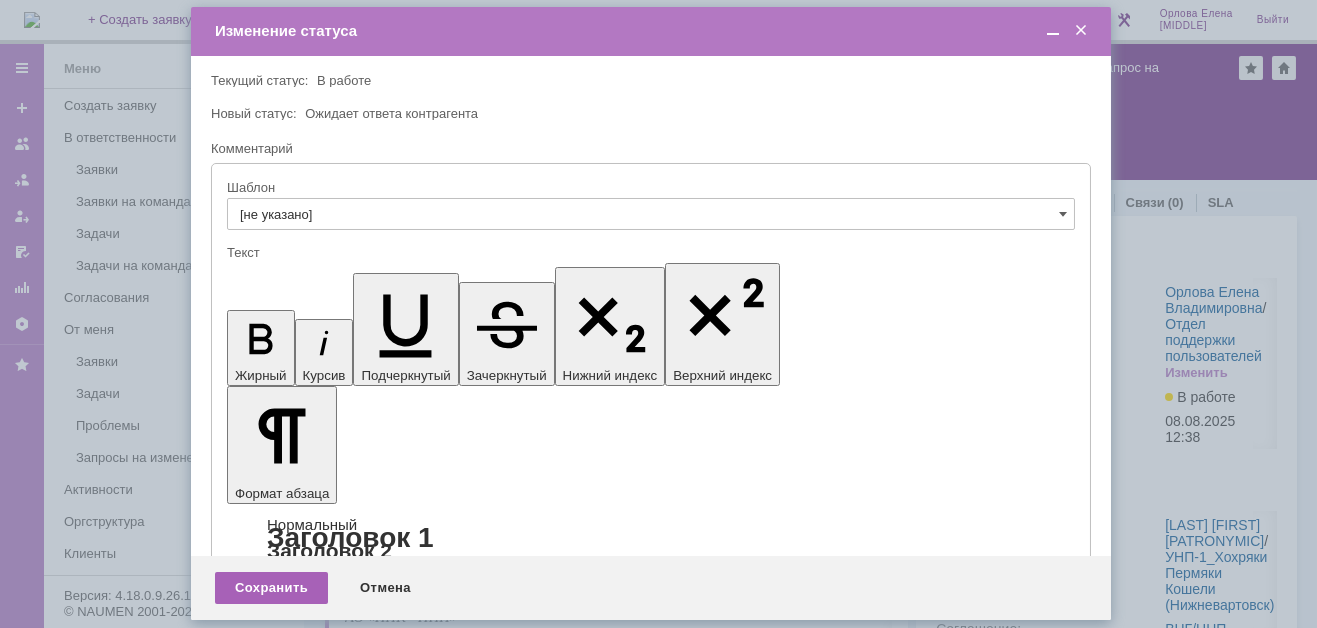 click on "Сохранить" at bounding box center [271, 588] 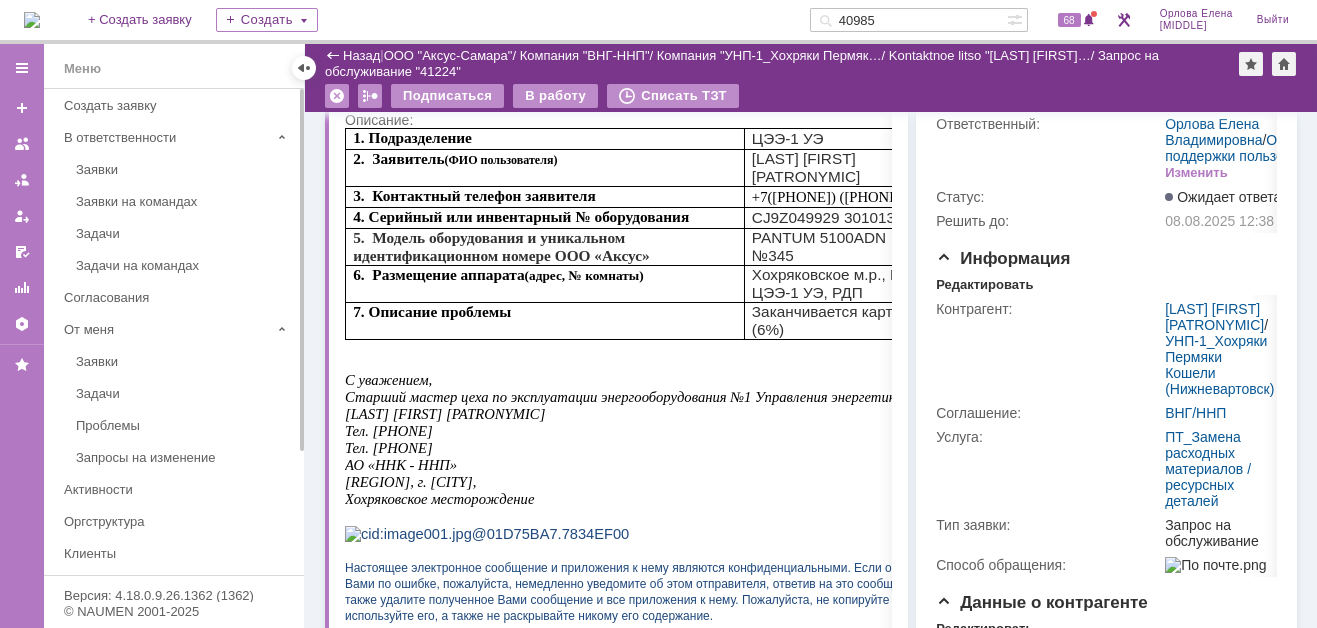scroll, scrollTop: 0, scrollLeft: 0, axis: both 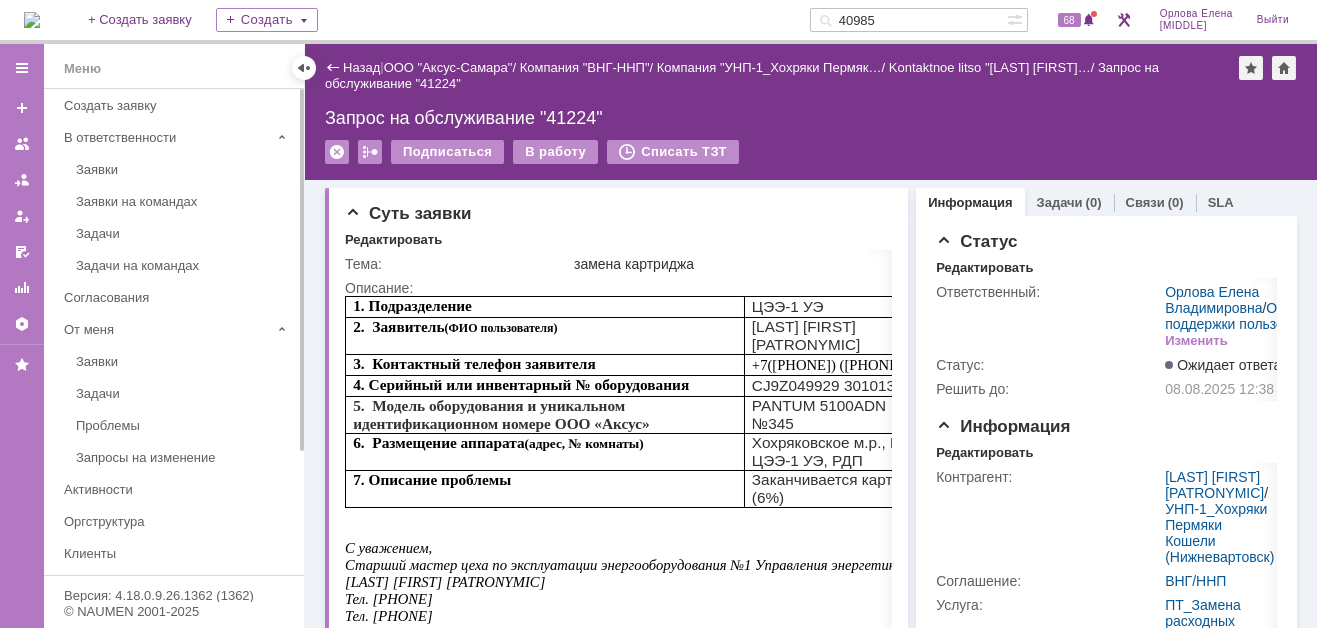 click at bounding box center (884, 212) 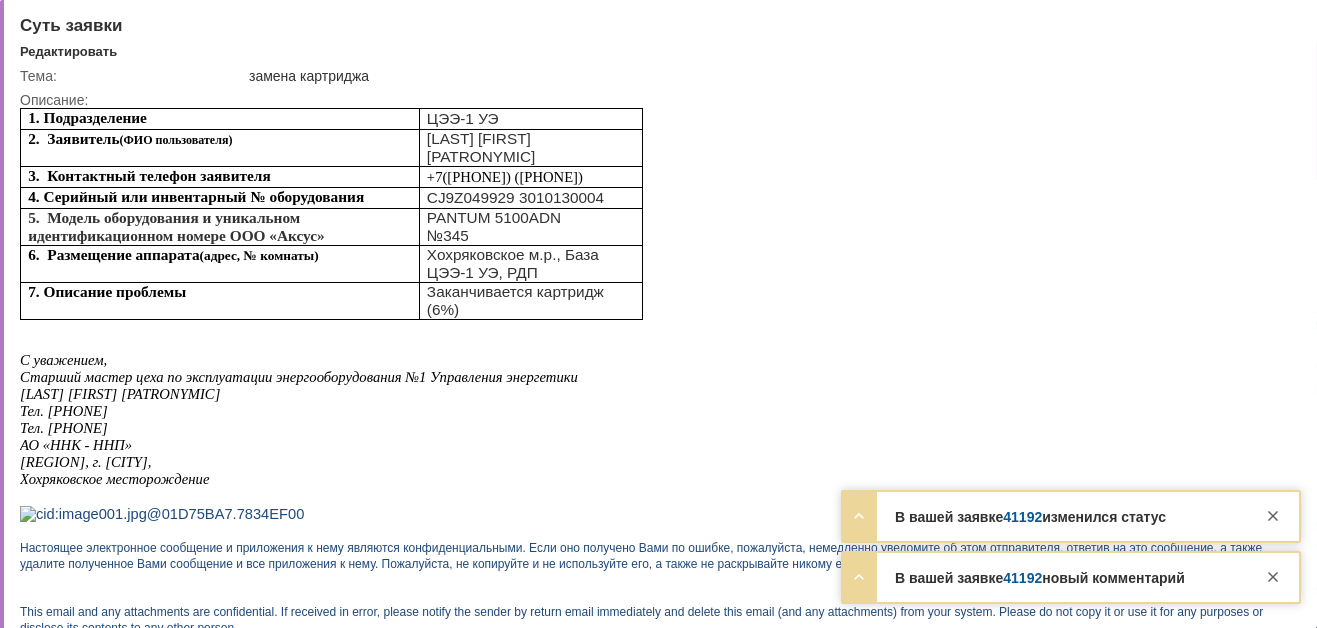 click on "41192" at bounding box center [1022, 517] 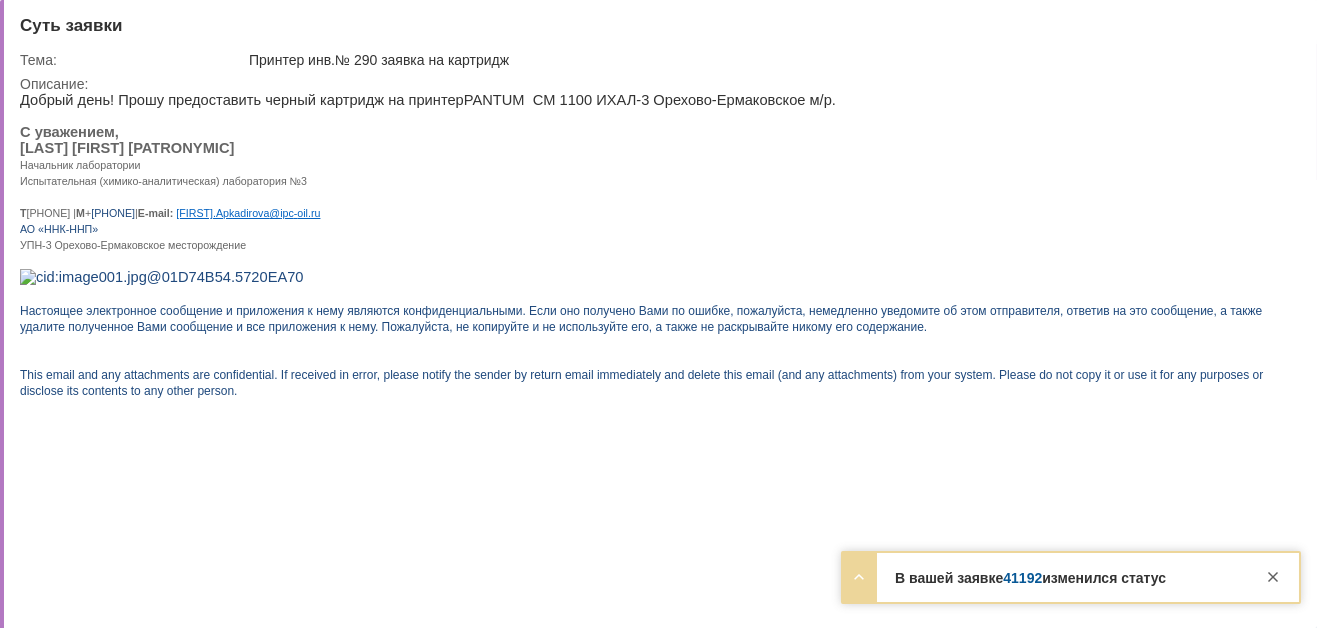 scroll, scrollTop: 0, scrollLeft: 0, axis: both 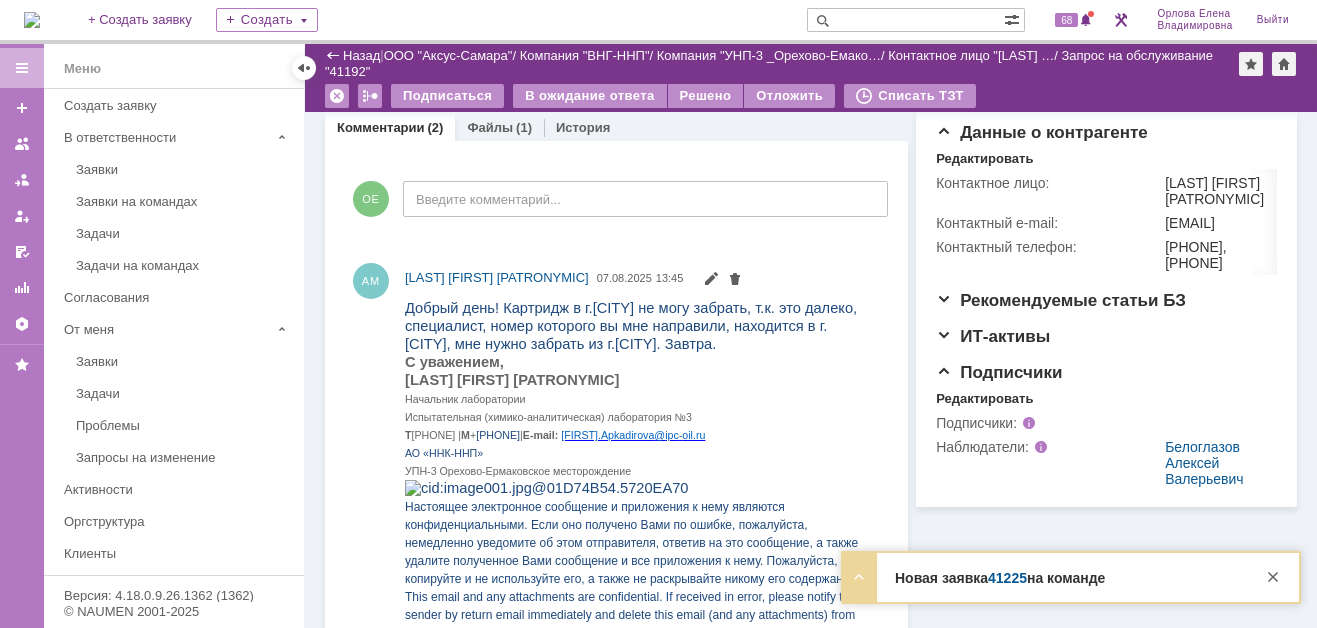 click on "41225" at bounding box center [1007, 578] 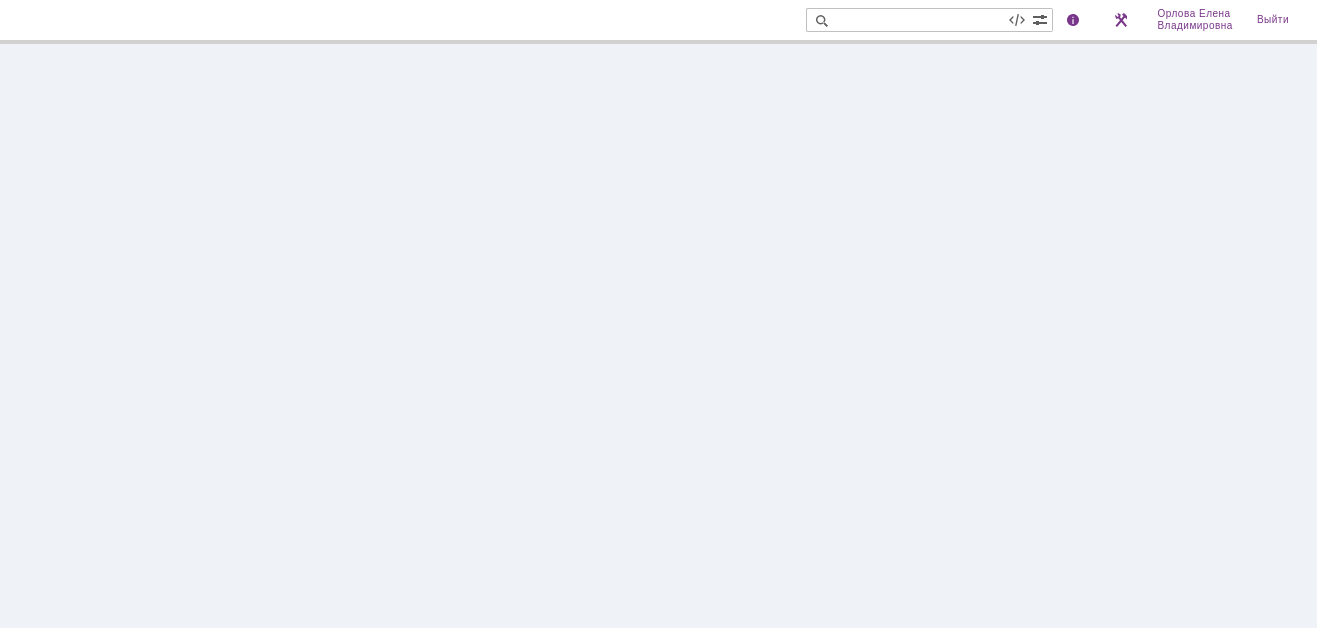 scroll, scrollTop: 0, scrollLeft: 0, axis: both 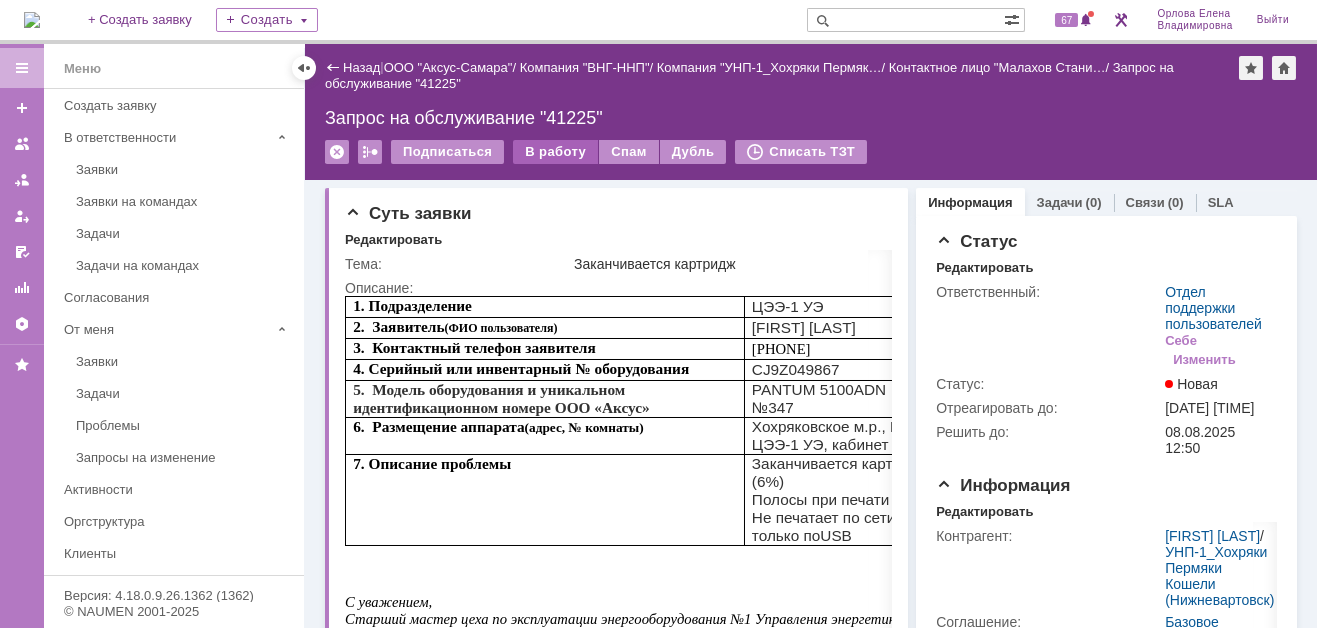 click on "В работу" at bounding box center [555, 152] 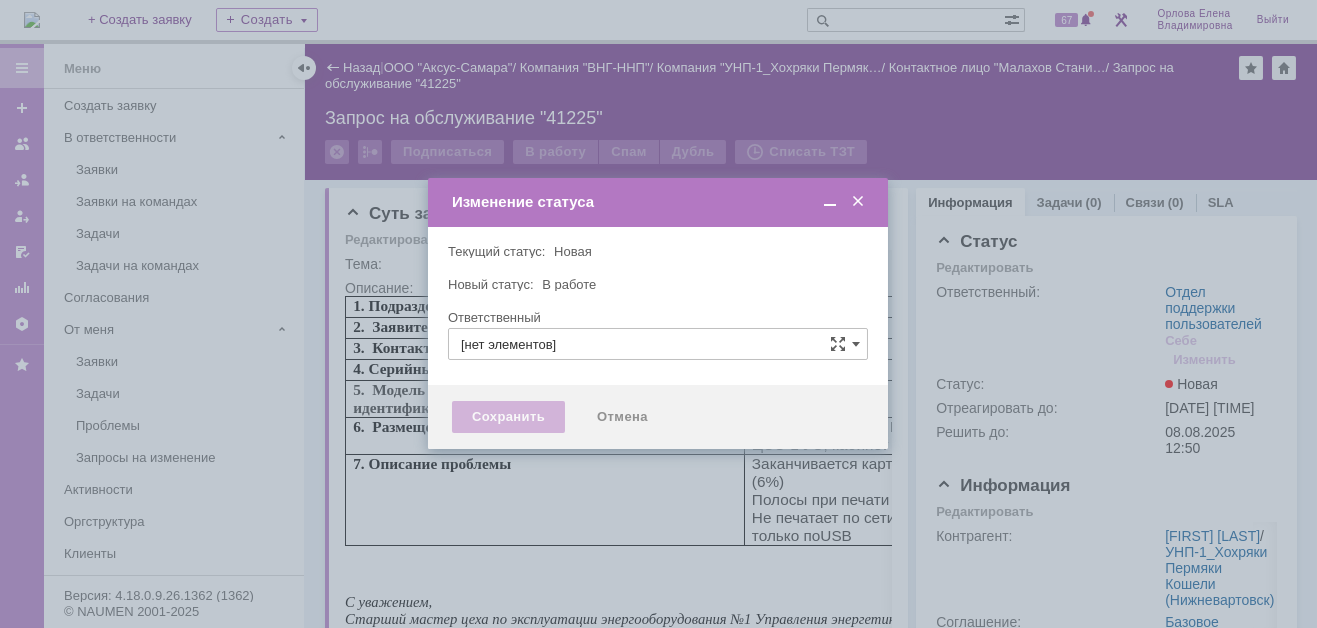 type on "Отдел поддержки пользователей" 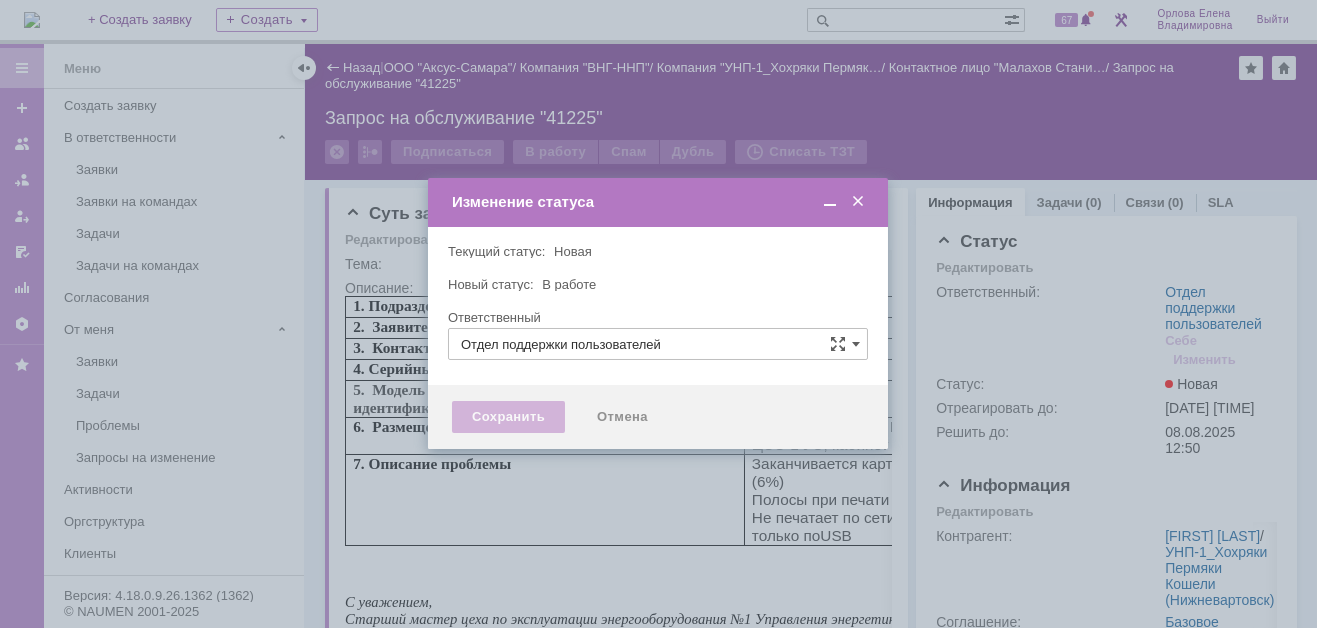 type 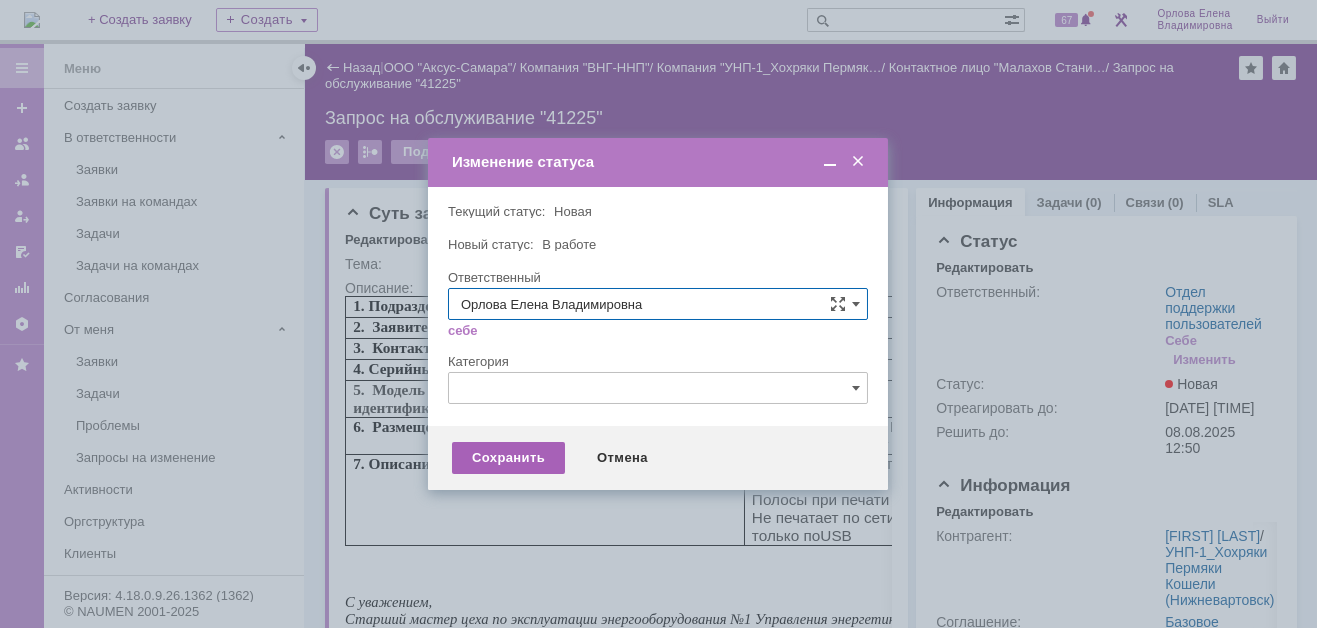 click on "Сохранить" at bounding box center [508, 458] 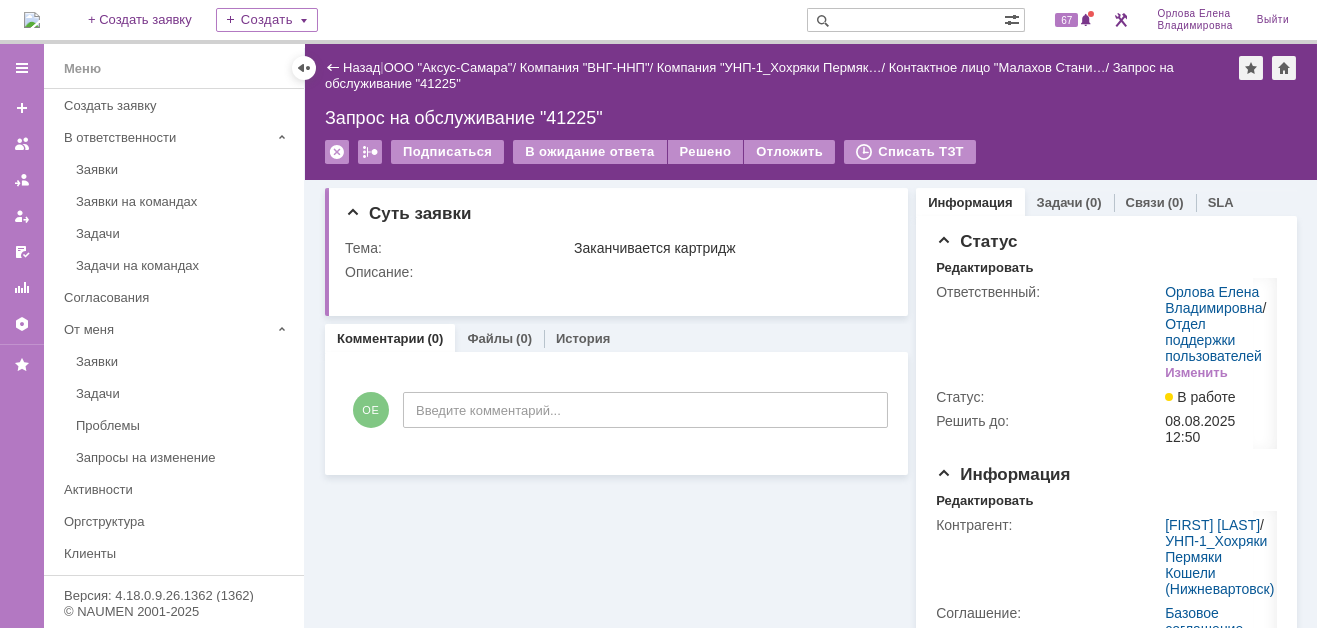 scroll, scrollTop: 0, scrollLeft: 0, axis: both 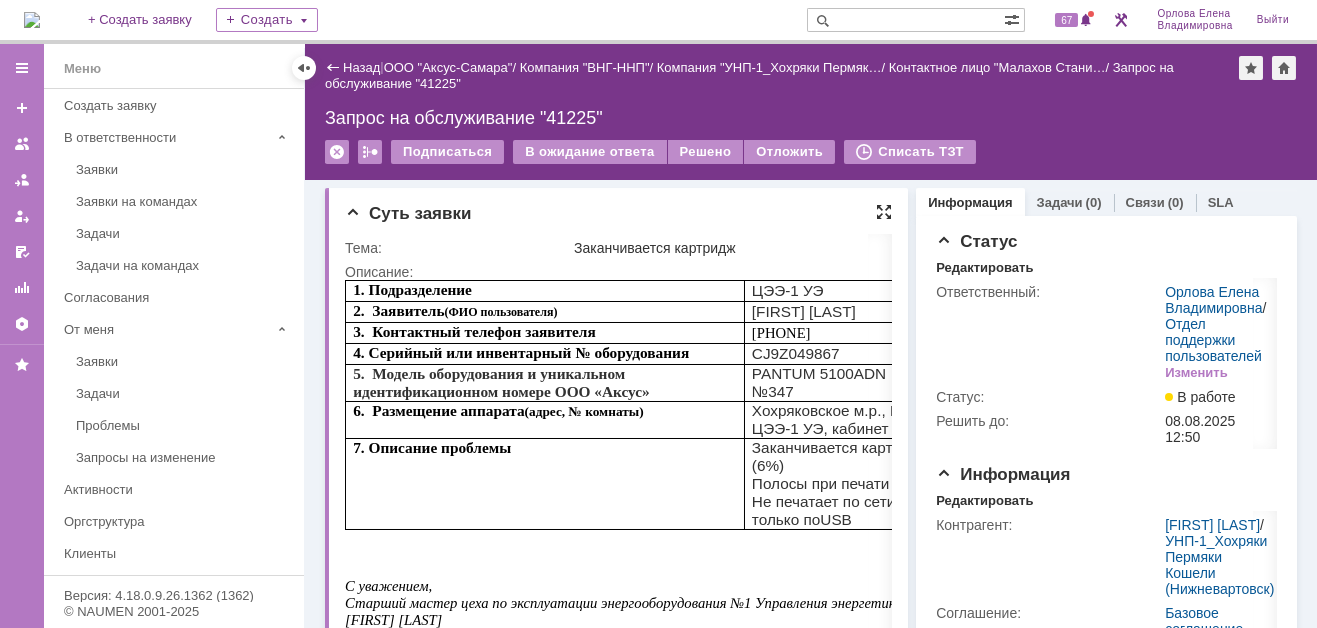 click at bounding box center (884, 212) 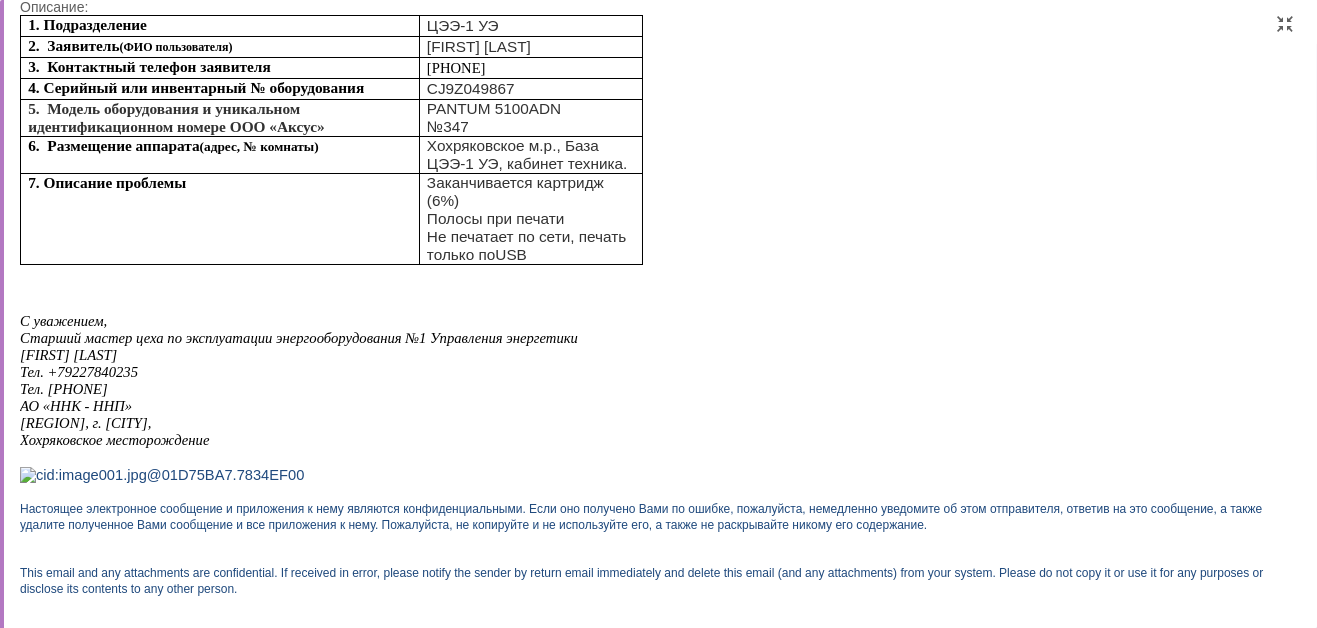 scroll, scrollTop: 0, scrollLeft: 0, axis: both 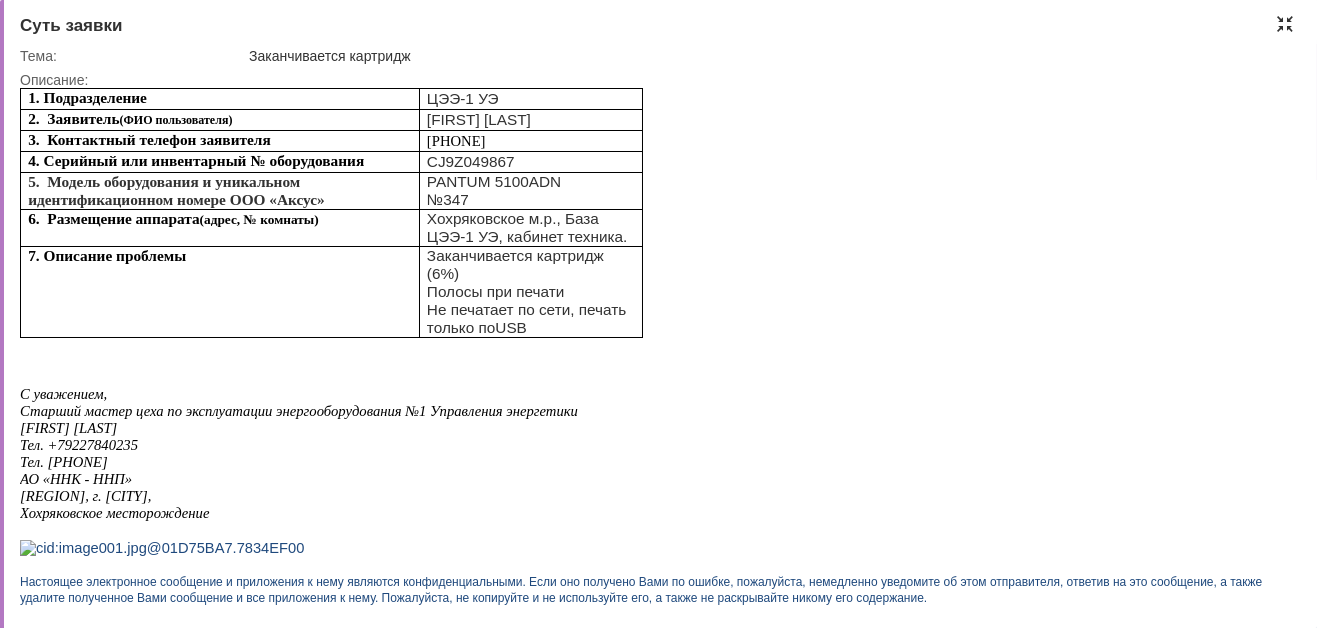 click at bounding box center (1285, 24) 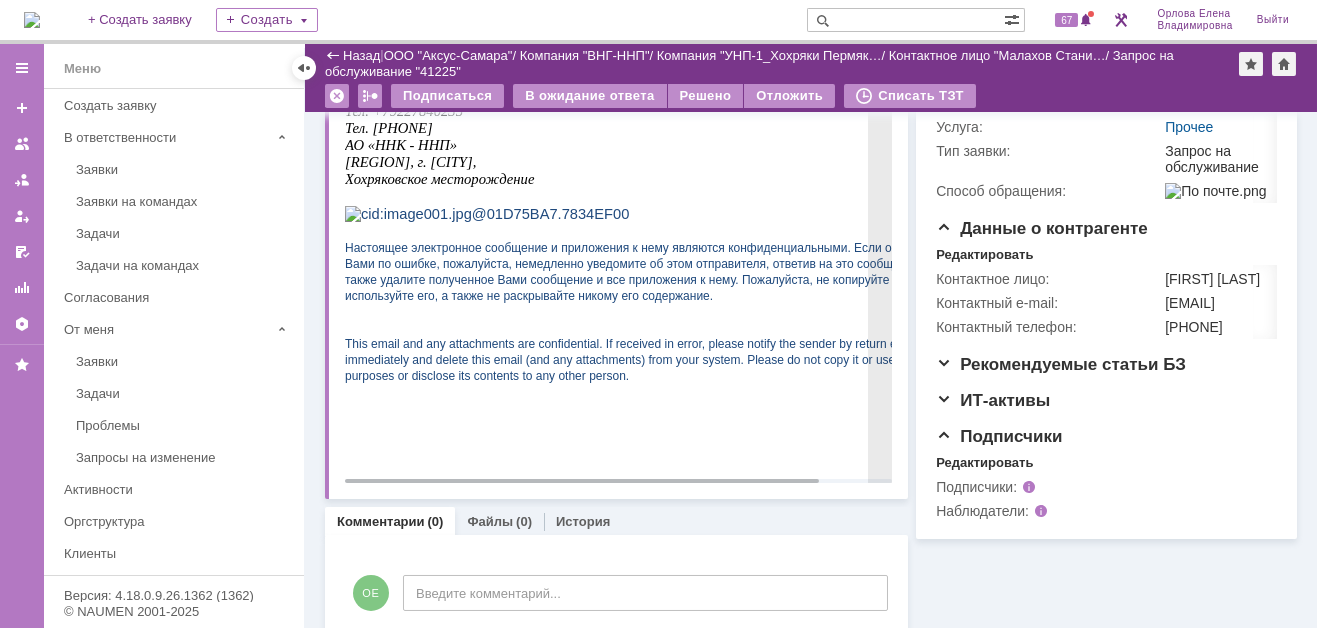 scroll, scrollTop: 495, scrollLeft: 0, axis: vertical 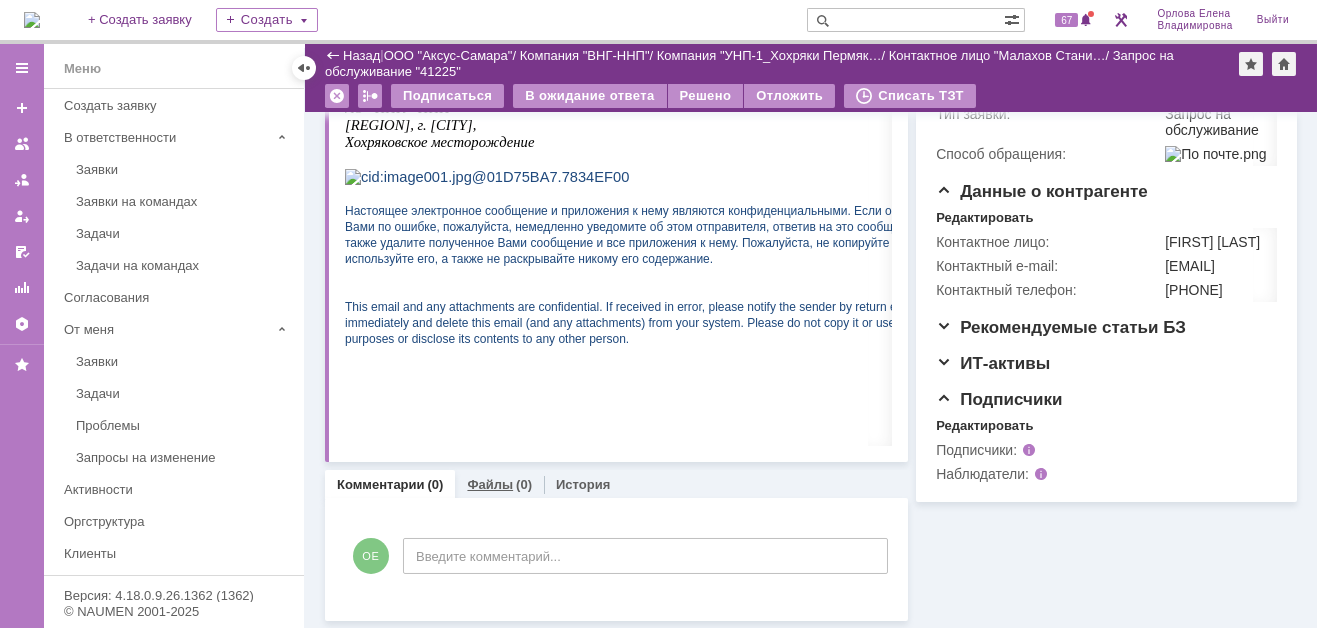 click on "Файлы" at bounding box center (490, 484) 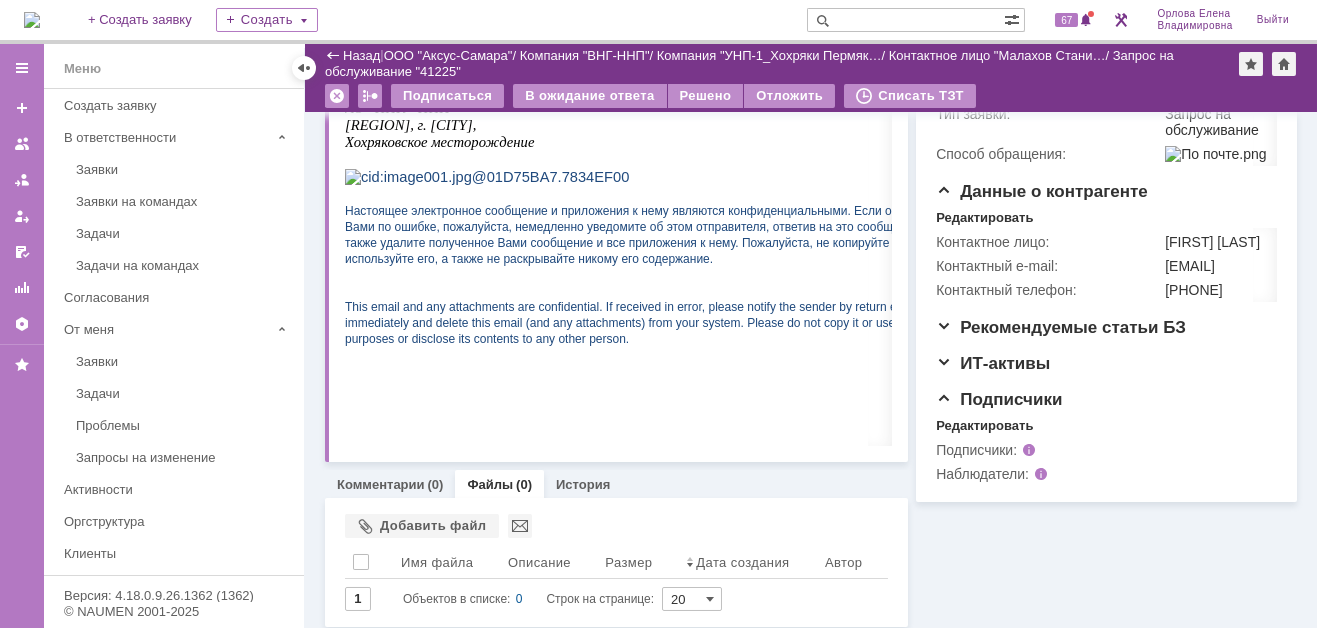 scroll, scrollTop: 515, scrollLeft: 0, axis: vertical 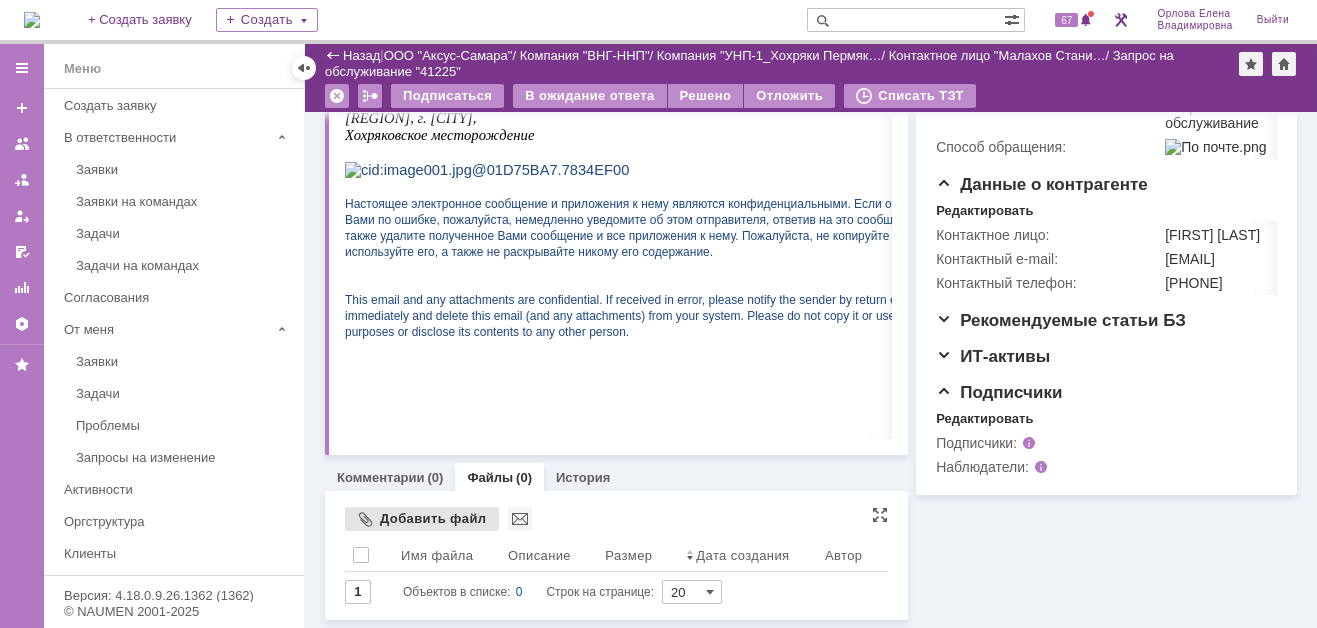 click on "Добавить файл" at bounding box center (422, 519) 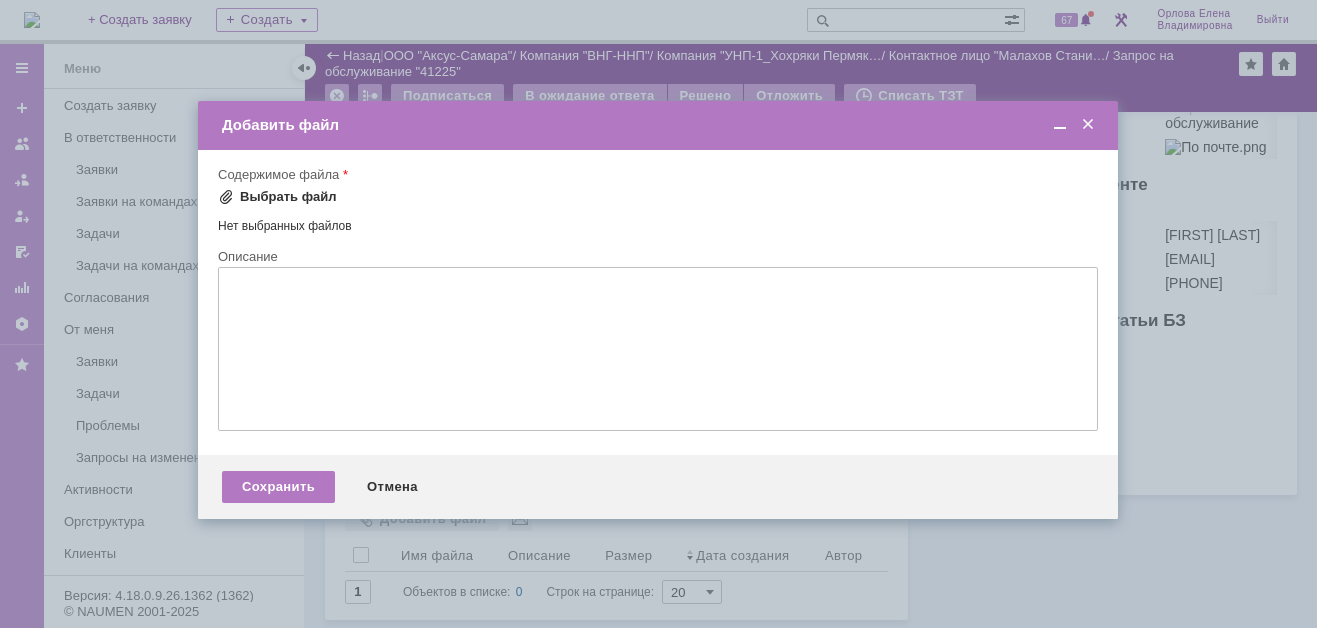 click at bounding box center (226, 197) 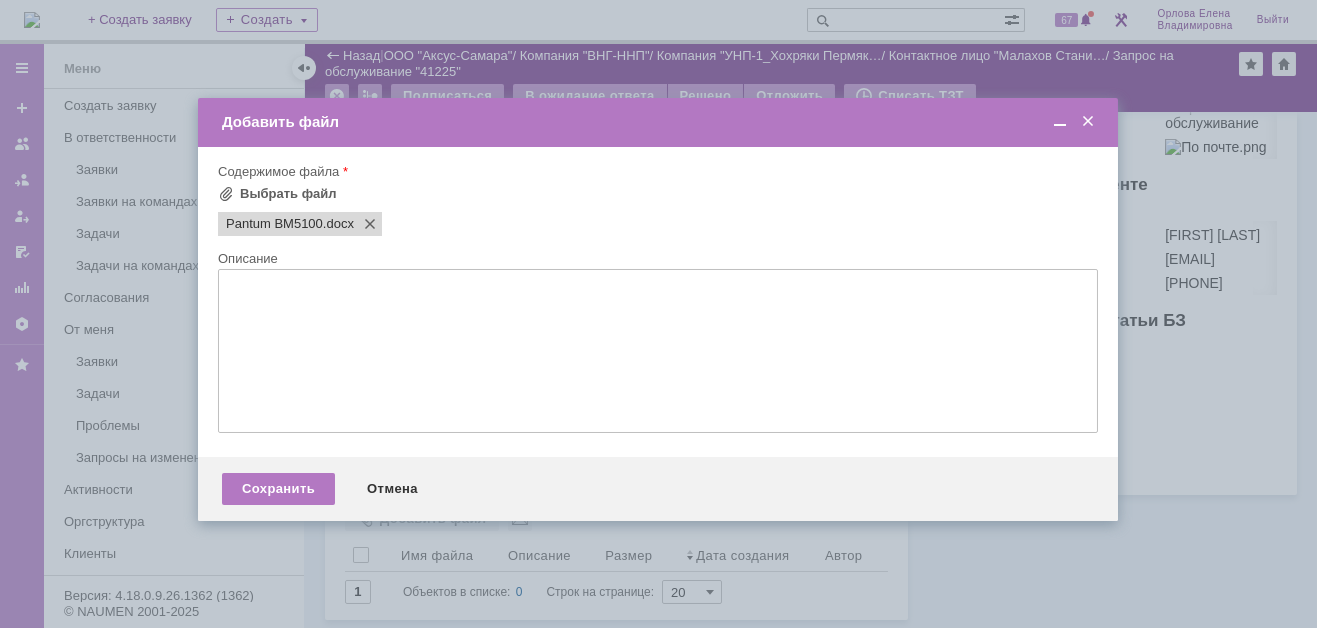 scroll, scrollTop: 0, scrollLeft: 0, axis: both 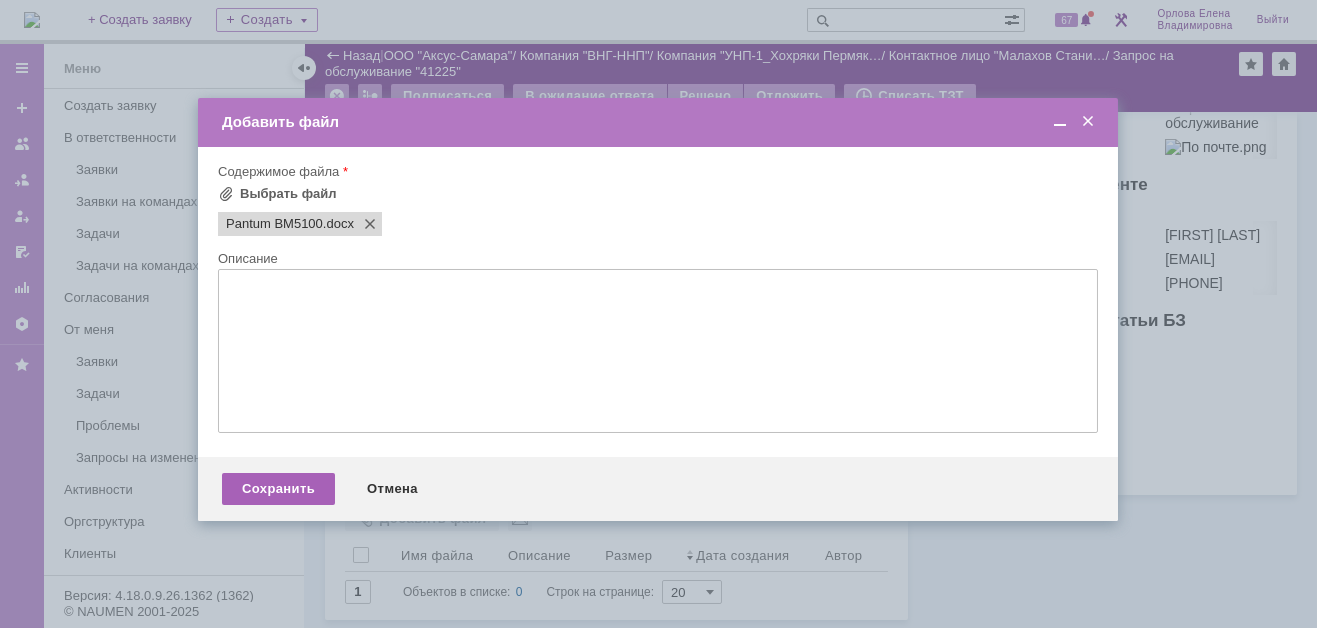 click on "Сохранить" at bounding box center (278, 489) 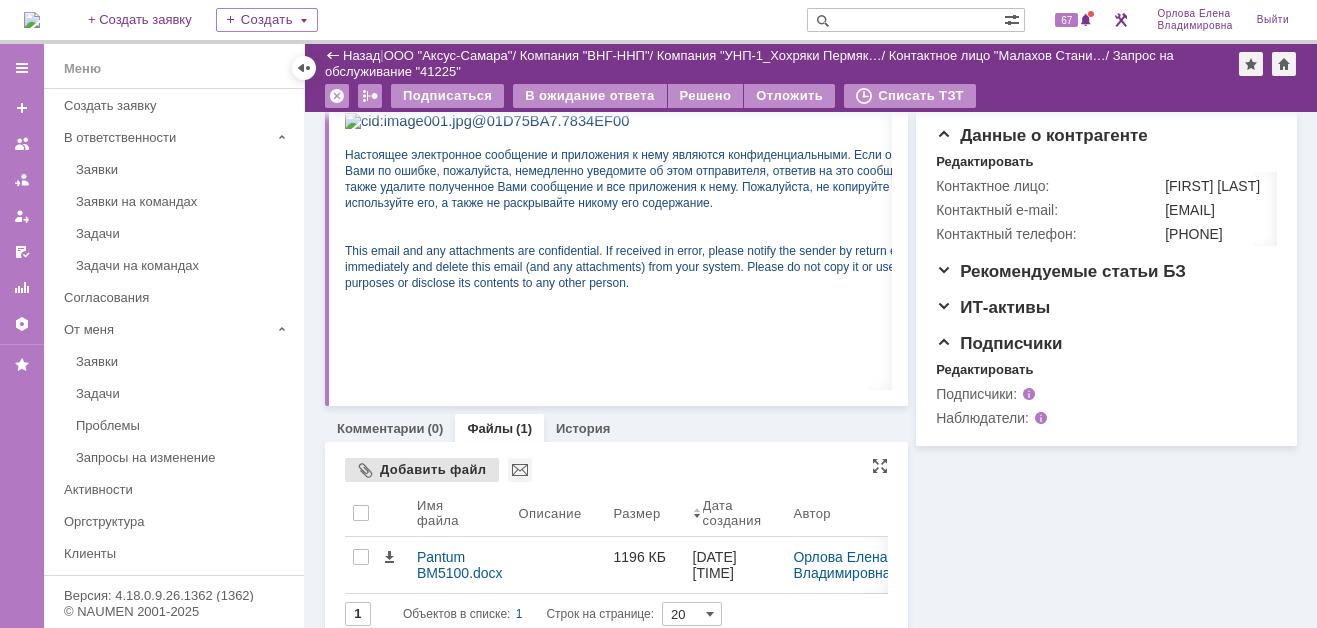 scroll, scrollTop: 571, scrollLeft: 0, axis: vertical 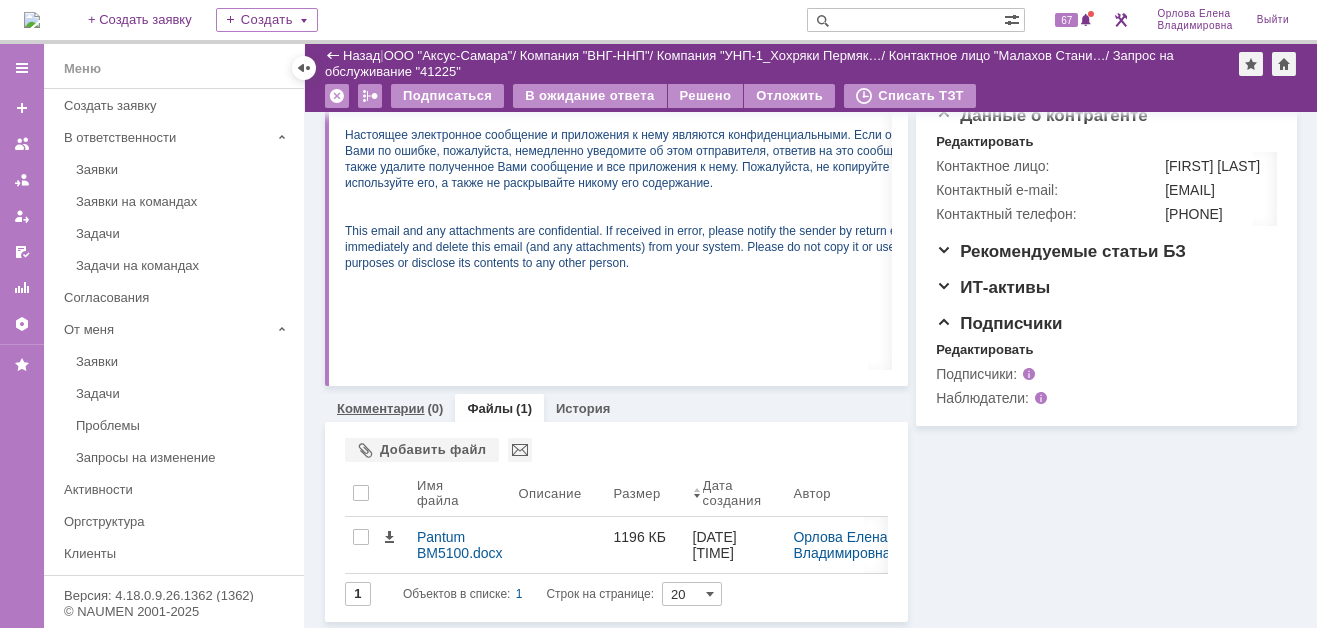 click on "Комментарии" at bounding box center [381, 408] 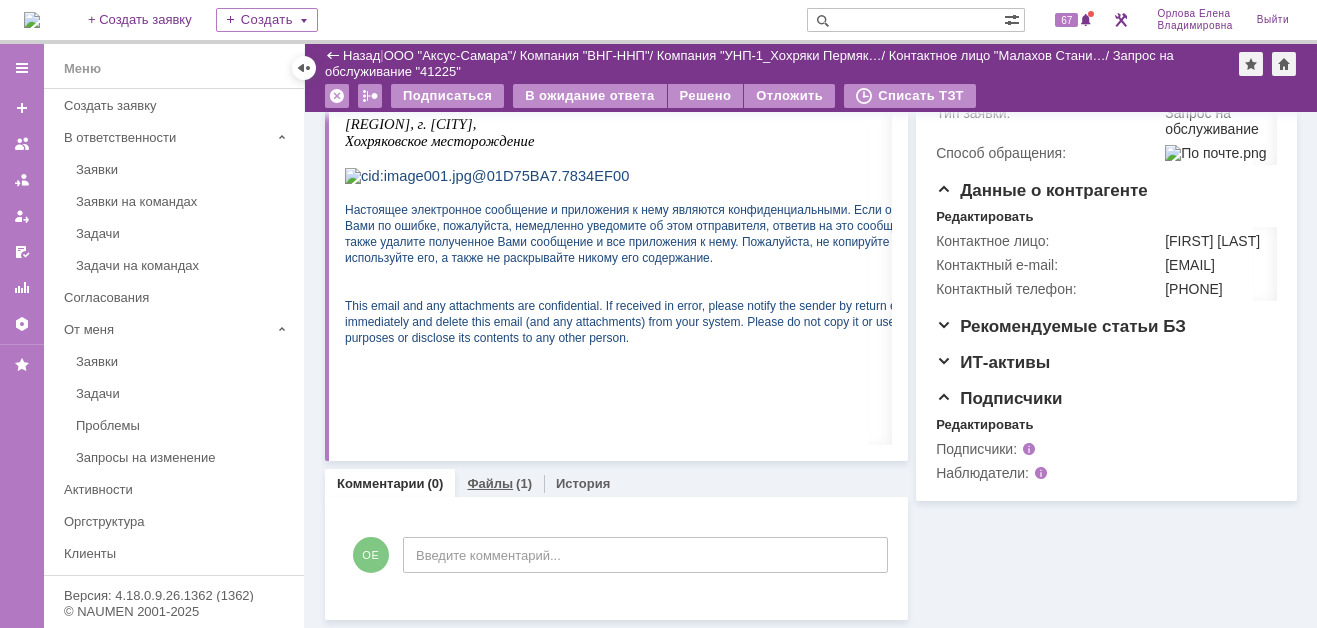 scroll, scrollTop: 495, scrollLeft: 0, axis: vertical 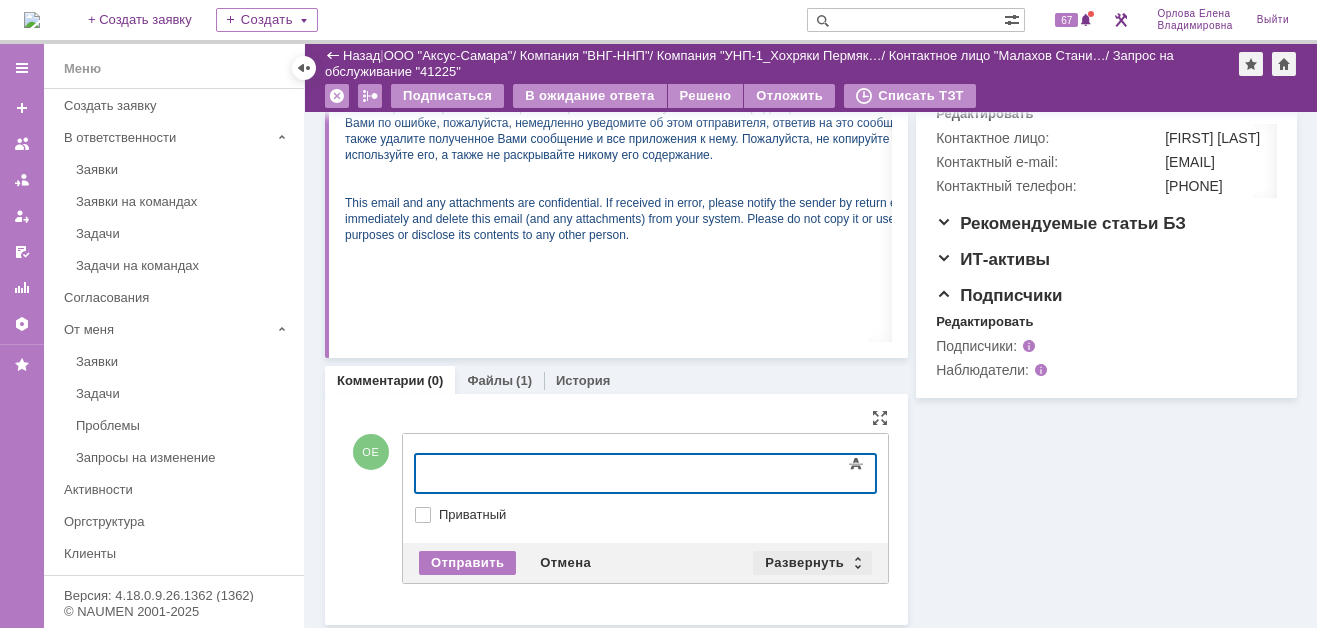 click on "Развернуть" at bounding box center [812, 563] 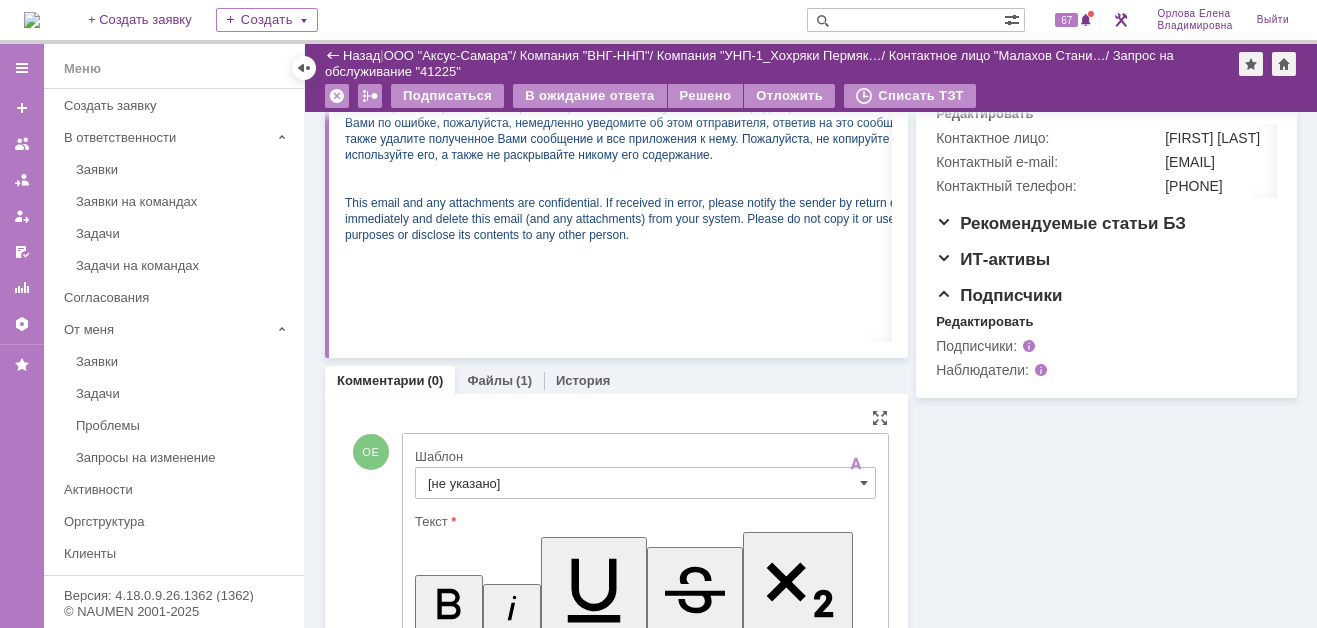 scroll, scrollTop: 0, scrollLeft: 0, axis: both 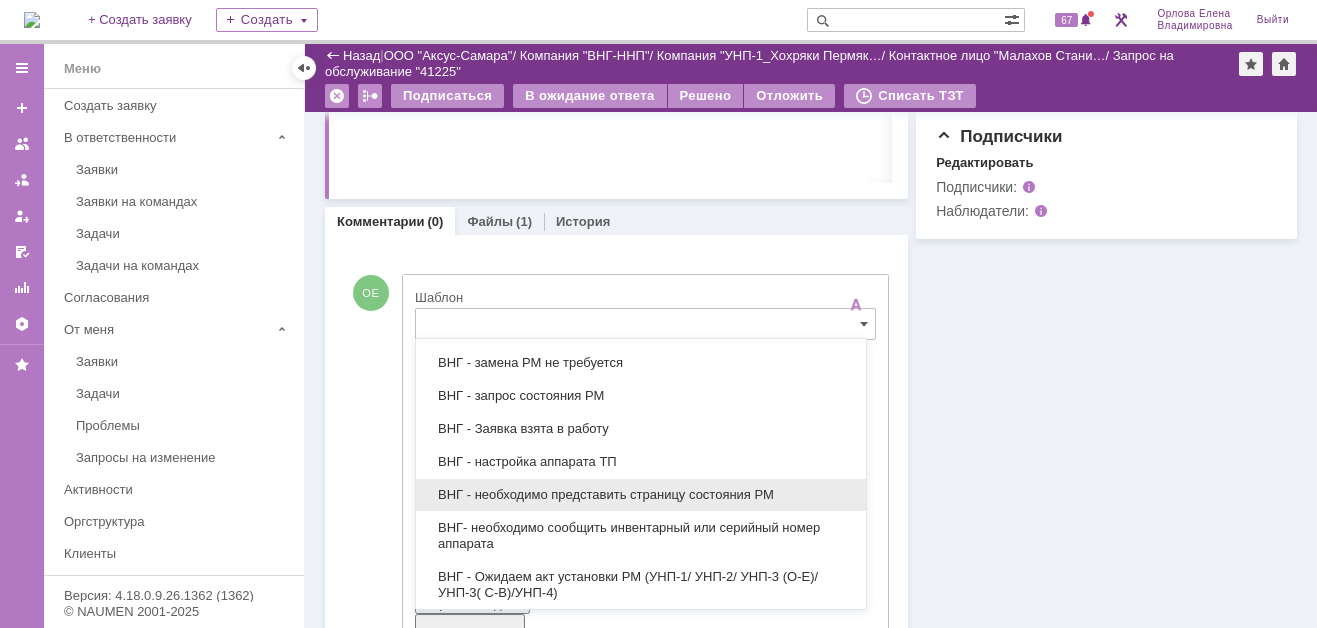 click on "ВНГ - необходимо представить страницу состояния РМ" at bounding box center (641, 495) 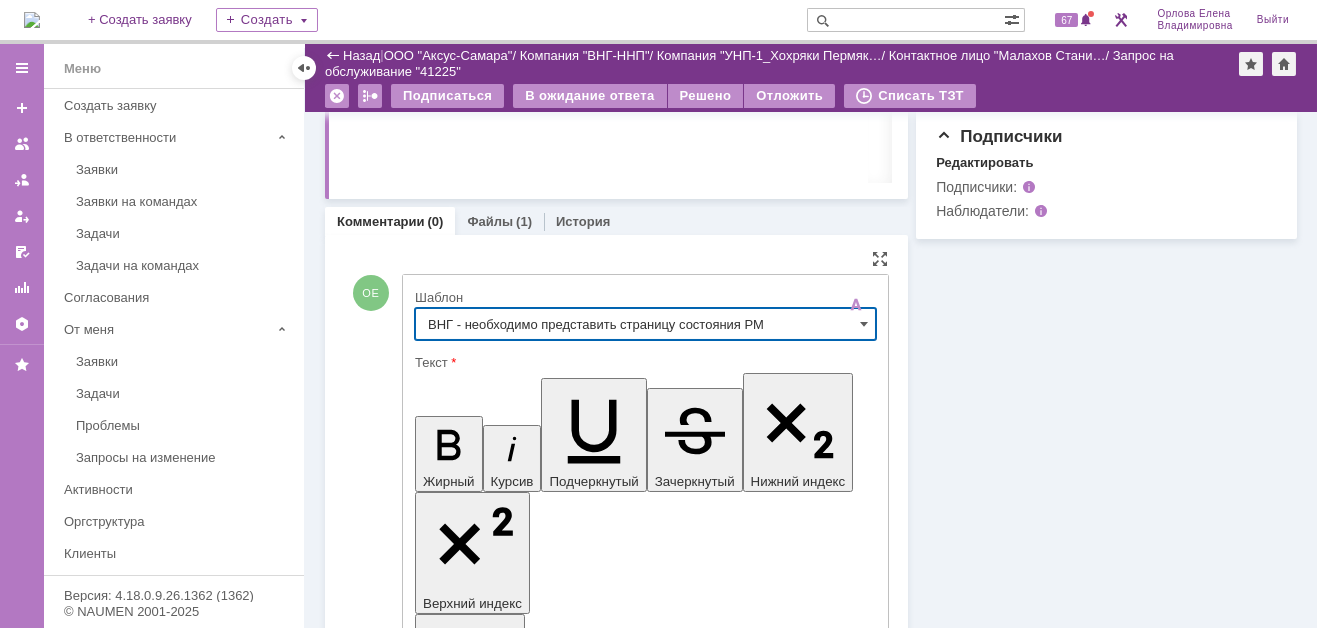 type on "ВНГ - необходимо представить страницу состояния РМ" 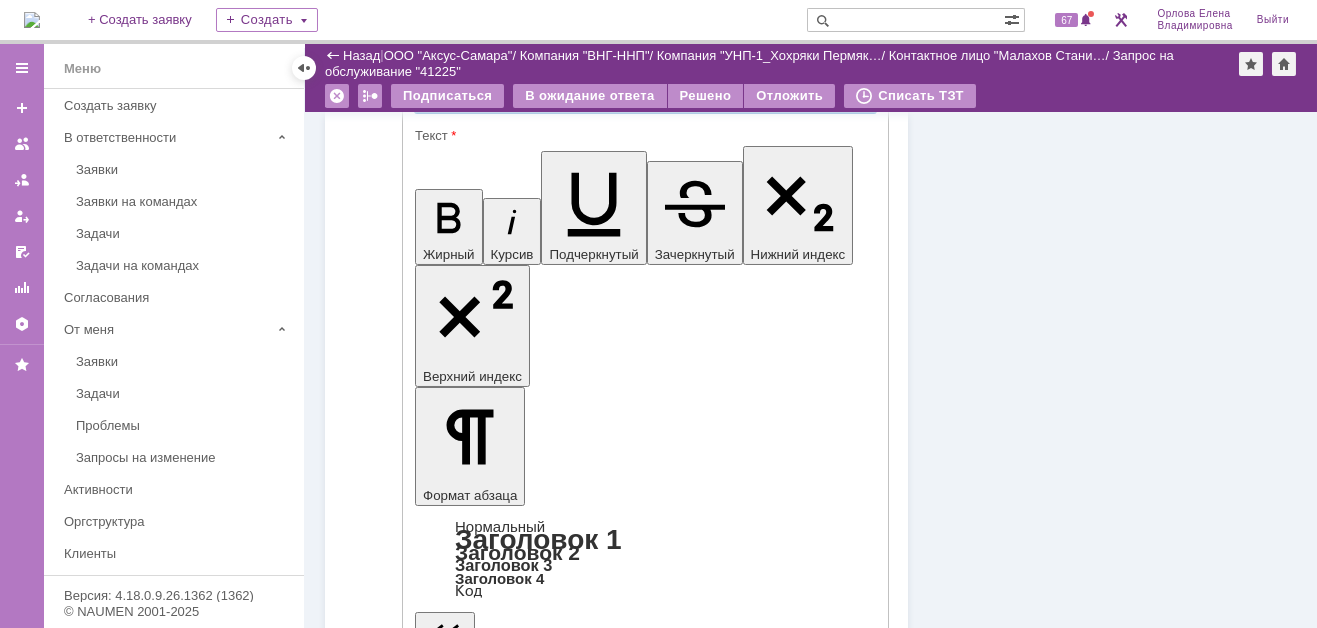 scroll, scrollTop: 1083, scrollLeft: 0, axis: vertical 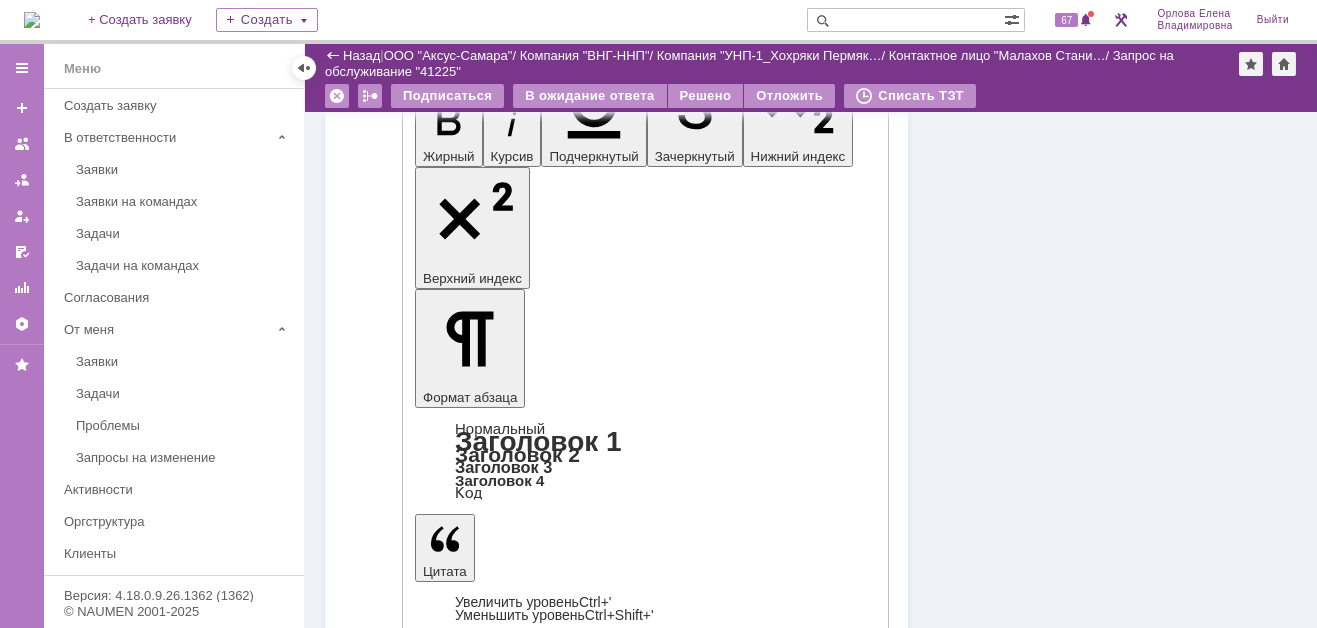 click on "Отправить" at bounding box center (467, 4582) 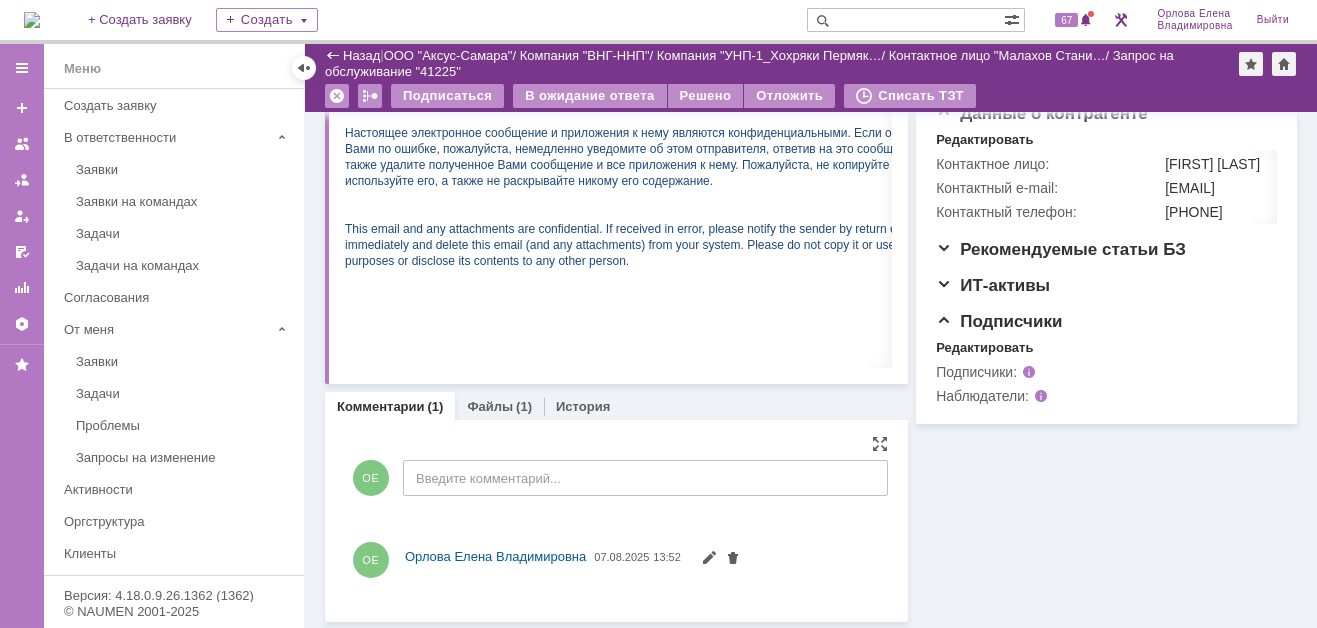 scroll, scrollTop: 0, scrollLeft: 0, axis: both 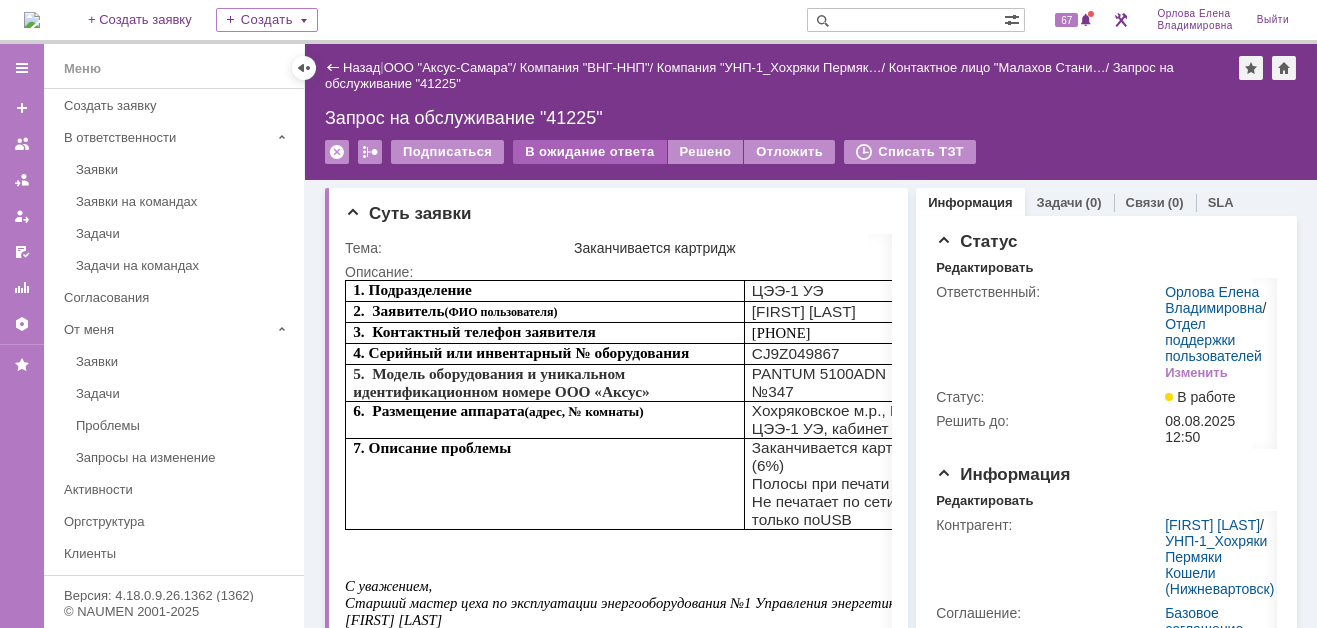 click on "В ожидание ответа" at bounding box center [589, 152] 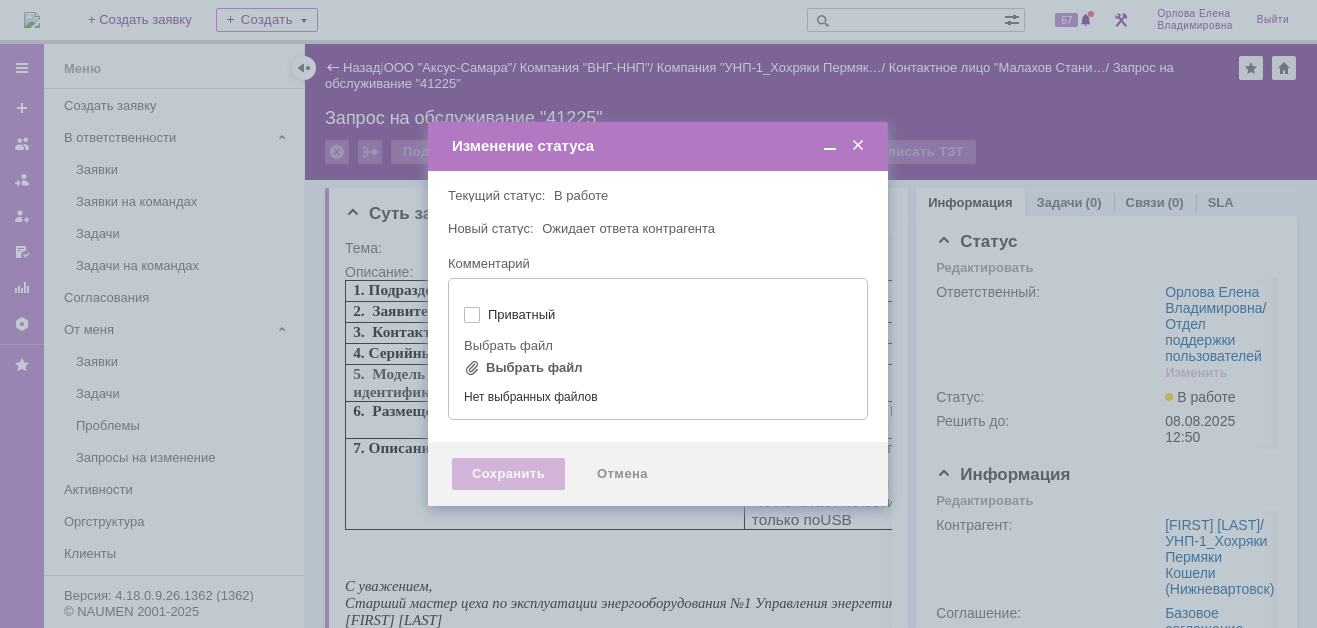 type on "[не указано]" 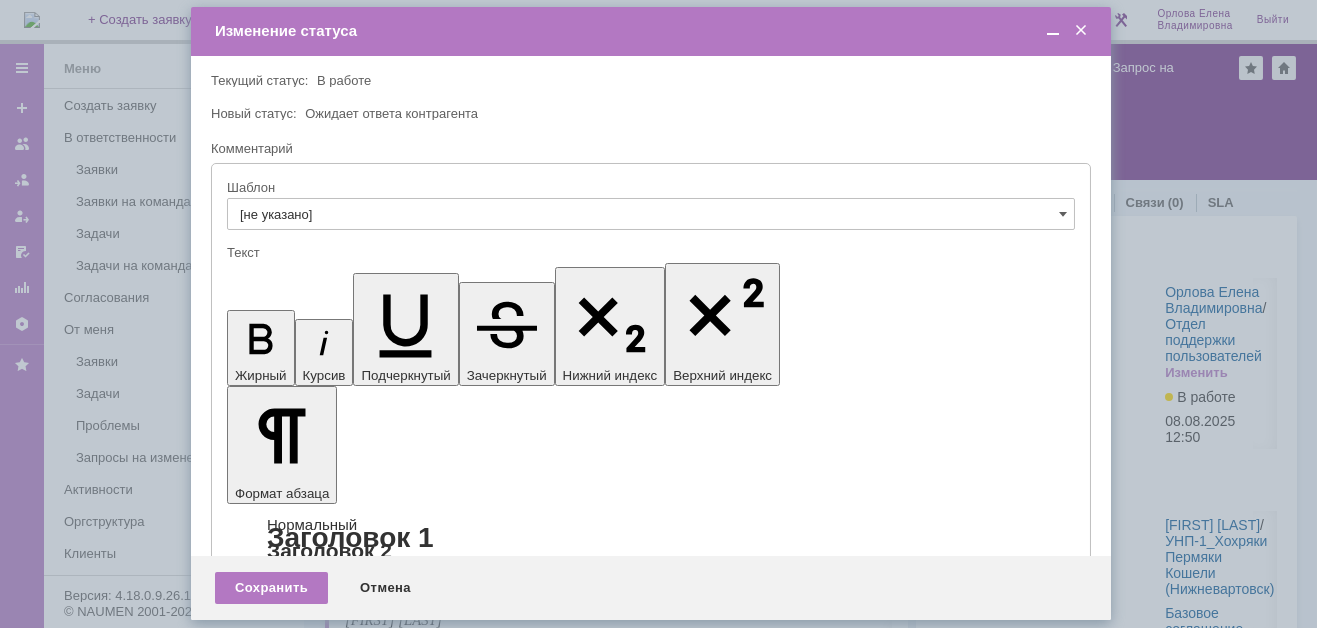 scroll, scrollTop: 0, scrollLeft: 0, axis: both 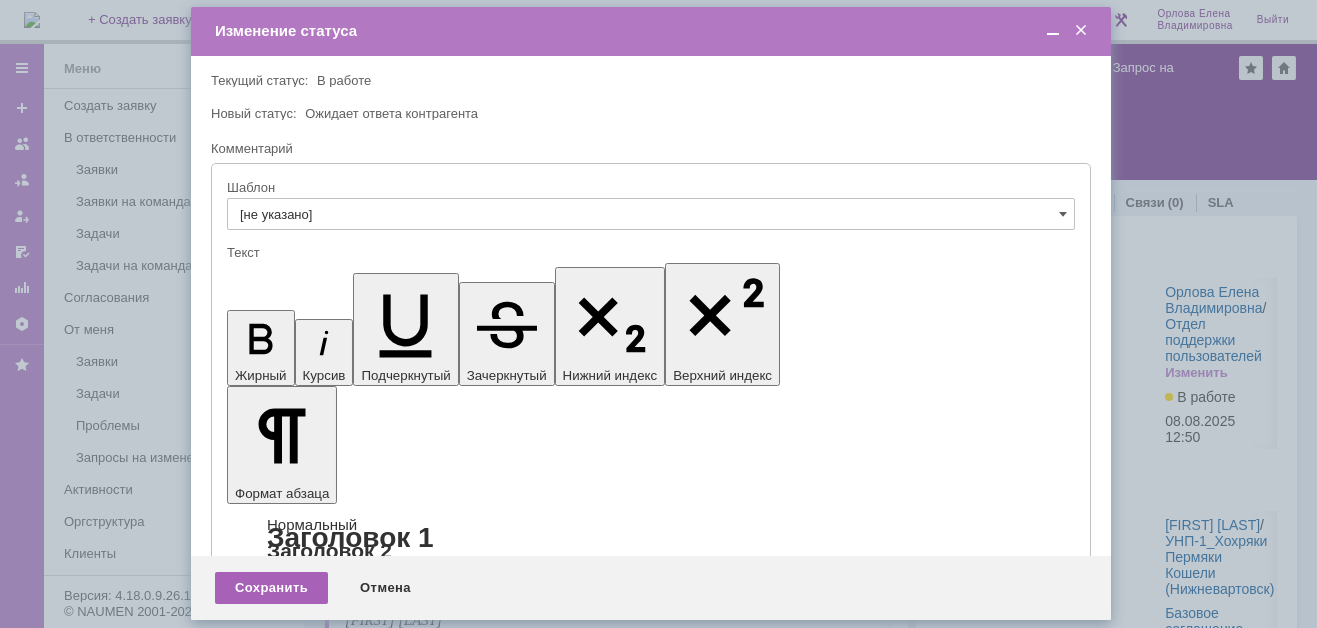 click on "Сохранить" at bounding box center (271, 588) 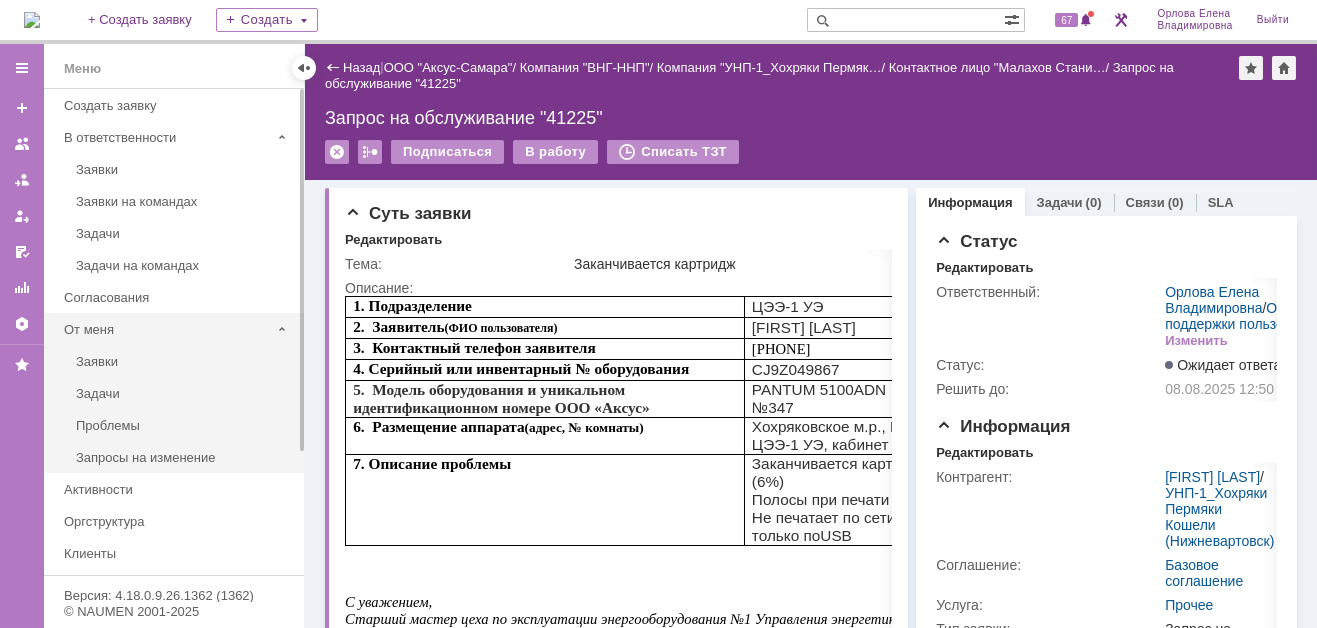 scroll, scrollTop: 0, scrollLeft: 0, axis: both 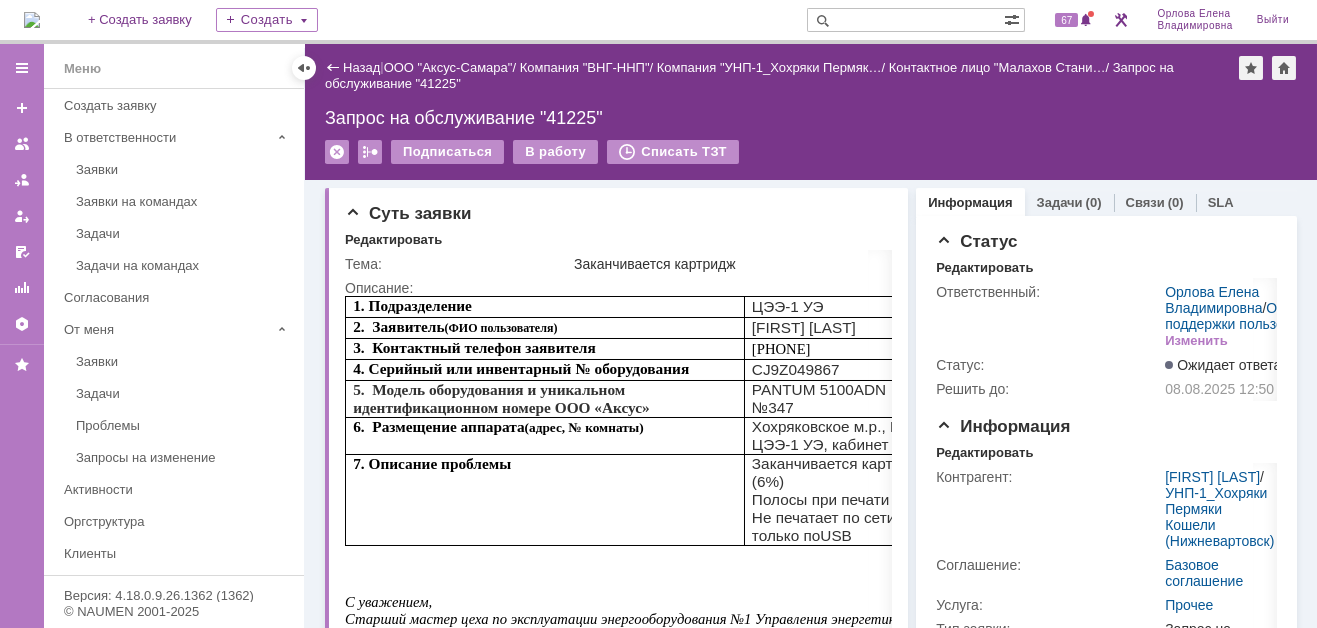 click at bounding box center [905, 20] 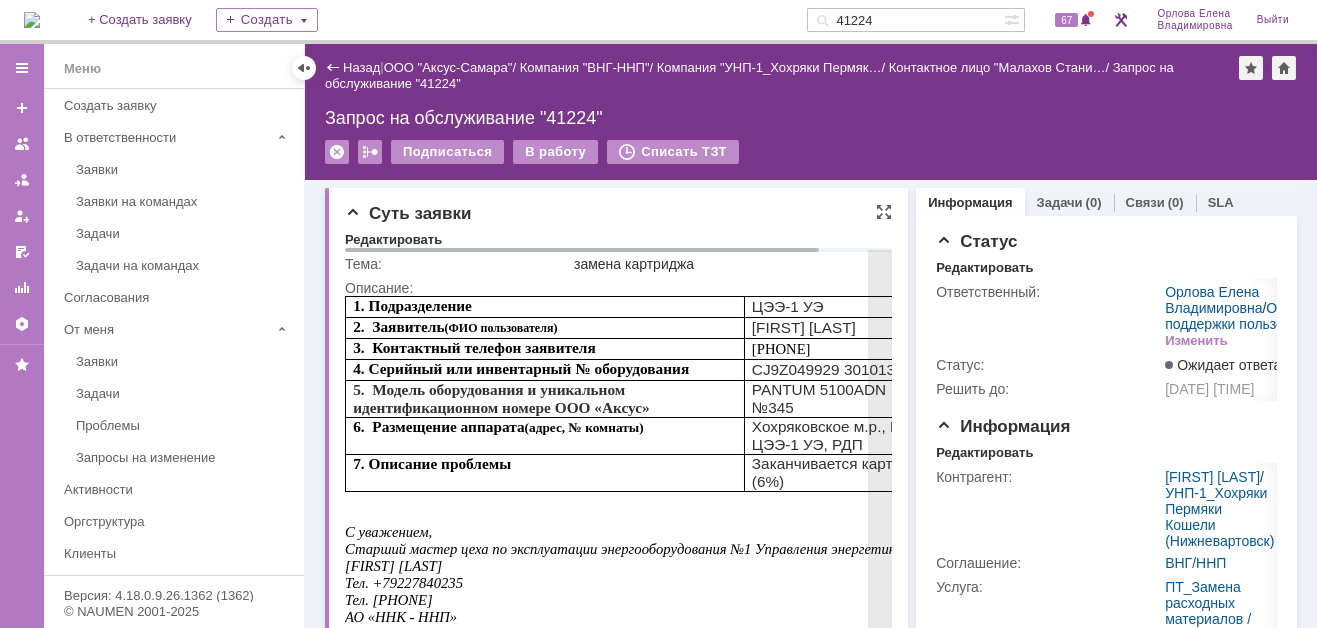 scroll, scrollTop: 0, scrollLeft: 0, axis: both 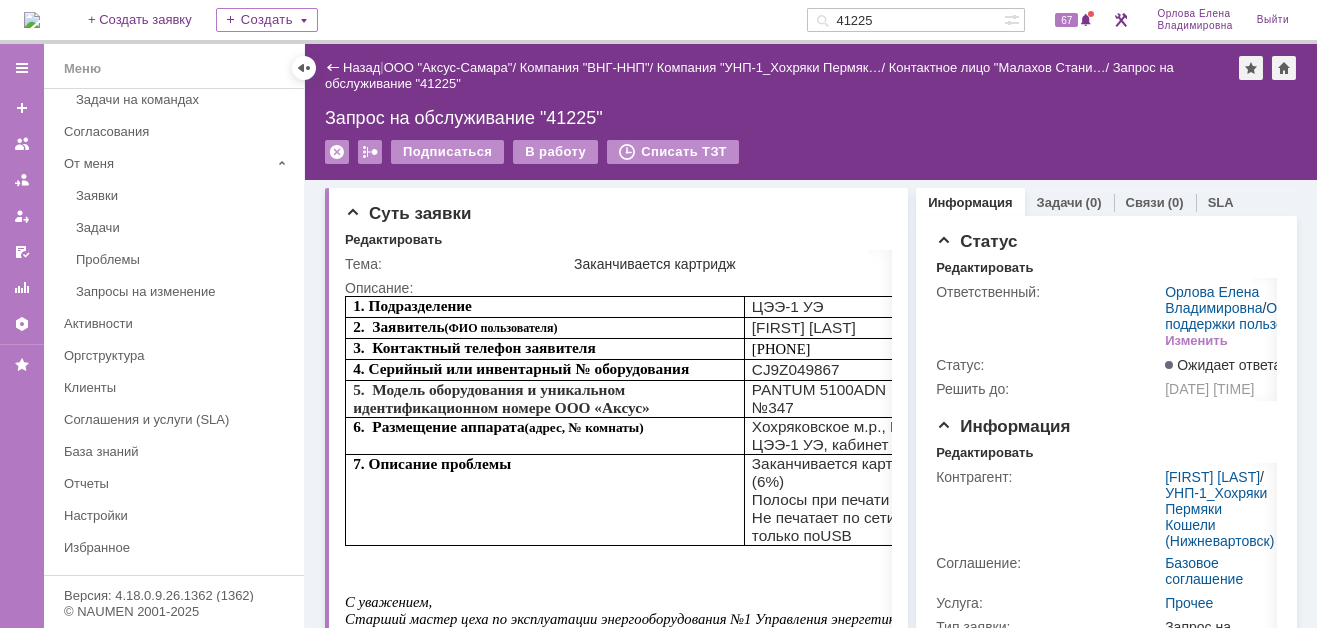 click at bounding box center (884, 212) 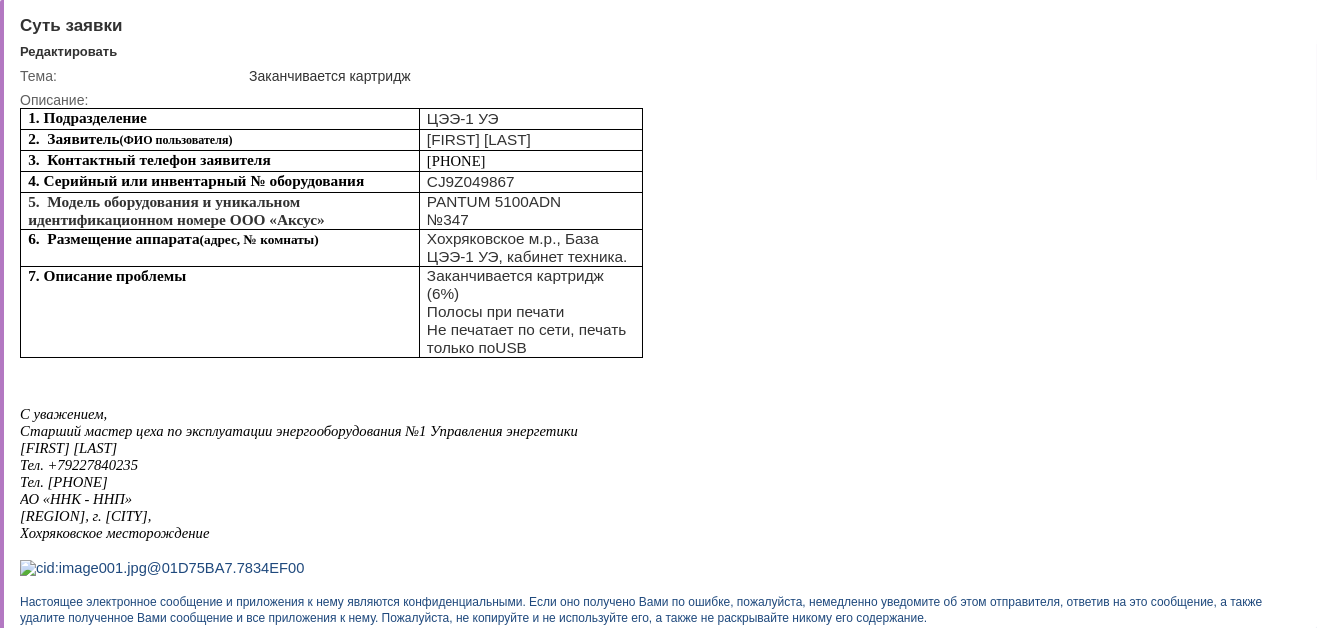 click at bounding box center (1285, 24) 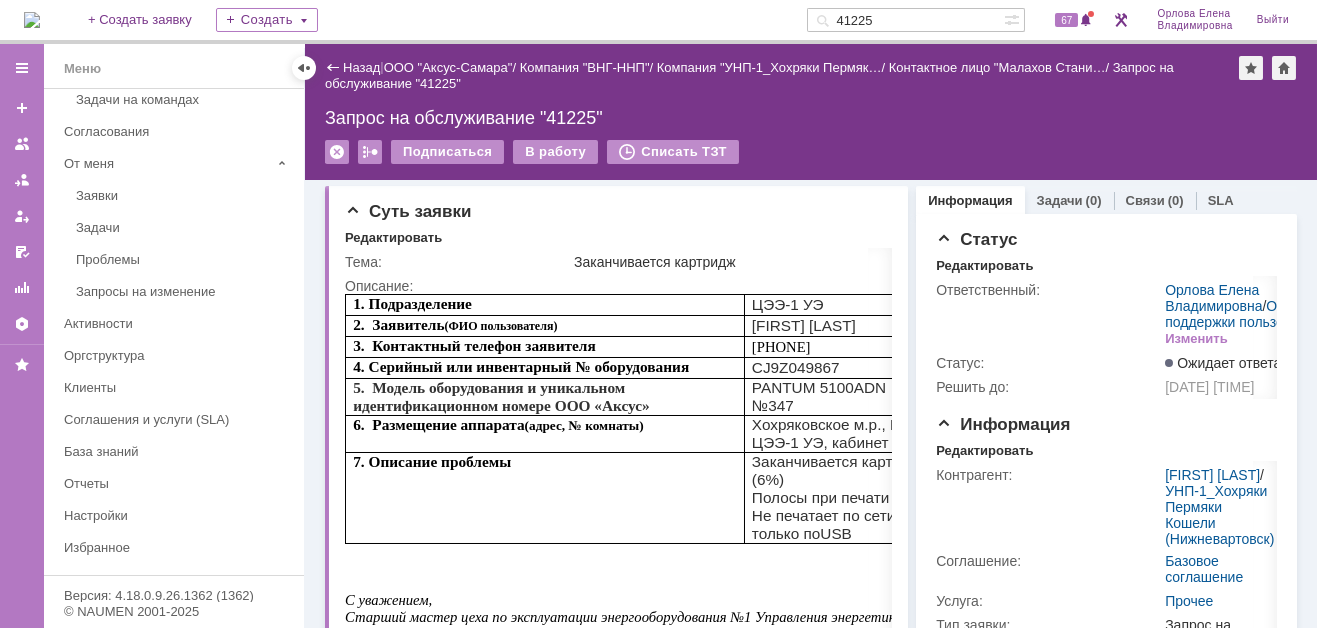scroll, scrollTop: 0, scrollLeft: 0, axis: both 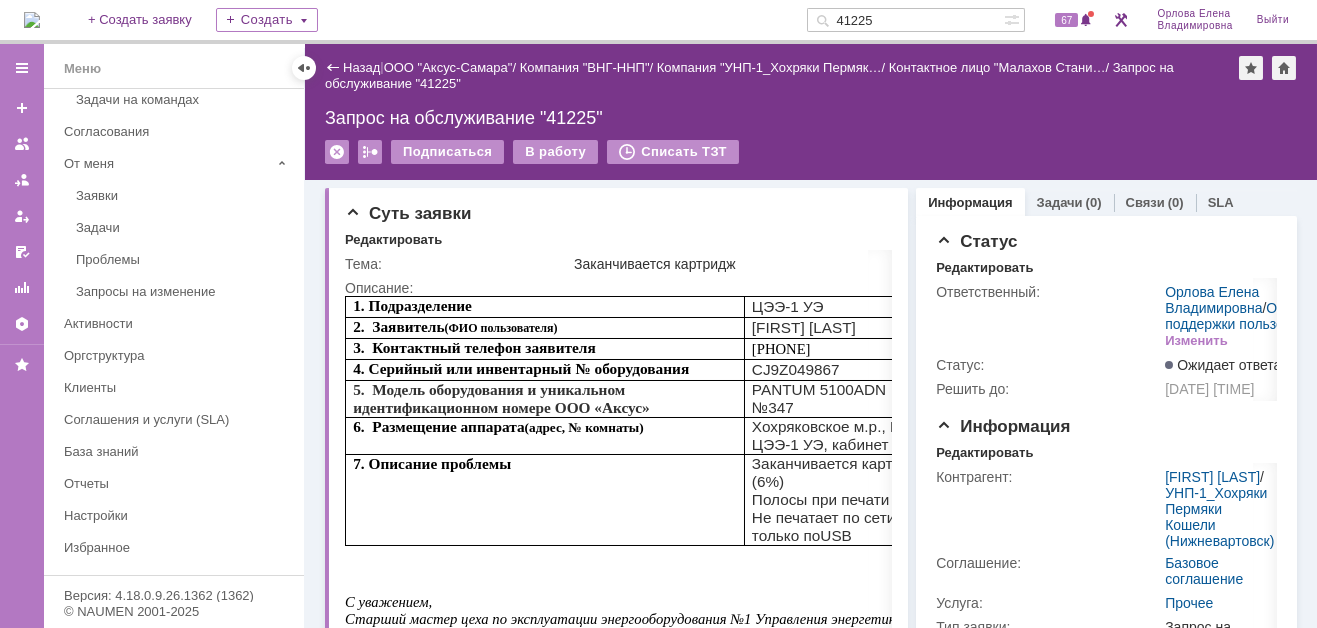 drag, startPoint x: 901, startPoint y: 12, endPoint x: 845, endPoint y: 13, distance: 56.008926 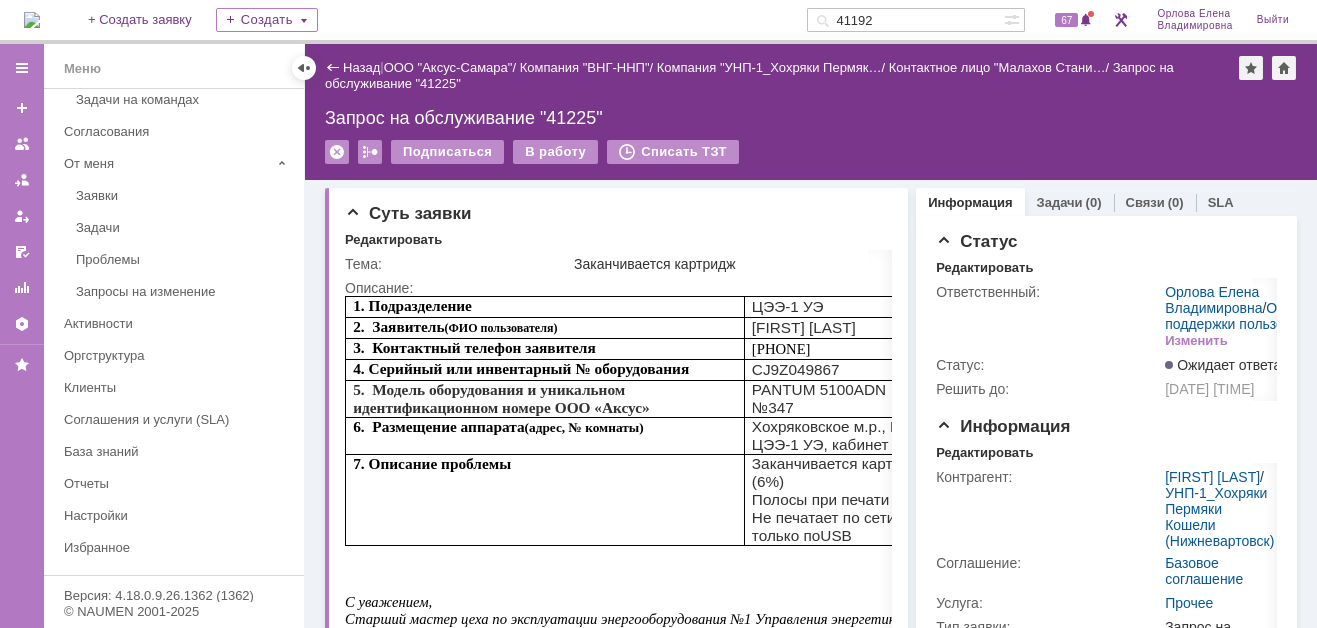 type on "41192" 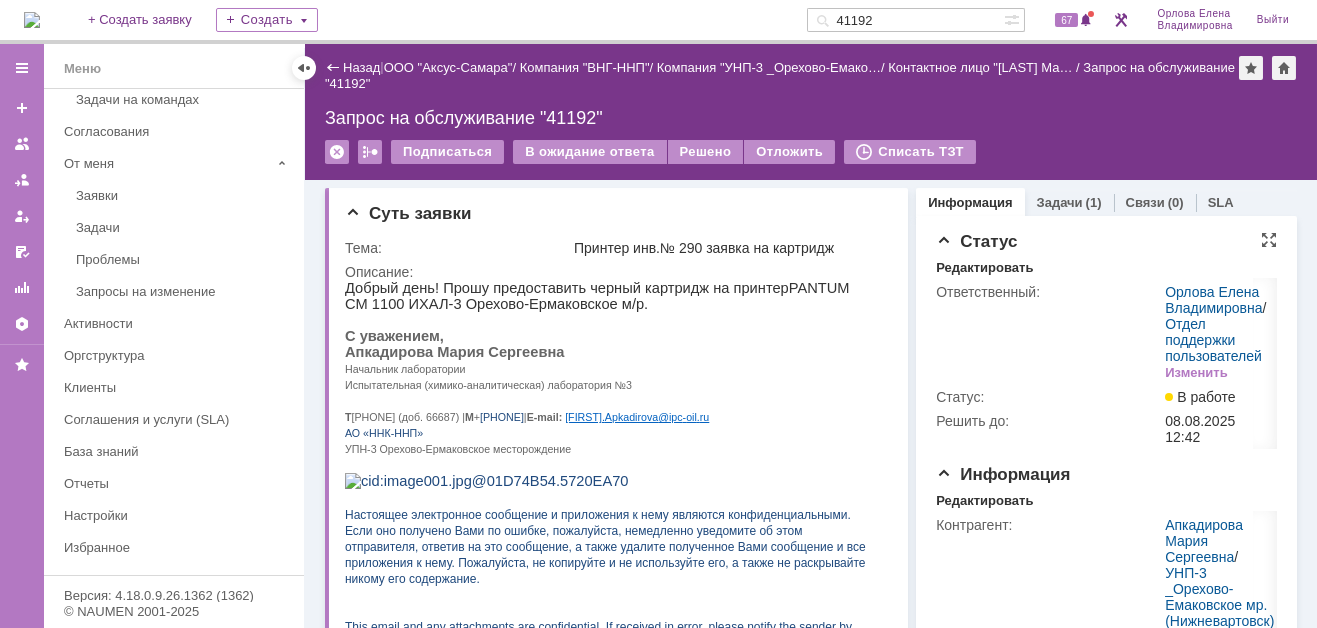 scroll, scrollTop: 0, scrollLeft: 0, axis: both 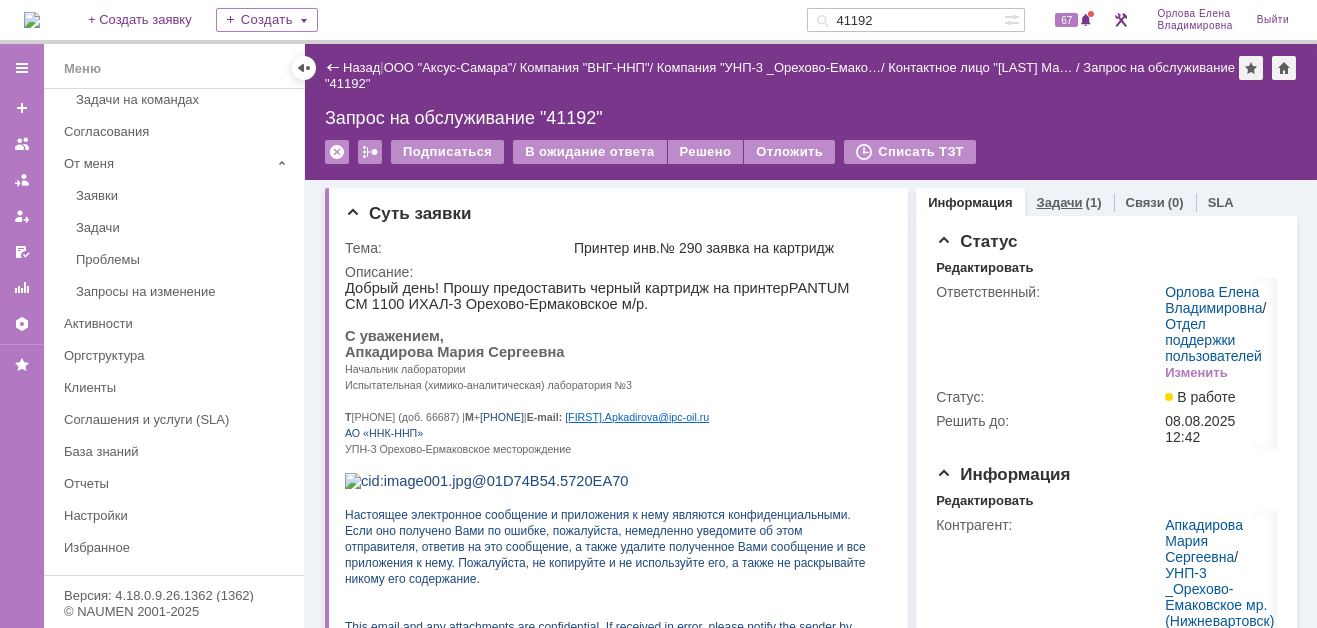 click on "Задачи" at bounding box center (1060, 202) 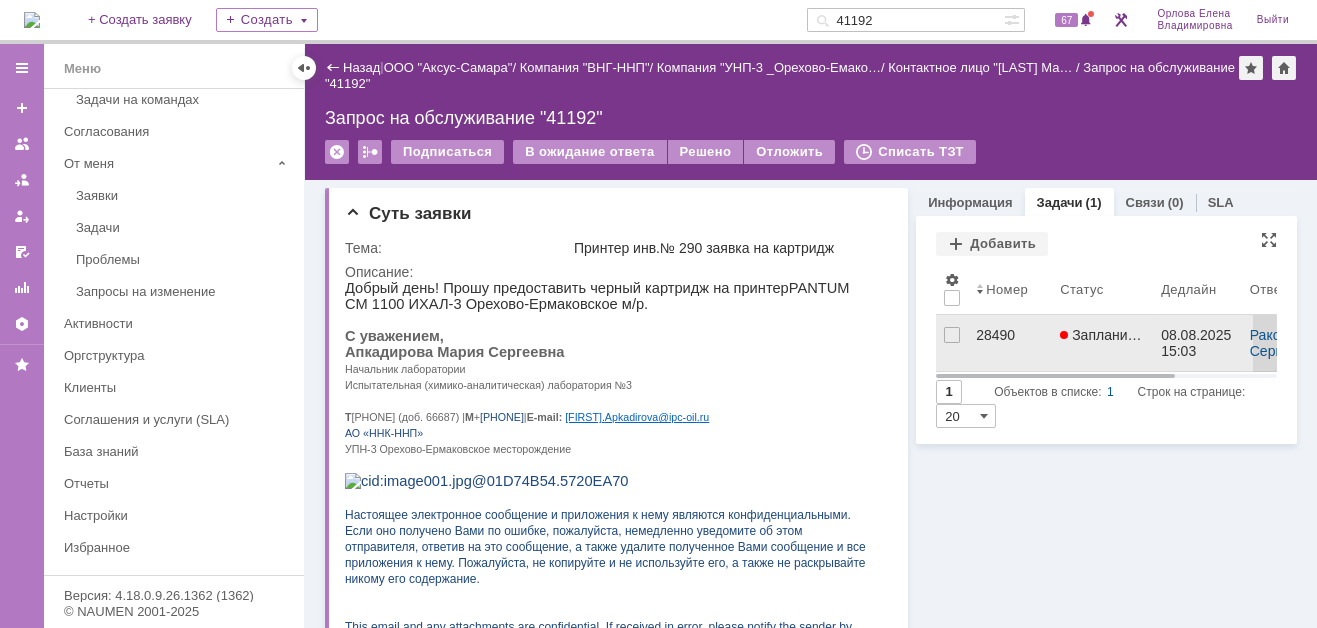 click on "28490" at bounding box center (1010, 335) 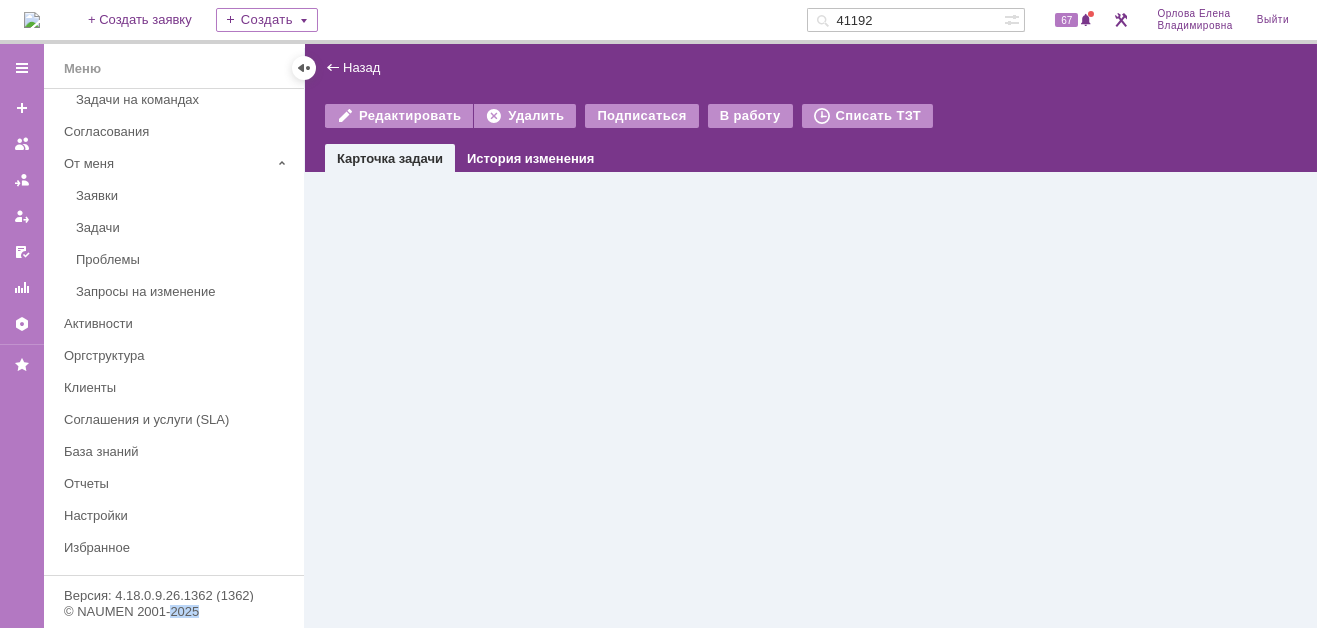 click on "Назад   |
Редактировать
Удалить Подписаться В работу Списать ТЗТ task$46014302 Карточка задачи История изменения" at bounding box center (811, 336) 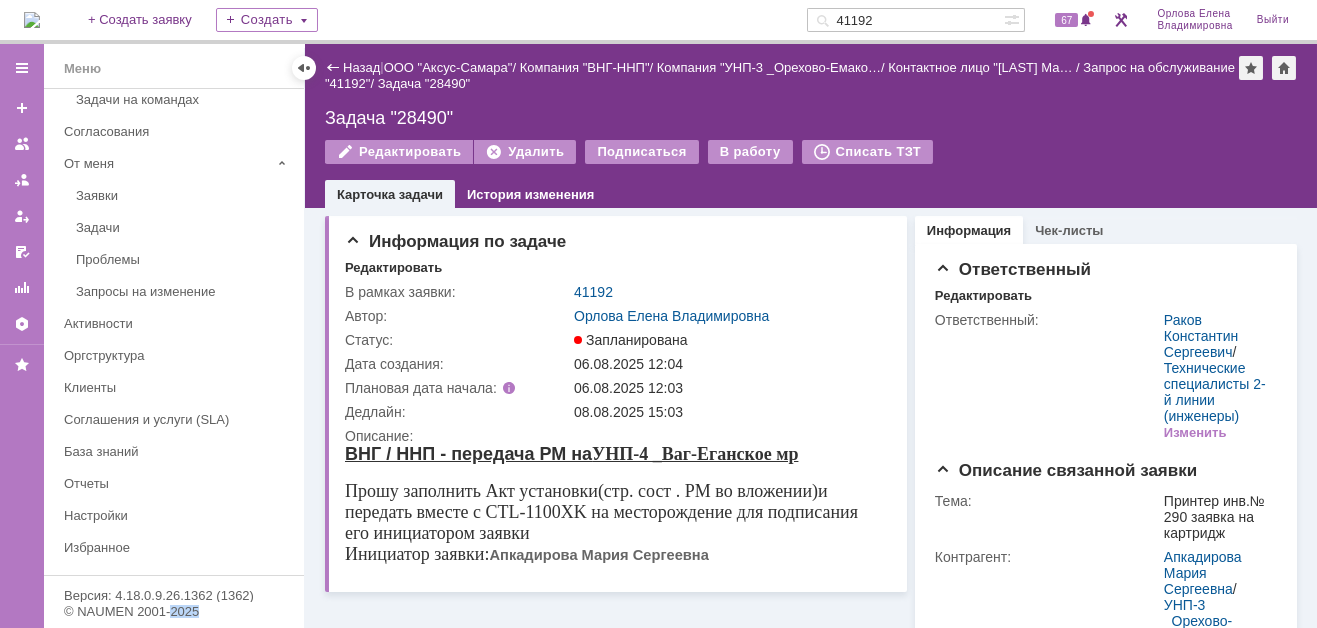 scroll, scrollTop: 0, scrollLeft: 0, axis: both 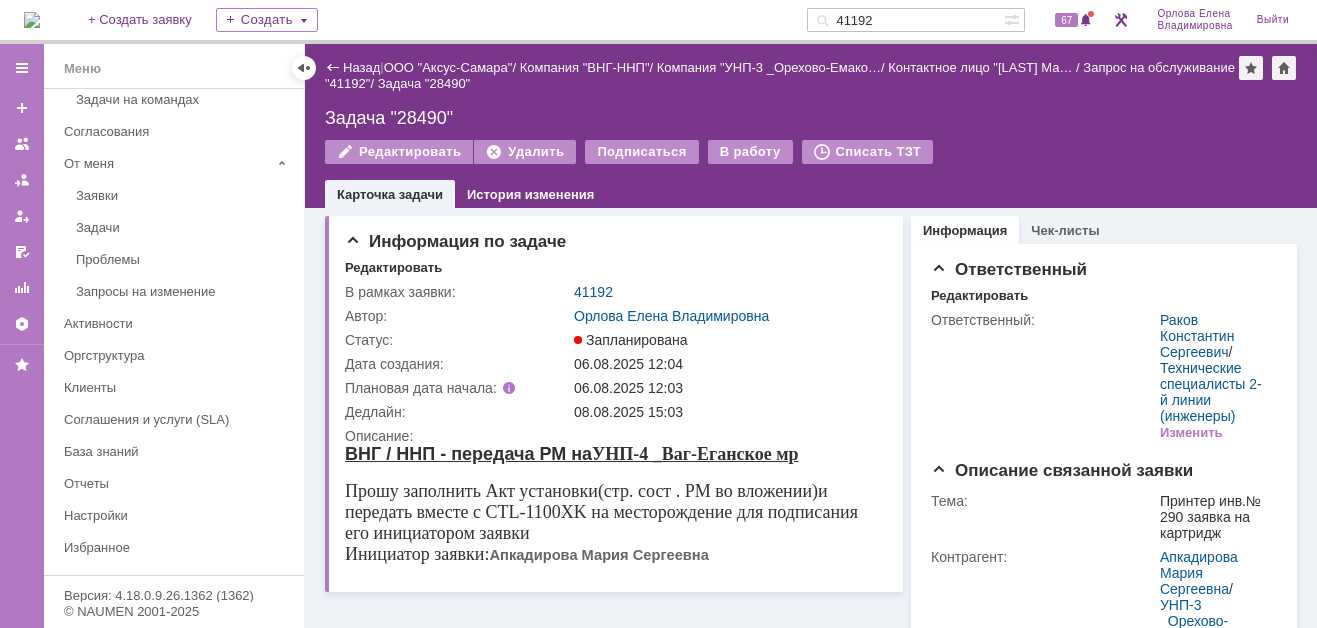 drag, startPoint x: 372, startPoint y: 121, endPoint x: 348, endPoint y: 117, distance: 24.33105 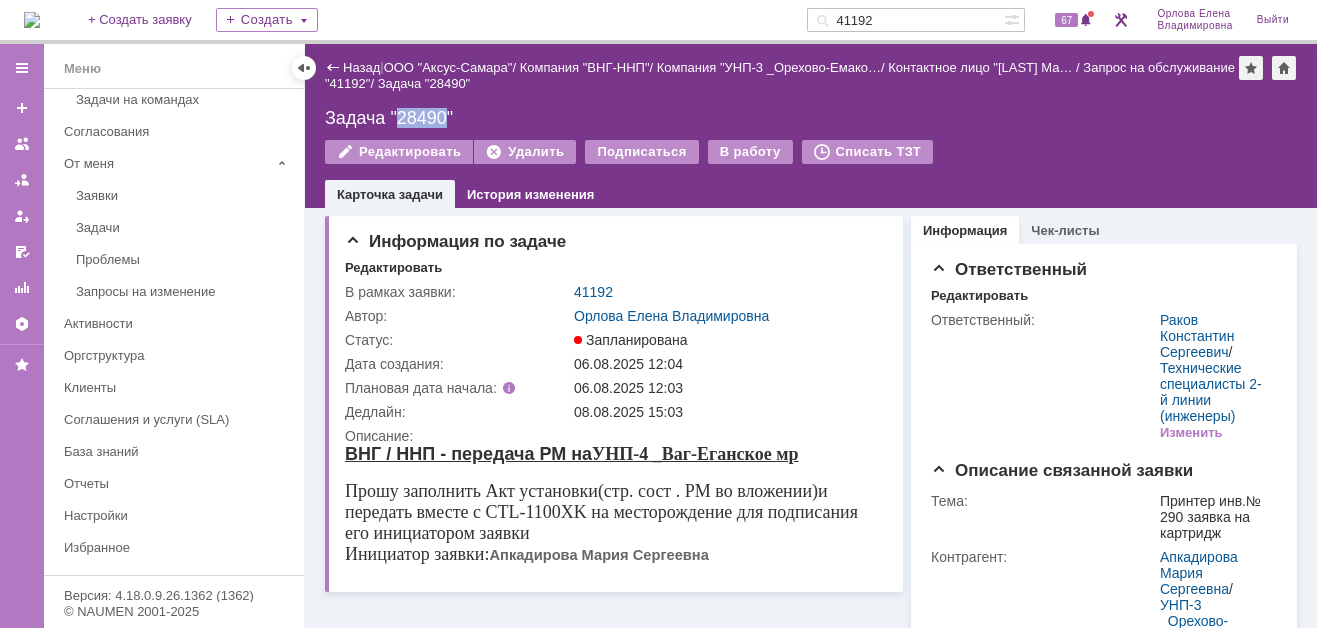 click on "Задача "28490"" at bounding box center (811, 118) 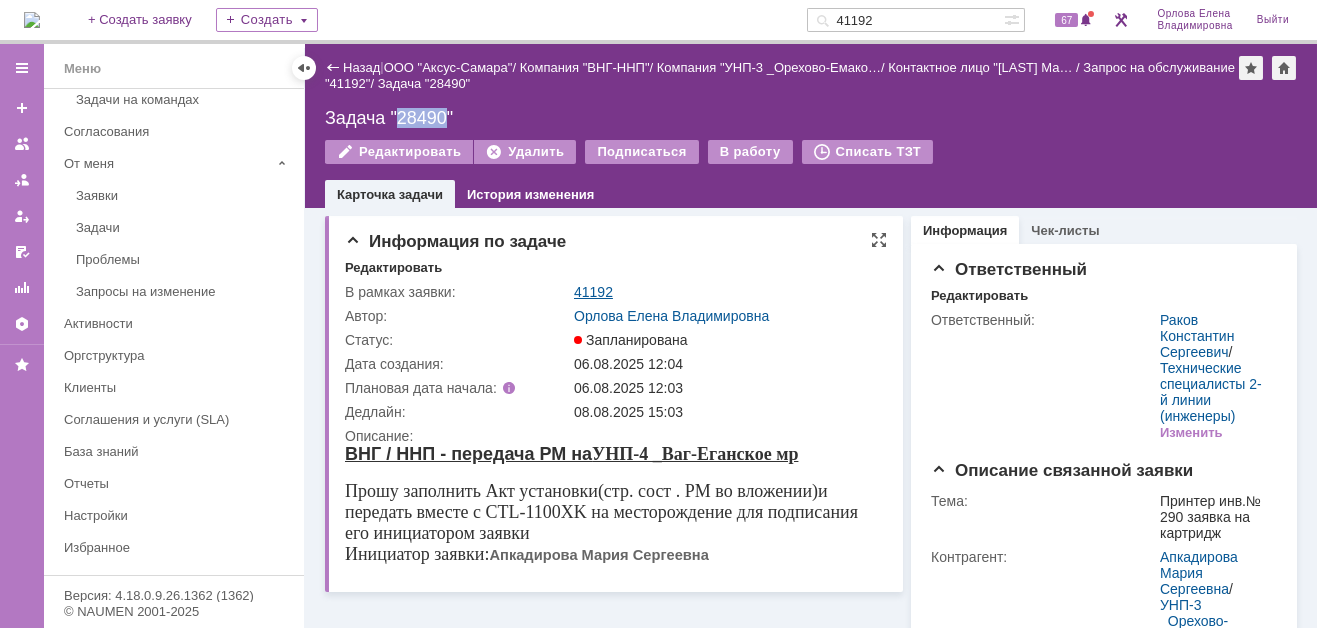 click on "41192" at bounding box center [593, 292] 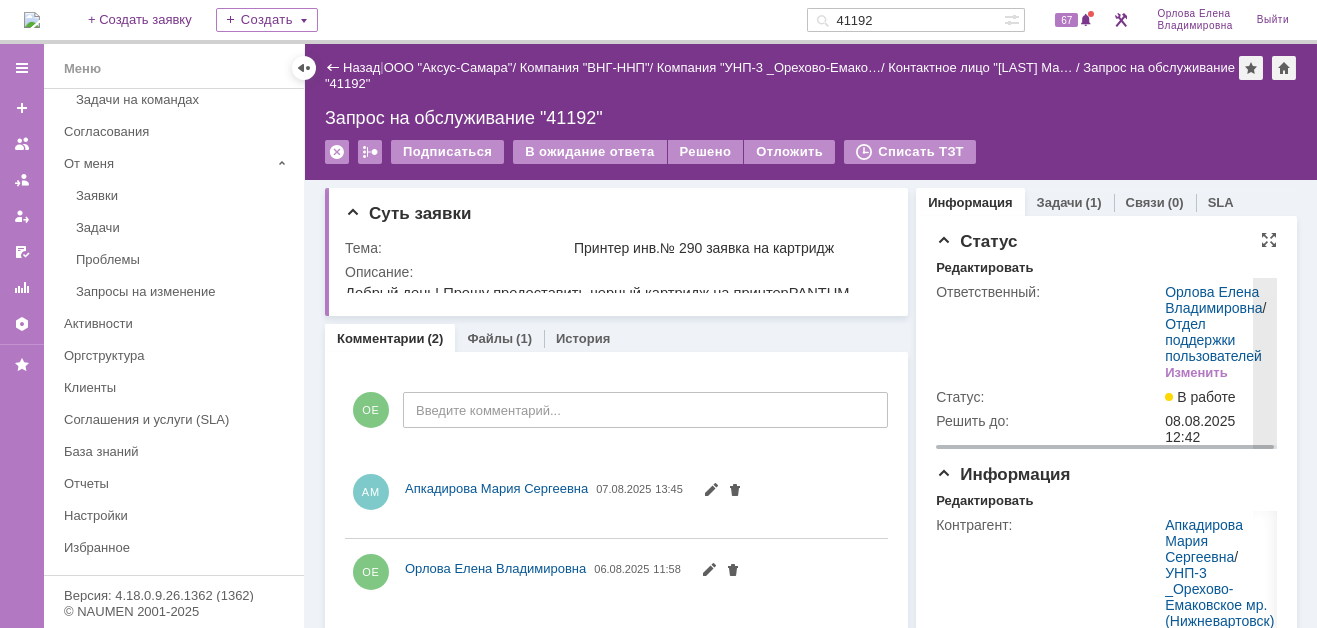 scroll, scrollTop: 0, scrollLeft: 0, axis: both 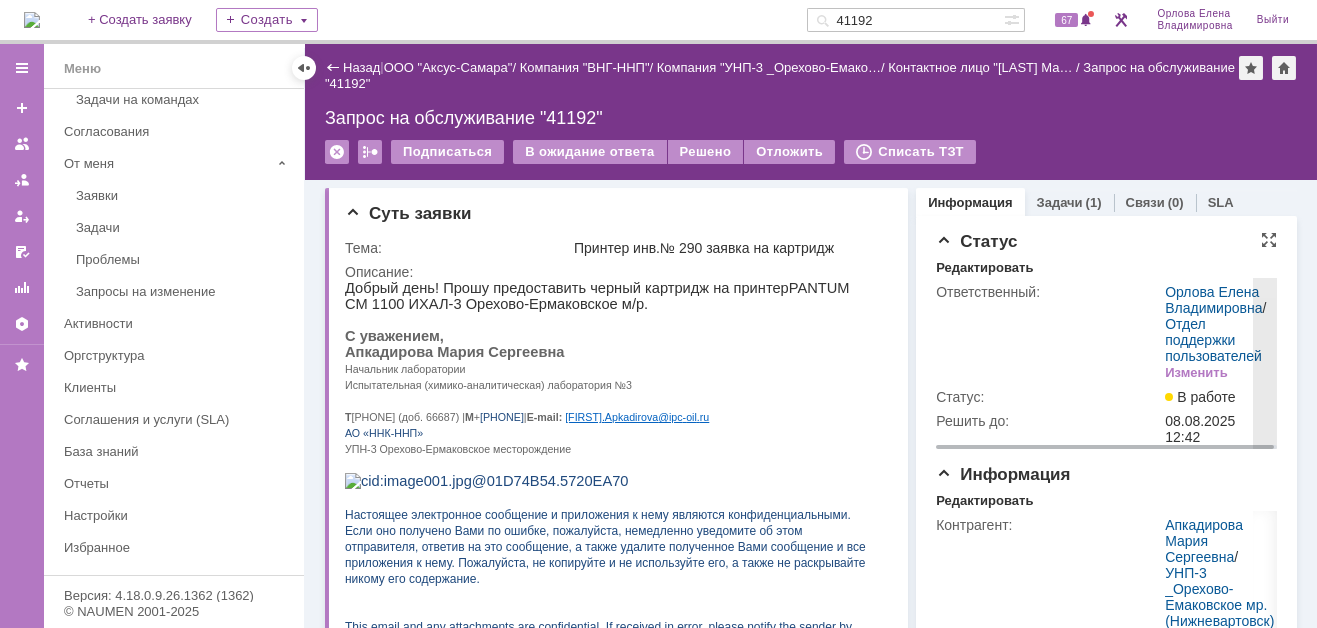 drag, startPoint x: 1043, startPoint y: 199, endPoint x: 975, endPoint y: 359, distance: 173.85051 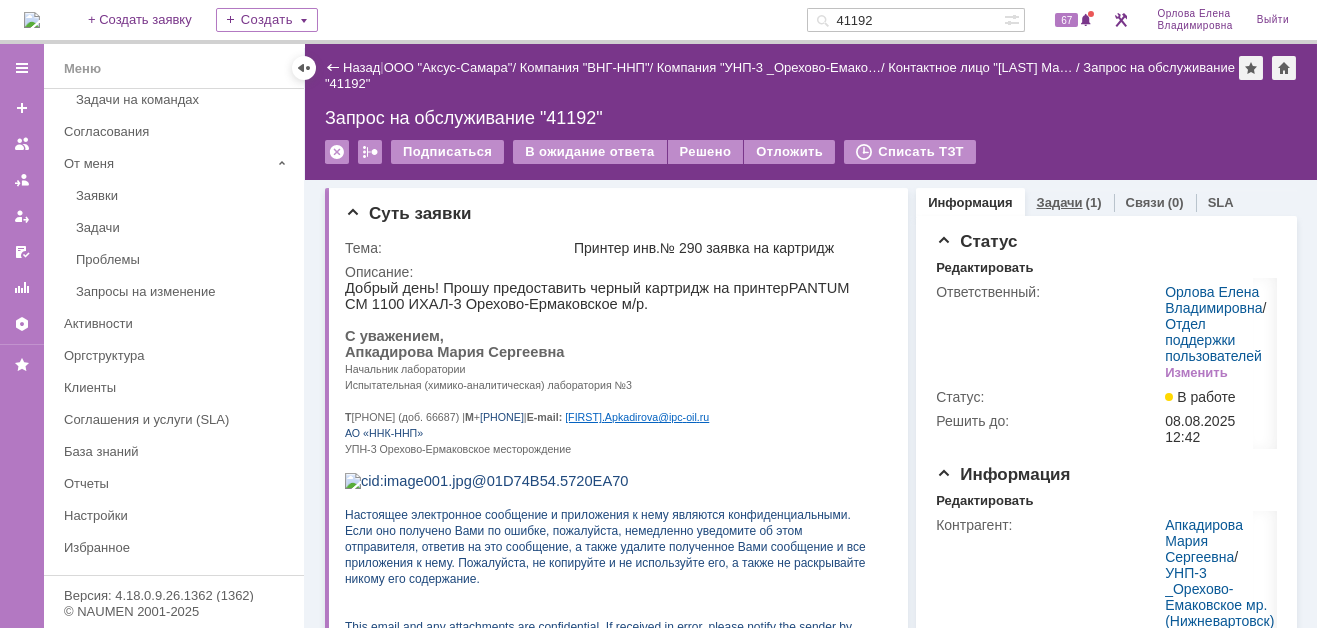 click on "Задачи" at bounding box center [1060, 202] 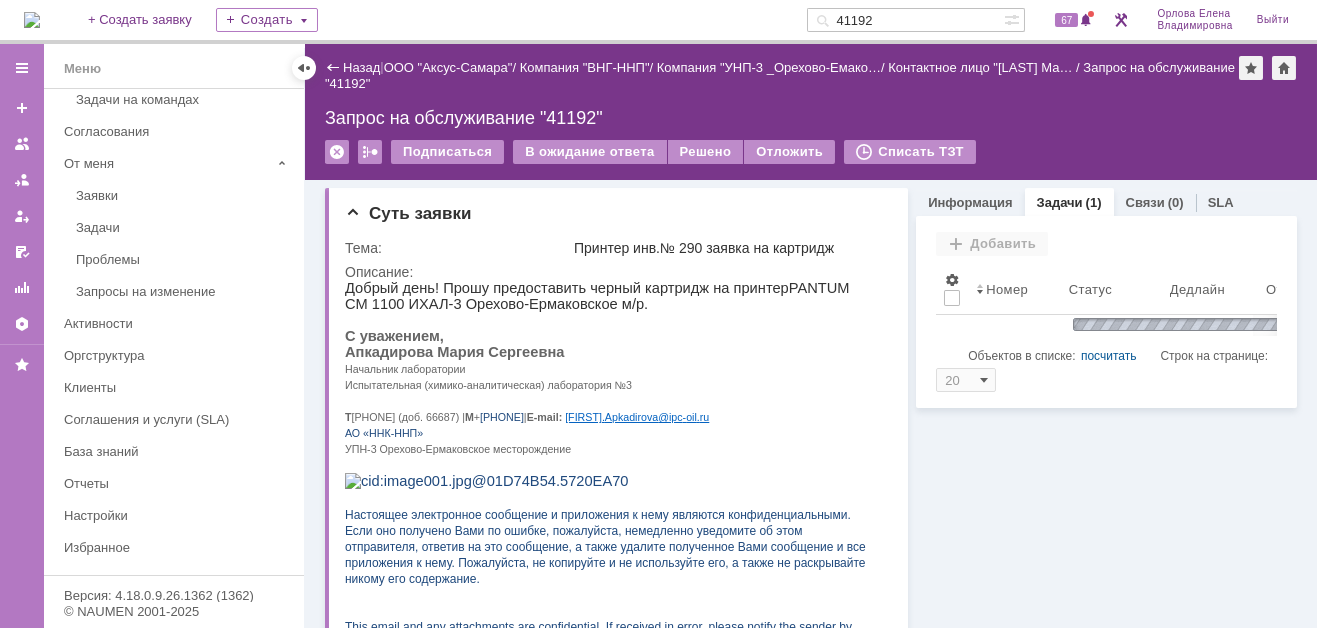 click on "Задачи" at bounding box center (1060, 202) 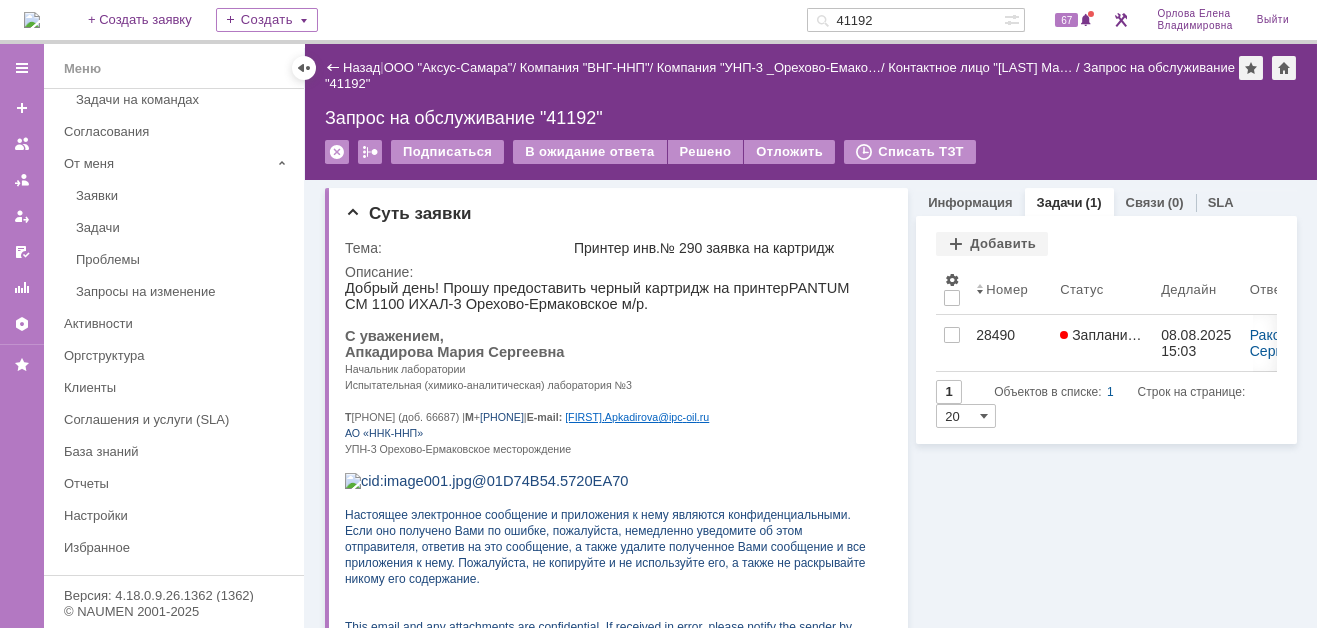 drag, startPoint x: 987, startPoint y: 333, endPoint x: 974, endPoint y: 330, distance: 13.341664 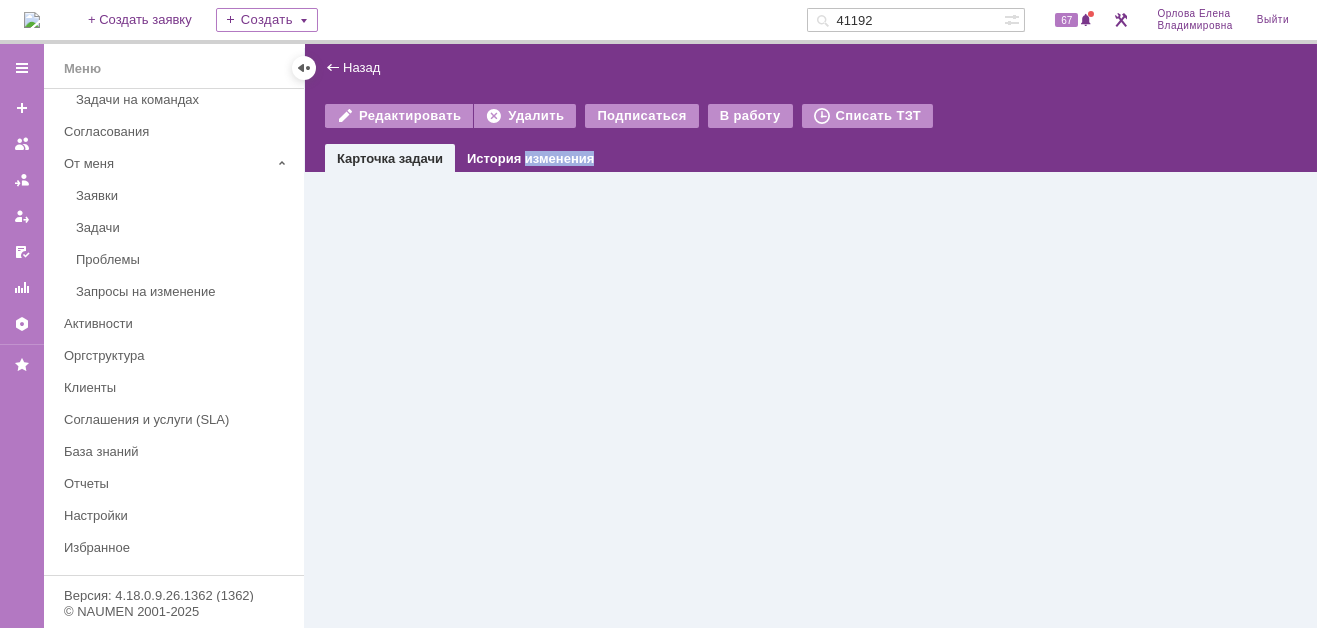 click at bounding box center (811, 400) 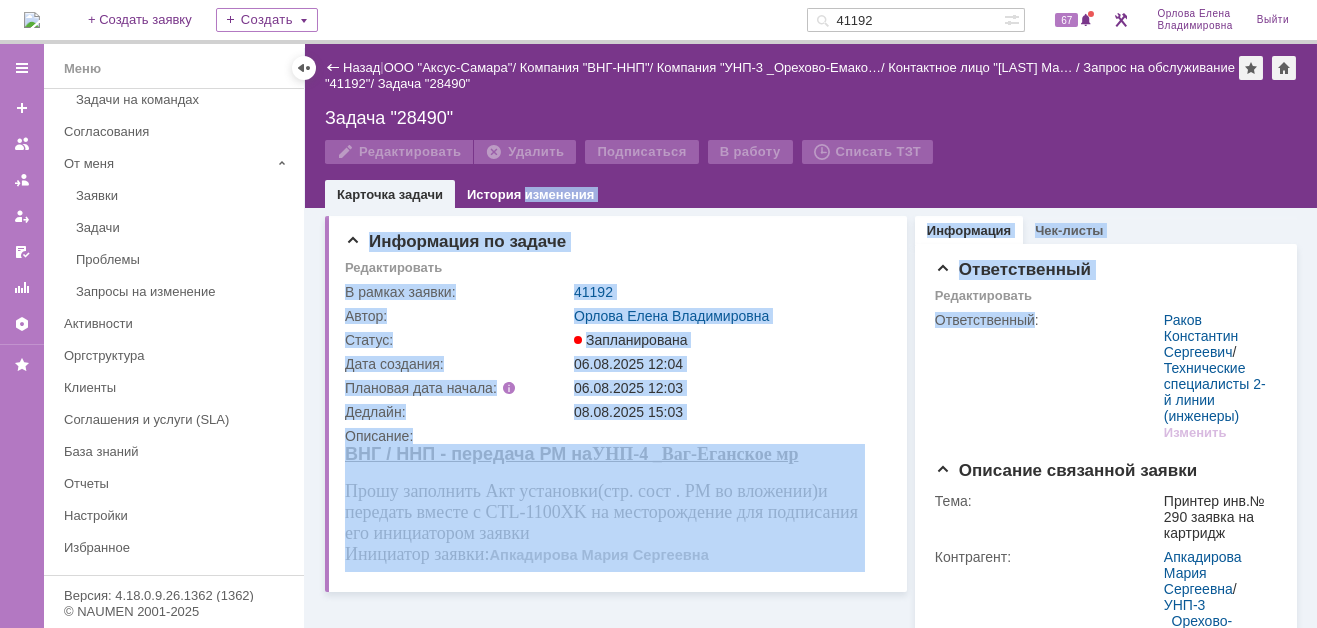 scroll, scrollTop: 0, scrollLeft: 0, axis: both 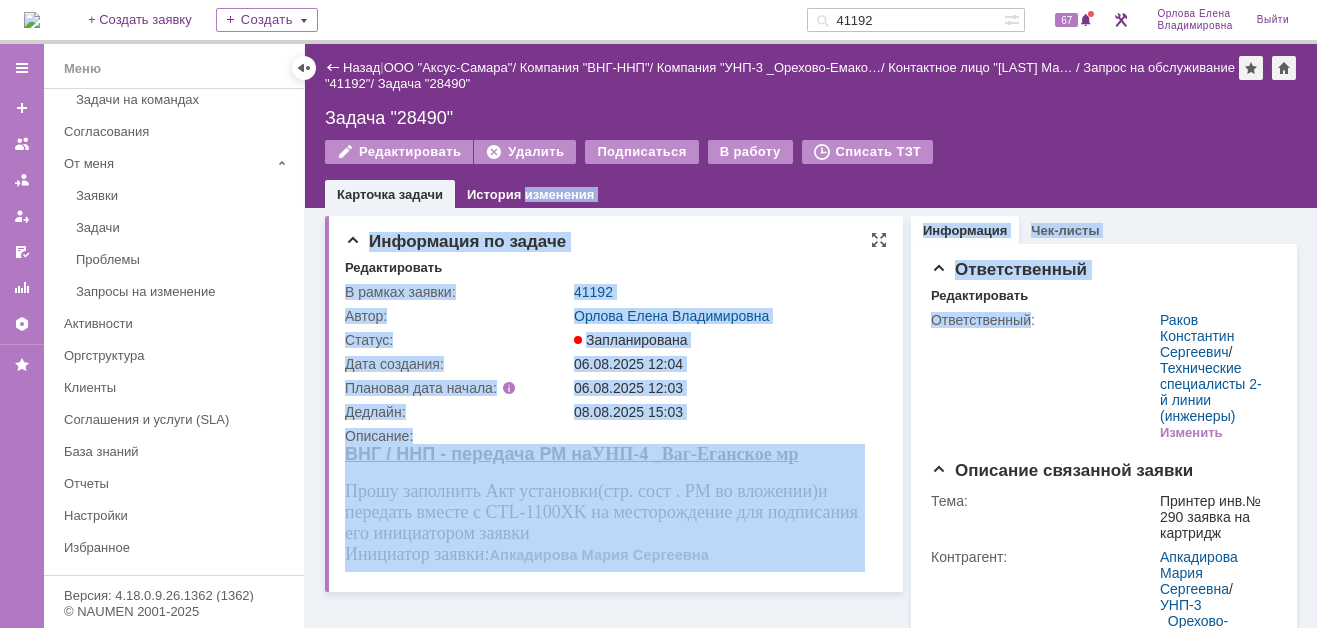 click on "Информация по задаче Редактировать В рамках заявки: 41192 Автор: Орлова Елена Владимировна Статус: Запланирована Дата создания: 06.08.2025 12:04 Плановая дата начала: 06.08.2025 12:03 Дедлайн: 08.08.2025 15:03 Описание:" at bounding box center (614, 404) 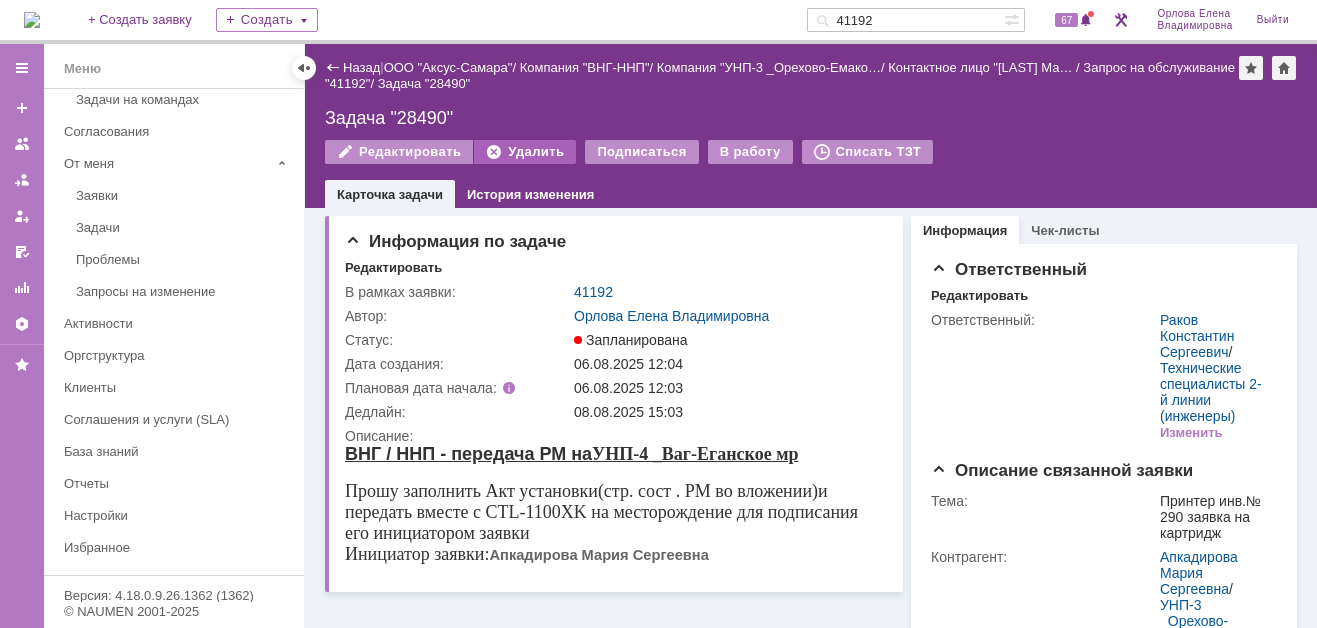 click on "Удалить" at bounding box center (525, 152) 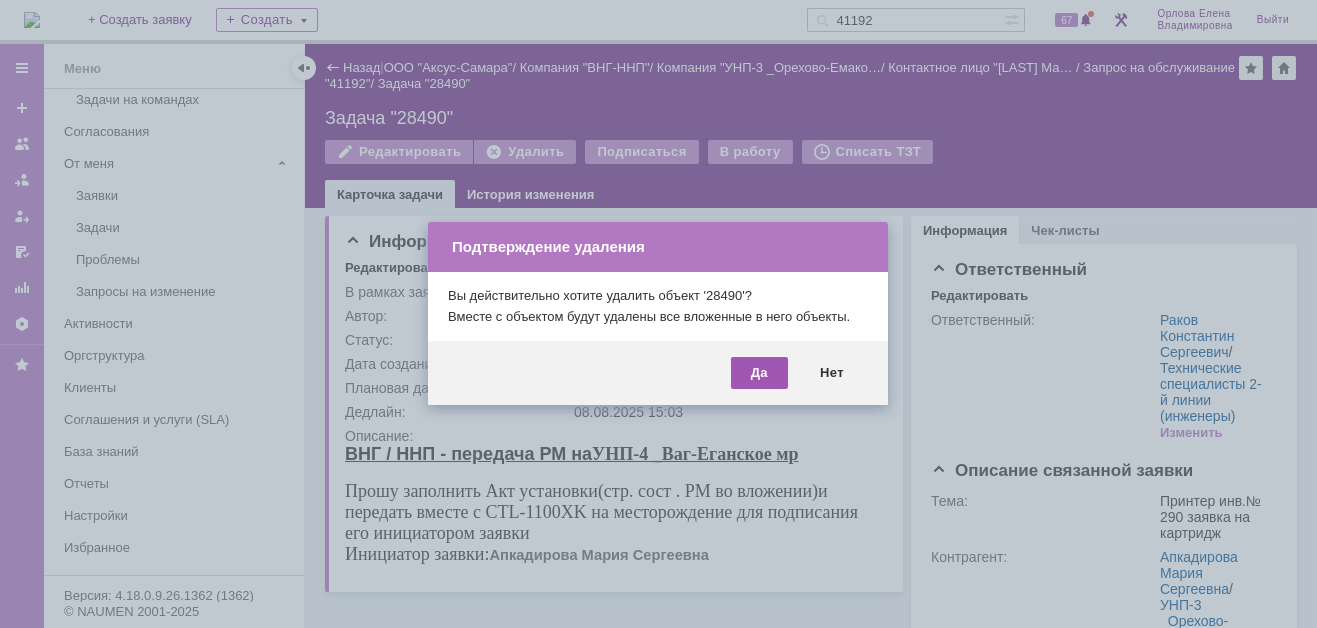 click on "Да" at bounding box center (759, 373) 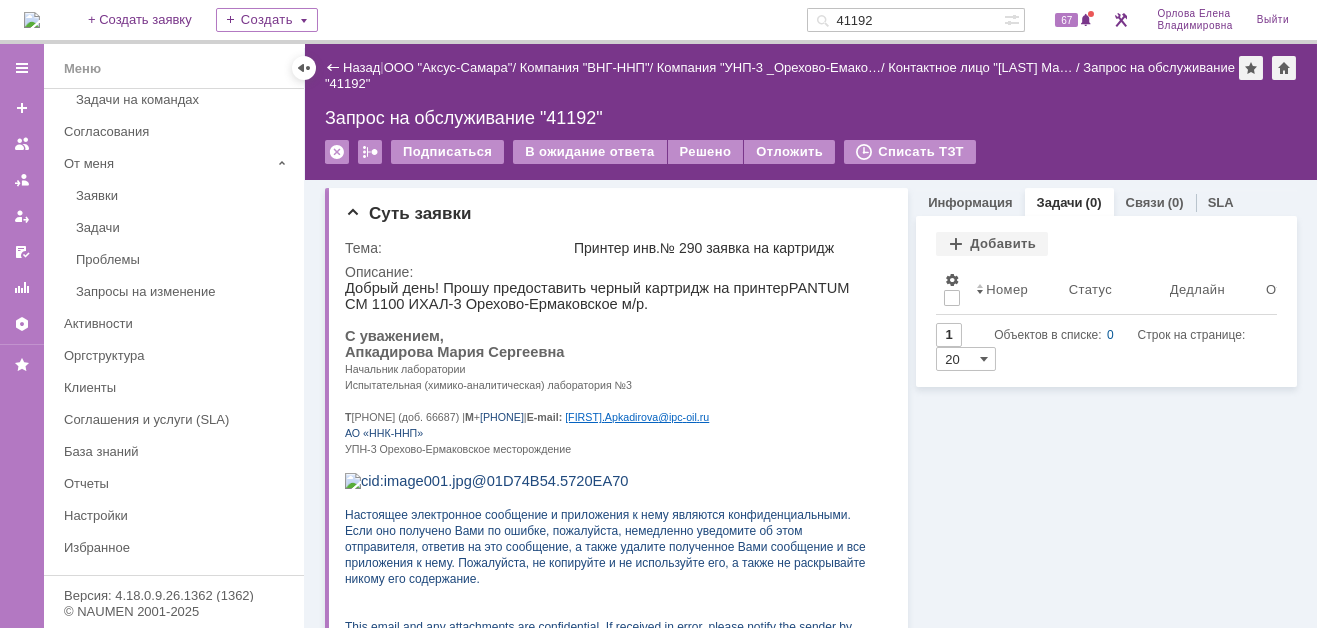 scroll, scrollTop: 0, scrollLeft: 0, axis: both 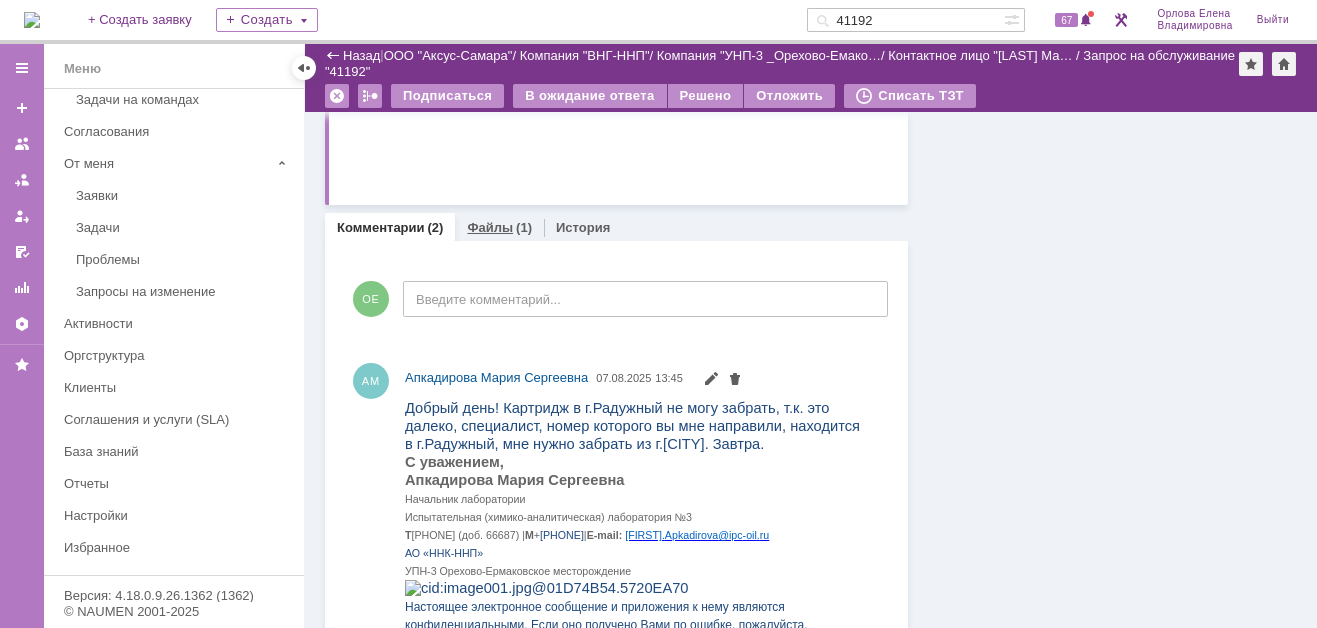 click on "Файлы" at bounding box center [490, 227] 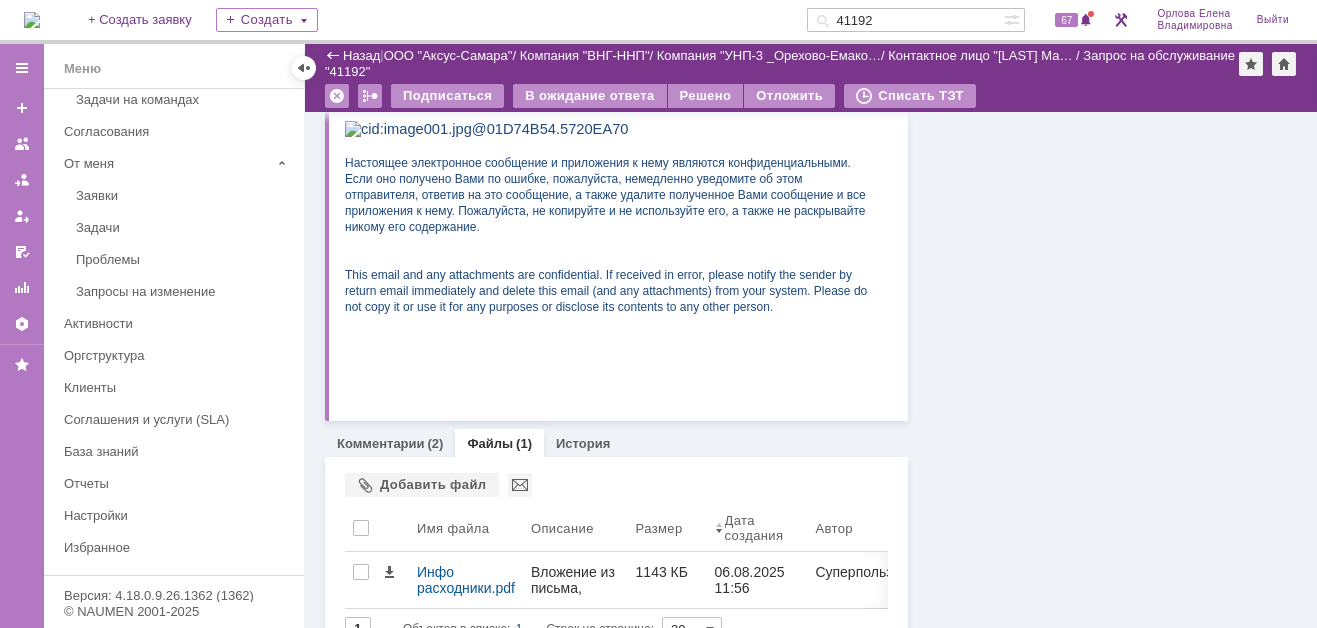 scroll, scrollTop: 320, scrollLeft: 0, axis: vertical 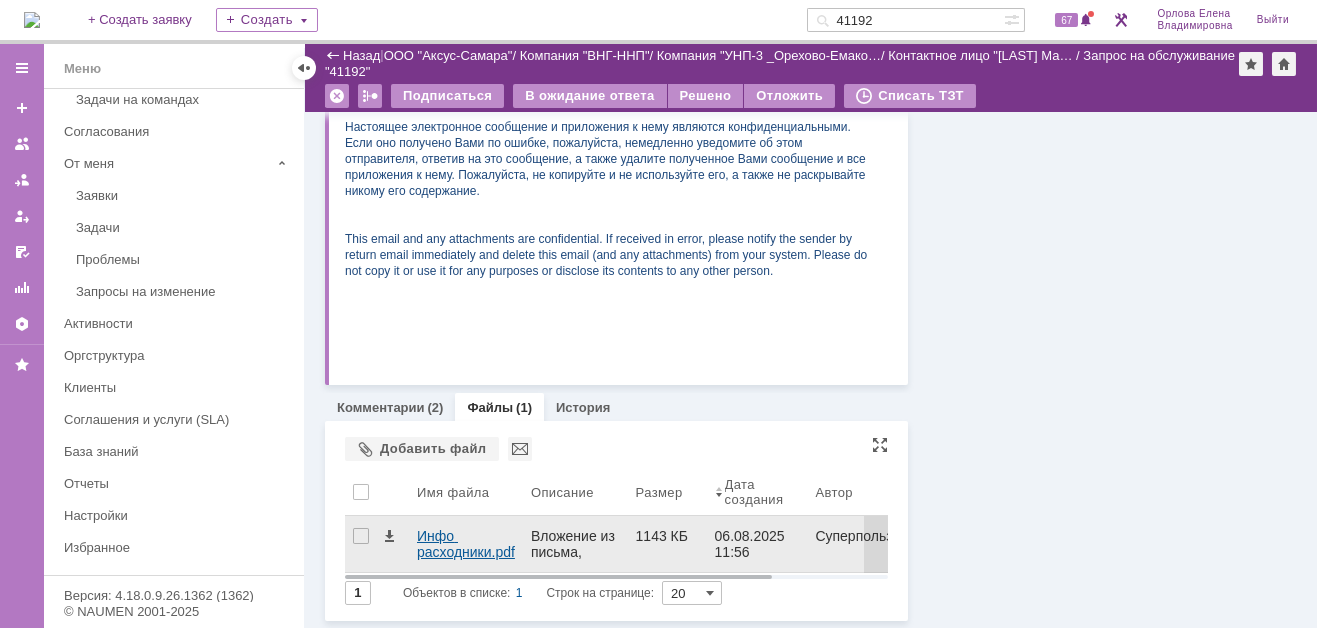 click on "Инфо расходники.pdf" at bounding box center [466, 544] 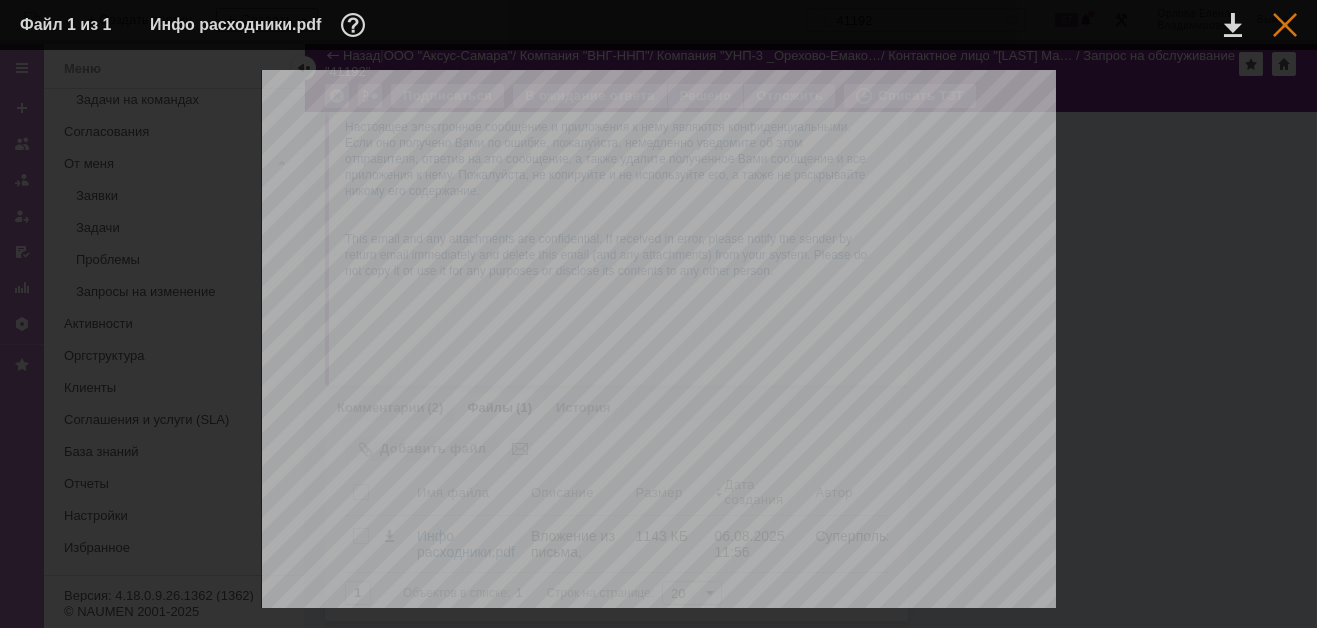 click at bounding box center (1285, 25) 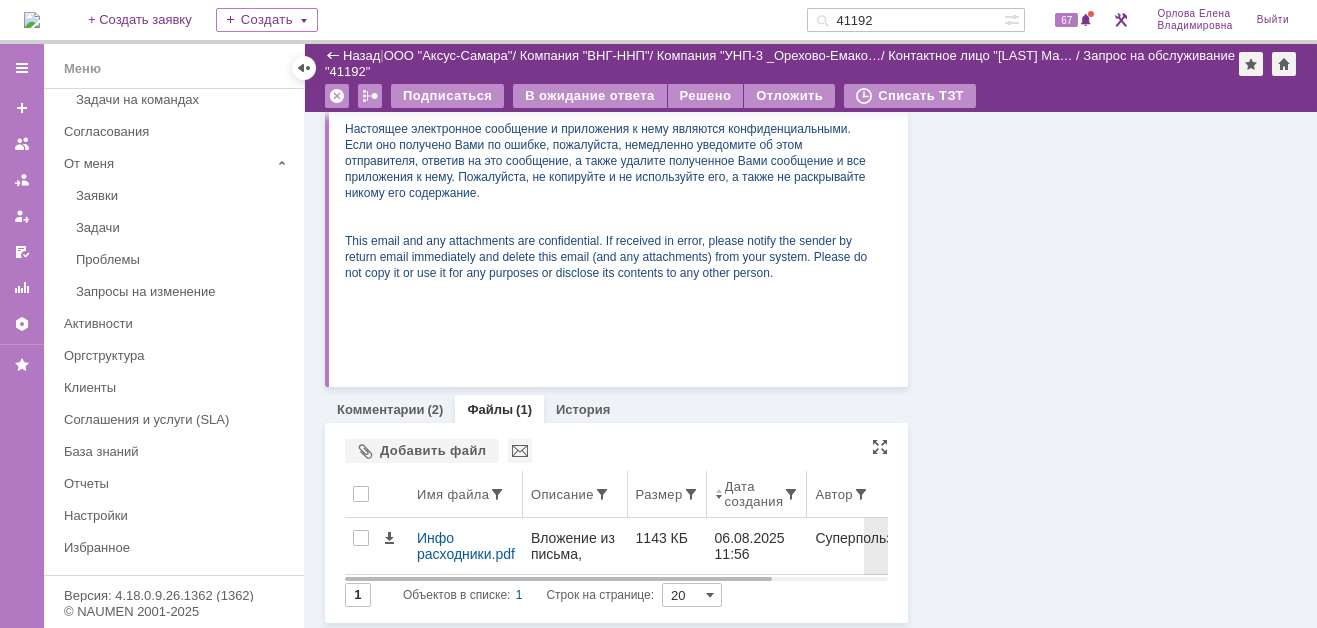 scroll, scrollTop: 320, scrollLeft: 0, axis: vertical 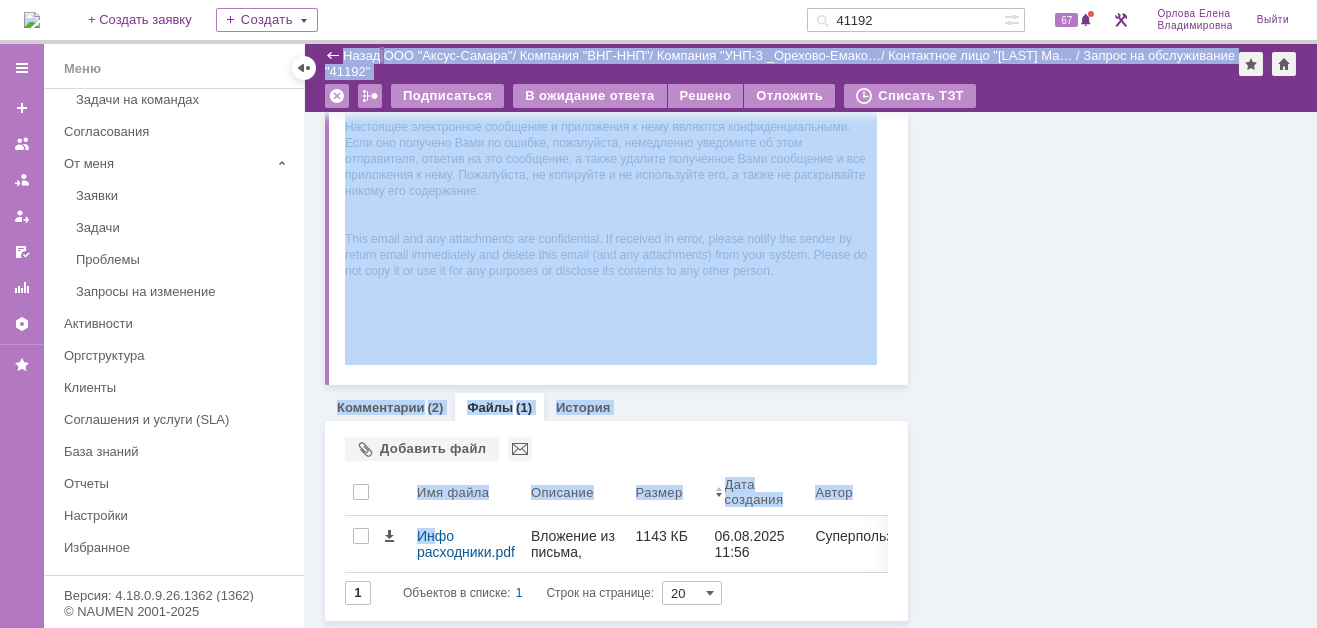 drag, startPoint x: 436, startPoint y: 535, endPoint x: 1848, endPoint y: 484, distance: 1412.9208 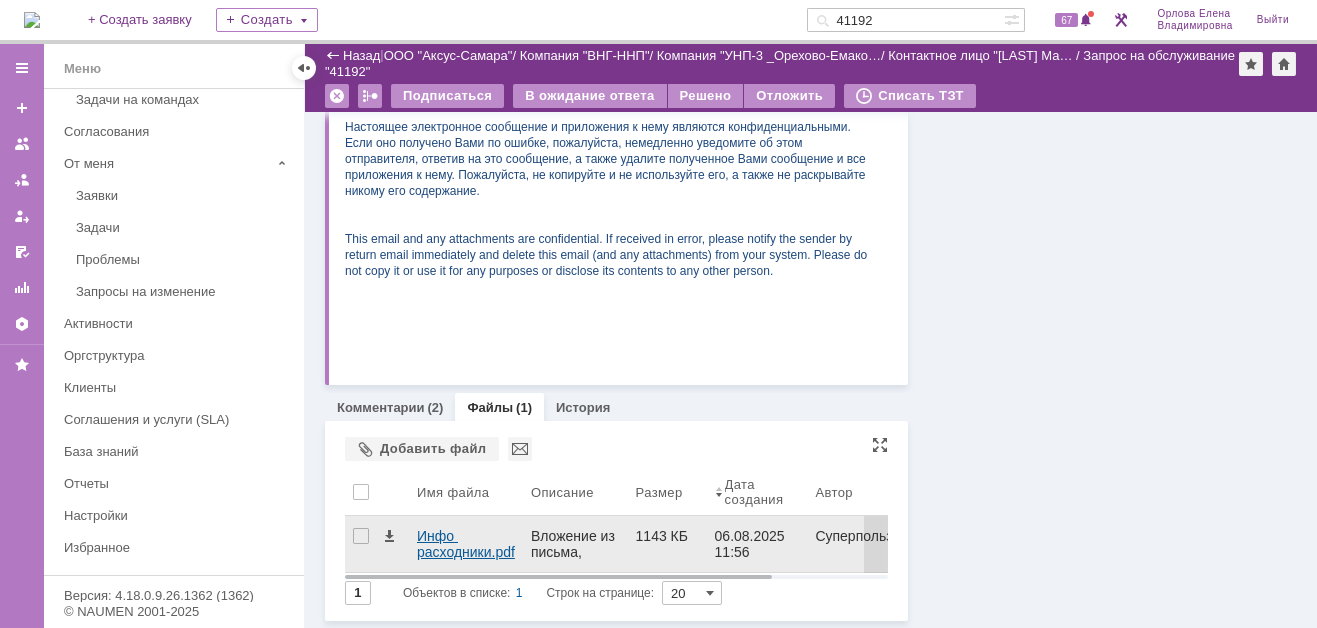 click on "Инфо расходники.pdf" at bounding box center [466, 544] 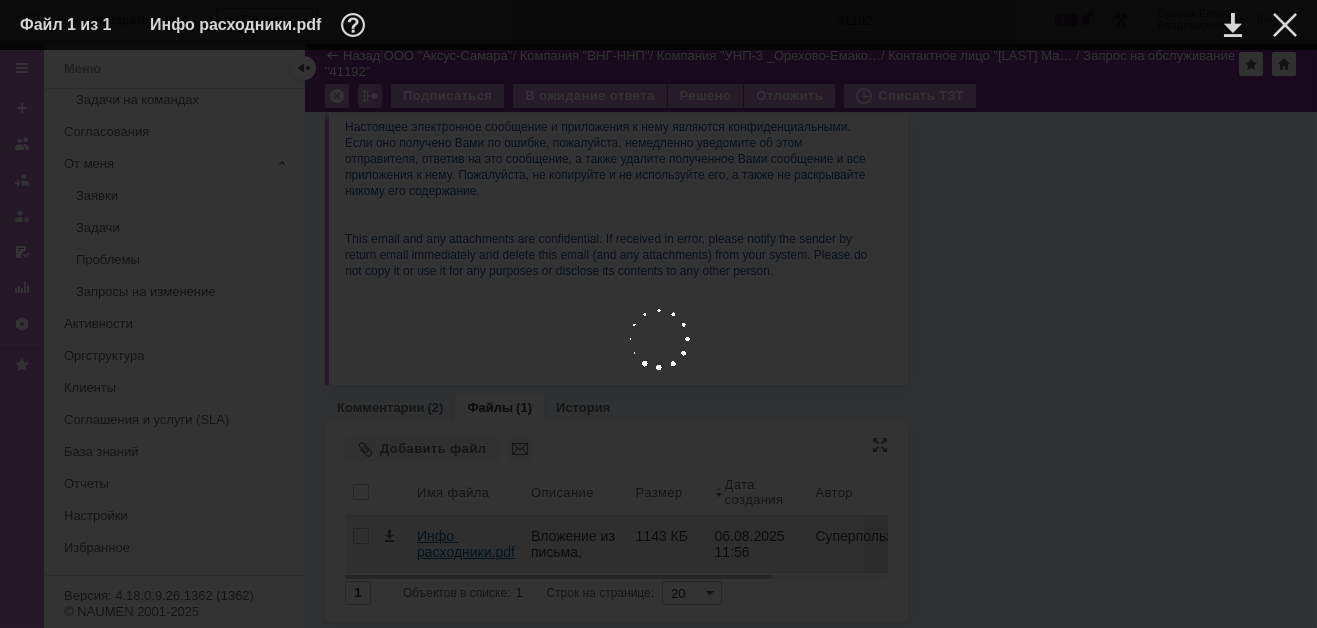 click at bounding box center (658, 339) 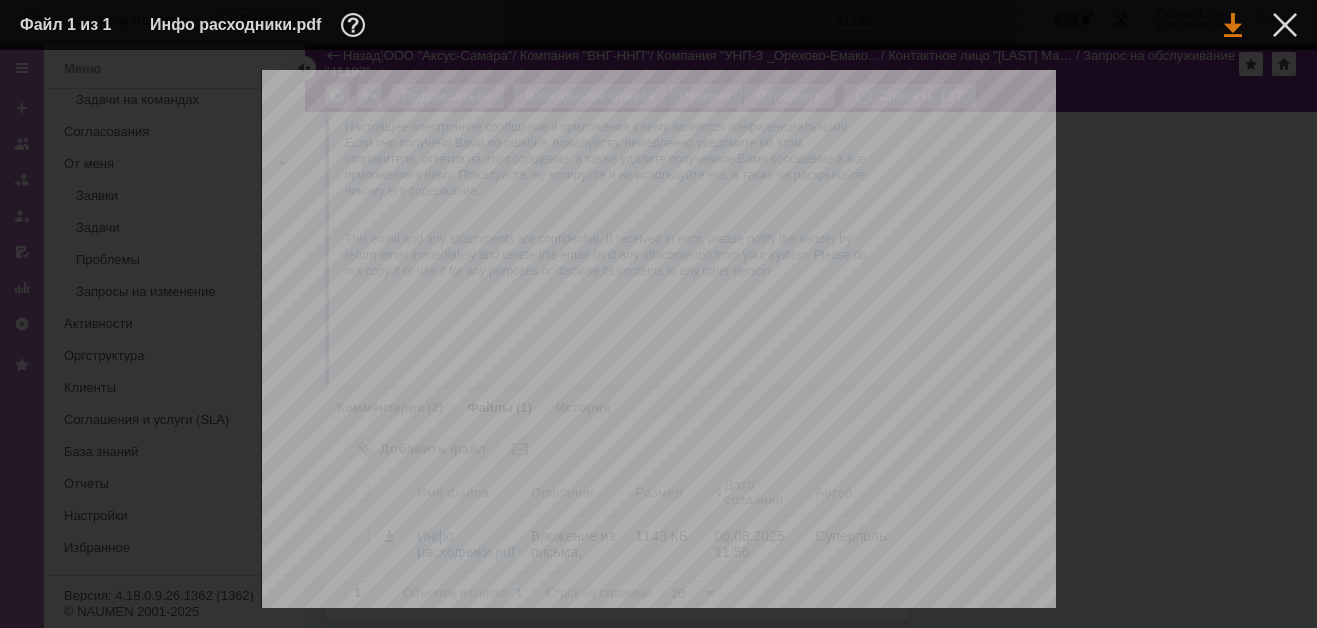 click at bounding box center [1233, 25] 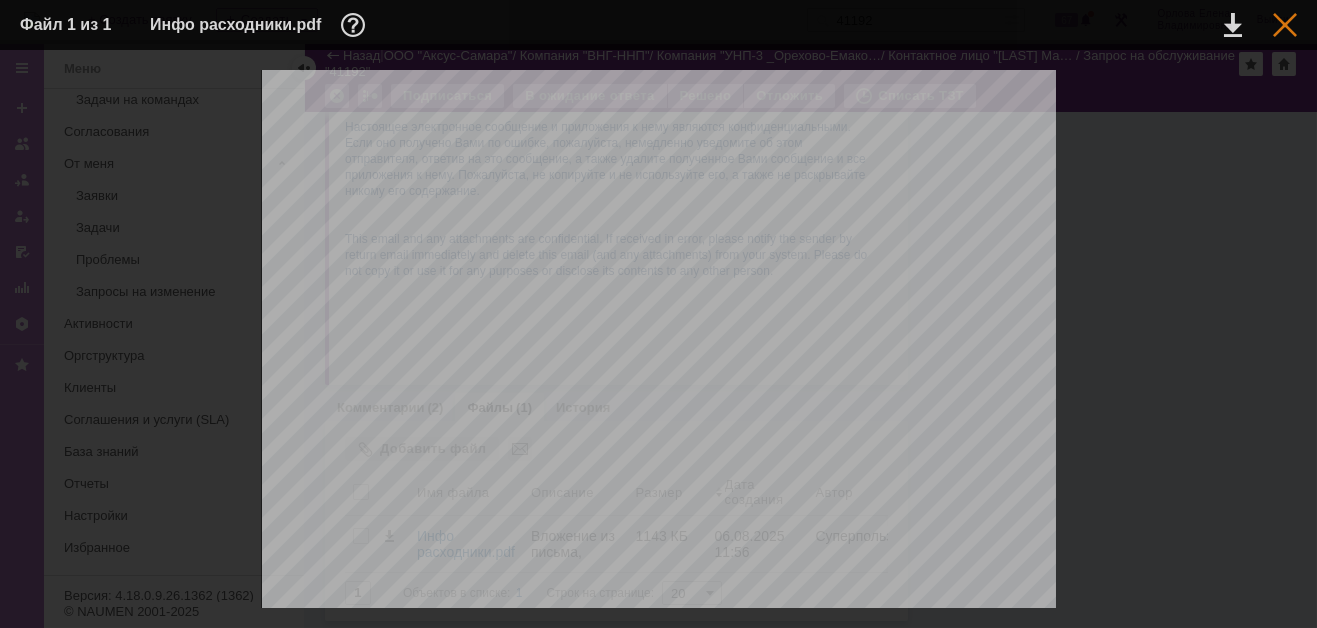 click at bounding box center (1285, 25) 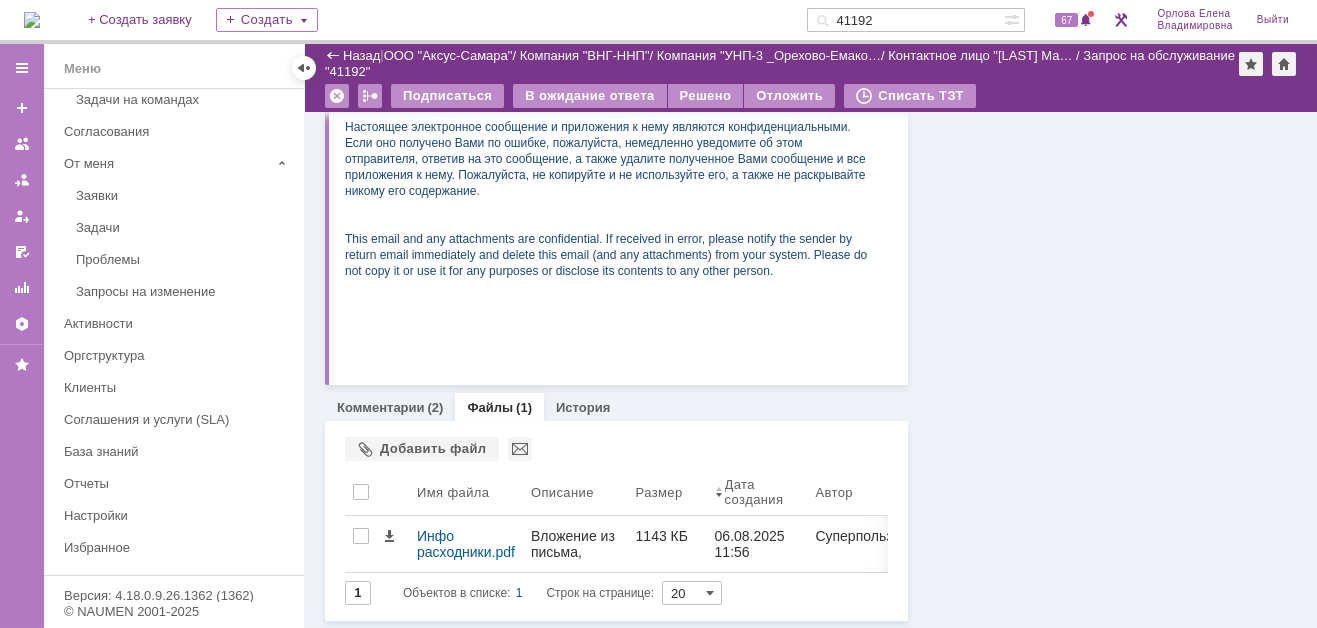 scroll, scrollTop: 0, scrollLeft: 0, axis: both 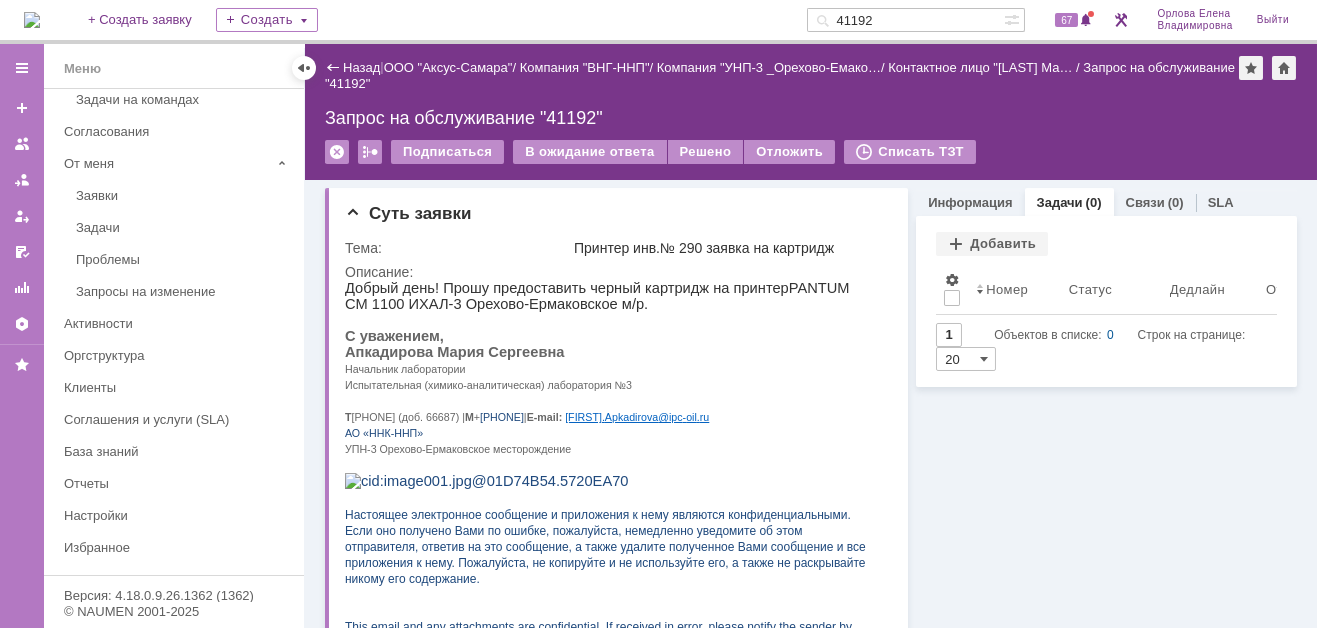 click on "Запрос на обслуживание "41192"" at bounding box center (811, 118) 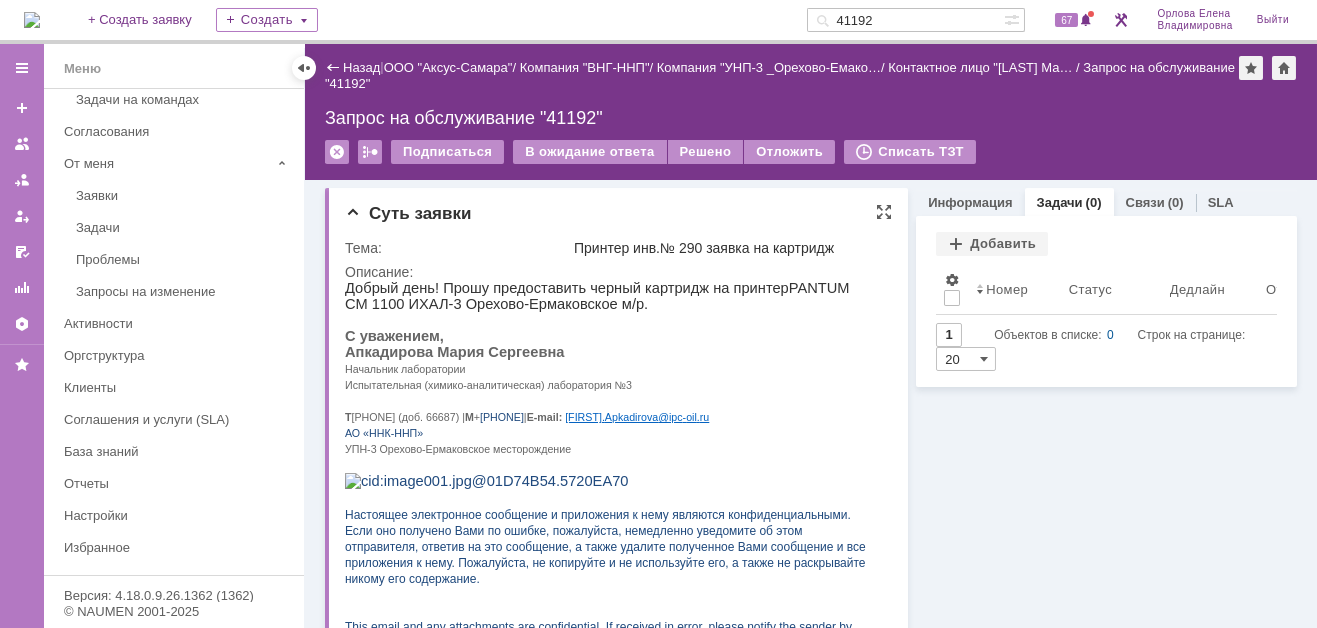 drag, startPoint x: 347, startPoint y: 360, endPoint x: 594, endPoint y: 434, distance: 257.84686 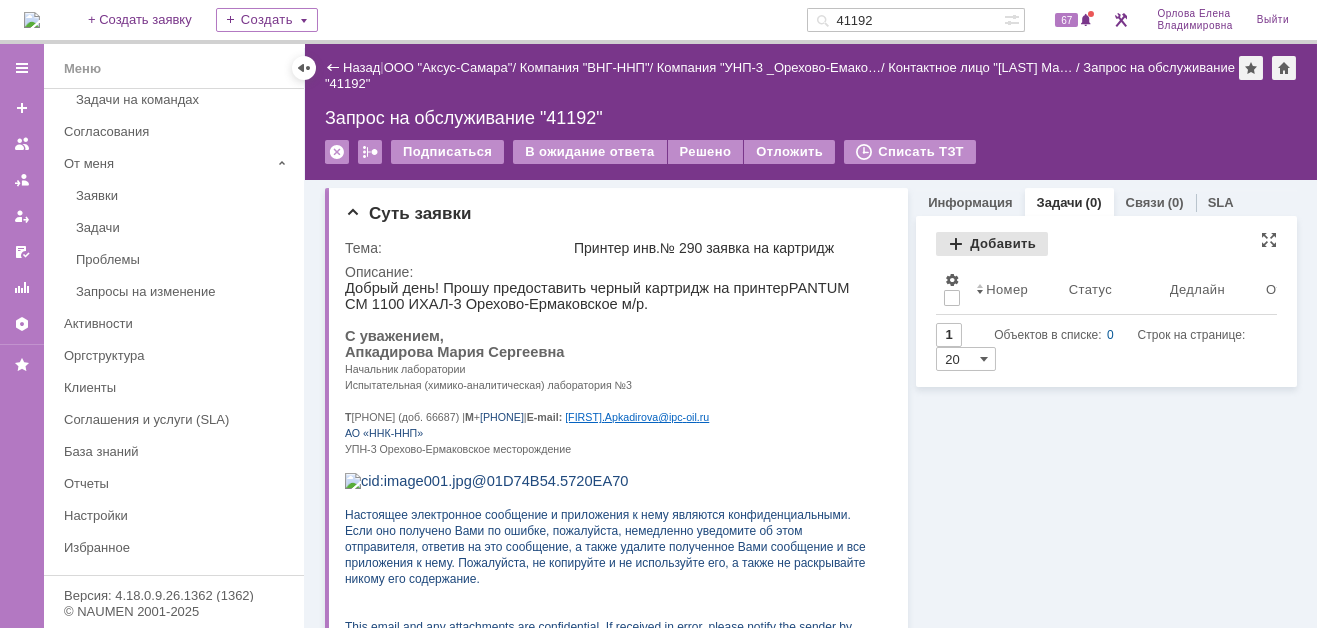 click on "Добавить" at bounding box center (992, 244) 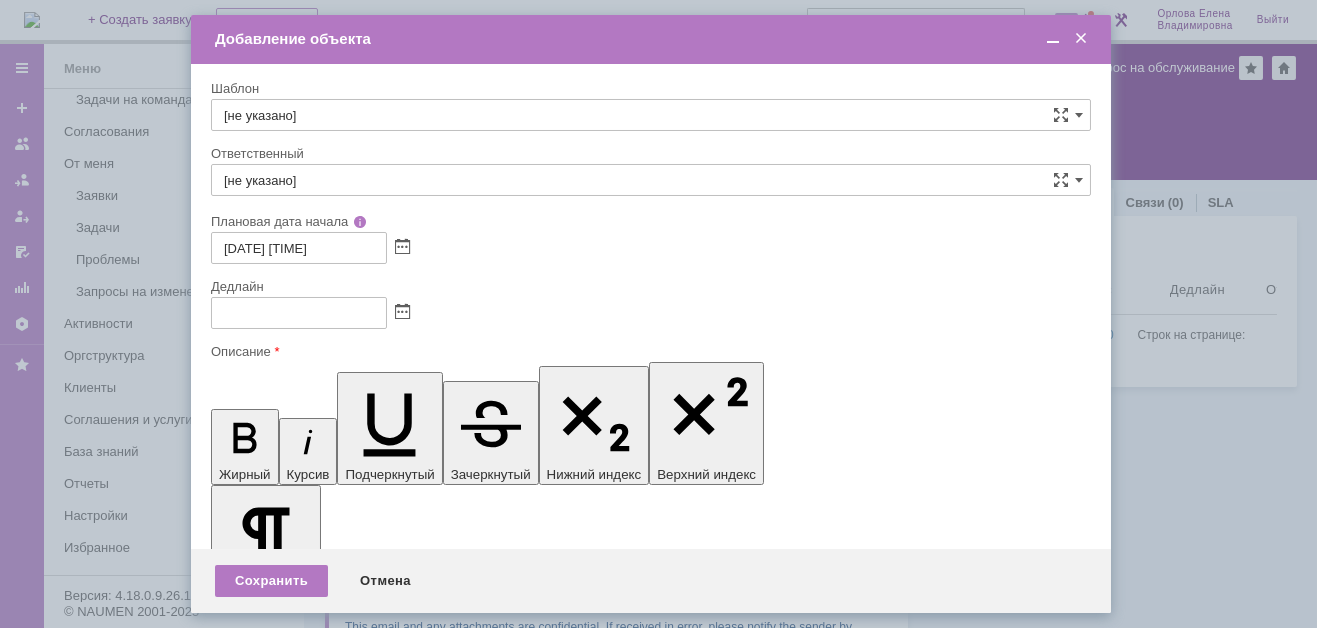scroll, scrollTop: 0, scrollLeft: 0, axis: both 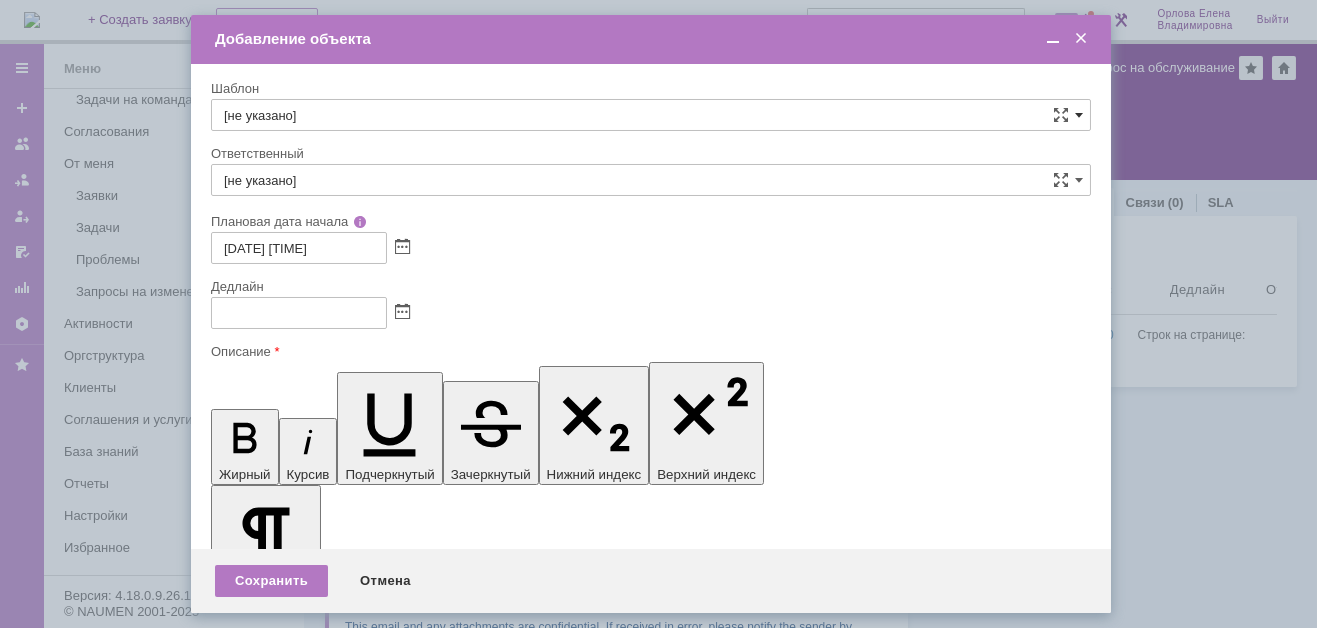 click at bounding box center [1079, 115] 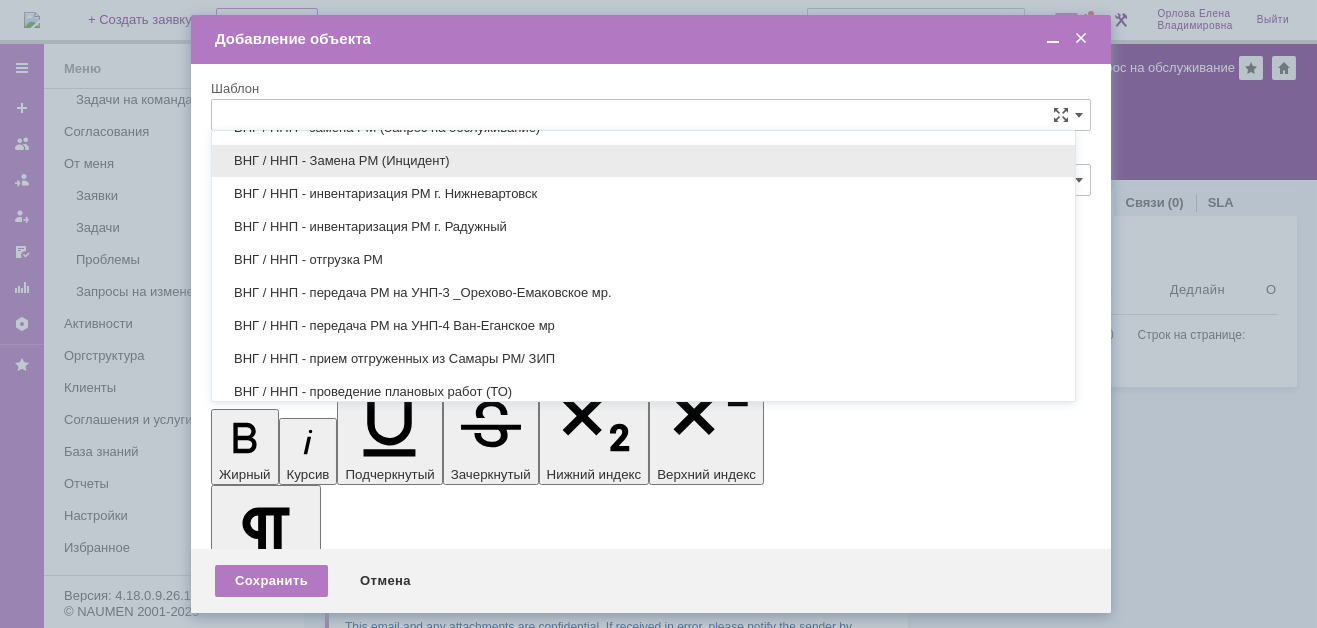 scroll, scrollTop: 879, scrollLeft: 0, axis: vertical 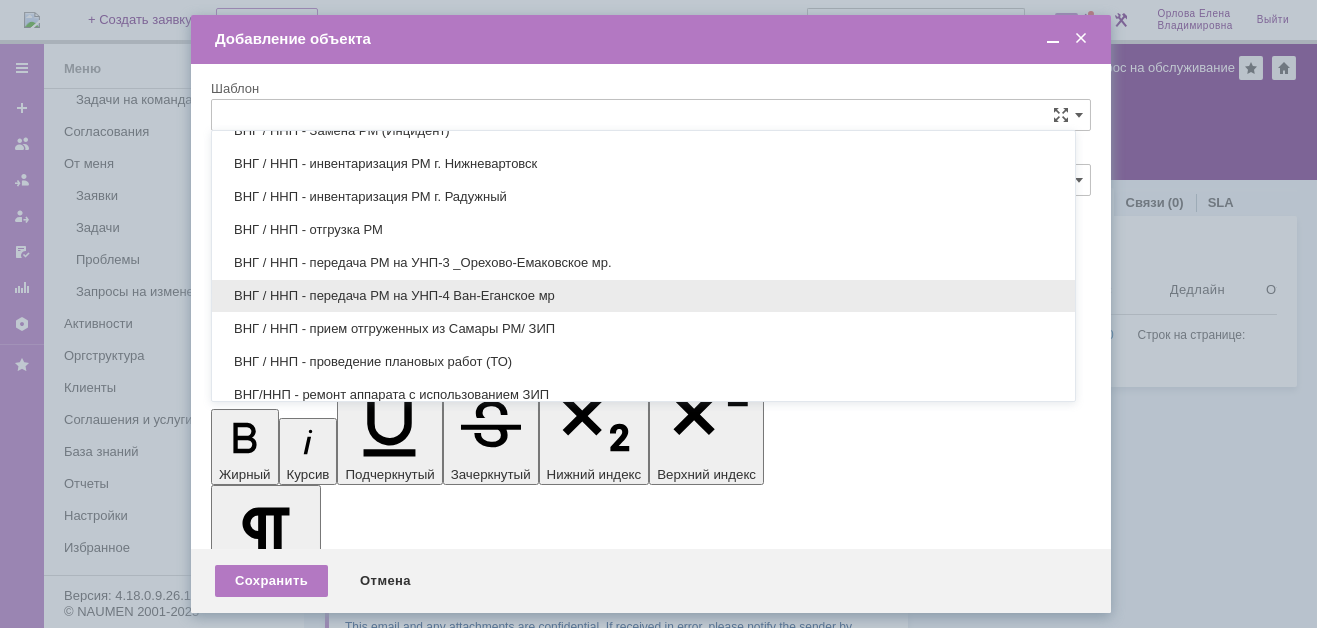 click on "ВНГ / ННП - передача РМ на УНП-4 Ван-Еганское мр" at bounding box center (643, 296) 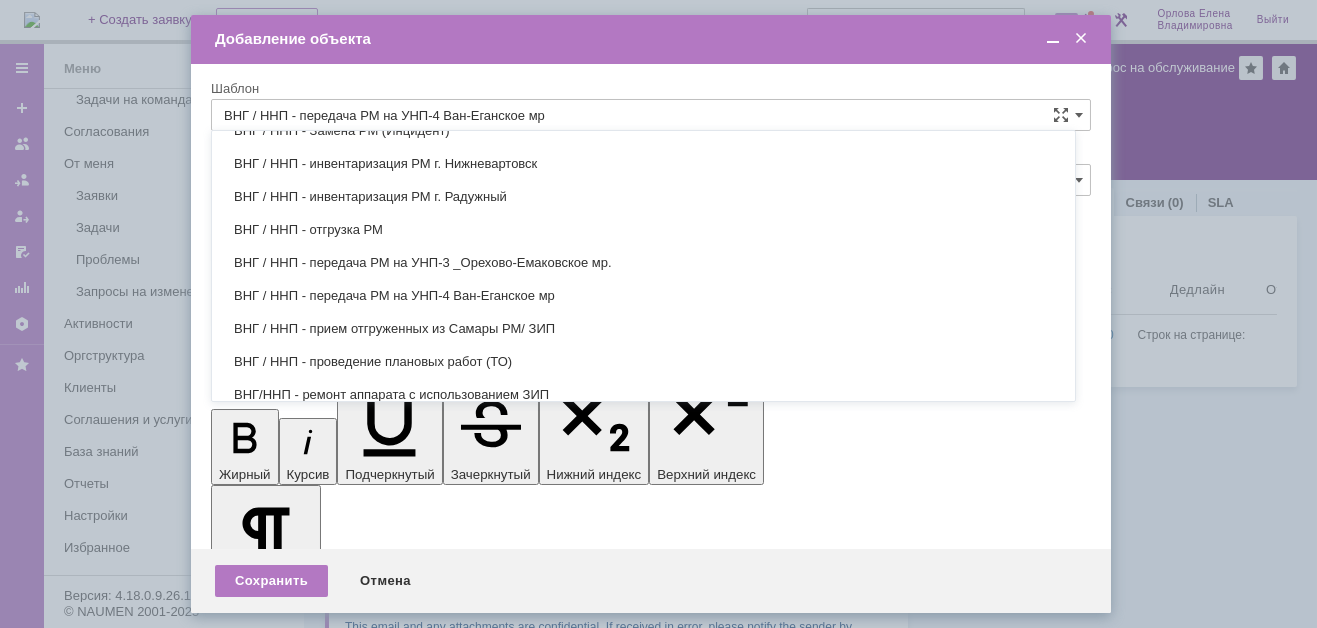 type on "Раков Константин Сергеевич" 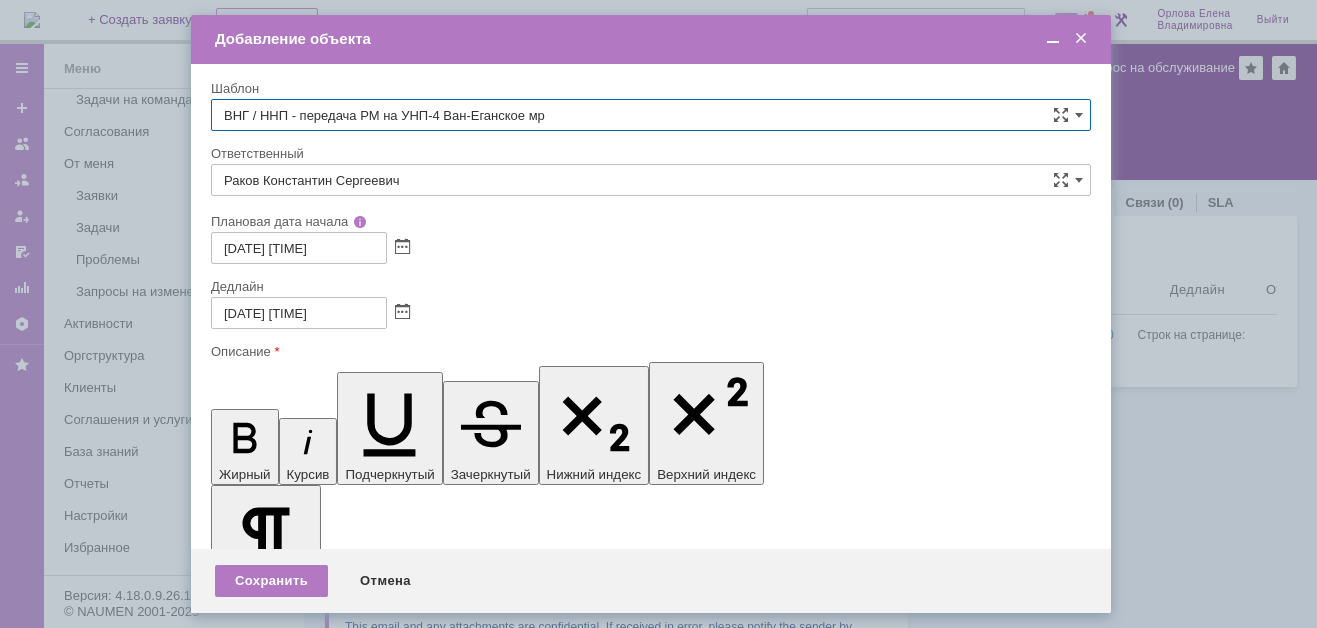 type on "ВНГ / ННП - передача РМ на УНП-4 Ван-Еганское мр" 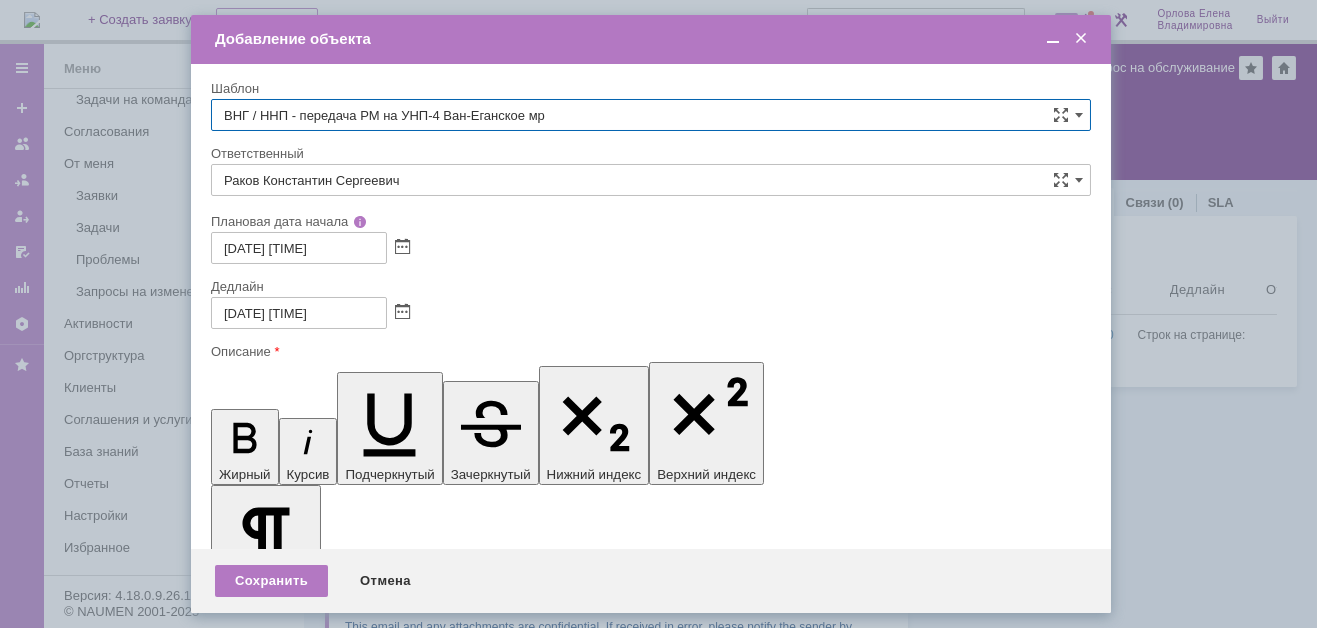 click on "Инициатор заявки:" at bounding box center [374, 5884] 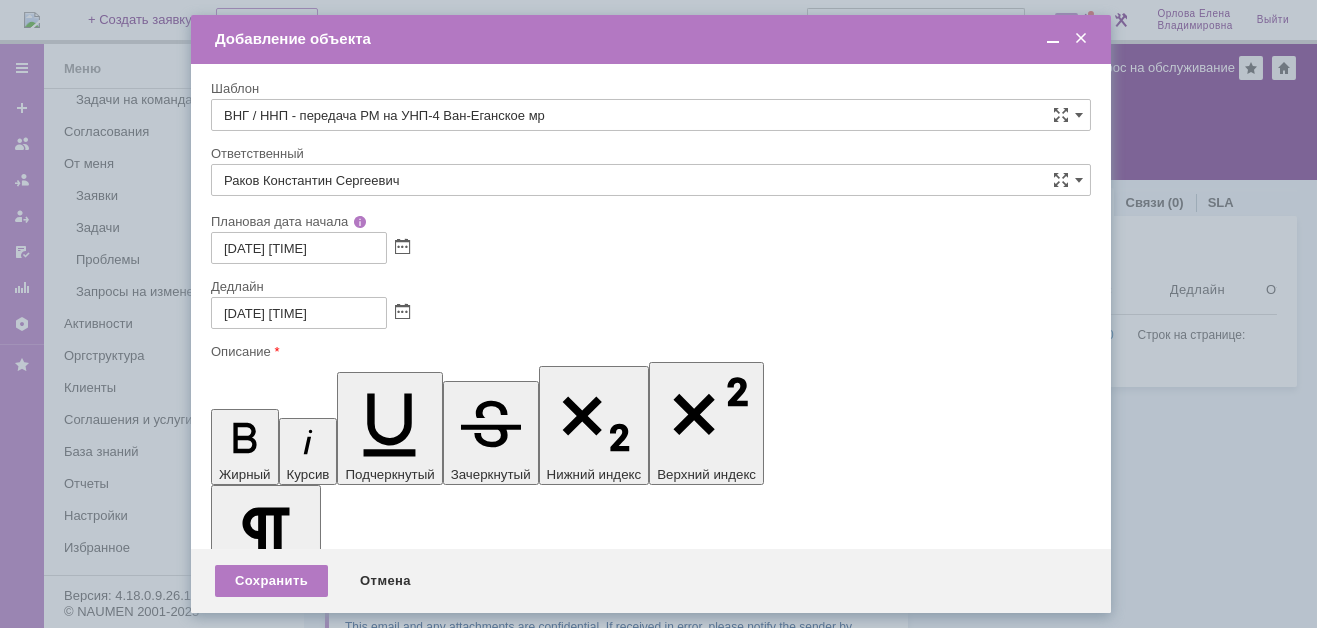 scroll, scrollTop: 79, scrollLeft: 0, axis: vertical 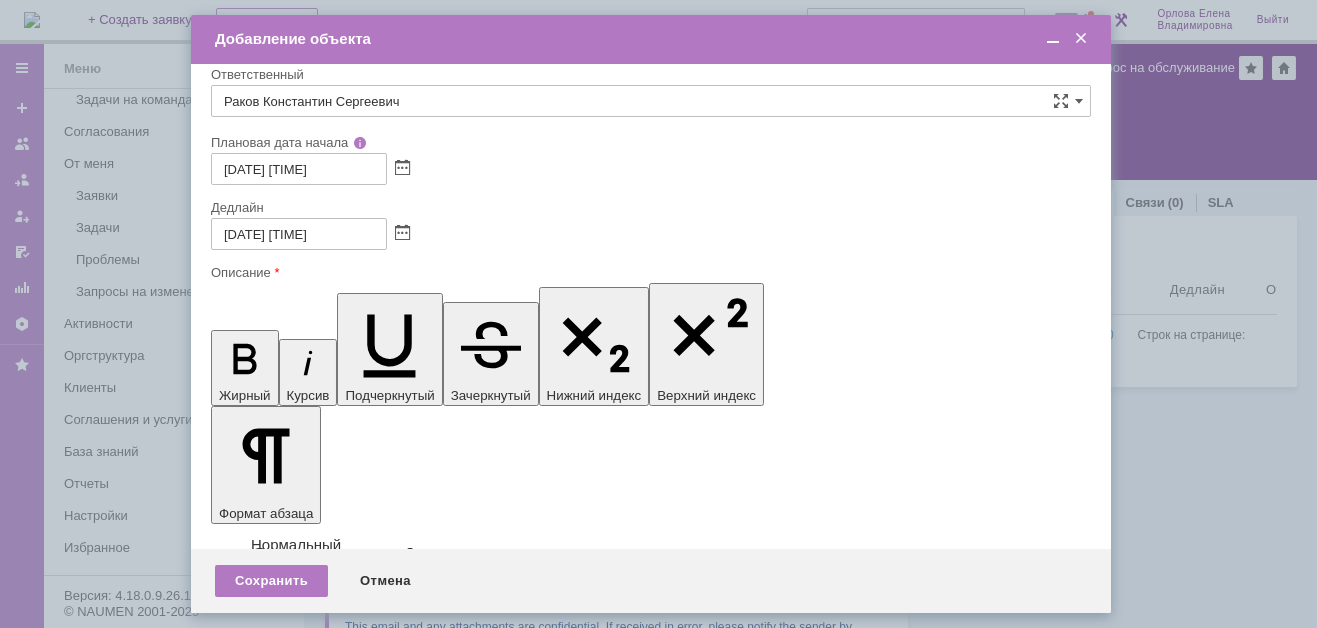 drag, startPoint x: 867, startPoint y: 5679, endPoint x: 896, endPoint y: 5684, distance: 29.427877 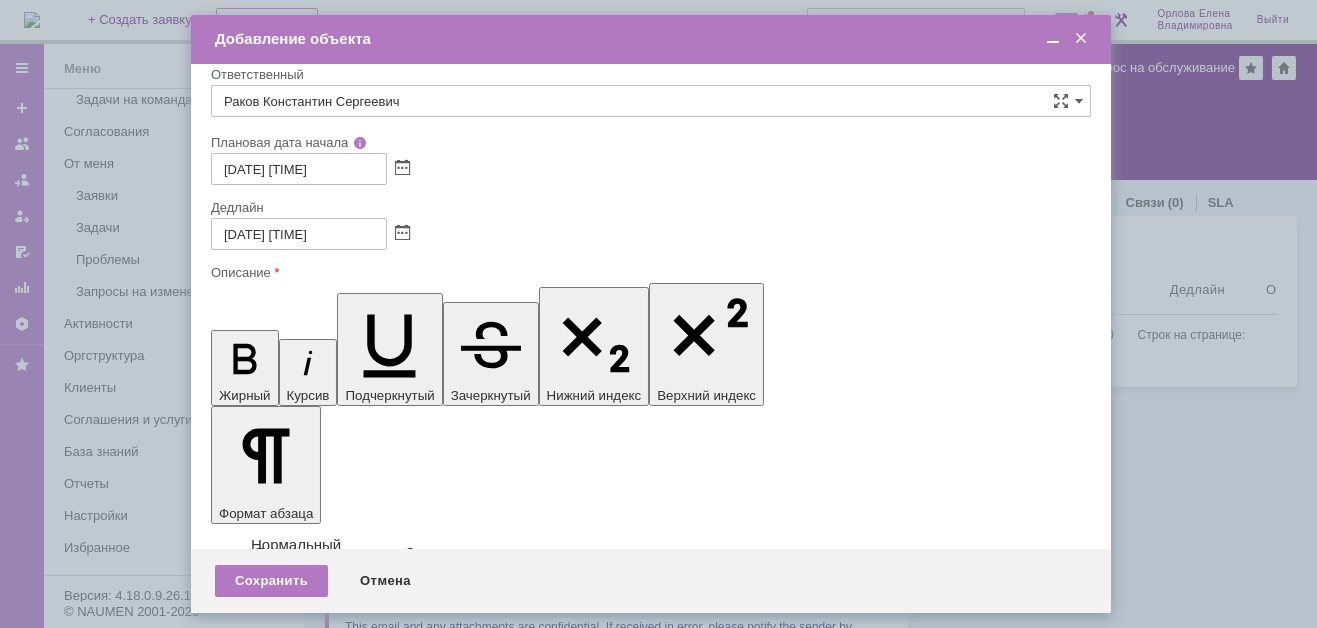 scroll, scrollTop: 10, scrollLeft: 9, axis: both 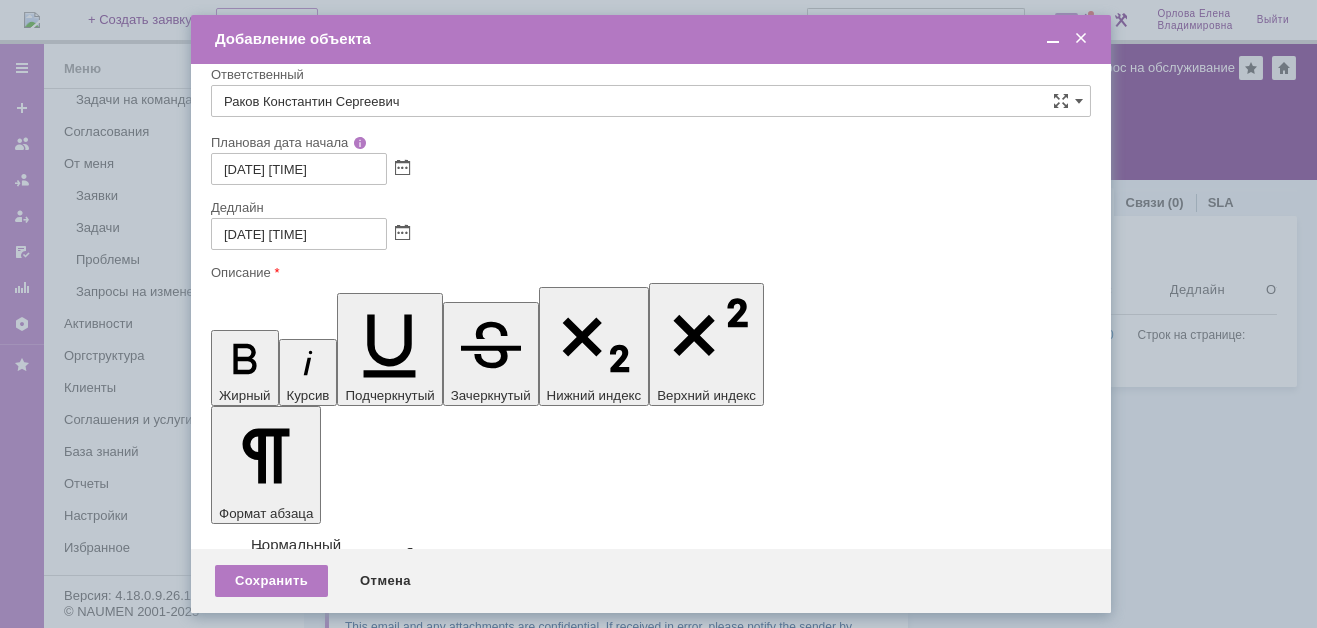 drag, startPoint x: 232, startPoint y: 5699, endPoint x: 349, endPoint y: 5701, distance: 117.01709 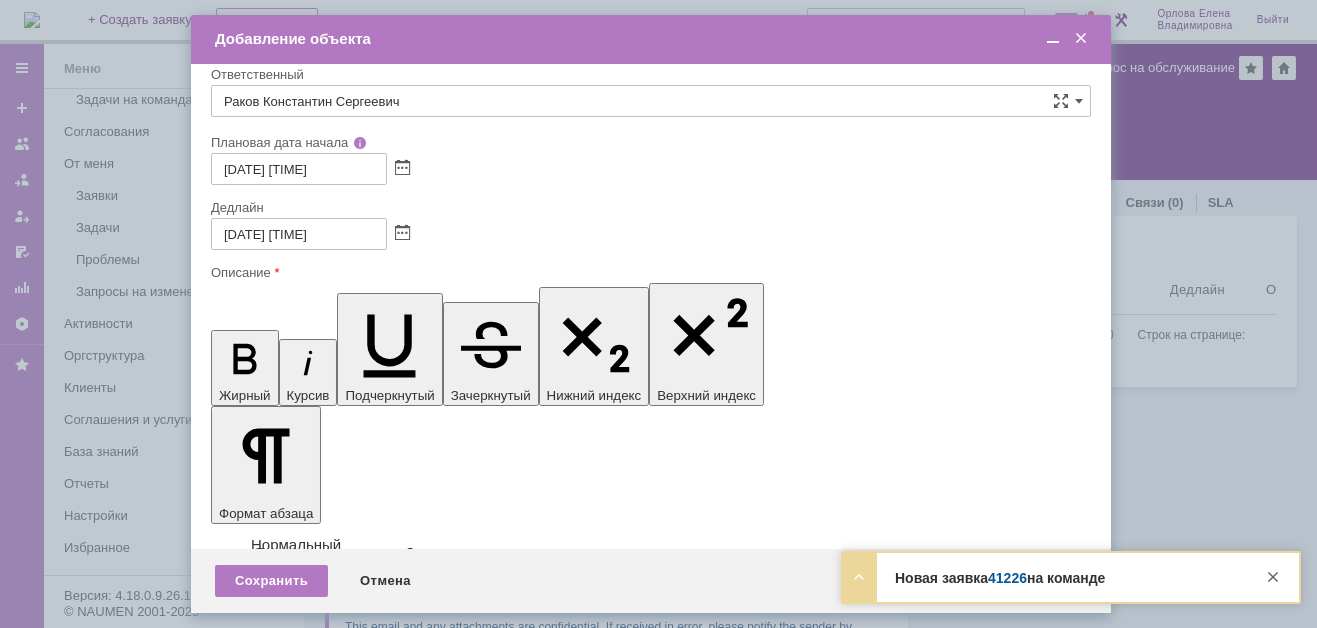 drag, startPoint x: 231, startPoint y: 5721, endPoint x: 388, endPoint y: 5718, distance: 157.02866 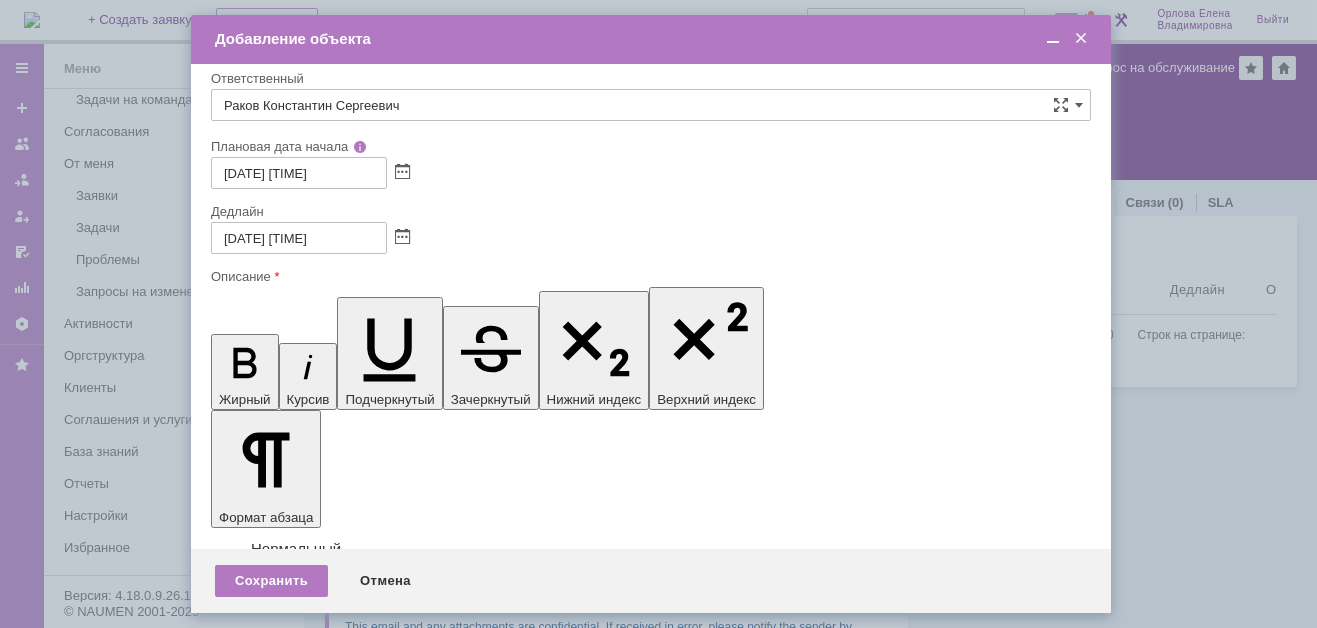 click on "Прошу заполнить Акт установки  (стр. сост . РМ во вложении)  и передать вместе с CTL-1100XK  Апкадировой М.С." at bounding box center (370, 5735) 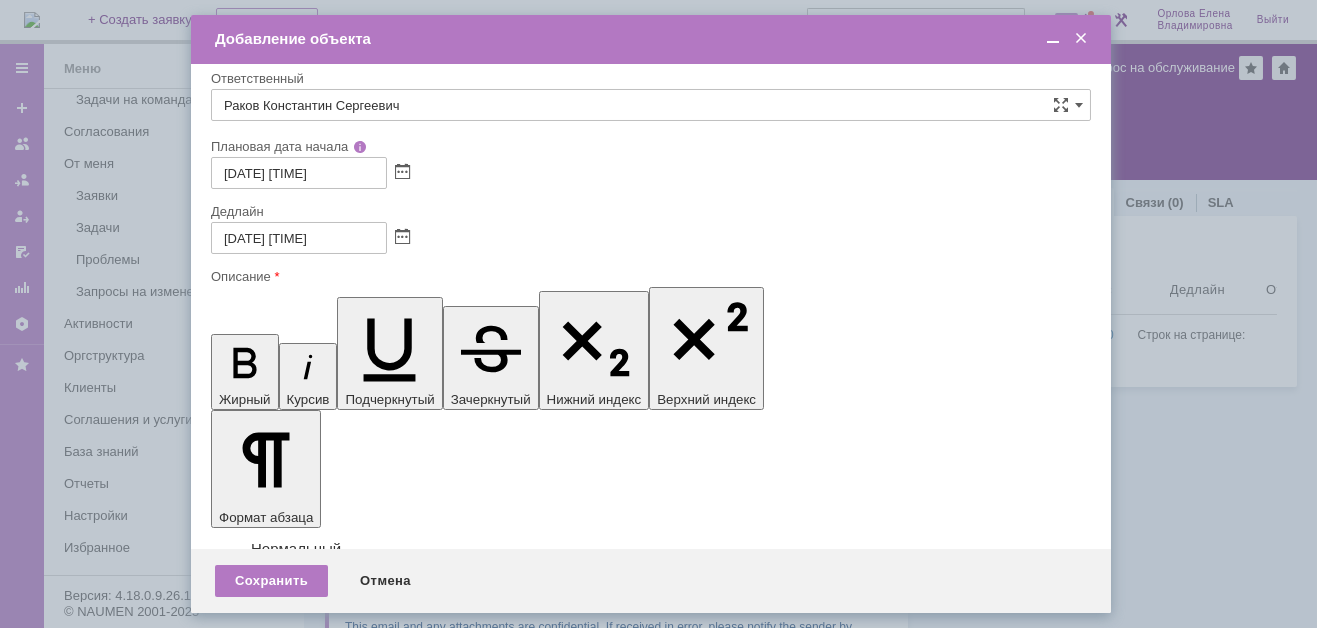 click on "Прошу заполнить Акт установки  (стр. сост . РМ во вложении)  и передать вместе с CTL-1100XK  Апкадировой М.С.  Валера,  Она предварительно позвонит" at bounding box center [370, 5746] 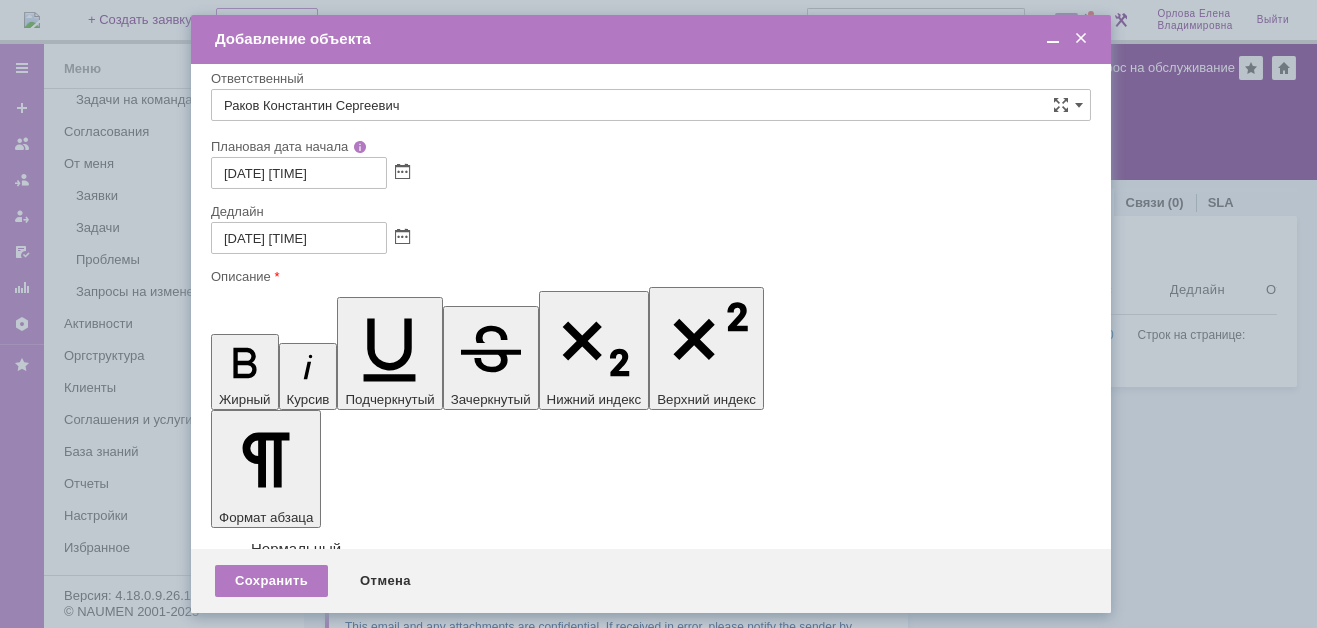 click on "Прошу заполнить Акт установки  (стр. сост . РМ во вложении)  и передать вместе с CTL-1100XK  Апкадировой М.С.  Валера, она предварительно позвонит" at bounding box center [370, 5746] 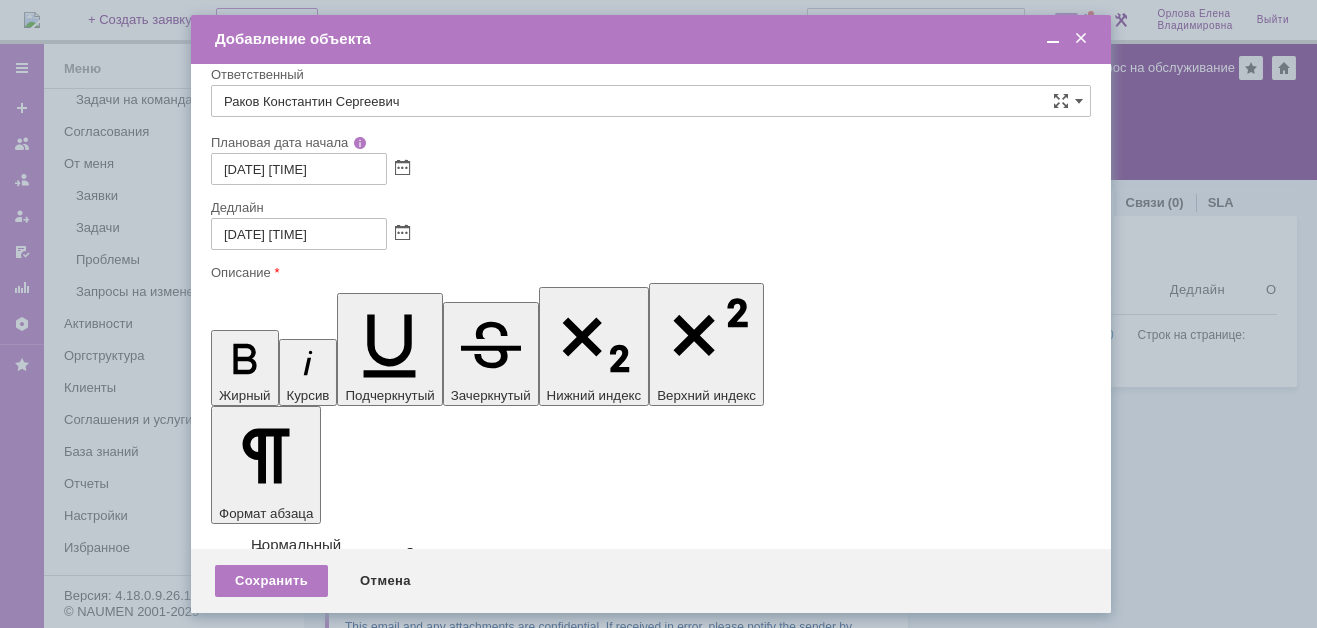 scroll, scrollTop: 0, scrollLeft: 9, axis: horizontal 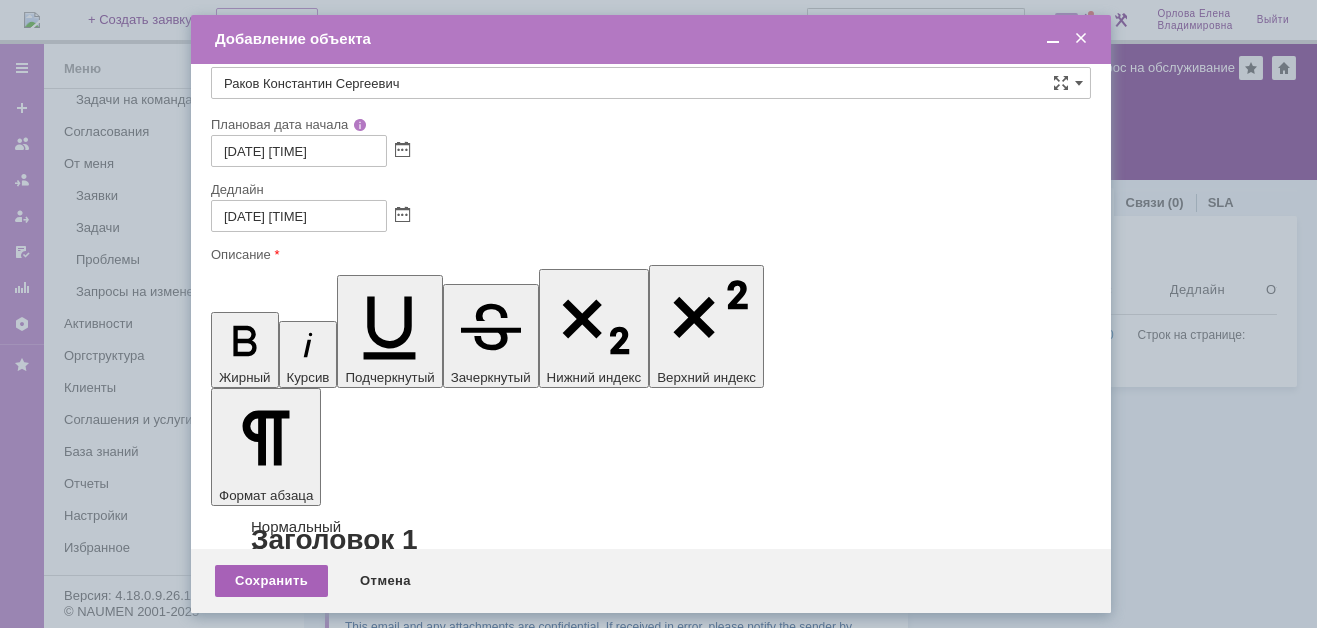 click on "Сохранить" at bounding box center (271, 581) 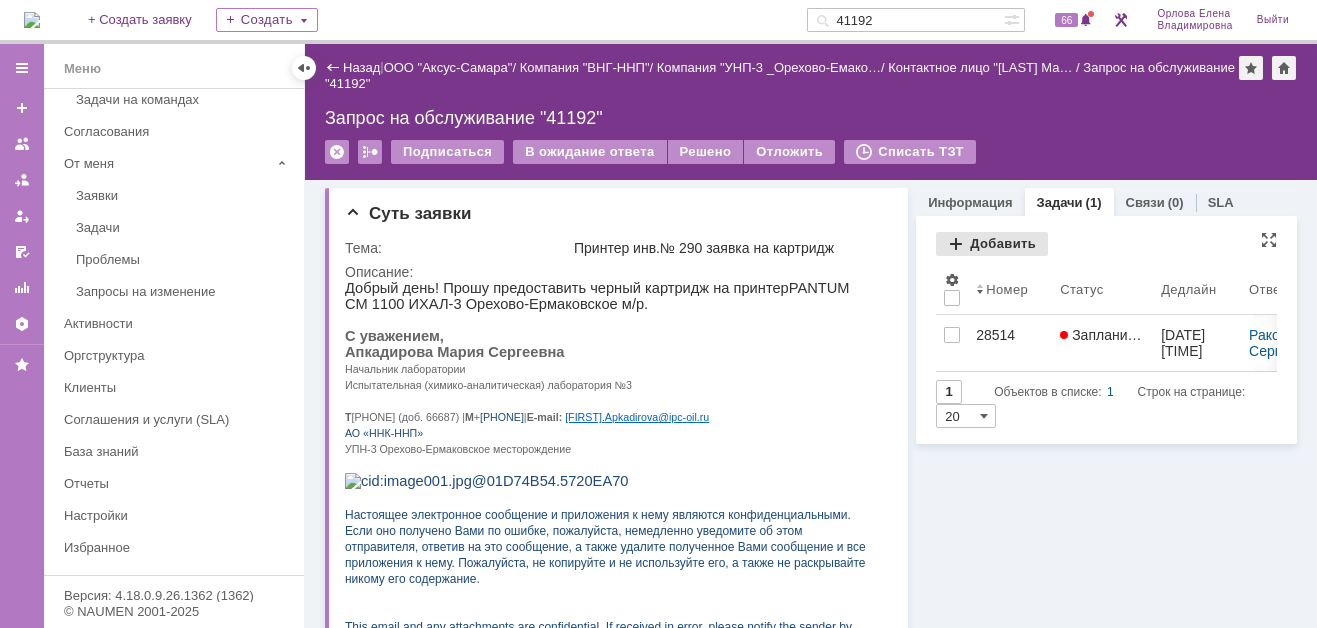 click on "Добавить" at bounding box center [992, 244] 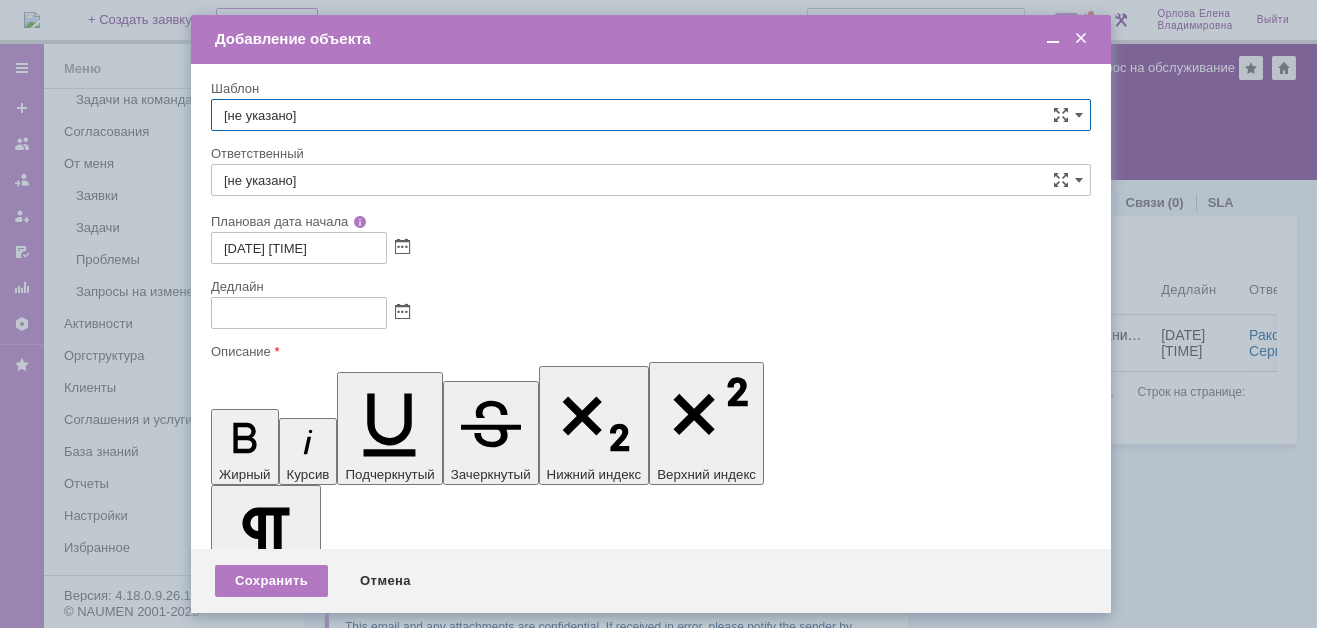 scroll, scrollTop: 0, scrollLeft: 0, axis: both 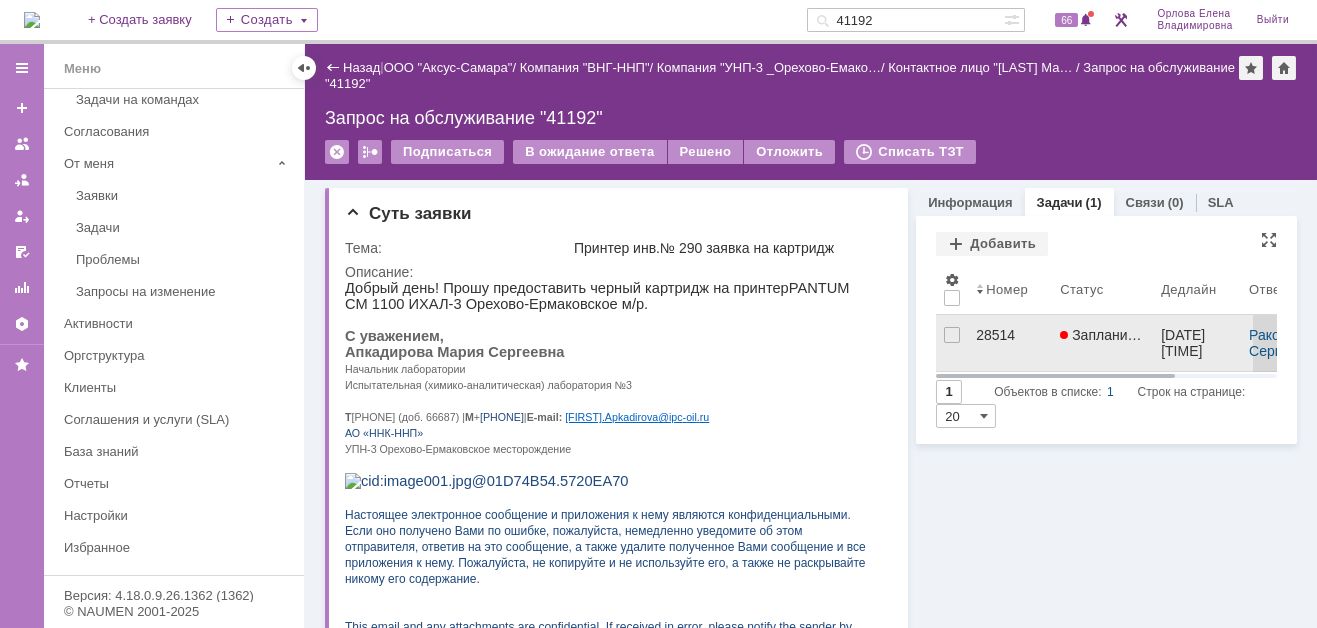 click on "28514" at bounding box center (1010, 335) 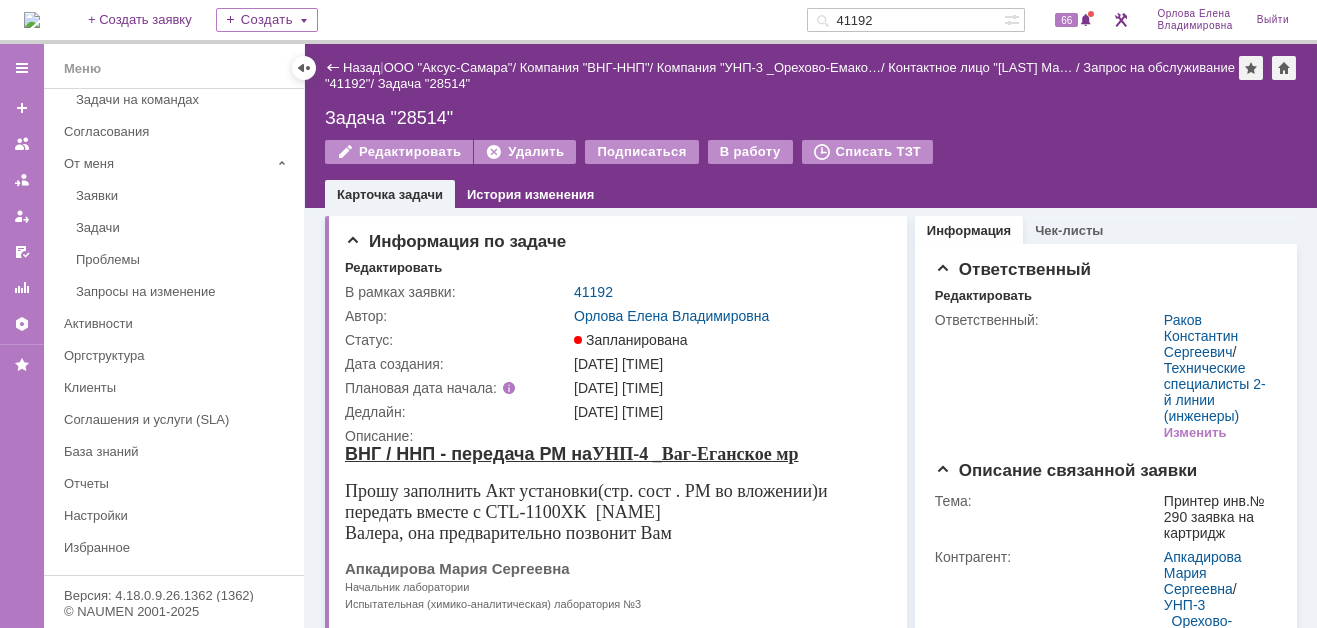 scroll, scrollTop: 0, scrollLeft: 0, axis: both 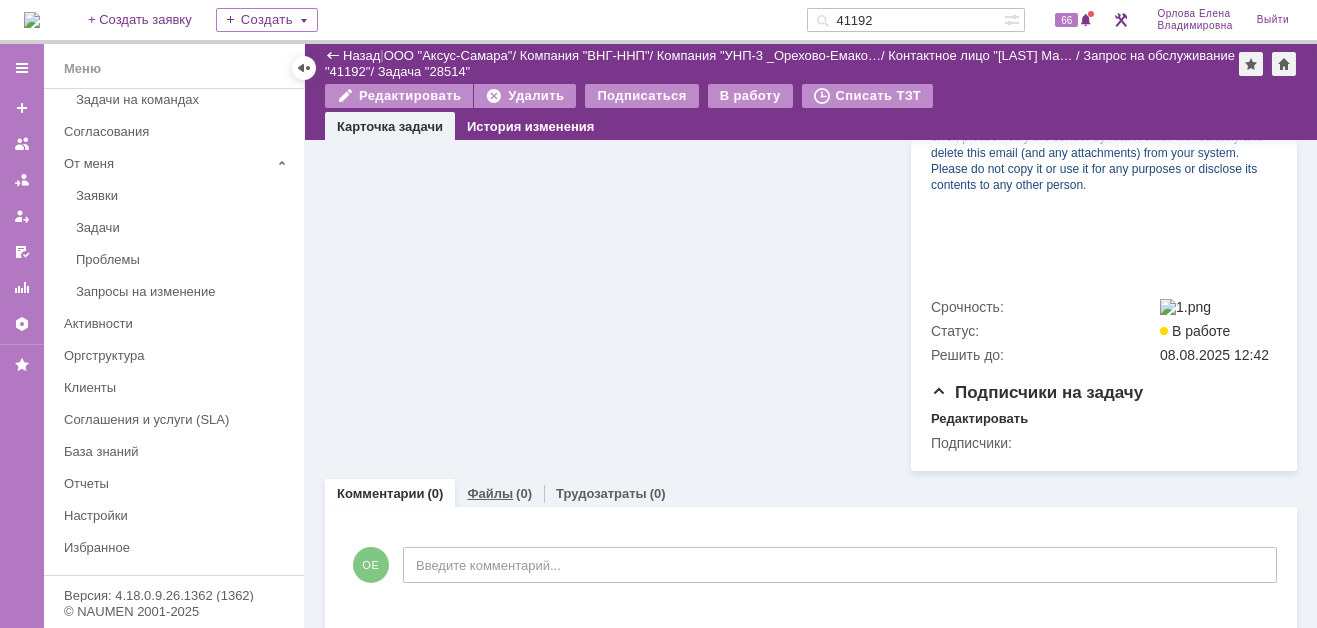 click on "Файлы" at bounding box center [490, 493] 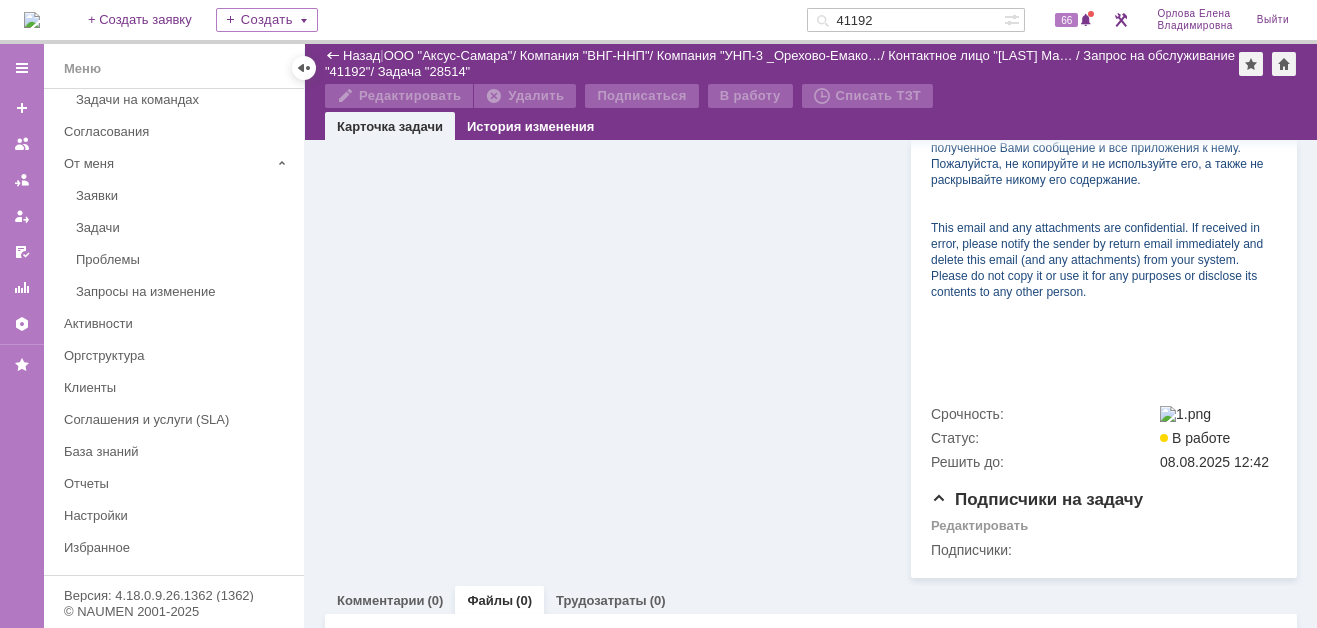 scroll, scrollTop: 907, scrollLeft: 0, axis: vertical 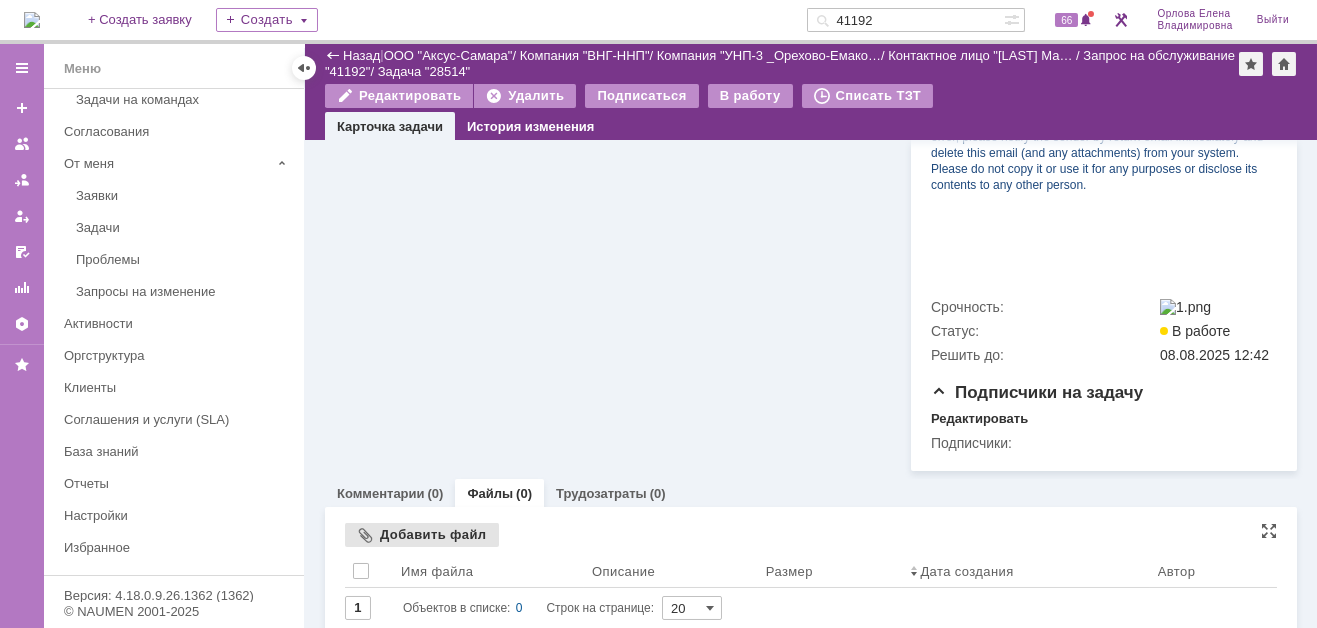 click on "Добавить файл" at bounding box center [422, 535] 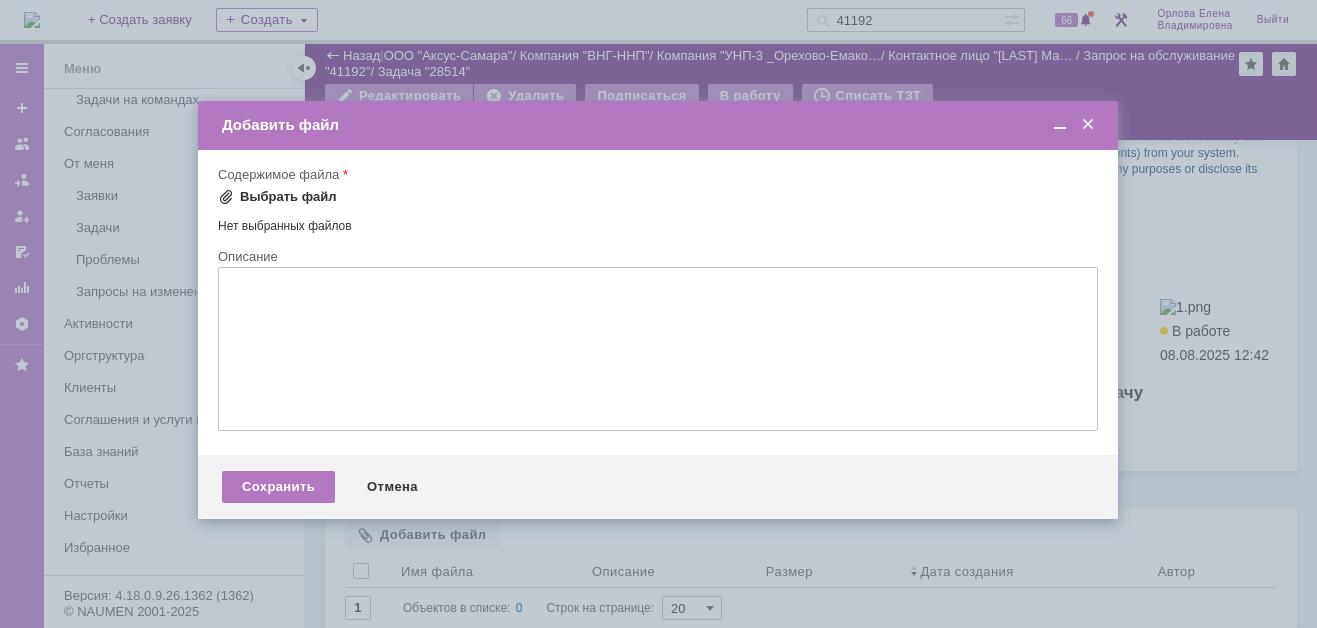 click at bounding box center (226, 197) 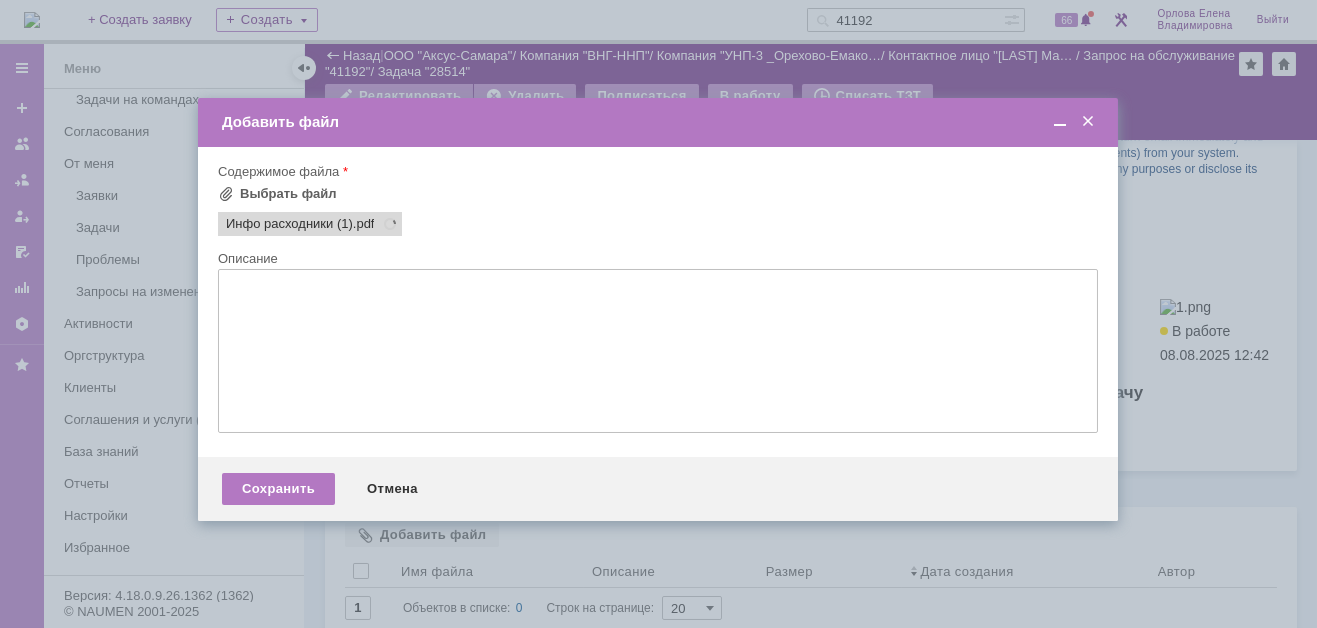 scroll, scrollTop: 0, scrollLeft: 0, axis: both 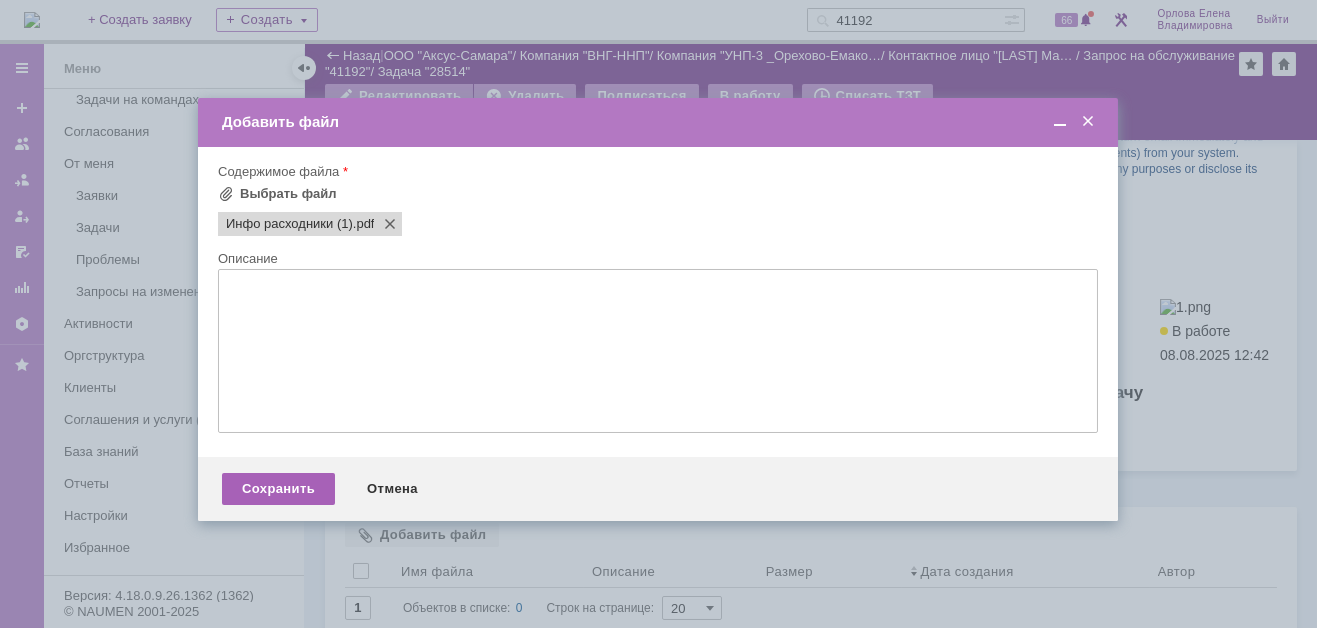click on "Сохранить" at bounding box center (278, 489) 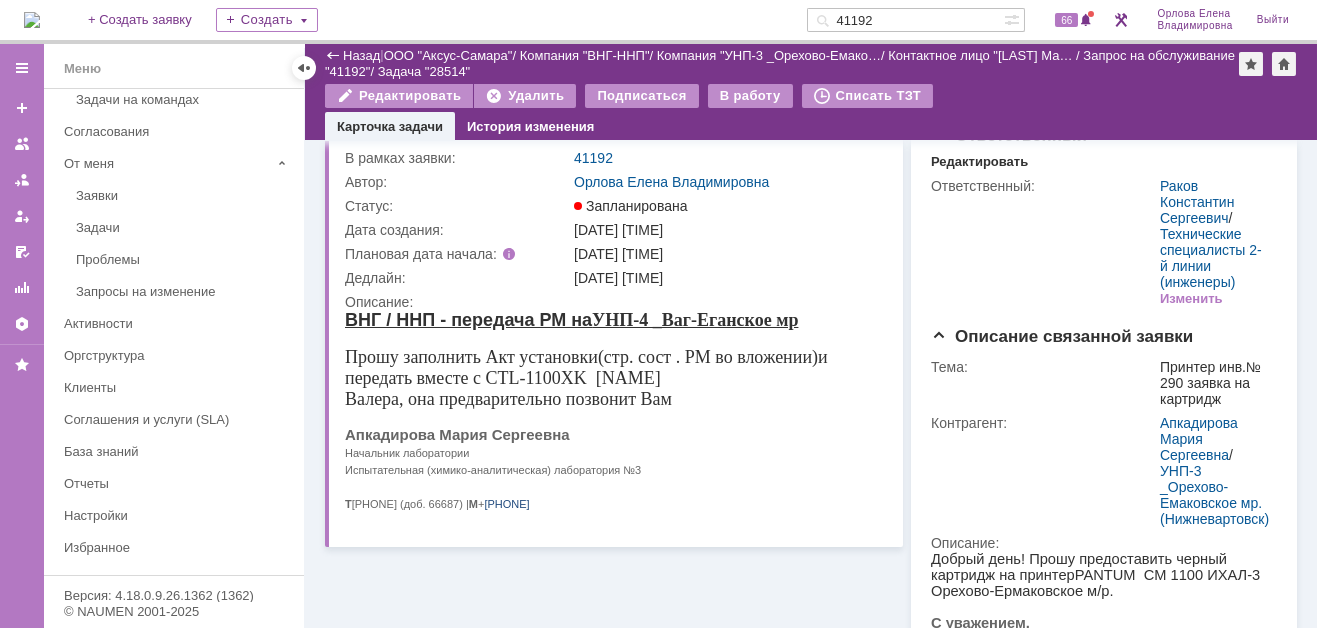 scroll, scrollTop: 53, scrollLeft: 0, axis: vertical 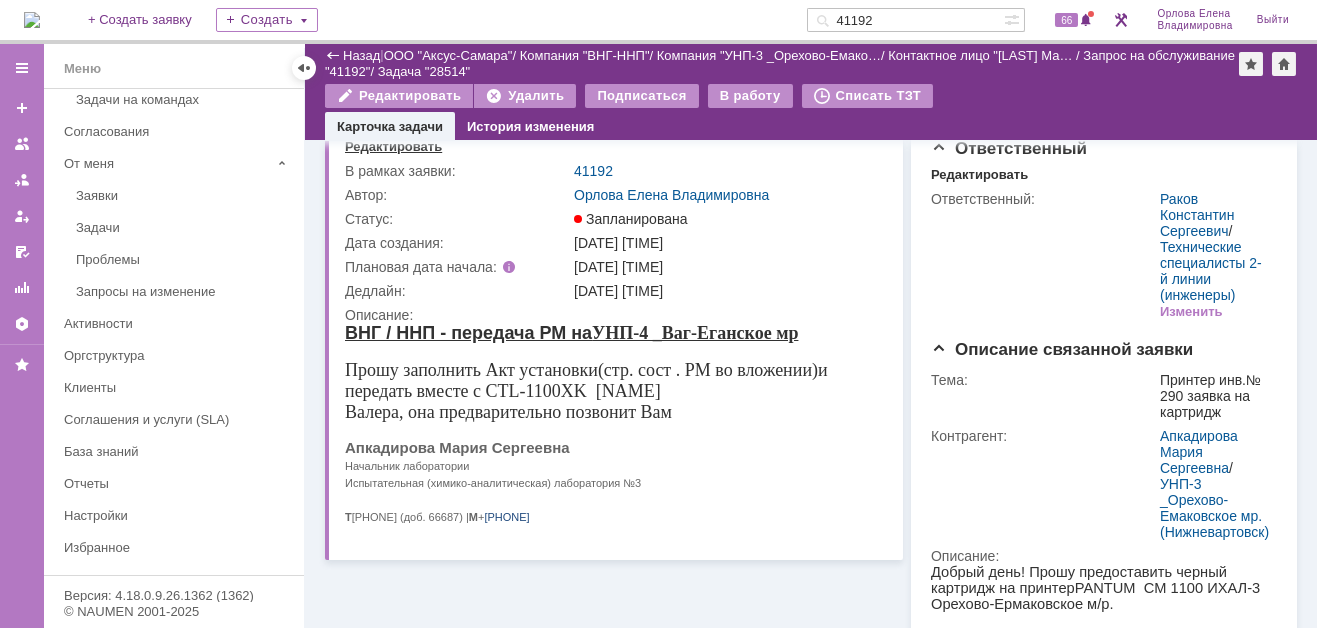 click on "Редактировать" at bounding box center [393, 147] 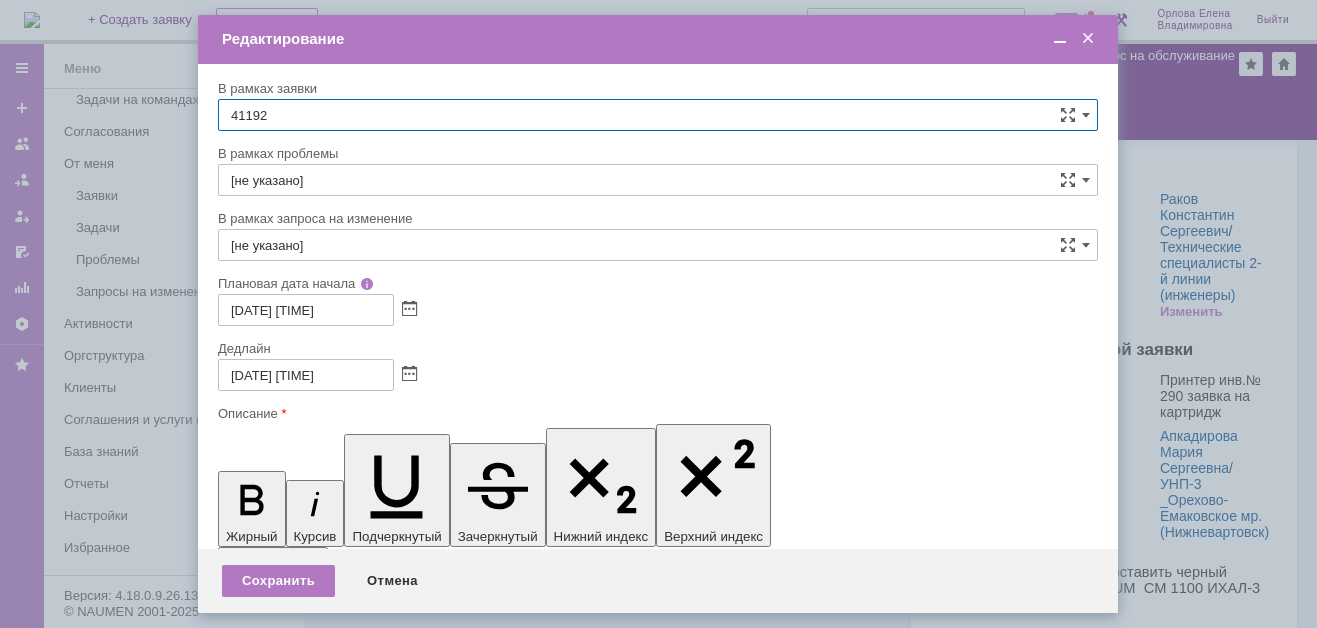 scroll, scrollTop: 0, scrollLeft: 0, axis: both 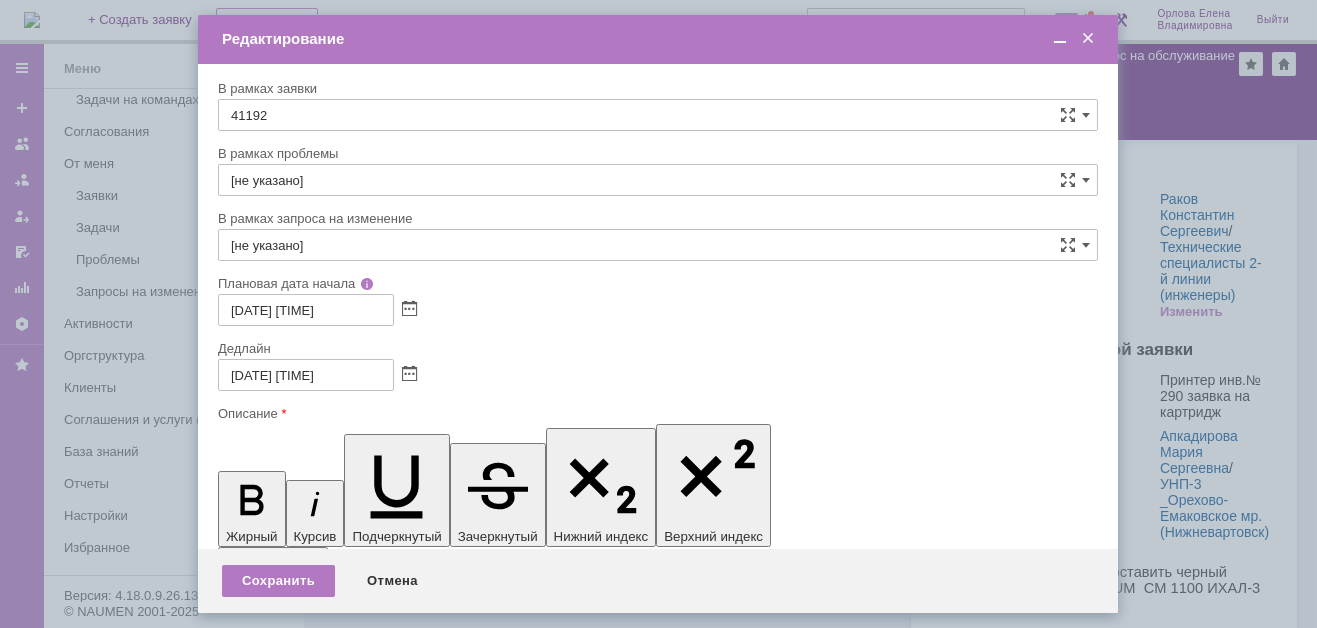 click on "Прошу заполнить Акт установки  (стр. сост . РМ во вложении)  и передать вместе с CTL-1100XK  Апкадировой М.С." at bounding box center (377, 5872) 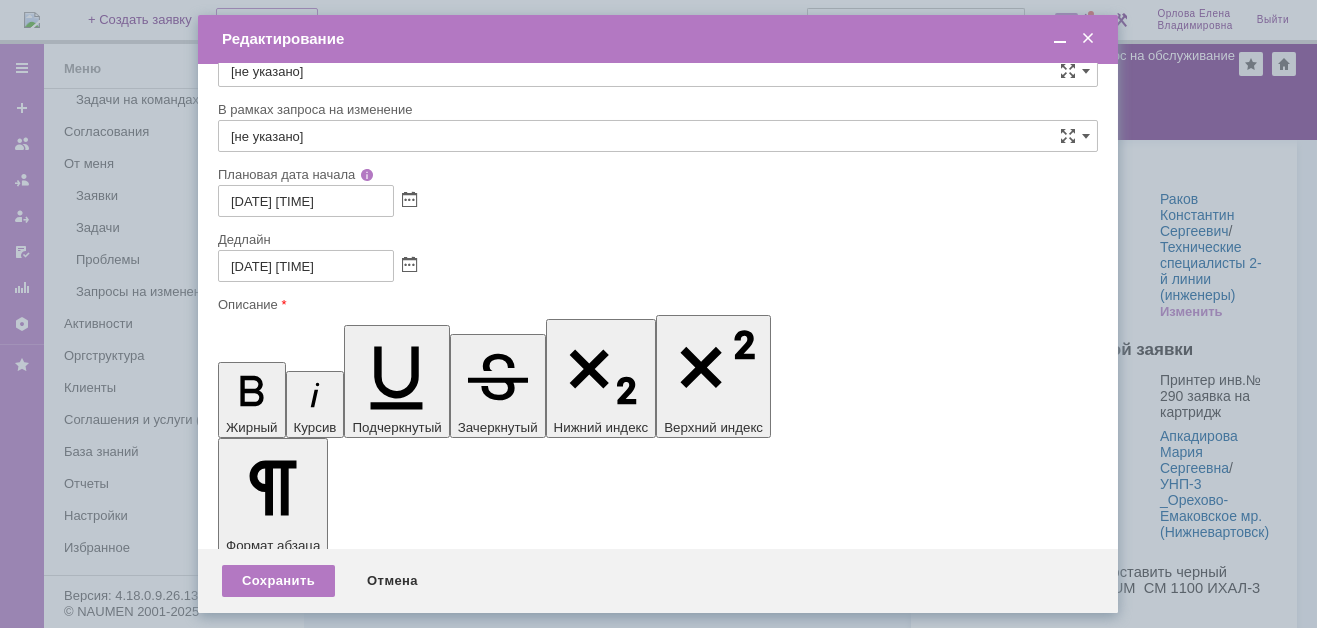 scroll, scrollTop: 159, scrollLeft: 0, axis: vertical 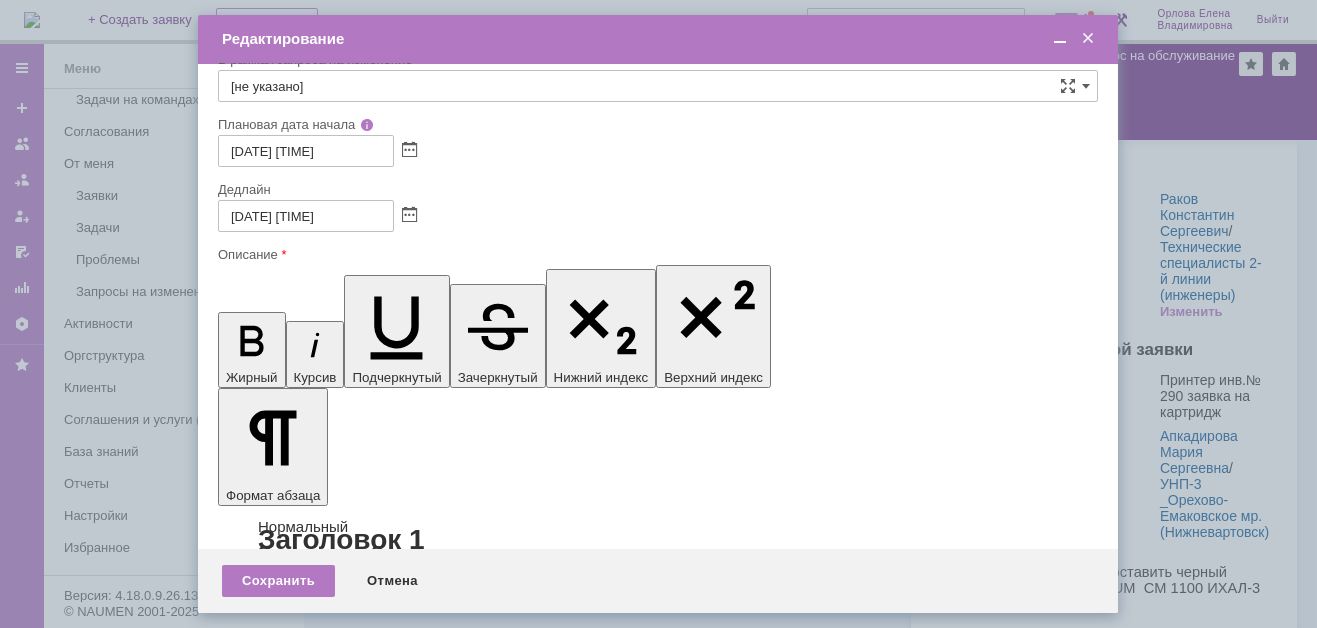 click on "Прошу заполнить Акт установки  (стр. сост . РМ во вложении)  и передать вместе с CTL-1100XK  Апкадировой М.С." at bounding box center (377, 5713) 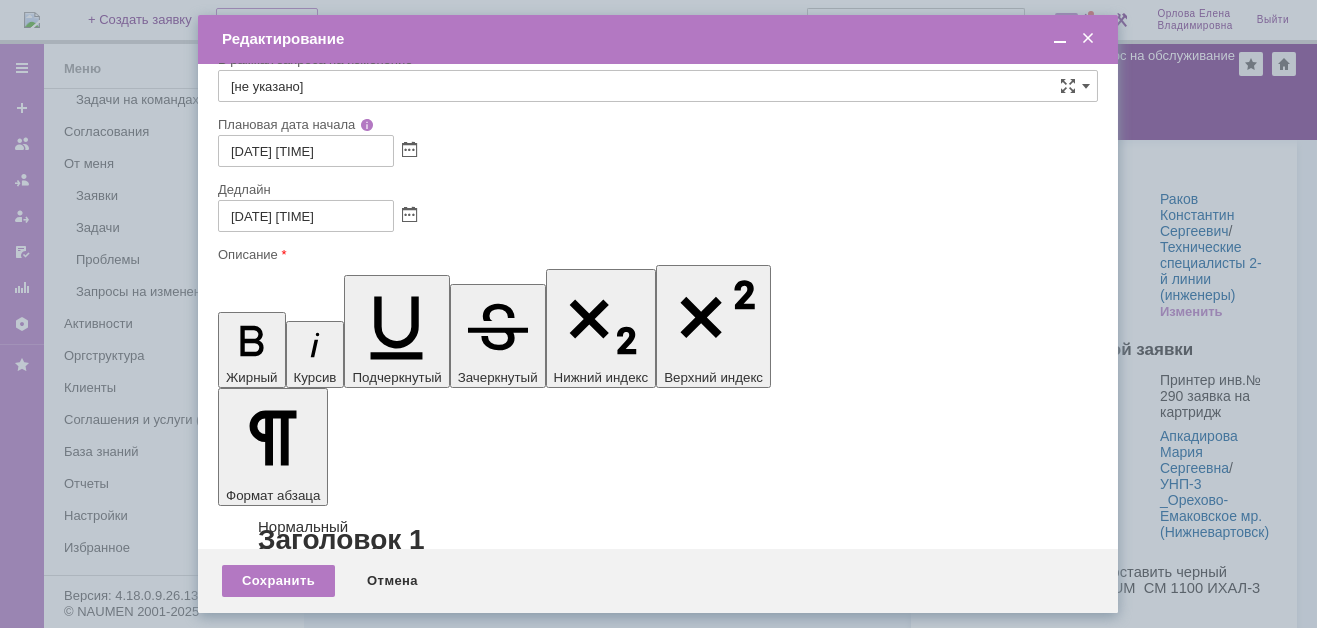 type 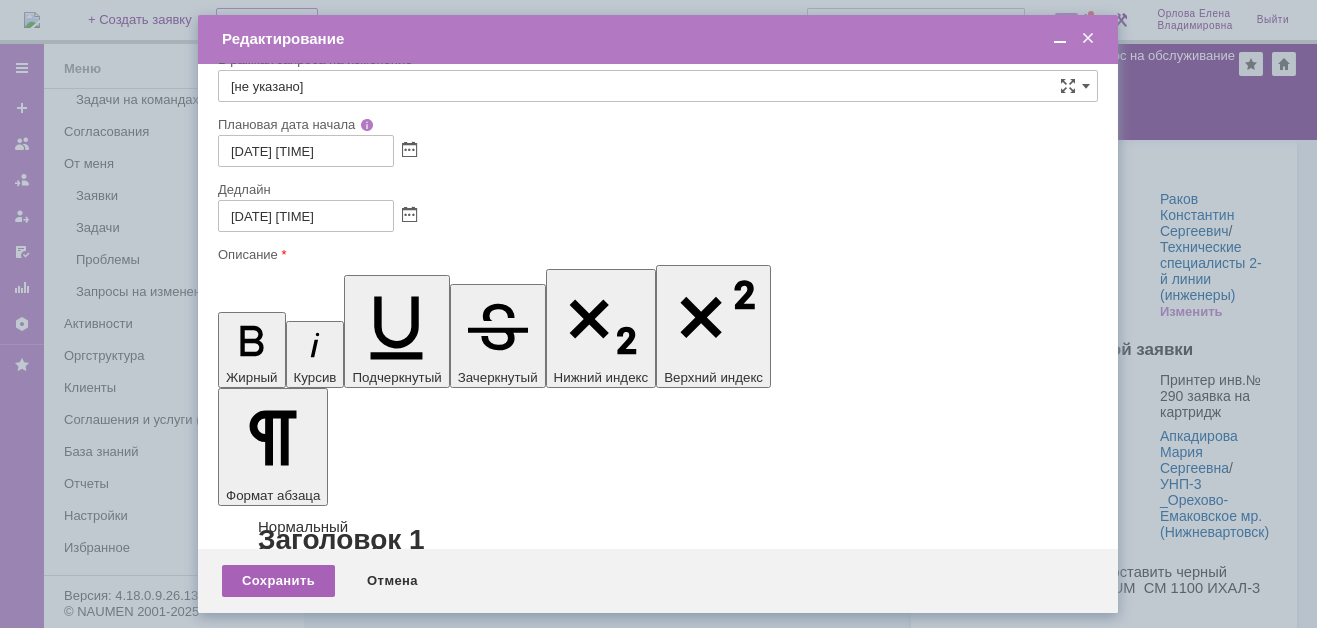 click on "Сохранить" at bounding box center (278, 581) 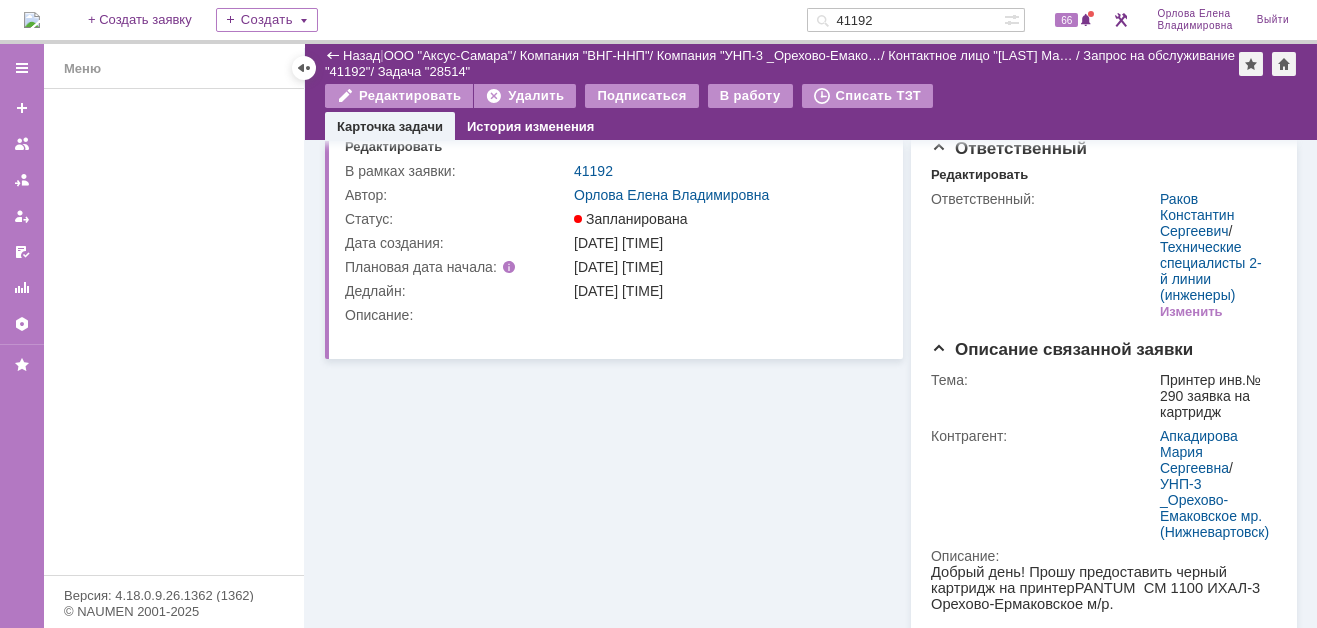 scroll, scrollTop: 0, scrollLeft: 0, axis: both 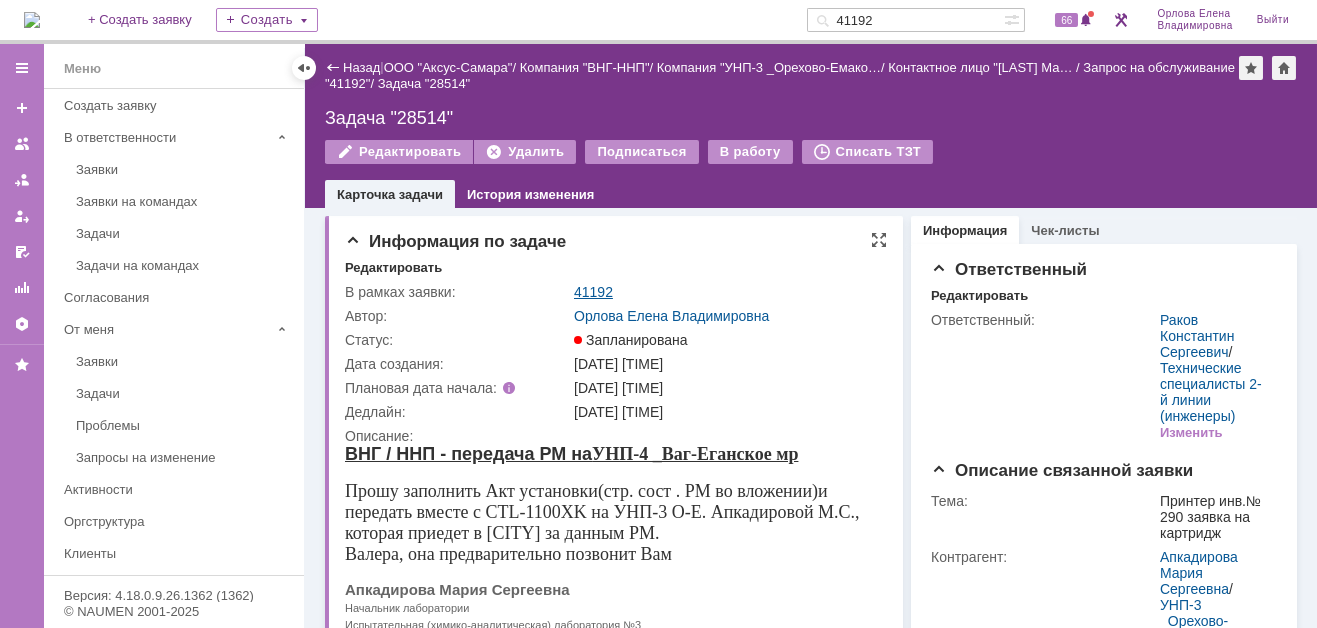 click on "41192" at bounding box center [593, 292] 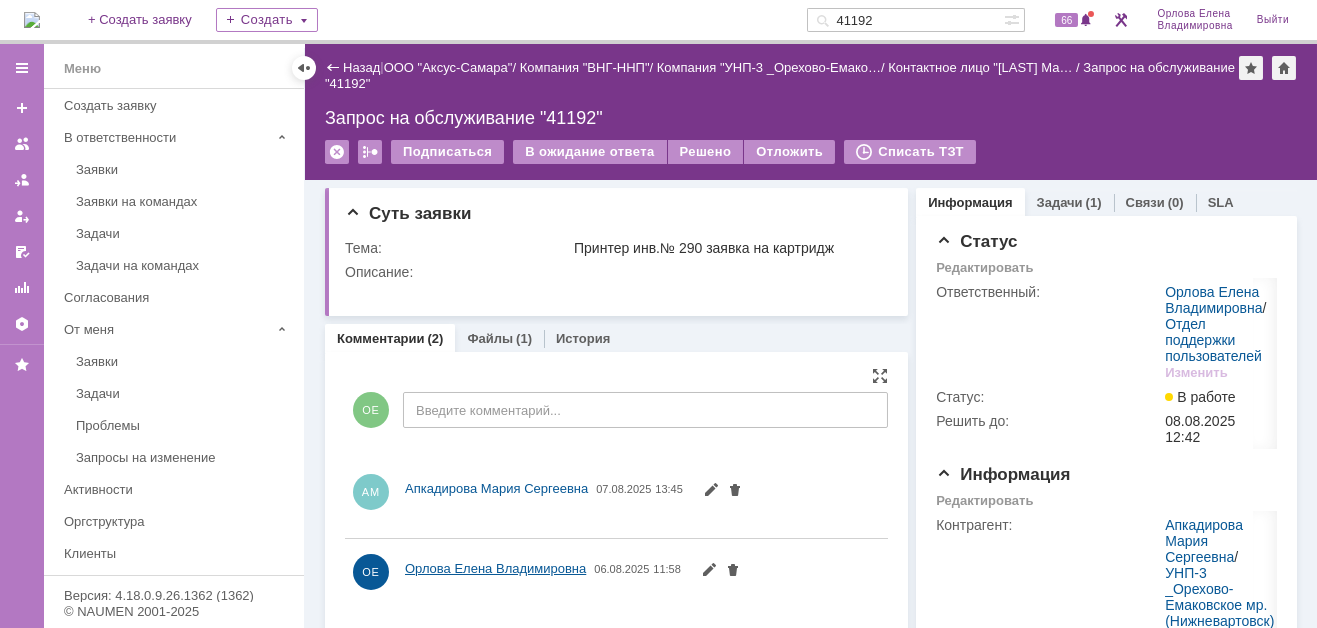 scroll, scrollTop: 0, scrollLeft: 0, axis: both 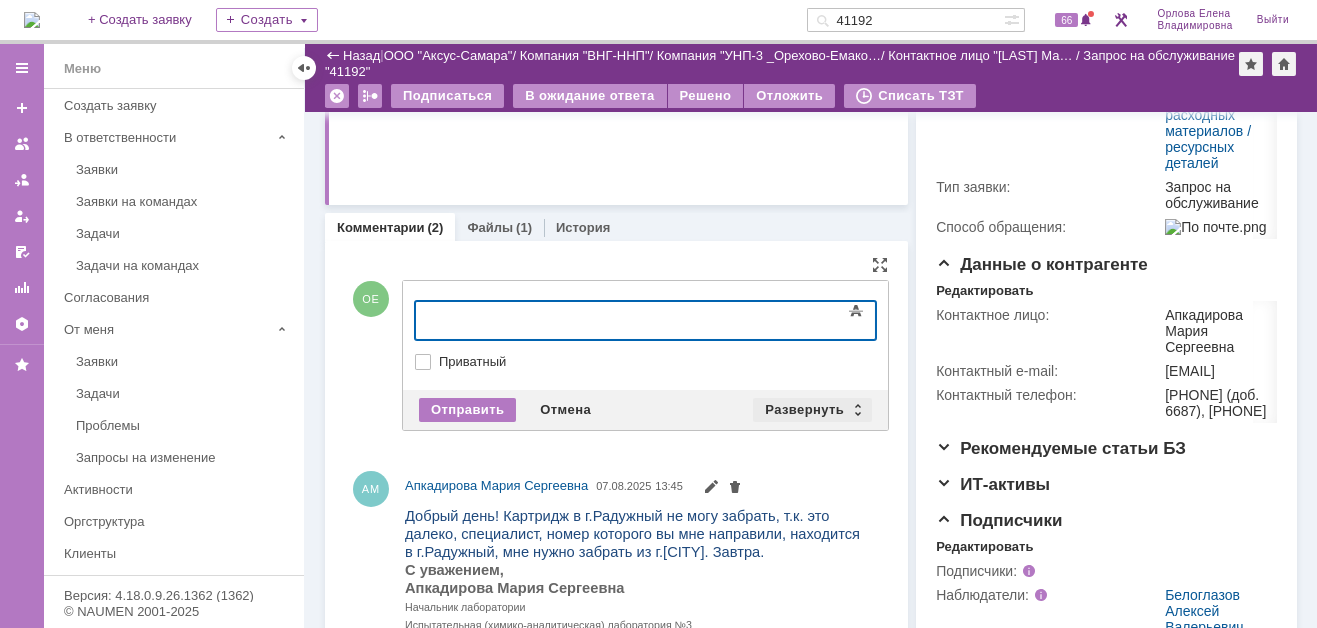 click on "Развернуть" at bounding box center (812, 410) 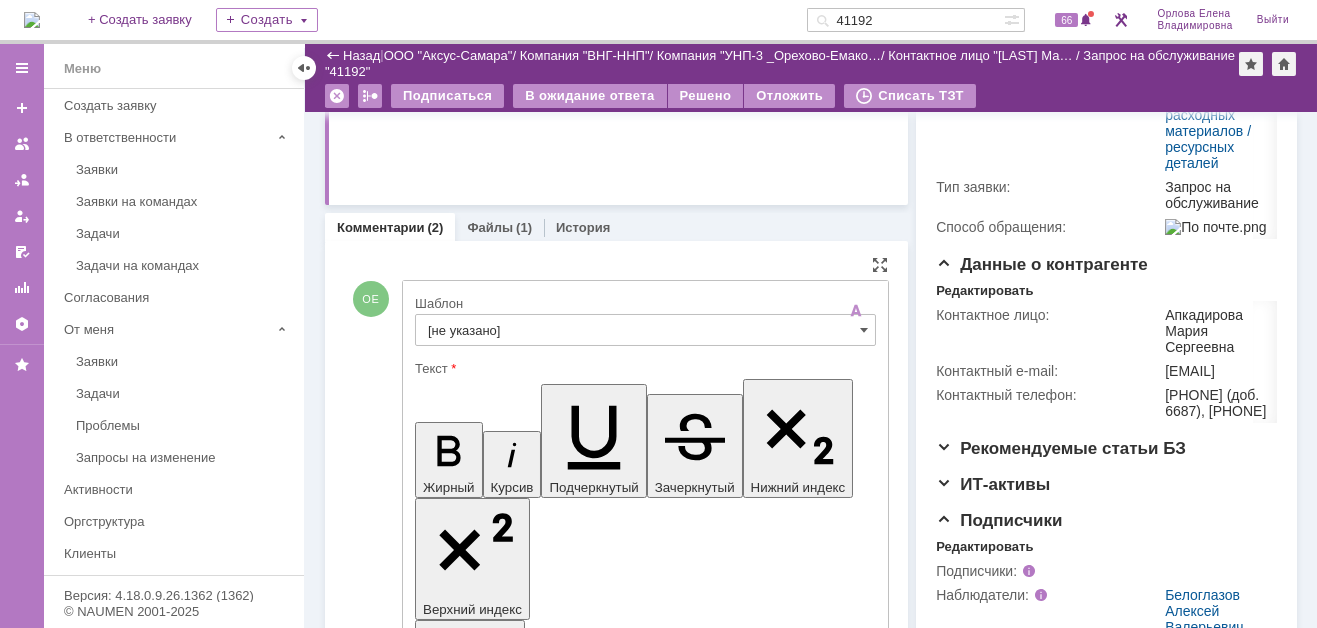 scroll, scrollTop: 0, scrollLeft: 0, axis: both 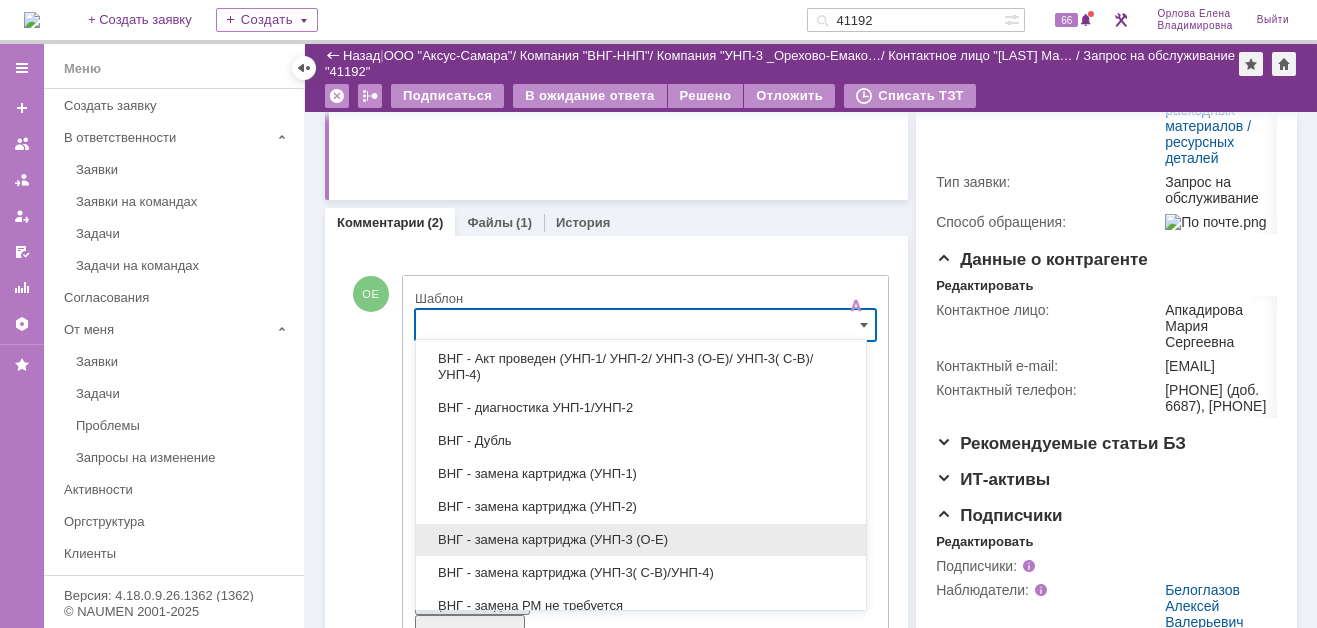 click on "ВНГ - замена картриджа (УНП-3 (О-Е)" at bounding box center (641, 540) 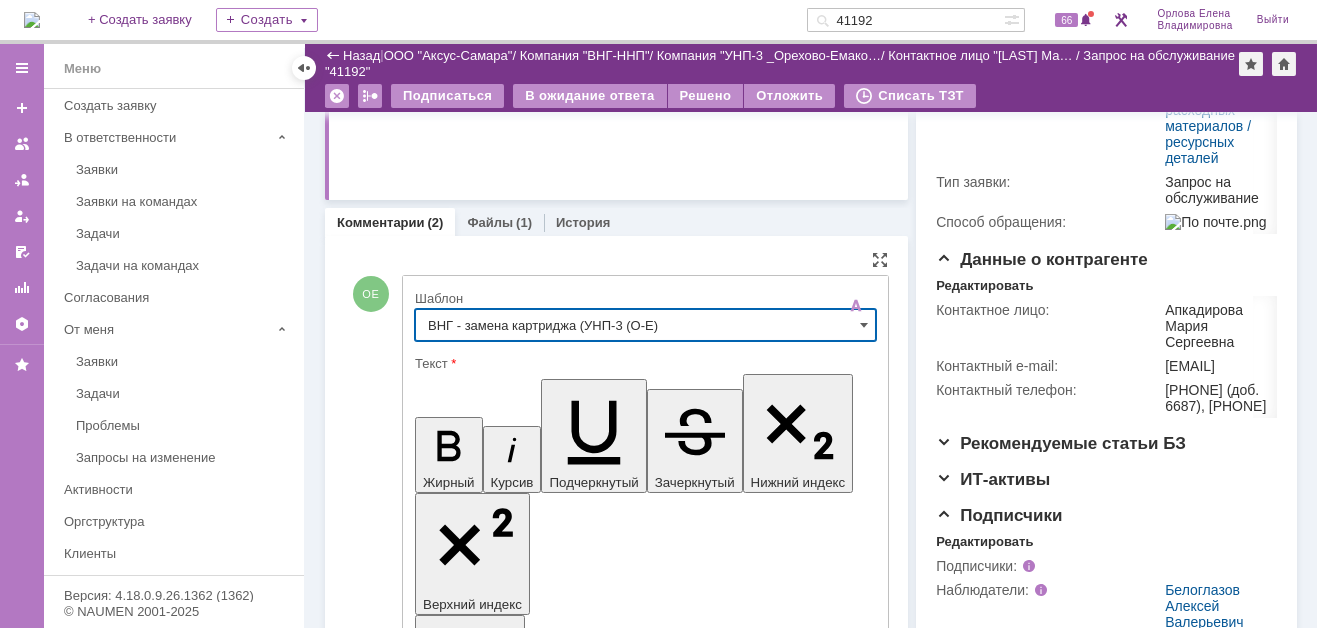 type on "ВНГ - замена картриджа (УНП-3 (О-Е)" 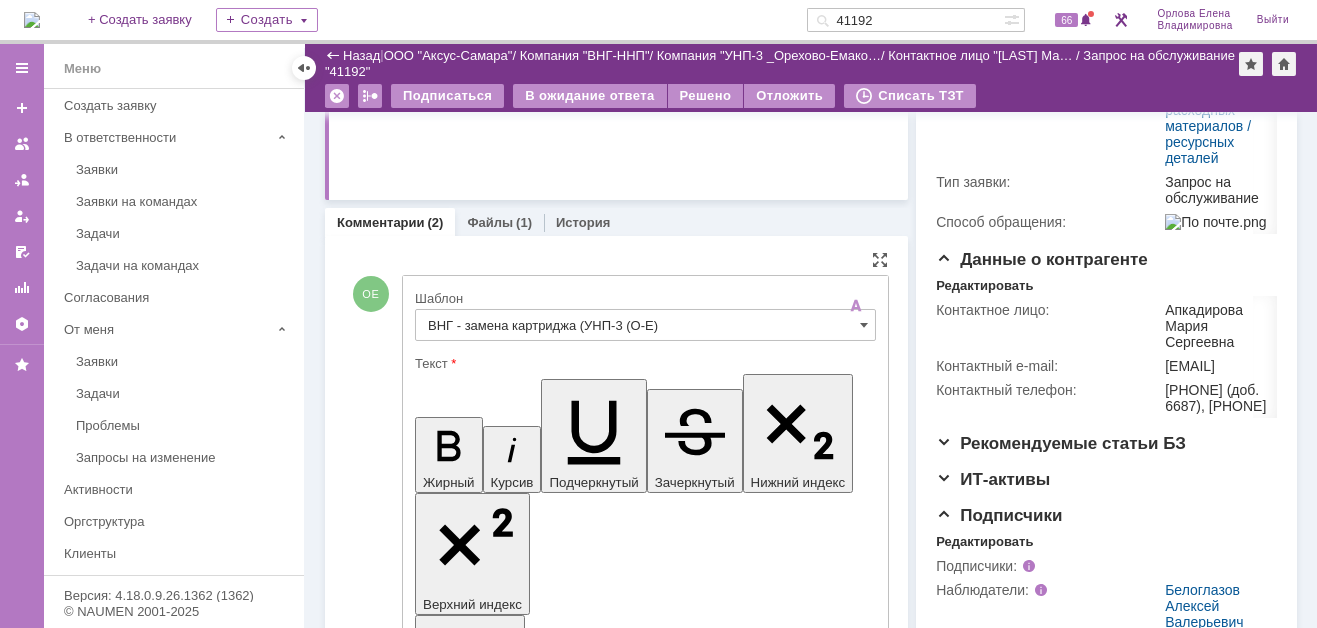 drag, startPoint x: 682, startPoint y: 4469, endPoint x: 744, endPoint y: 4494, distance: 66.85058 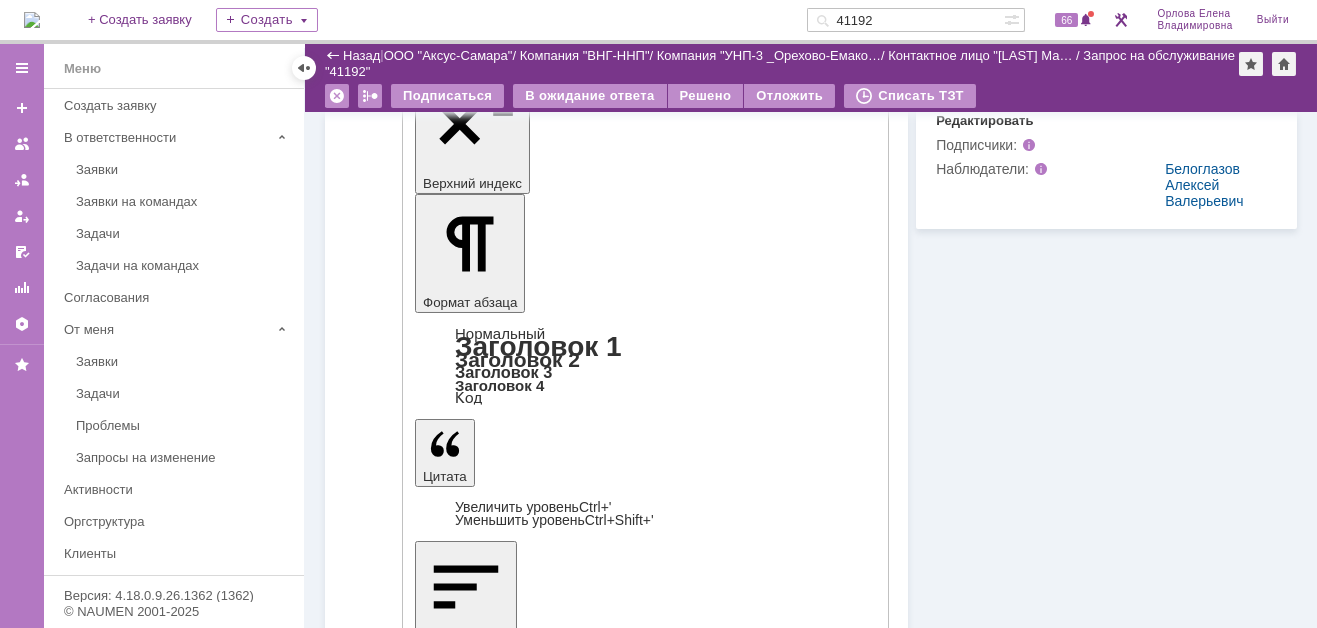 scroll, scrollTop: 1004, scrollLeft: 0, axis: vertical 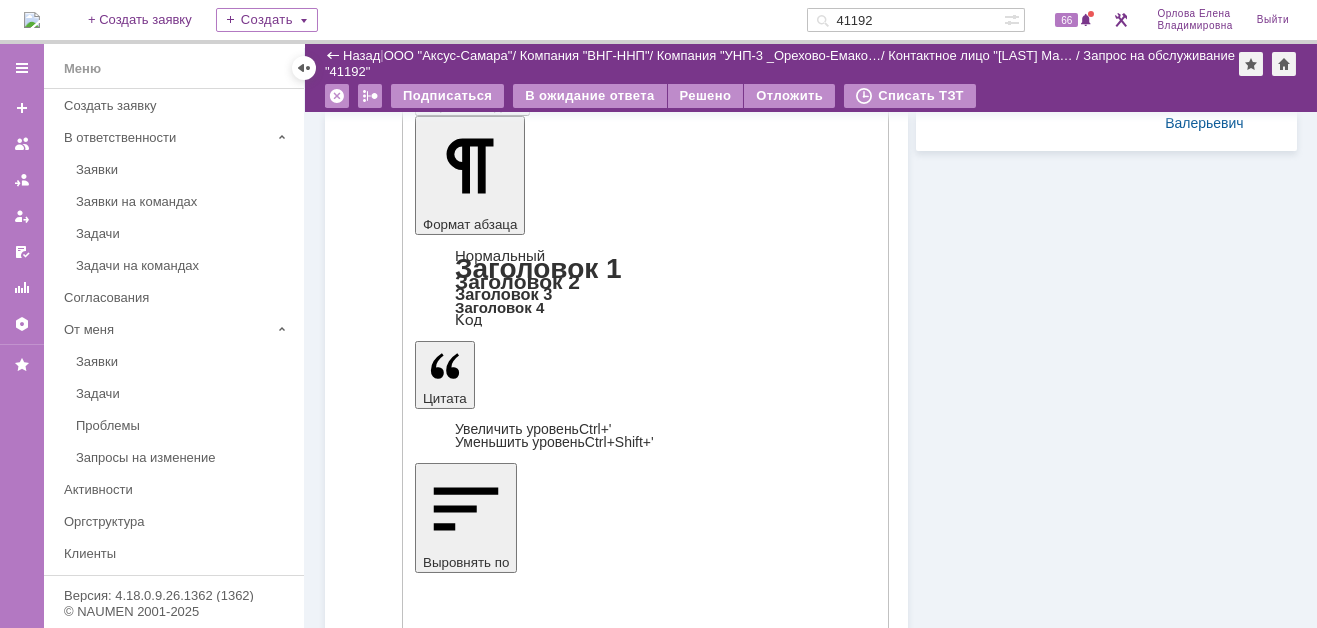 click on "Отправить" at bounding box center (467, 4409) 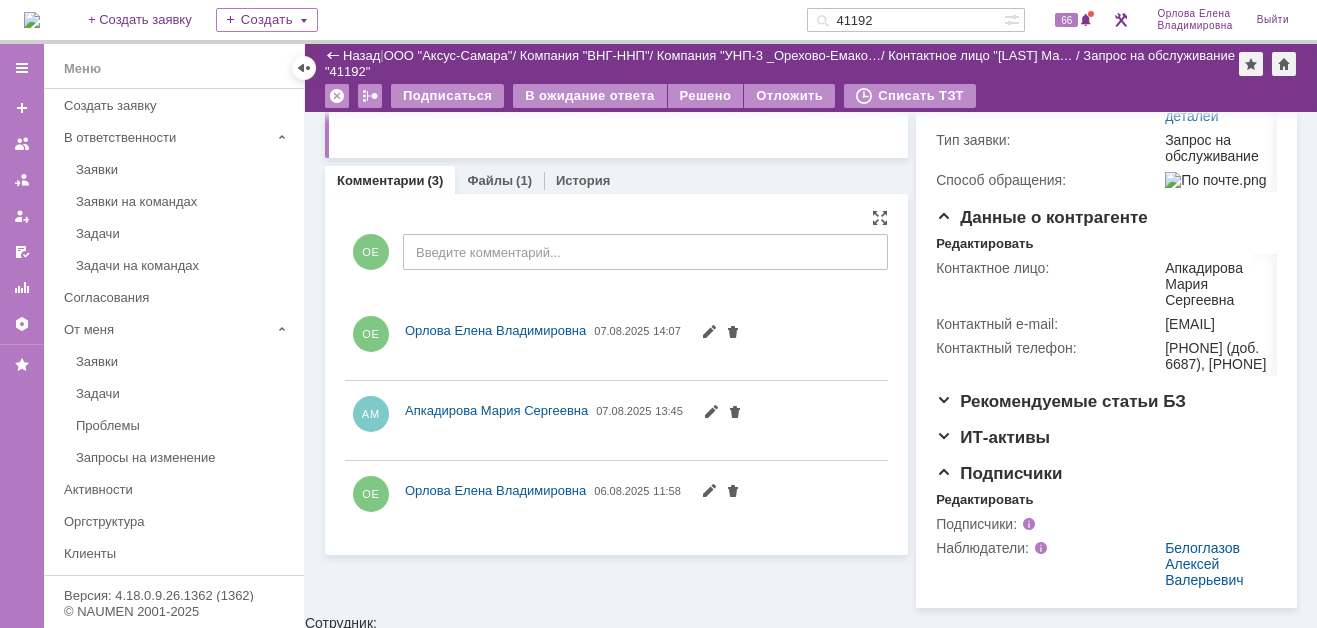 scroll, scrollTop: 0, scrollLeft: 0, axis: both 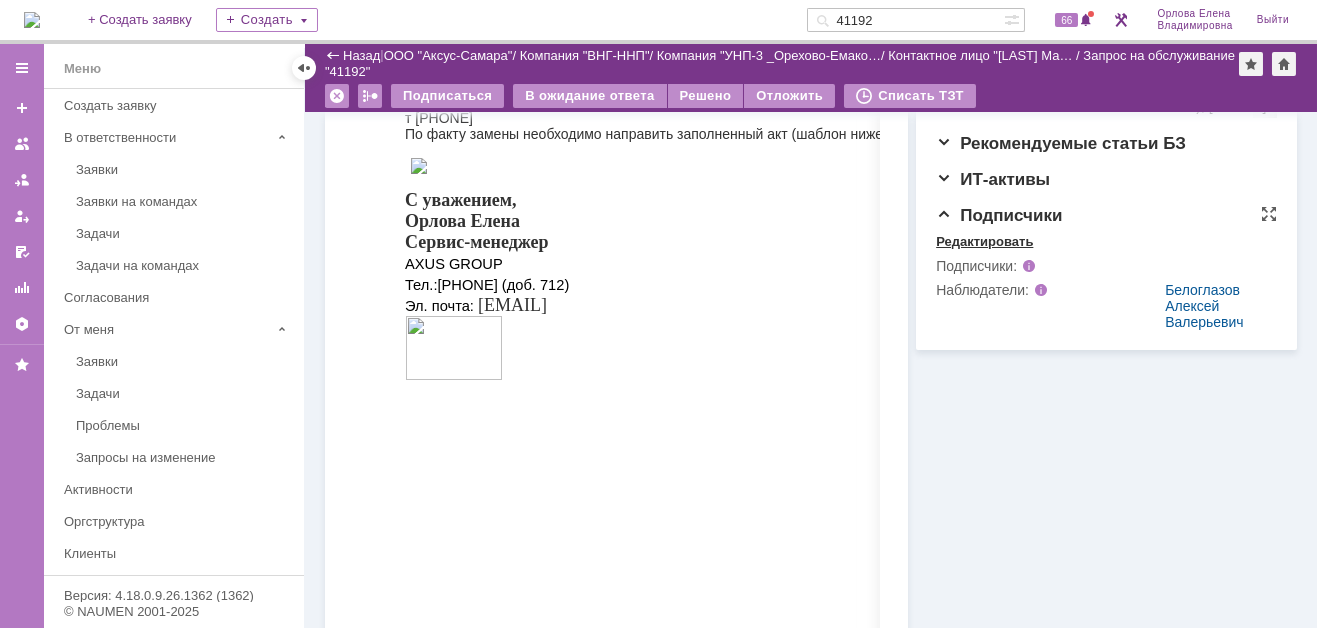 click on "Редактировать" at bounding box center [984, 242] 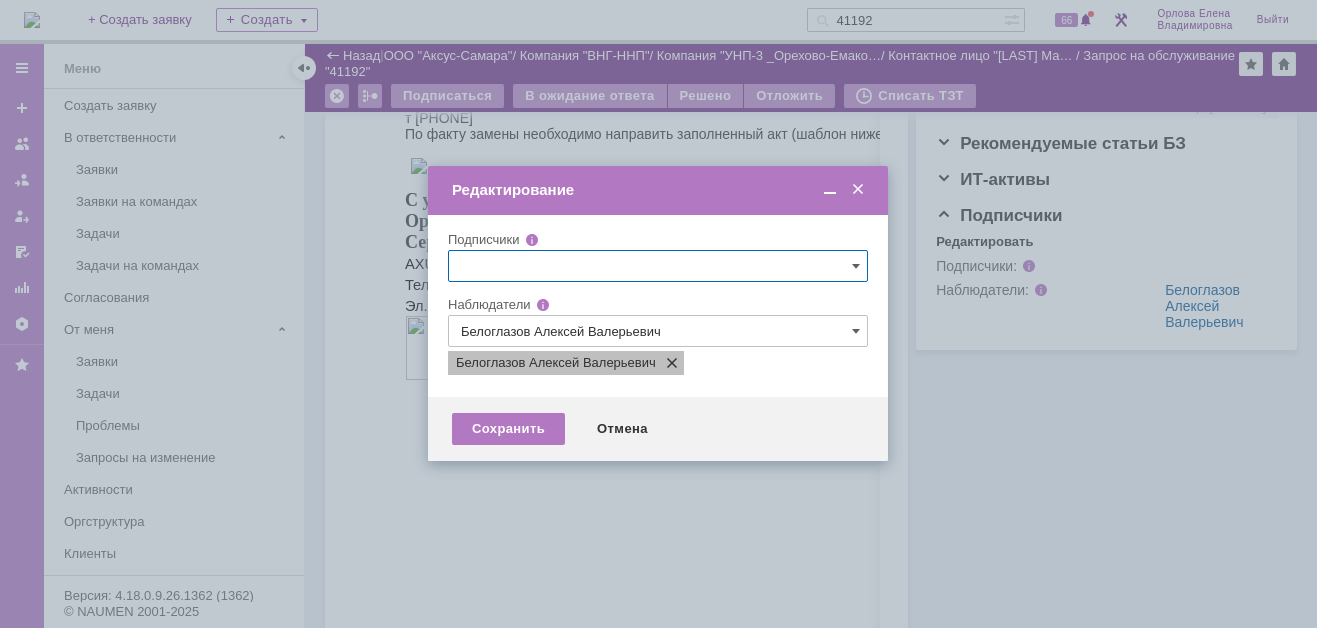 drag, startPoint x: 675, startPoint y: 363, endPoint x: 650, endPoint y: 359, distance: 25.317978 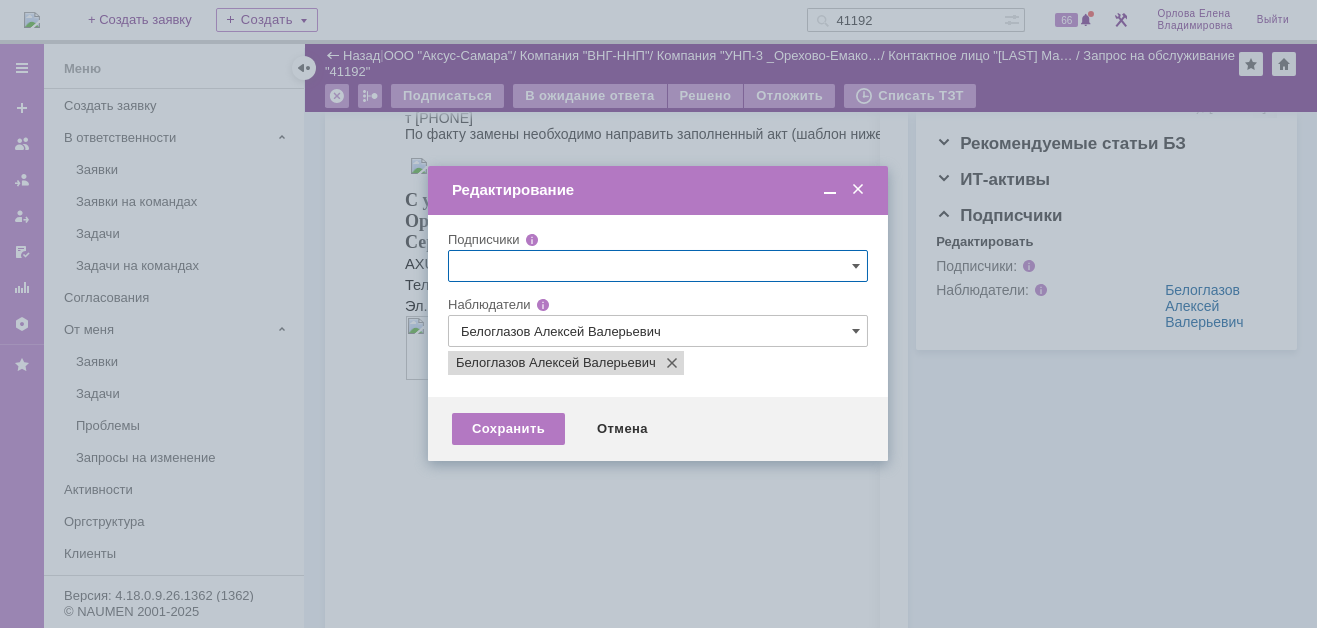 click at bounding box center (668, 363) 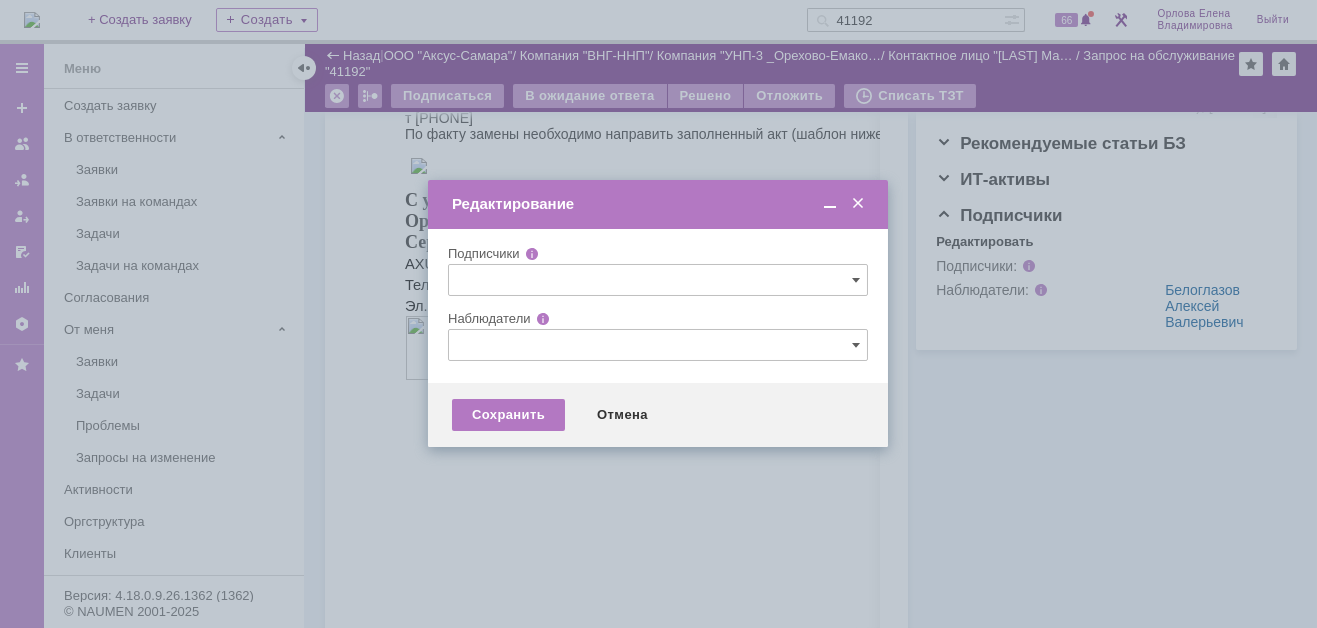 click at bounding box center [658, 345] 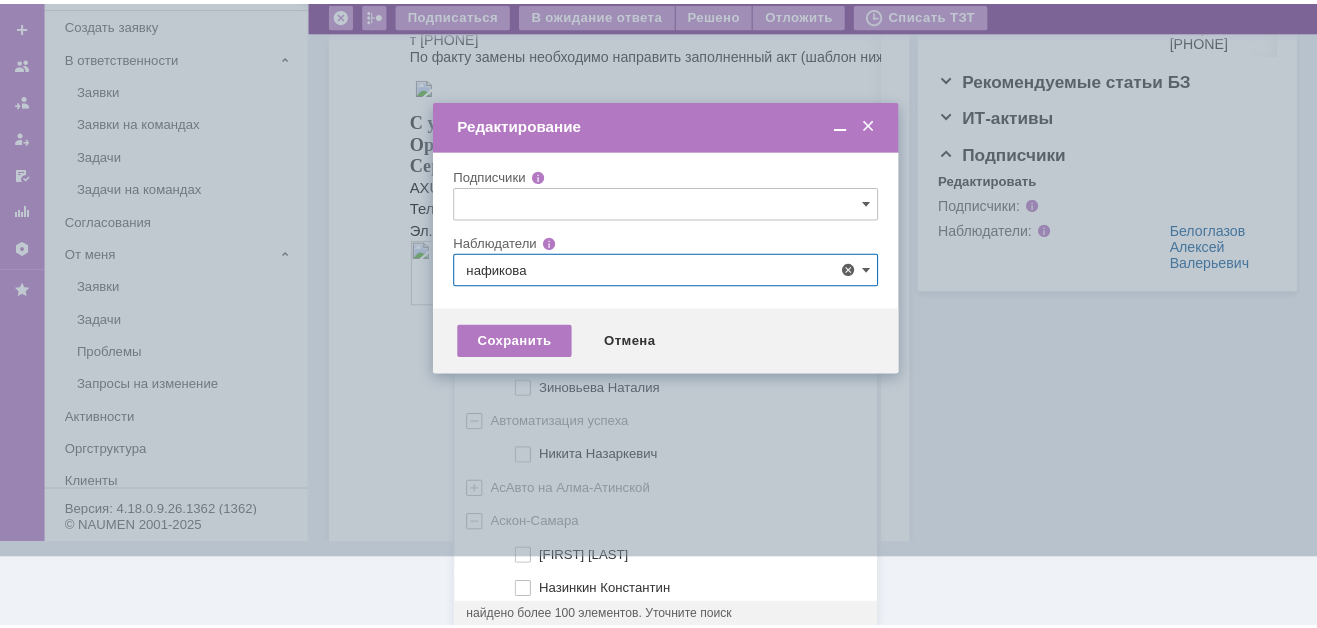 scroll, scrollTop: 0, scrollLeft: 0, axis: both 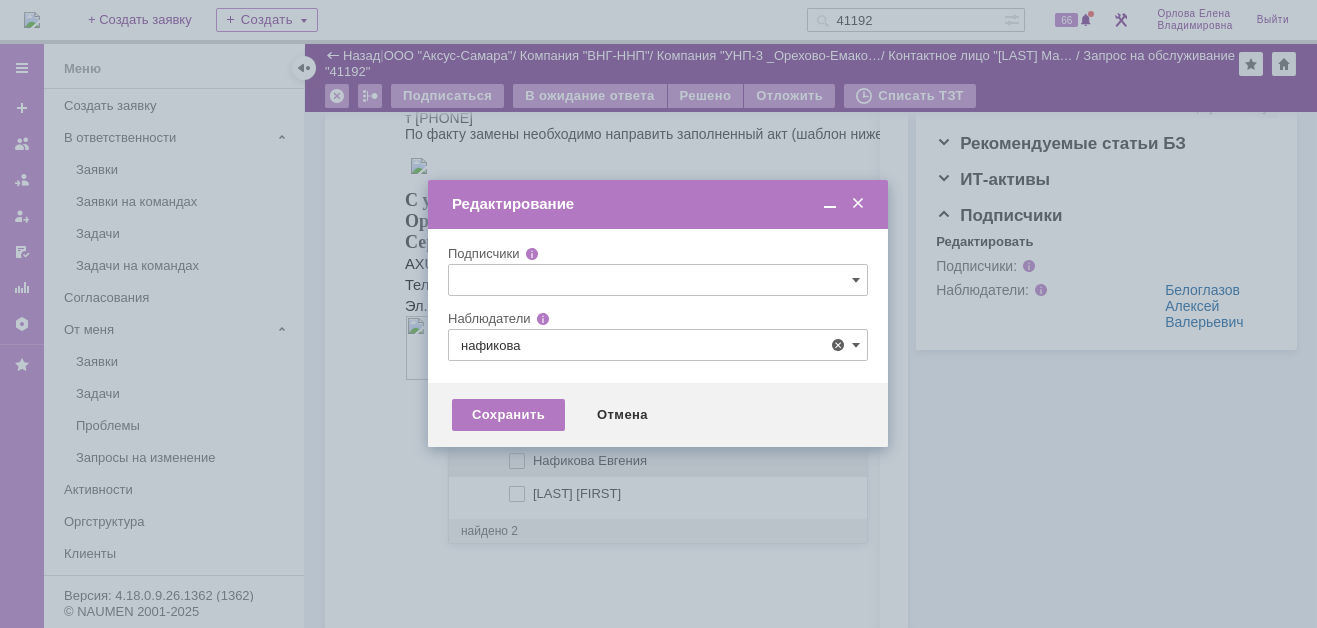 click at bounding box center (533, 458) 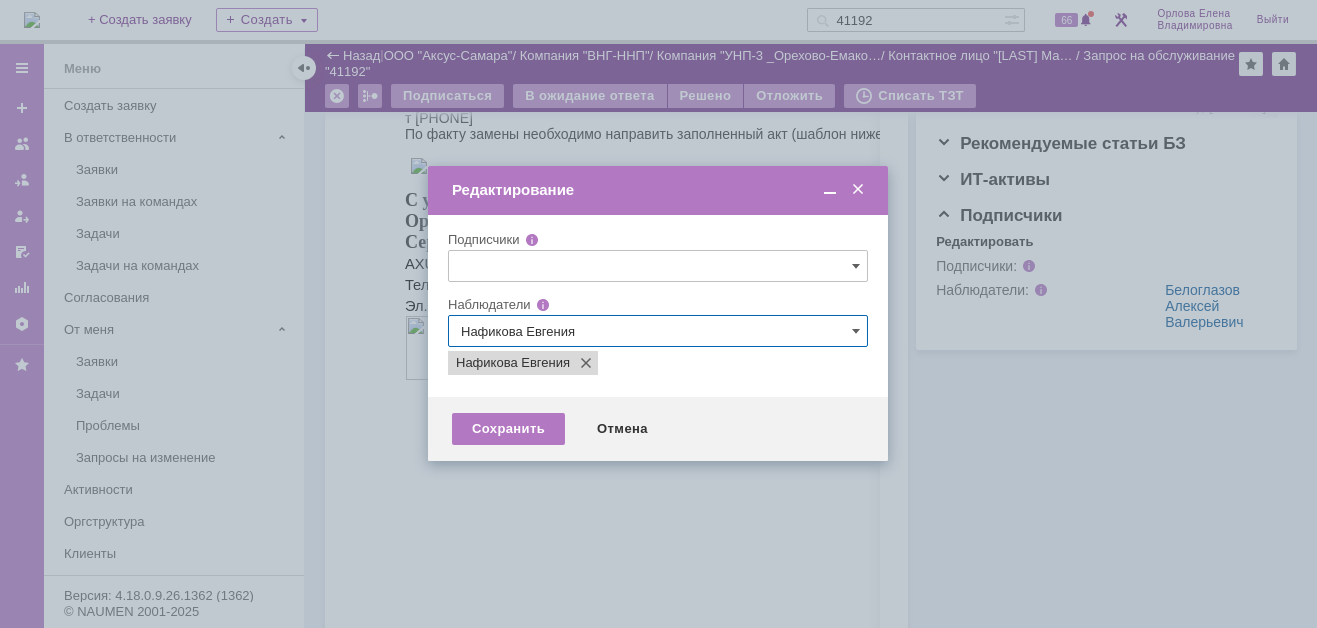 click at bounding box center [658, 314] 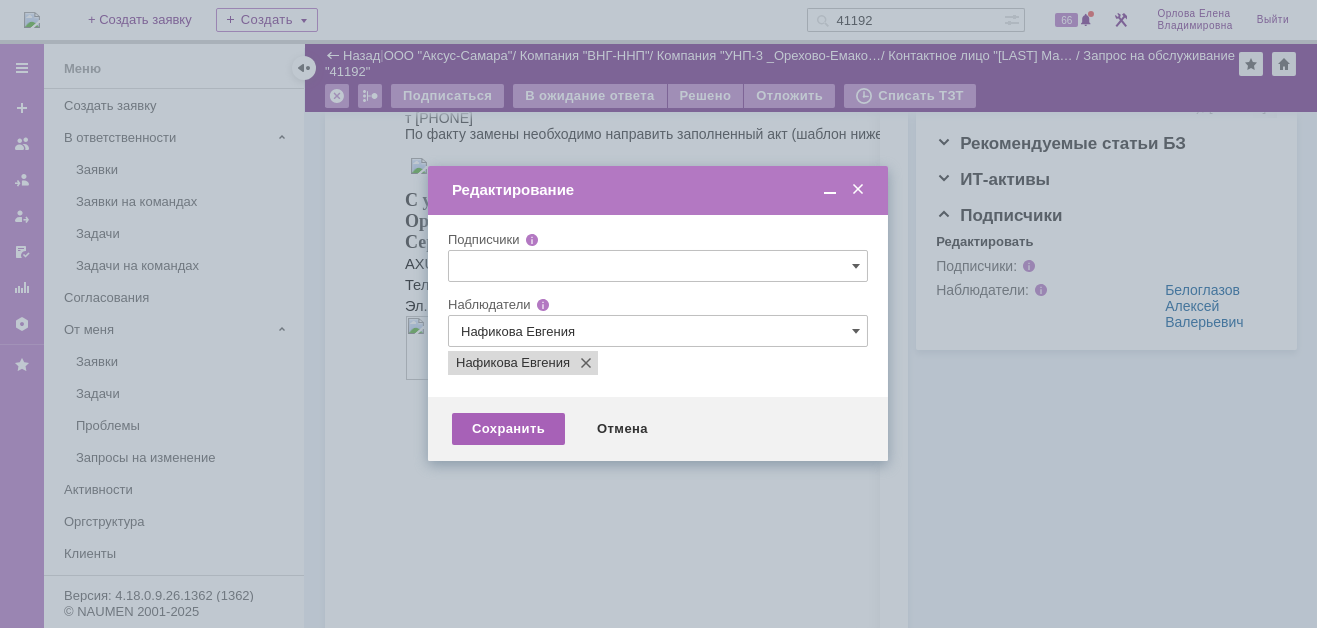 click on "Сохранить" at bounding box center [508, 429] 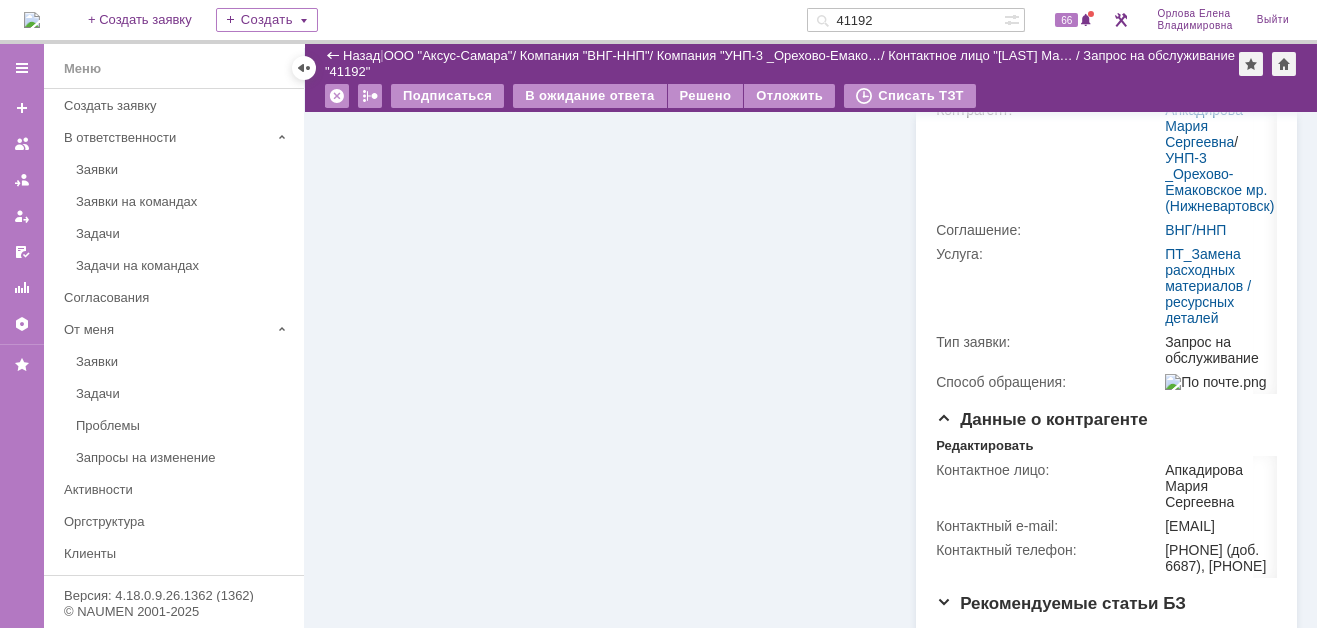 scroll, scrollTop: 0, scrollLeft: 0, axis: both 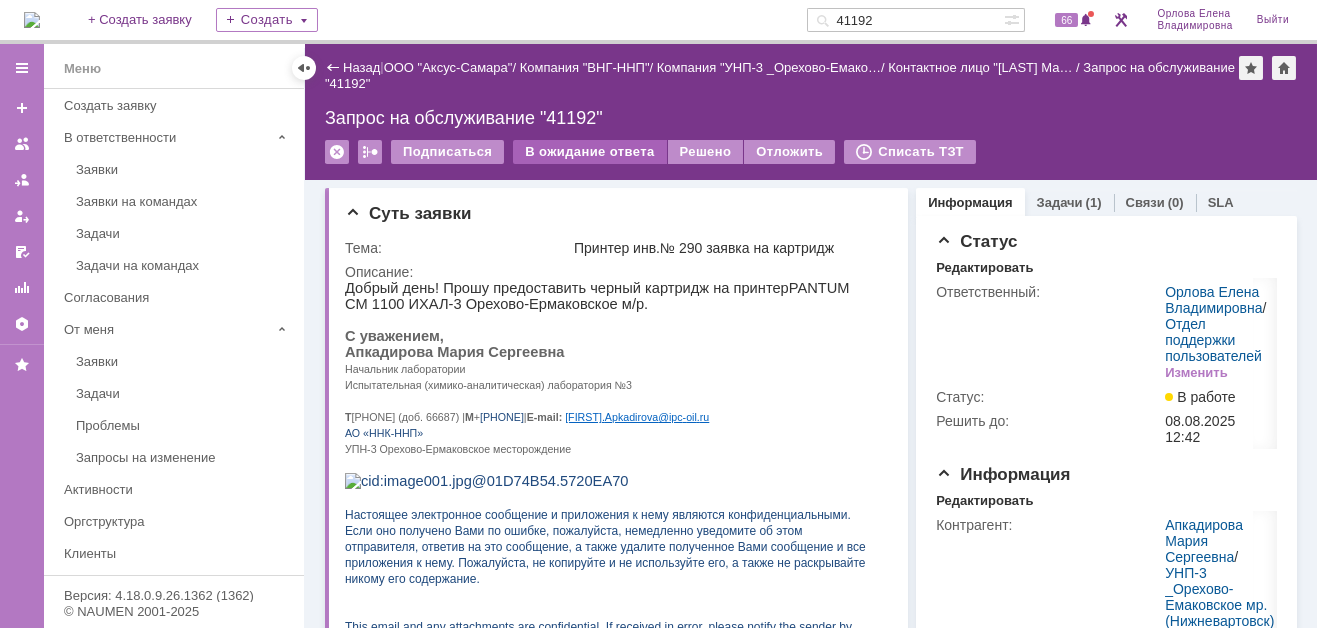 click on "В ожидание ответа" at bounding box center [589, 152] 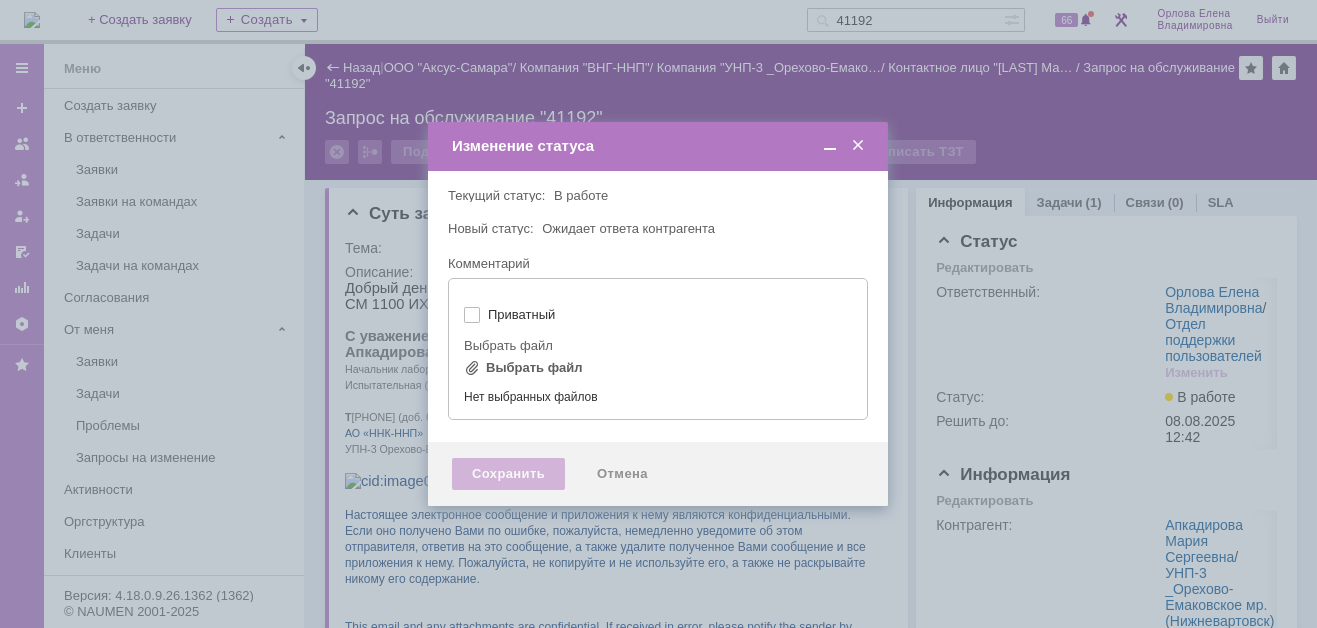 type on "[не указано]" 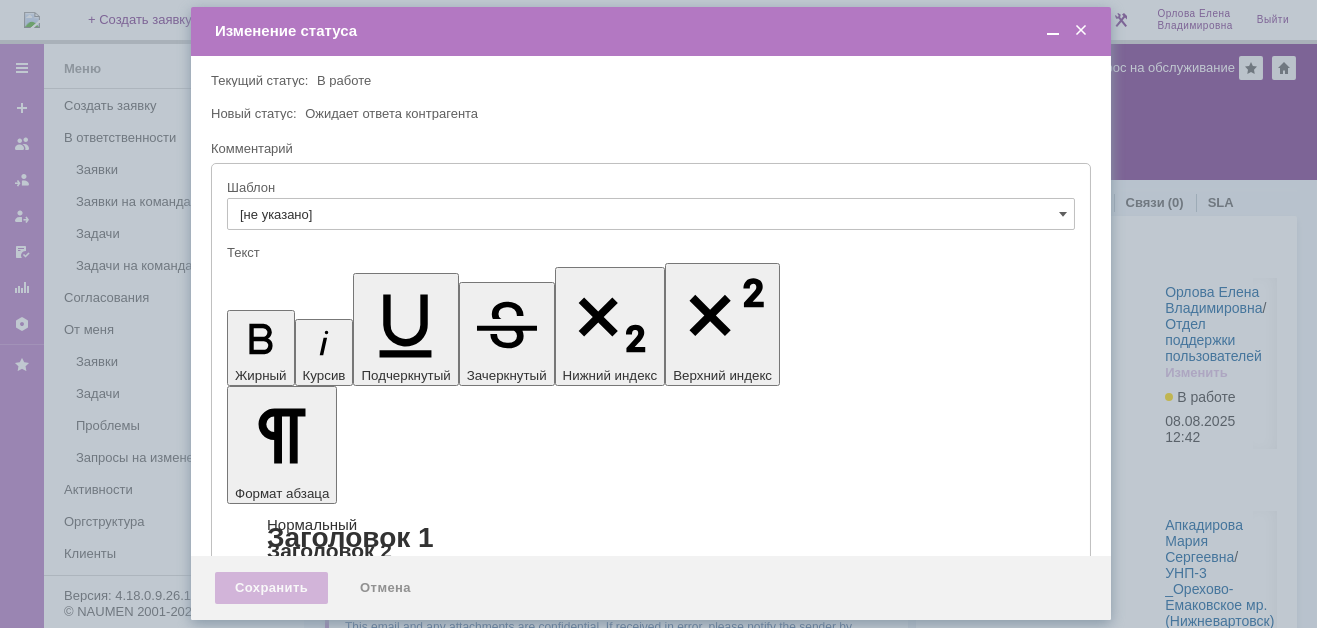scroll, scrollTop: 0, scrollLeft: 0, axis: both 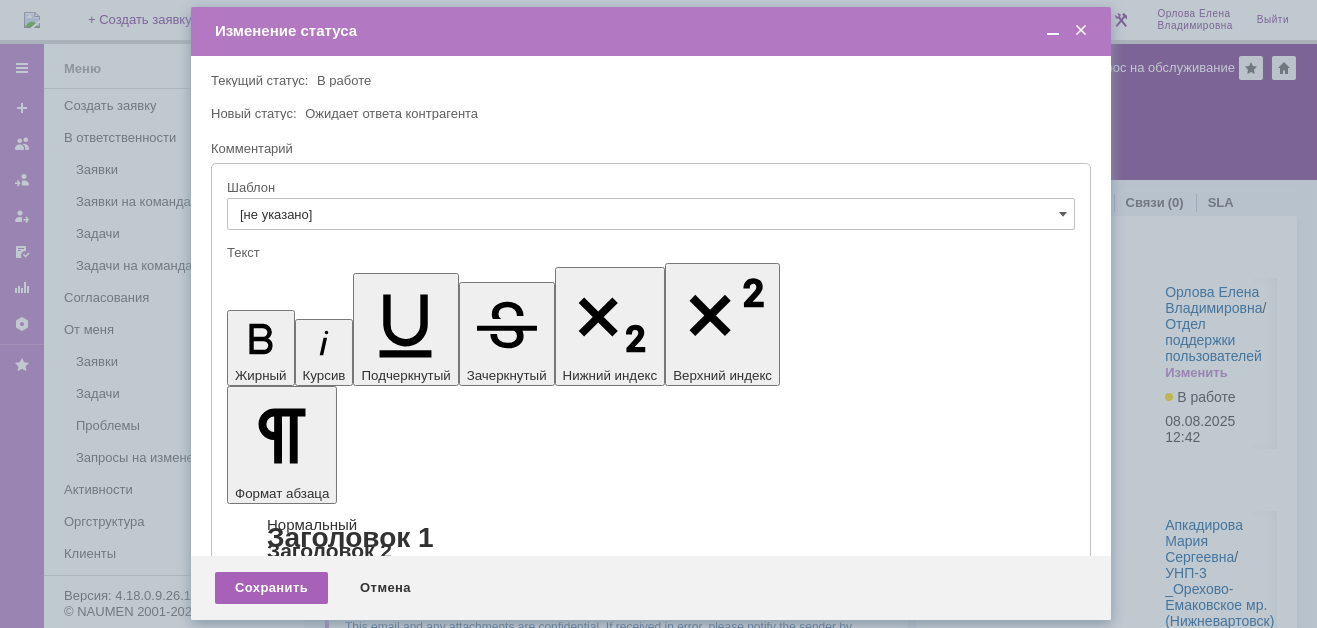 click on "Сохранить" at bounding box center (271, 588) 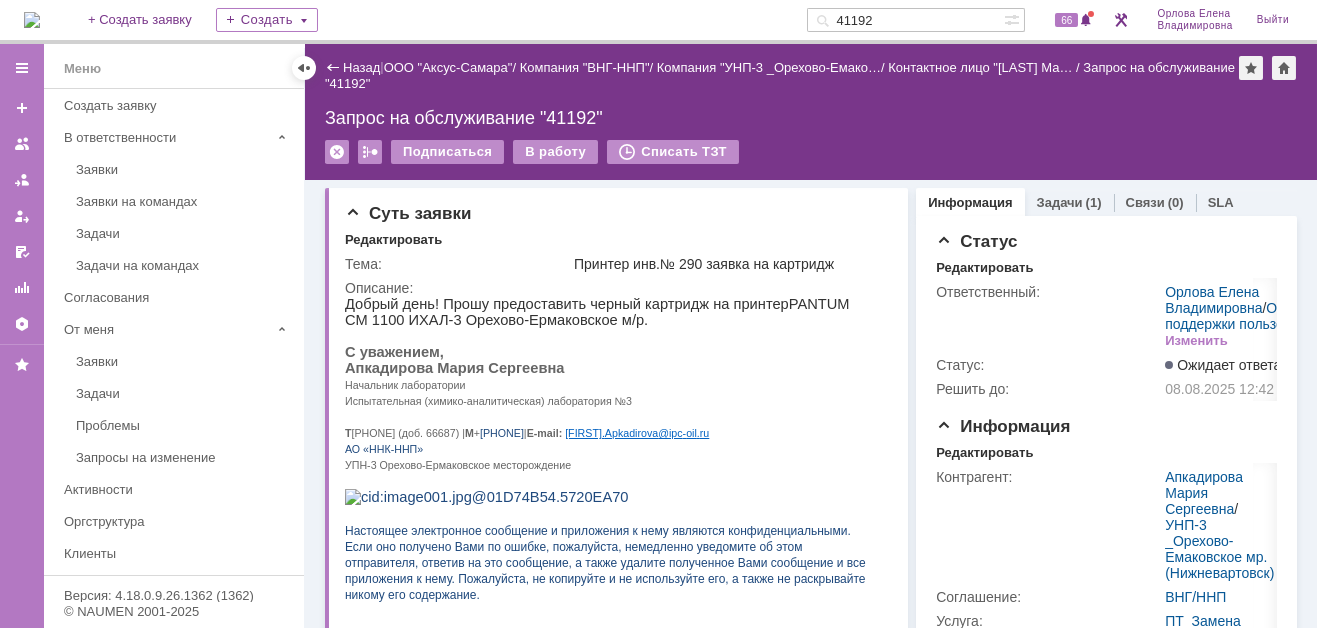 scroll, scrollTop: 0, scrollLeft: 0, axis: both 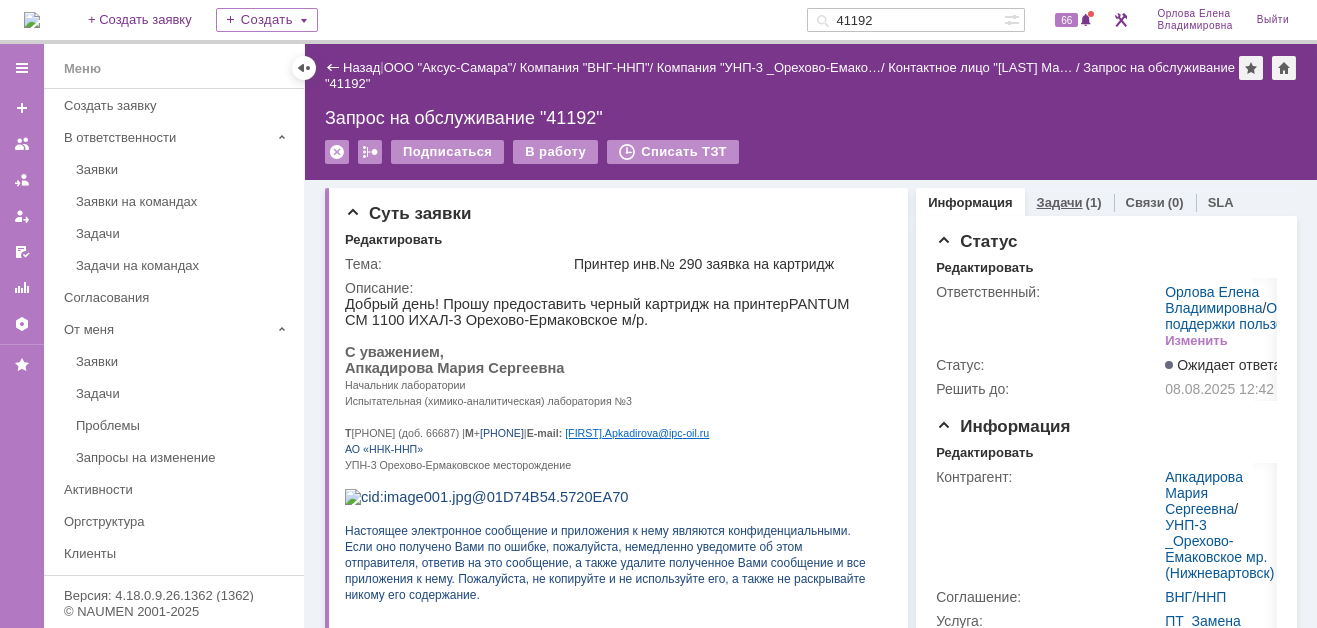 click on "Задачи" at bounding box center (1060, 202) 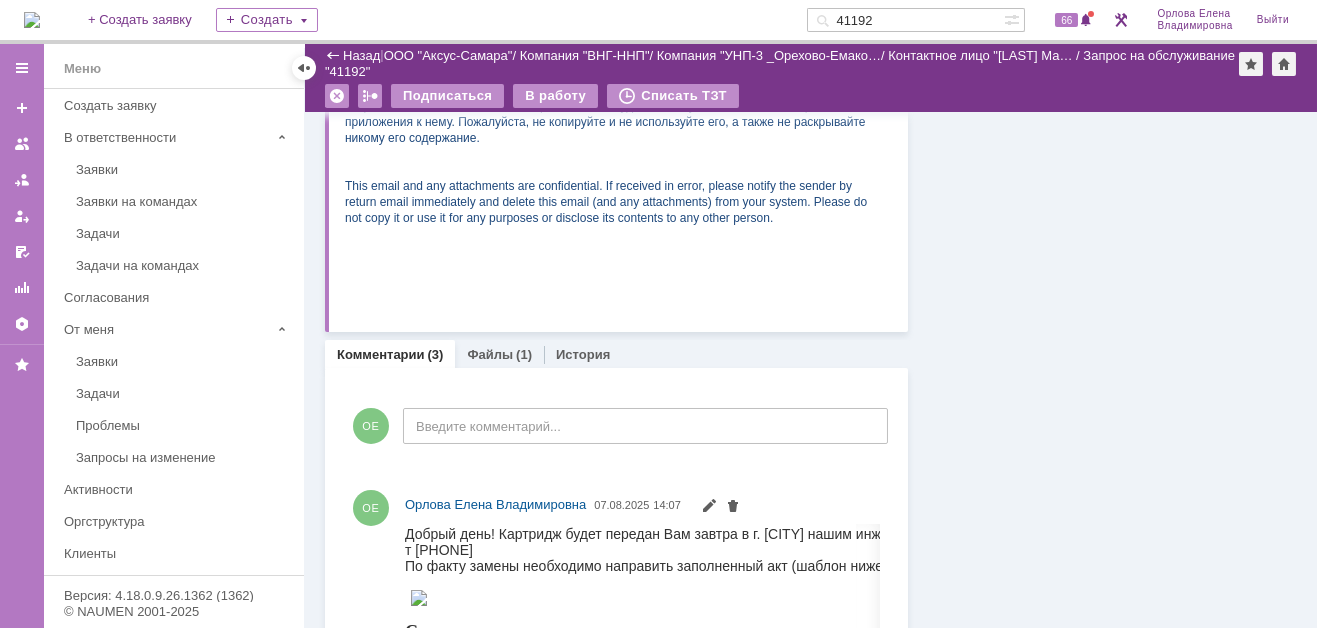 scroll, scrollTop: 300, scrollLeft: 0, axis: vertical 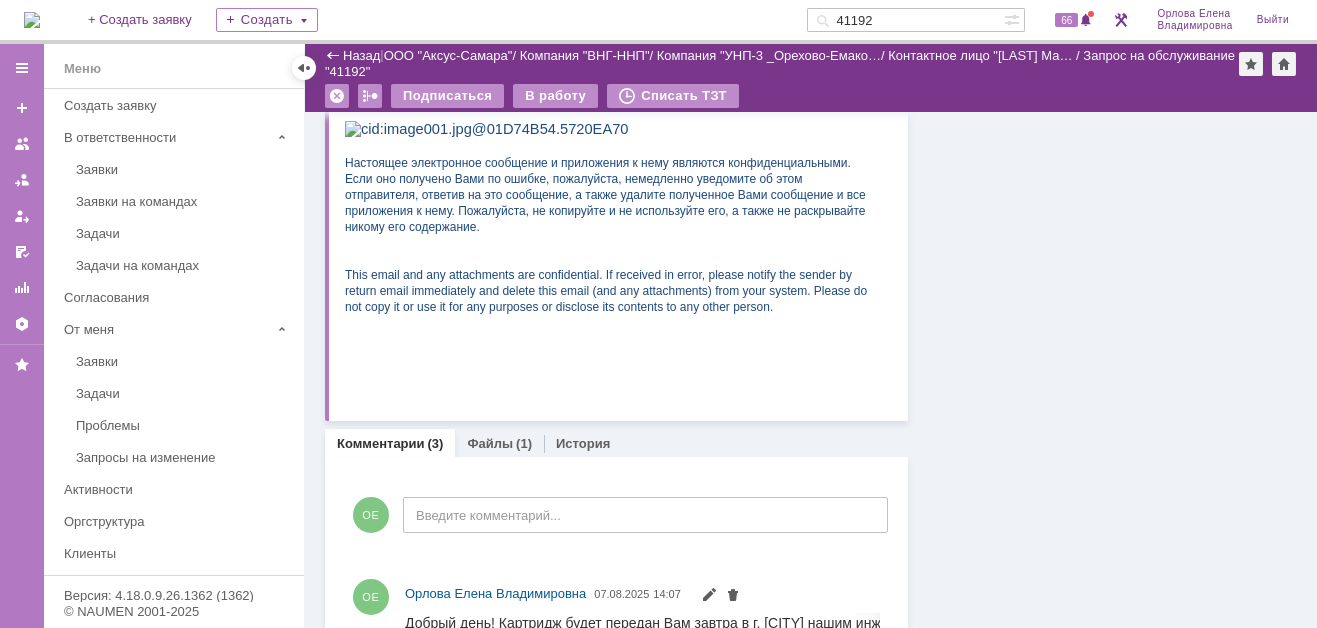 click at bounding box center [32, 20] 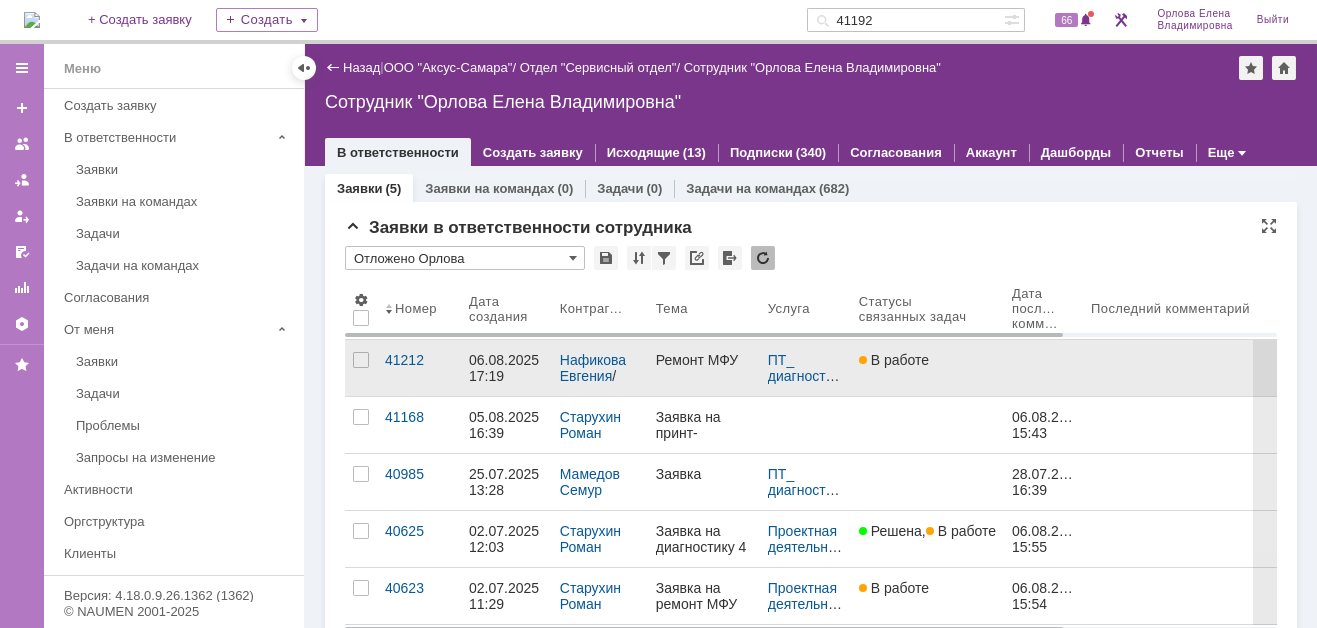 scroll, scrollTop: 0, scrollLeft: 0, axis: both 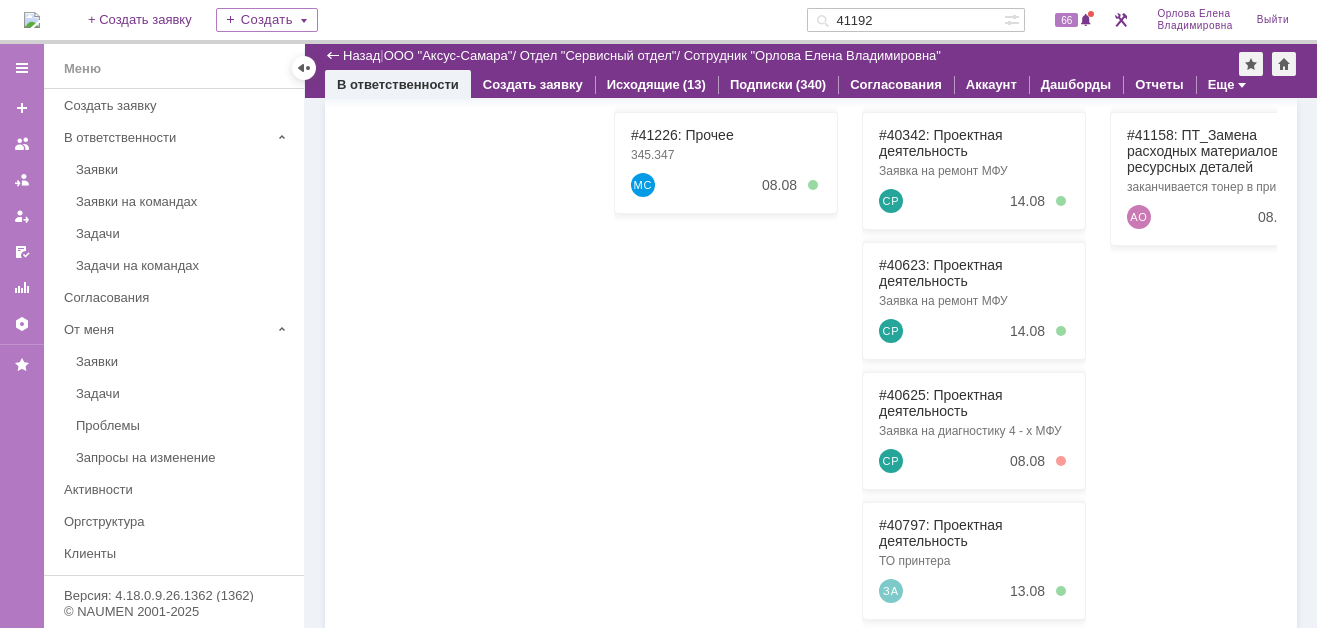 click on "#41226: Прочее 345.347 МС 08.08" at bounding box center (726, 163) 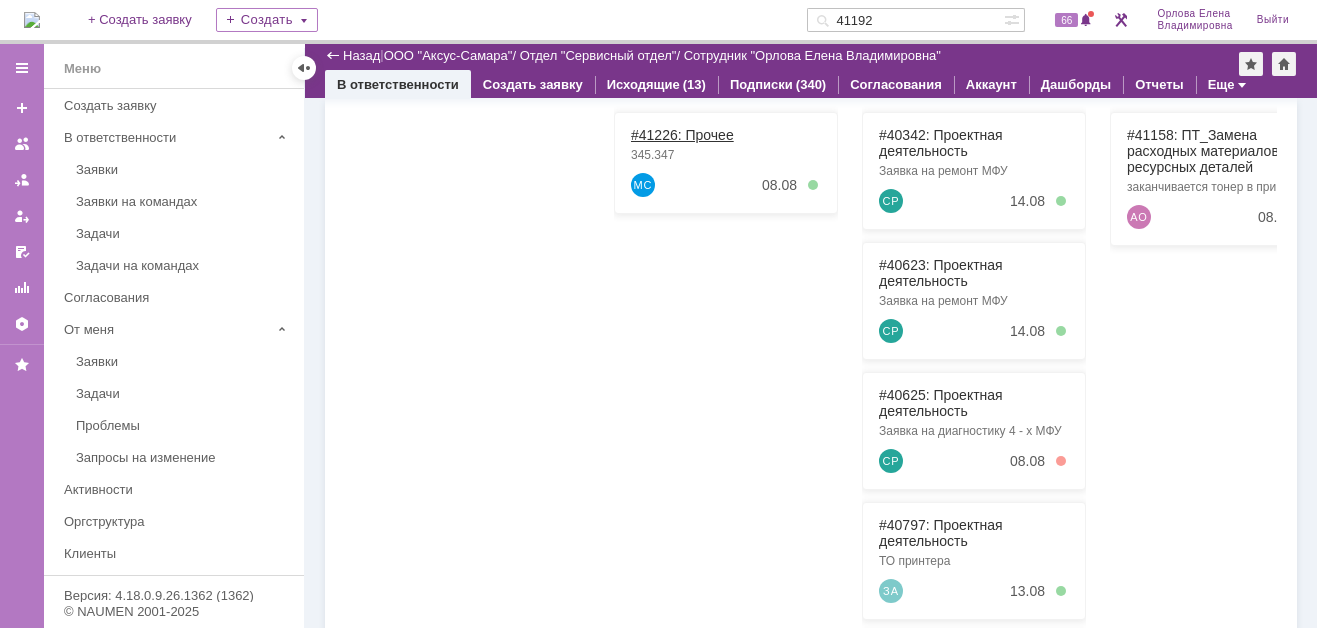 click on "#41226: Прочее" at bounding box center (682, 135) 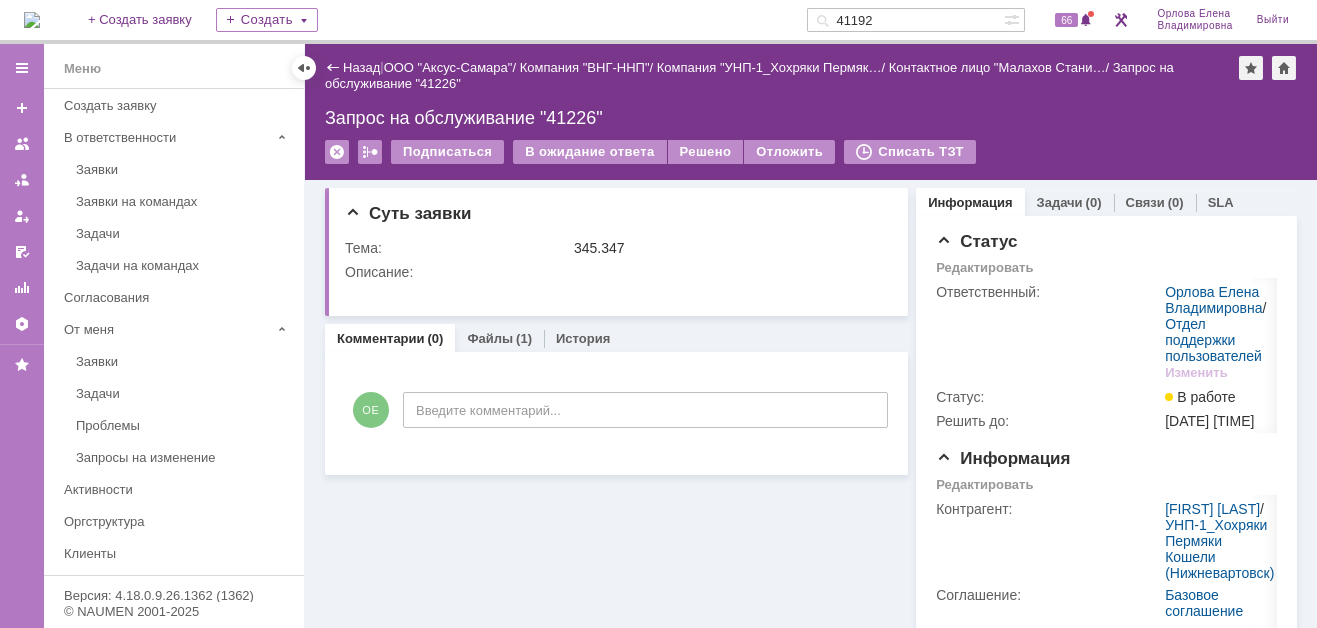 scroll, scrollTop: 0, scrollLeft: 0, axis: both 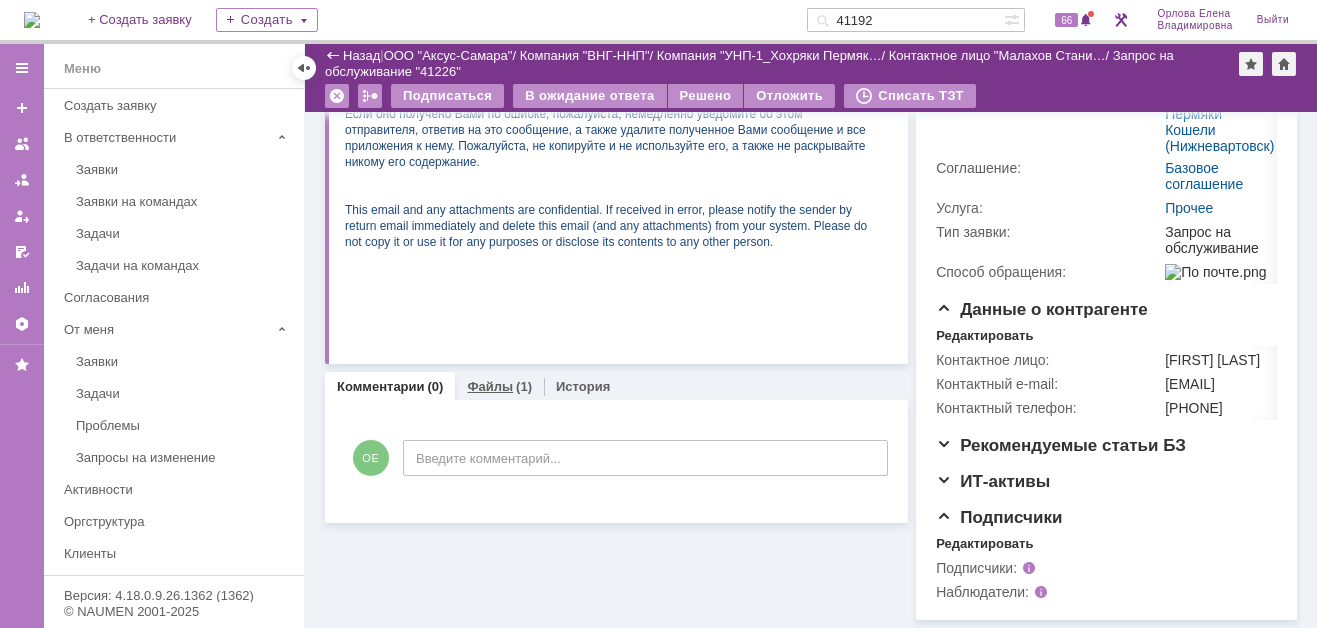 click on "Файлы" at bounding box center (490, 386) 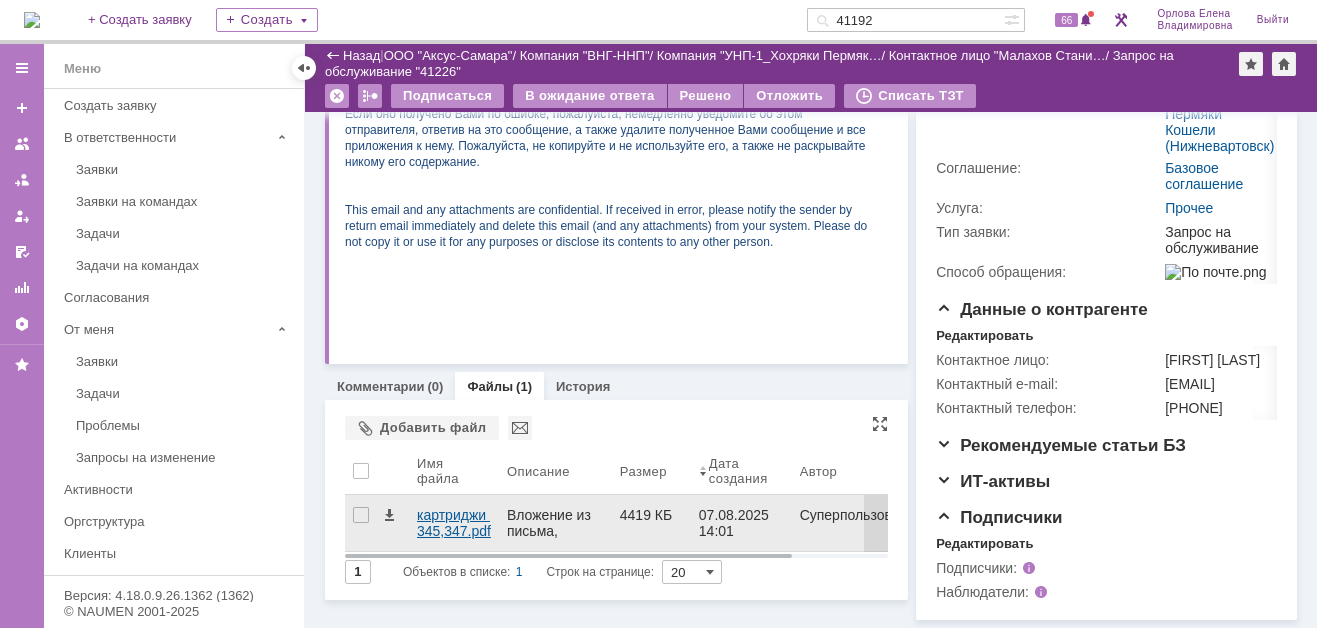 click on "картриджи 345,347.pdf" at bounding box center (454, 523) 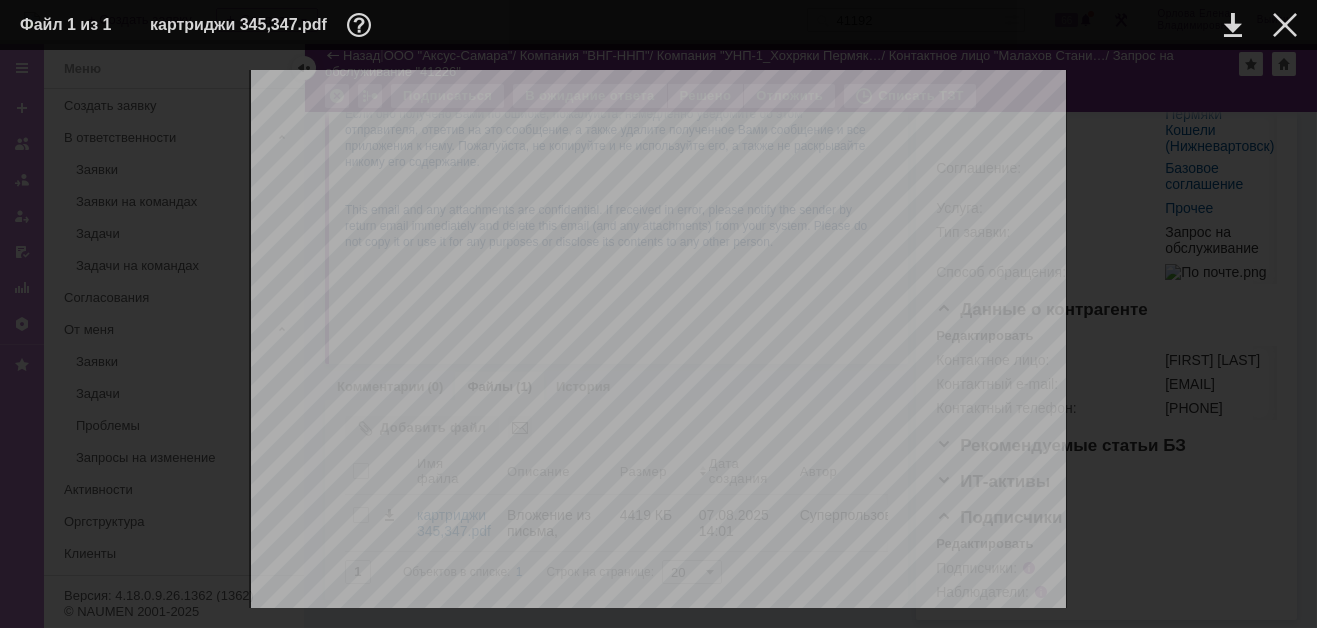 scroll, scrollTop: 0, scrollLeft: 0, axis: both 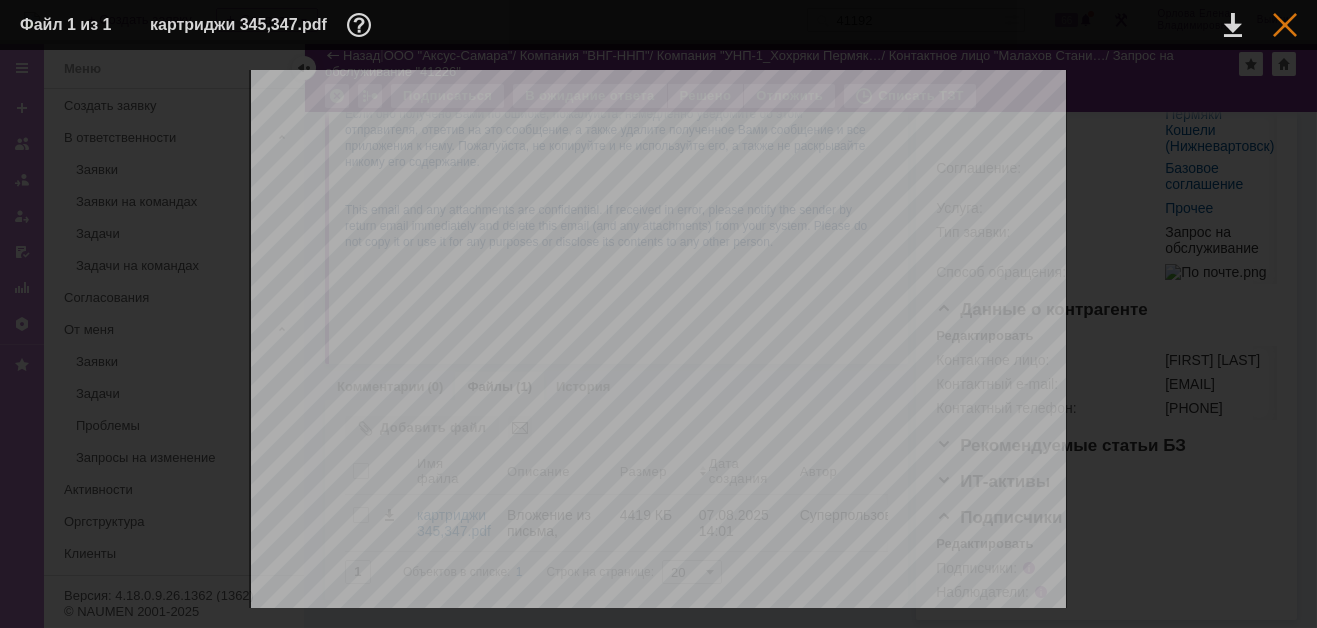 click at bounding box center (1285, 25) 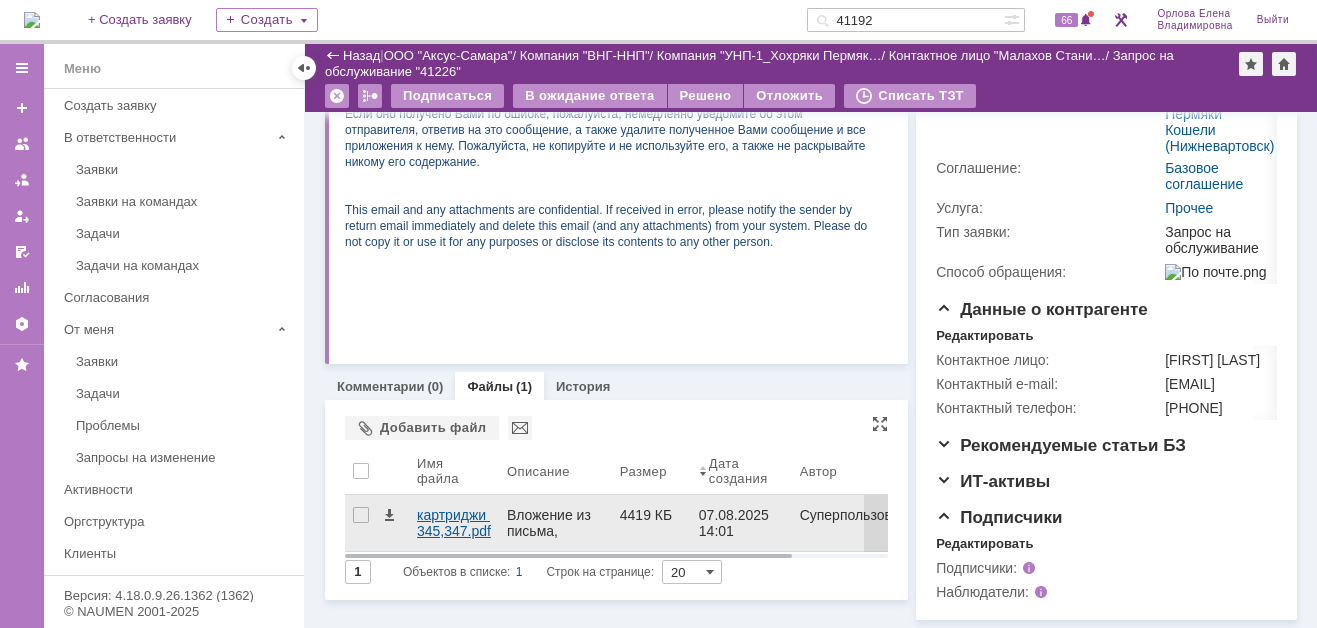 click on "картриджи 345,347.pdf" at bounding box center (454, 523) 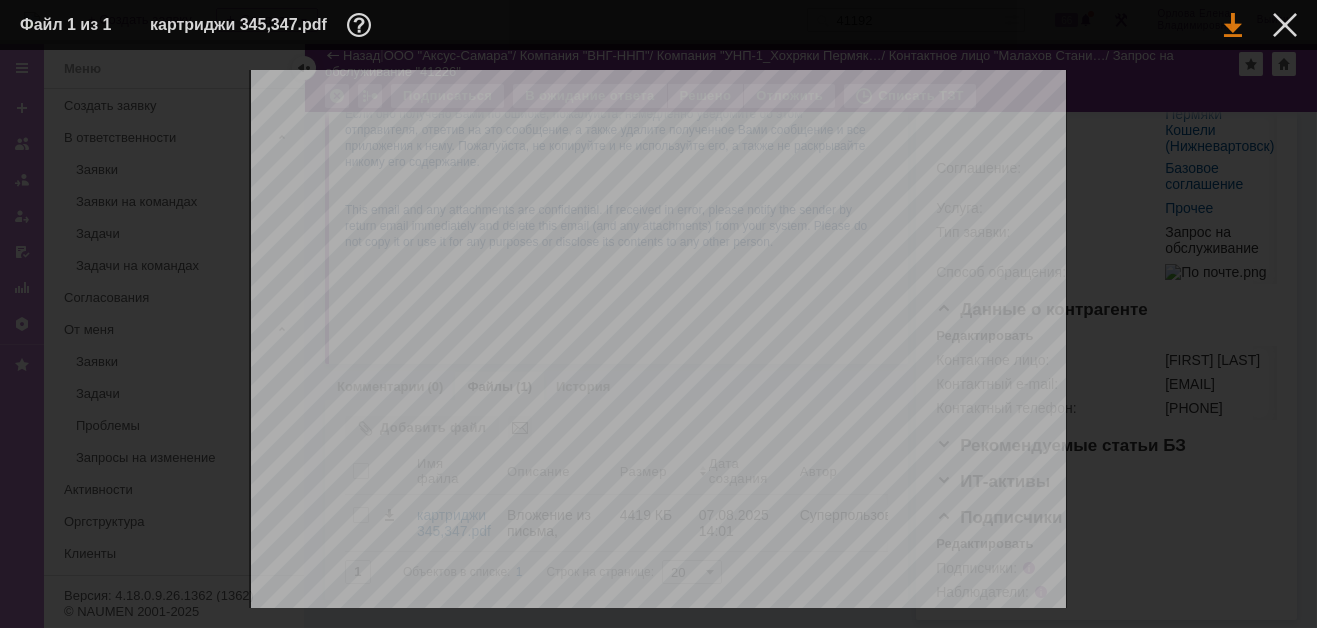 click at bounding box center [1233, 25] 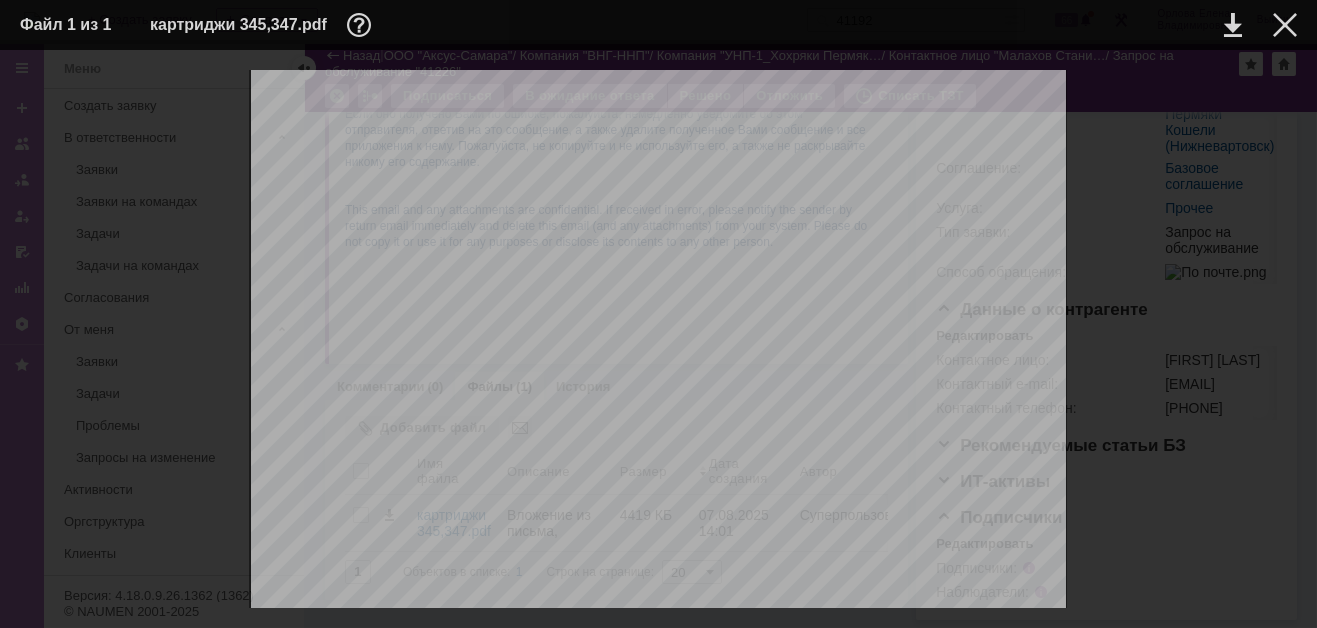 click on "картриджи 345,347.pdf" at bounding box center (641, 25) 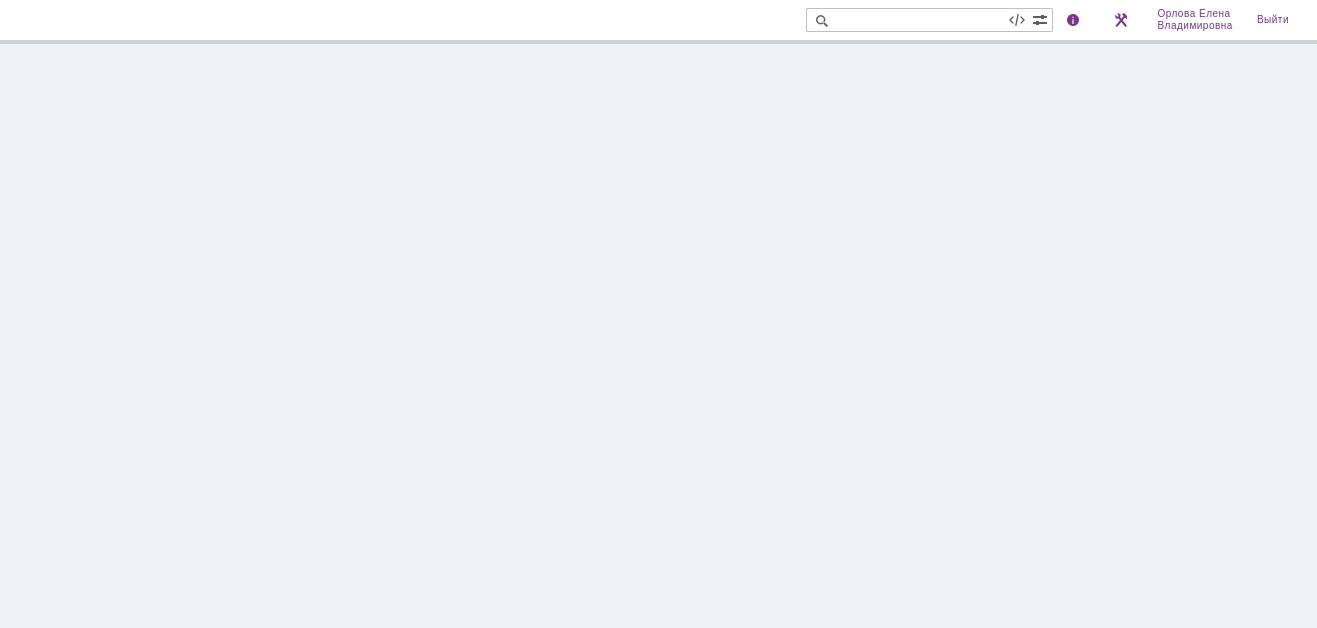scroll, scrollTop: 0, scrollLeft: 0, axis: both 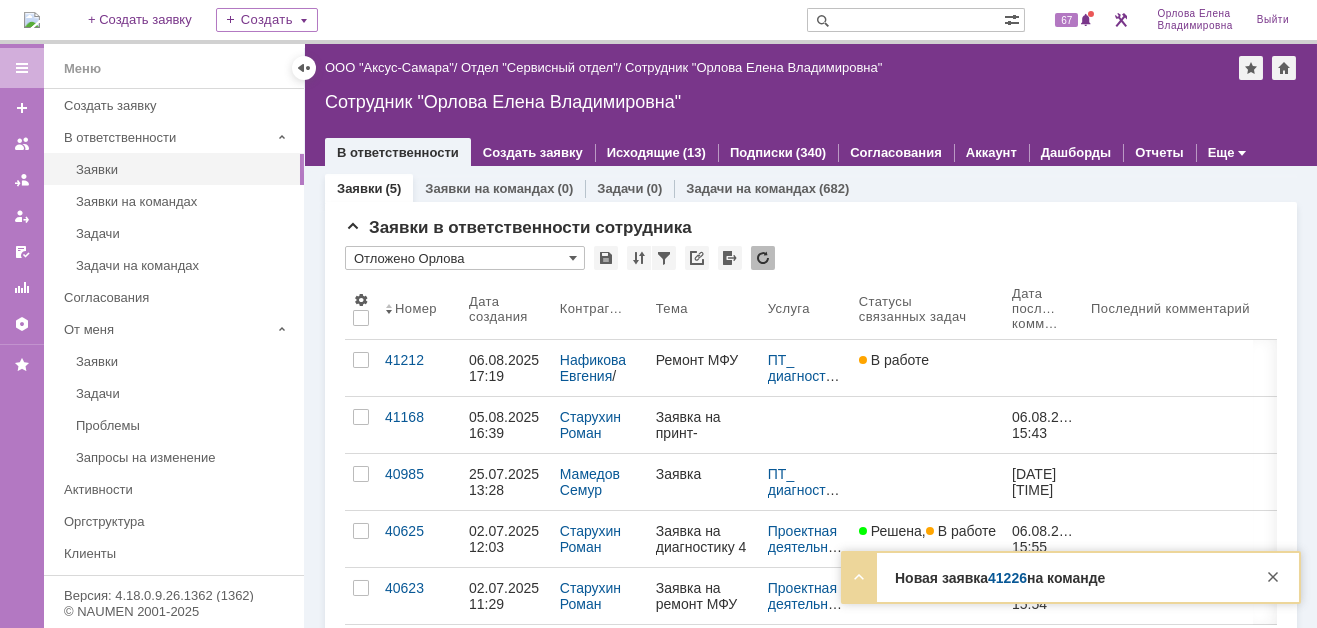 click on "41226" at bounding box center [1007, 578] 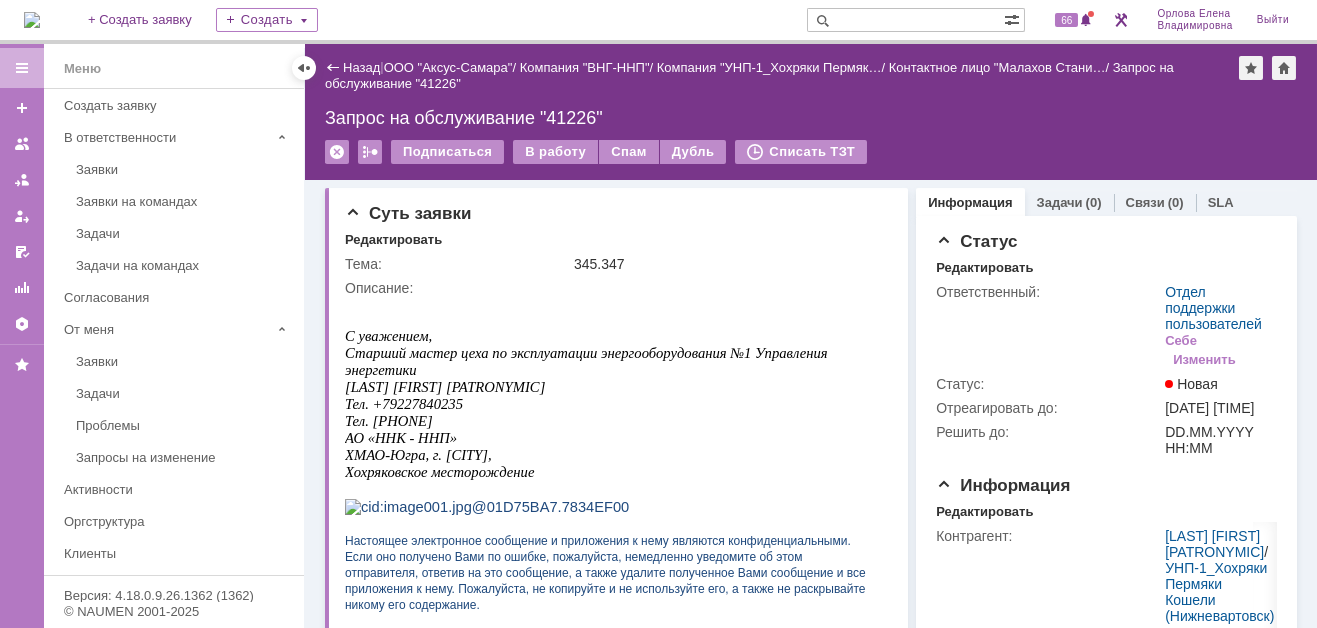 scroll, scrollTop: 0, scrollLeft: 0, axis: both 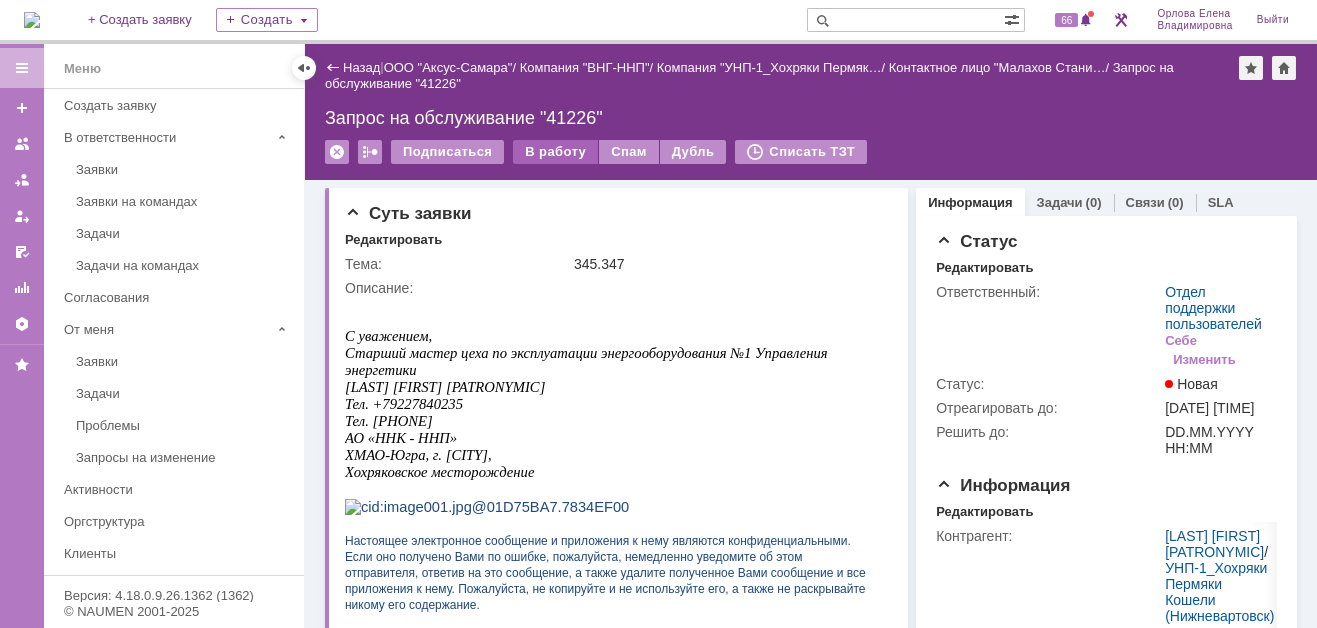 click on "В работу" at bounding box center [555, 152] 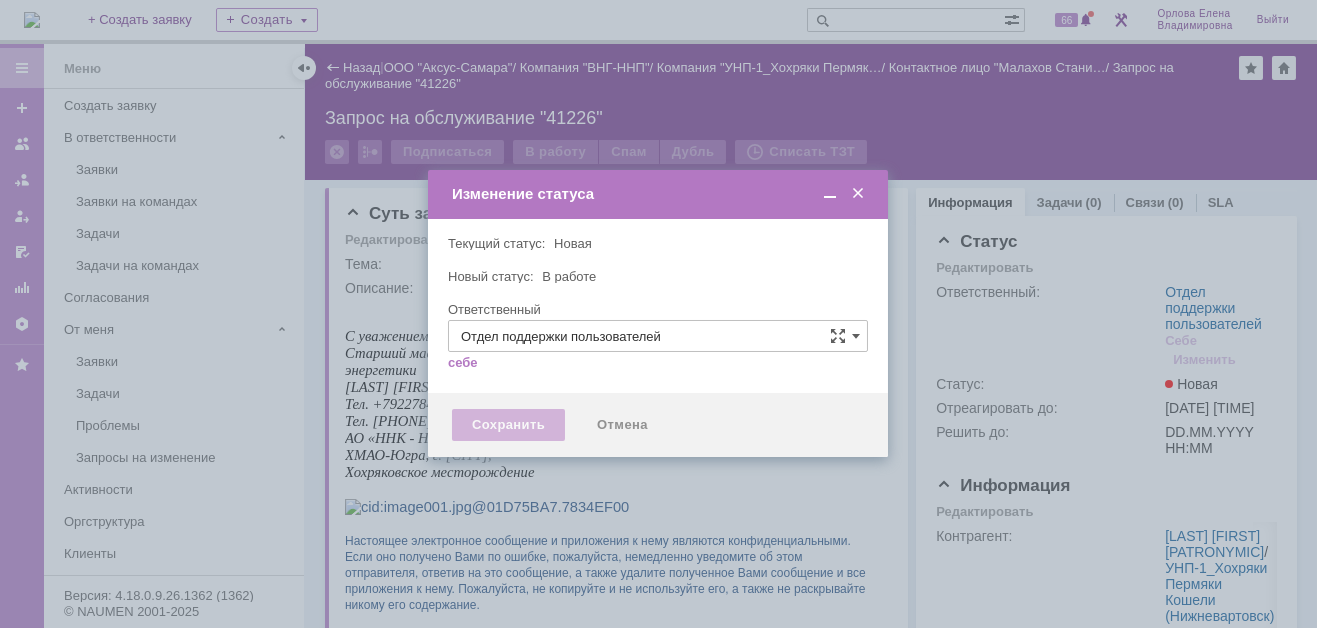 type 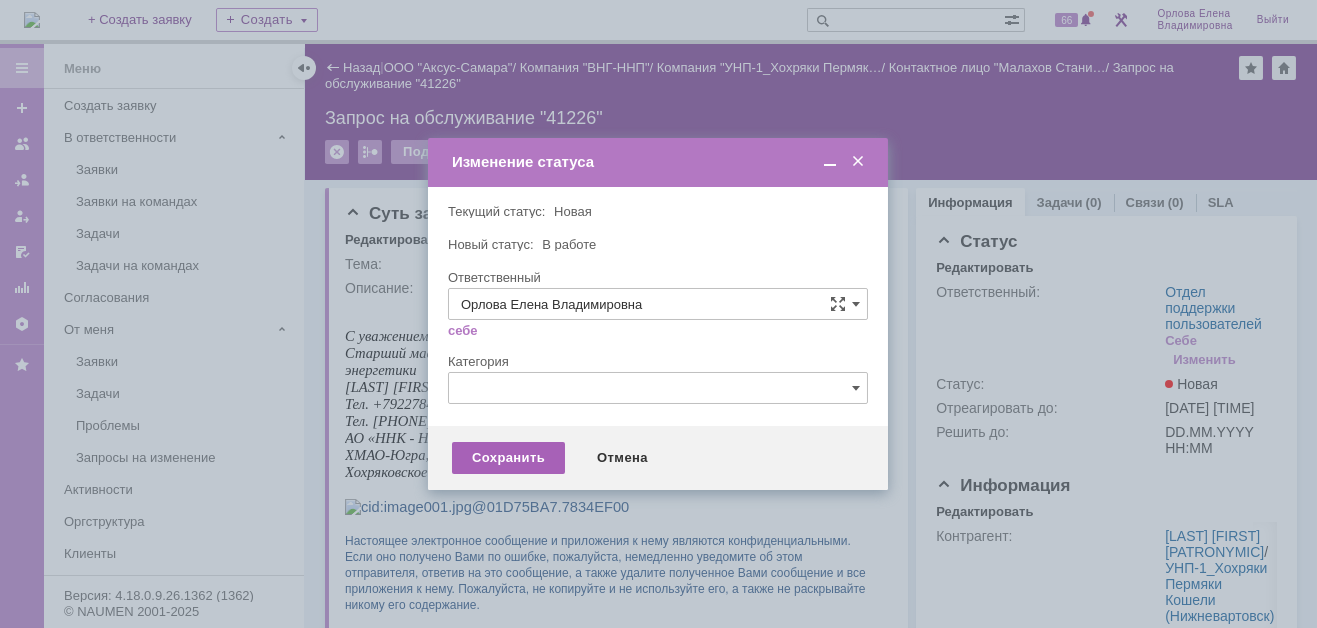 click on "Сохранить" at bounding box center (508, 458) 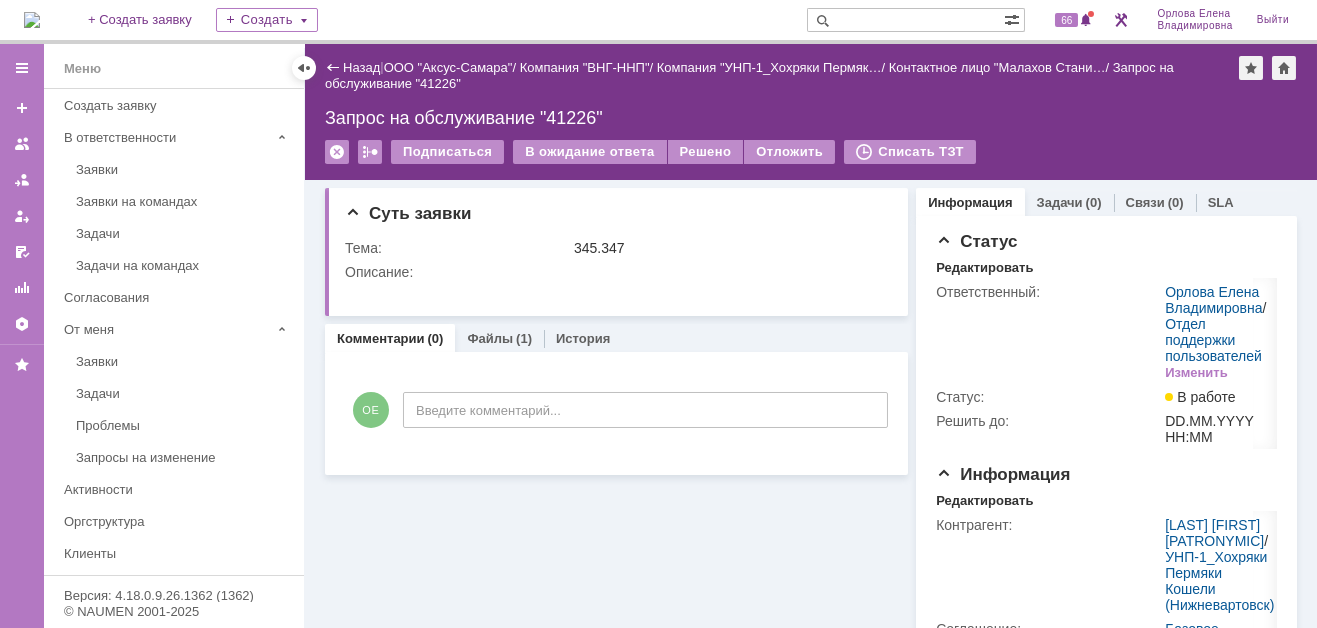 scroll, scrollTop: 0, scrollLeft: 0, axis: both 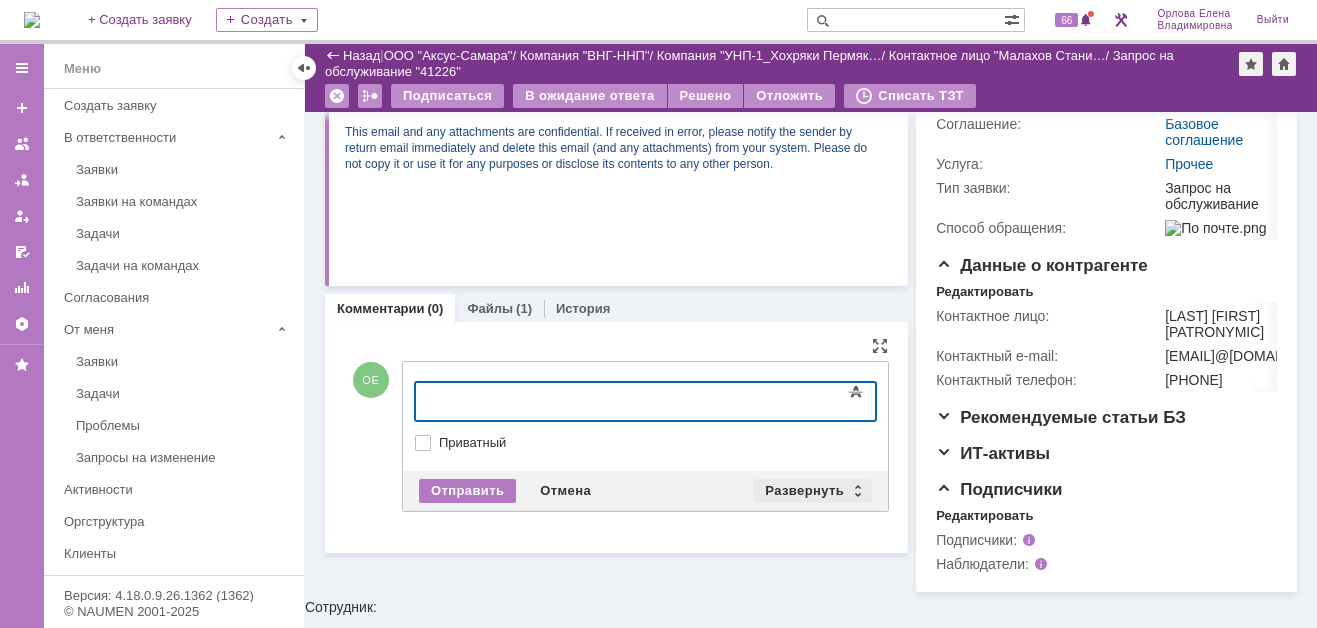 click on "Развернуть" at bounding box center [812, 491] 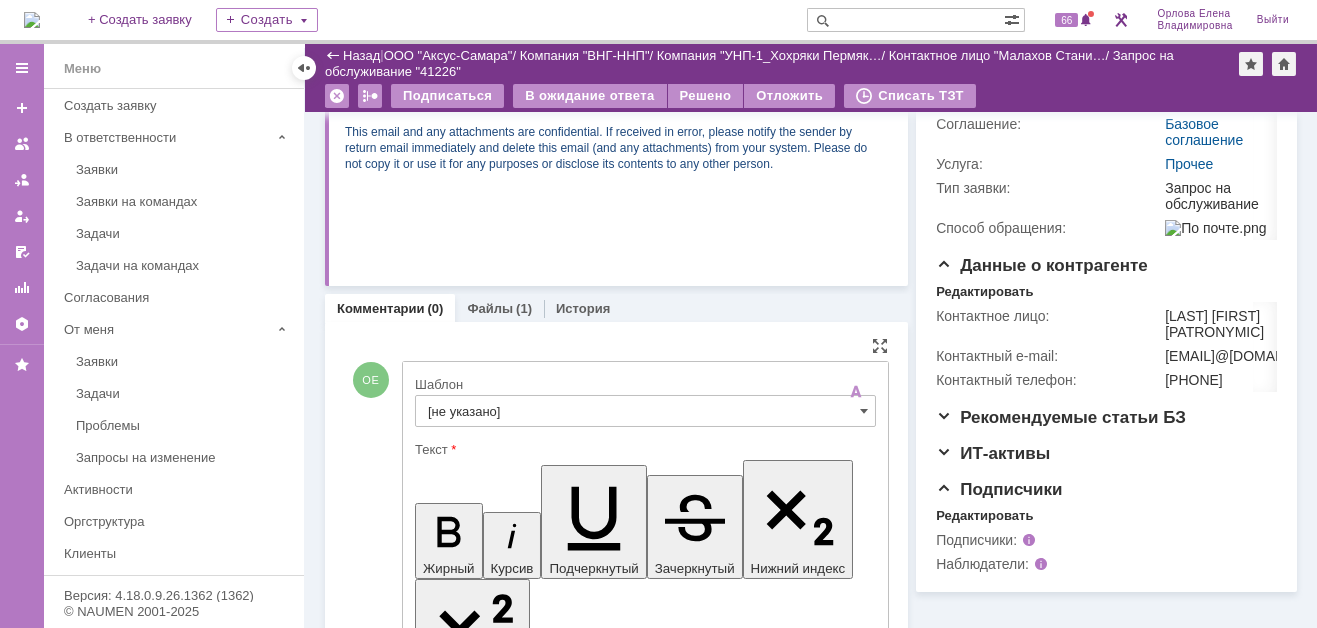 scroll, scrollTop: 0, scrollLeft: 0, axis: both 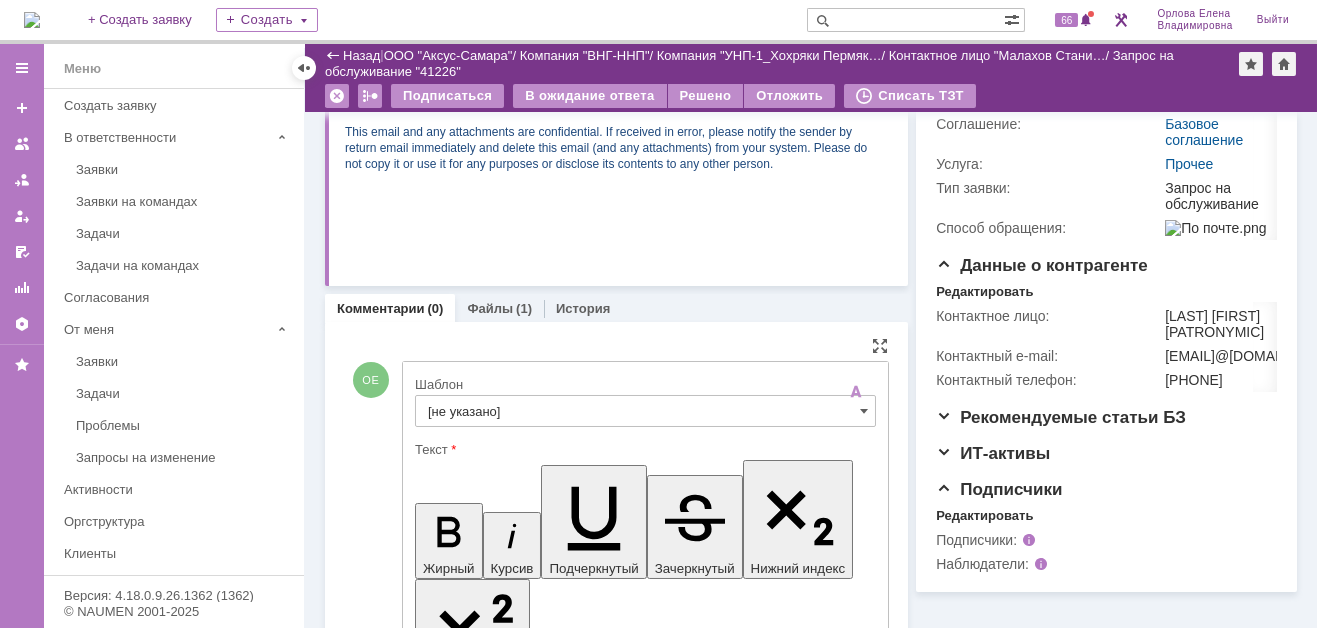 click on "[не указано]" at bounding box center (645, 411) 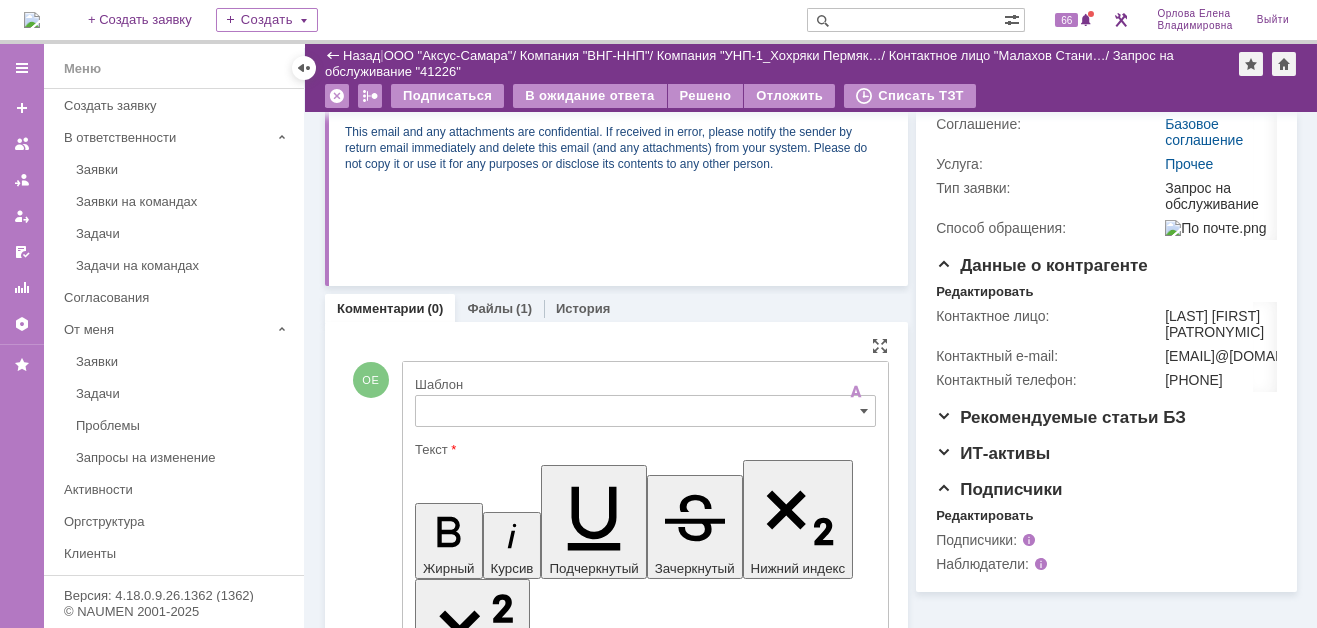 scroll, scrollTop: 522, scrollLeft: 0, axis: vertical 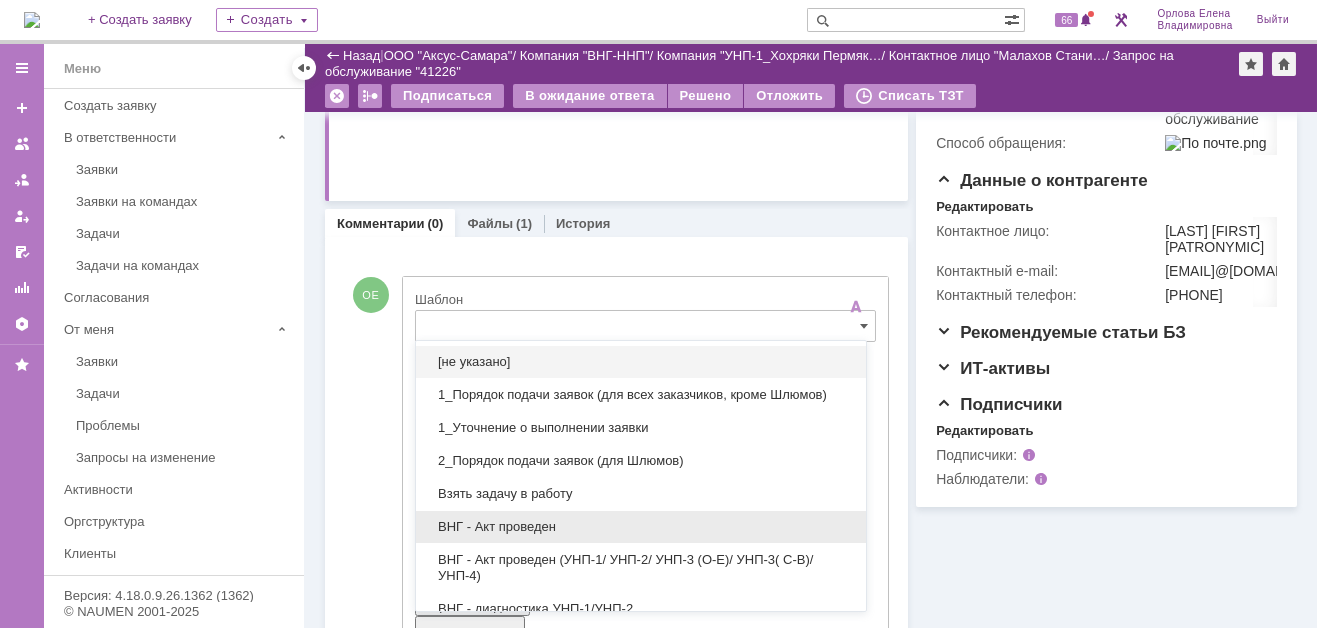 click on "ВНГ - Акт проведен" at bounding box center (641, 527) 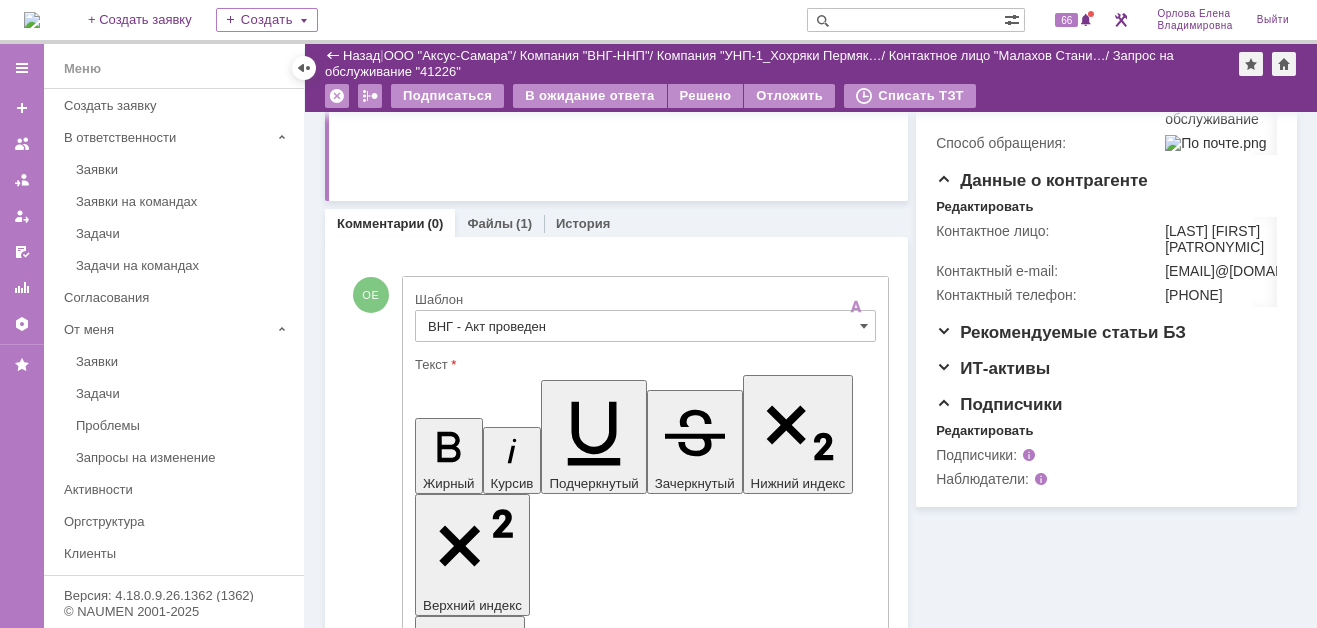 click on "С уважением, [LAST] [FIRST] Сервис-менеджер  AXUS GROUP Тел.:  [PHONE] (доб. [PHONE]) Эл. почта:   [EMAIL]@[DOMAIN].name" at bounding box center (565, 4651) 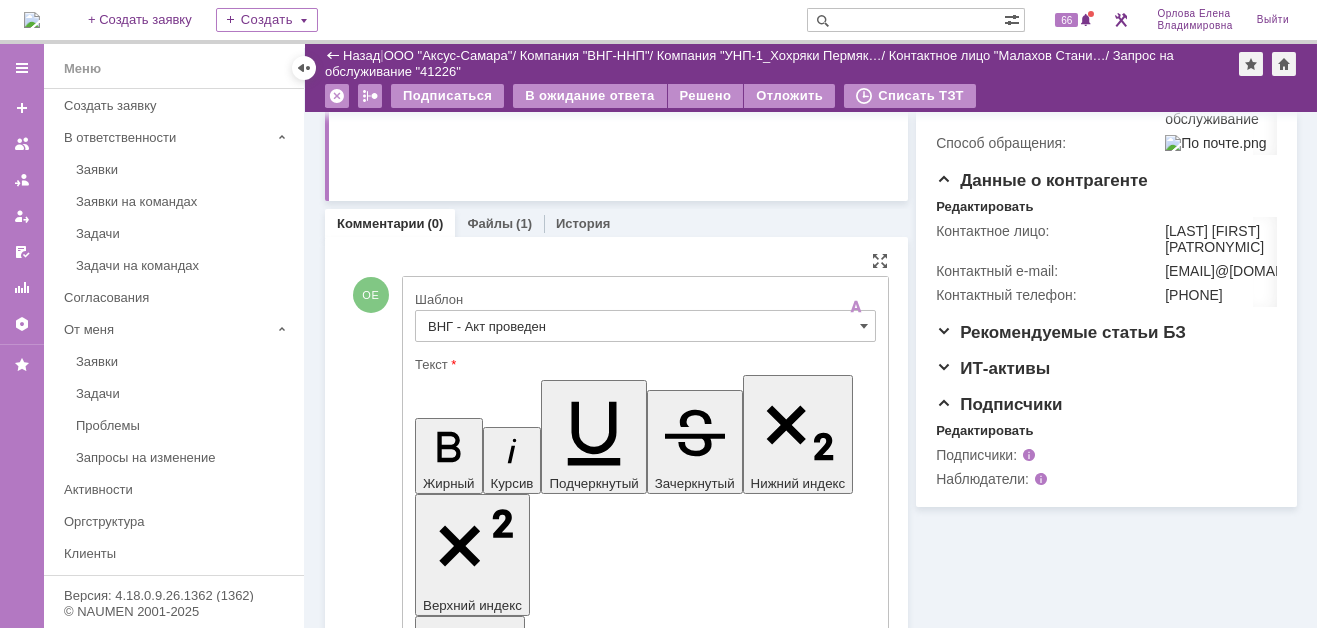 drag, startPoint x: 433, startPoint y: 4495, endPoint x: 520, endPoint y: 4526, distance: 92.358 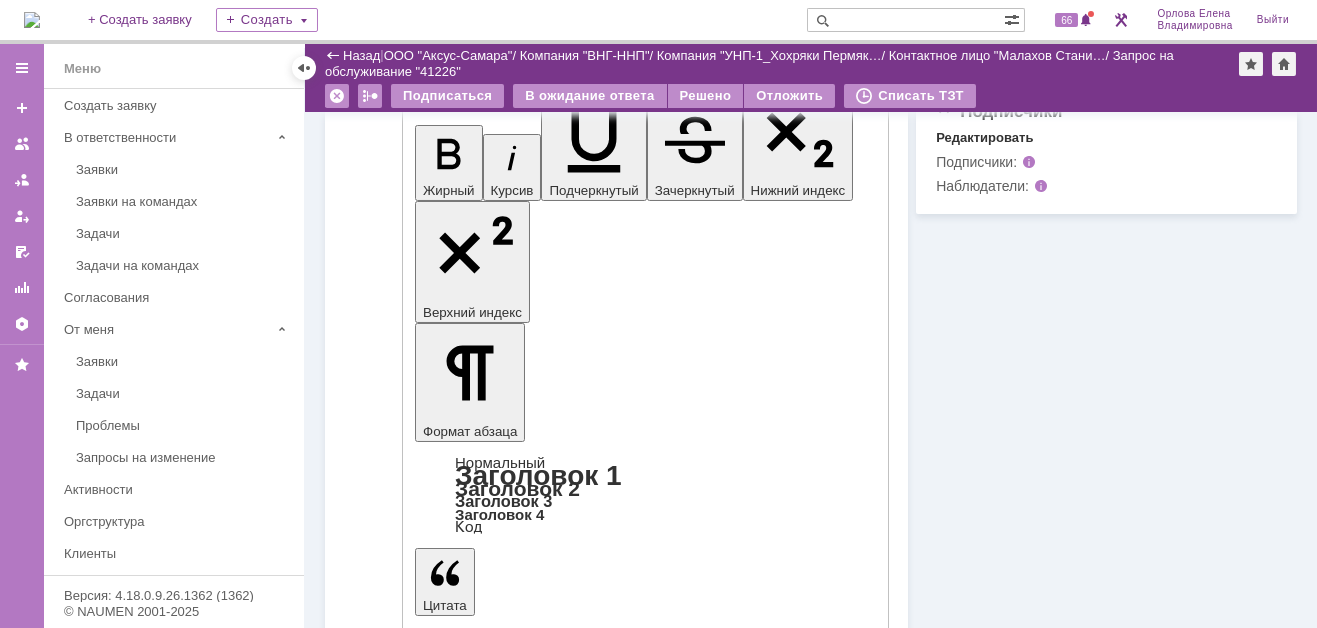 scroll, scrollTop: 838, scrollLeft: 0, axis: vertical 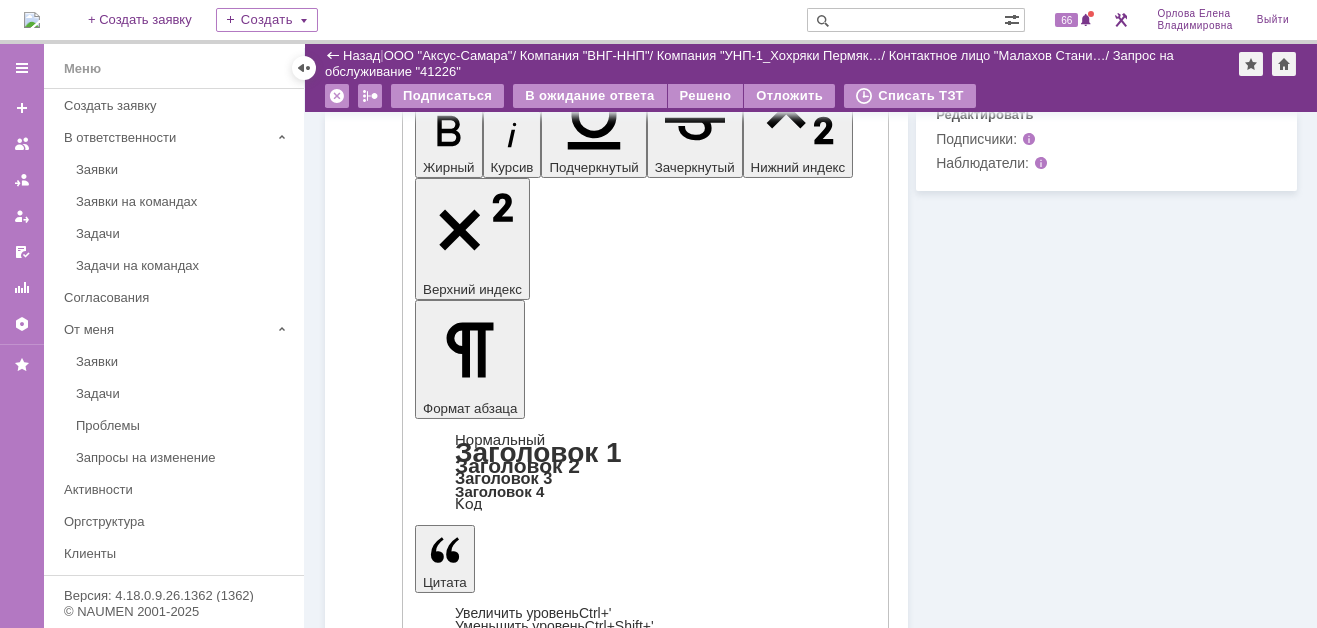 click on "Отправить" at bounding box center (467, 4586) 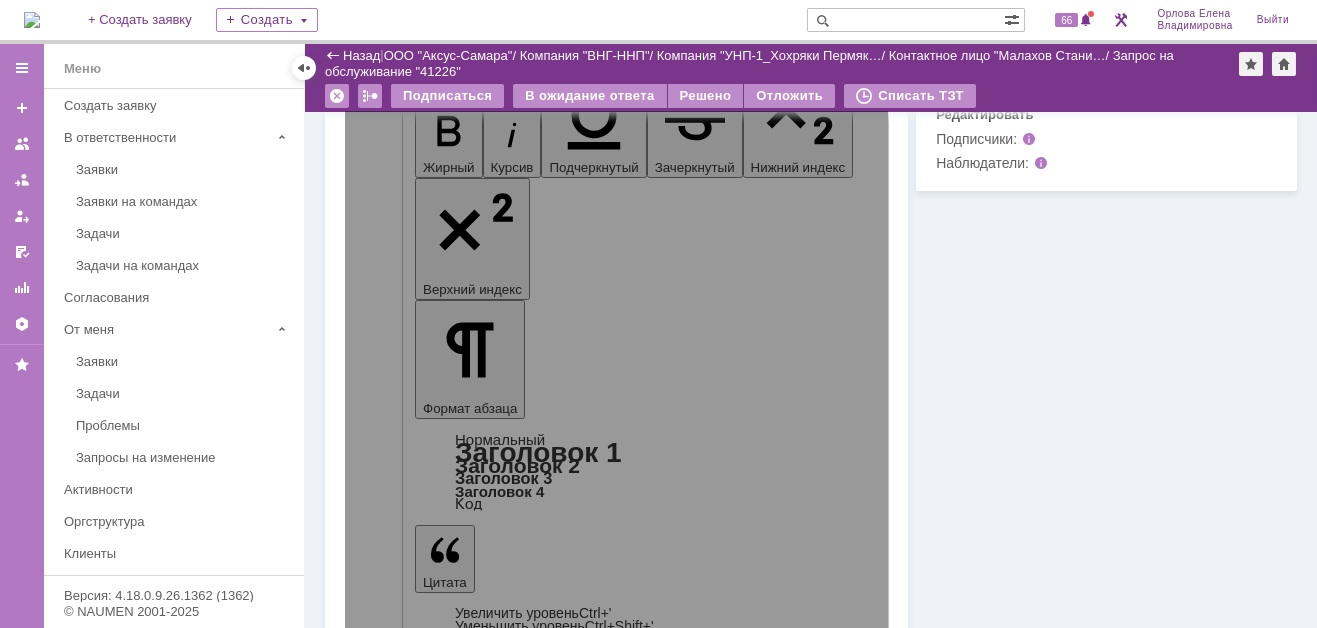scroll, scrollTop: 437, scrollLeft: 0, axis: vertical 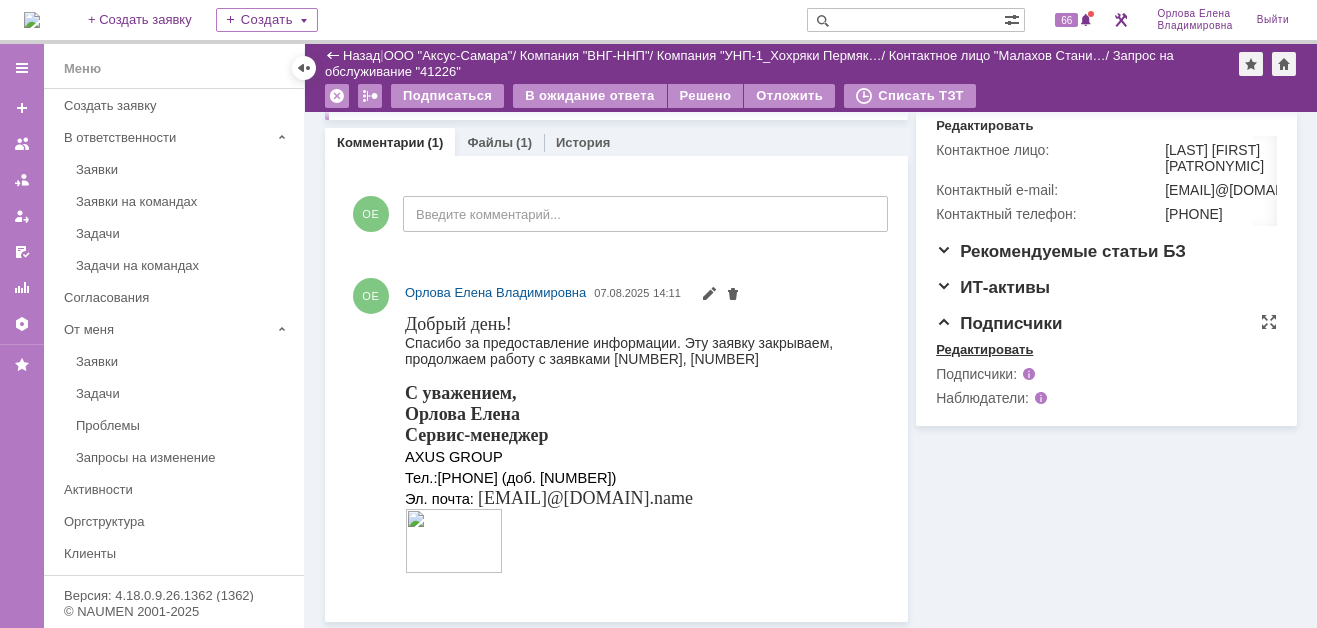 click on "Редактировать" at bounding box center (984, 350) 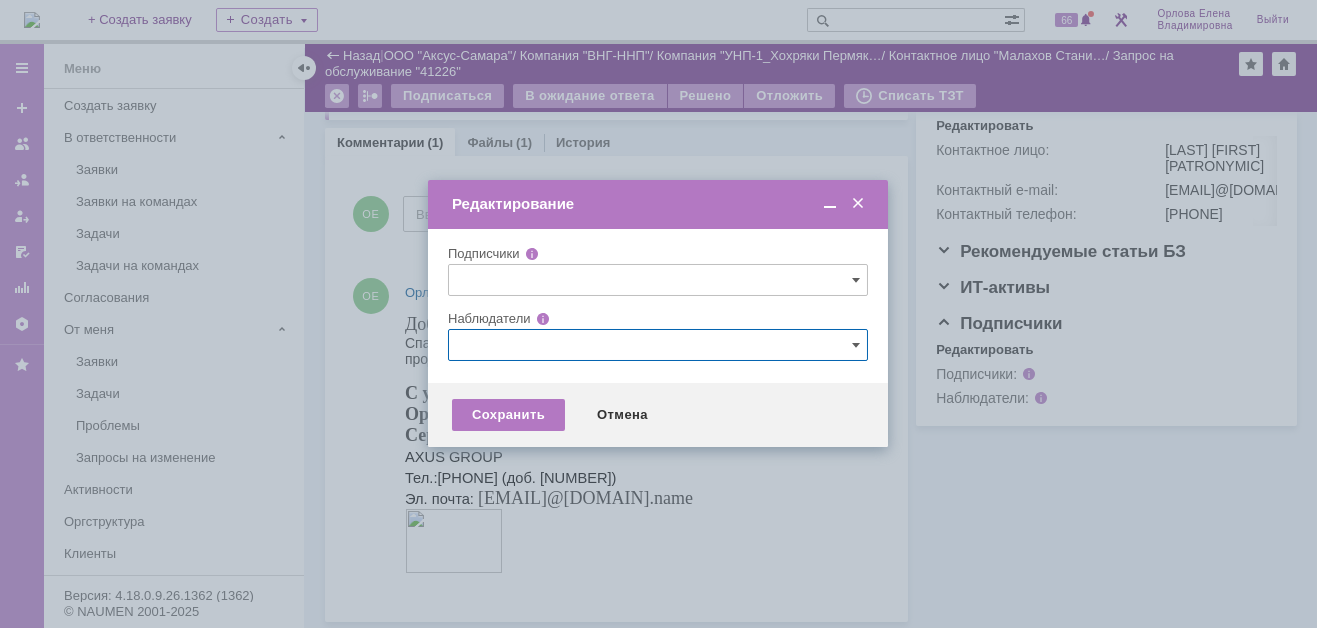 click at bounding box center [658, 345] 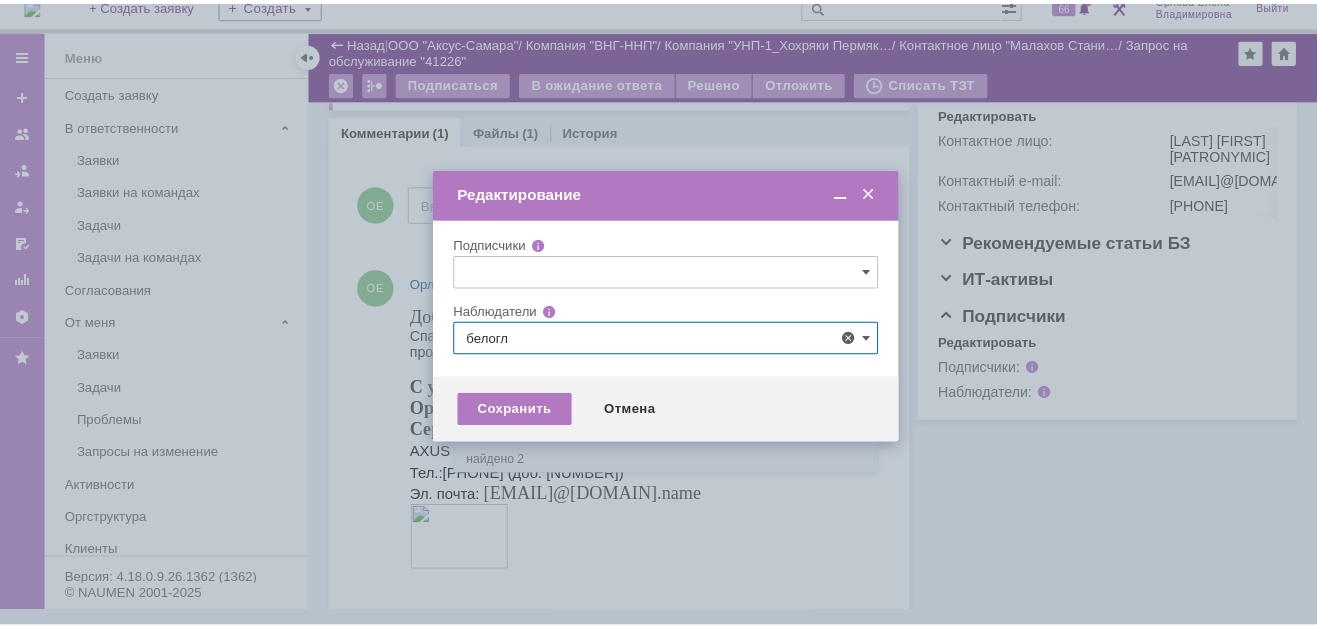 scroll, scrollTop: 0, scrollLeft: 0, axis: both 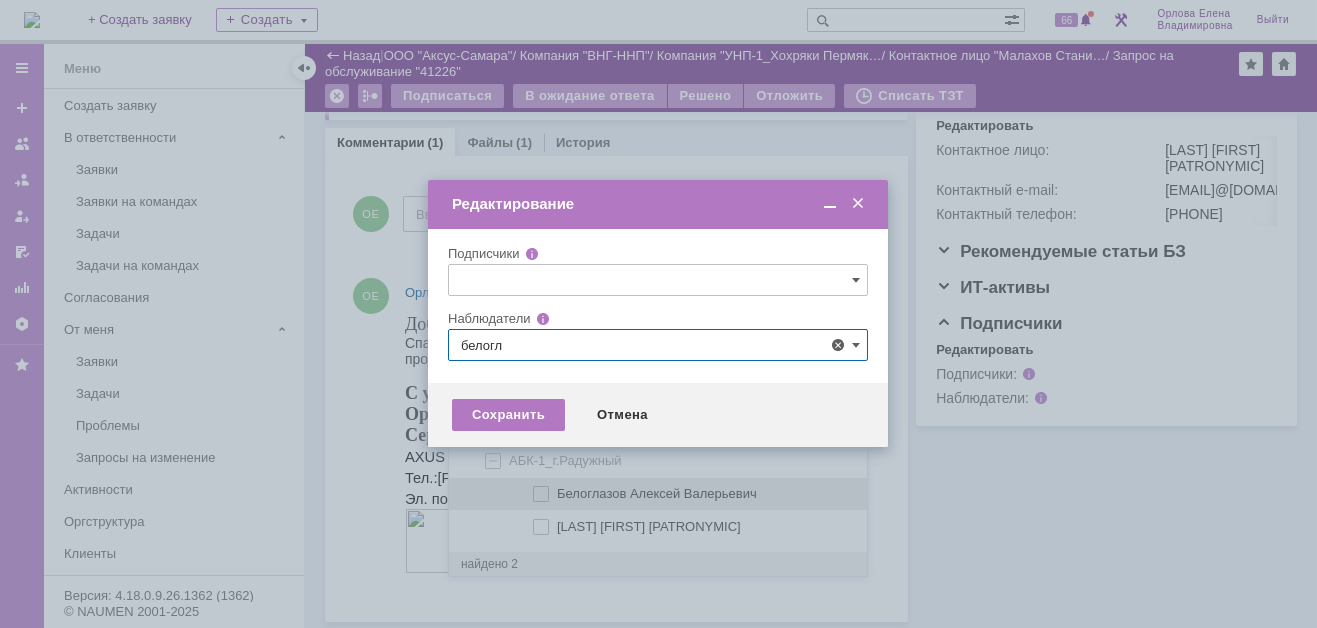 click at bounding box center [557, 491] 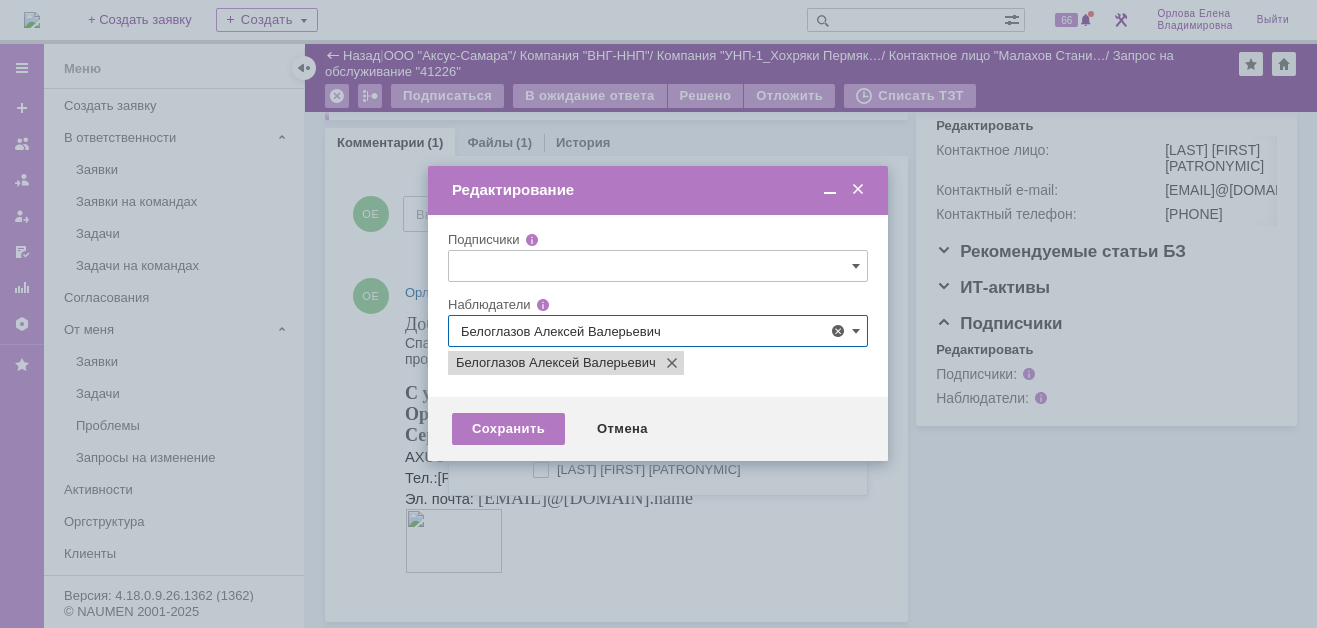 click at bounding box center [658, 314] 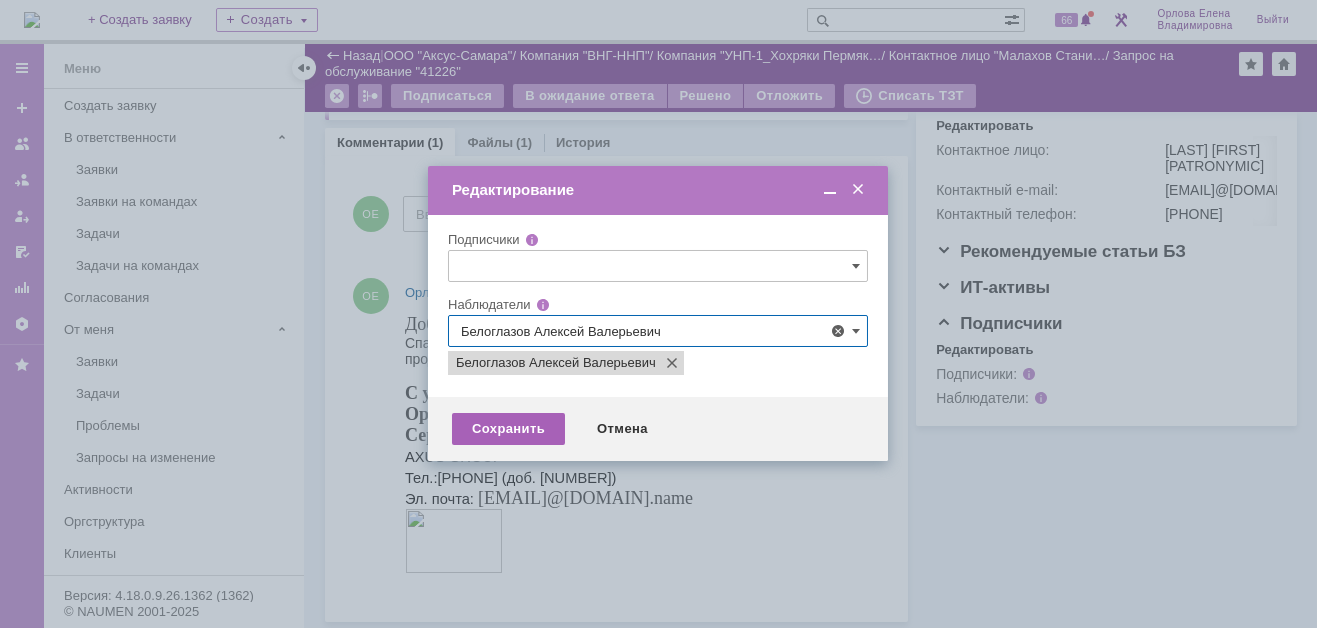 click on "Сохранить" at bounding box center [508, 429] 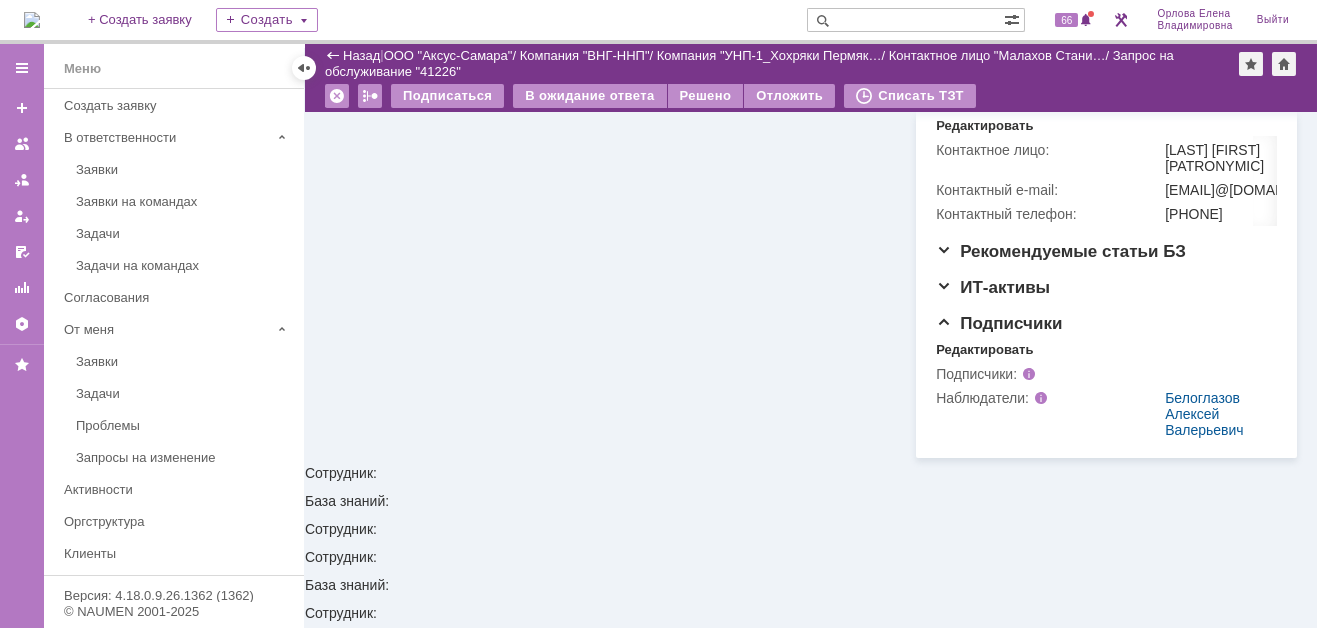 scroll, scrollTop: 469, scrollLeft: 0, axis: vertical 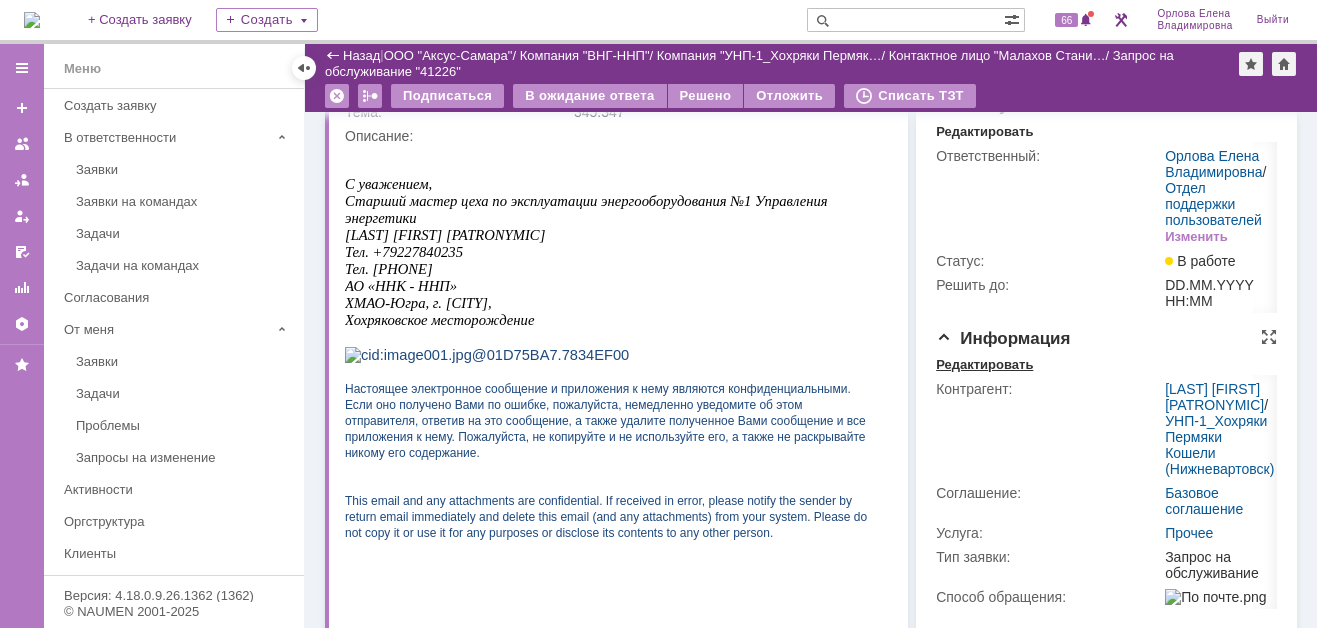 click on "Редактировать" at bounding box center [984, 365] 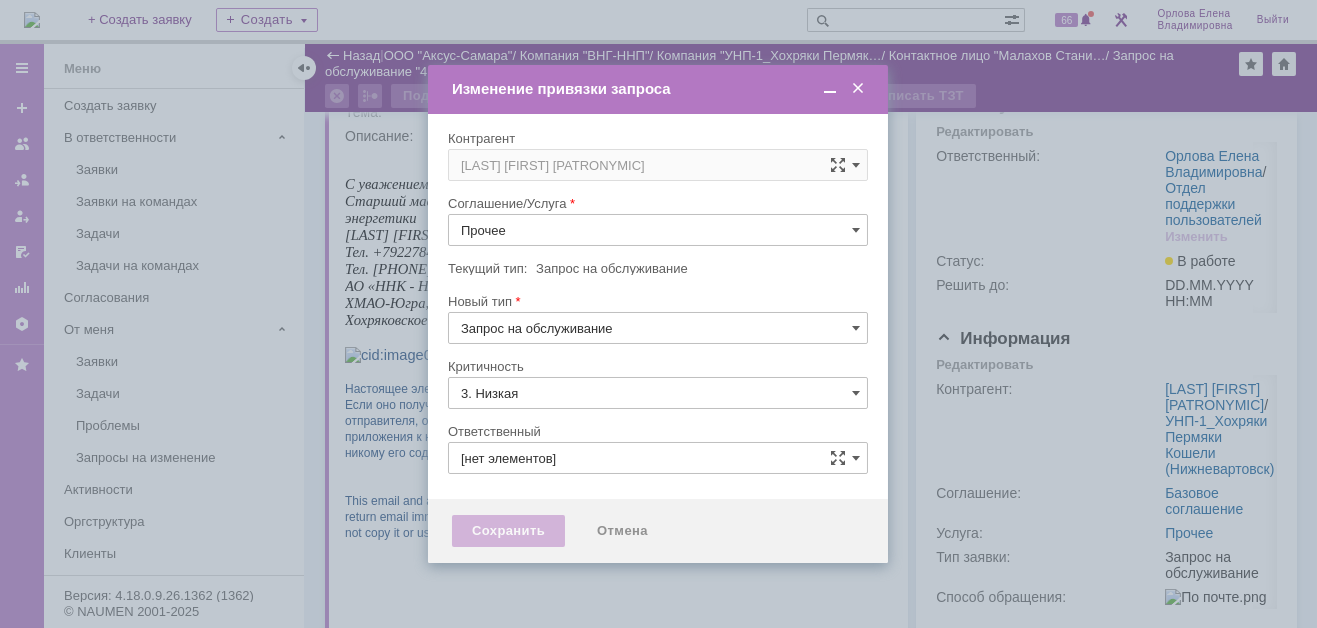 type on "Орлова Елена Владимировна" 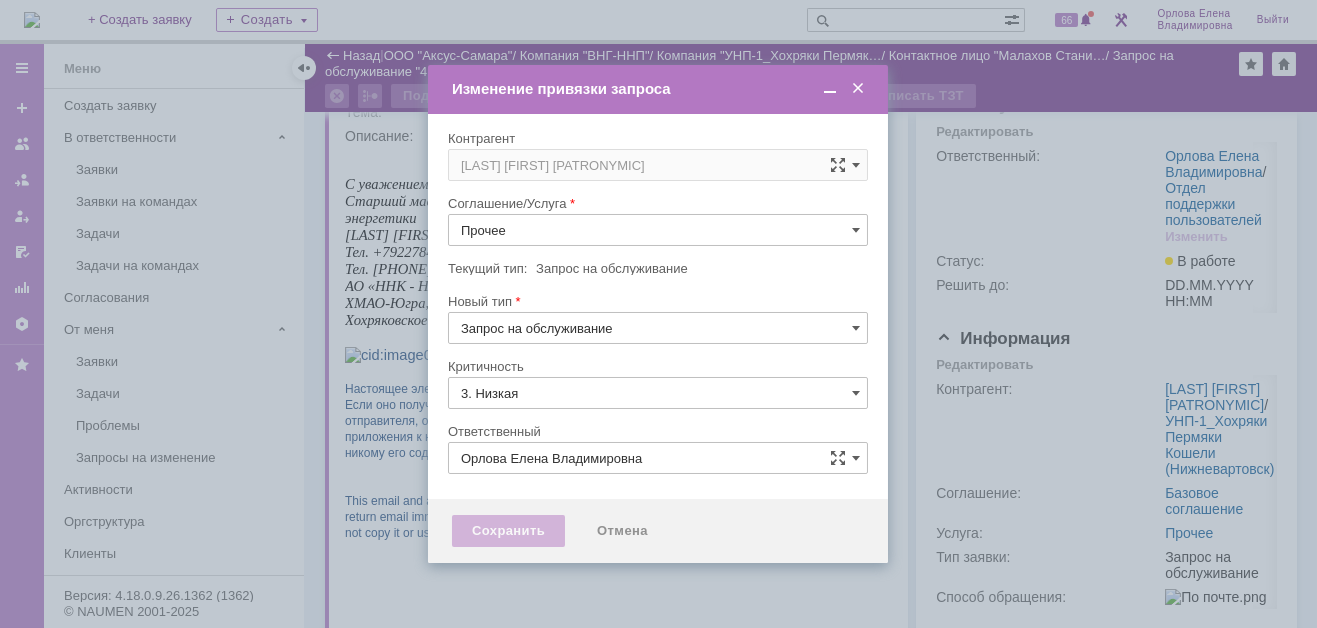 type on "[не указано]" 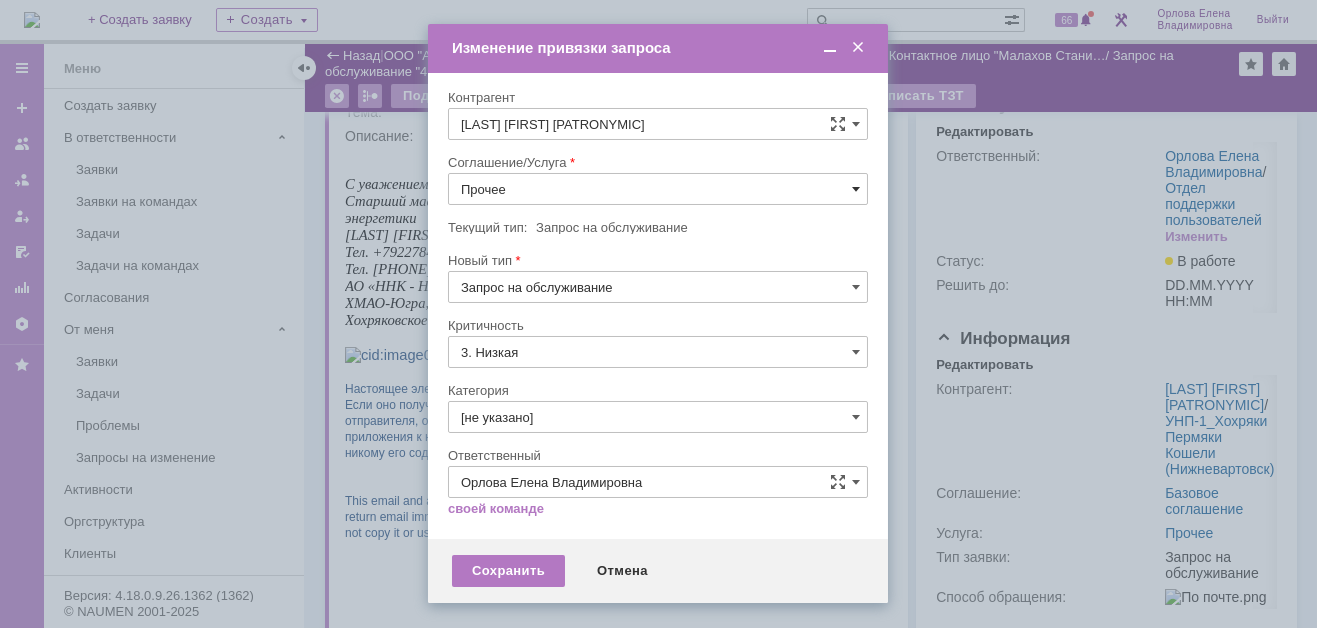 click at bounding box center (856, 189) 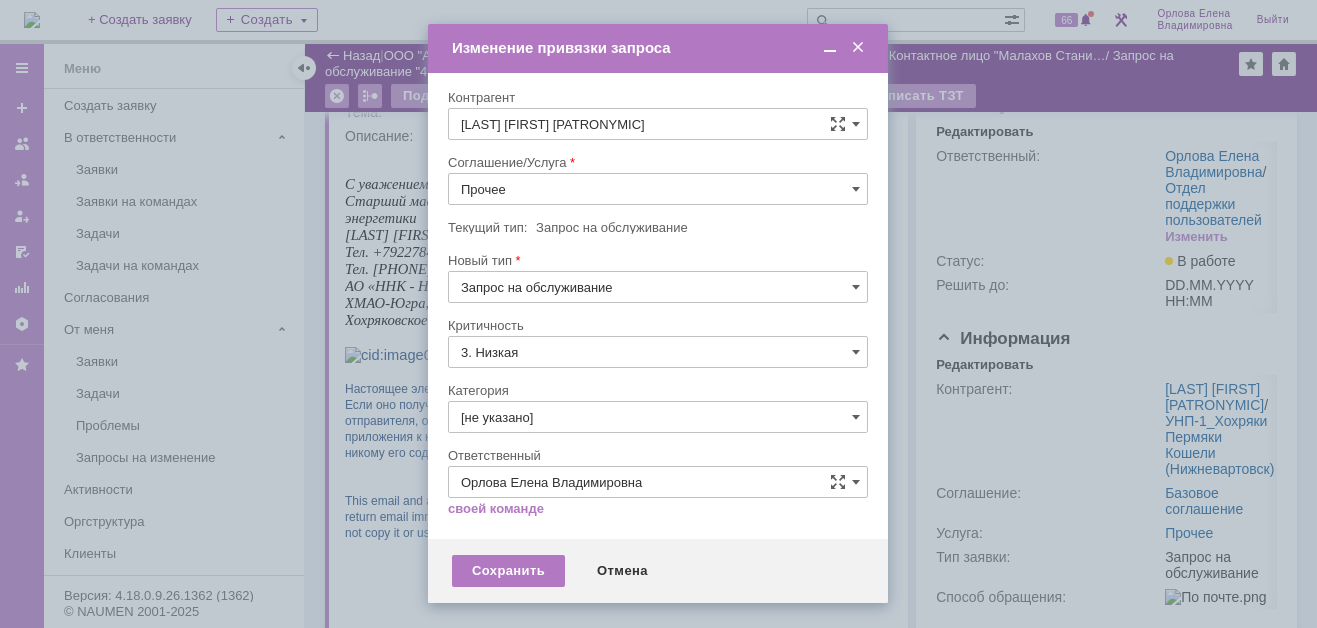 scroll, scrollTop: 121, scrollLeft: 0, axis: vertical 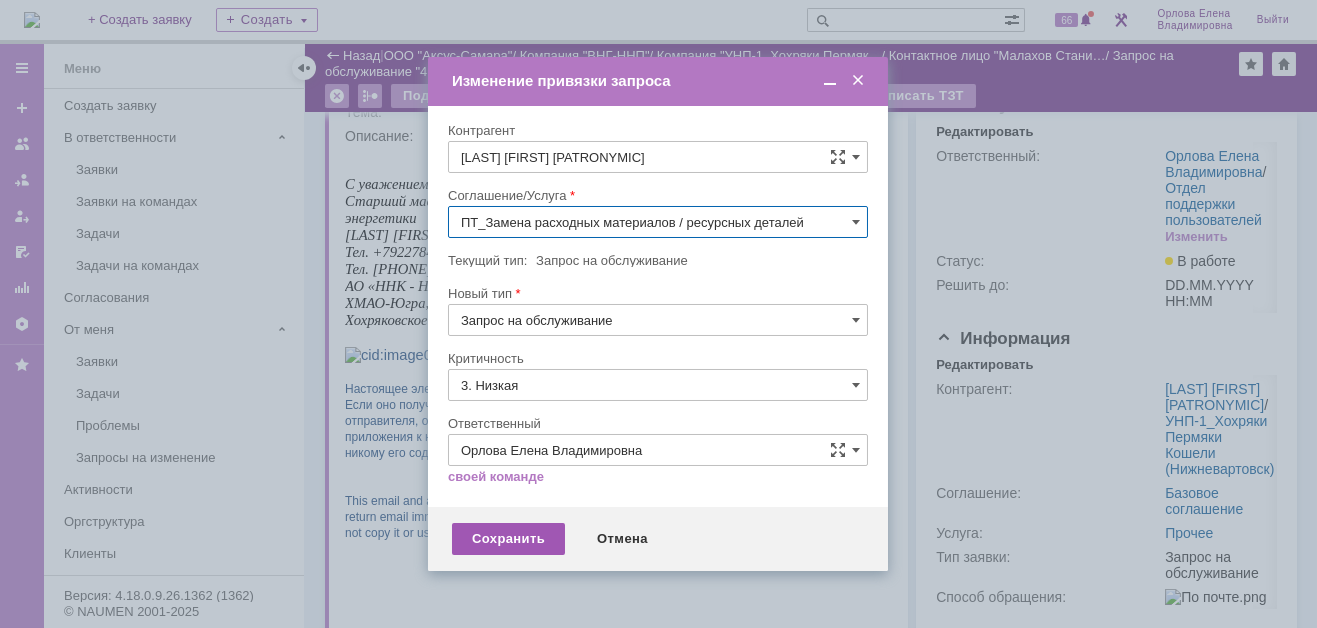 type on "ПТ_Замена расходных материалов / ресурсных деталей" 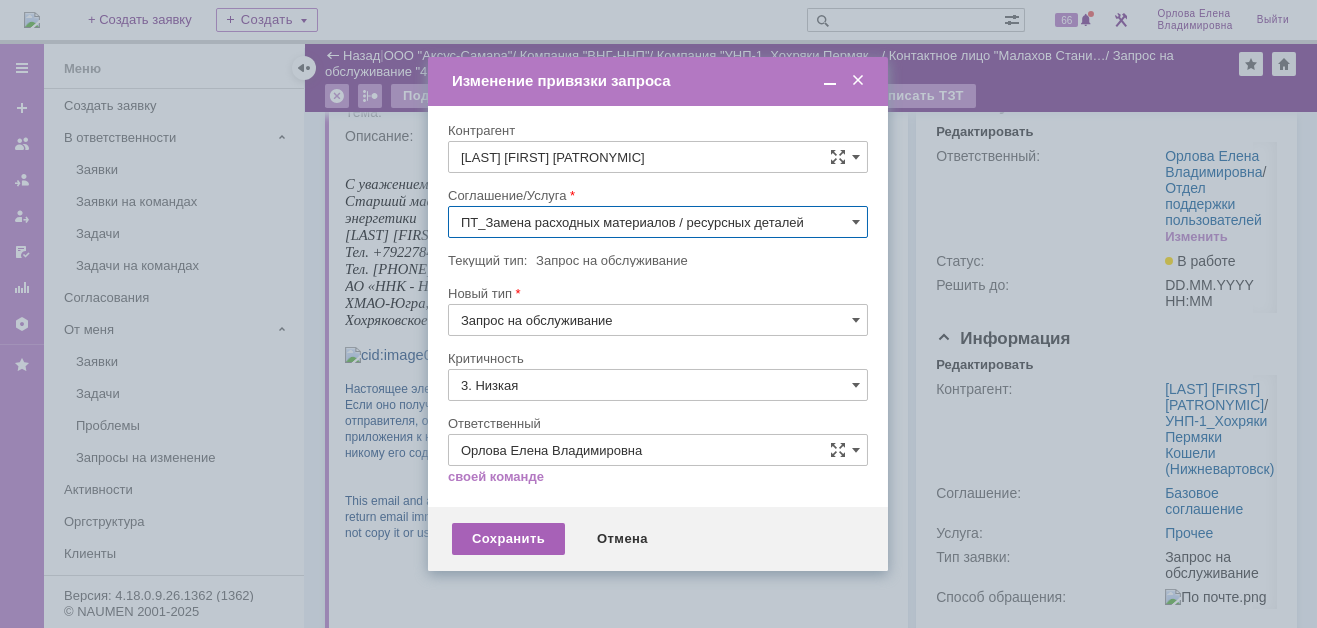 click on "Сохранить" at bounding box center (508, 539) 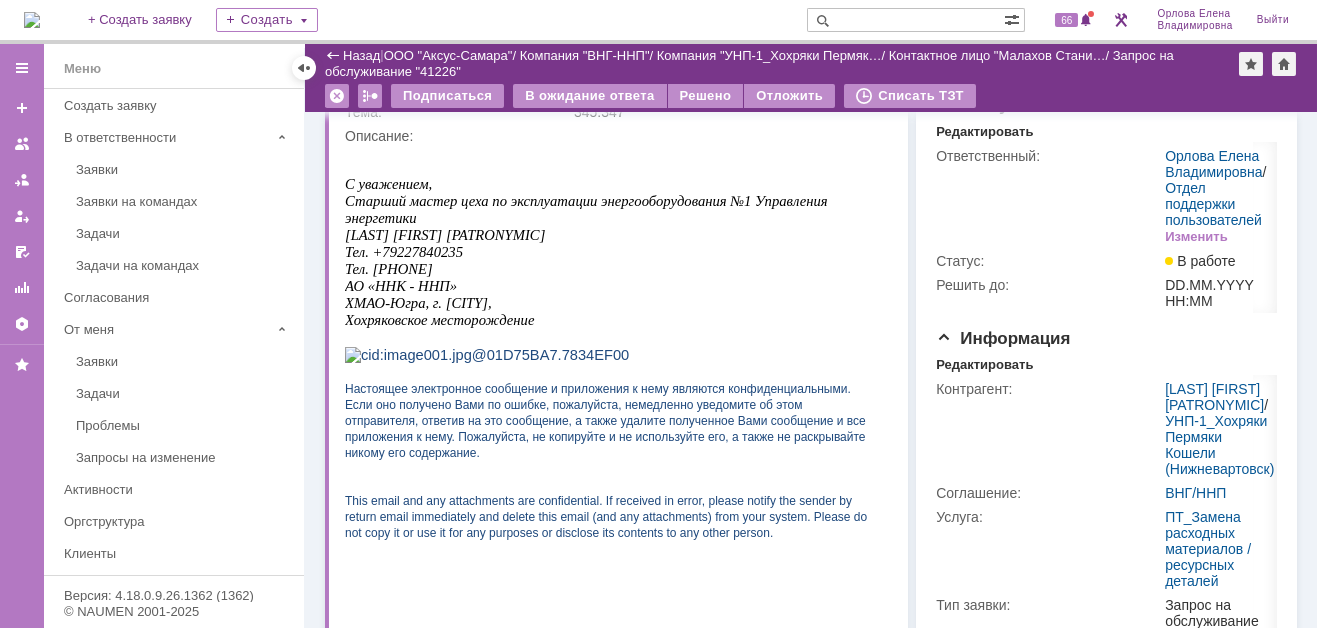 scroll, scrollTop: 0, scrollLeft: 0, axis: both 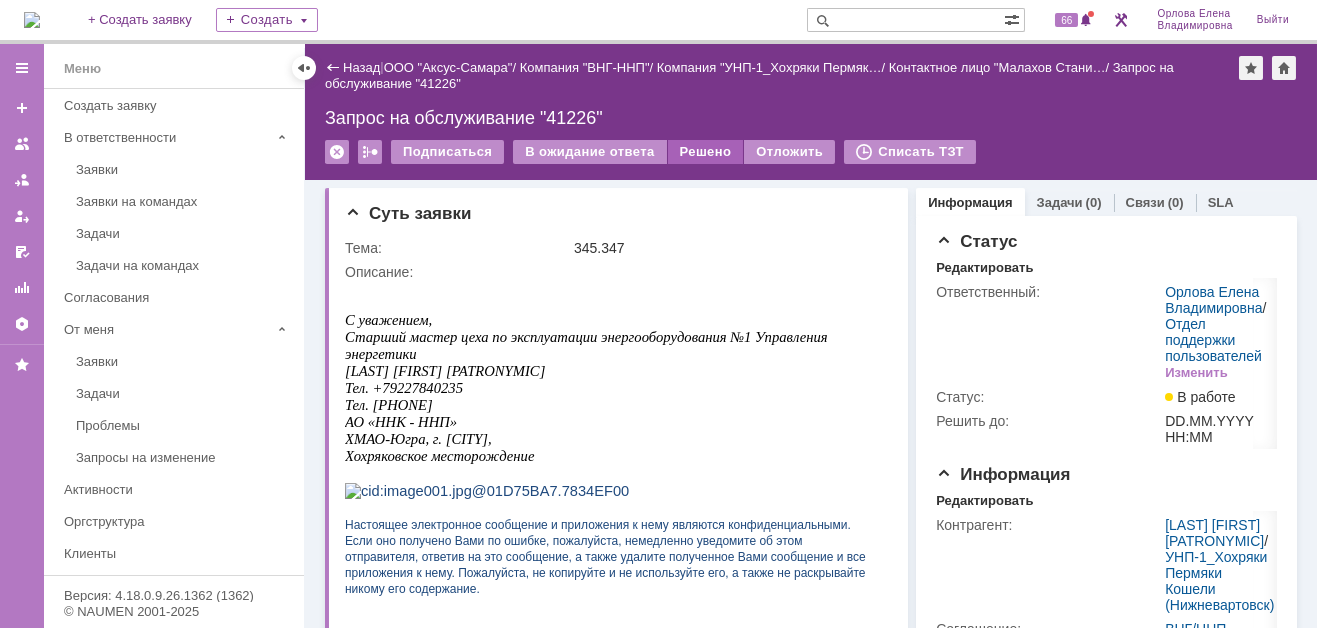 click on "Решено" at bounding box center (706, 152) 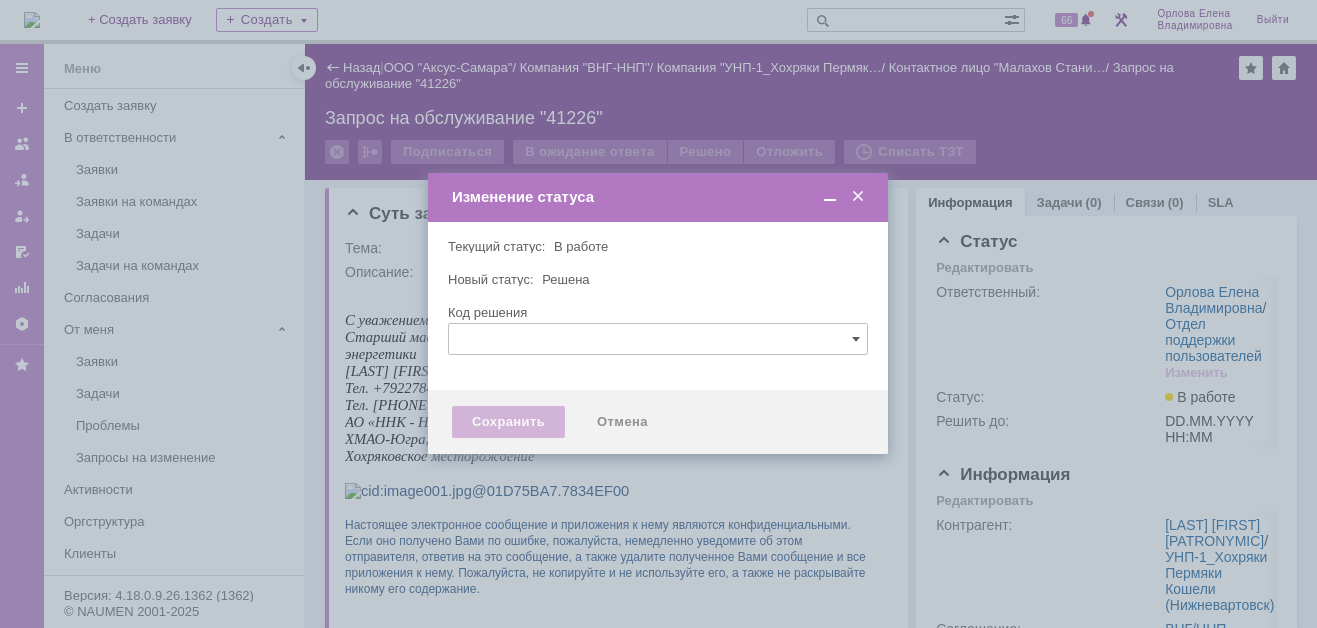 type 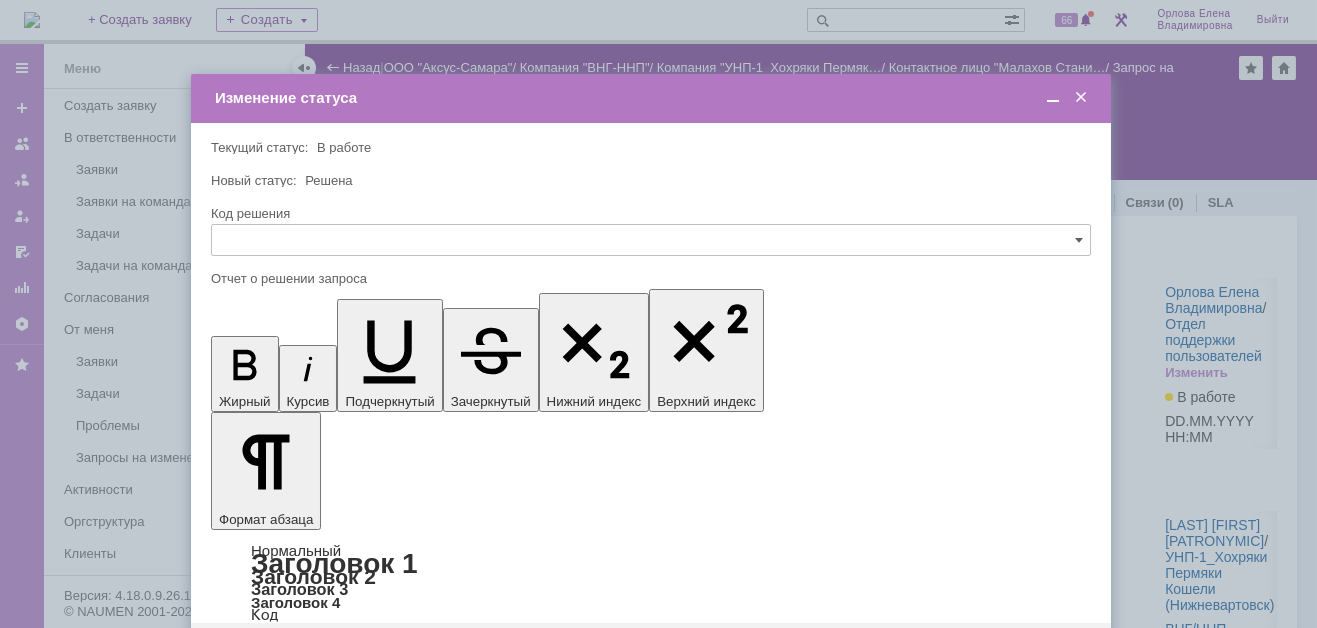 scroll, scrollTop: 0, scrollLeft: 0, axis: both 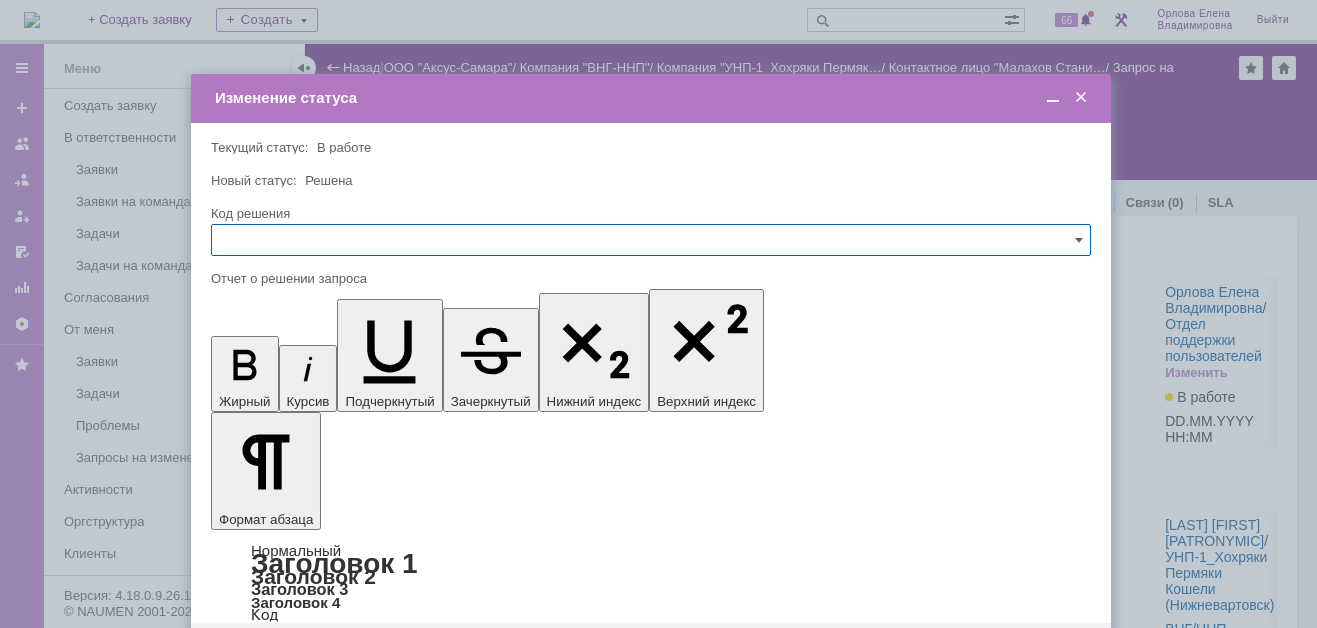 click on "Сохранить" at bounding box center (271, 655) 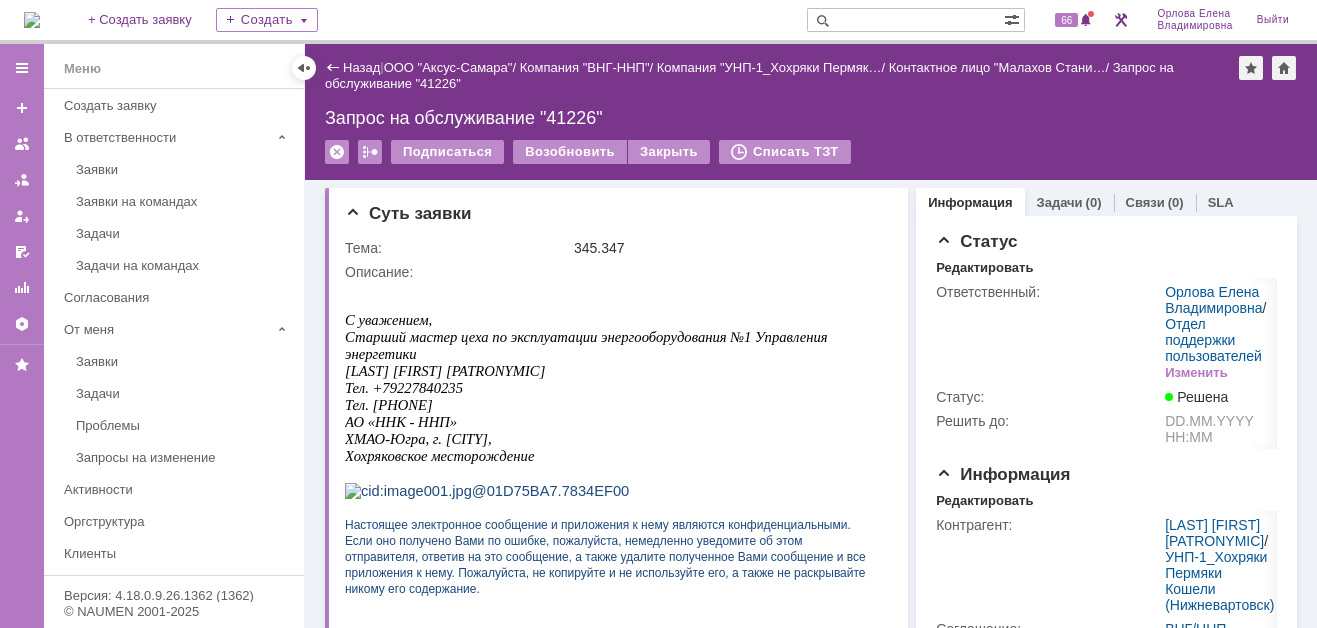 scroll, scrollTop: 0, scrollLeft: 0, axis: both 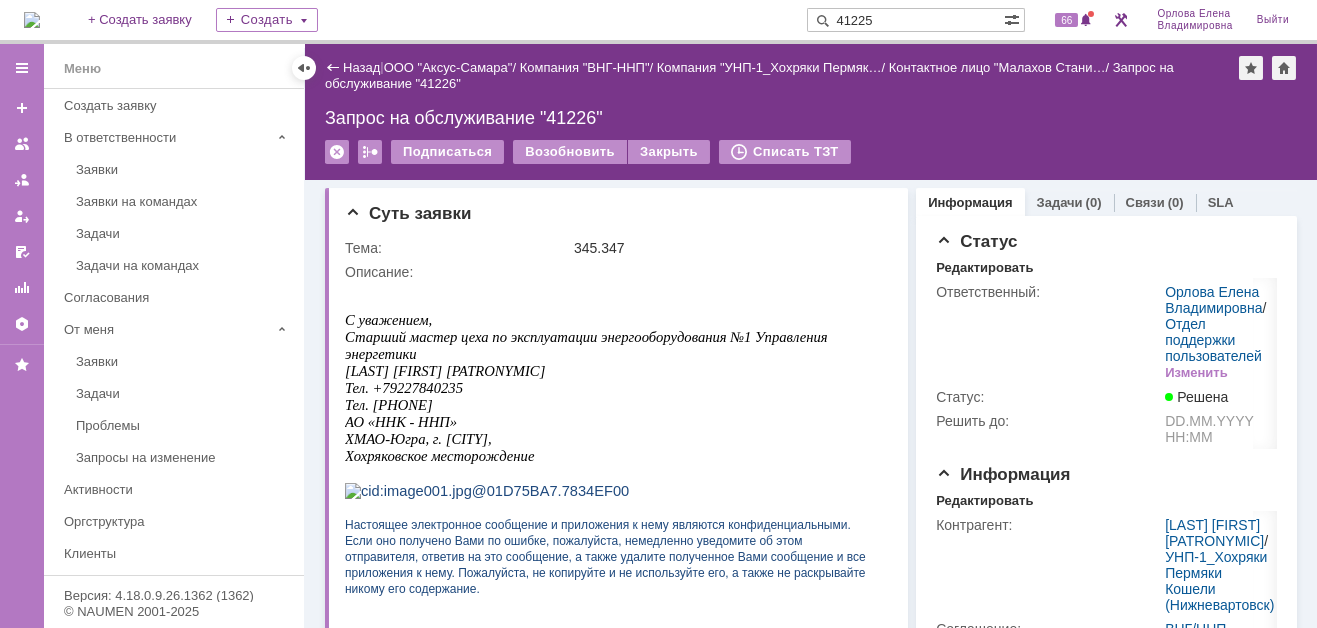 type on "41225" 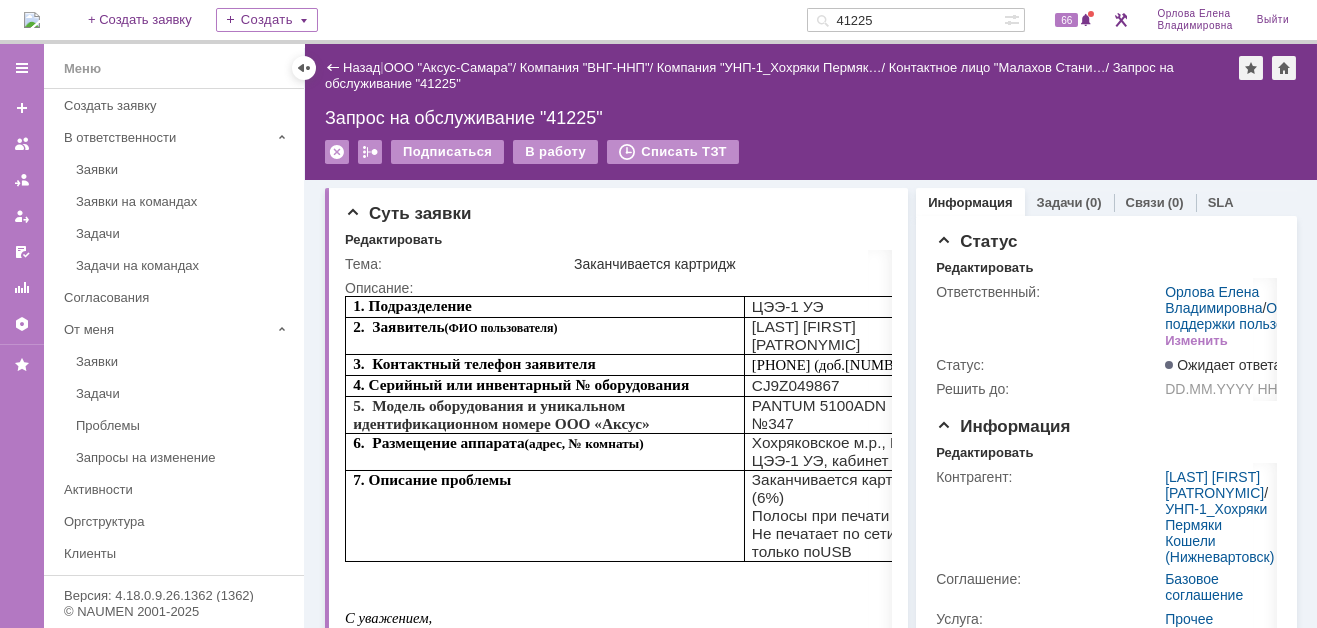 scroll, scrollTop: 0, scrollLeft: 0, axis: both 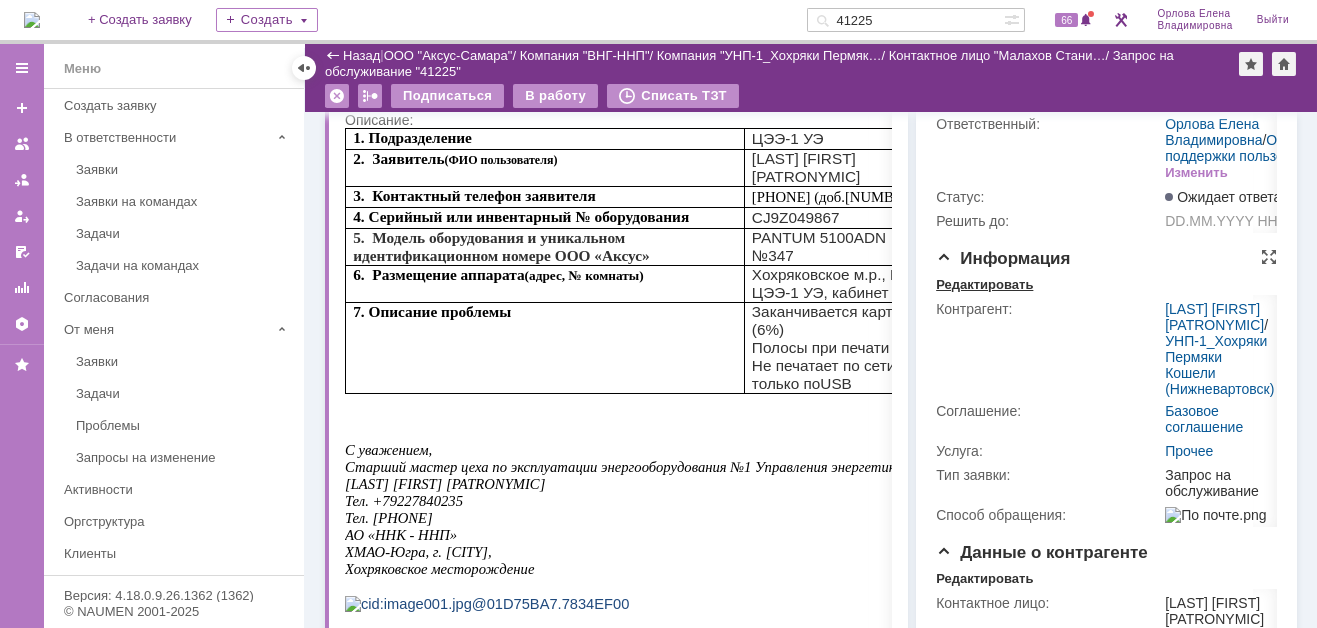 click on "Редактировать" at bounding box center [984, 285] 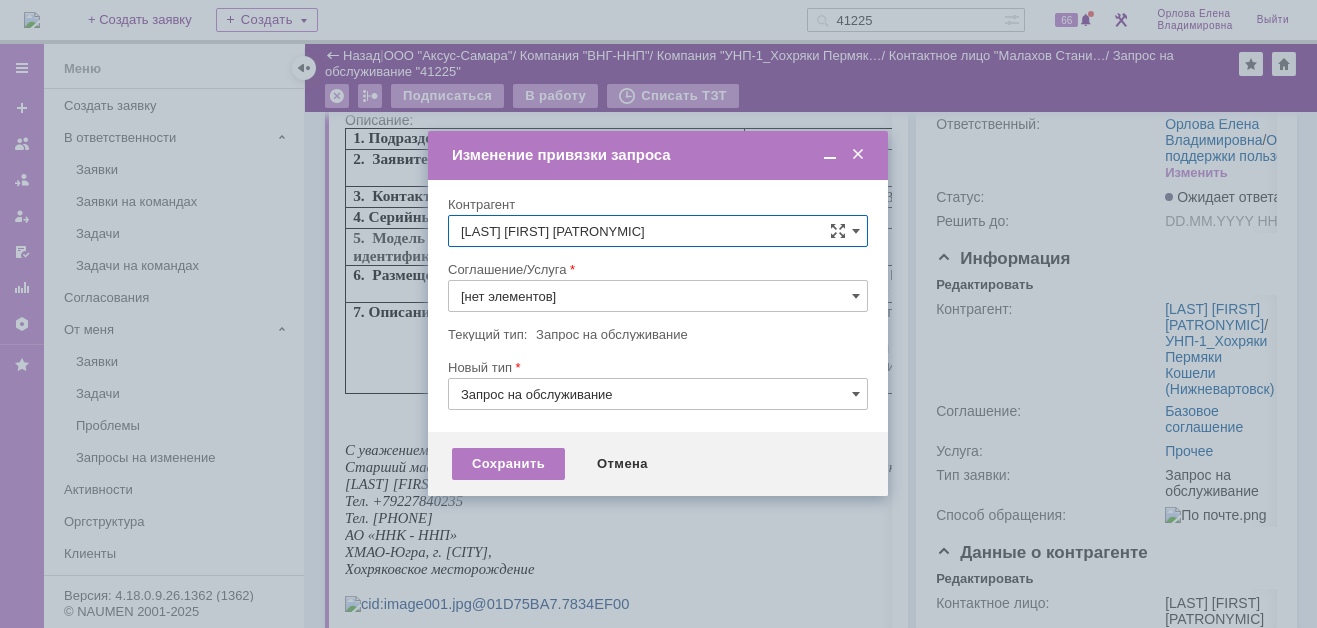 type on "Прочее" 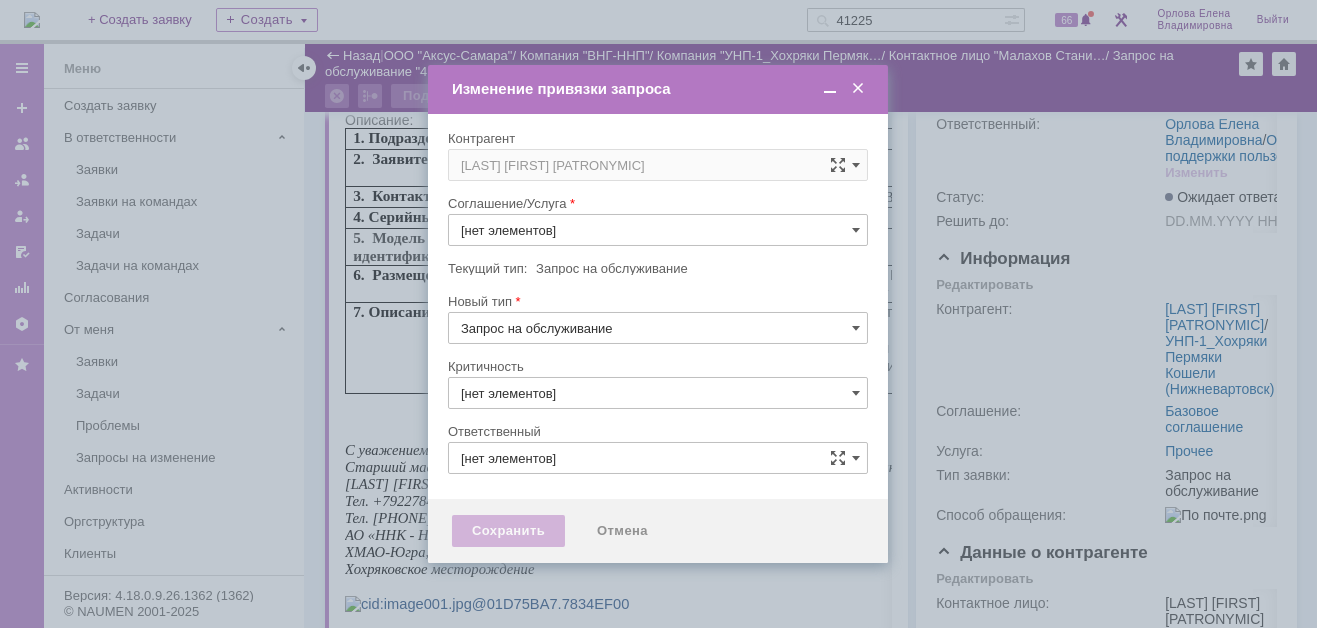type on "Прочее" 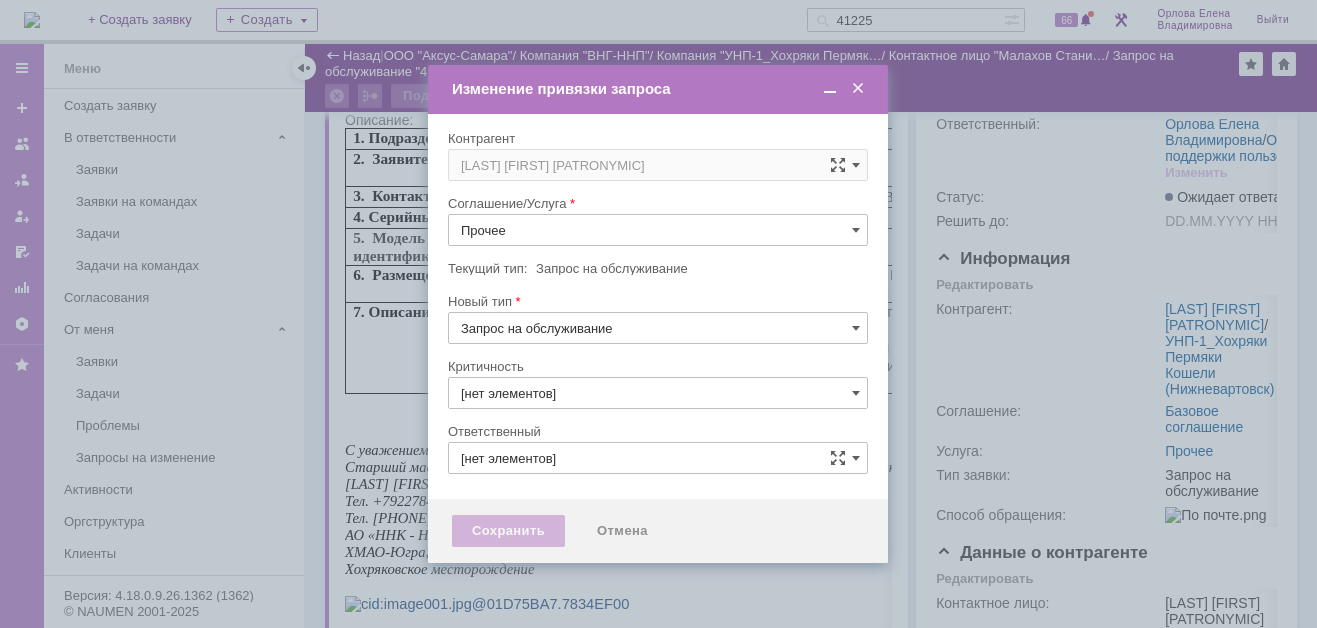 type on "Орлова Елена Владимировна" 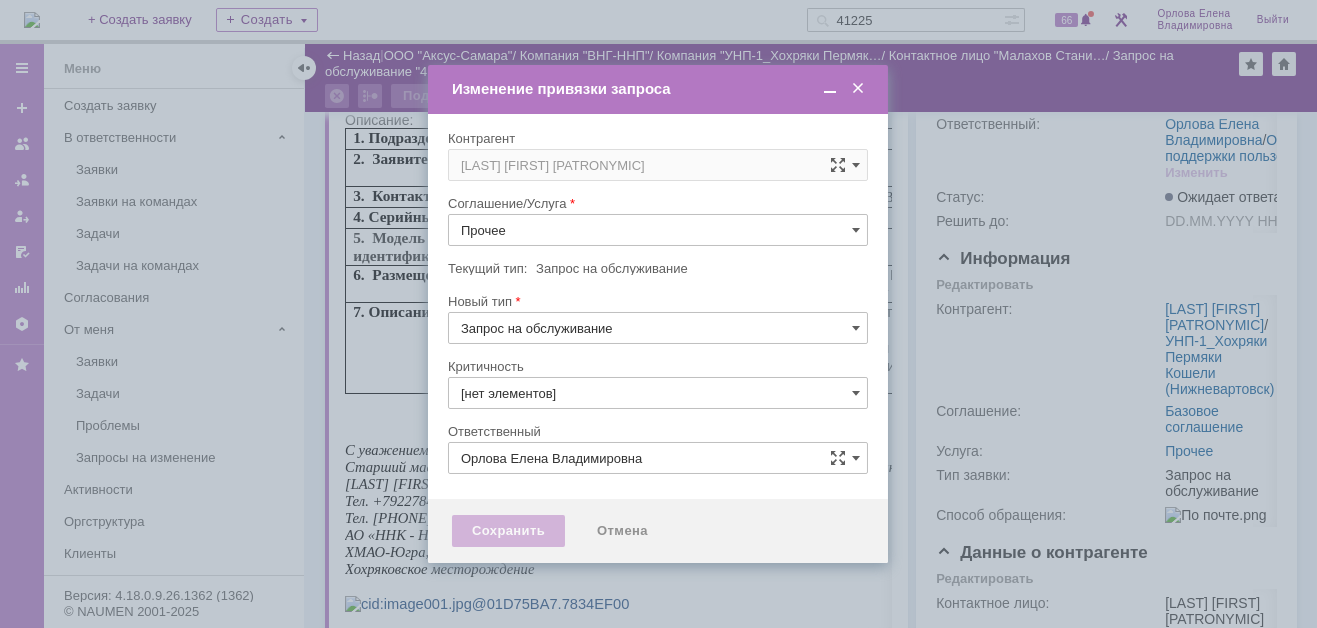 type on "3. Низкая" 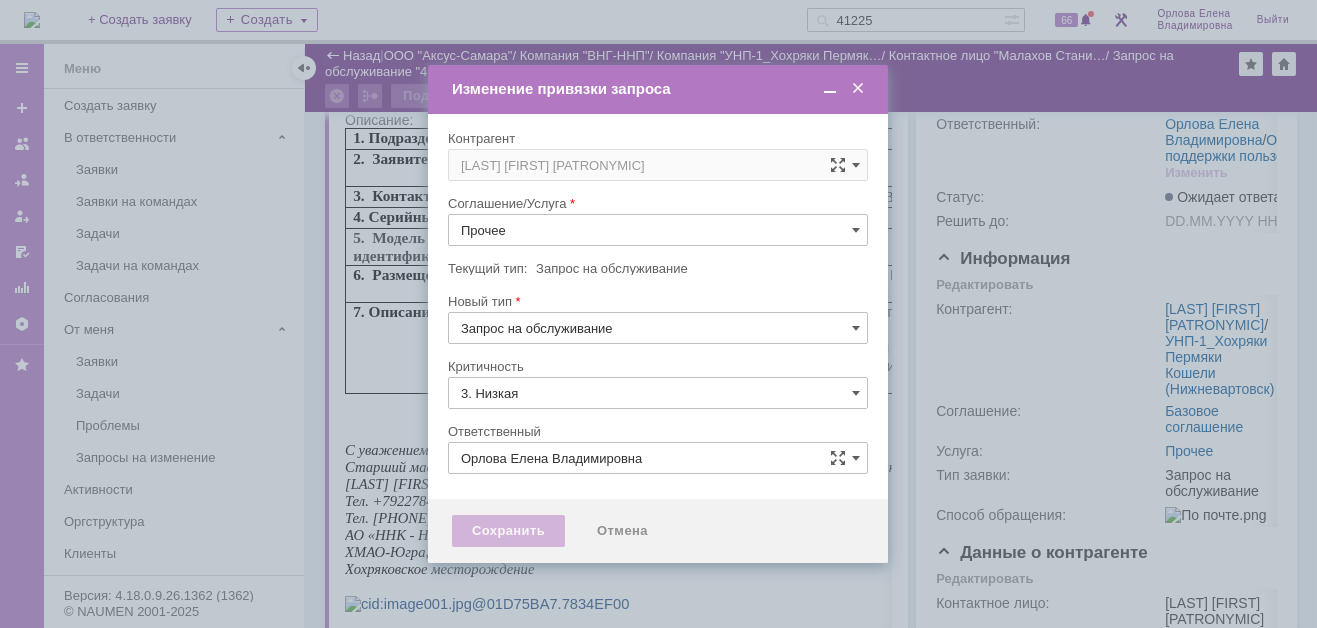 type on "[не указано]" 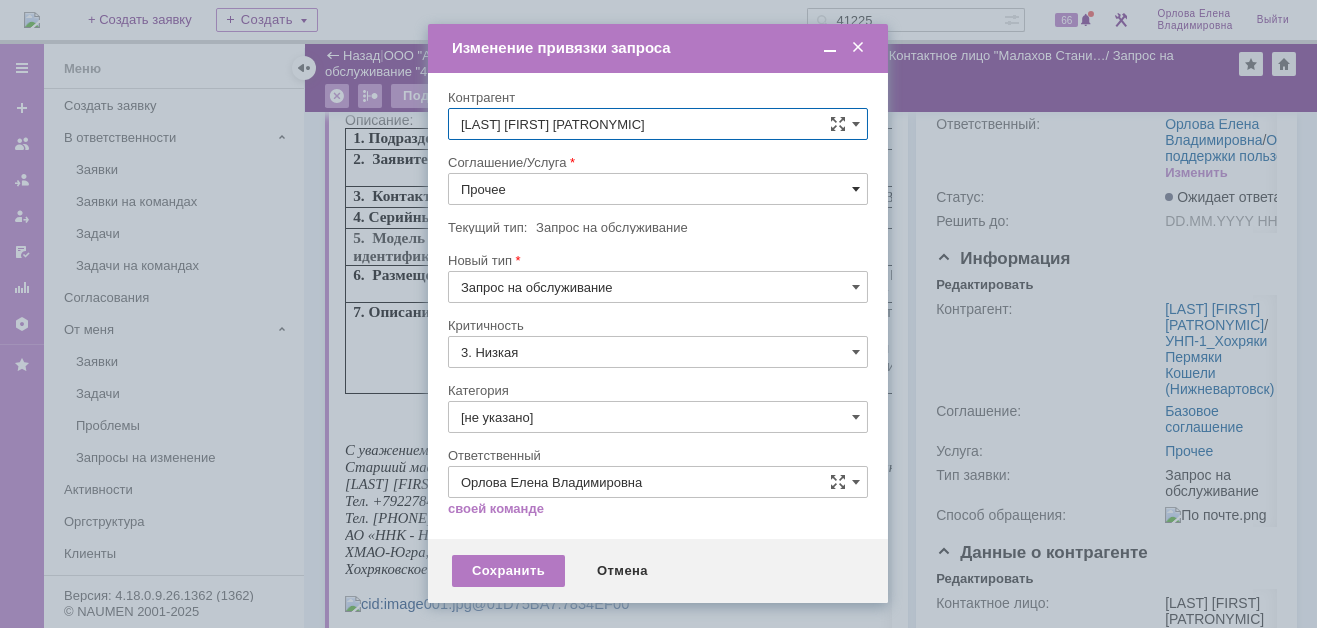 click at bounding box center [856, 189] 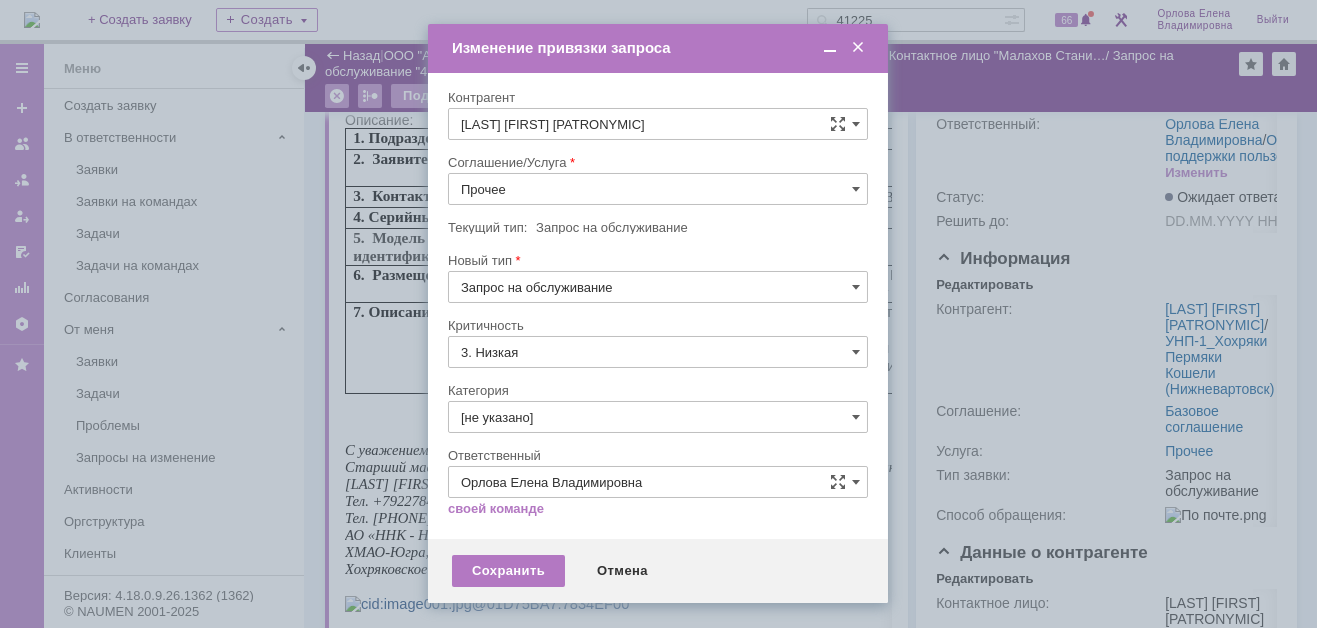 scroll, scrollTop: 121, scrollLeft: 0, axis: vertical 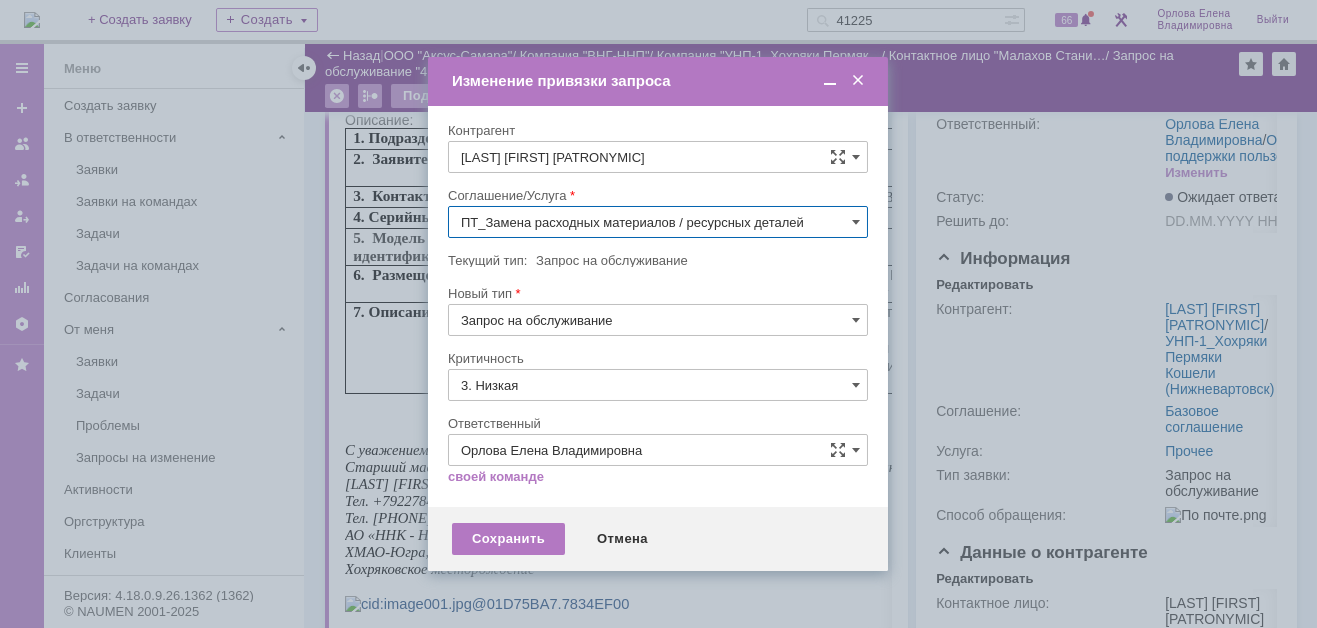 type on "ПТ_Замена расходных материалов / ресурсных деталей" 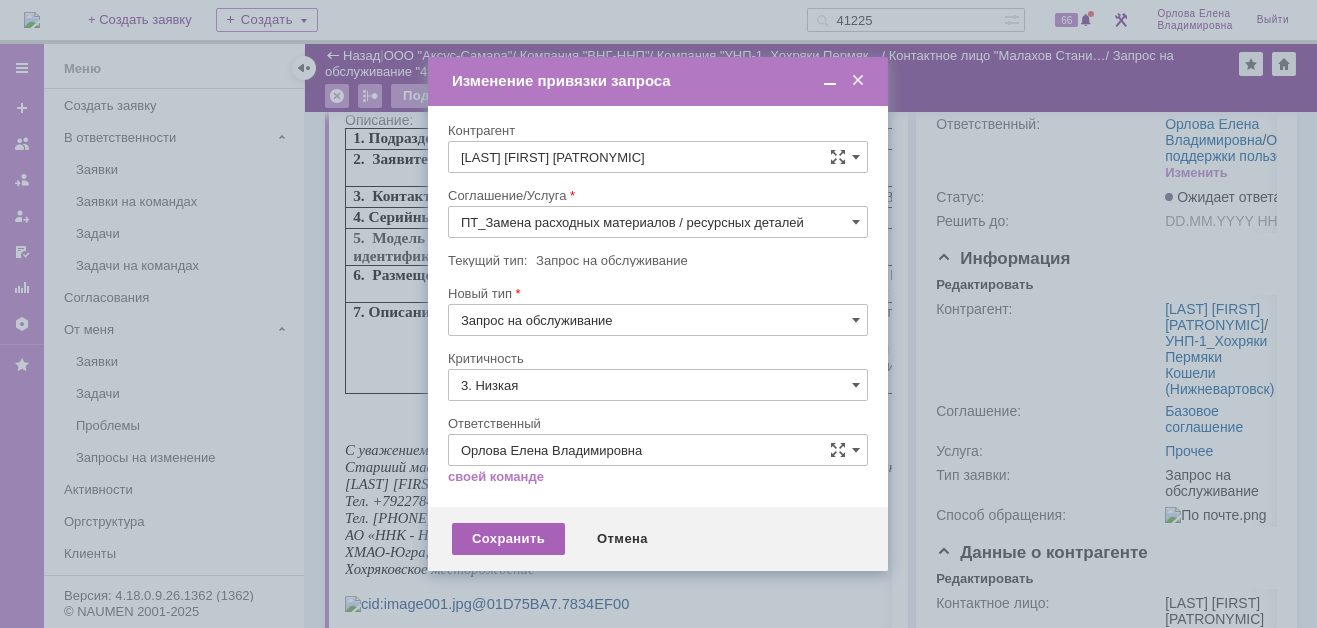 click on "Сохранить" at bounding box center (508, 539) 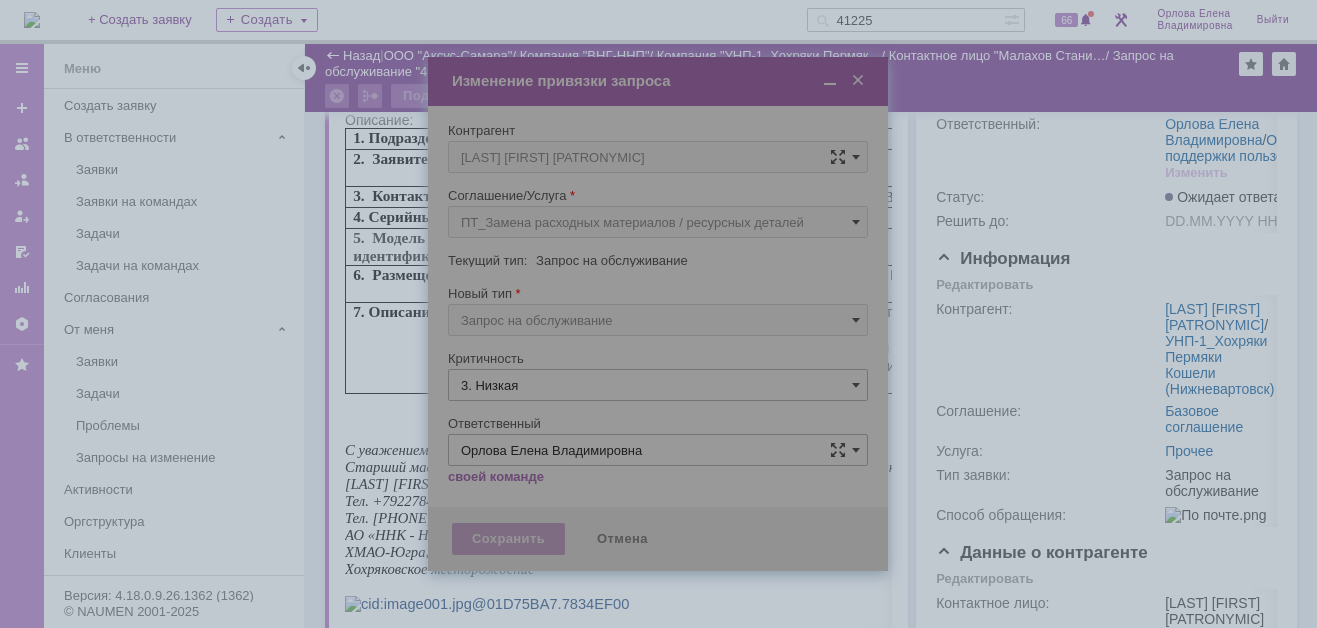 scroll, scrollTop: 100, scrollLeft: 0, axis: vertical 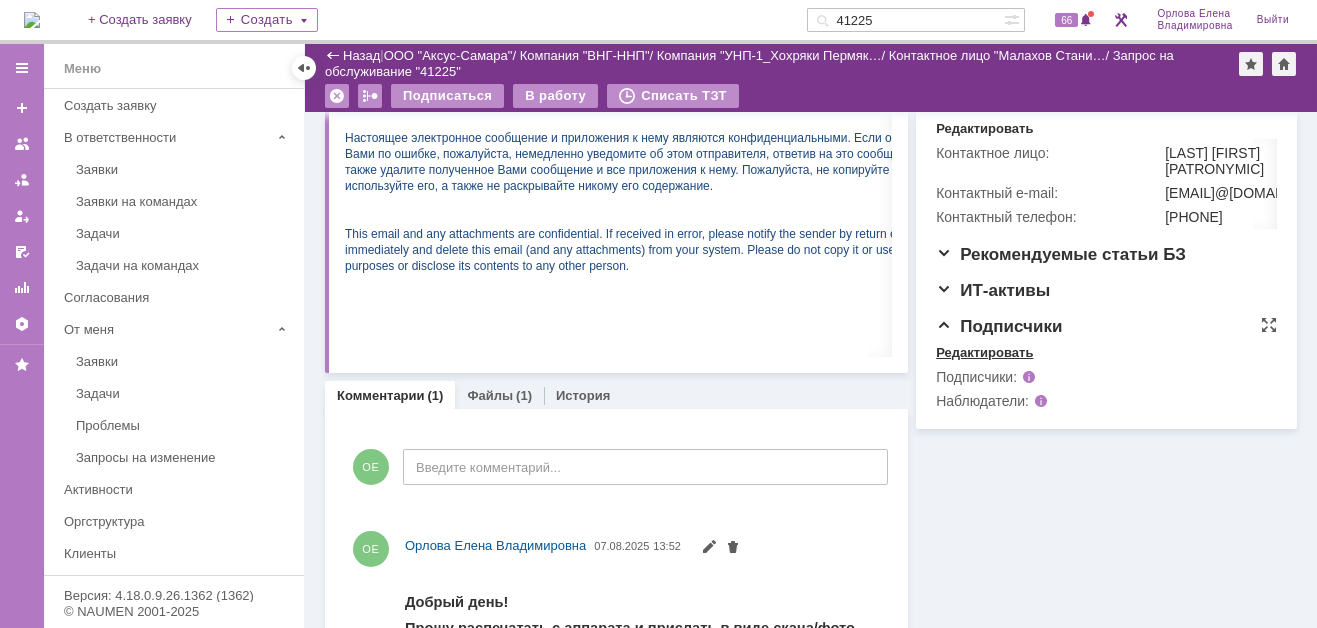 click on "Редактировать" at bounding box center (984, 353) 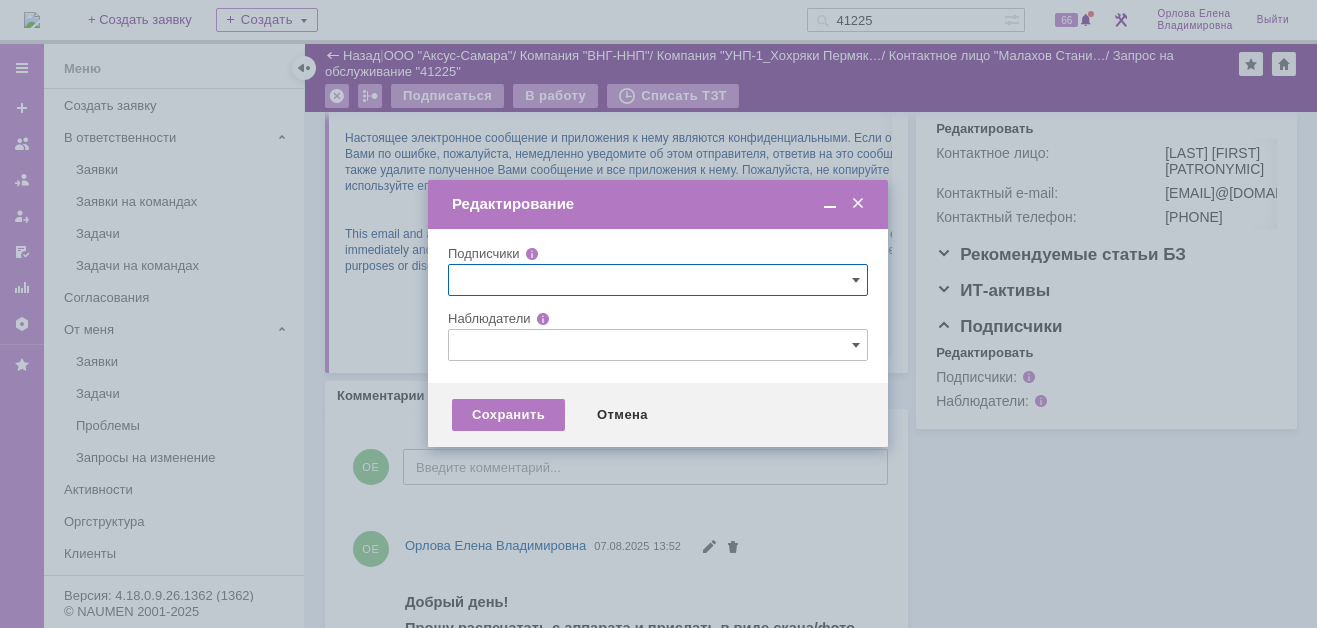 click at bounding box center (658, 345) 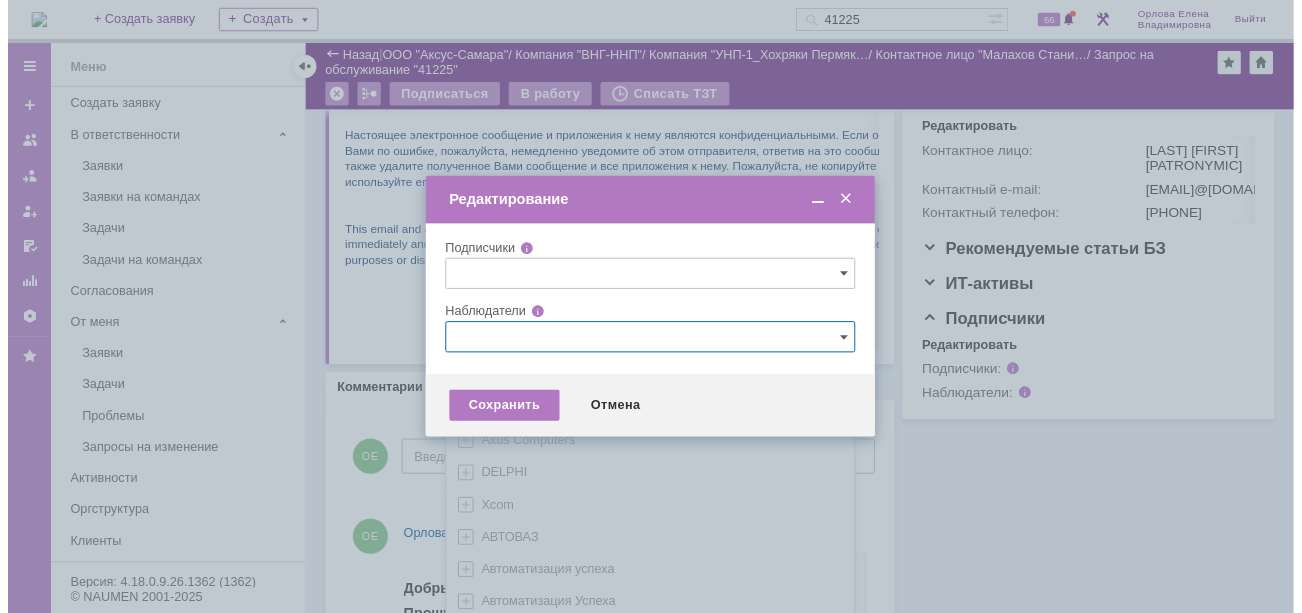scroll, scrollTop: 15, scrollLeft: 0, axis: vertical 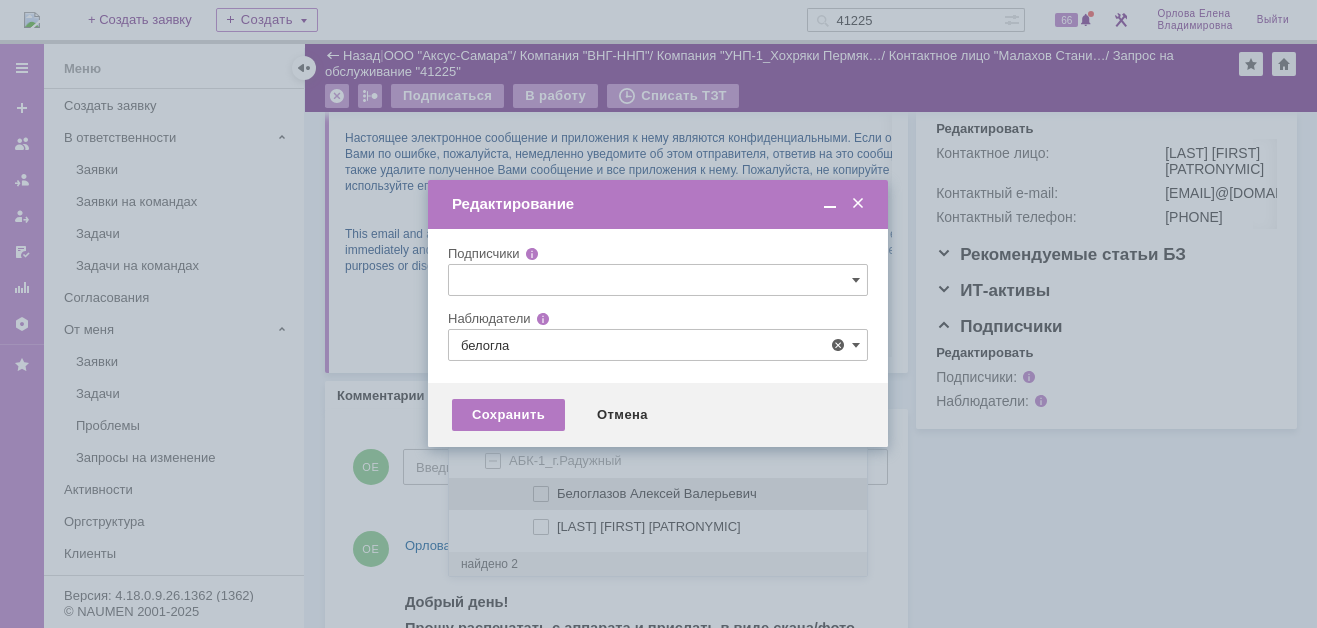 click at bounding box center (545, 491) 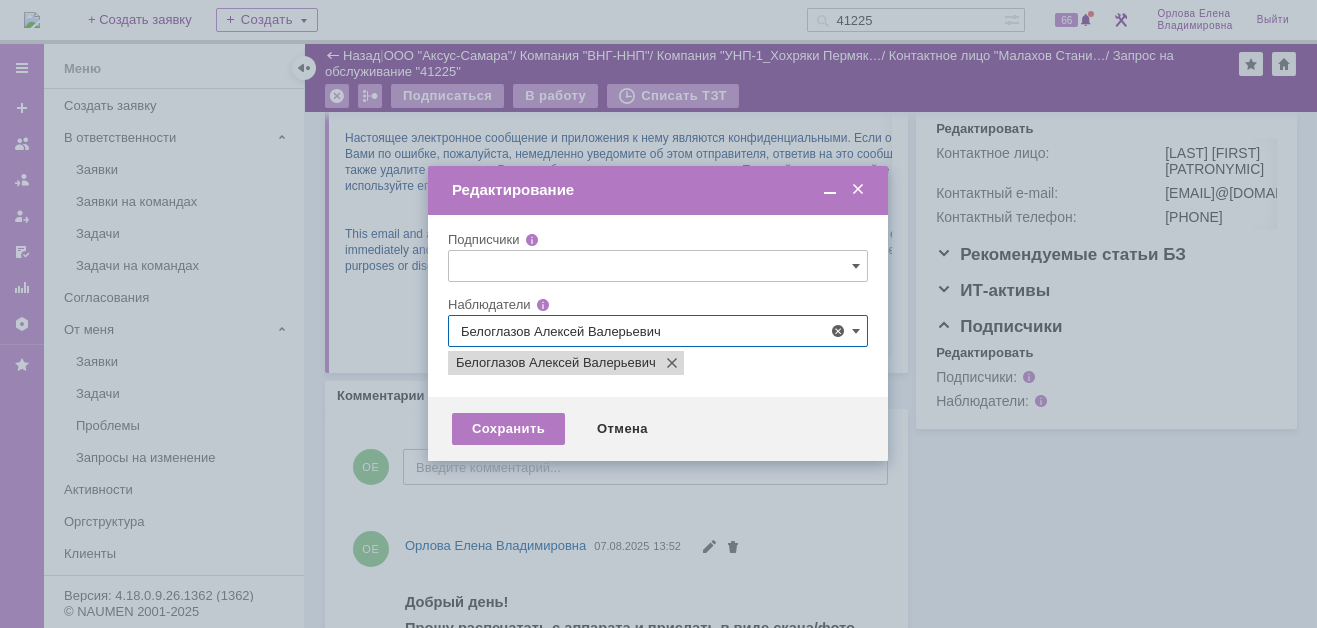 click at bounding box center (658, 314) 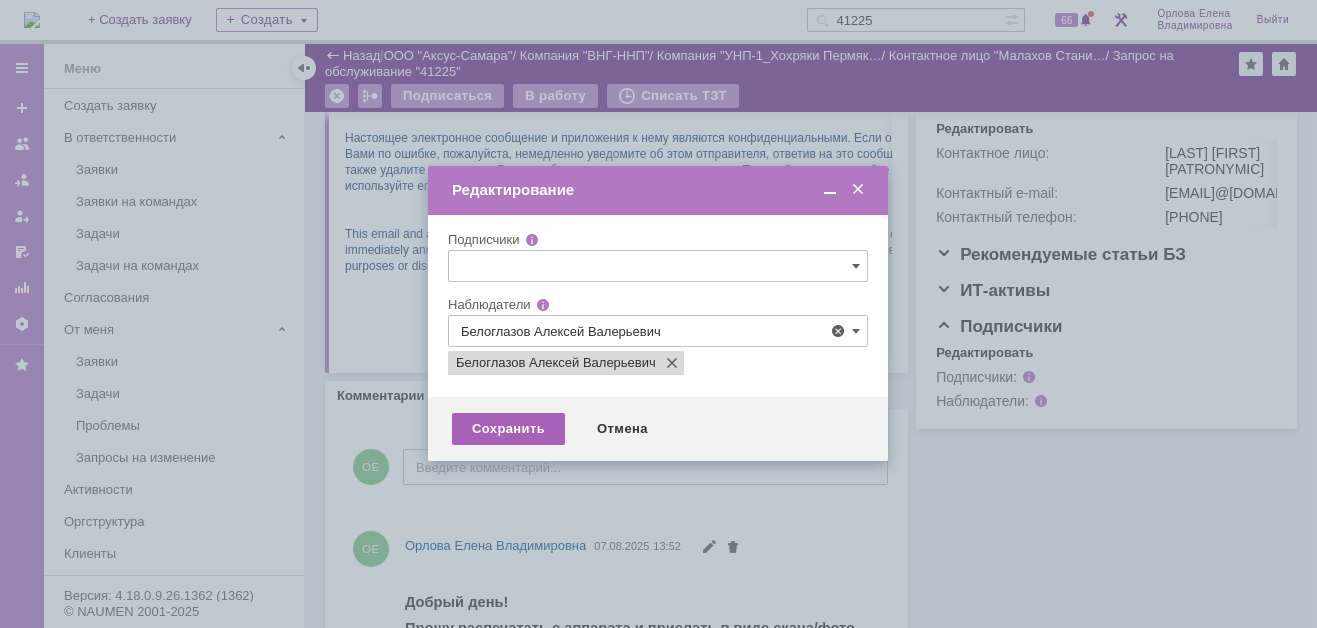 click on "Сохранить" at bounding box center (508, 429) 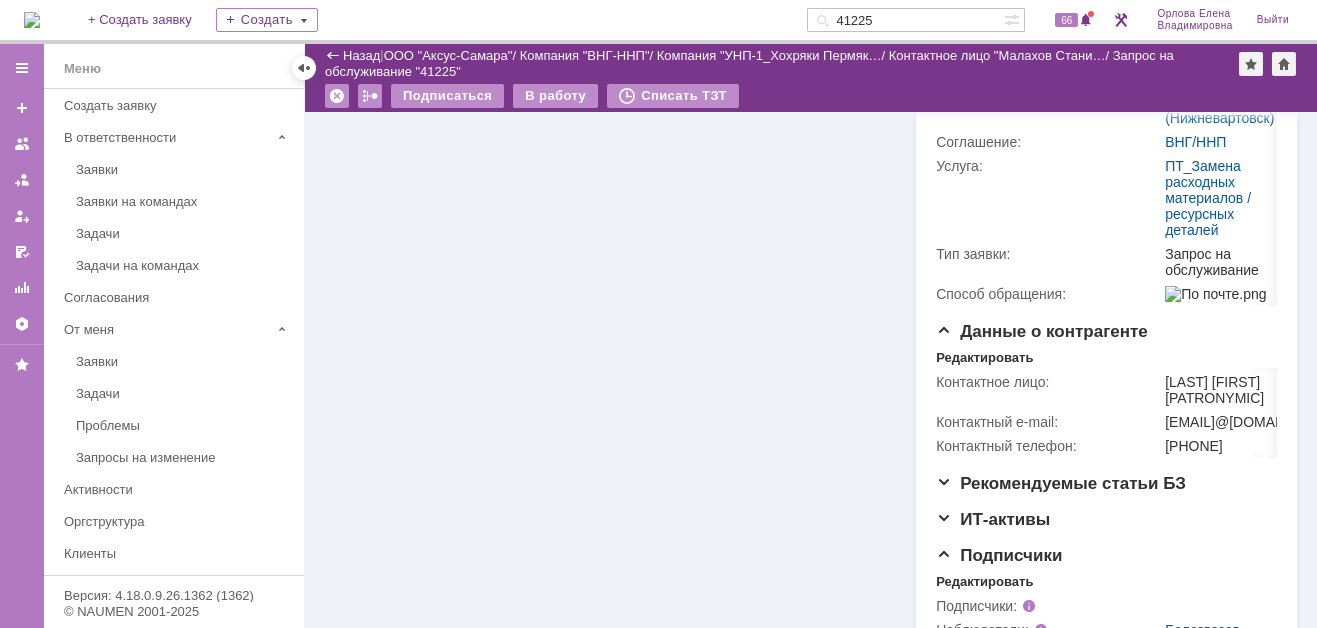 scroll, scrollTop: 511, scrollLeft: 0, axis: vertical 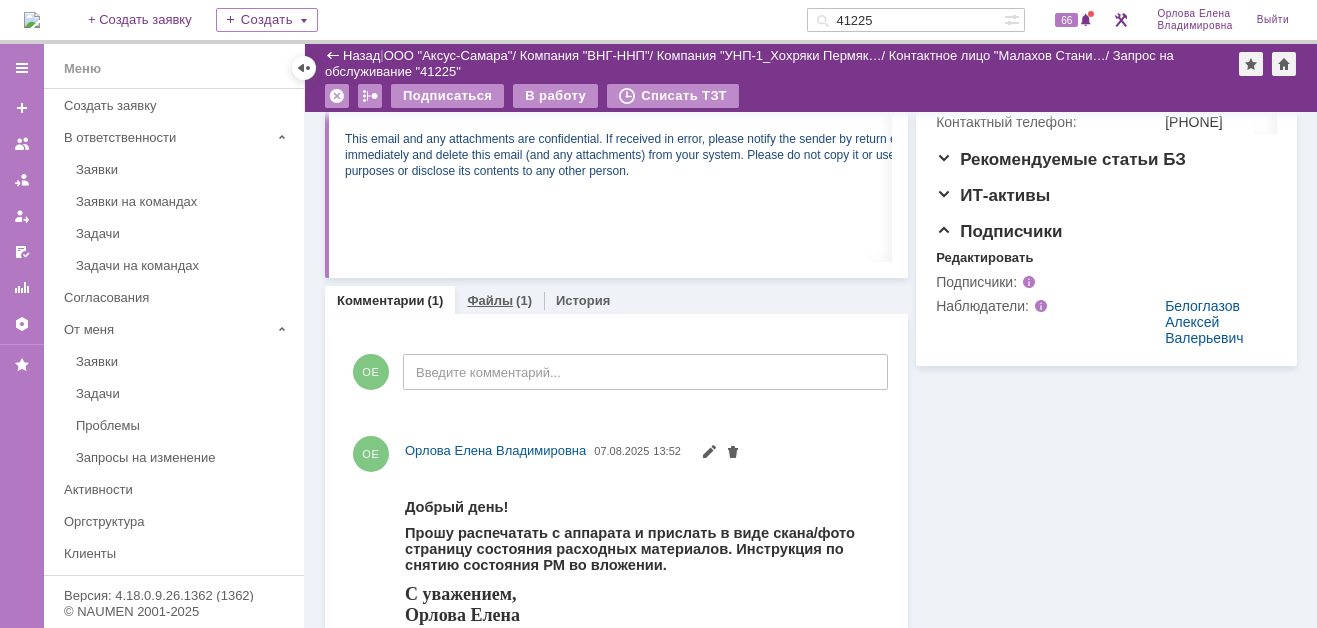 click on "Файлы" at bounding box center (490, 300) 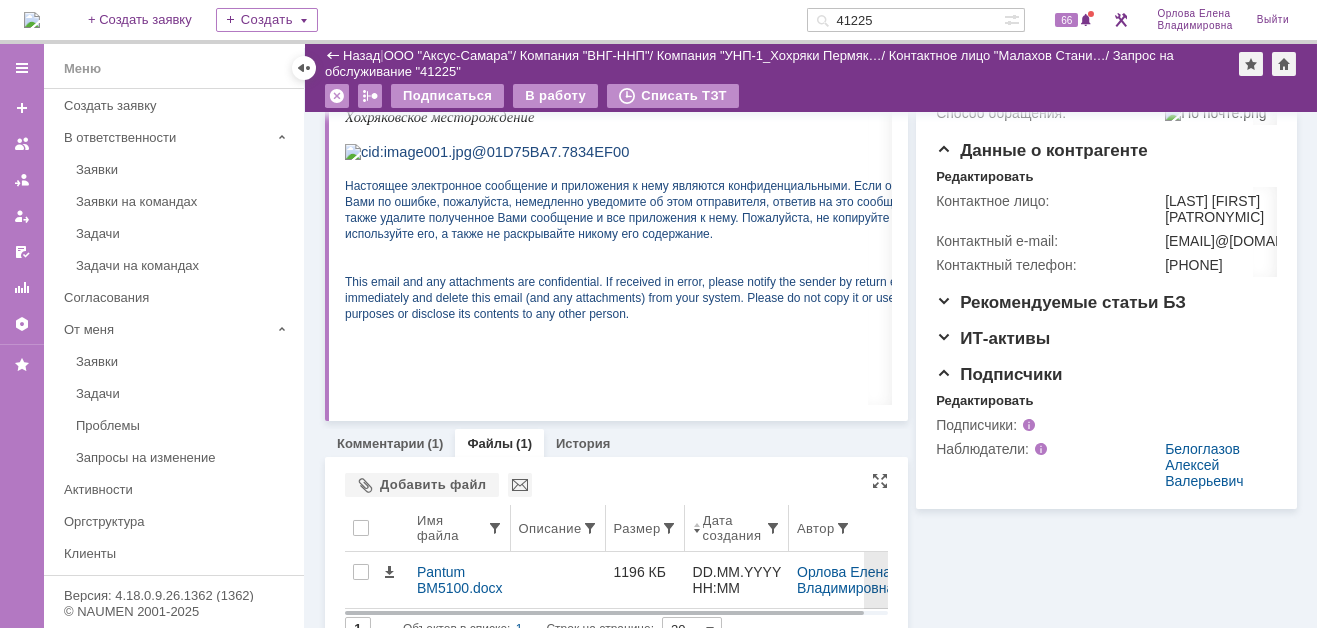 scroll, scrollTop: 588, scrollLeft: 0, axis: vertical 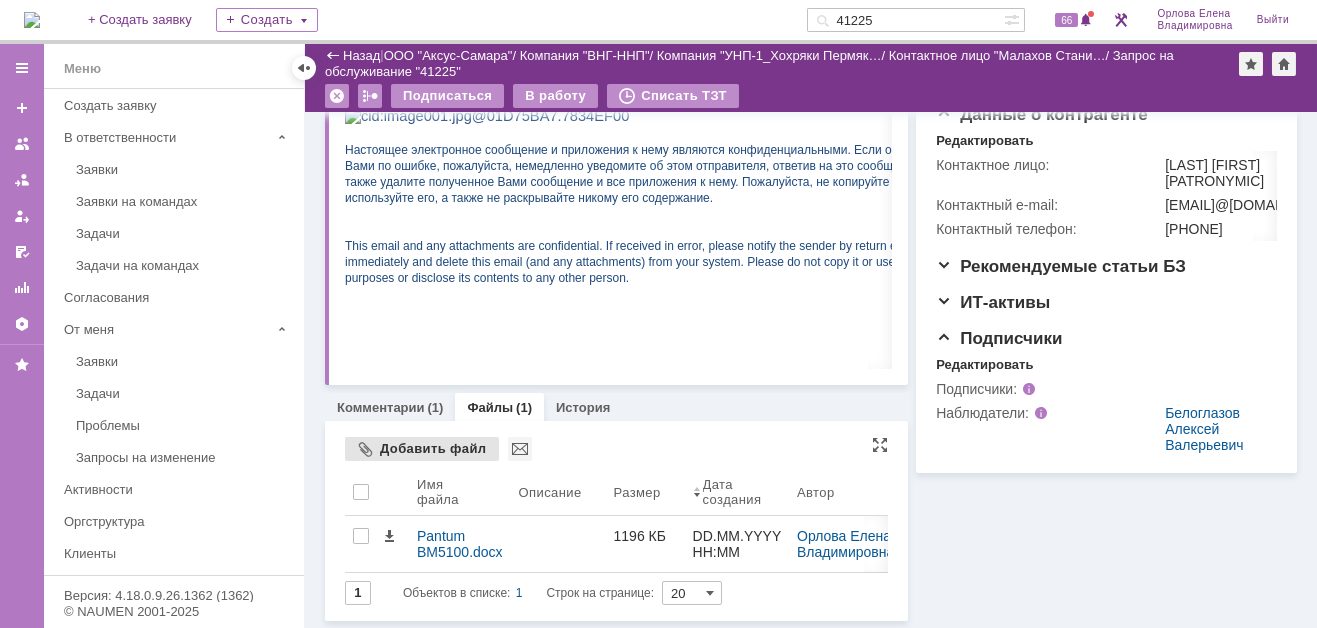 click on "Добавить файл" at bounding box center [422, 449] 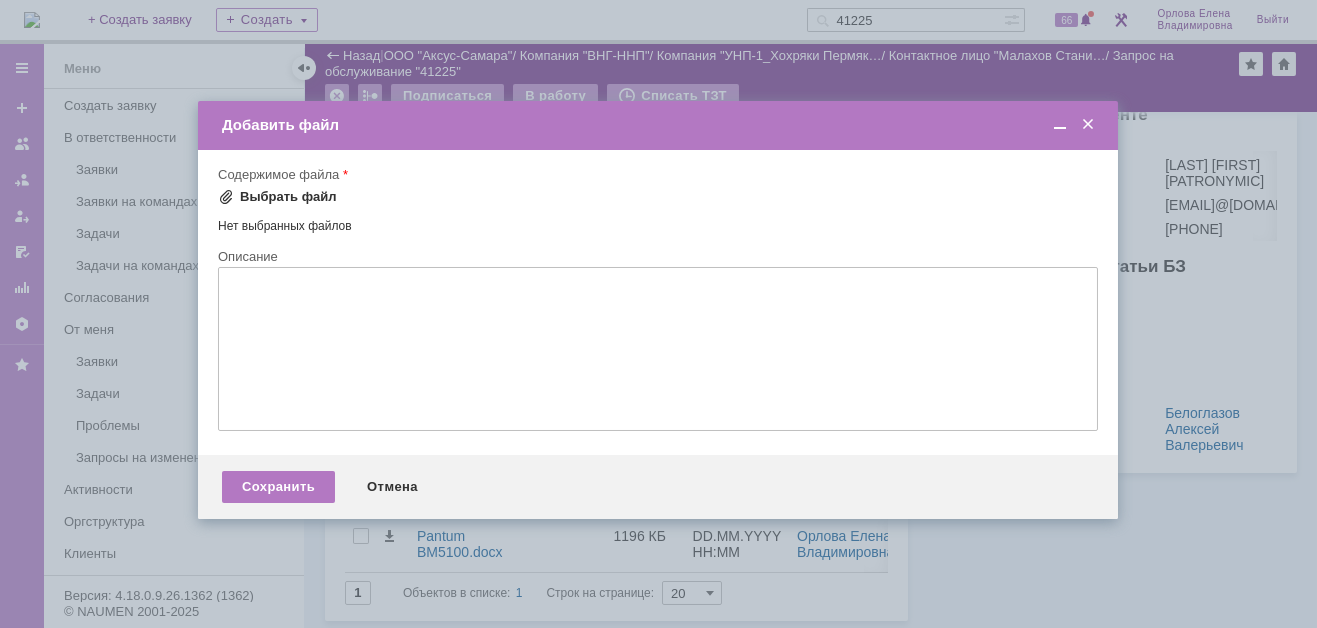 click on "Выбрать файл" at bounding box center [288, 197] 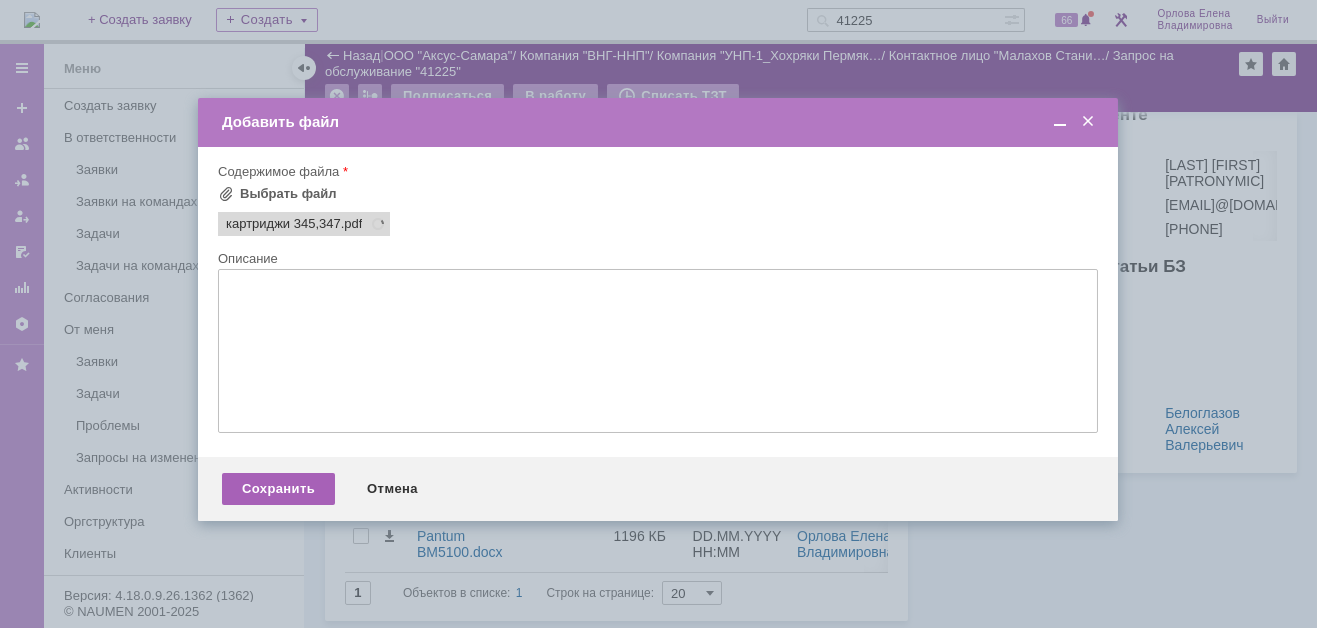 scroll, scrollTop: 0, scrollLeft: 0, axis: both 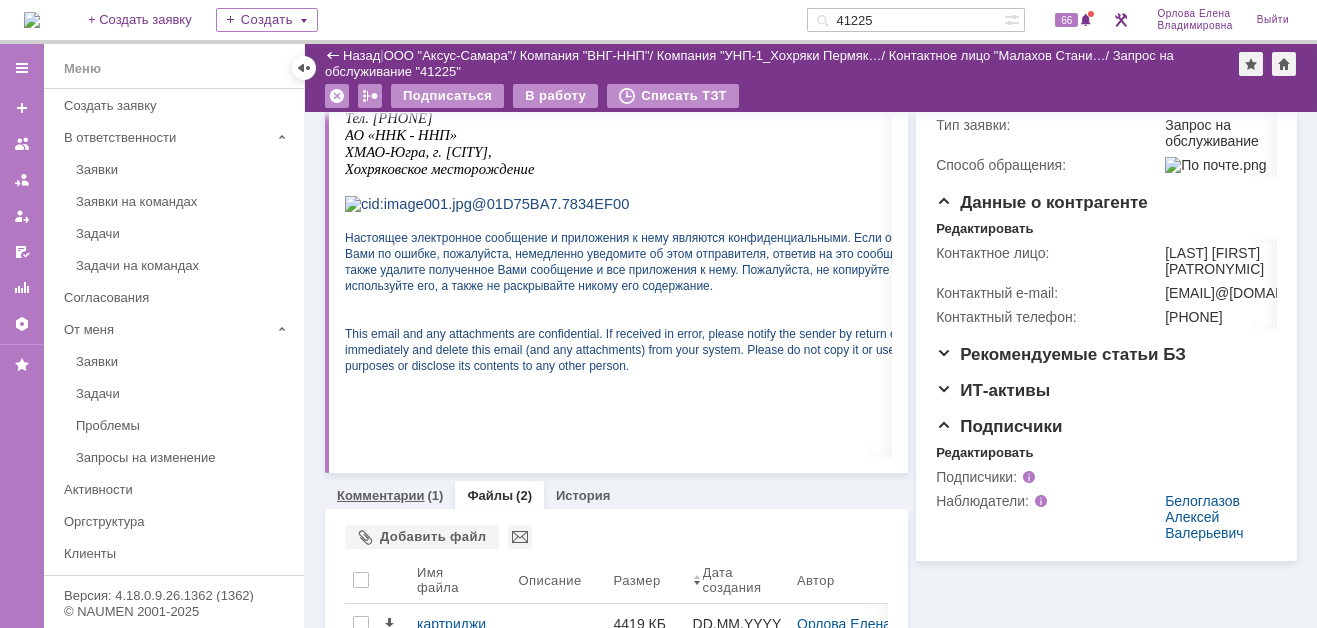 click on "Комментарии" at bounding box center (381, 495) 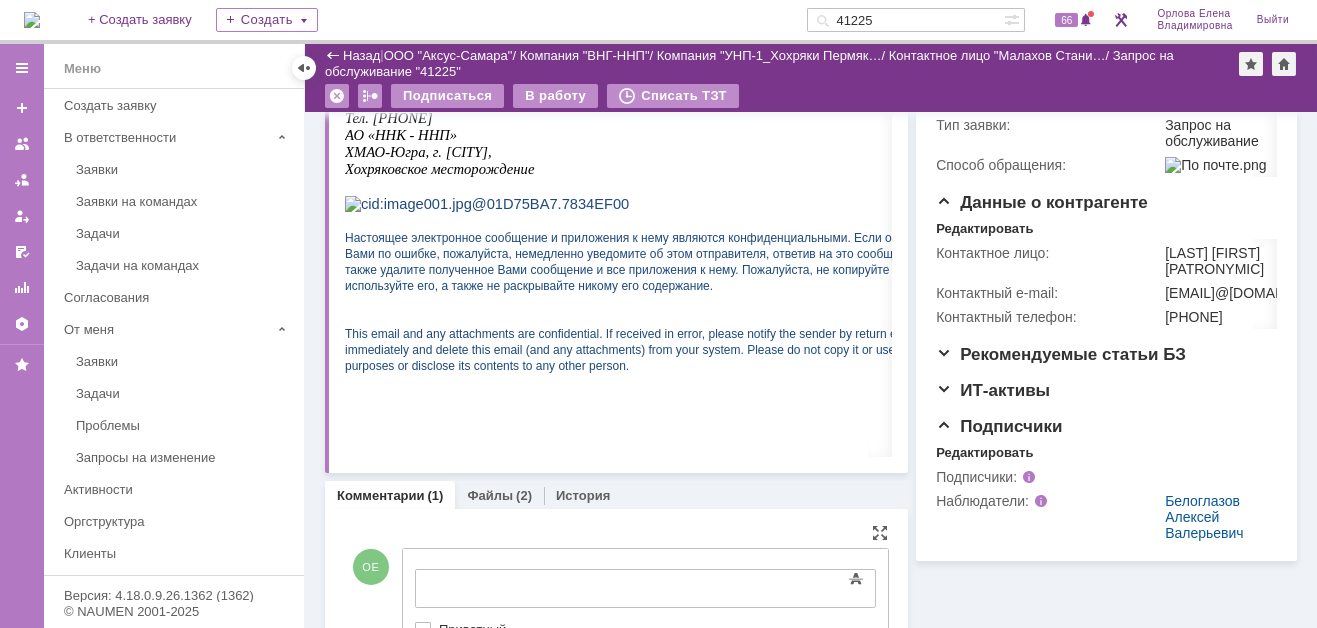 scroll, scrollTop: 0, scrollLeft: 0, axis: both 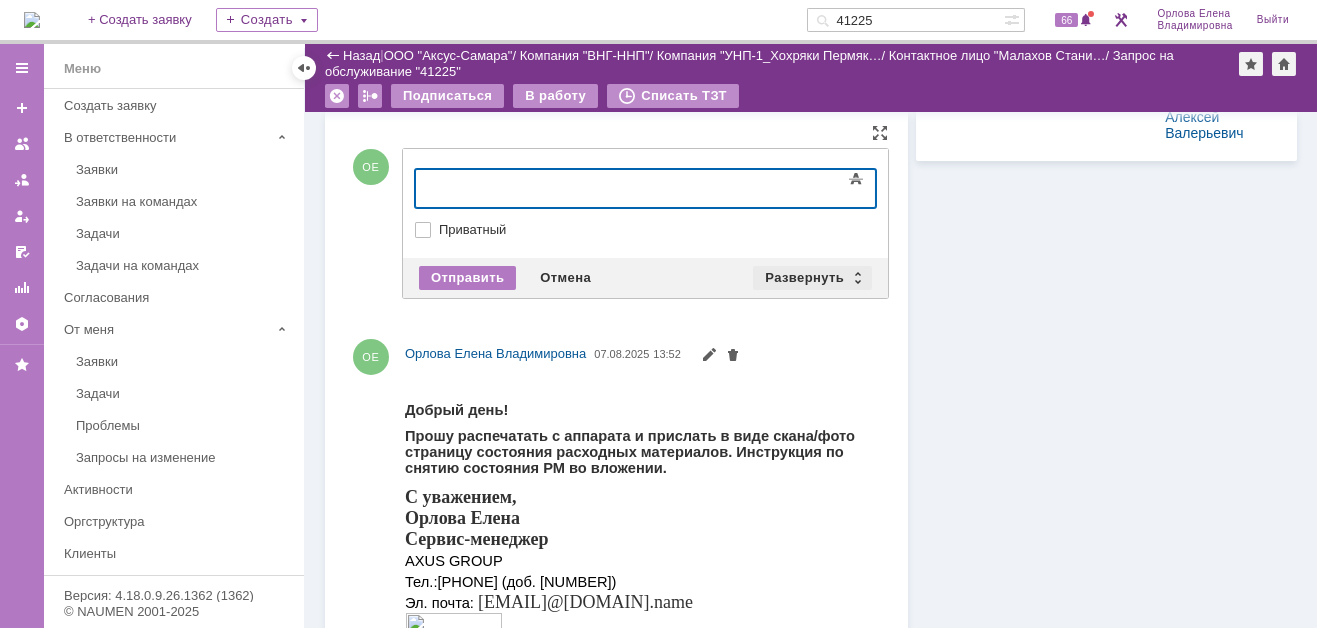click on "Развернуть" at bounding box center [812, 278] 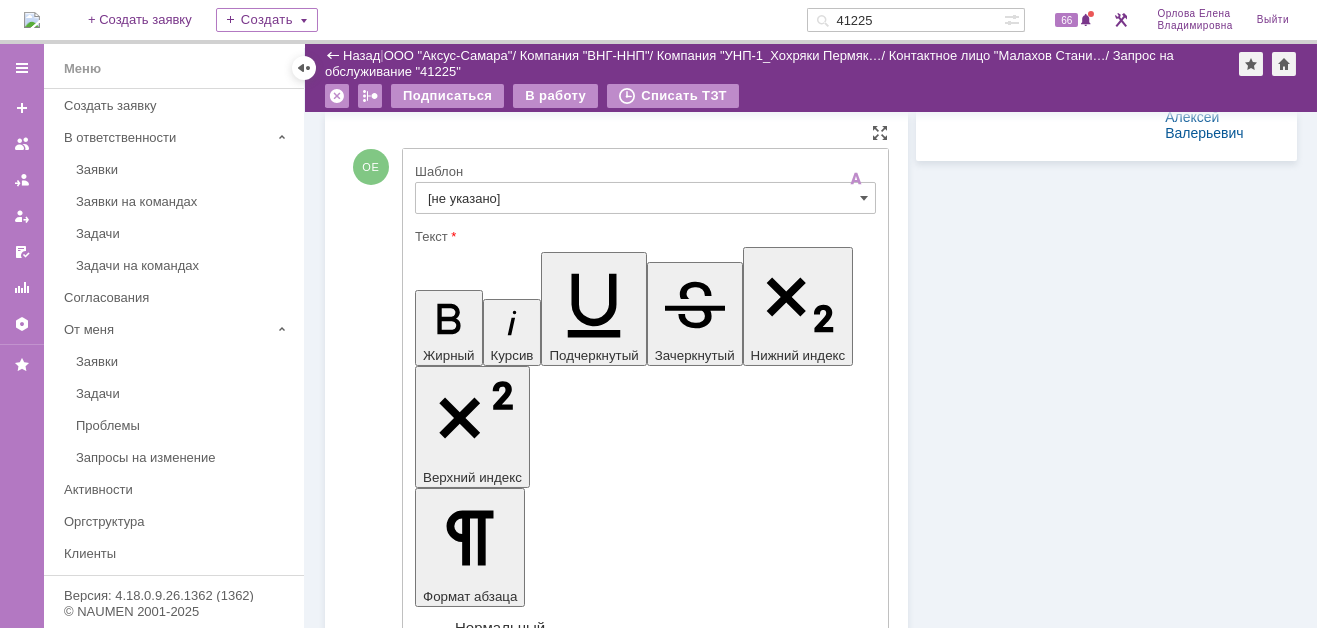 scroll, scrollTop: 0, scrollLeft: 0, axis: both 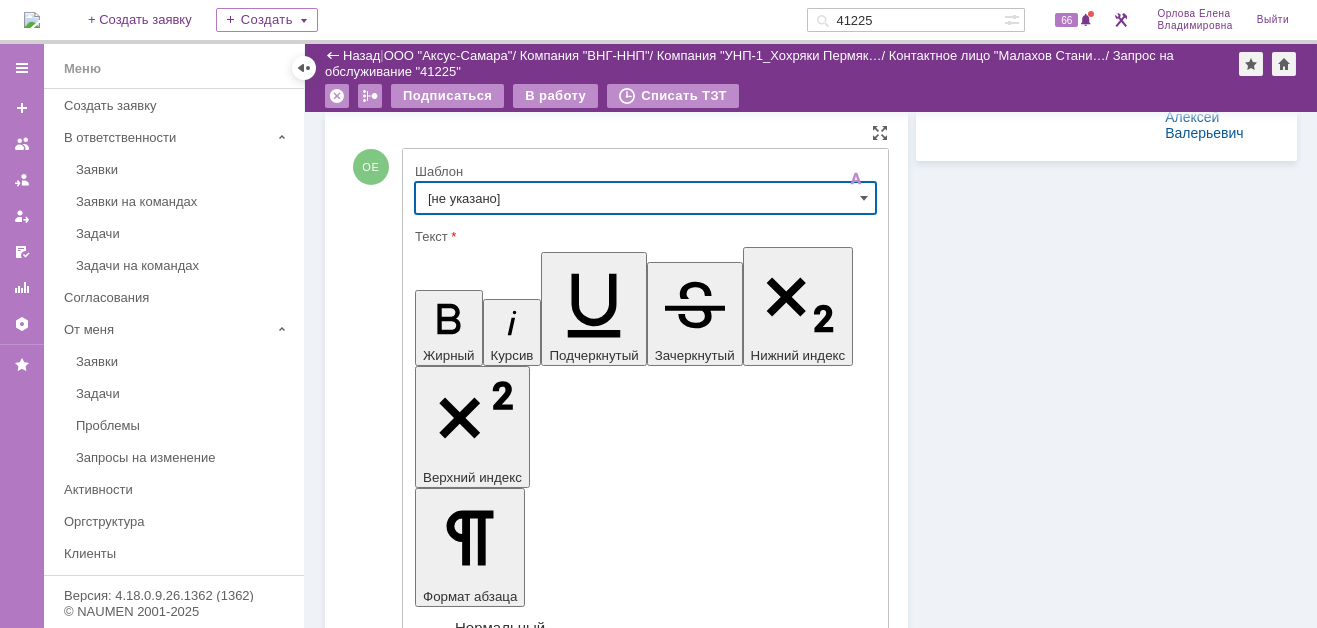 click on "[не указано]" at bounding box center (645, 198) 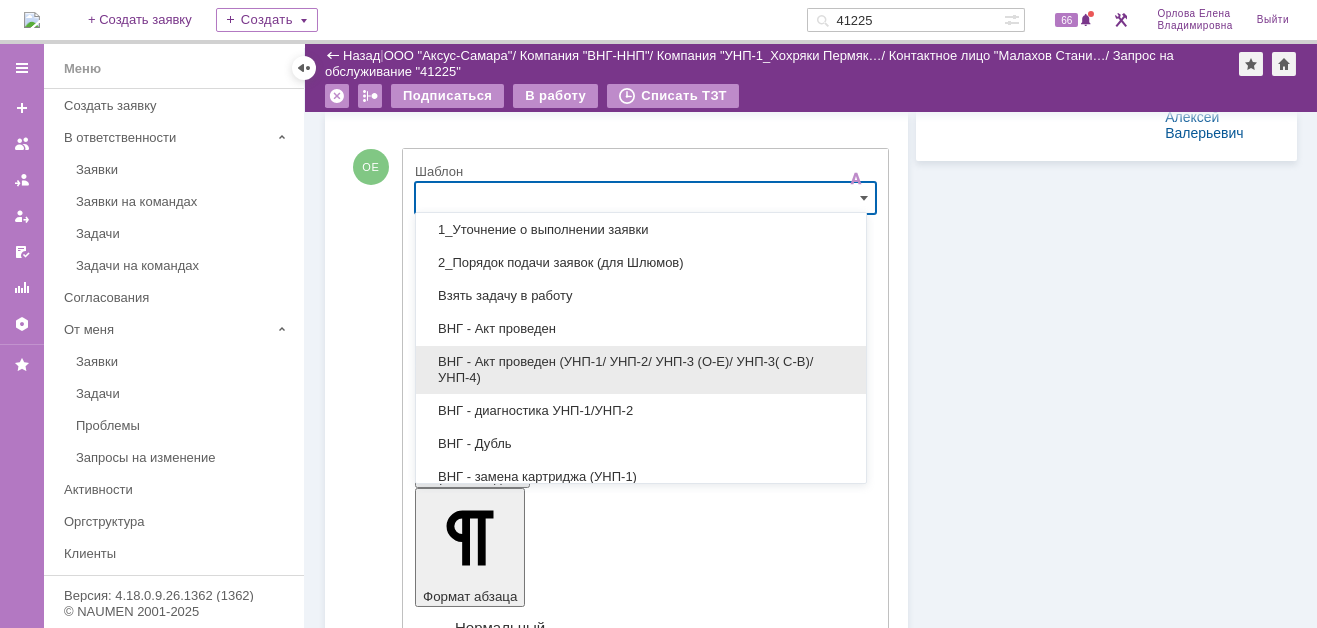 scroll, scrollTop: 100, scrollLeft: 0, axis: vertical 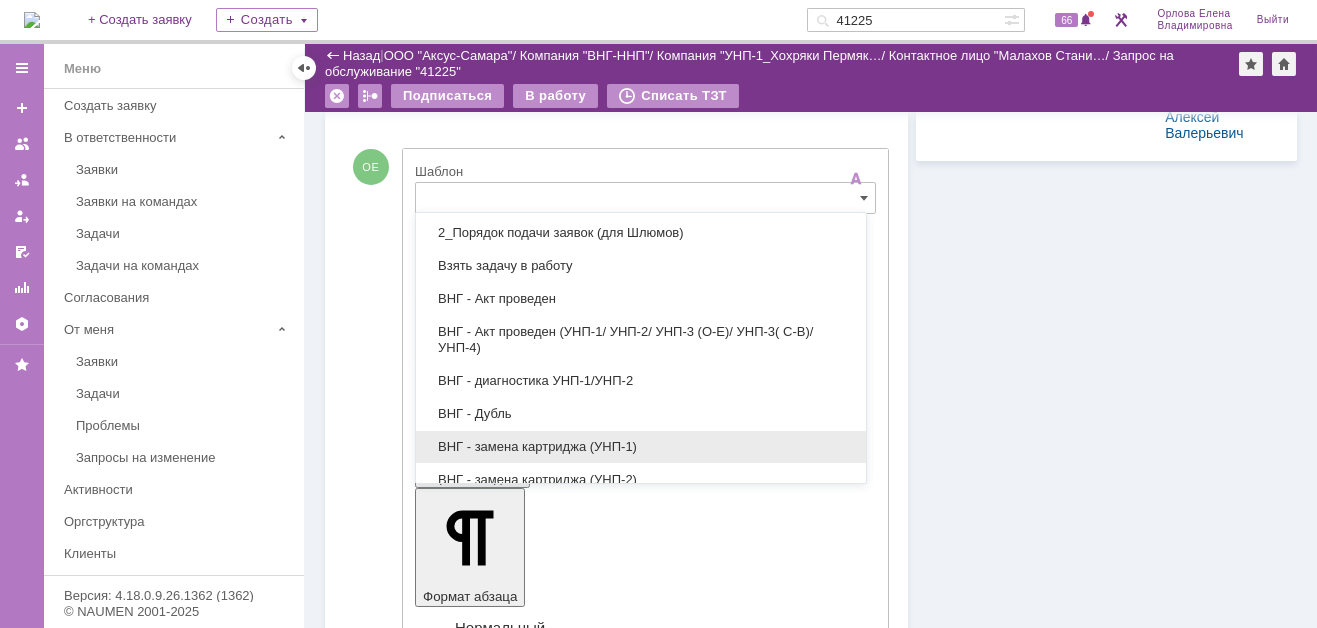 click on "ВНГ - замена картриджа (УНП-1)" at bounding box center [641, 447] 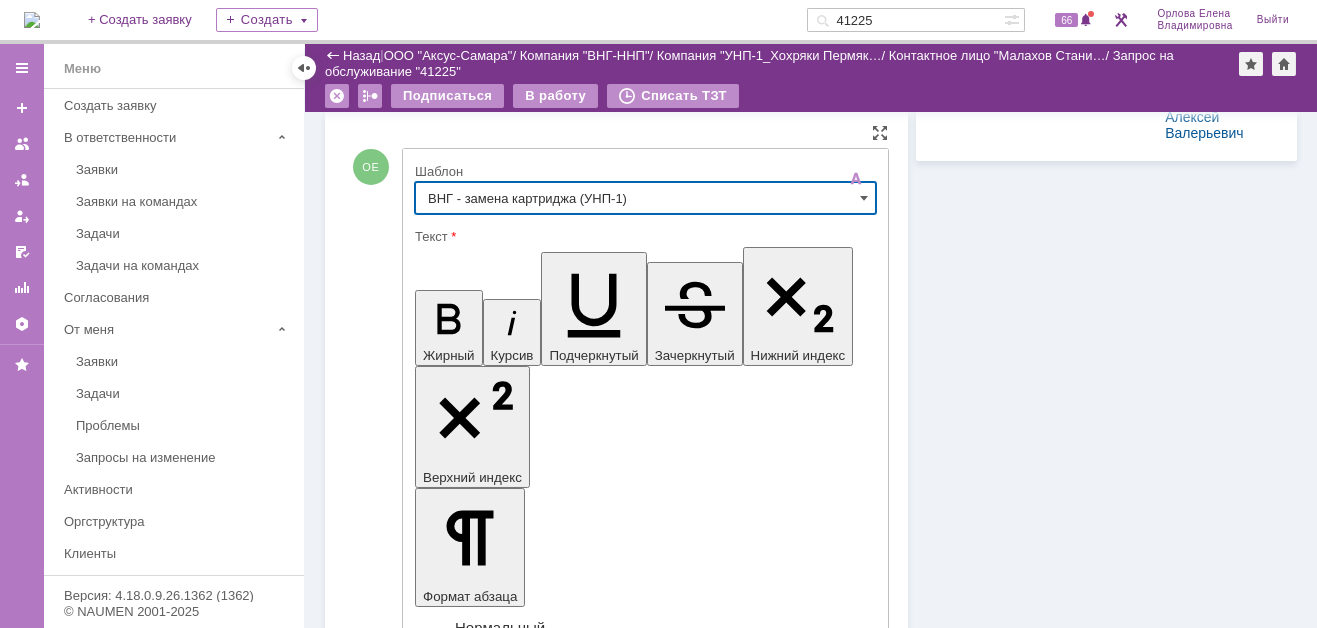 type on "ВНГ - замена картриджа (УНП-1)" 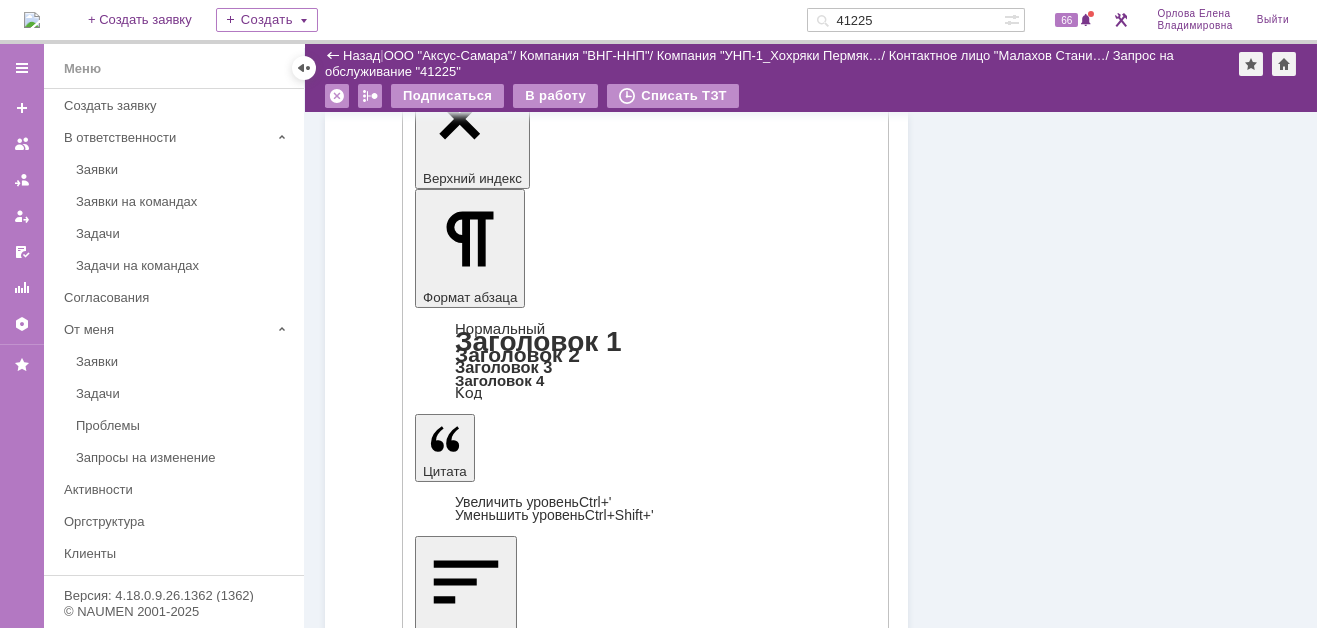 click on "Отправить" at bounding box center (467, 4482) 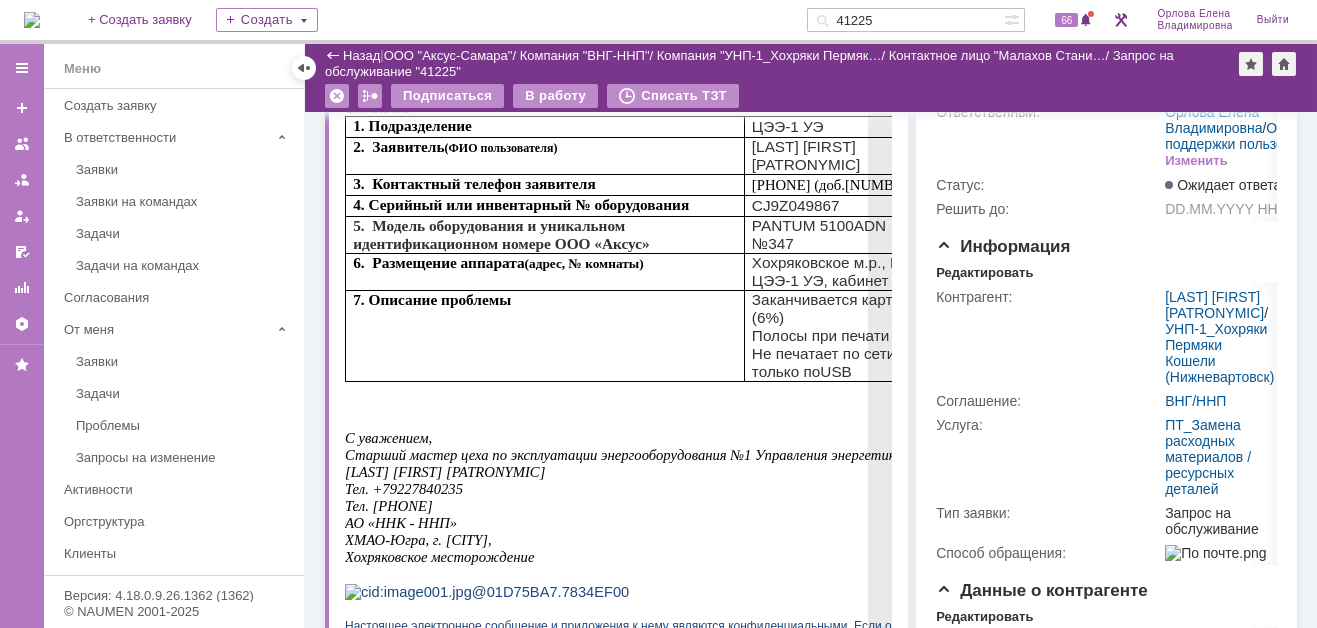 scroll, scrollTop: 0, scrollLeft: 0, axis: both 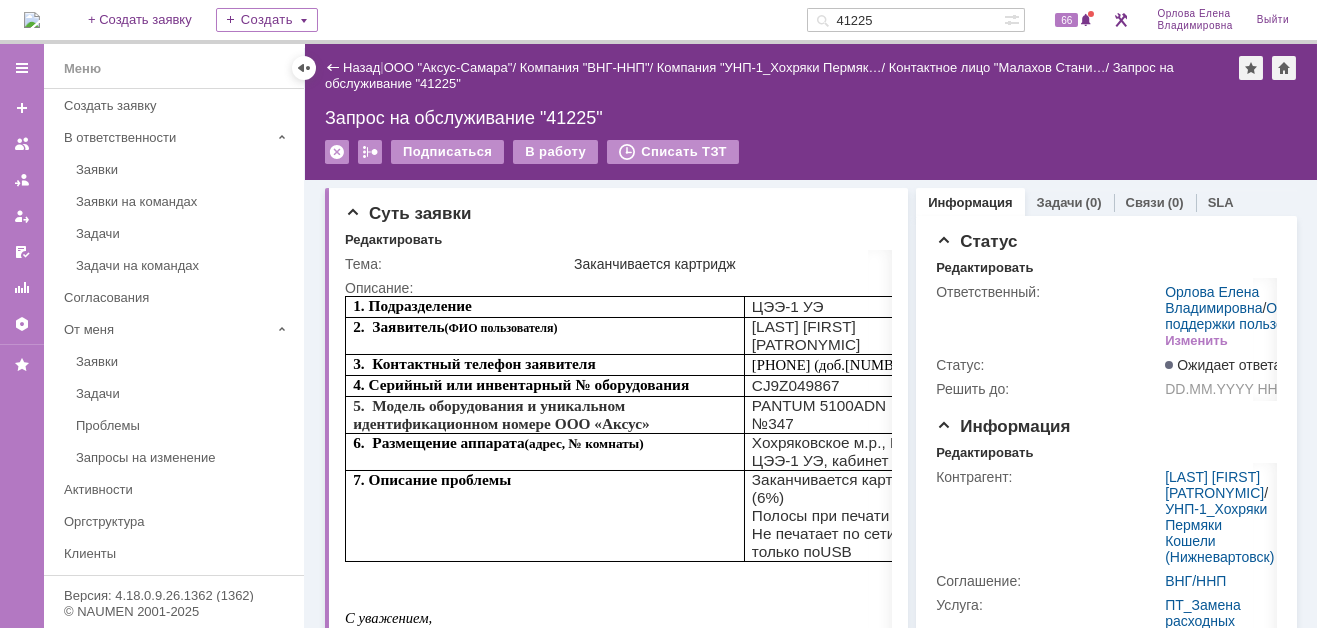 click on "41225" at bounding box center (905, 20) 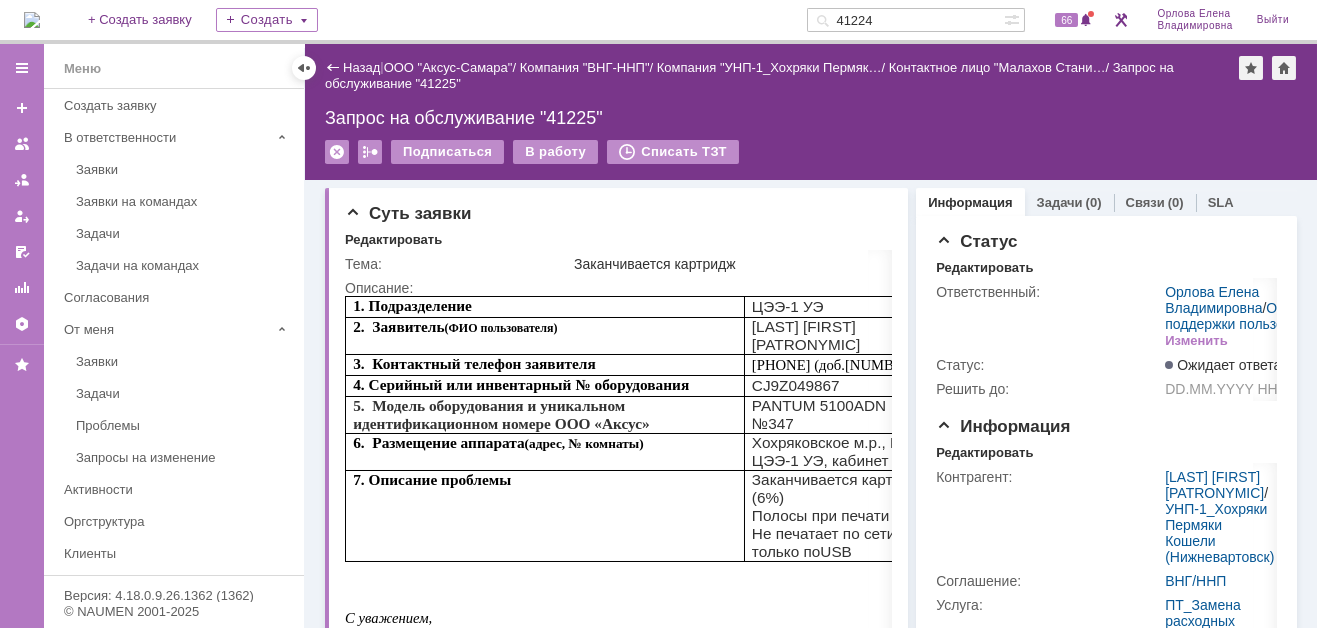 type on "41224" 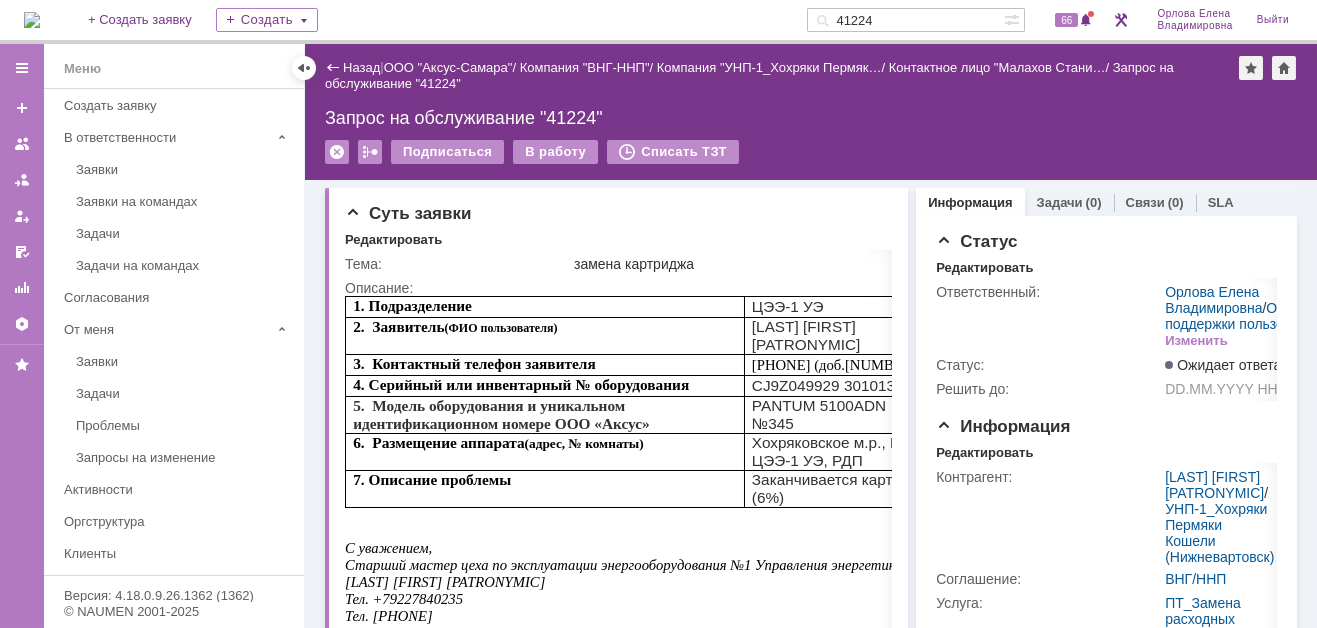 scroll, scrollTop: 0, scrollLeft: 0, axis: both 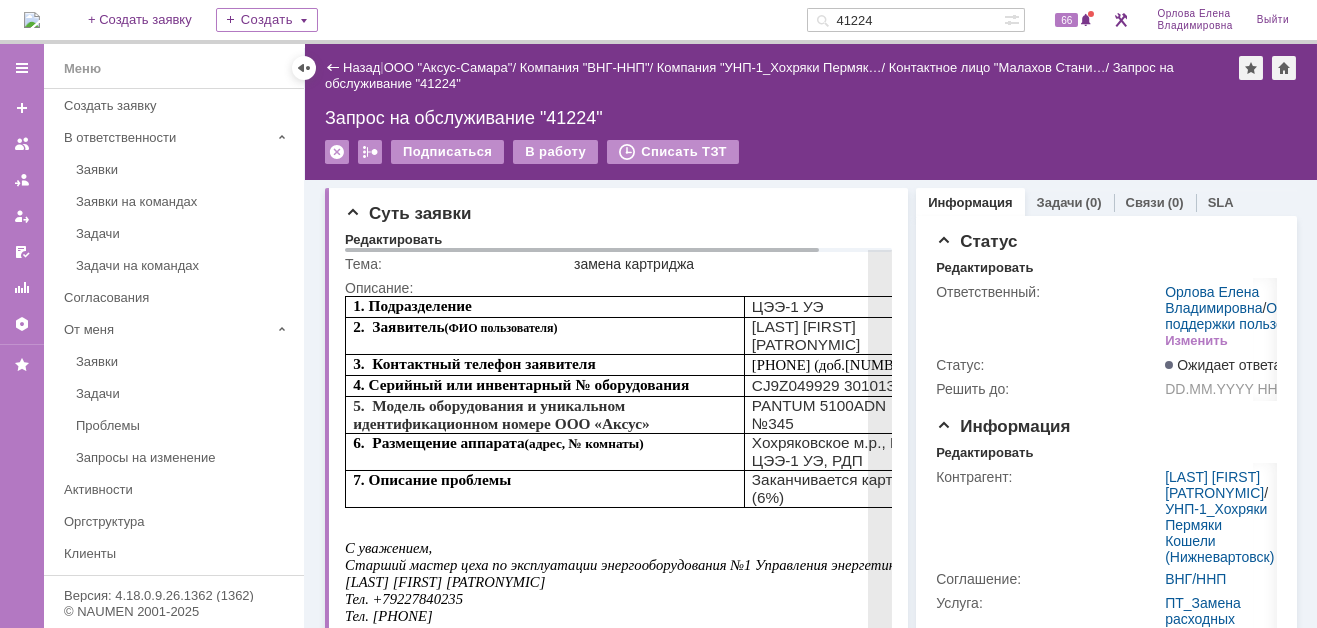 drag, startPoint x: 348, startPoint y: 573, endPoint x: 592, endPoint y: 567, distance: 244.07376 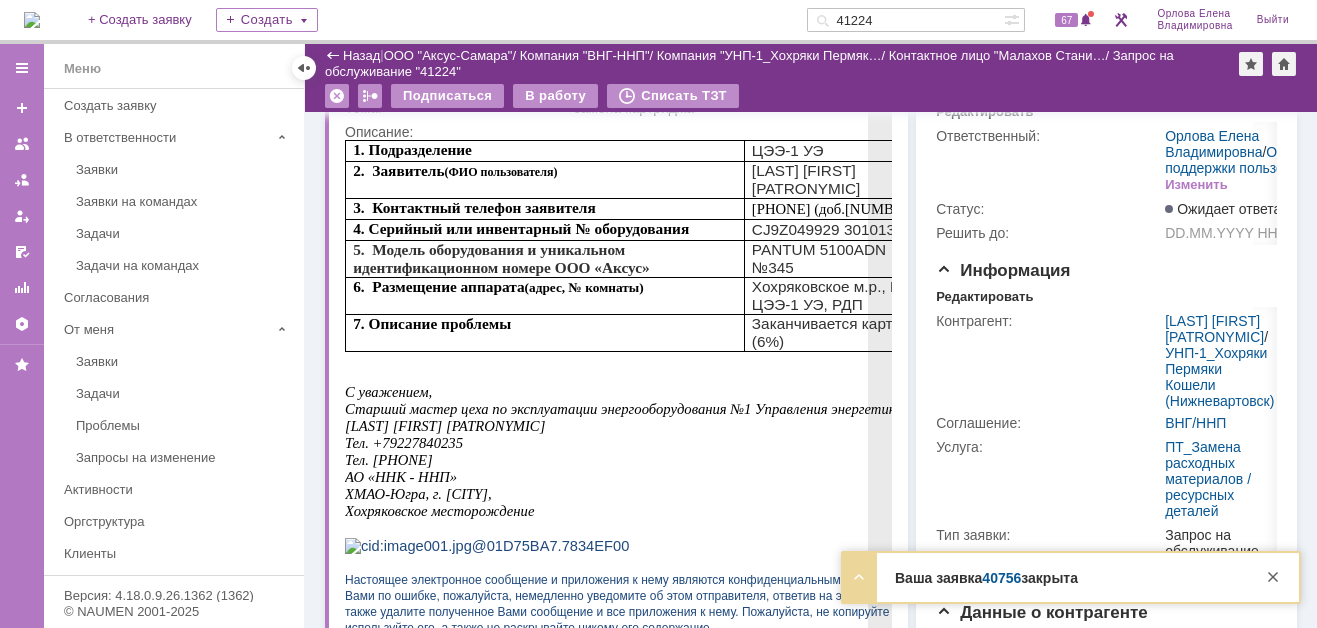 scroll, scrollTop: 0, scrollLeft: 0, axis: both 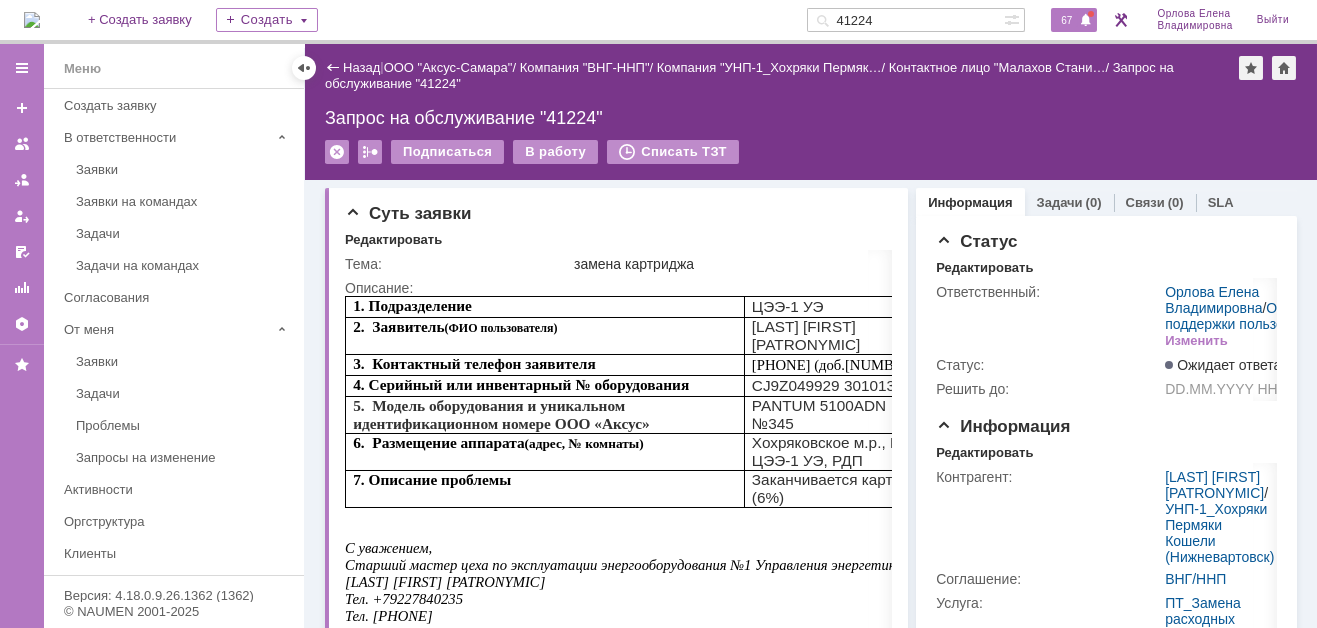 click on "67" at bounding box center [1074, 20] 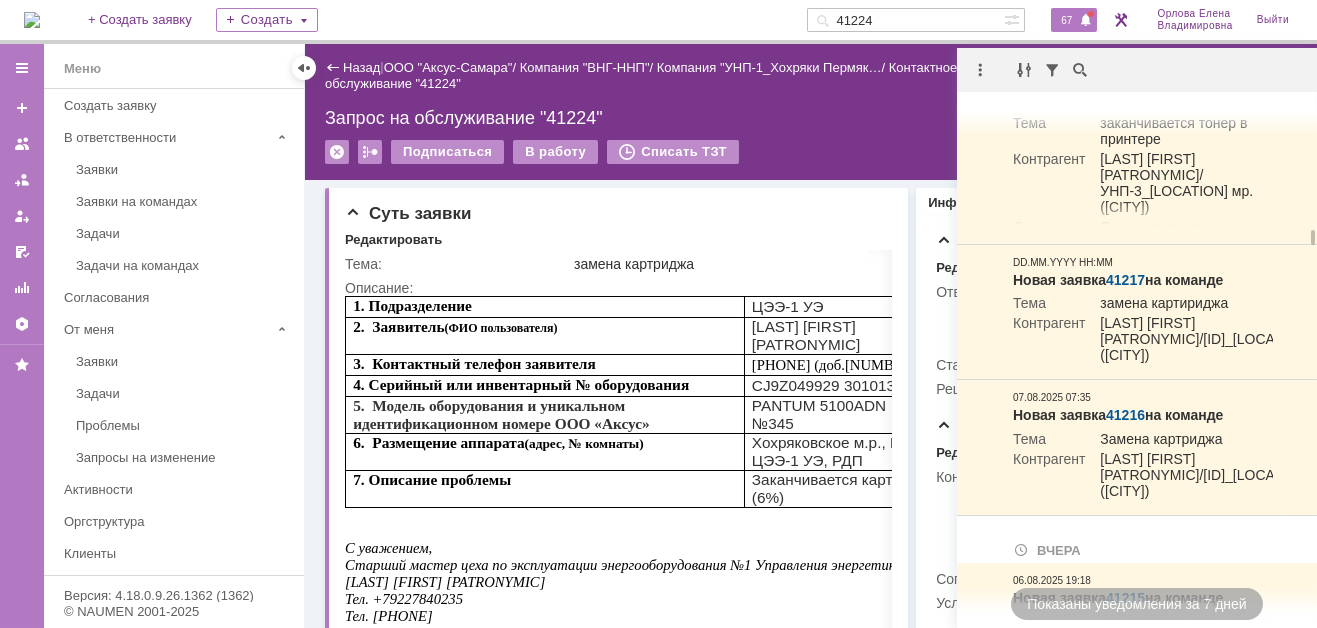 scroll, scrollTop: 3997, scrollLeft: 0, axis: vertical 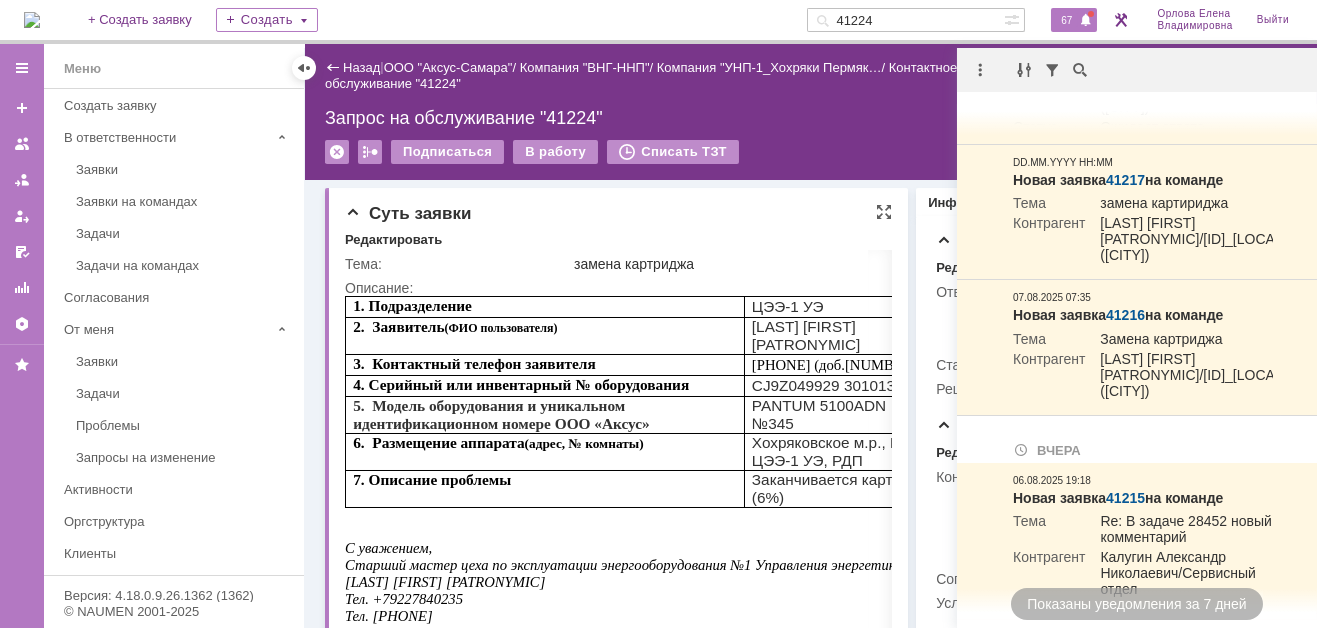 click on "Суть заявки Редактировать Тема: замена картриджа Описание:" at bounding box center (616, 578) 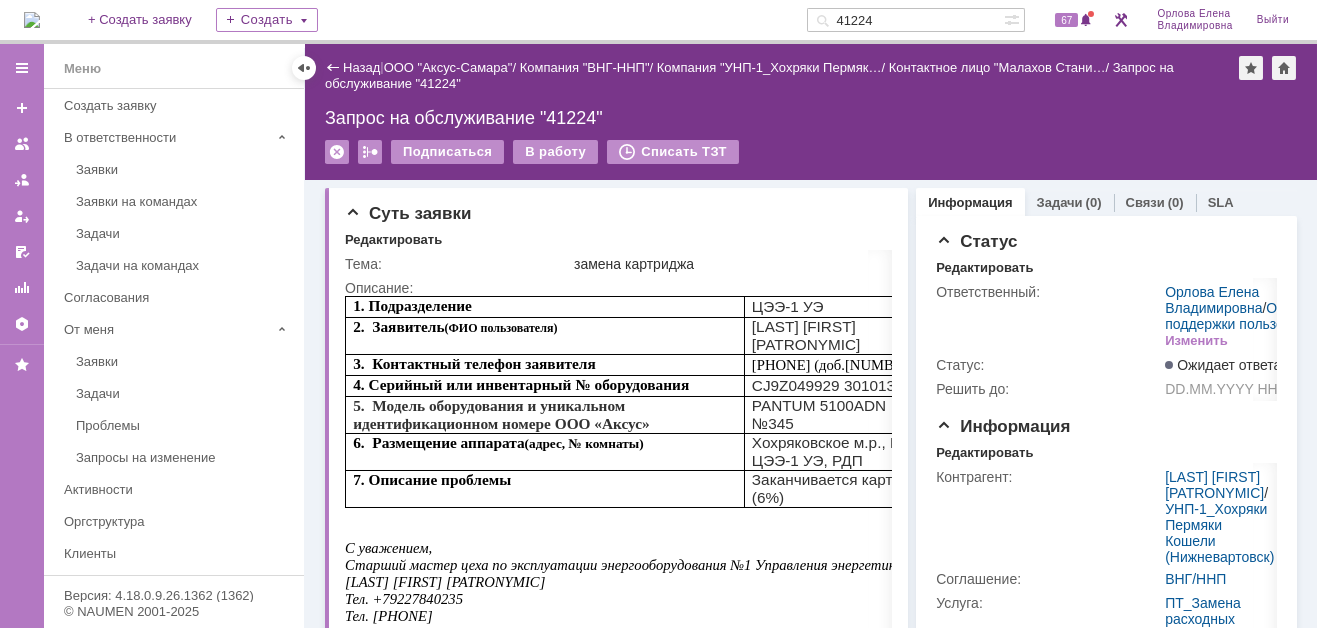 click at bounding box center [32, 20] 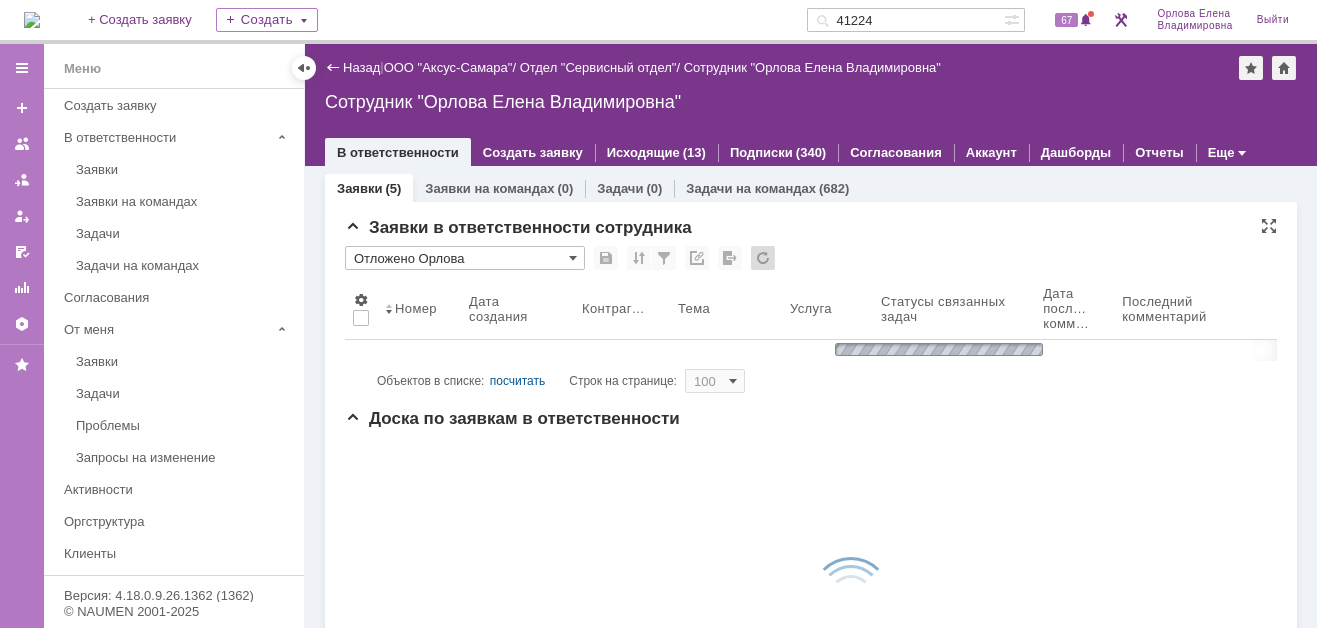 scroll, scrollTop: 0, scrollLeft: 0, axis: both 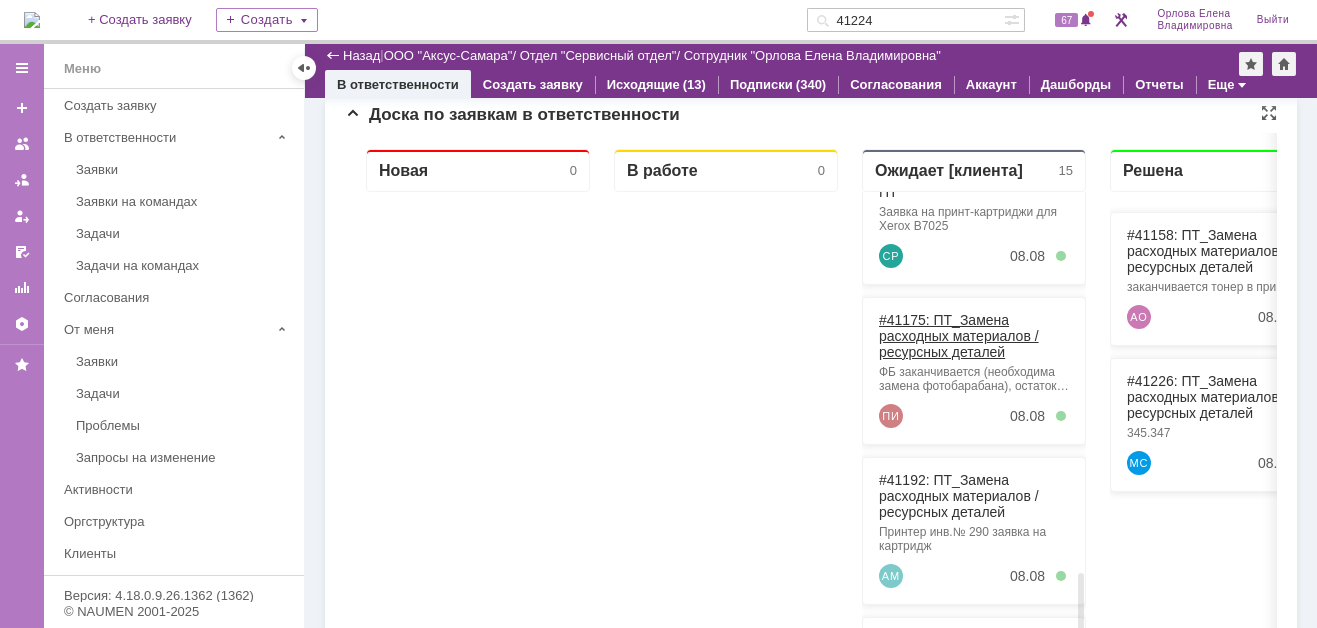 click on "#41175: ПТ_Замена расходных материалов / ресурсных деталей" at bounding box center (959, 336) 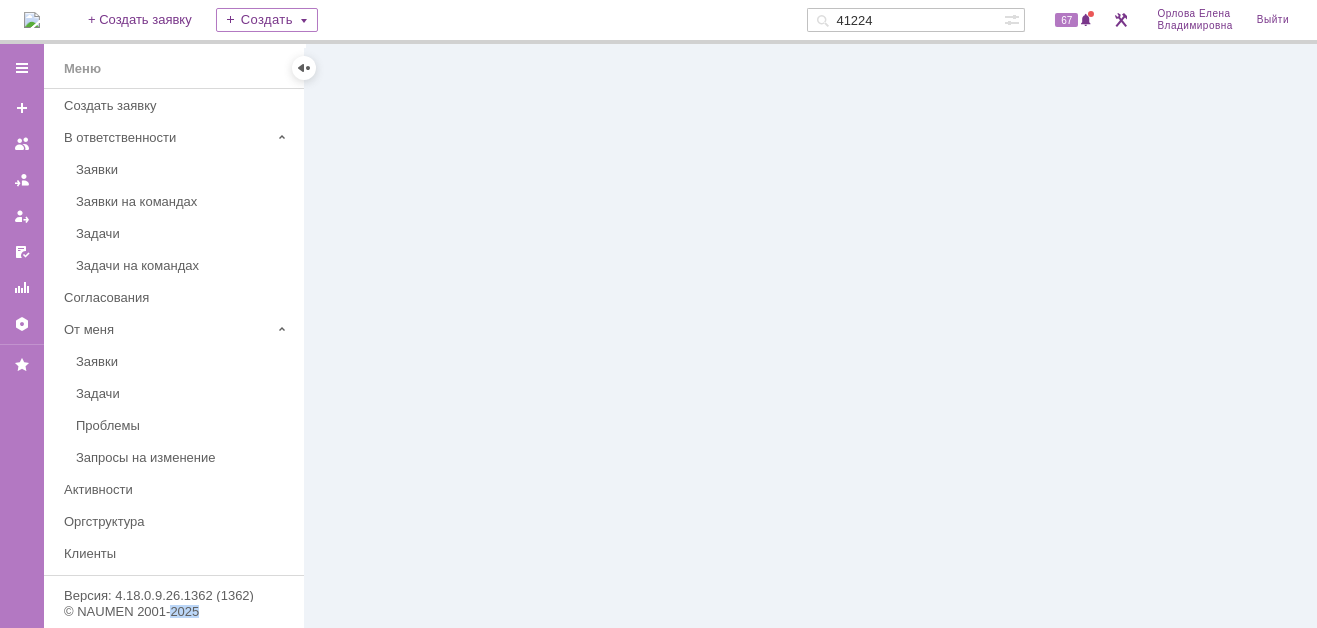 click at bounding box center (811, 336) 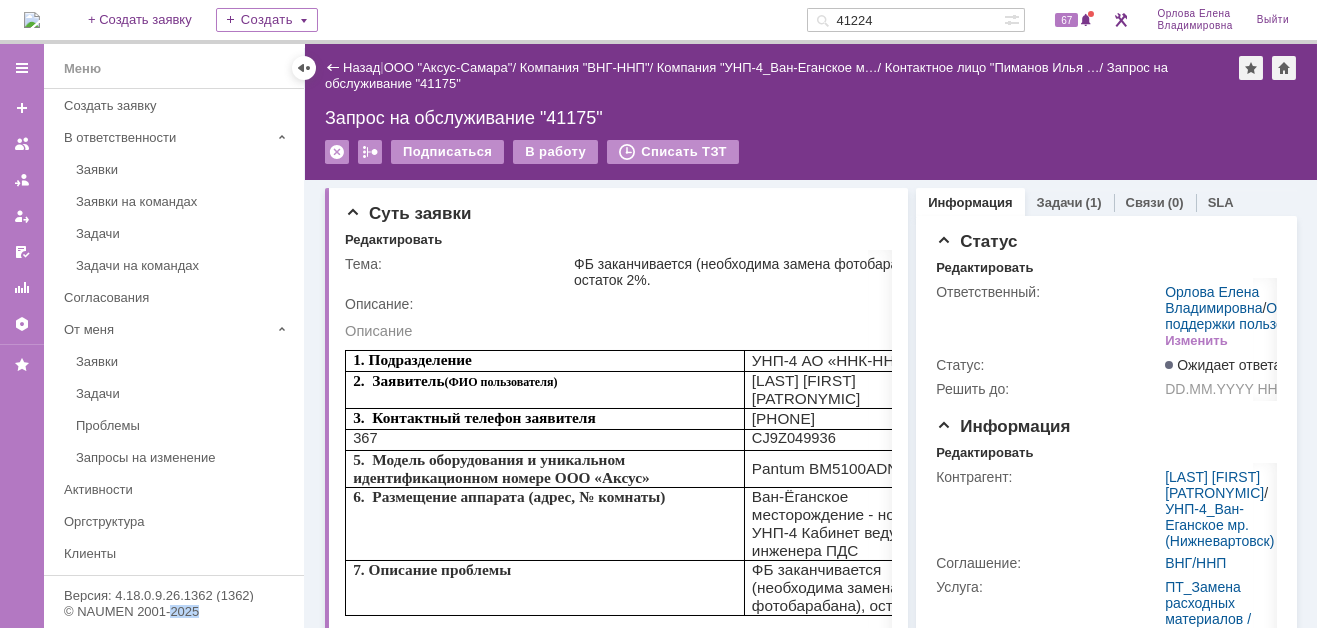 scroll, scrollTop: 0, scrollLeft: 0, axis: both 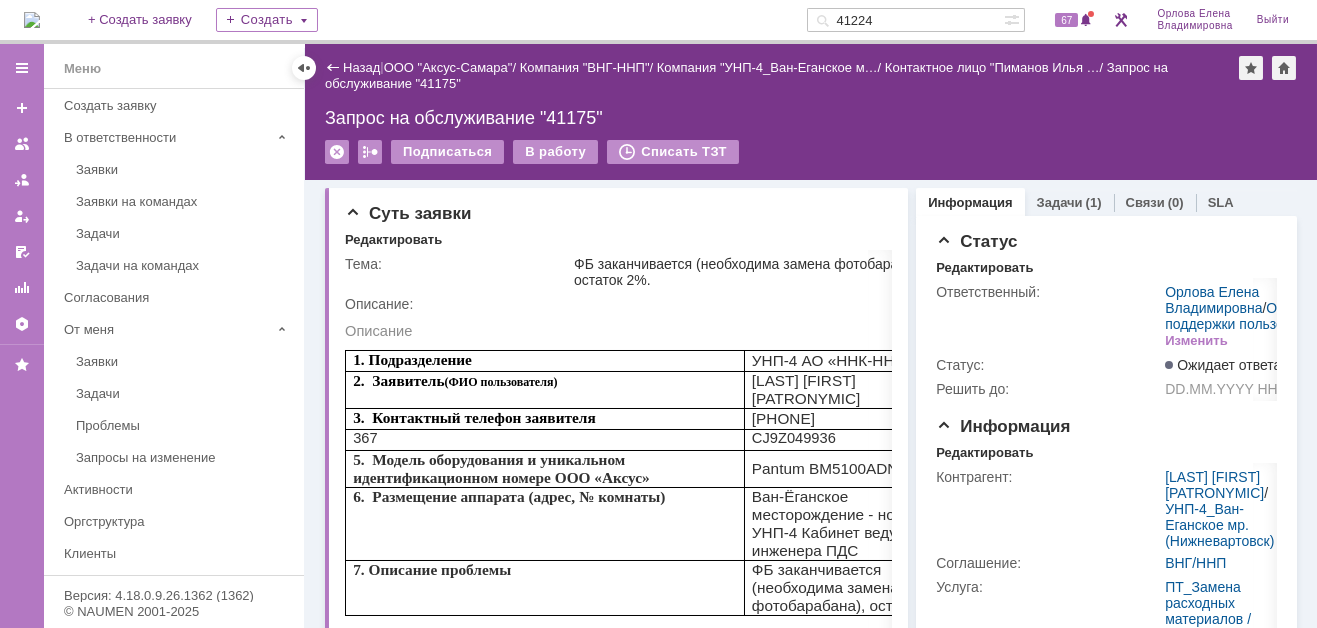 click on "Назад" at bounding box center (352, 67) 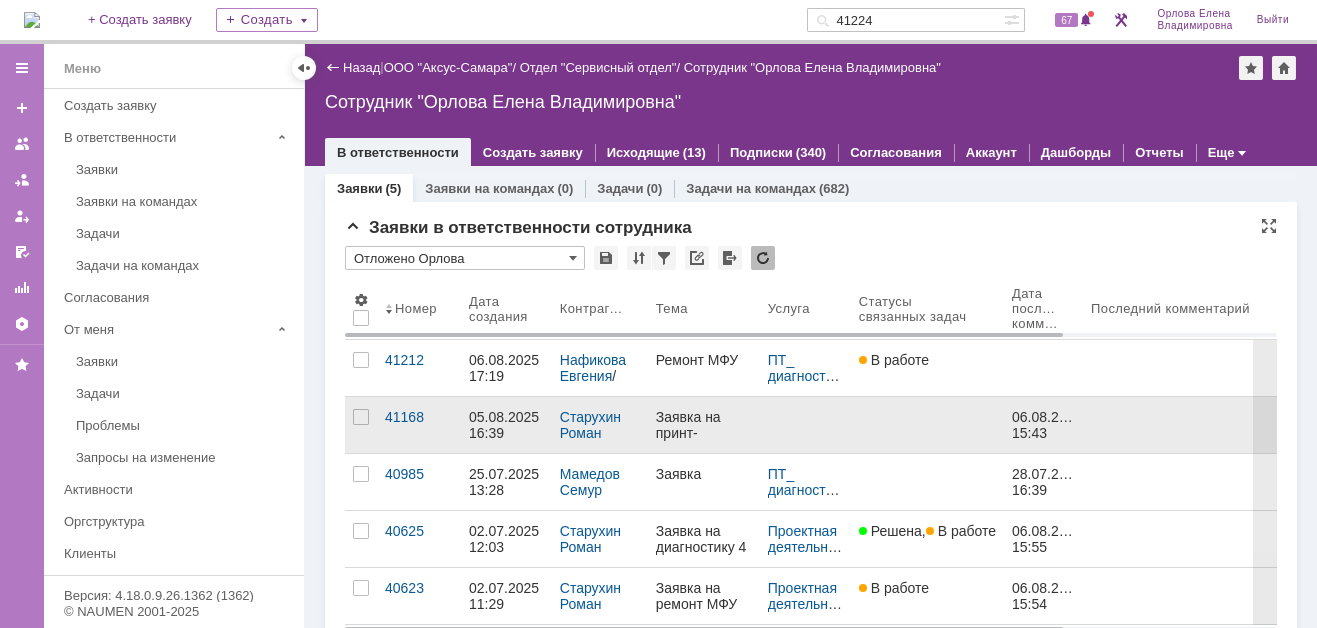 scroll, scrollTop: 0, scrollLeft: 0, axis: both 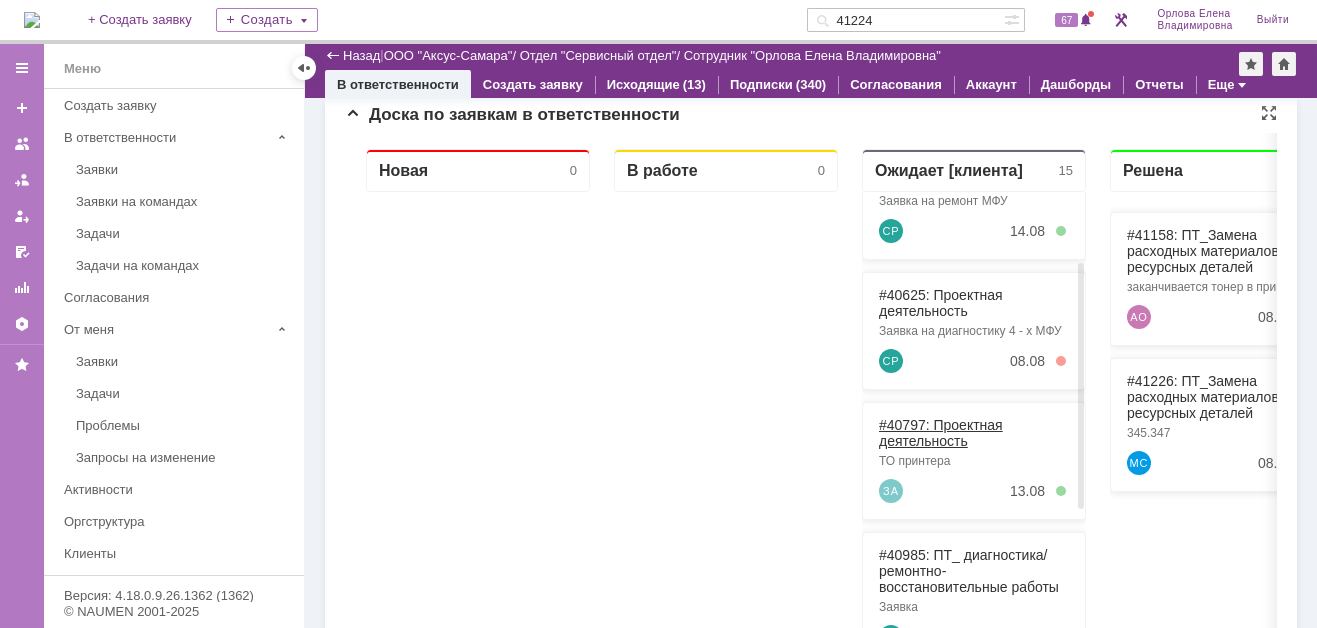 click on "#40797: Проектная деятельность" at bounding box center (941, 433) 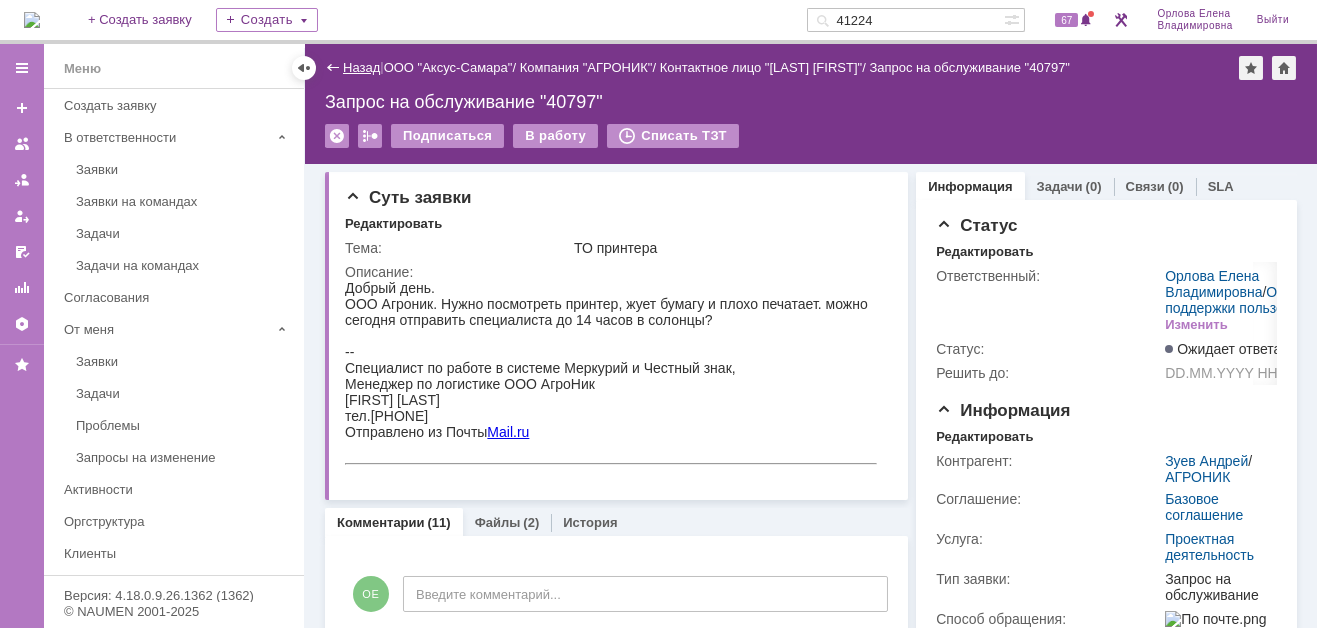 scroll, scrollTop: 0, scrollLeft: 0, axis: both 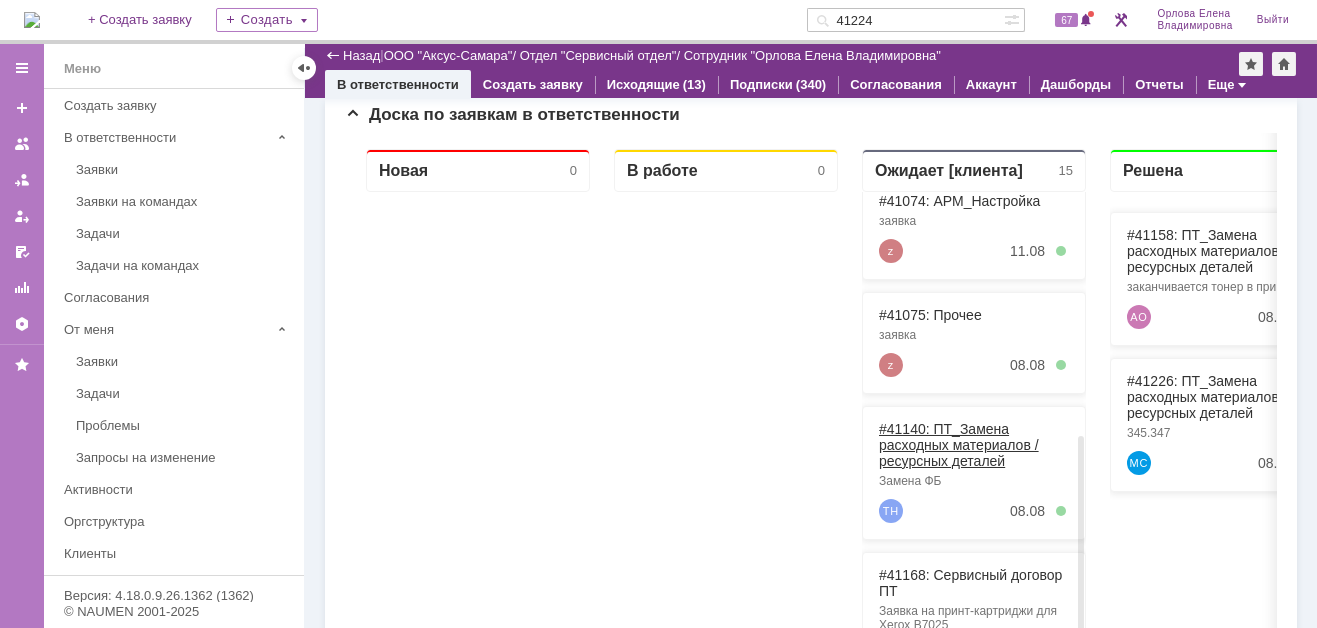 click on "#41140: ПТ_Замена расходных материалов / ресурсных деталей" at bounding box center [959, 445] 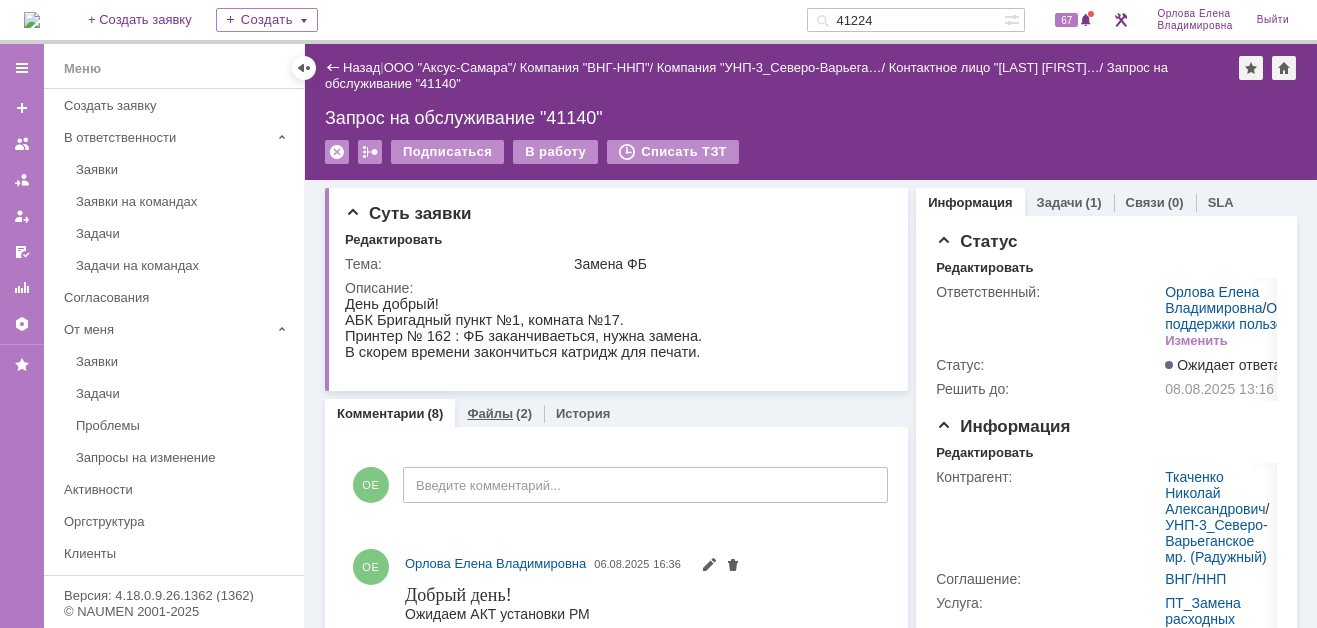 click on "Файлы" at bounding box center (490, 413) 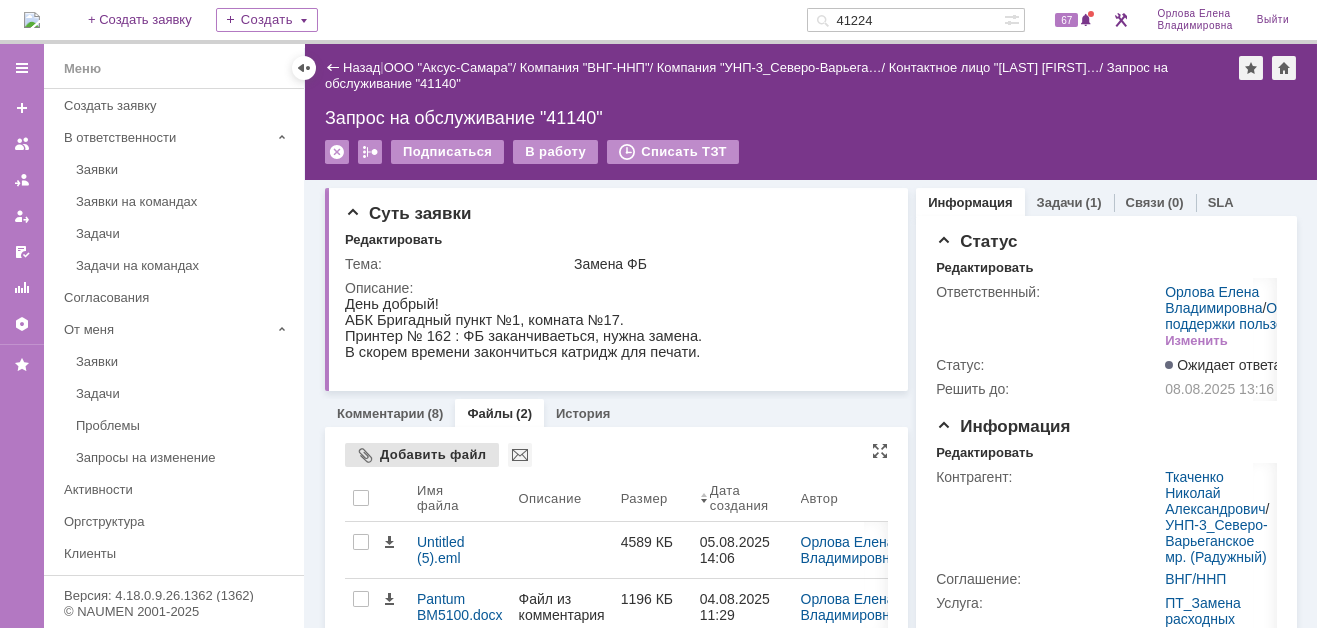click on "Добавить файл" at bounding box center (422, 455) 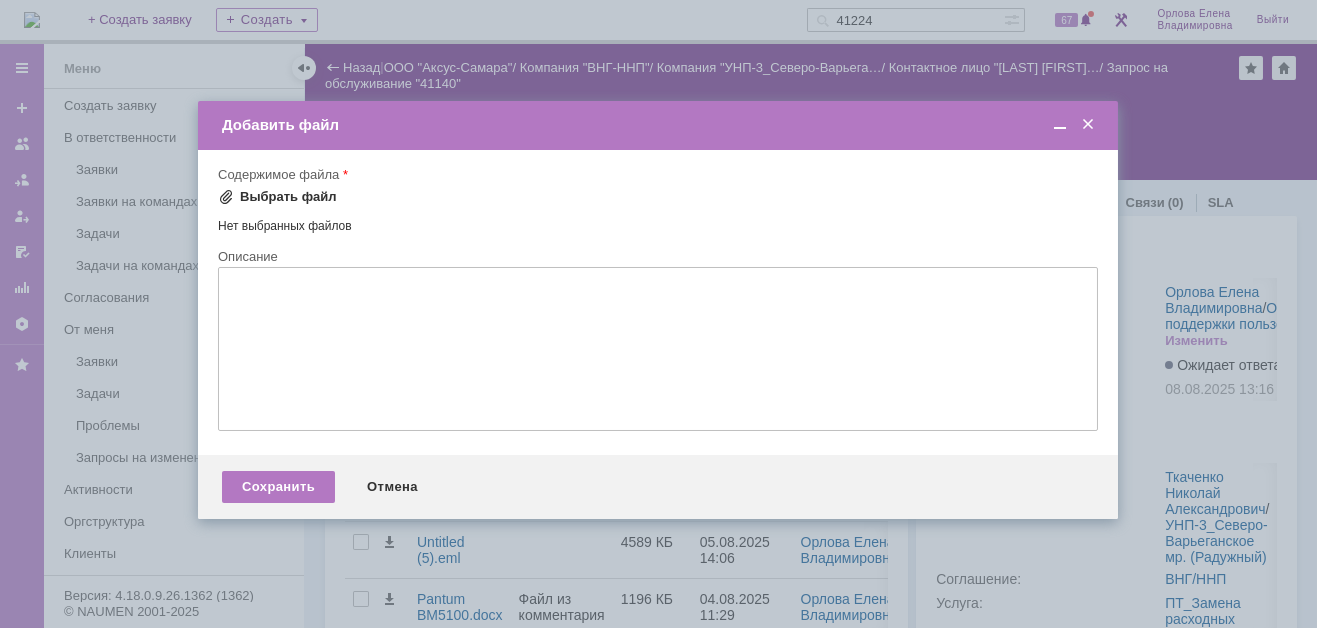 click on "Выбрать файл" at bounding box center [288, 197] 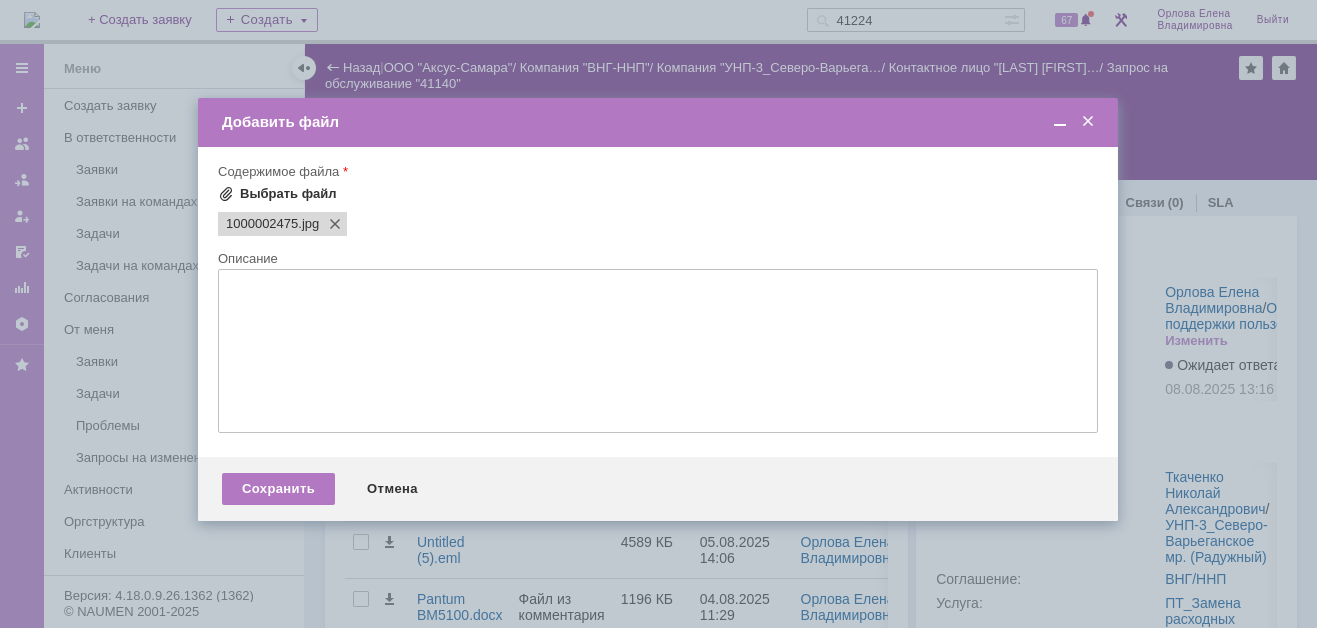 click at bounding box center (226, 194) 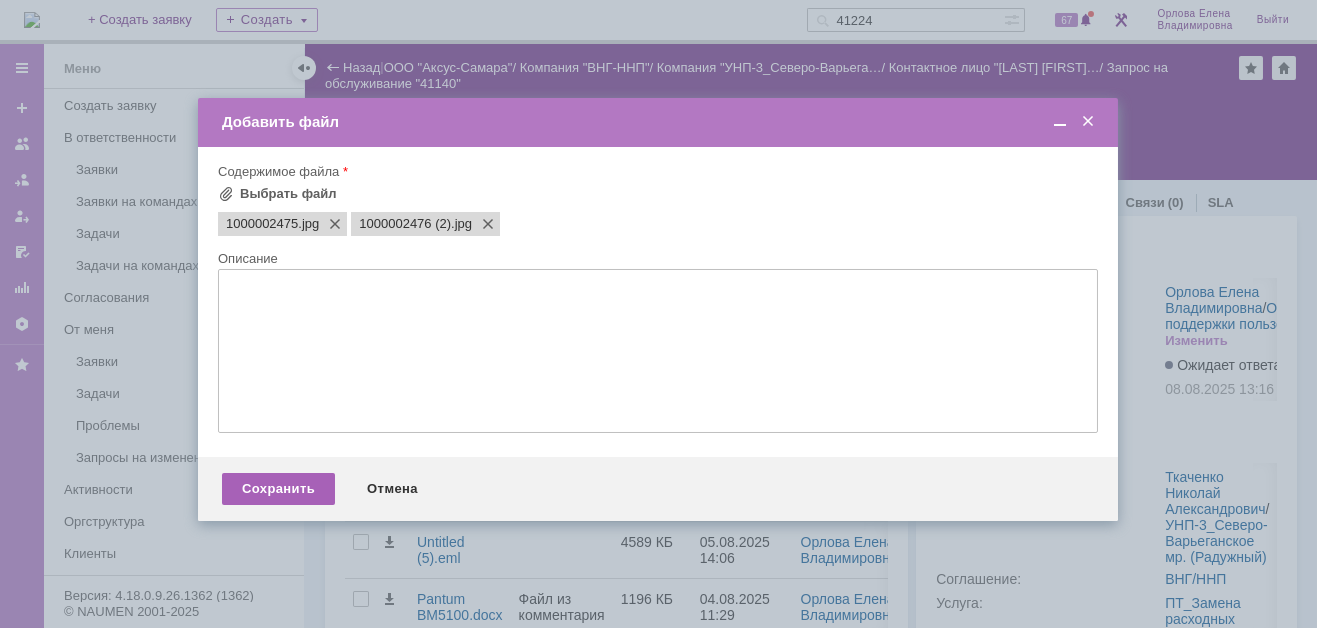 click on "Сохранить" at bounding box center (278, 489) 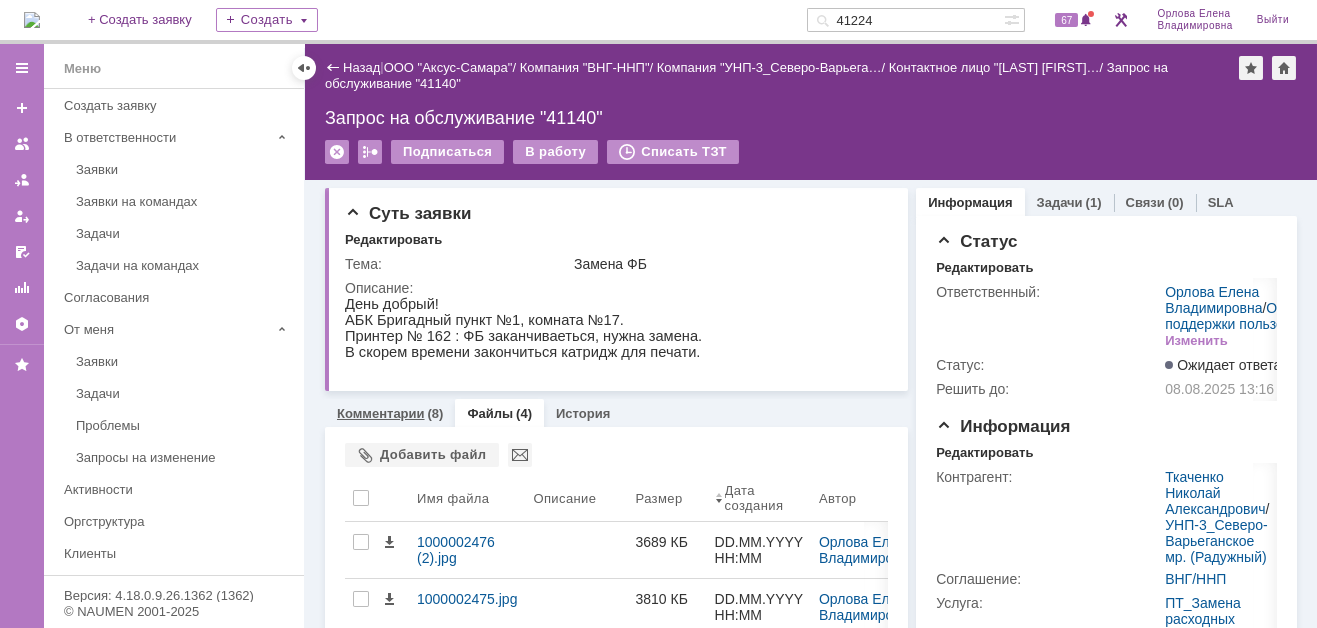 click on "Комментарии" at bounding box center (381, 413) 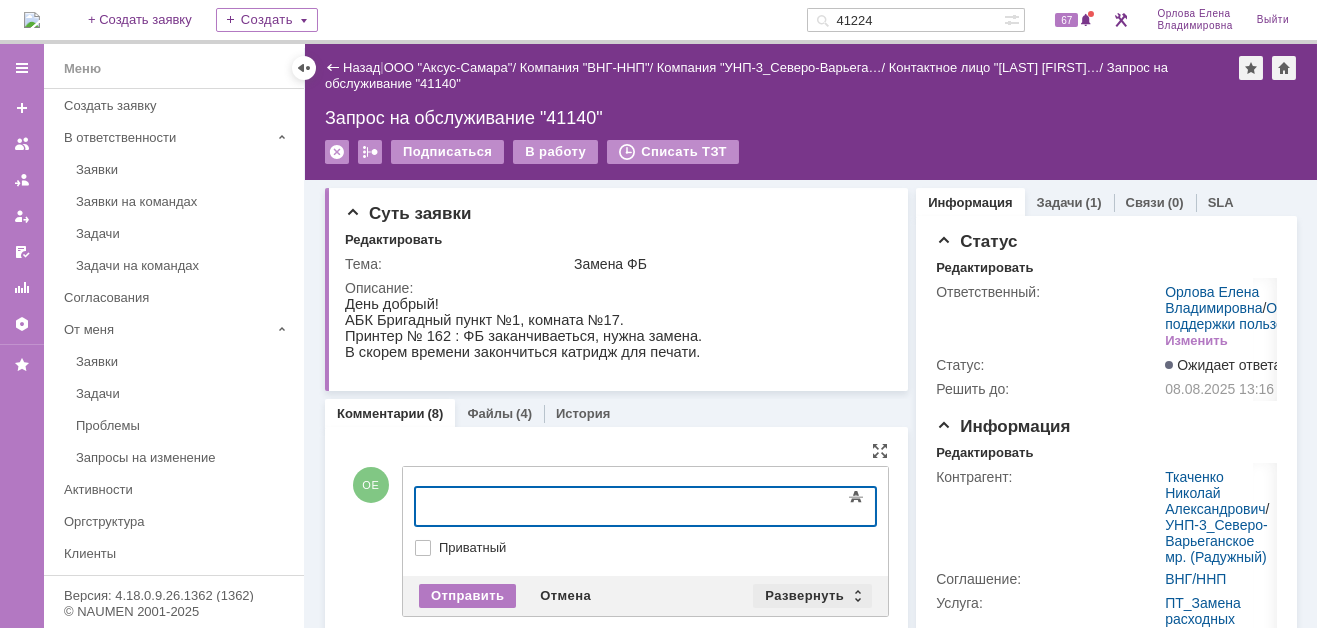 click on "Развернуть" at bounding box center [812, 596] 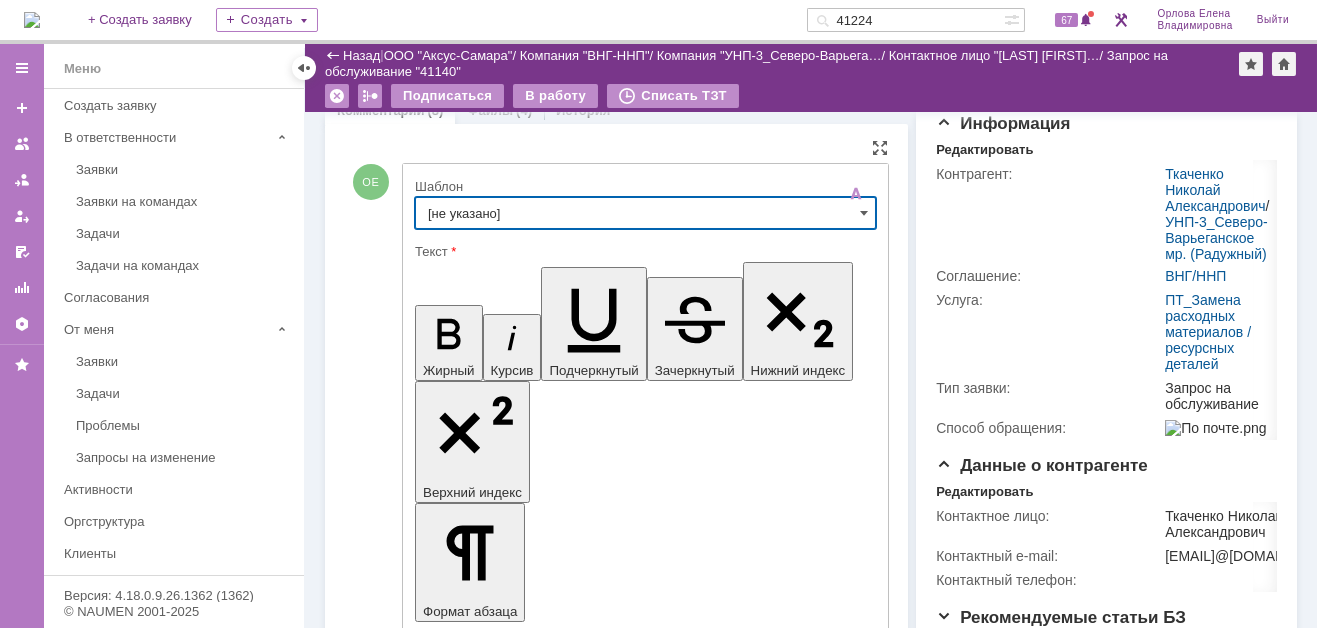 click on "[не указано]" at bounding box center (645, 213) 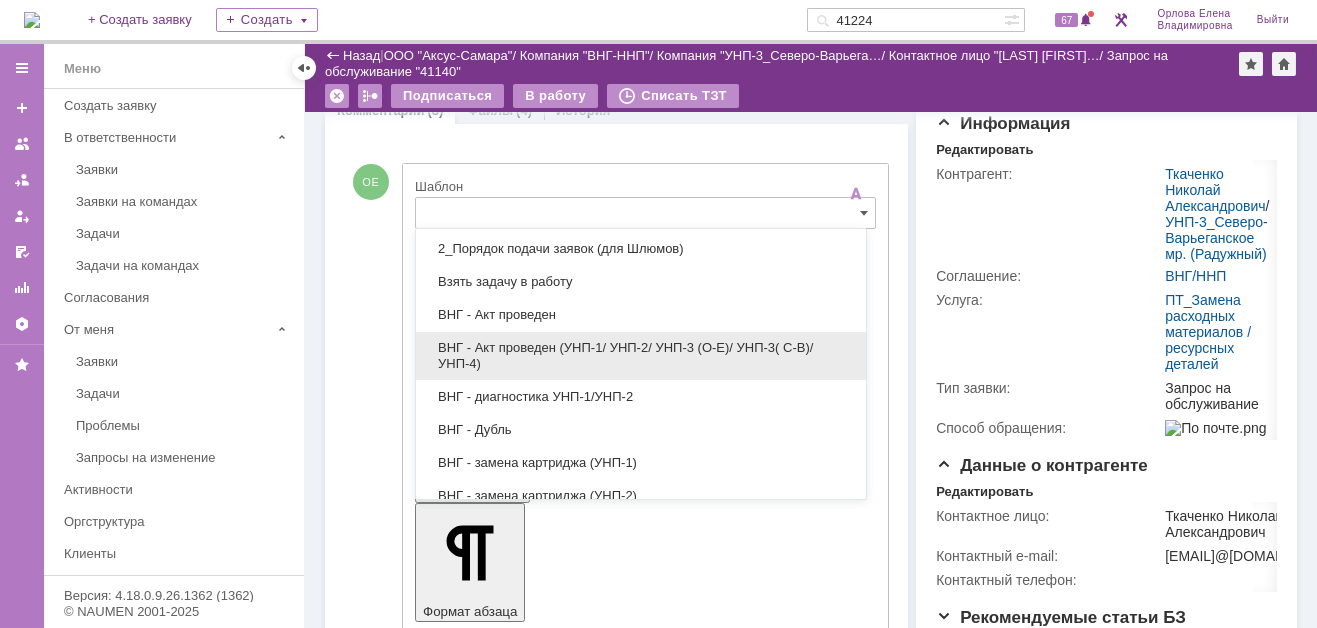 click on "ВНГ - Акт проведен (УНП-1/ УНП-2/ УНП-3 (О-Е)/ УНП-3( С-В)/УНП-4)" at bounding box center [641, 356] 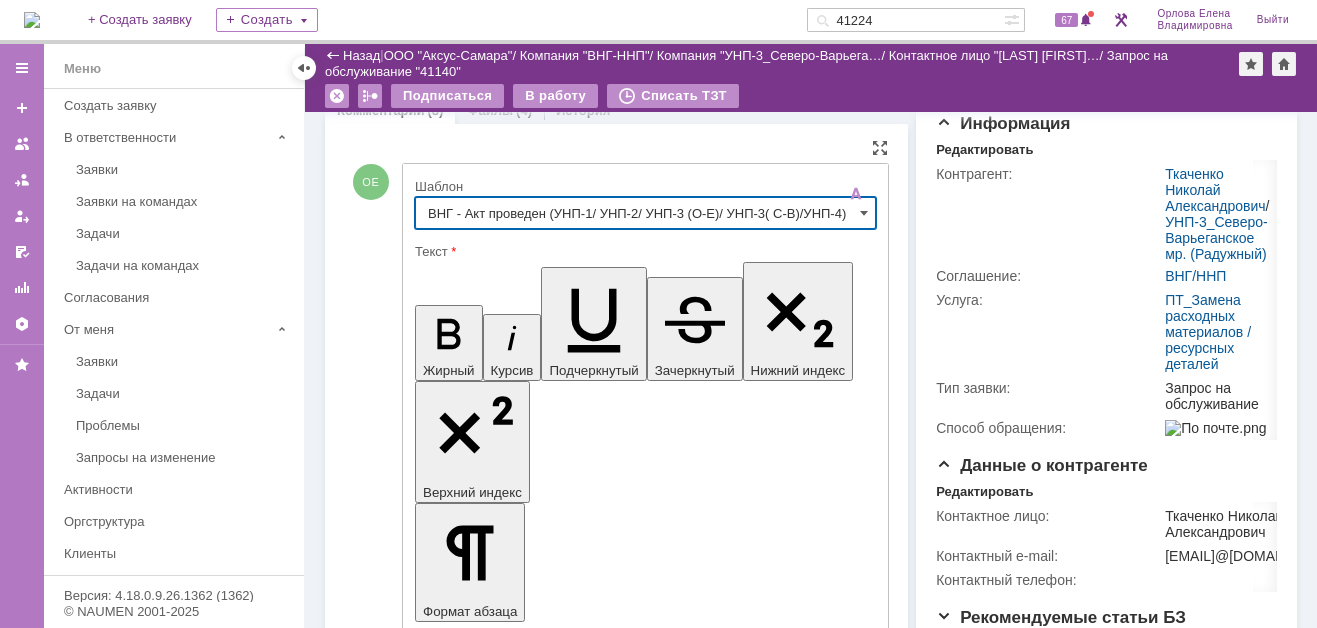 type on "ВНГ - Акт проведен (УНП-1/ УНП-2/ УНП-3 (О-Е)/ УНП-3( С-В)/УНП-4)" 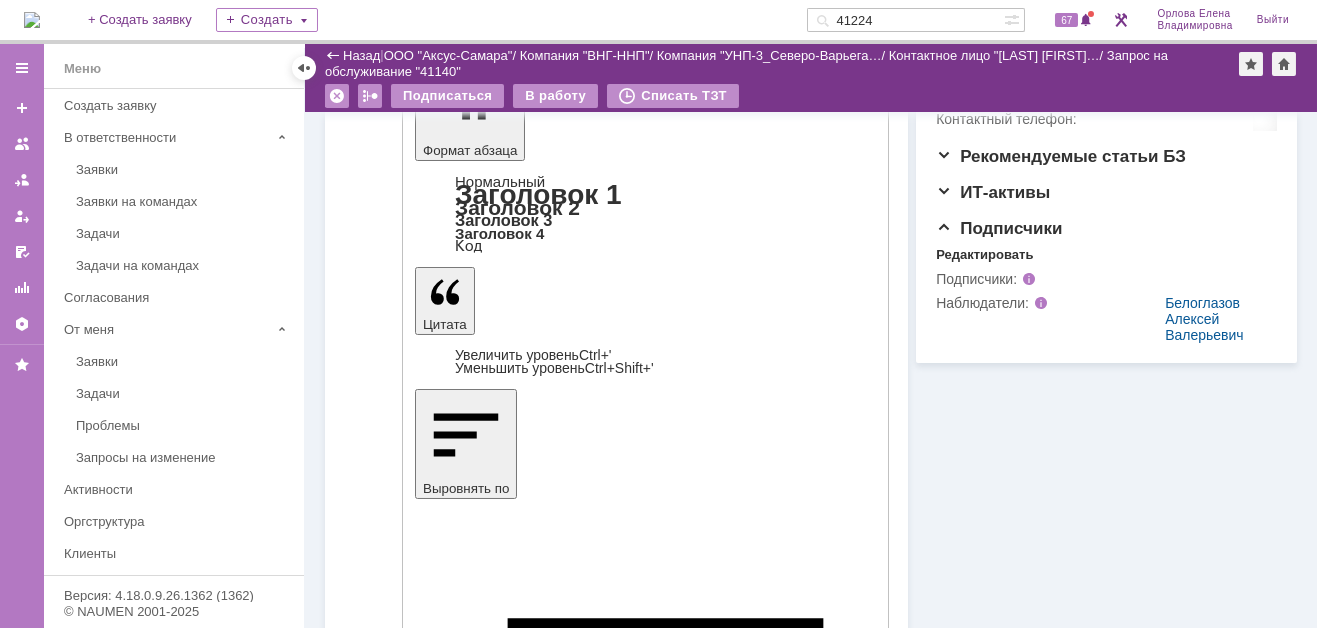 scroll, scrollTop: 735, scrollLeft: 0, axis: vertical 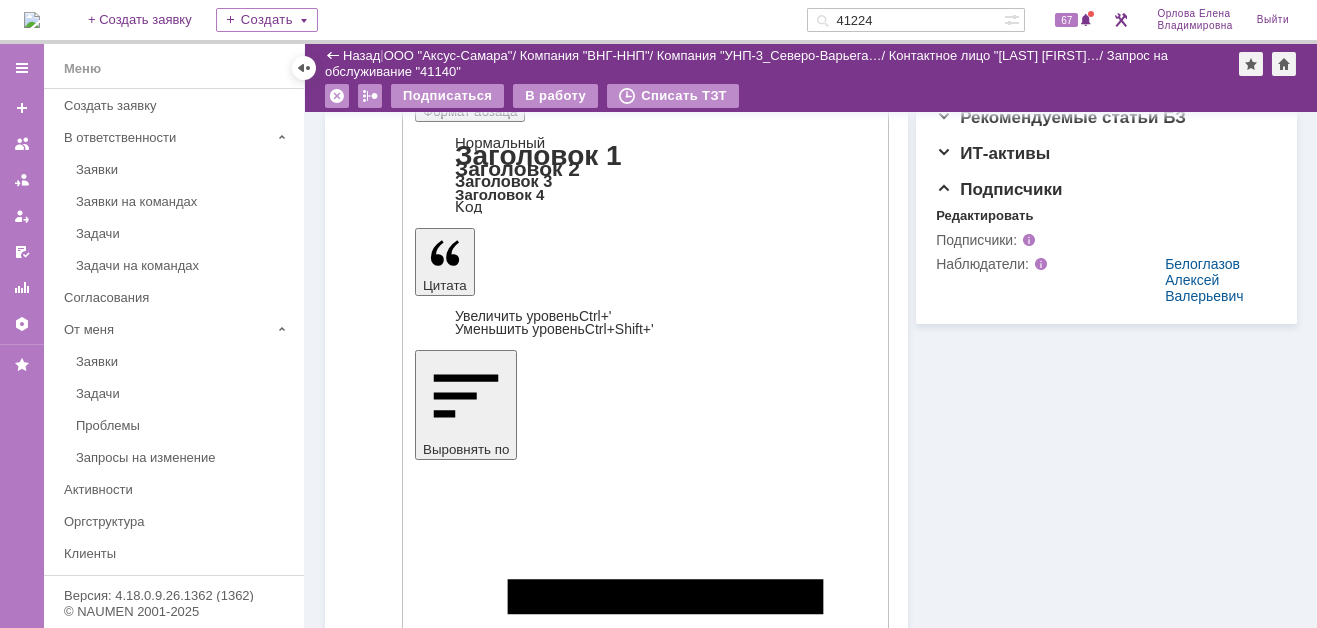 click on "Отправить" at bounding box center (467, 4296) 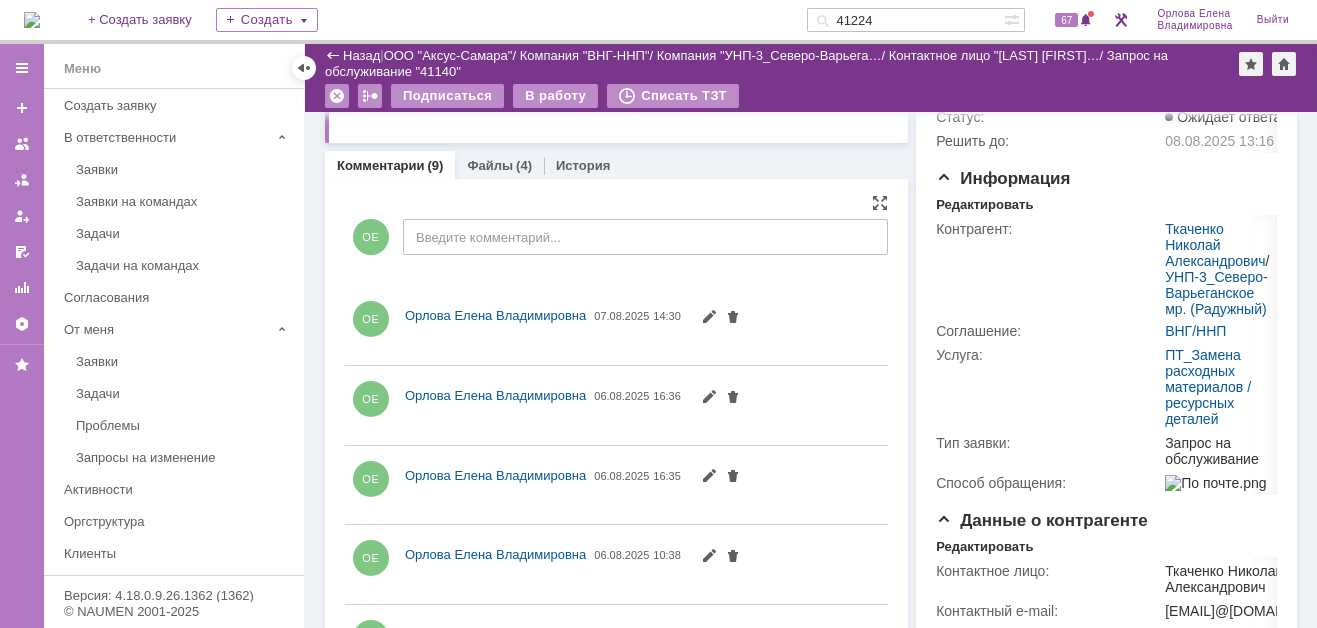 scroll, scrollTop: 0, scrollLeft: 0, axis: both 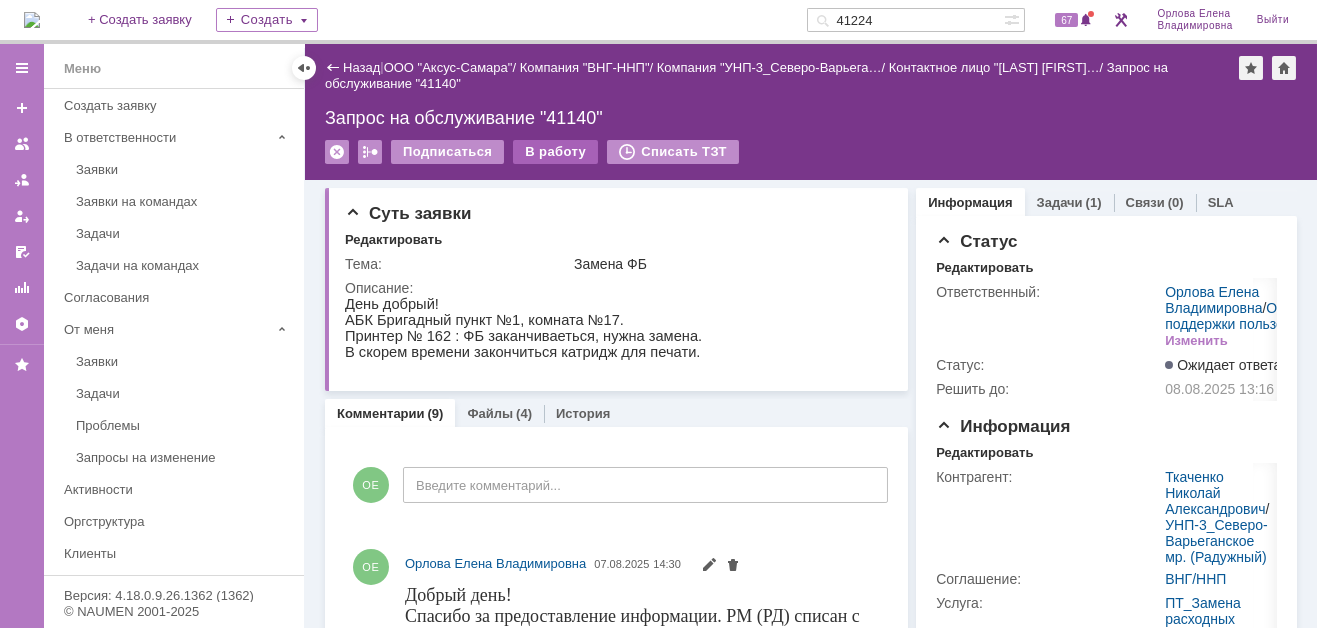 click on "В работу" at bounding box center (555, 152) 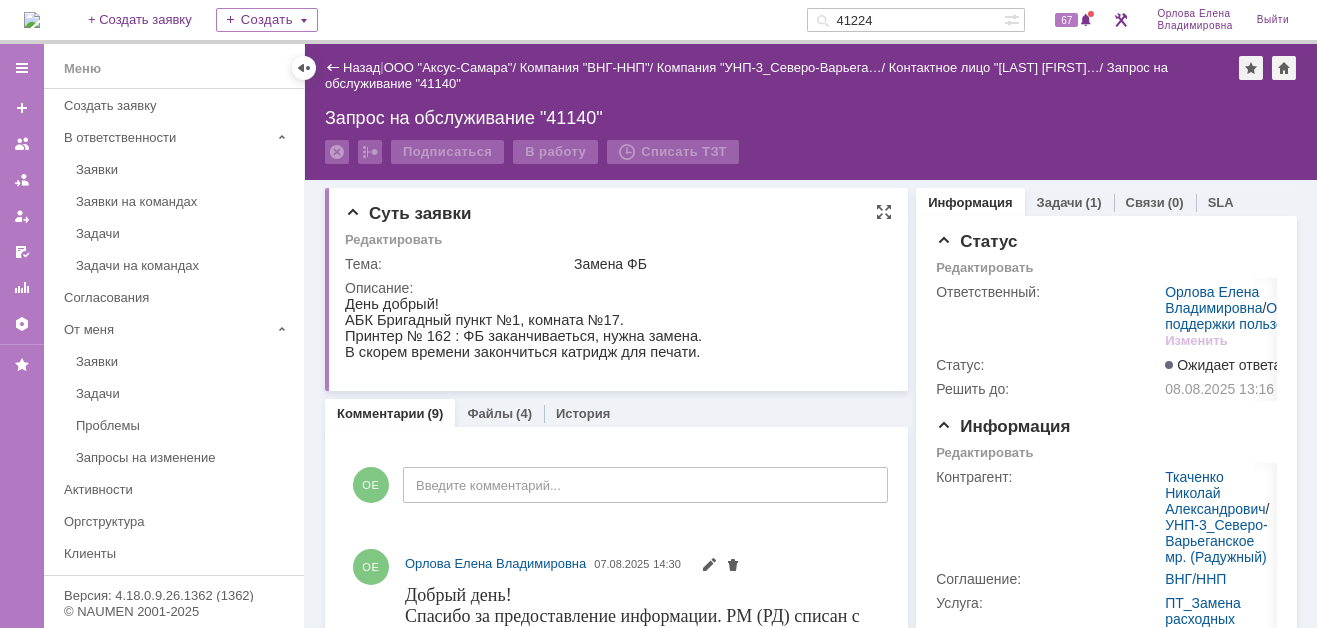 scroll, scrollTop: 0, scrollLeft: 0, axis: both 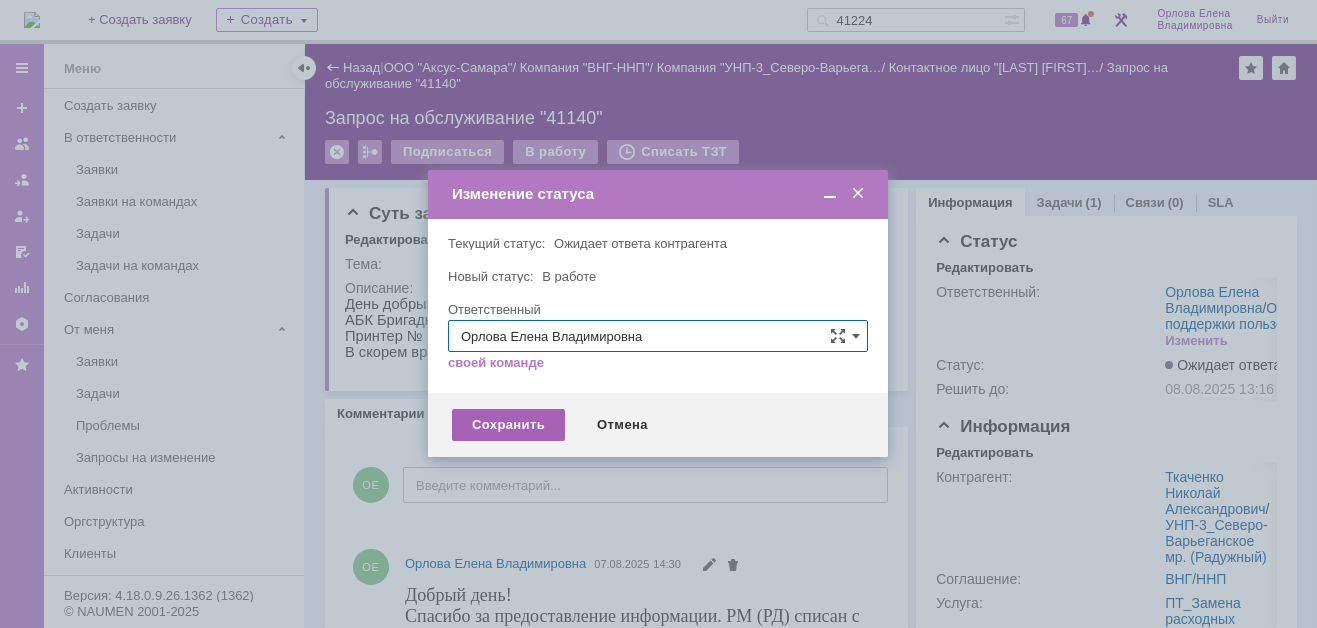 click on "Сохранить" at bounding box center (508, 425) 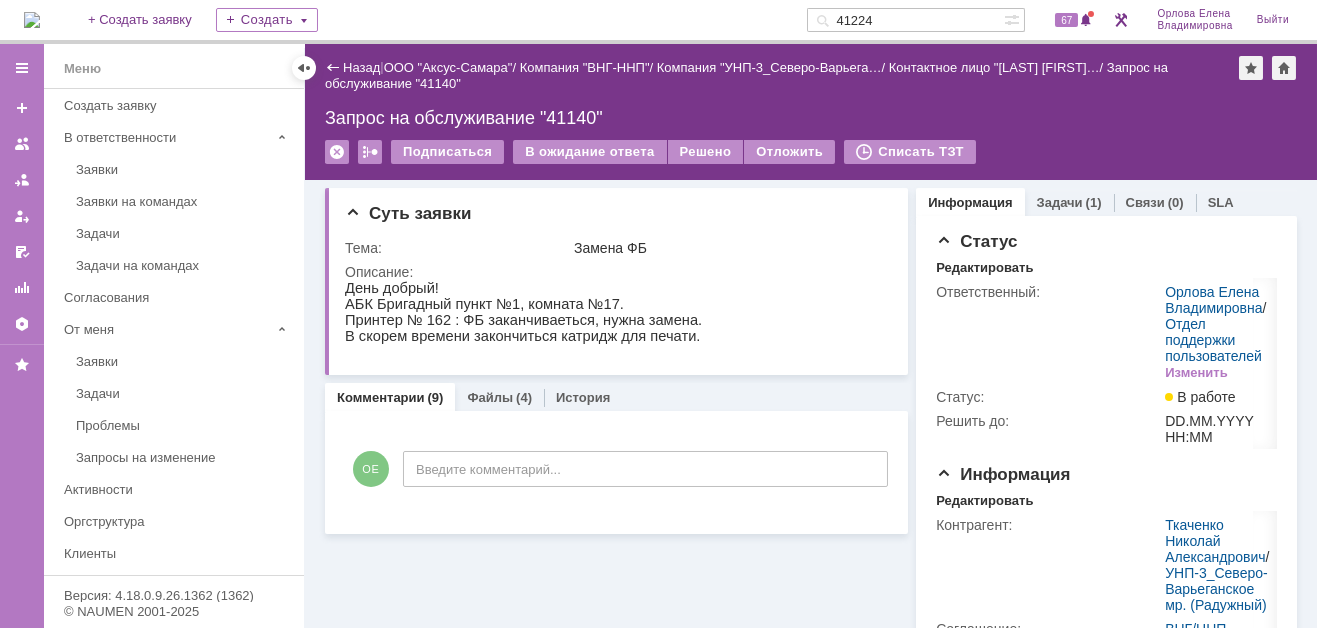 scroll, scrollTop: 0, scrollLeft: 0, axis: both 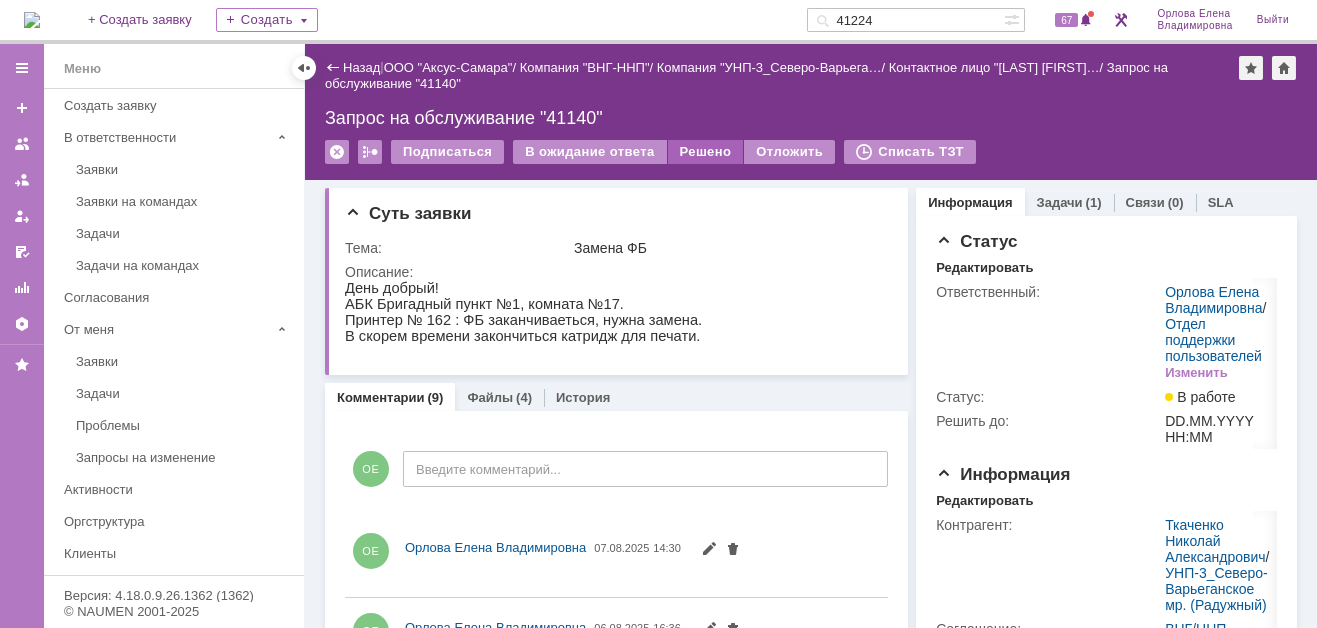 click on "Решено" at bounding box center [706, 152] 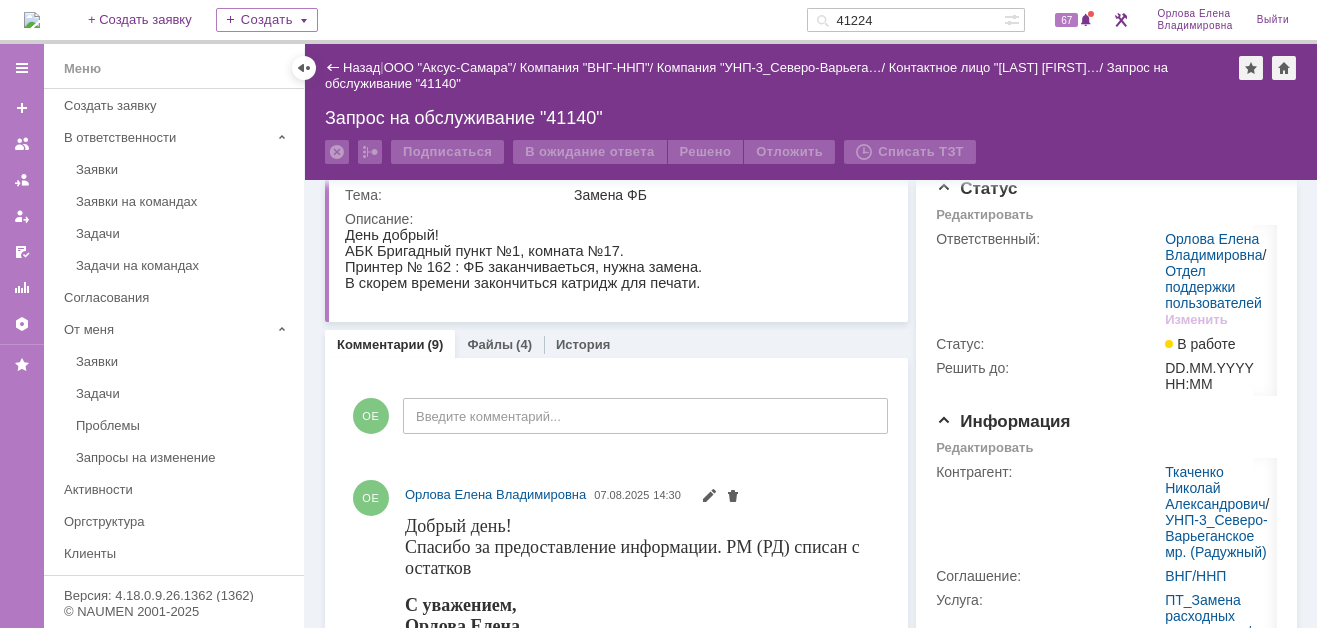 scroll, scrollTop: 0, scrollLeft: 0, axis: both 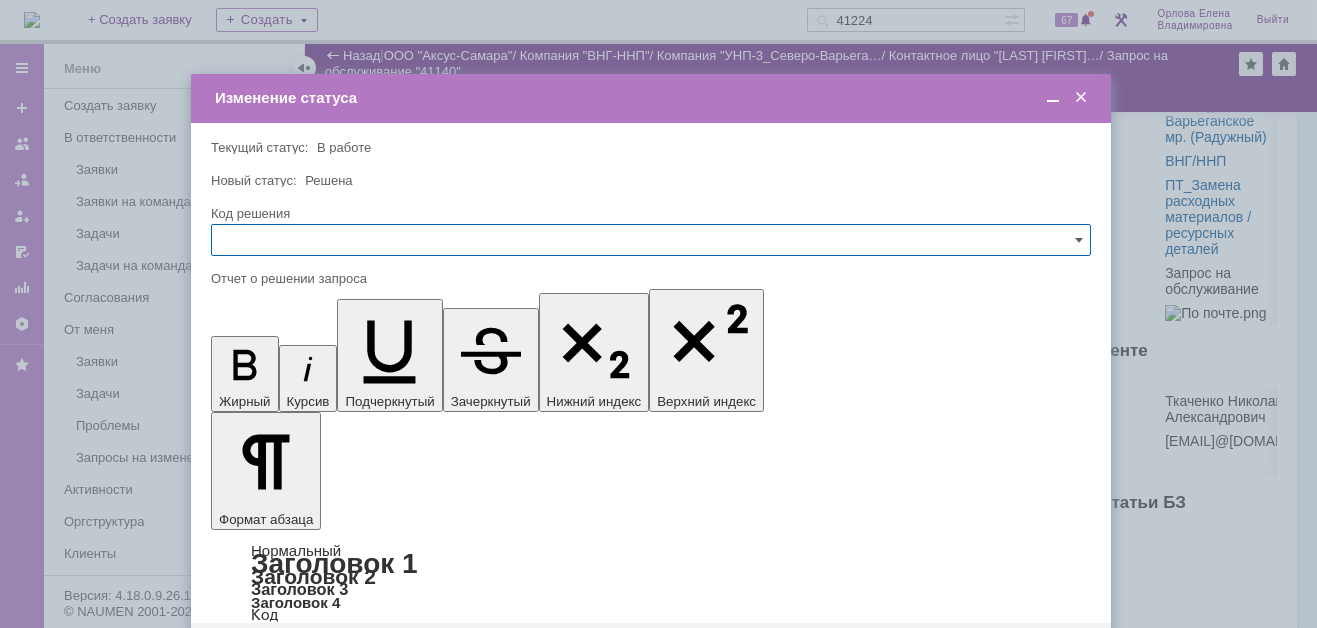 click on "Сохранить" at bounding box center (271, 655) 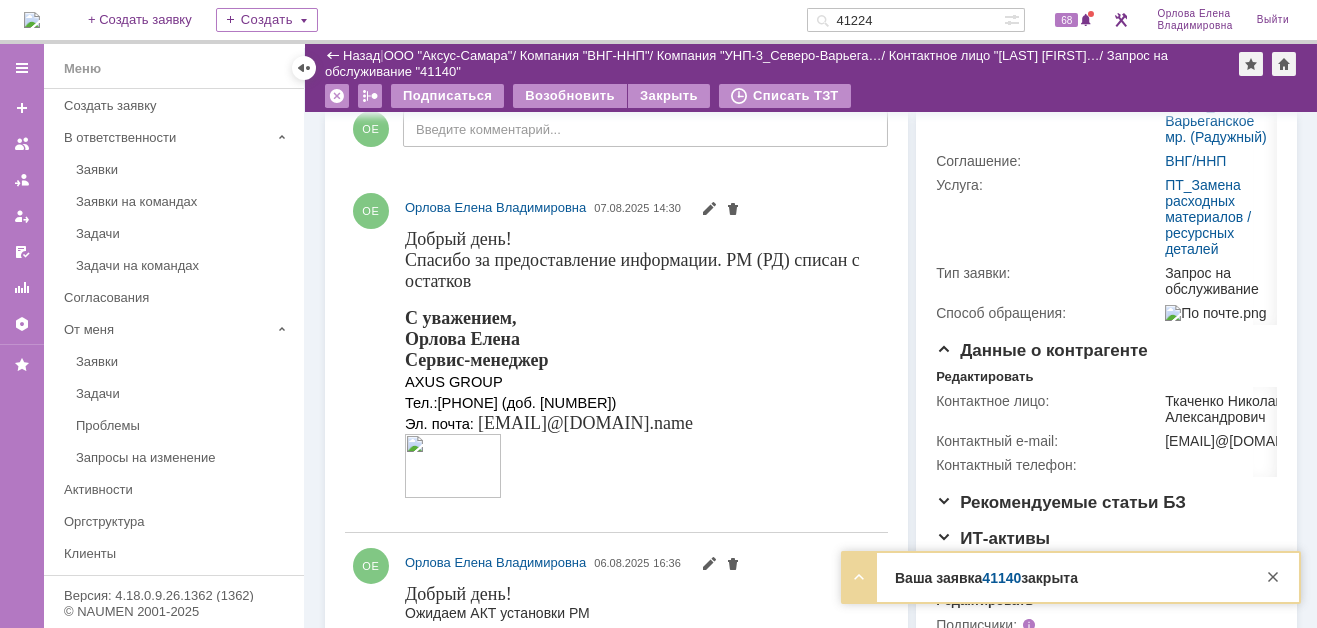 click on "41140" at bounding box center (1001, 578) 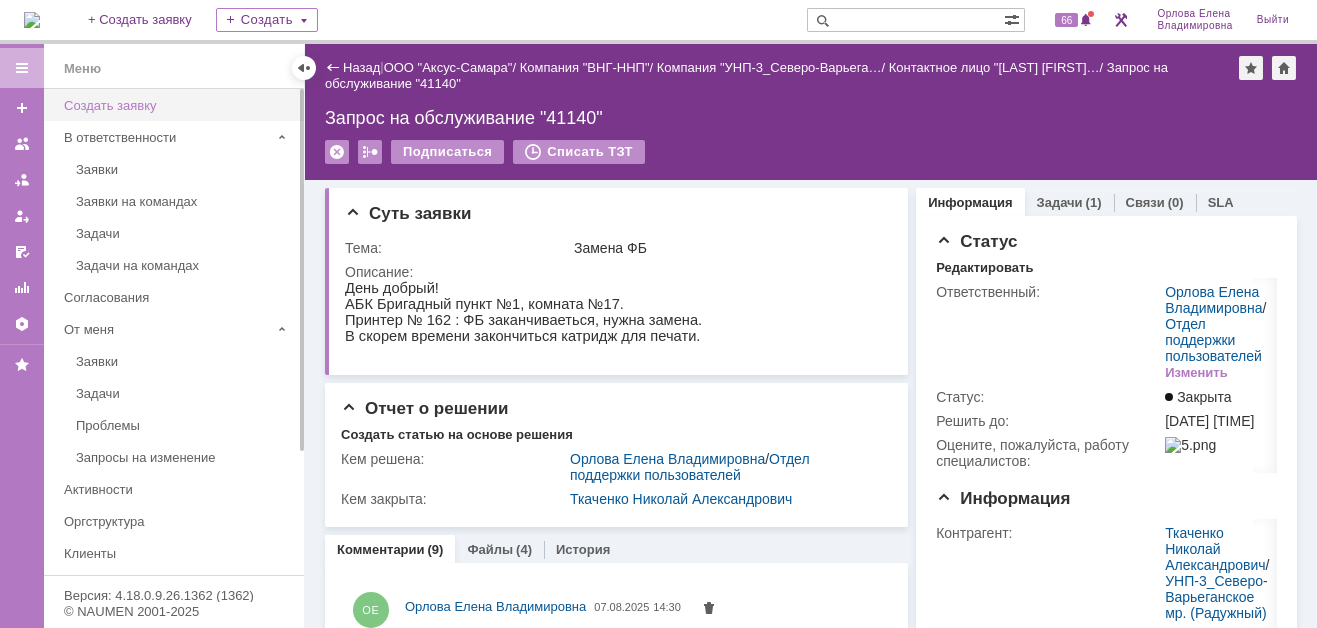 scroll, scrollTop: 0, scrollLeft: 0, axis: both 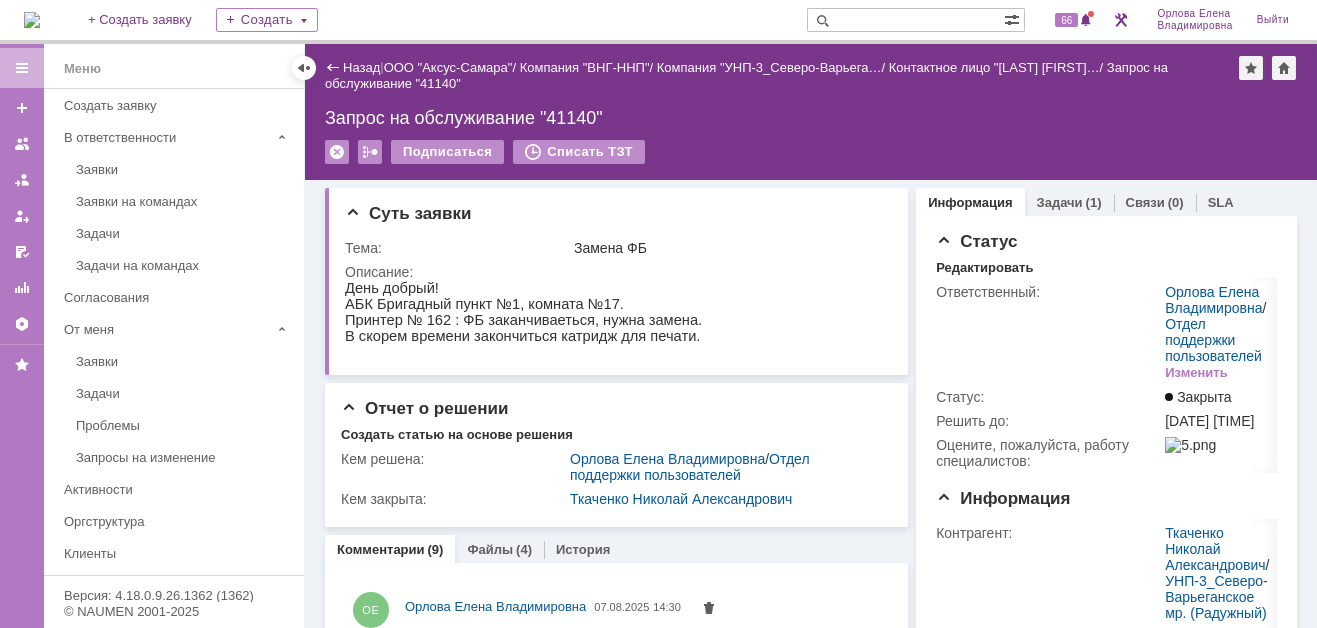 click at bounding box center (32, 20) 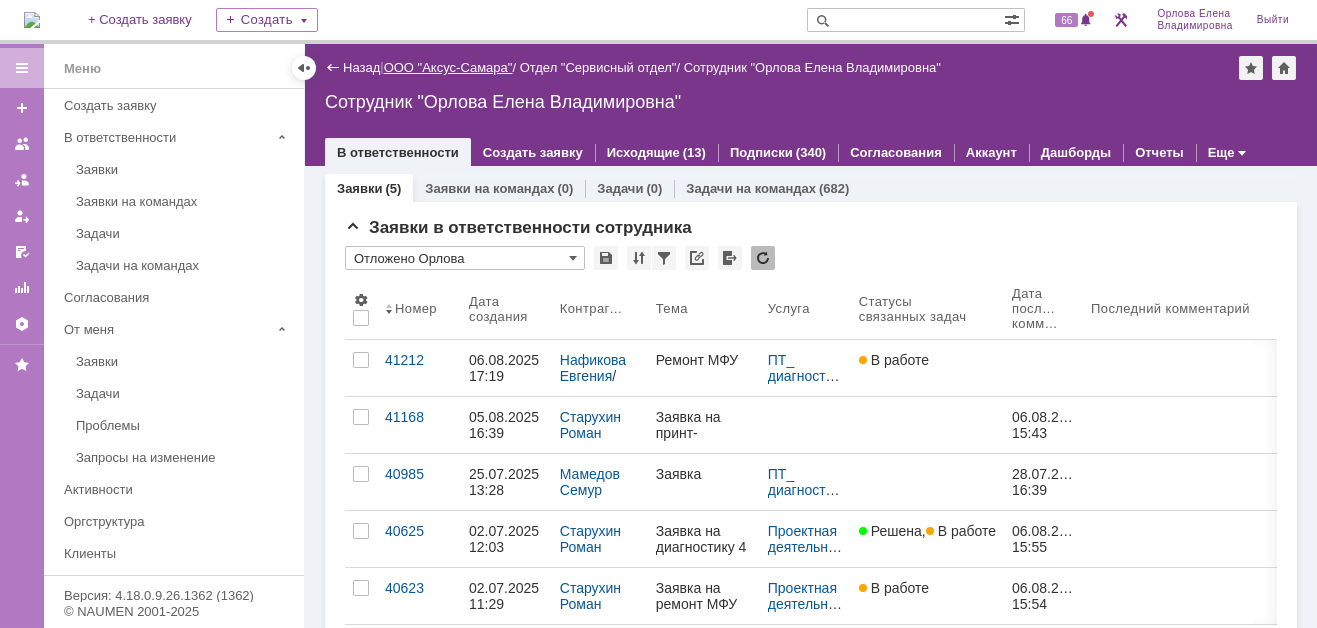 scroll, scrollTop: 0, scrollLeft: 0, axis: both 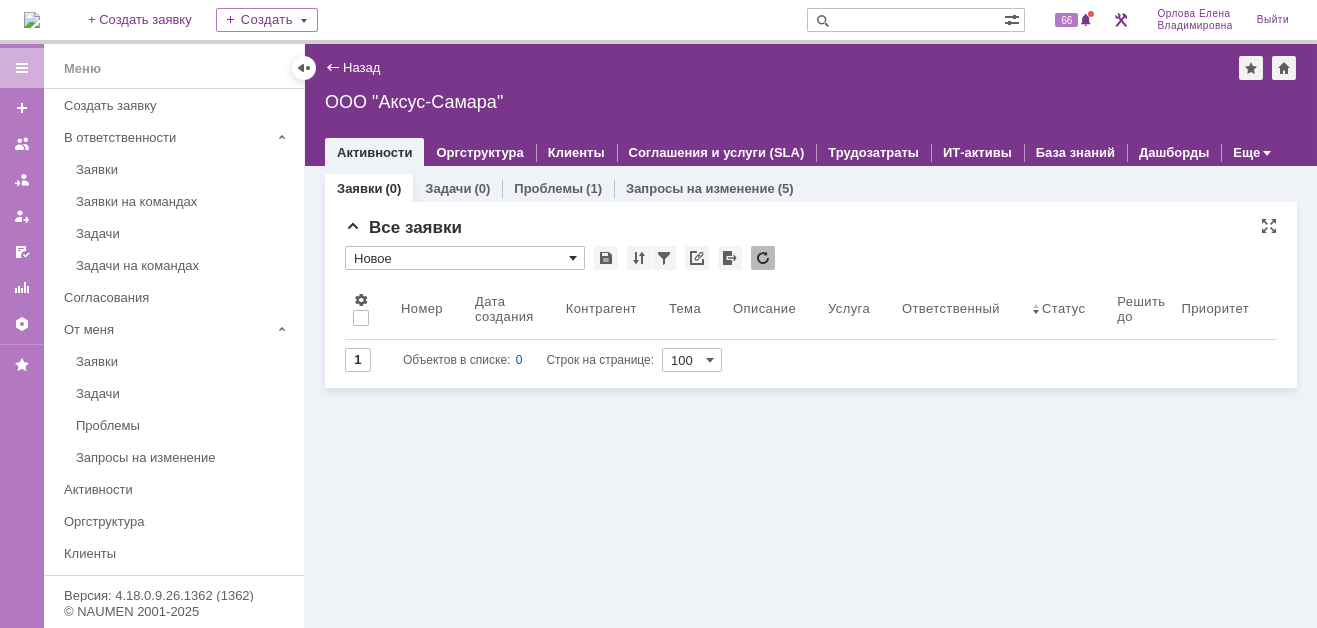 click at bounding box center [573, 258] 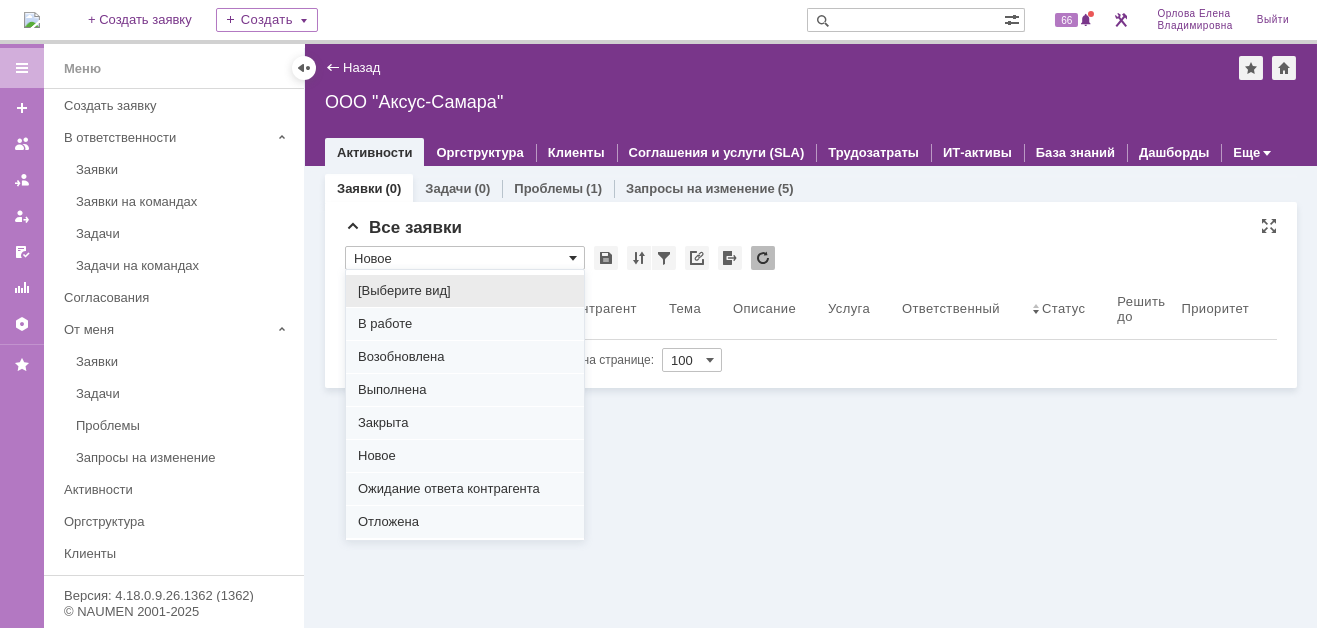 scroll, scrollTop: 248, scrollLeft: 0, axis: vertical 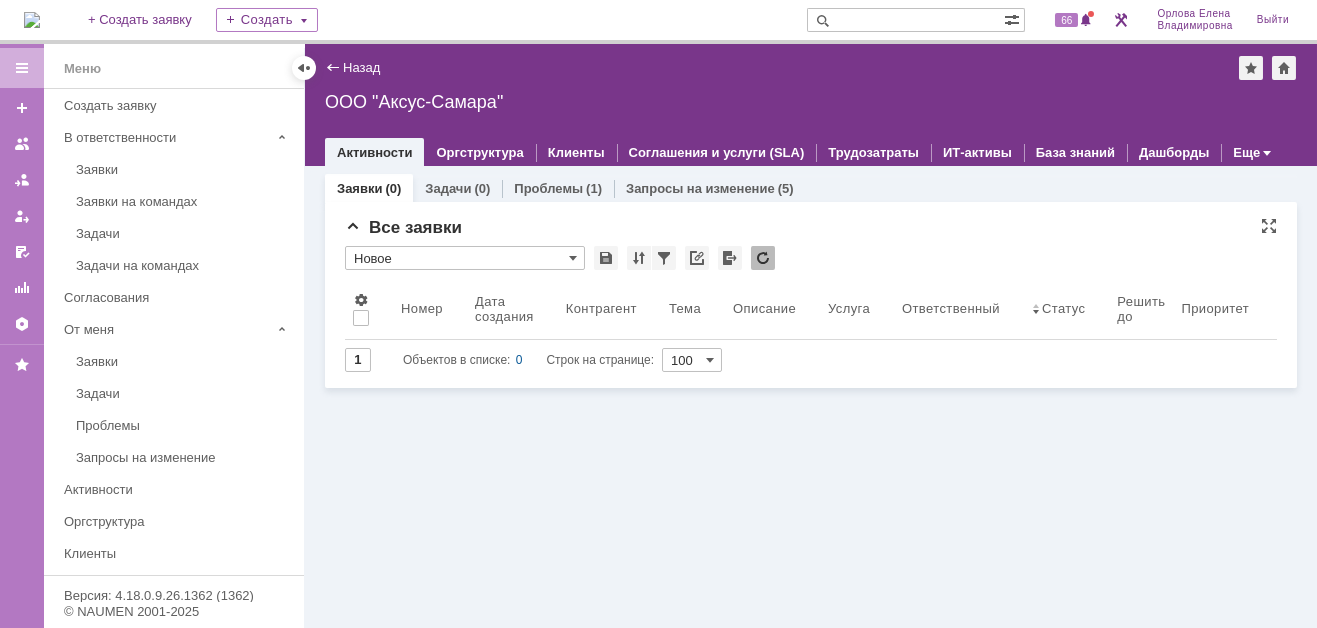 drag, startPoint x: 819, startPoint y: 468, endPoint x: 637, endPoint y: 350, distance: 216.9055 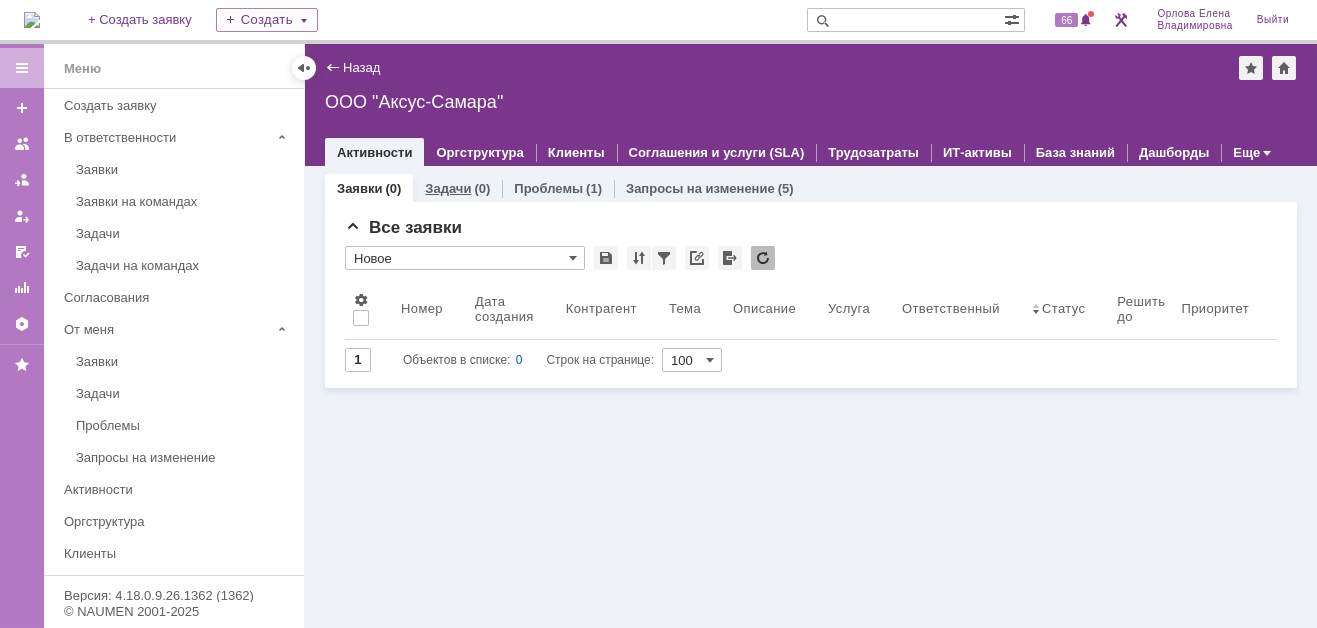 type on "Новое" 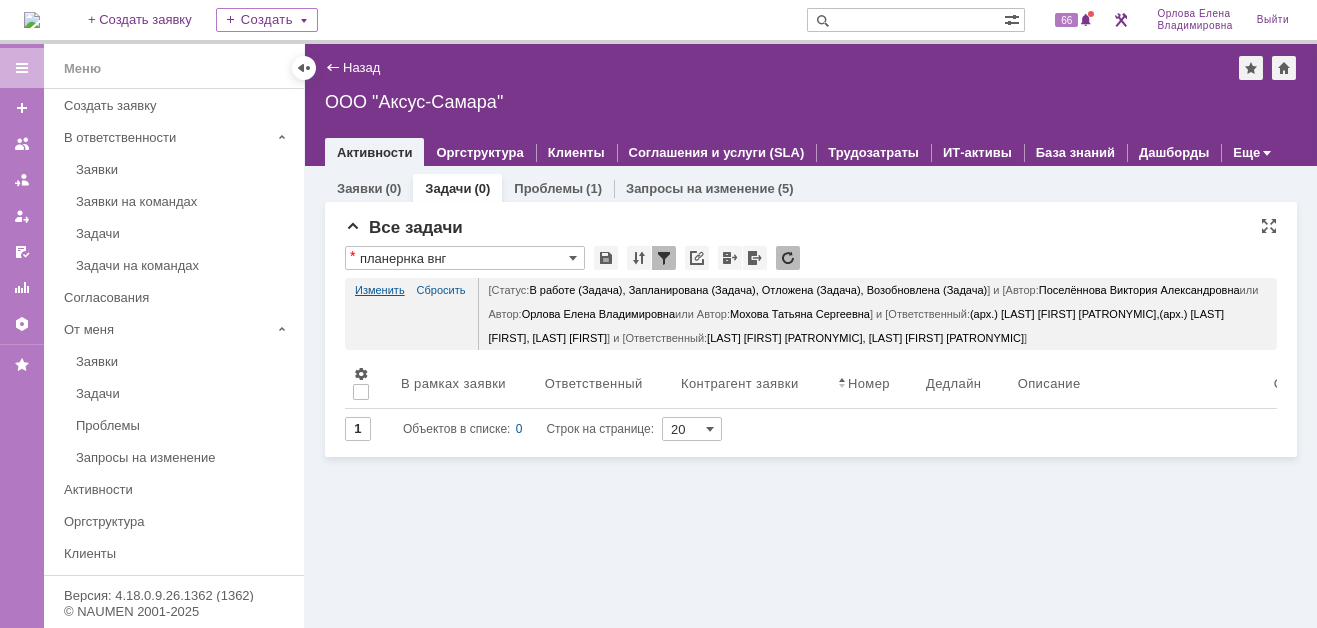 click on "Изменить" at bounding box center (380, 290) 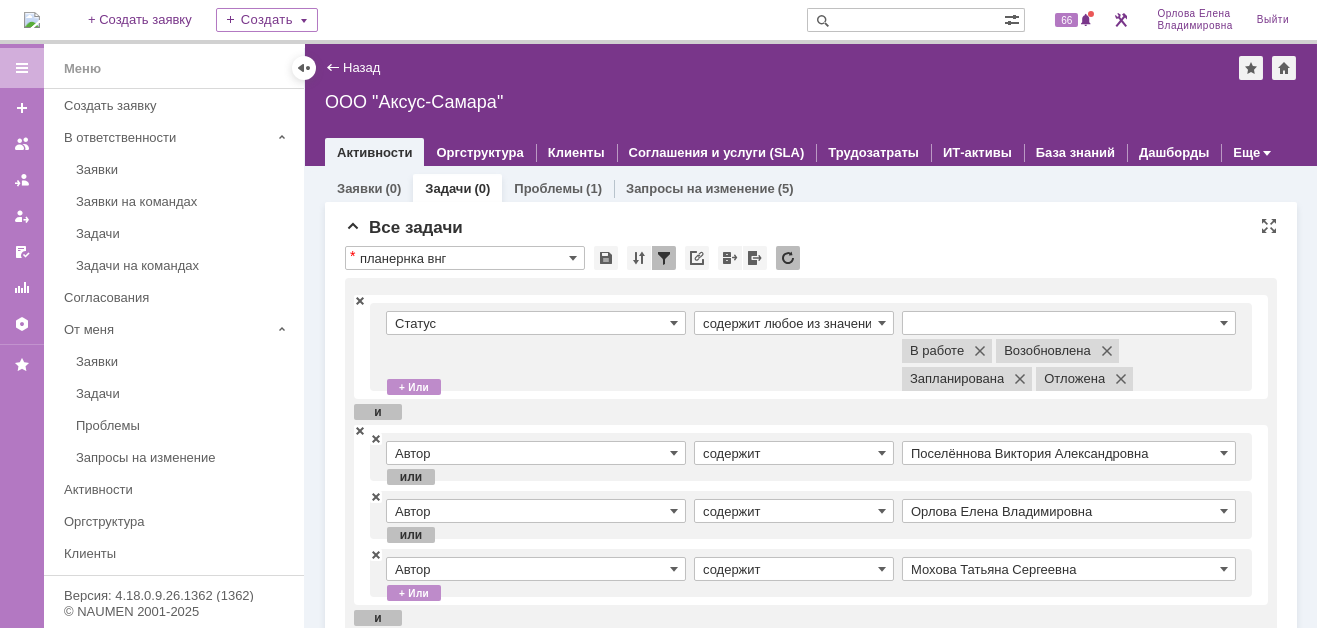 scroll, scrollTop: 200, scrollLeft: 0, axis: vertical 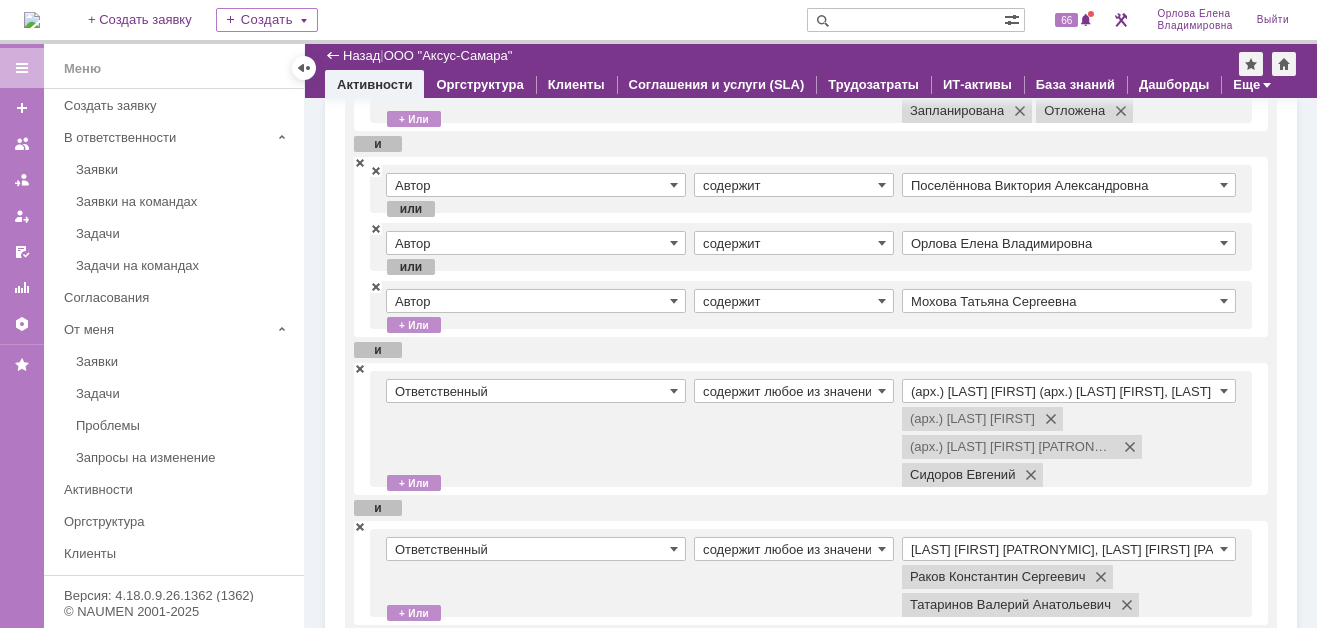 click on "(арх.) [LAST] [FIRST] [PATRONYMIC] (арх.) [LAST] [FIRST] [PATRONYMIC] [LAST] [FIRST] [PATRONYMIC]" at bounding box center (1065, 445) 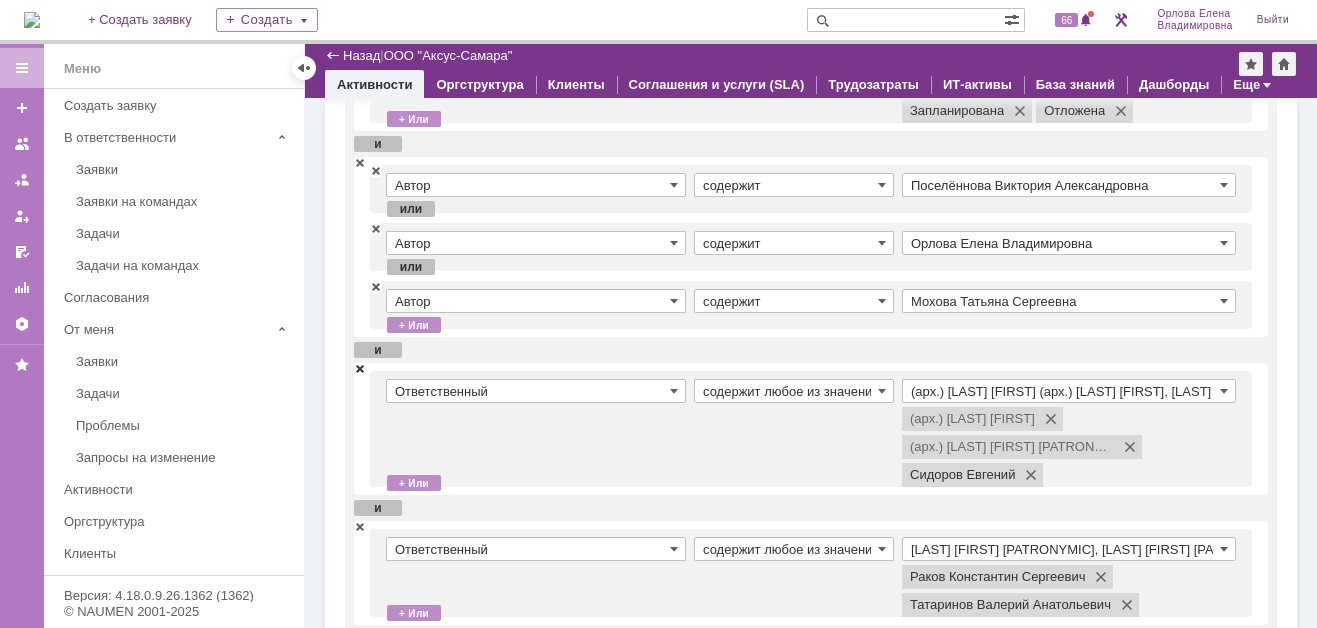 click at bounding box center (360, 368) 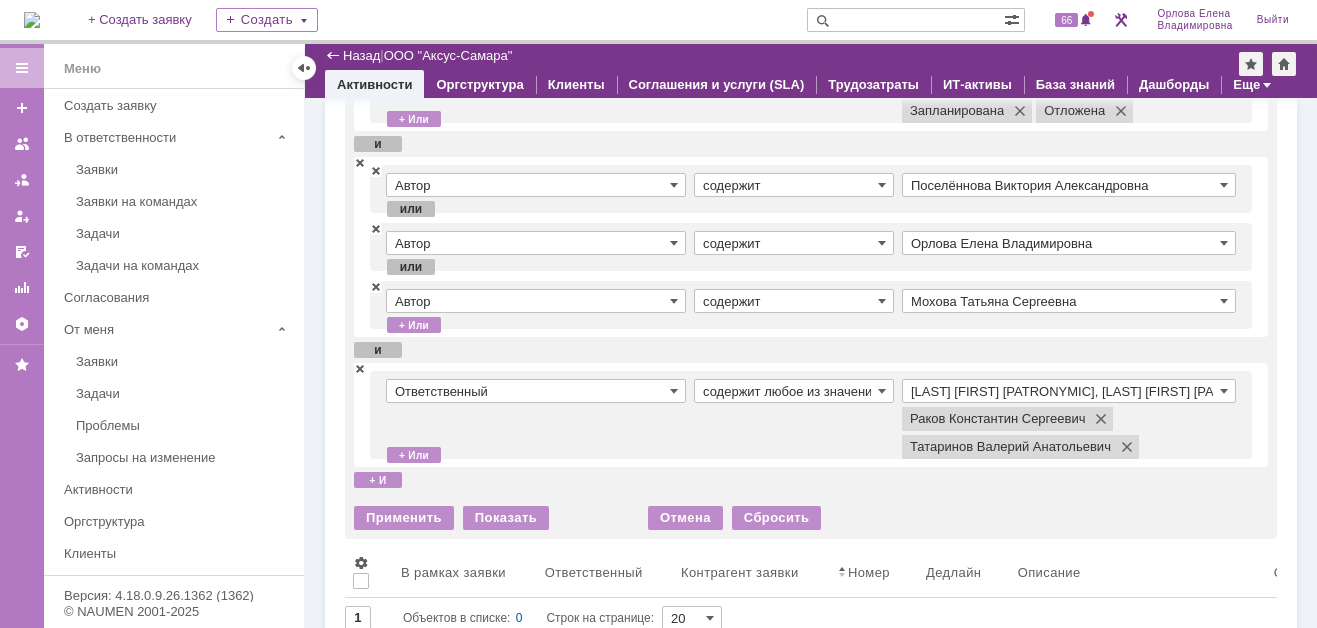 click on "[LAST] [FIRST] [PATRONYMIC], [LAST] [FIRST] [PATRONYMIC]" at bounding box center [1069, 391] 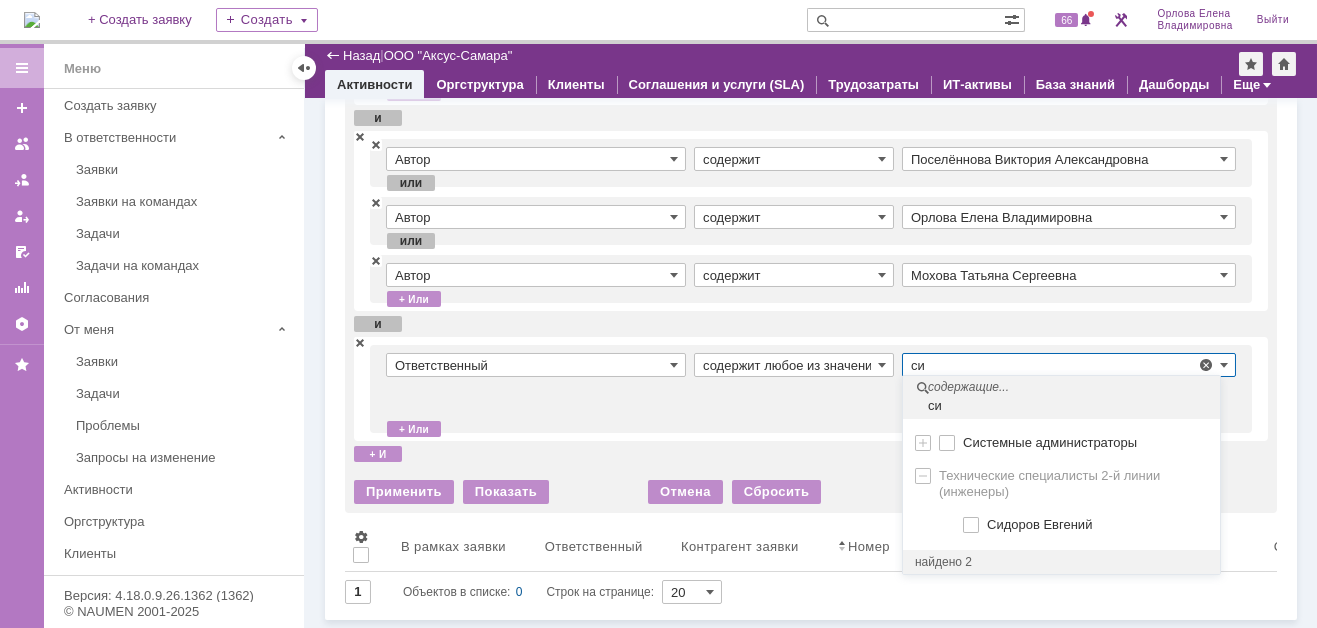 scroll, scrollTop: 224, scrollLeft: 0, axis: vertical 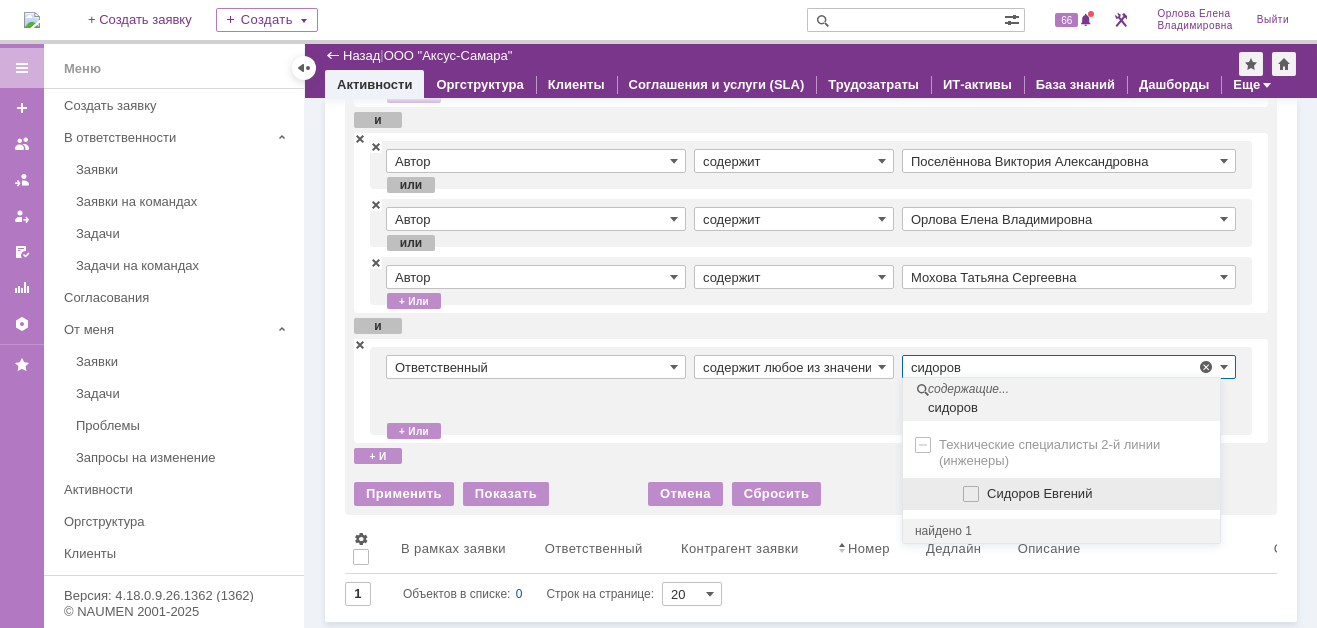 click at bounding box center (987, 491) 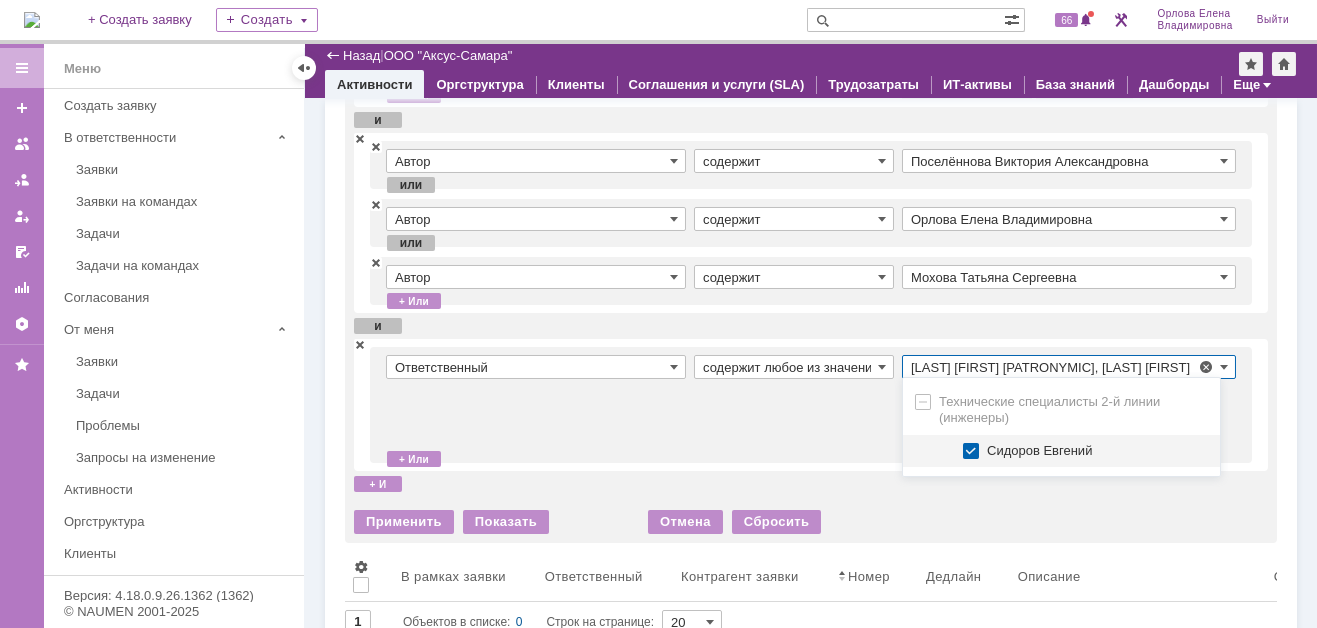 scroll, scrollTop: 0, scrollLeft: 231, axis: horizontal 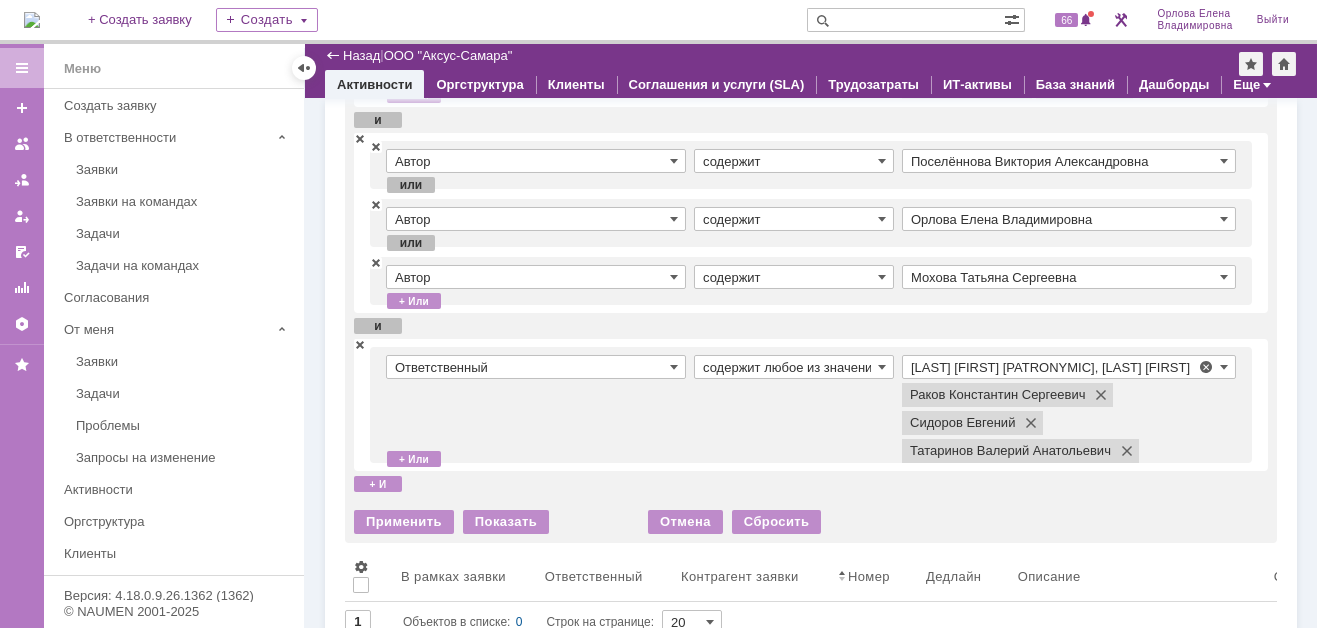 click on "Ответственный" at bounding box center (540, 405) 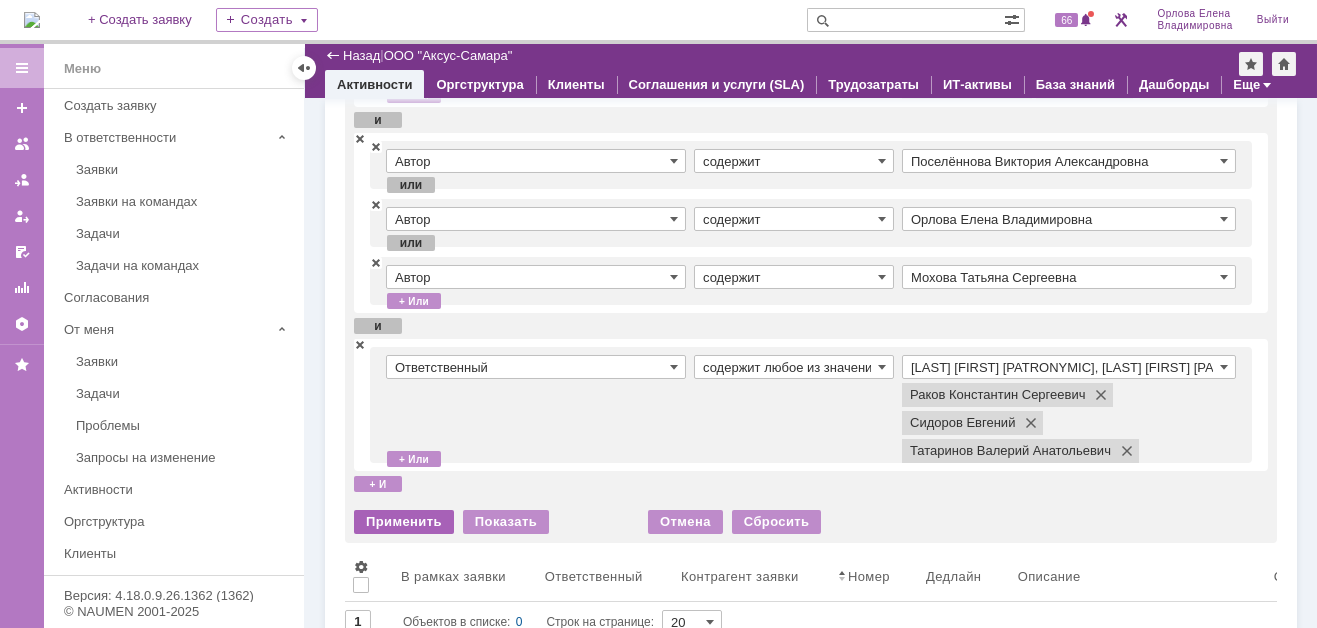 click on "Применить" at bounding box center [404, 522] 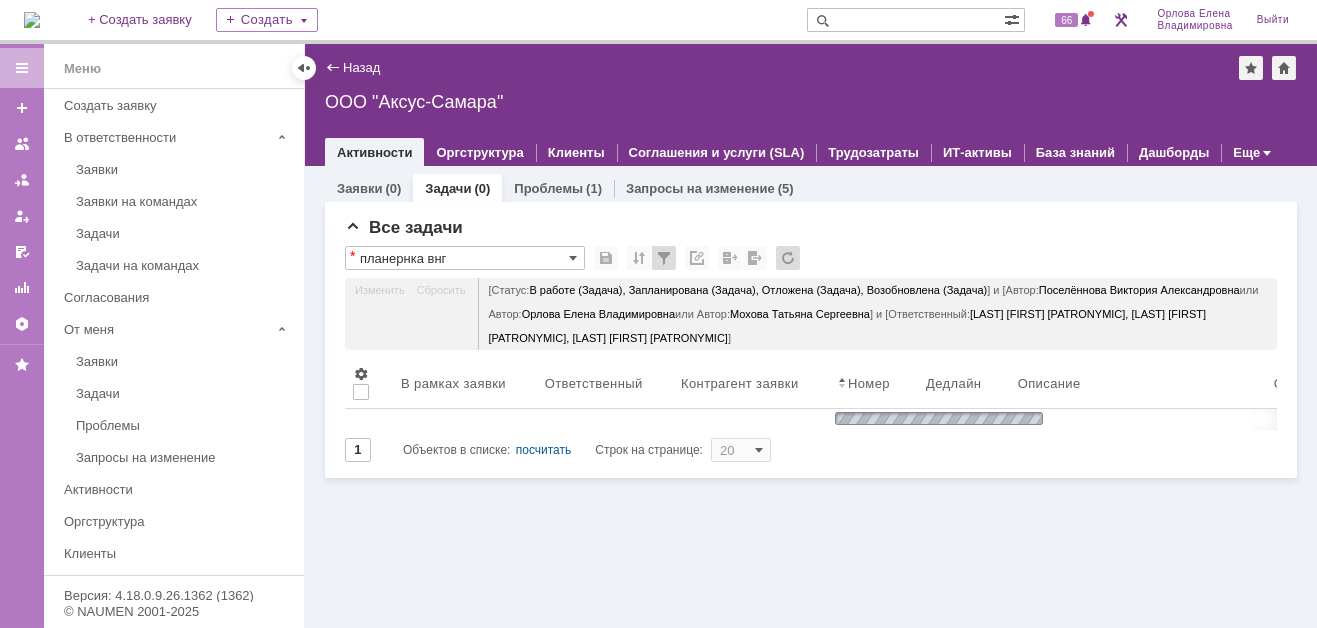 scroll, scrollTop: 0, scrollLeft: 0, axis: both 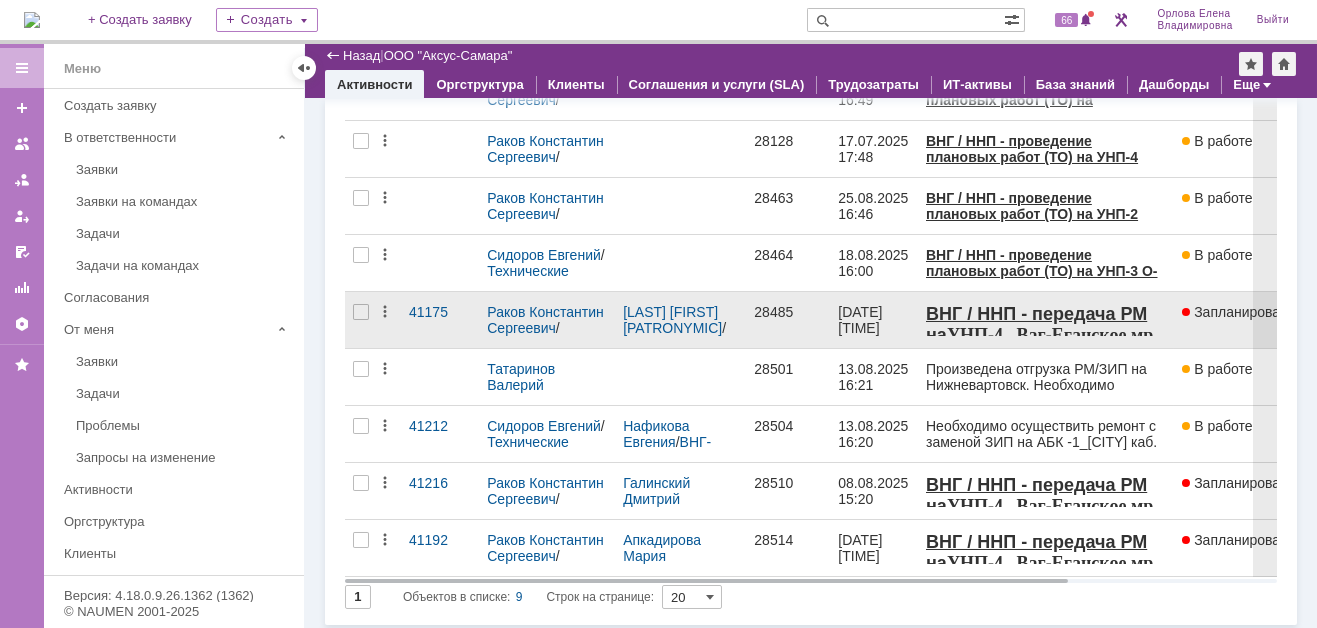 click on "28485" at bounding box center (788, 312) 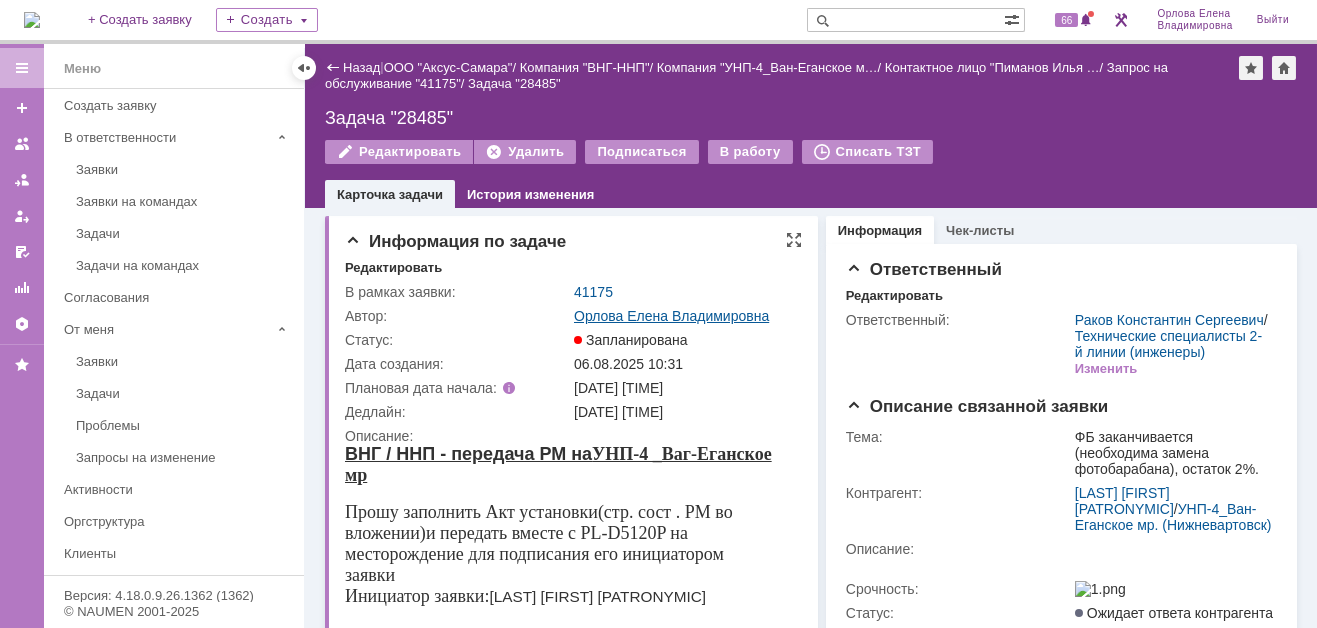 scroll, scrollTop: 0, scrollLeft: 0, axis: both 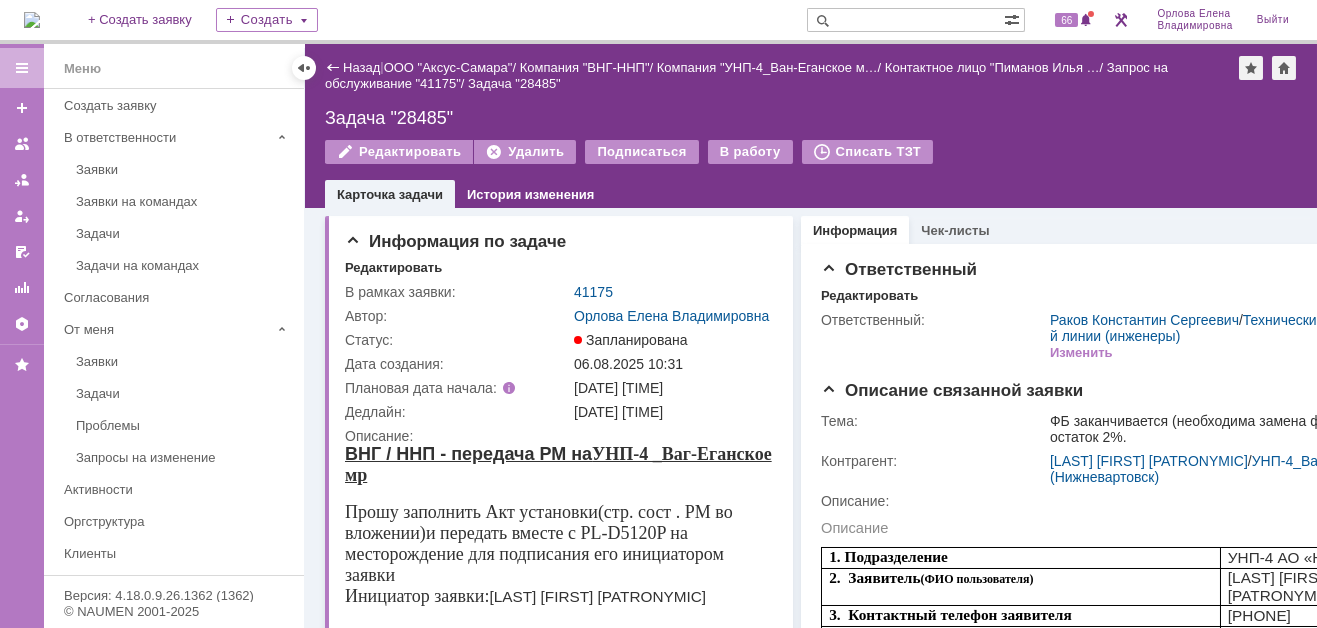 click on "41175" at bounding box center (593, 292) 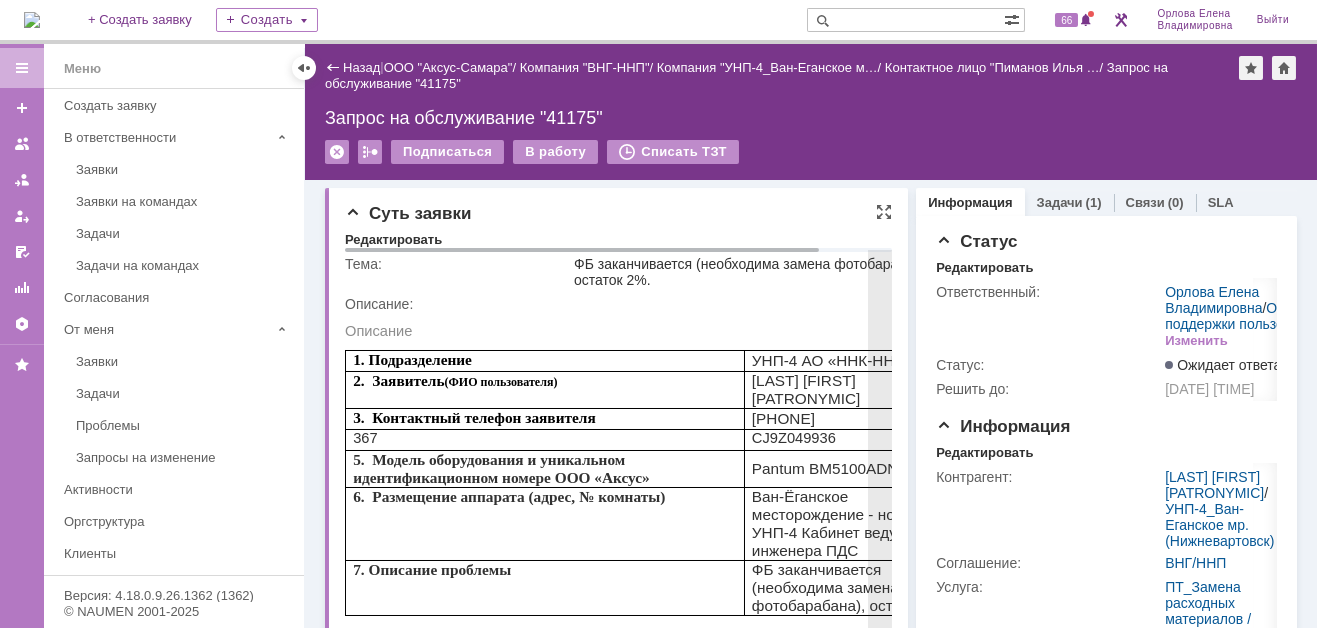 scroll, scrollTop: 0, scrollLeft: 0, axis: both 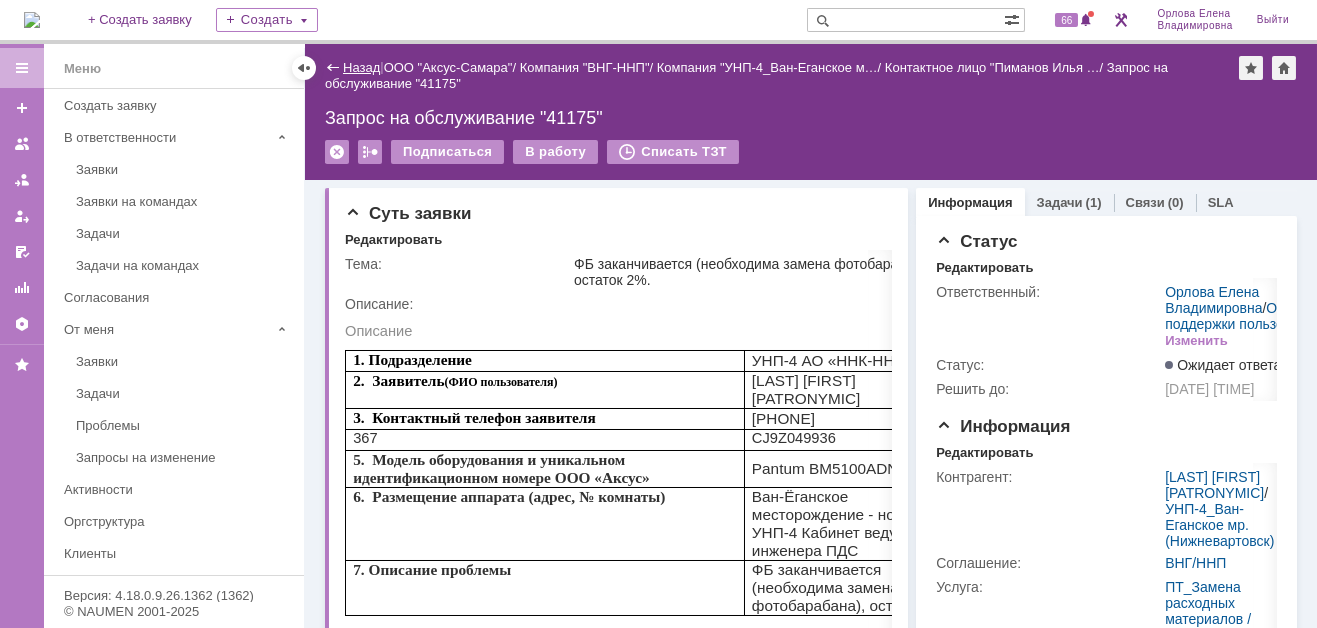 click on "Назад" at bounding box center [361, 67] 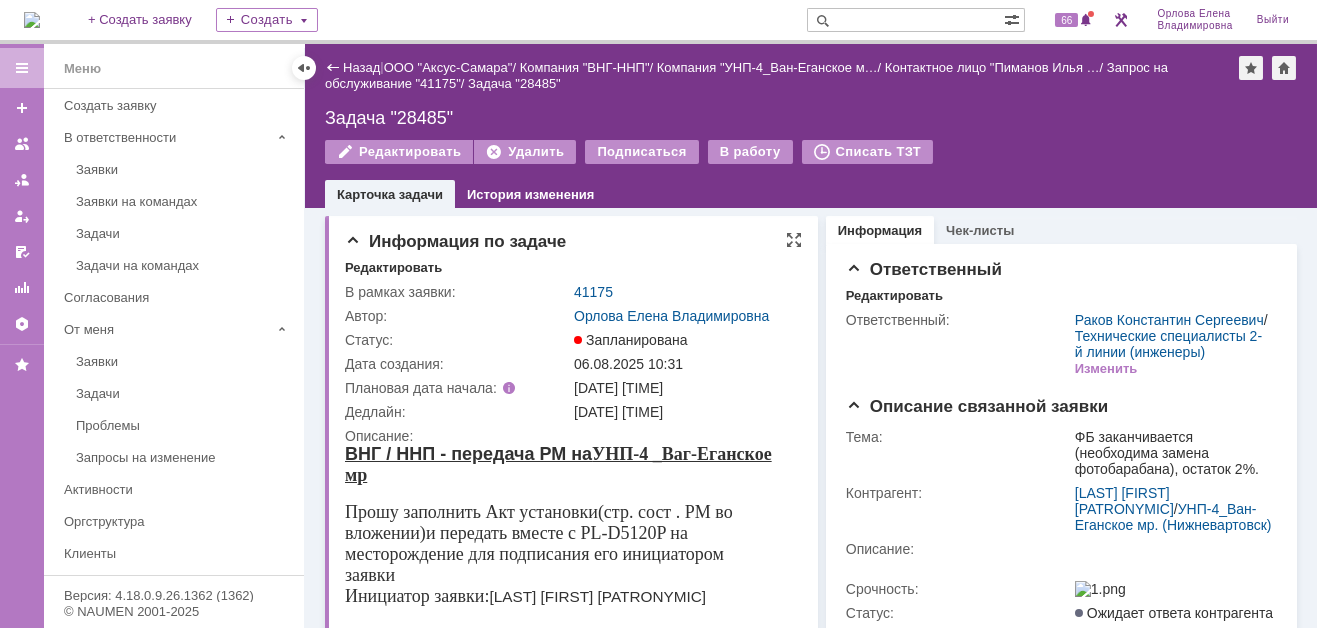 scroll, scrollTop: 0, scrollLeft: 0, axis: both 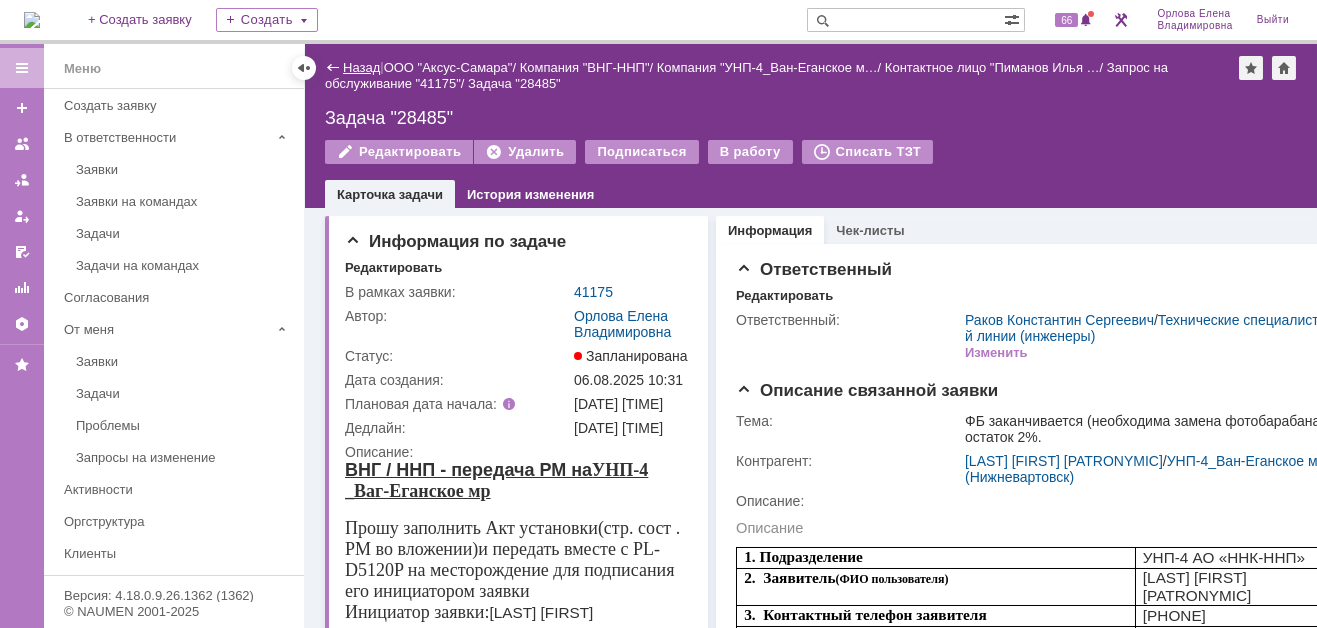 click on "Назад" at bounding box center (361, 67) 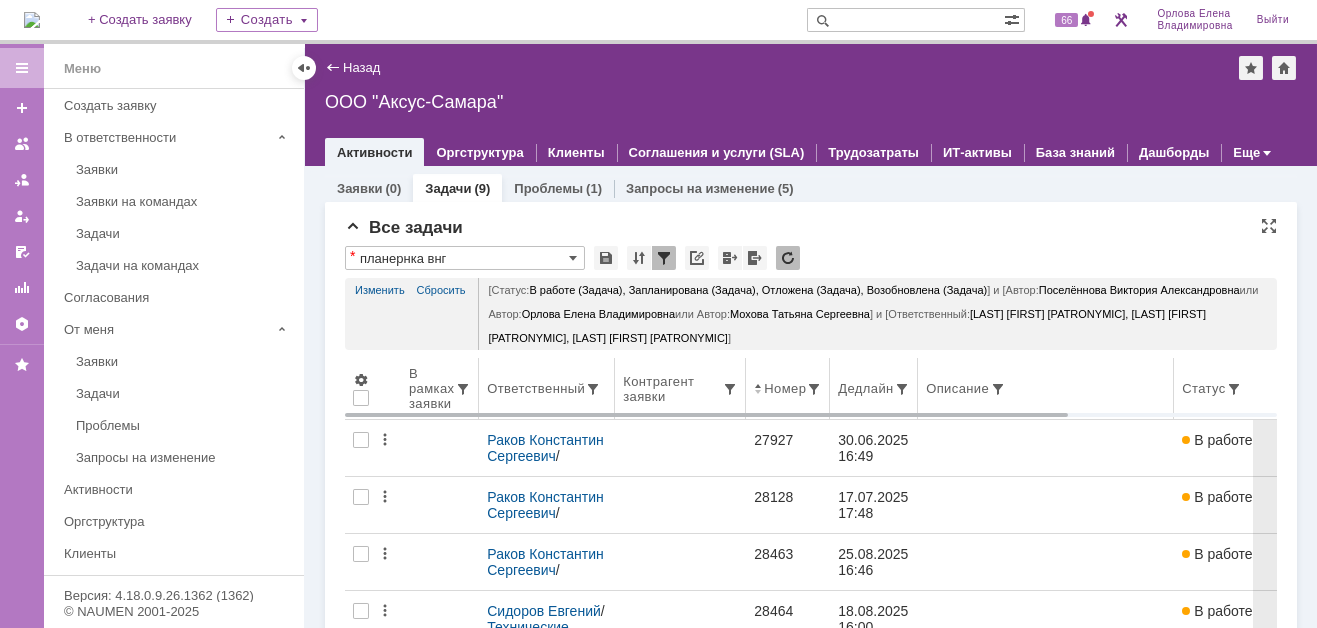 scroll, scrollTop: 0, scrollLeft: 0, axis: both 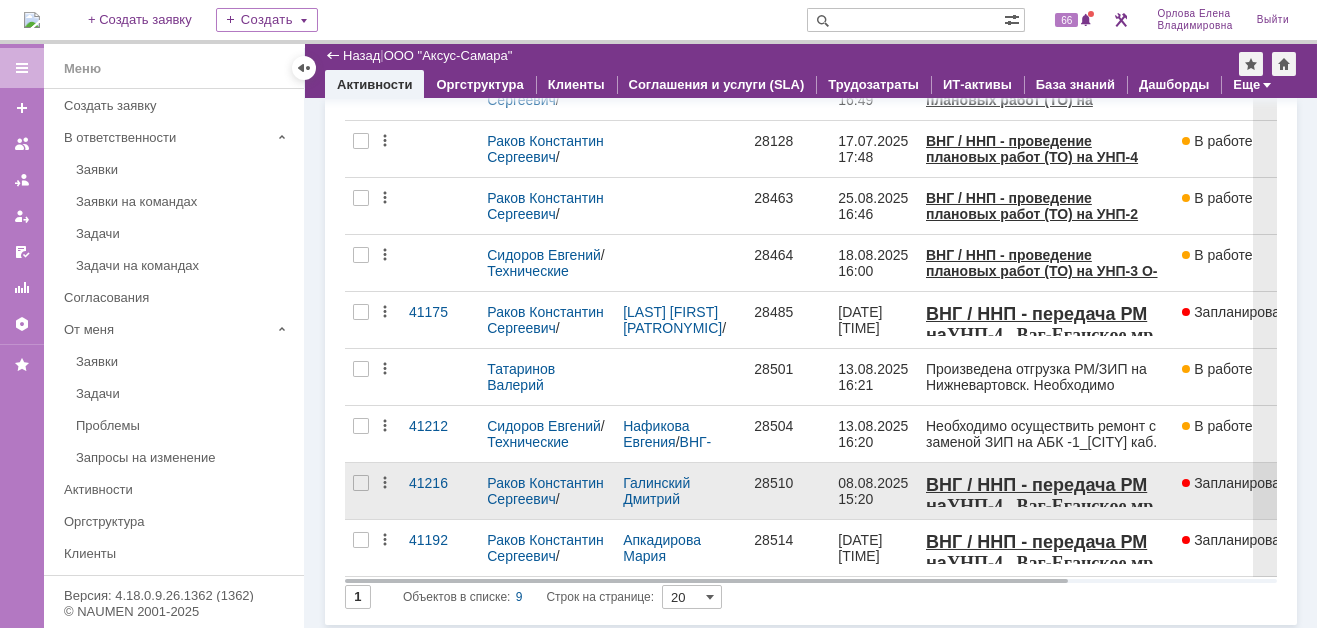 click on "28510" at bounding box center [788, 483] 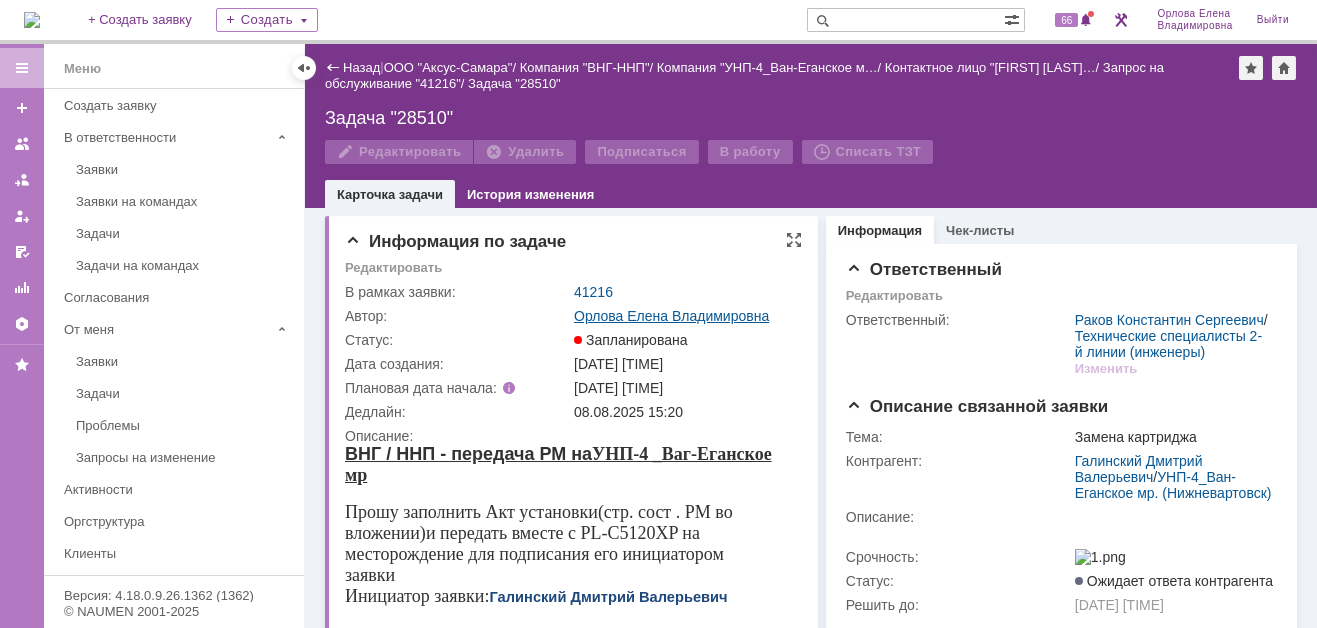 scroll, scrollTop: 0, scrollLeft: 0, axis: both 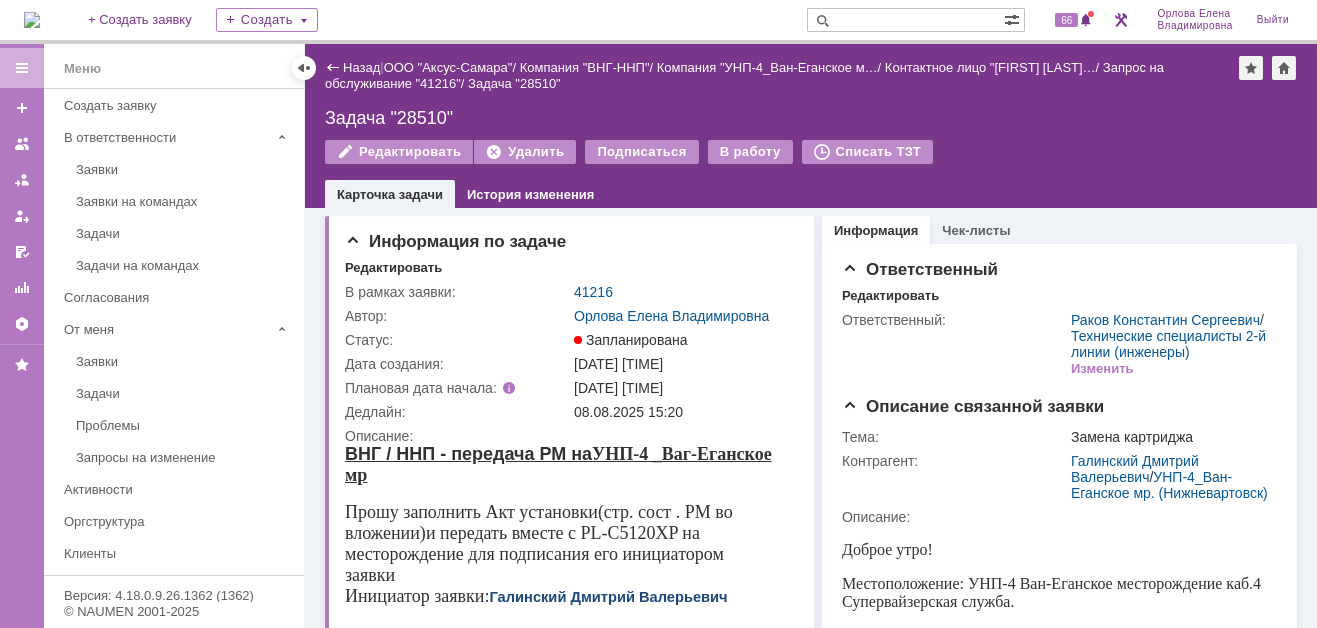 click on "Назад" at bounding box center (352, 67) 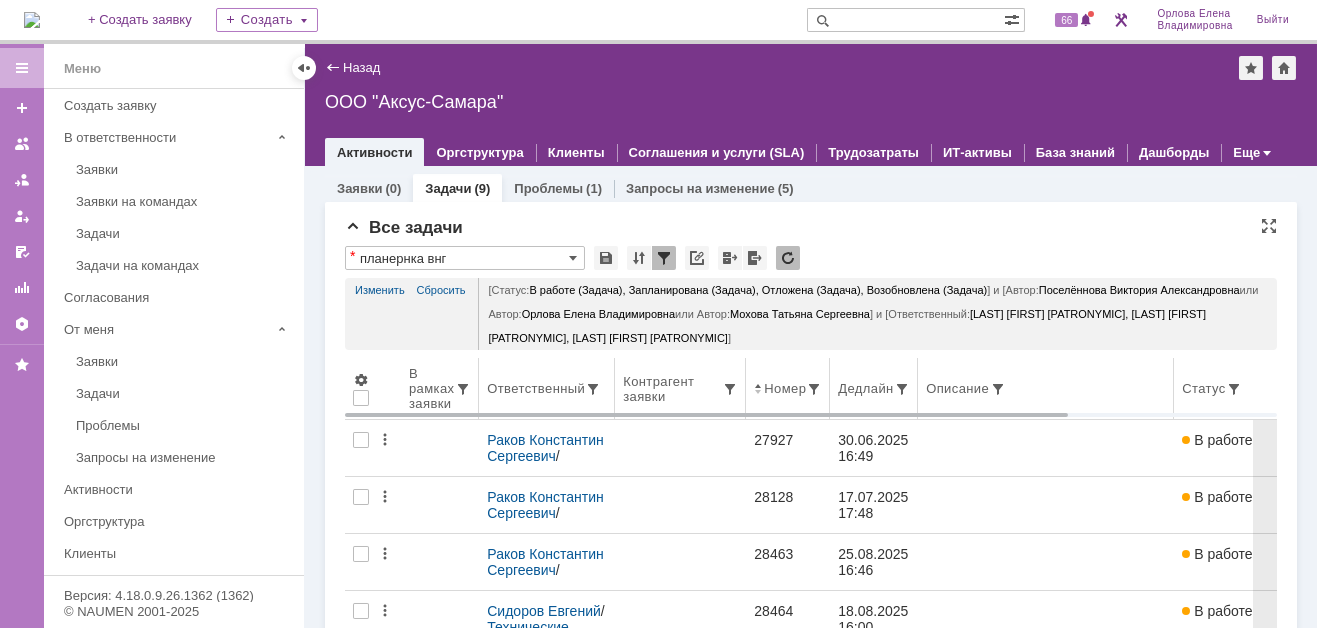 scroll, scrollTop: 0, scrollLeft: 0, axis: both 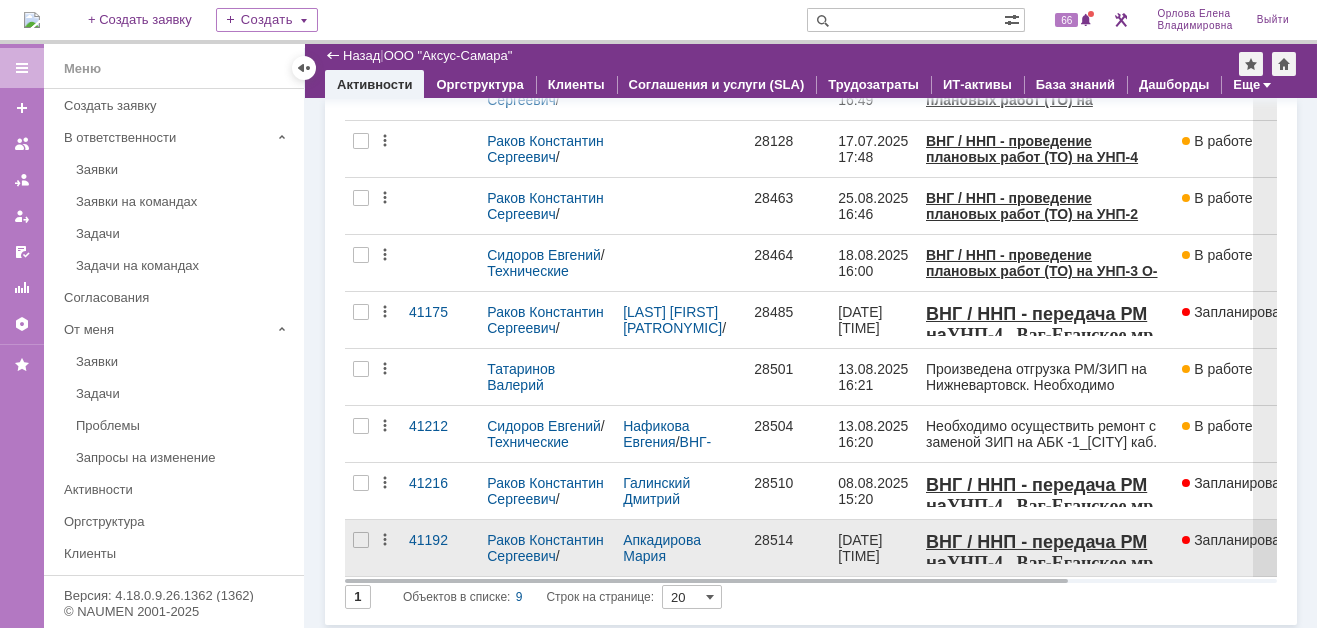 click on "28514" at bounding box center (788, 540) 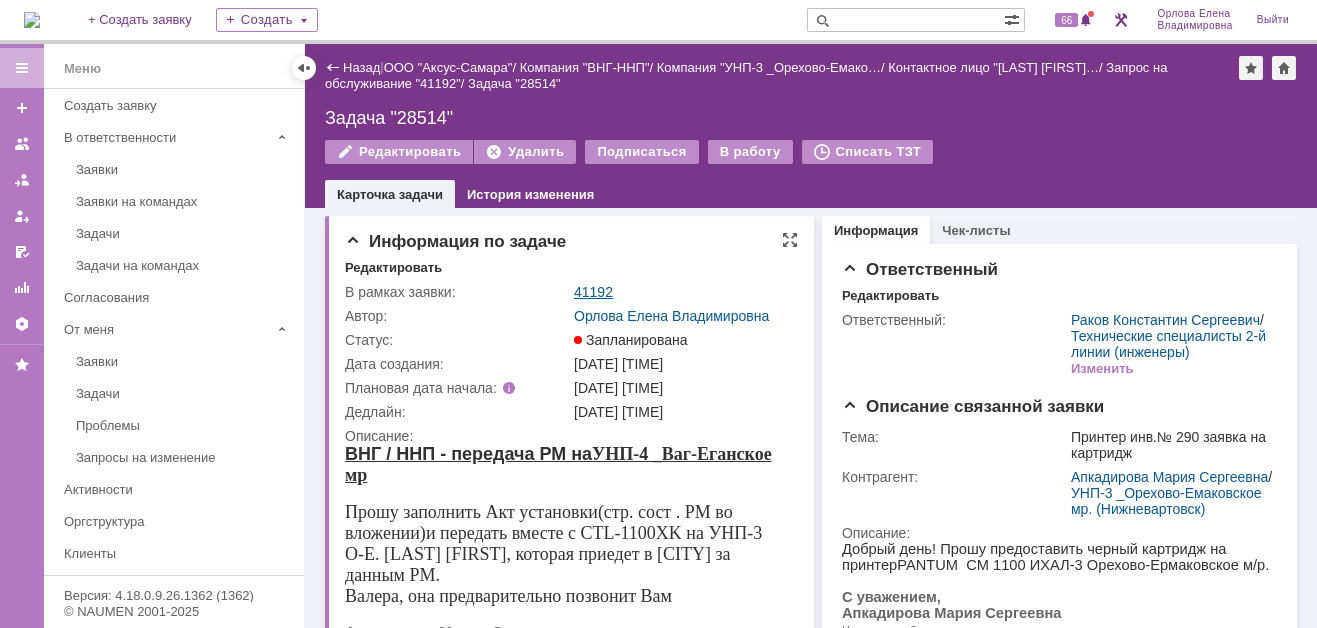 click on "41192" at bounding box center (593, 292) 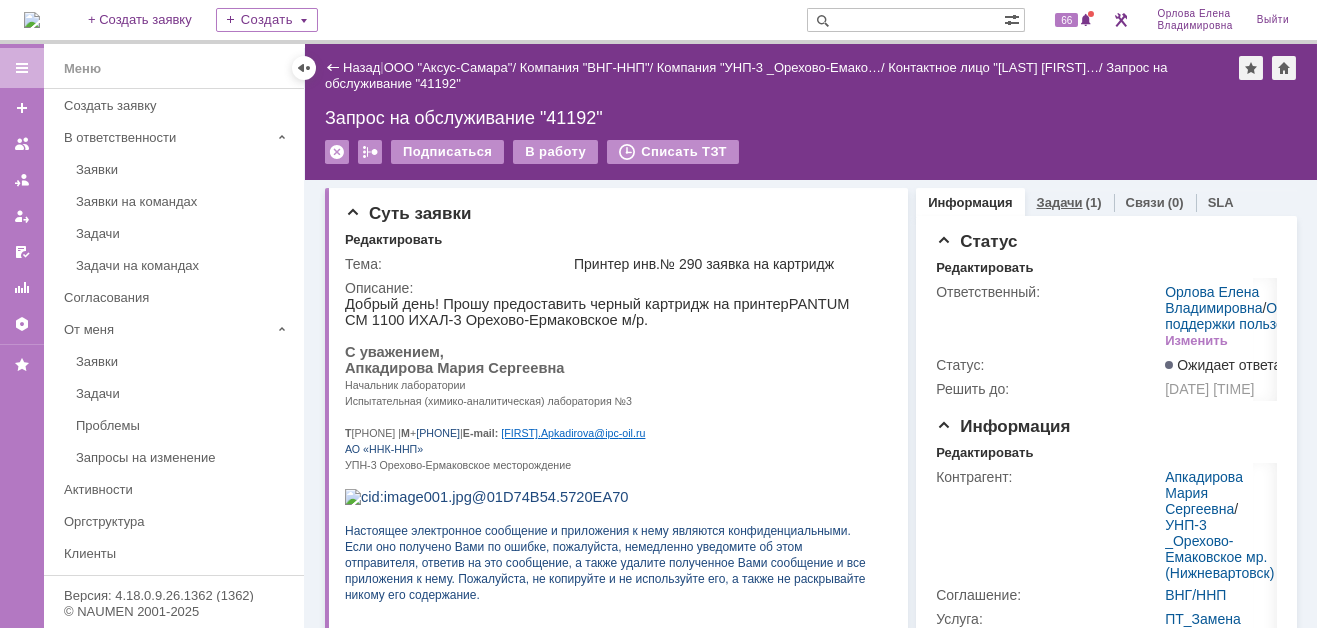 click on "Задачи" at bounding box center (1060, 202) 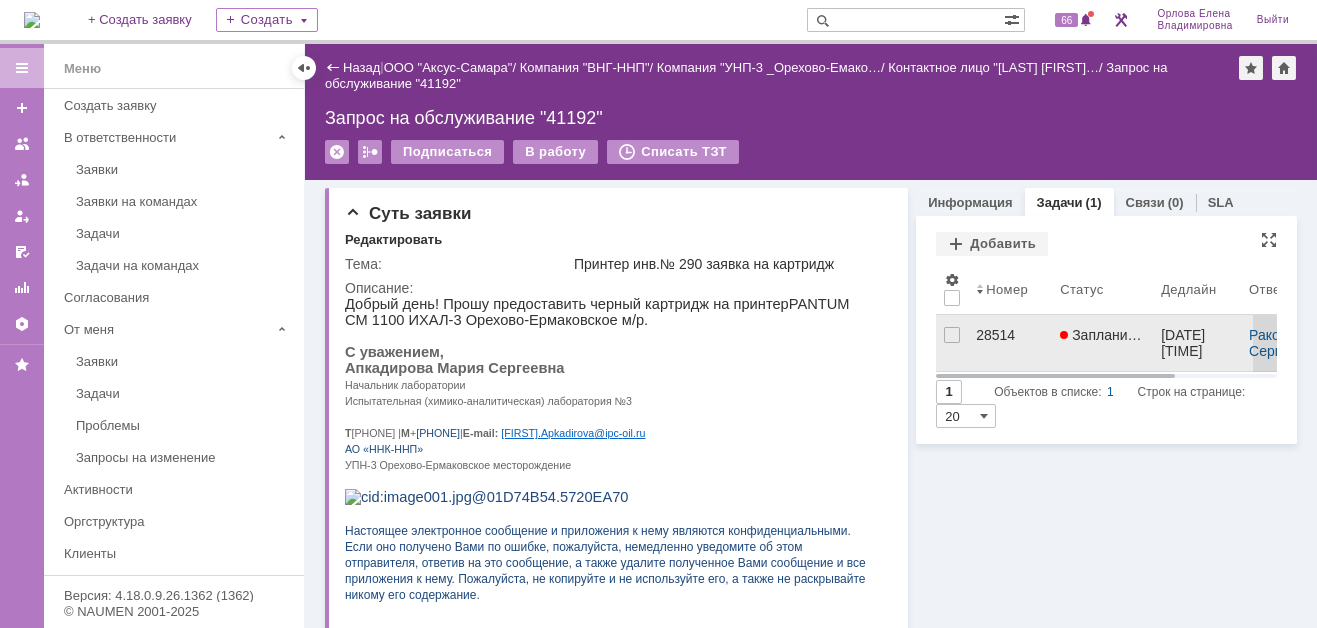 click on "28514" at bounding box center [1010, 335] 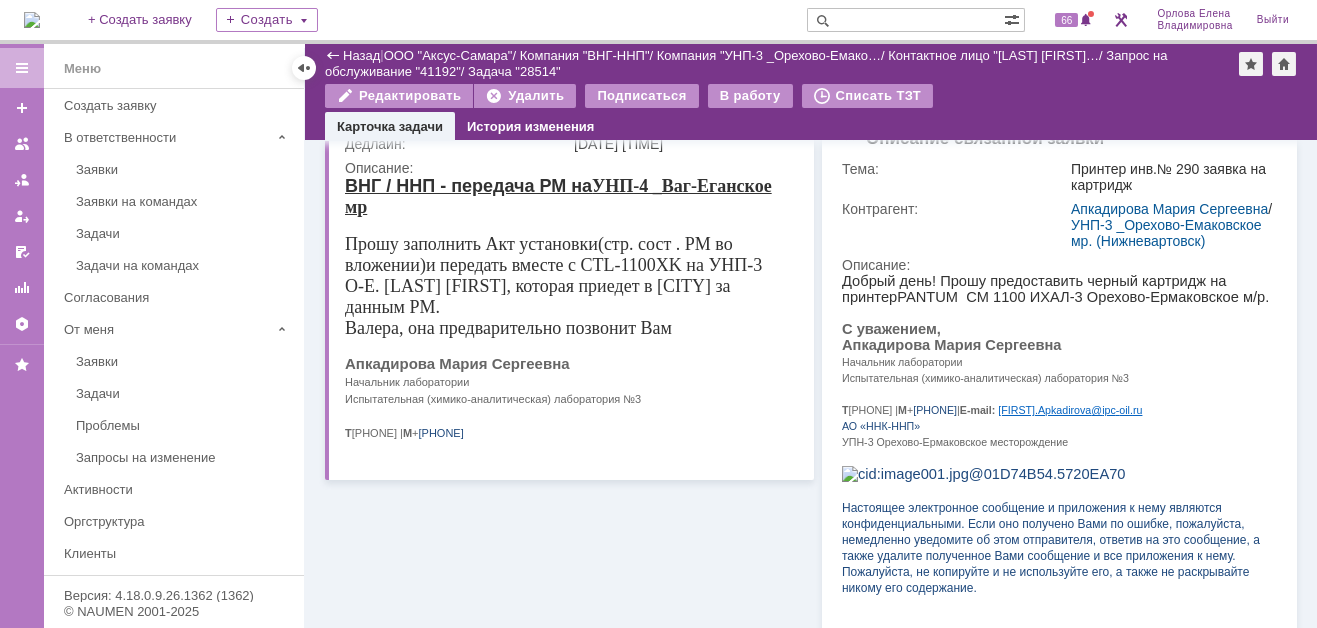 click on "Прошу заполнить Акт установки  (стр. сост . РМ во вложении)   и передать вместе с CTL-1100XK на УНП-3 О-Е. [LAST] [FIRST], которая приедет в [CITY] за данным РМ." at bounding box center (553, 275) 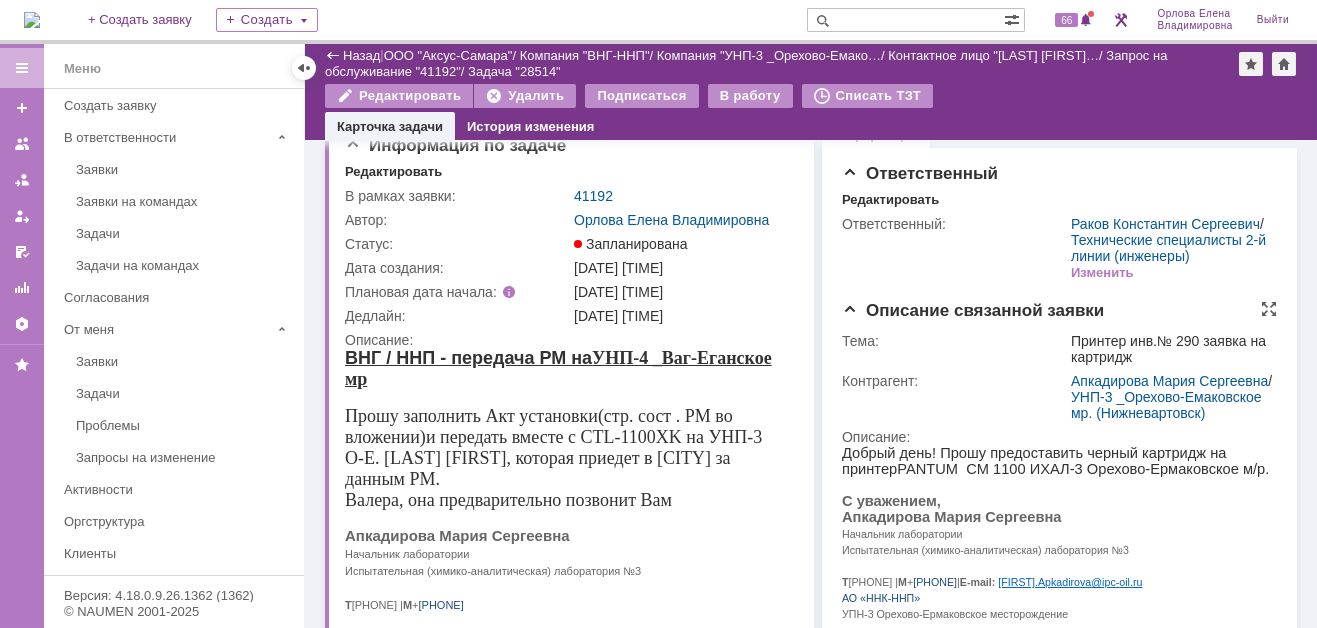 scroll, scrollTop: 0, scrollLeft: 0, axis: both 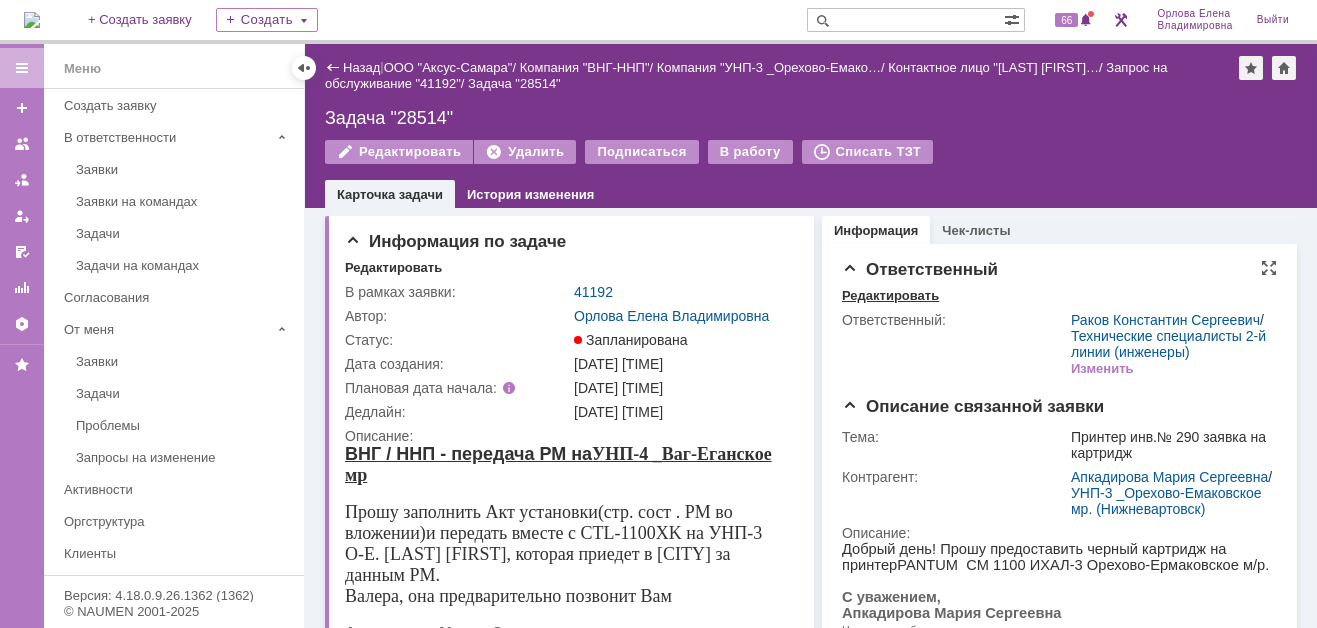 click on "Редактировать" at bounding box center [890, 296] 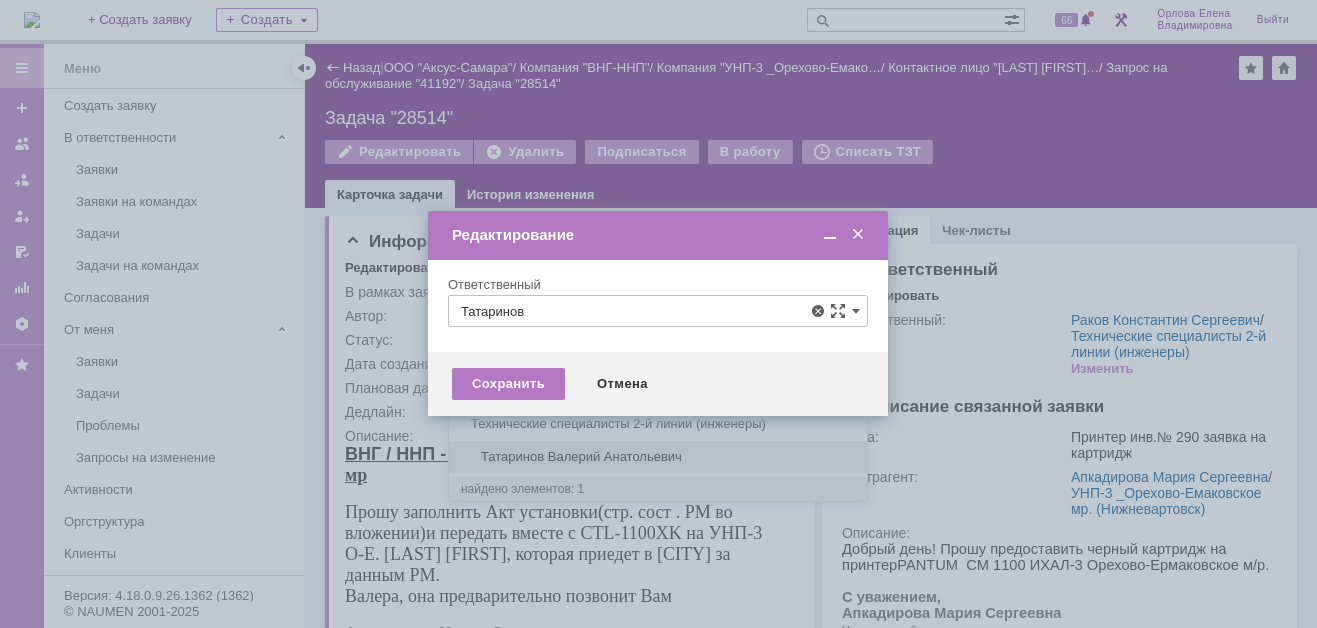 click on "Татаринов Валерий Анатольевич" at bounding box center (658, 457) 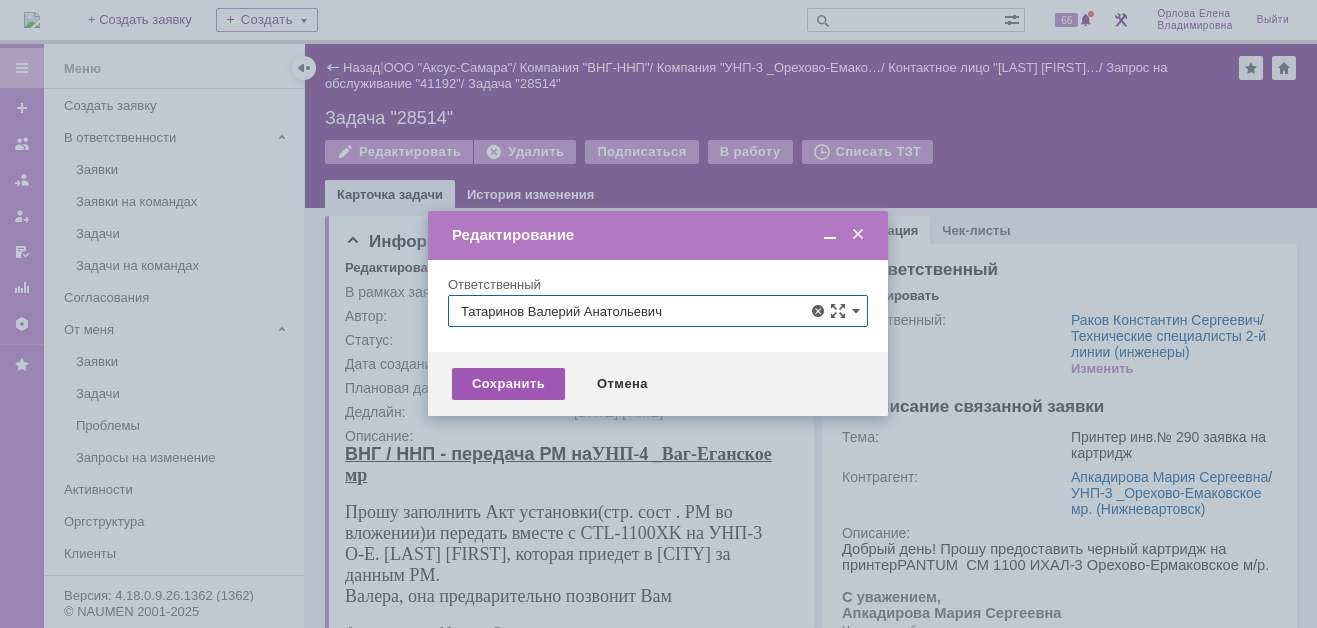 type on "Татаринов Валерий Анатольевич" 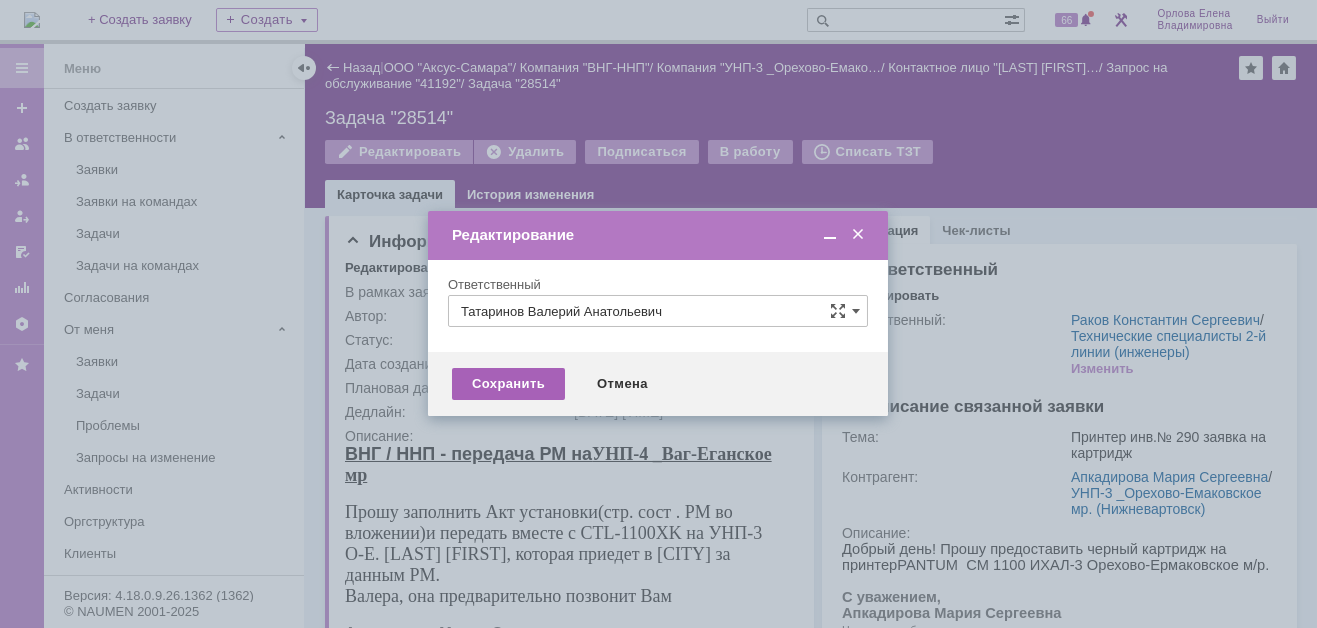 click on "Сохранить" at bounding box center (508, 384) 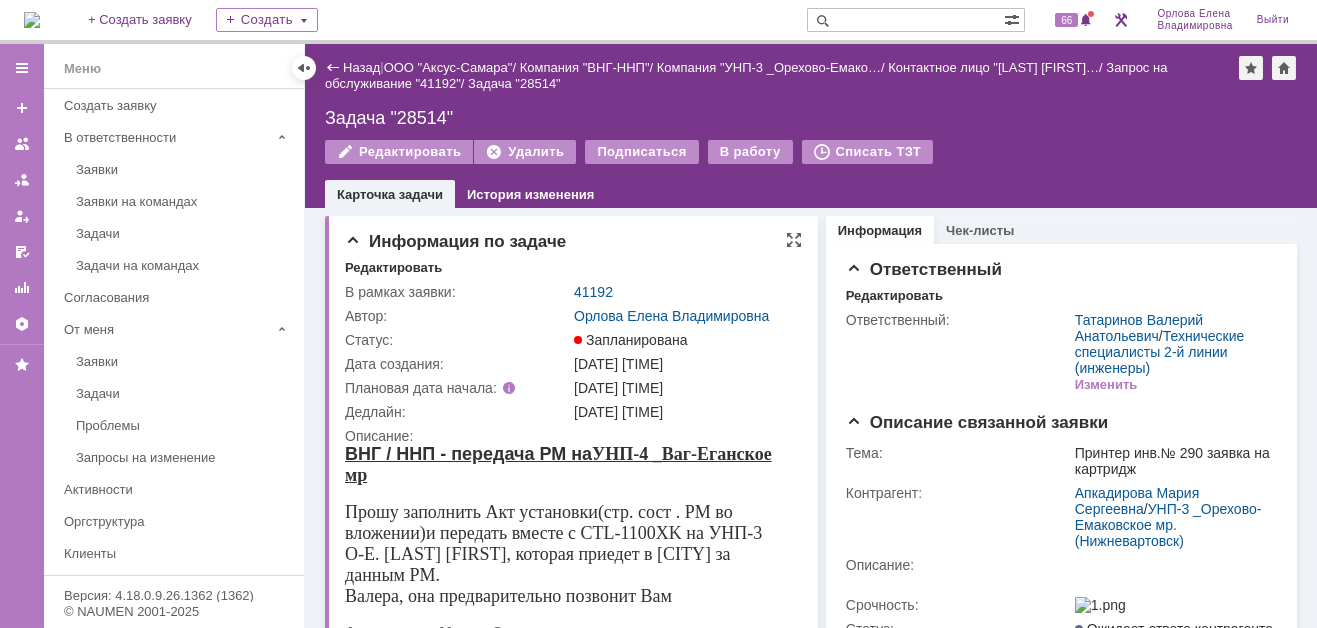 scroll, scrollTop: 0, scrollLeft: 0, axis: both 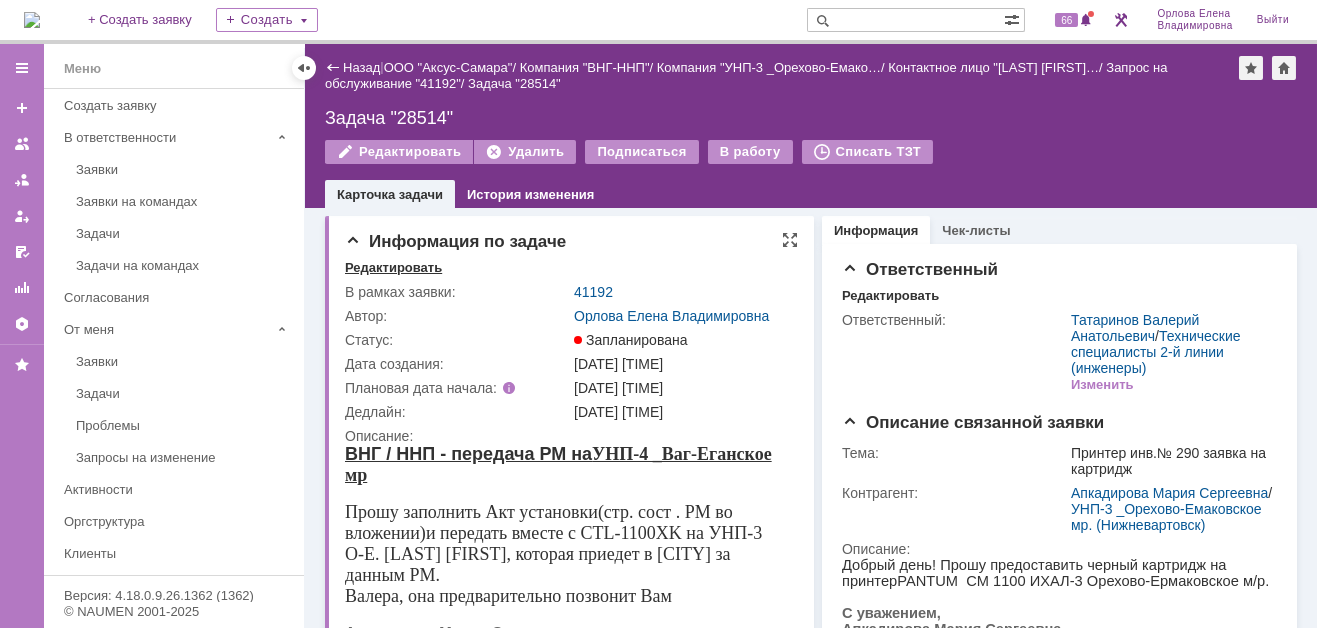 click on "Редактировать" at bounding box center (393, 268) 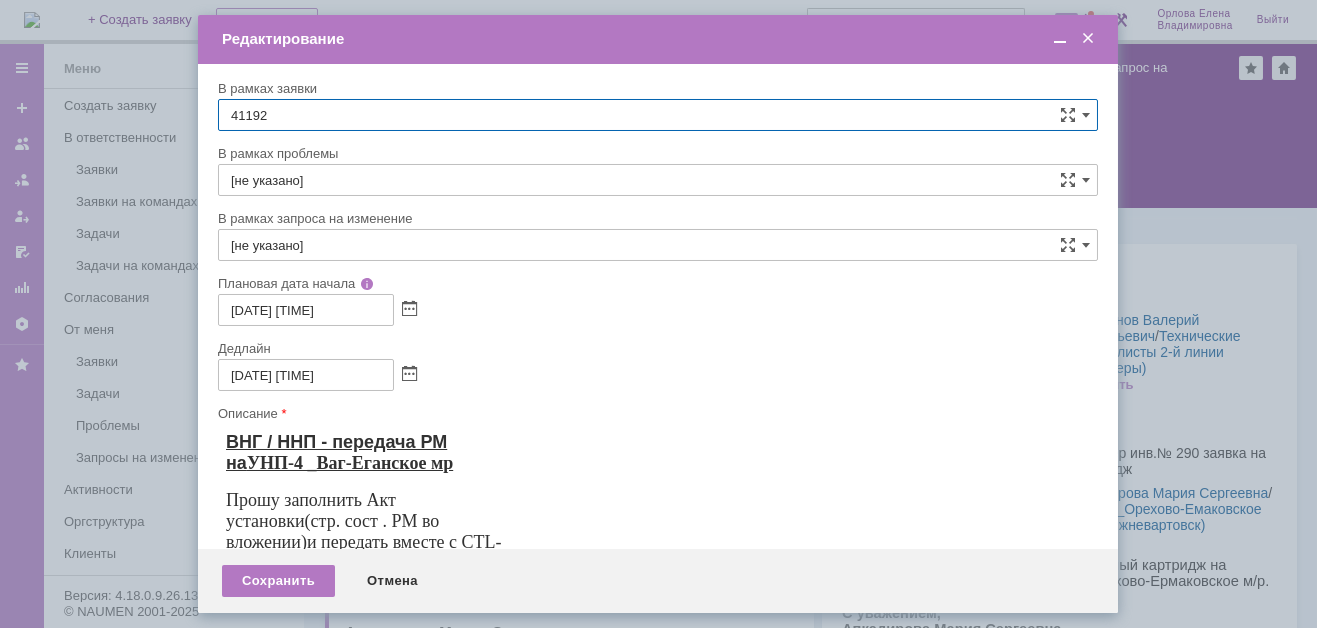 scroll, scrollTop: 0, scrollLeft: 0, axis: both 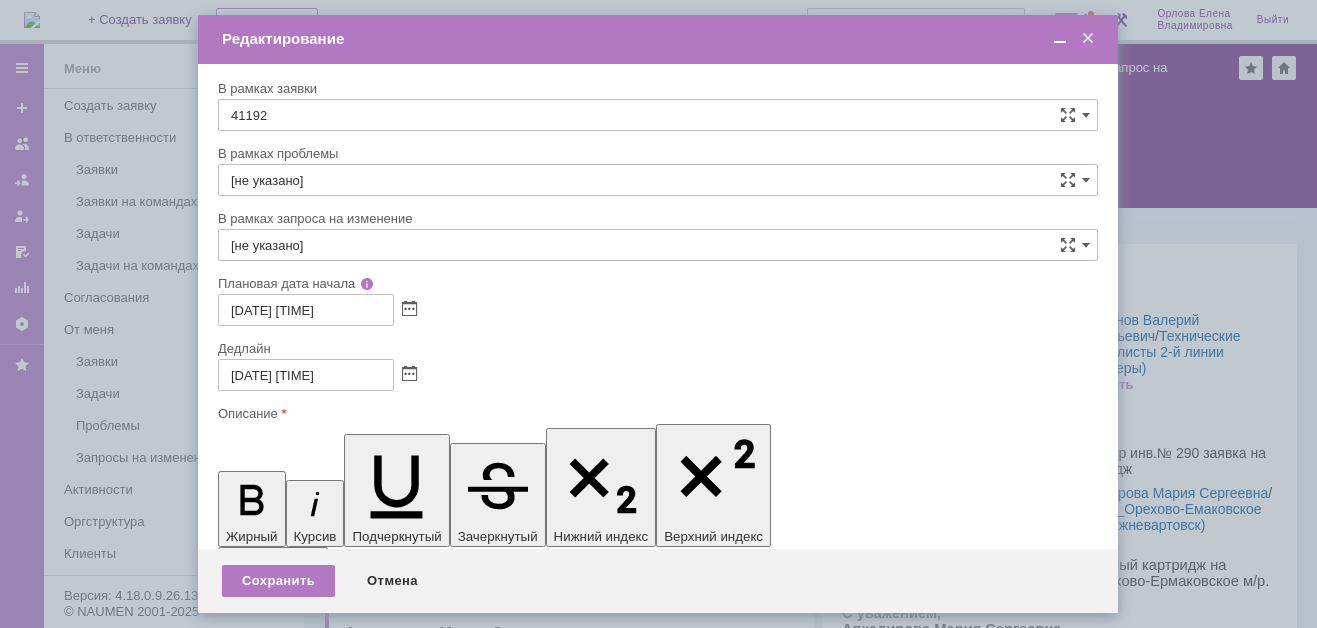 click on "УНП-4 _Ваг-Еганское мр" at bounding box center [363, 5804] 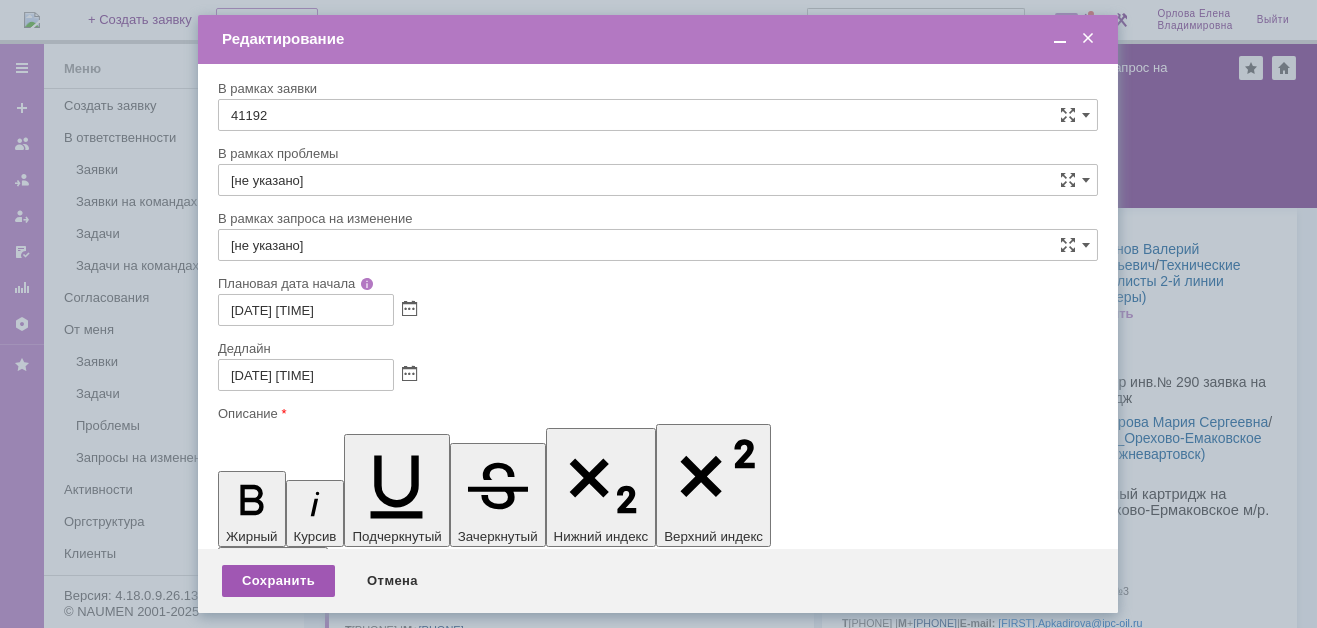 scroll, scrollTop: 100, scrollLeft: 0, axis: vertical 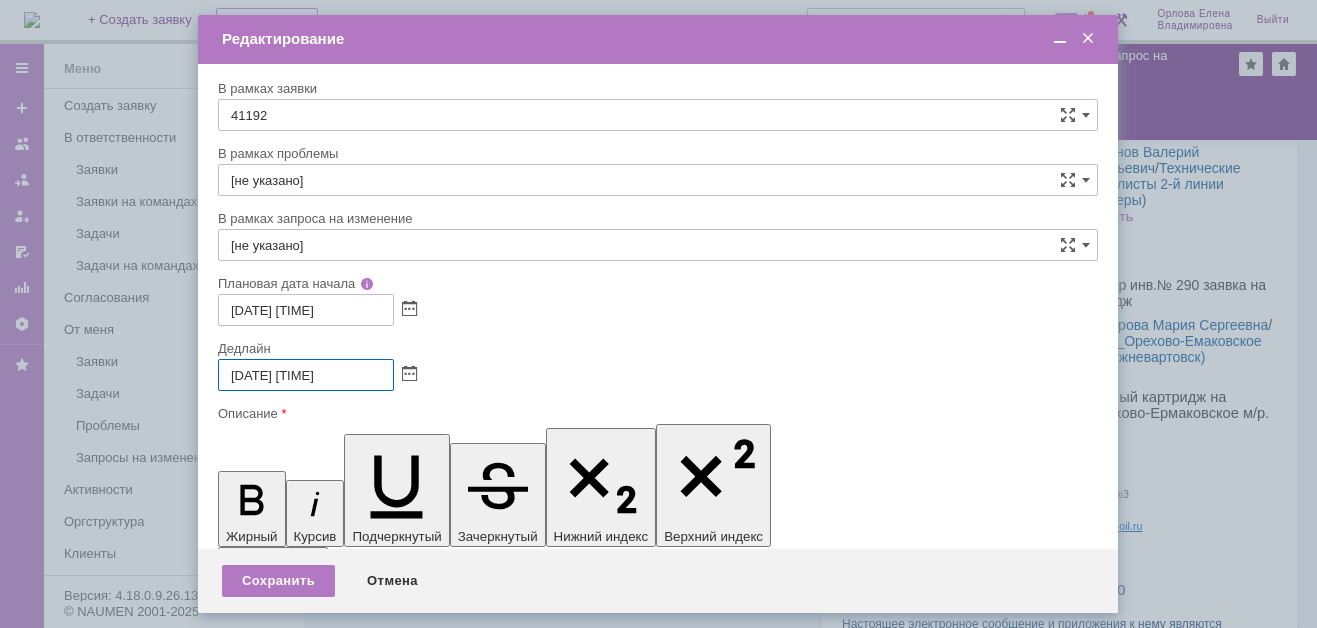 click on "[DATE] [TIME]" at bounding box center (306, 375) 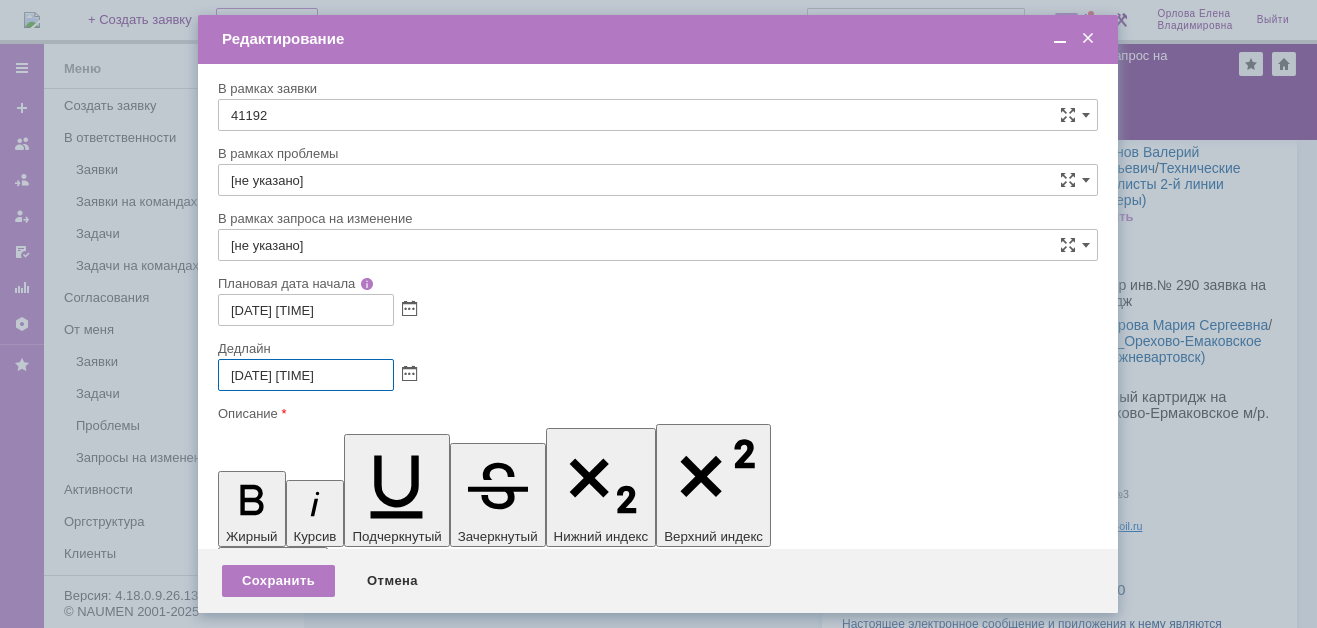 drag, startPoint x: 299, startPoint y: 373, endPoint x: 311, endPoint y: 373, distance: 12 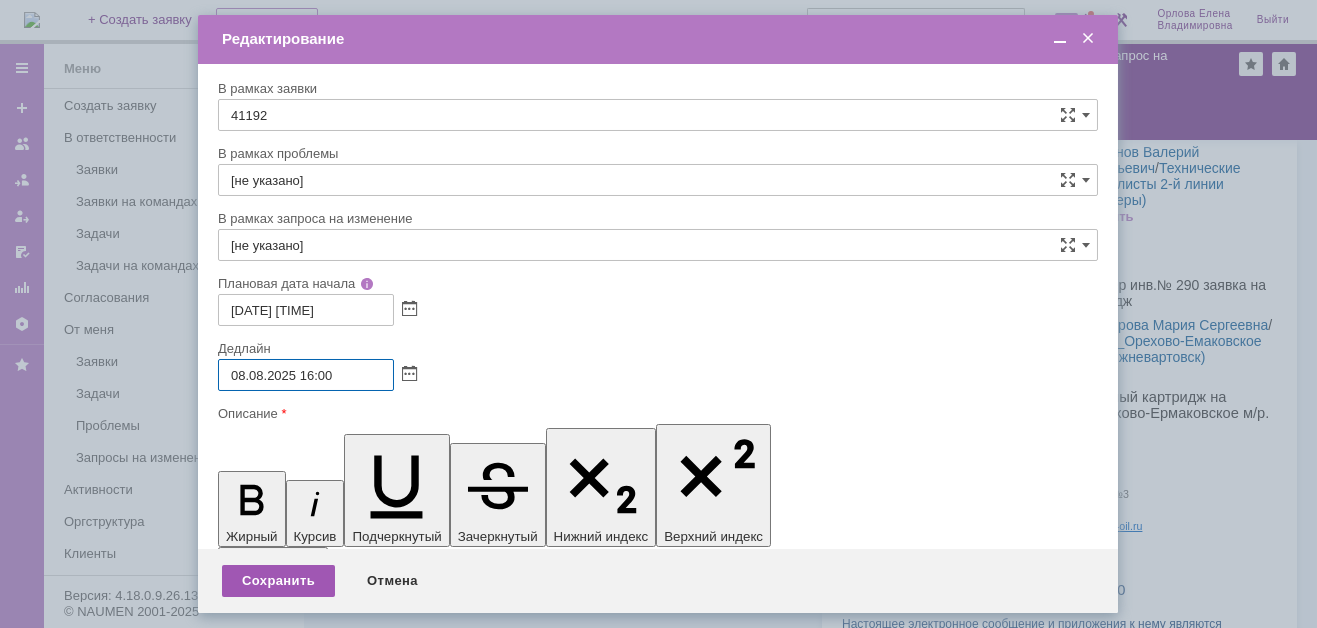 type on "08.08.2025 16:00" 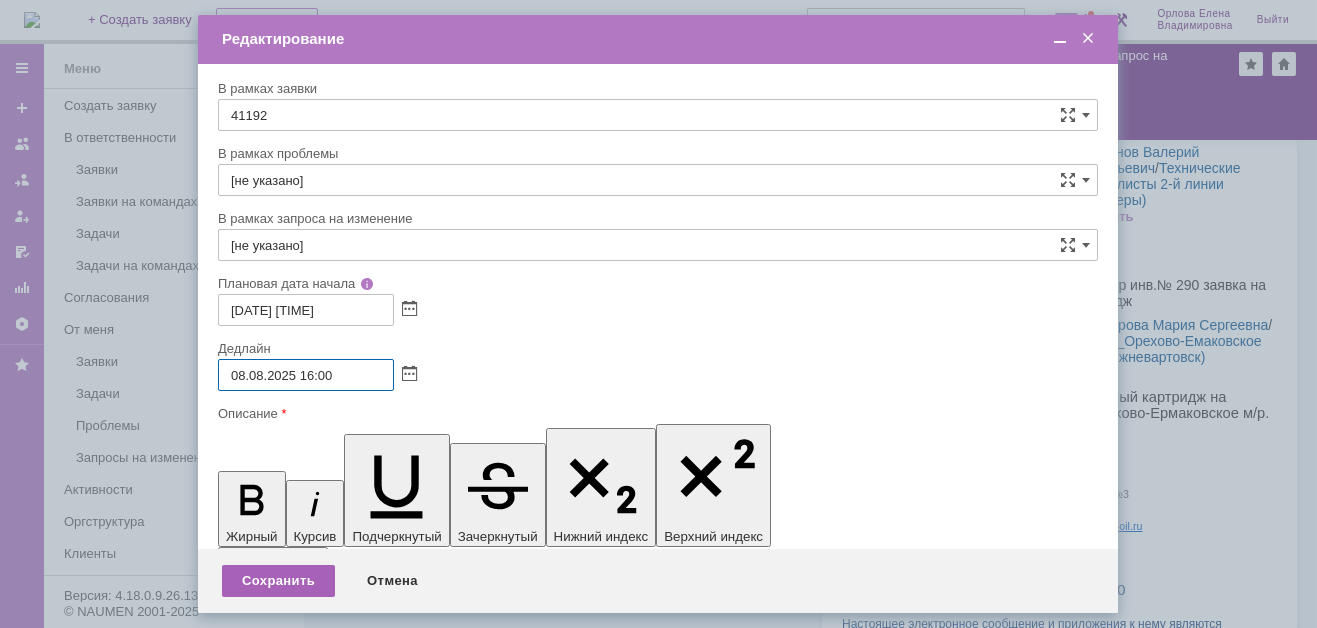 click on "Сохранить" at bounding box center (278, 581) 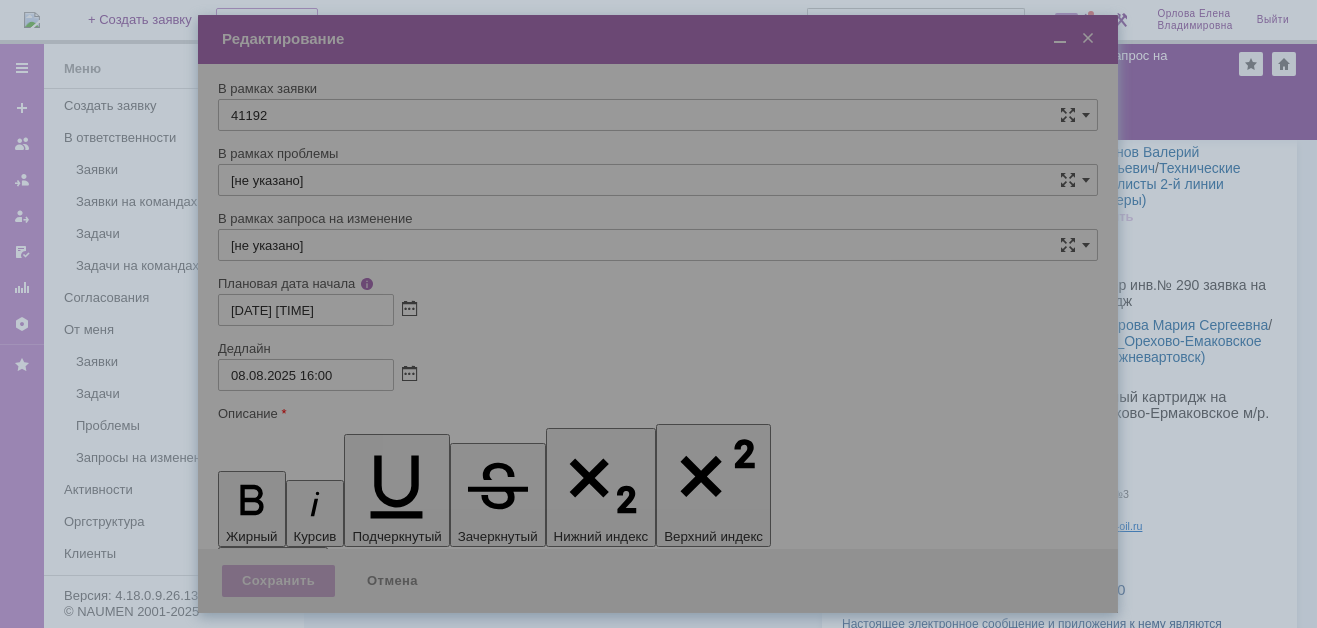 scroll, scrollTop: 100, scrollLeft: 0, axis: vertical 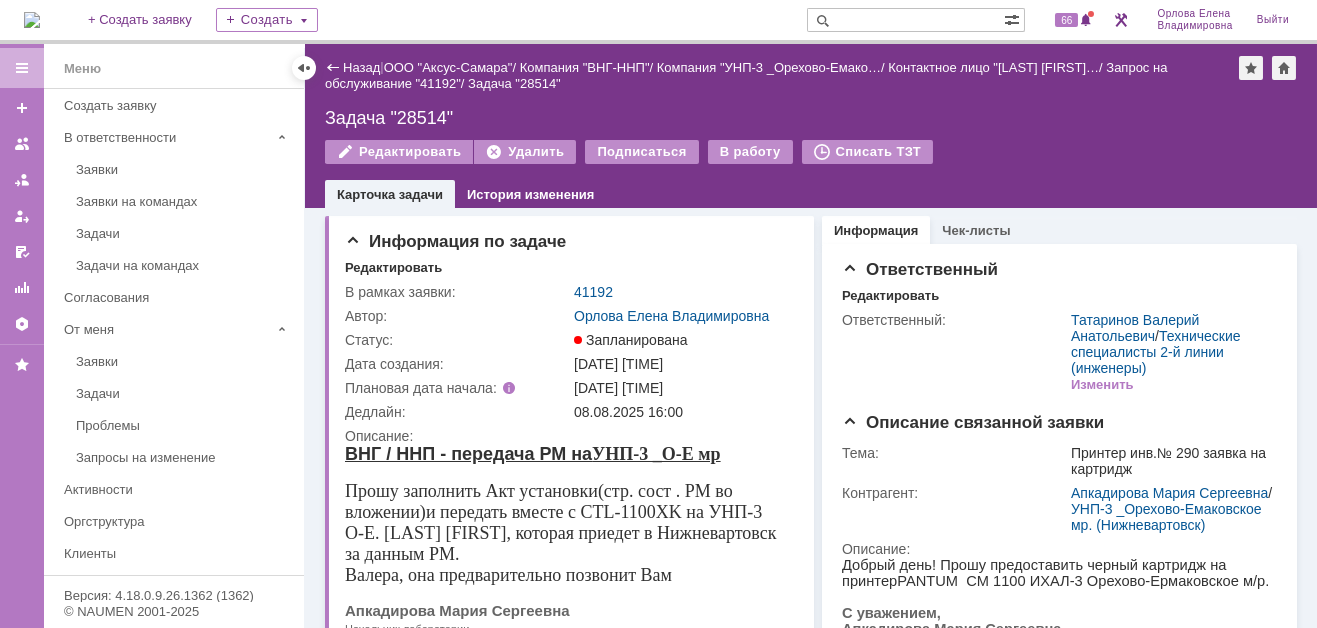 drag, startPoint x: 64, startPoint y: 18, endPoint x: 77, endPoint y: 31, distance: 18.384777 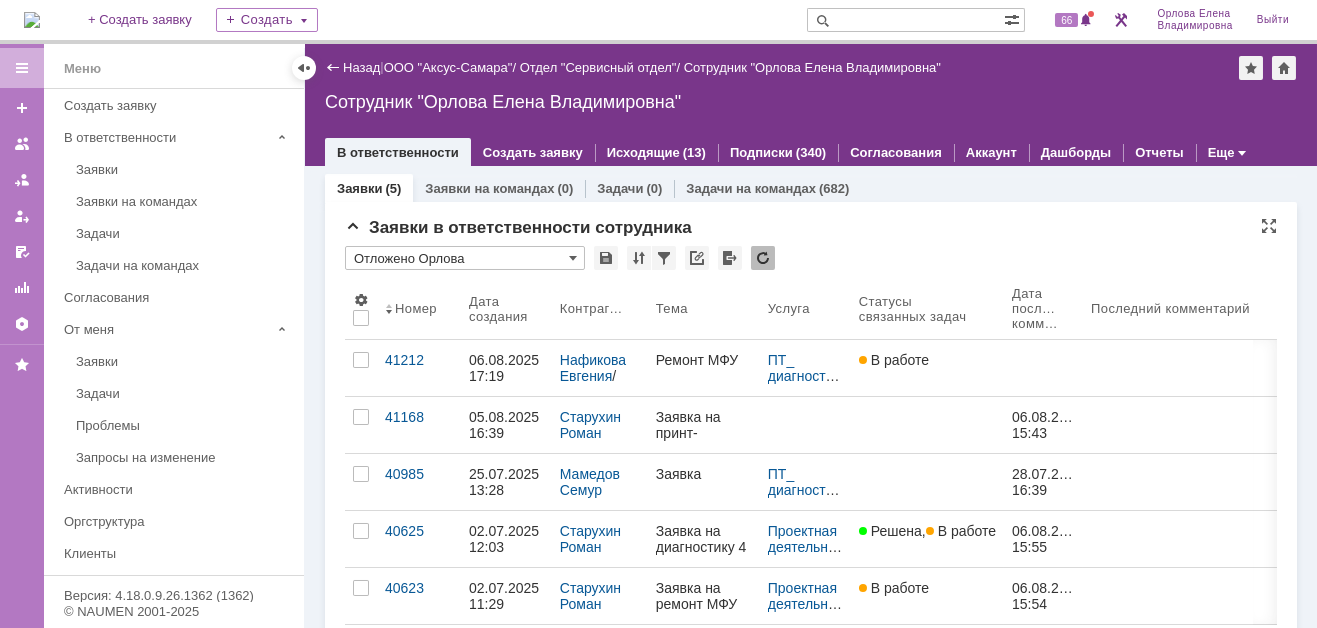 scroll, scrollTop: 0, scrollLeft: 0, axis: both 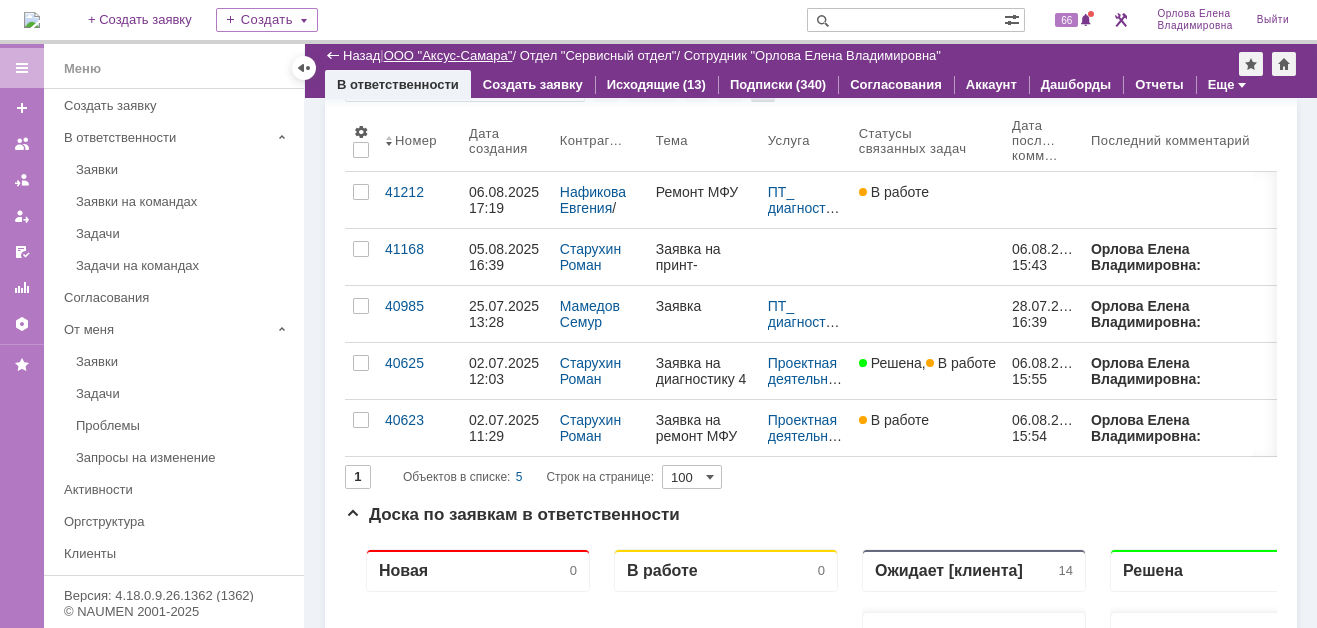 click on "ООО "Аксус-Самара"" at bounding box center [448, 55] 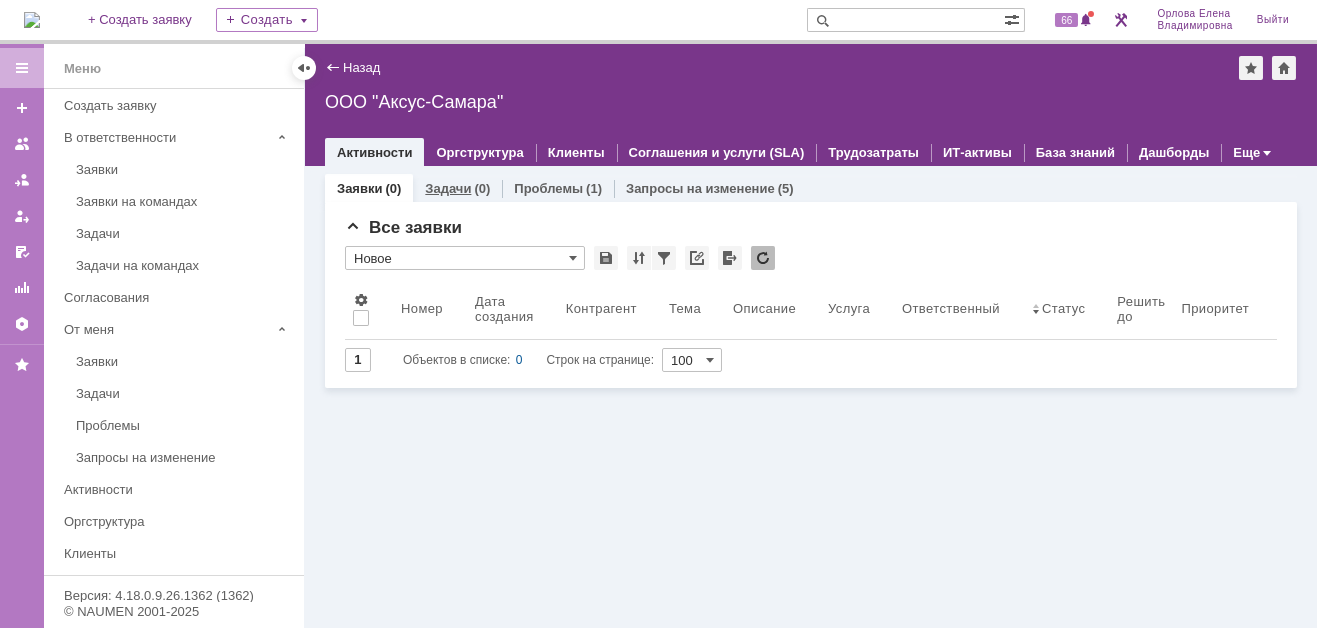 click on "Задачи" at bounding box center (448, 188) 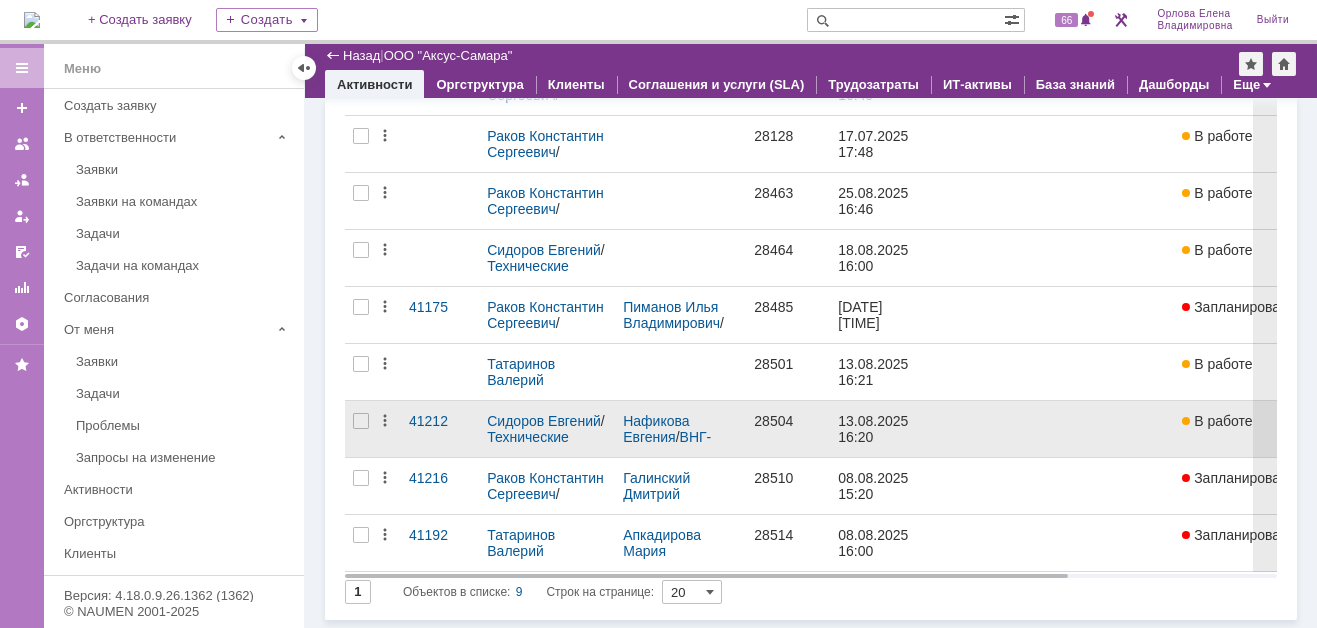 scroll, scrollTop: 289, scrollLeft: 0, axis: vertical 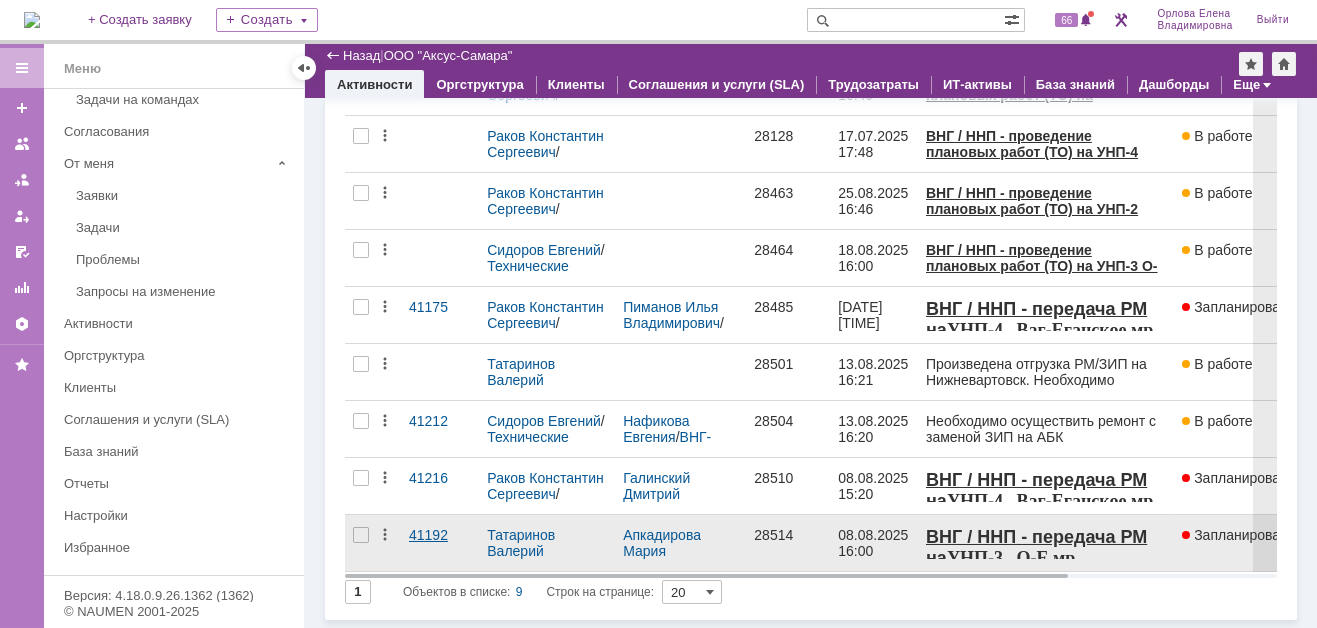 click on "41192" at bounding box center (428, 535) 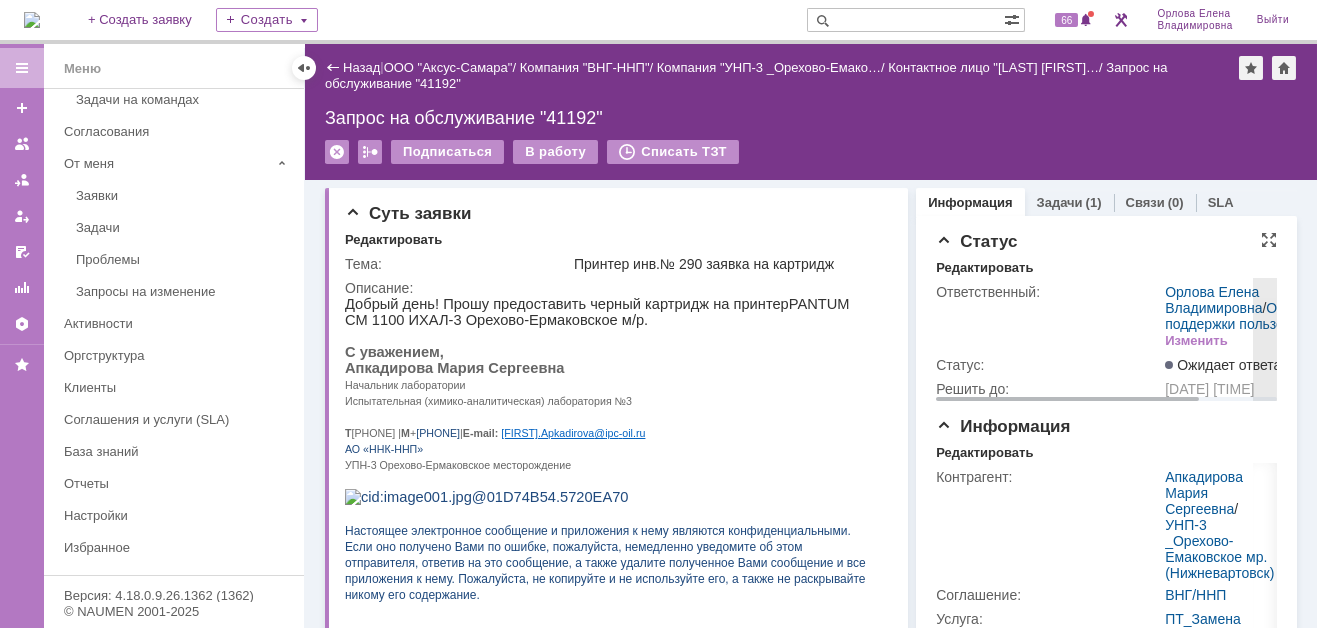 scroll, scrollTop: 0, scrollLeft: 0, axis: both 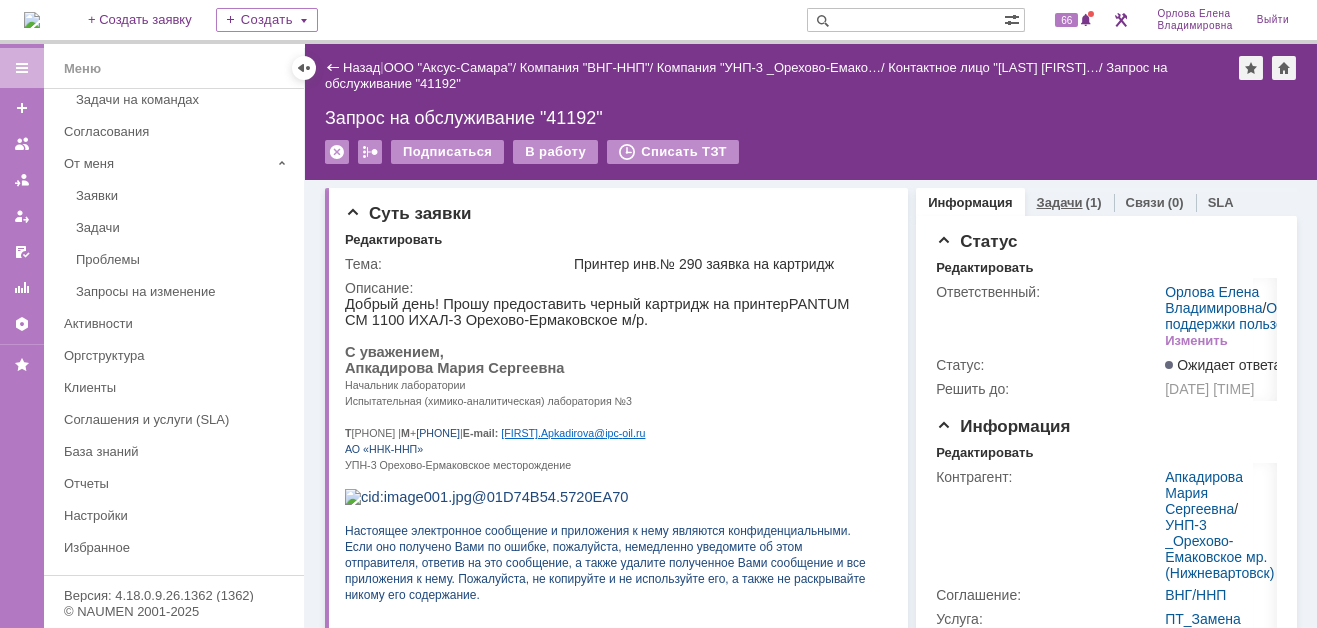 click on "Задачи" at bounding box center (1060, 202) 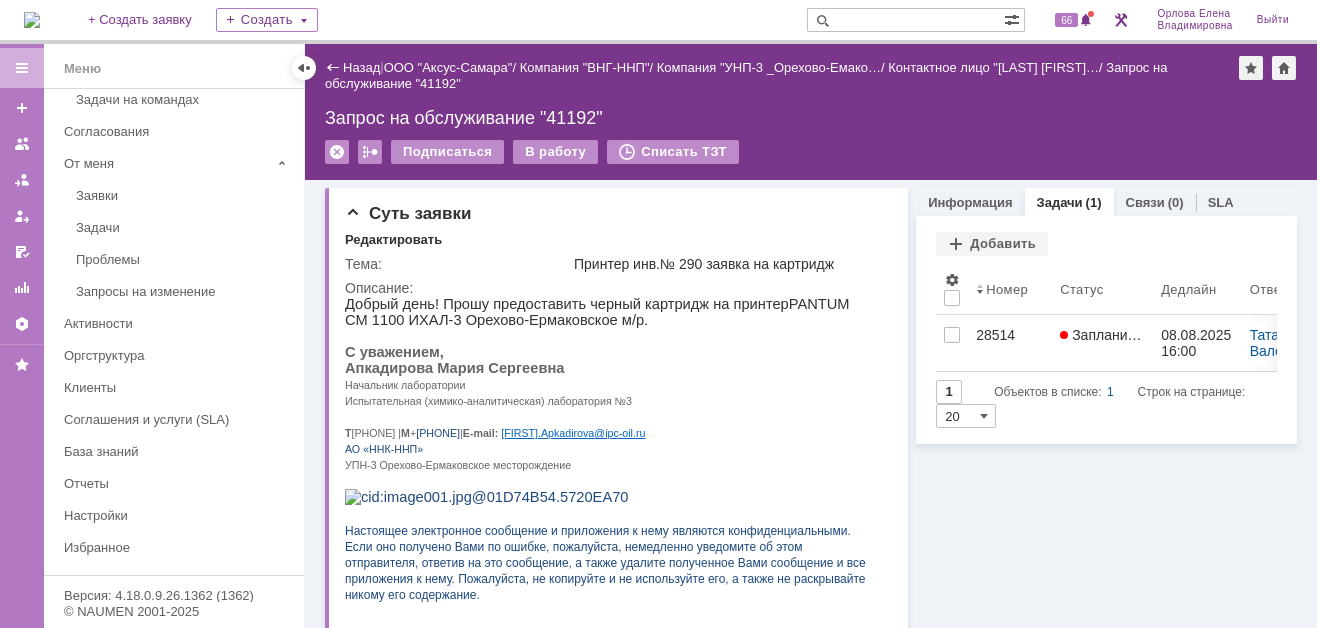 click on "Информация Задачи (1) Связи (0) SLA Статус Редактировать Ответственный: [LAST] [FIRST] / Отдел поддержки пользователей Изменить Статус: Ожидает ответа контрагента Решить до: [DATE] [TIME] Информация Редактировать Контрагент: [LAST] [FIRST] / УНП-3 _Орехово-Емаковское мр.  ([CITY]) Соглашение: ВНГ/ННП Услуга: ПТ_Замена расходных материалов / ресурсных деталей Тип заявки: Запрос на обслуживание Способ обращения: Данные о контрагенте Редактировать Контактное лицо: [LAST] [FIRST] Контактный e-mail: [EMAIL]" at bounding box center (1102, 1682) 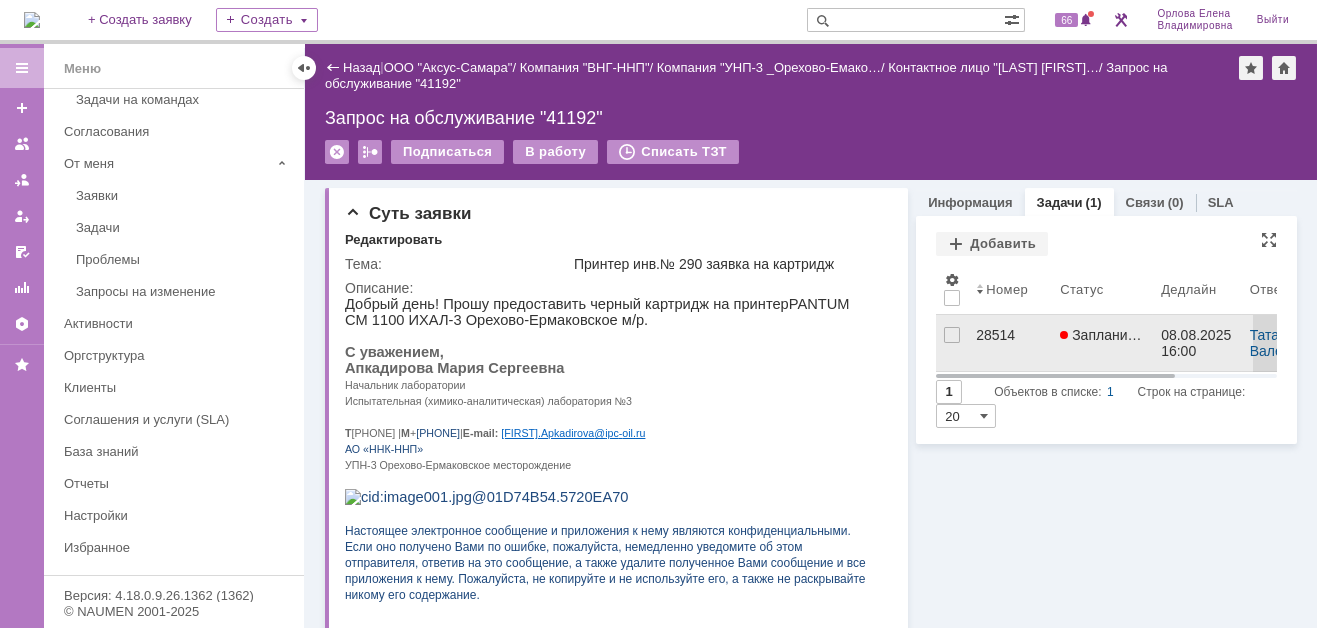 click on "28514" at bounding box center (1010, 335) 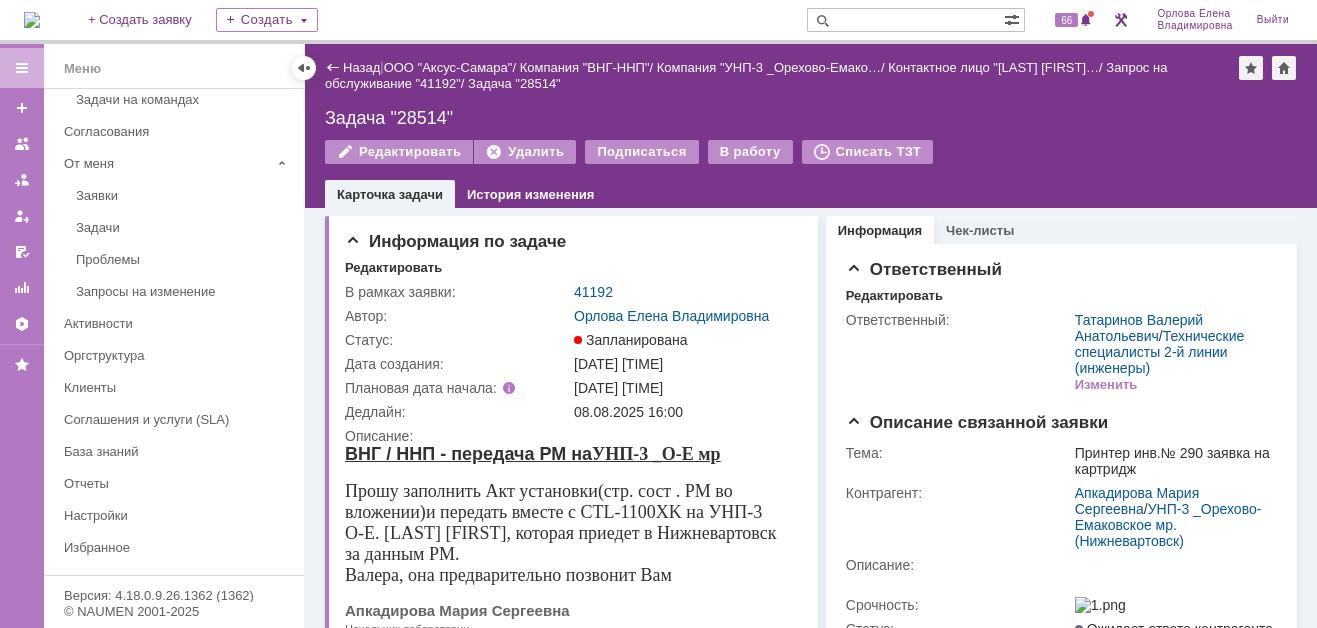 scroll, scrollTop: 0, scrollLeft: 0, axis: both 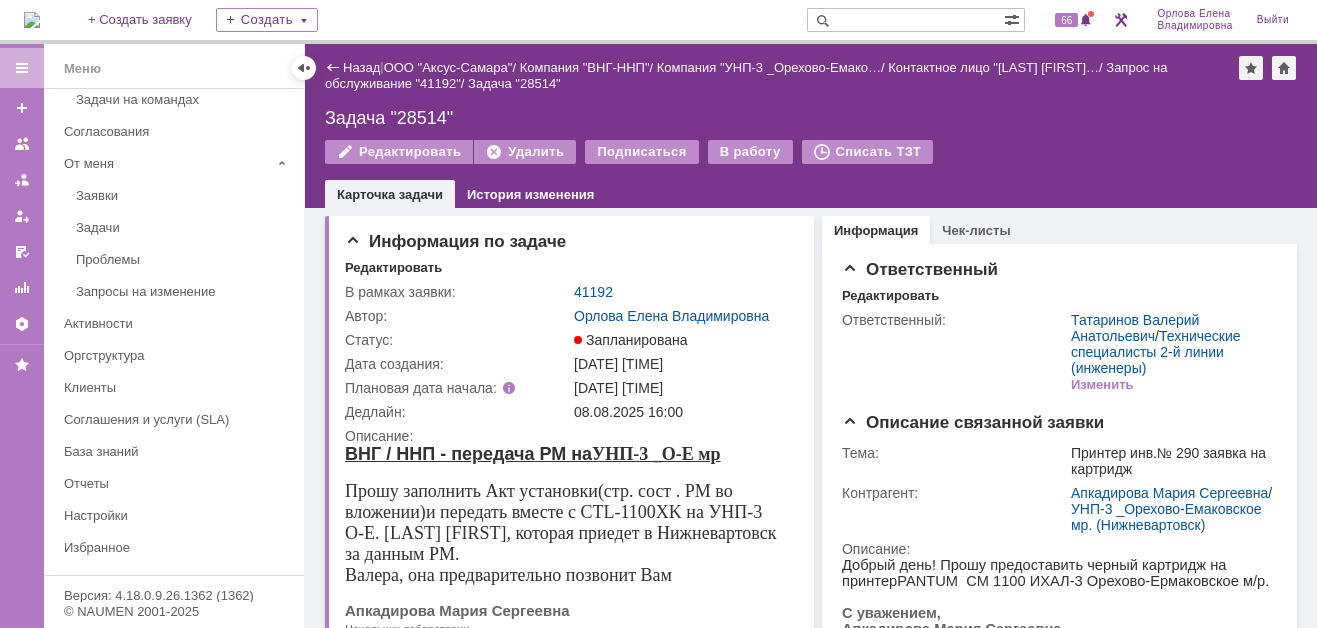 click at bounding box center [32, 20] 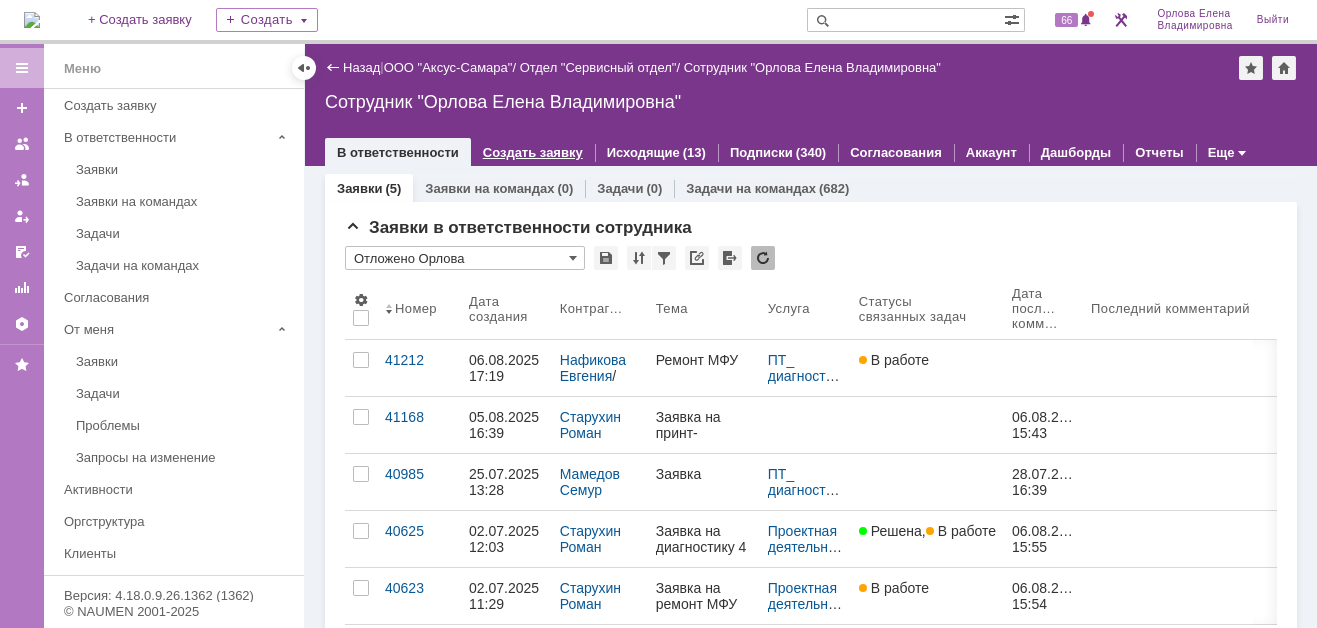 scroll, scrollTop: 0, scrollLeft: 0, axis: both 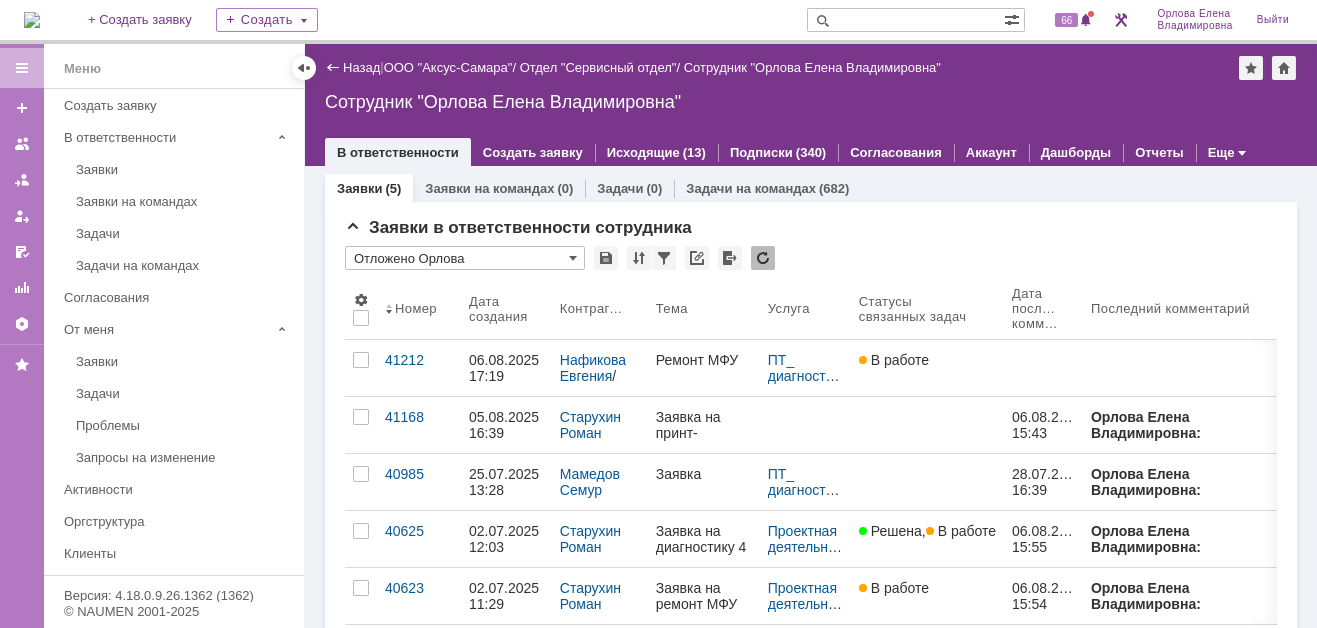 click at bounding box center [905, 20] 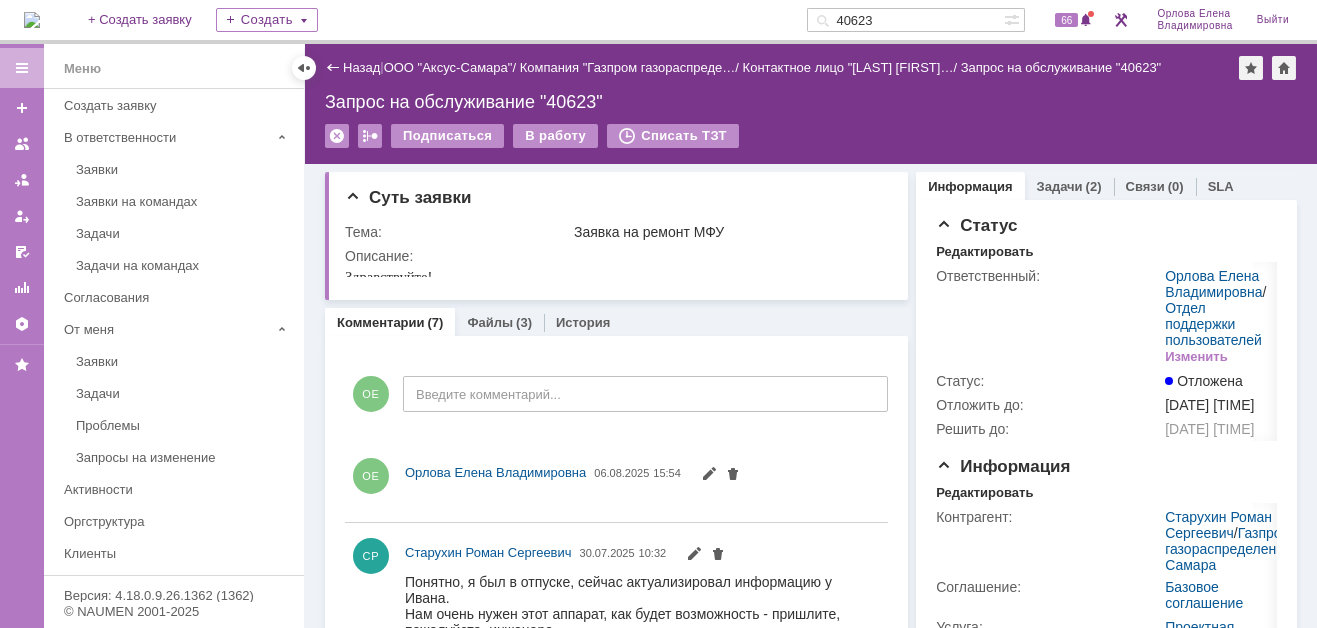 scroll, scrollTop: 0, scrollLeft: 0, axis: both 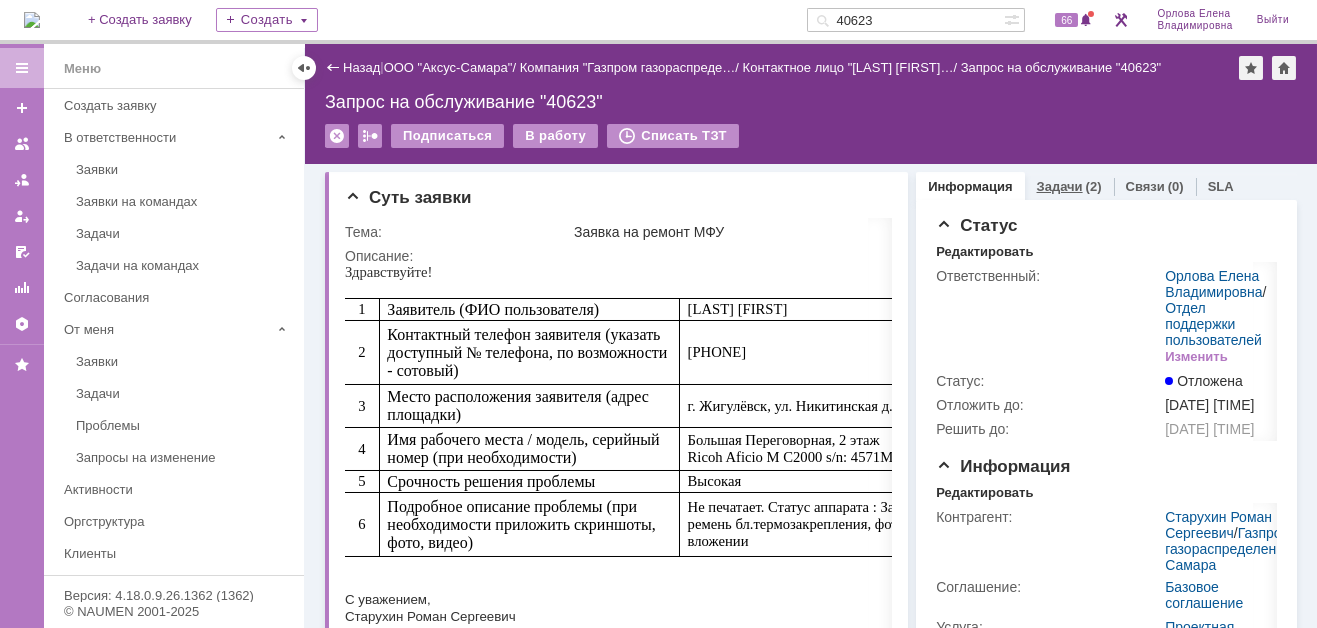 click on "Задачи" at bounding box center (1060, 186) 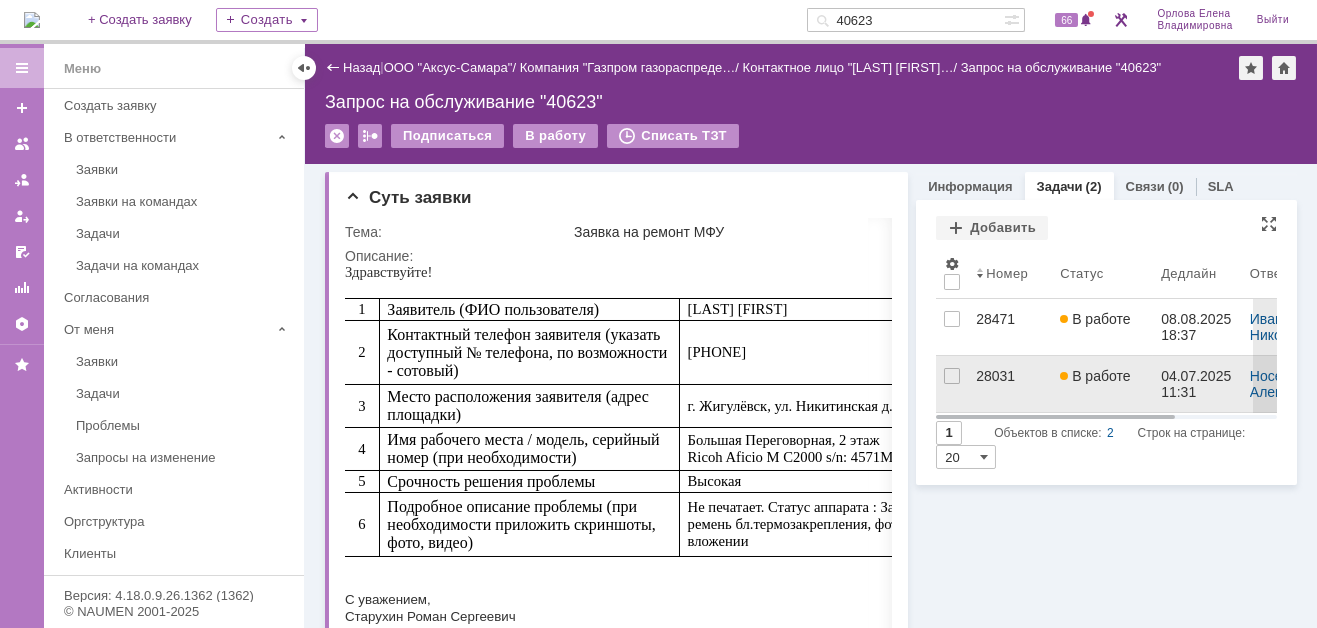 click on "28031" at bounding box center (1010, 376) 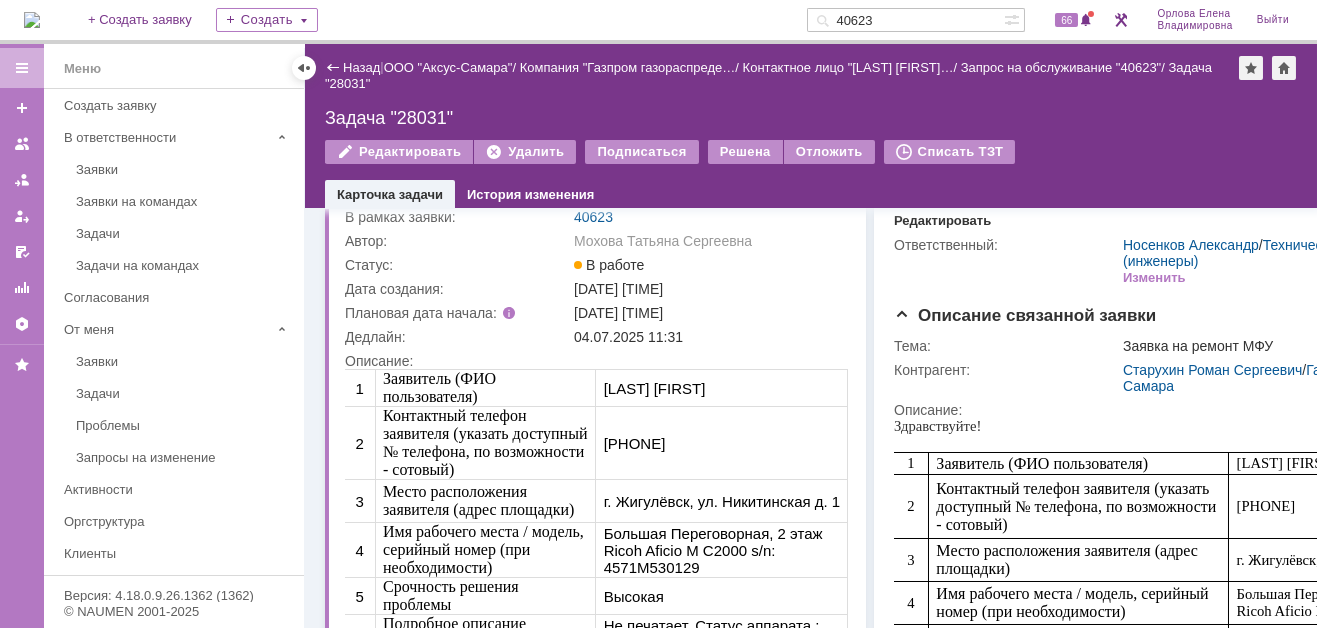 scroll, scrollTop: 0, scrollLeft: 0, axis: both 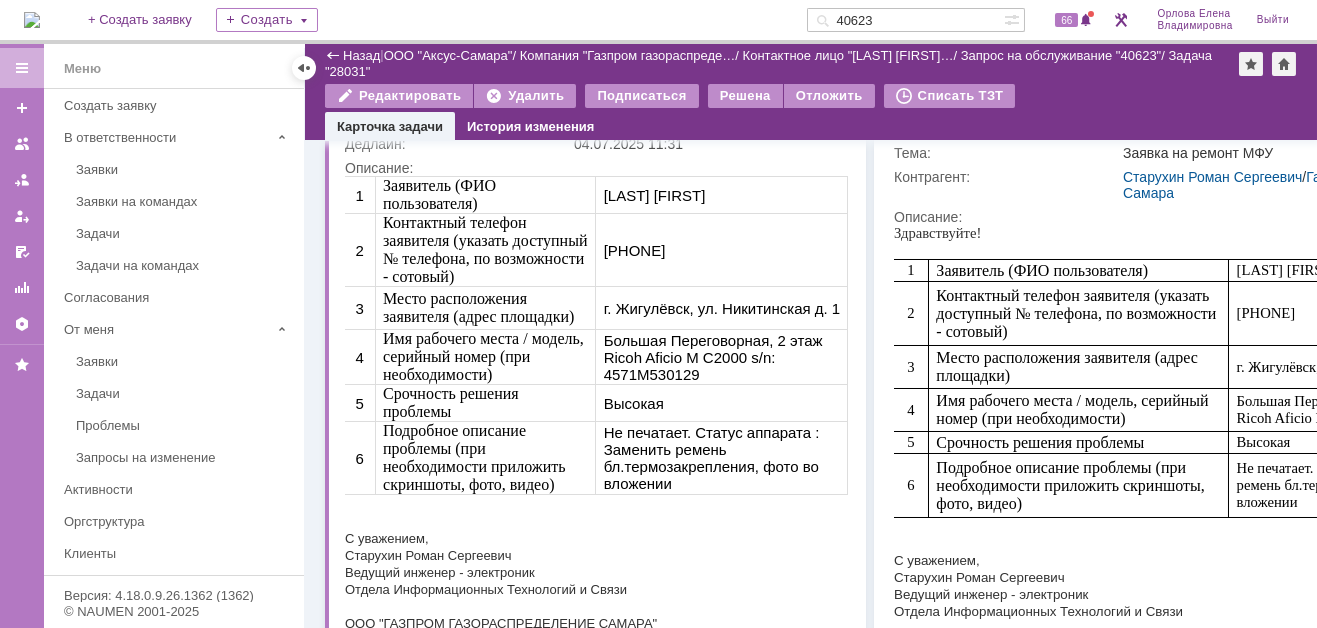 click on "40623" at bounding box center (905, 20) 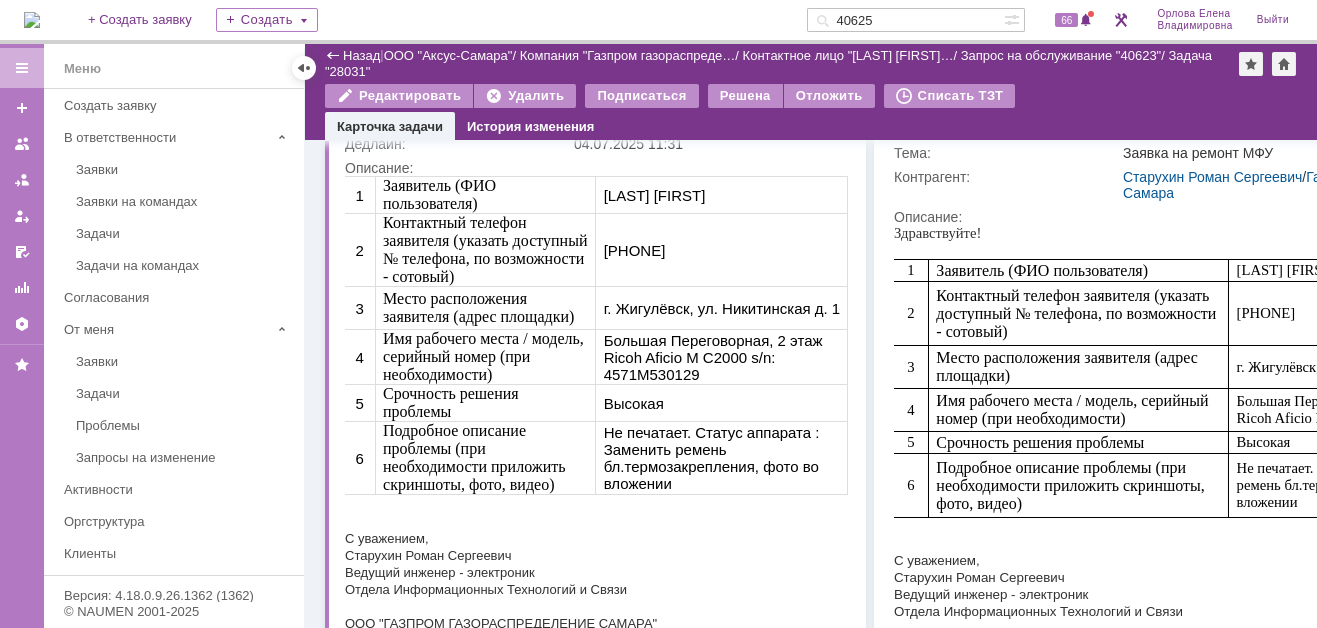 type on "40625" 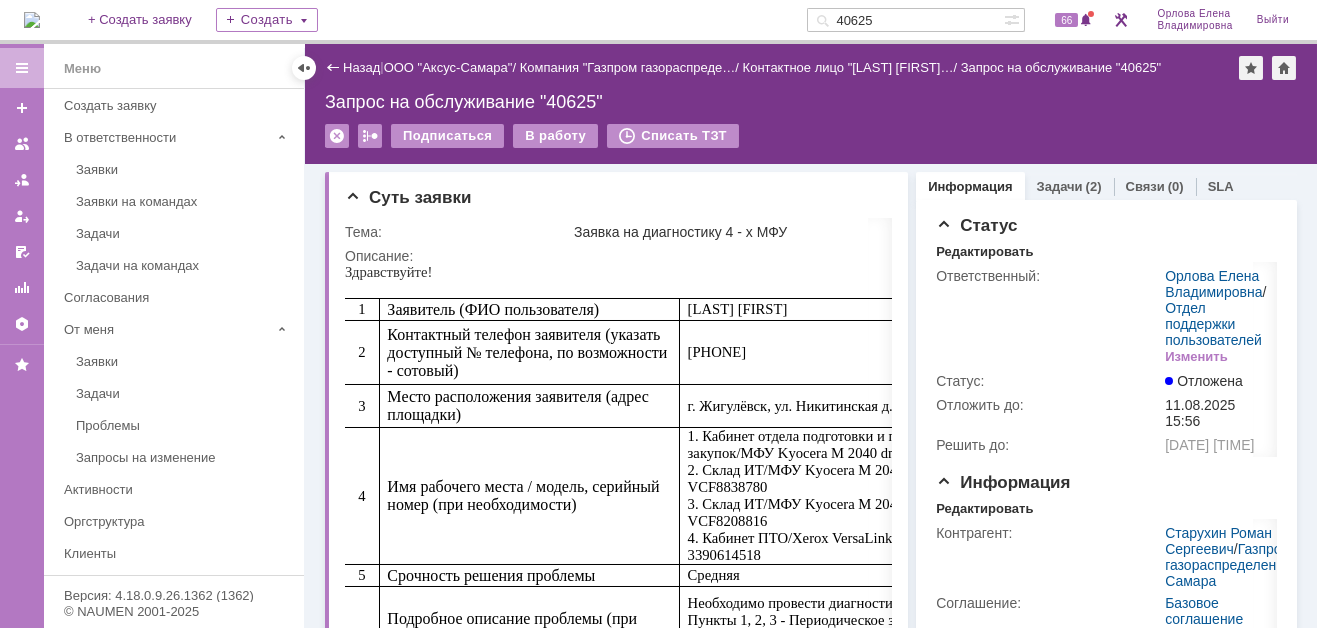 scroll, scrollTop: 0, scrollLeft: 0, axis: both 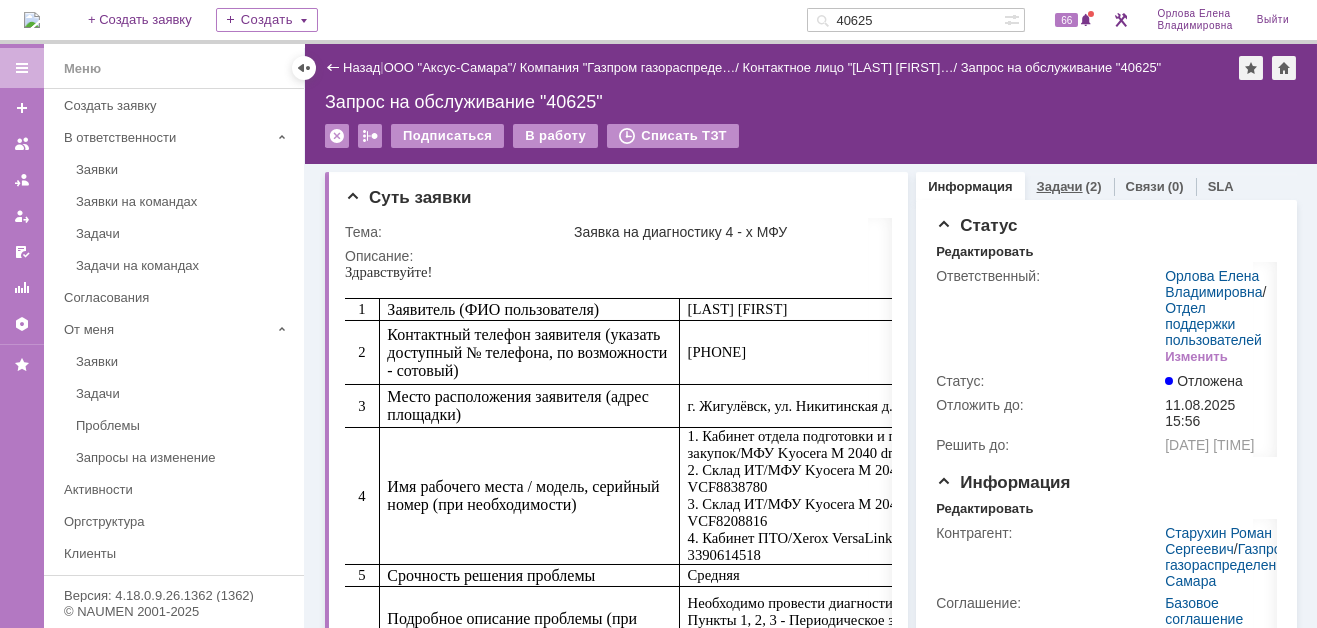 click on "Задачи" at bounding box center (1060, 186) 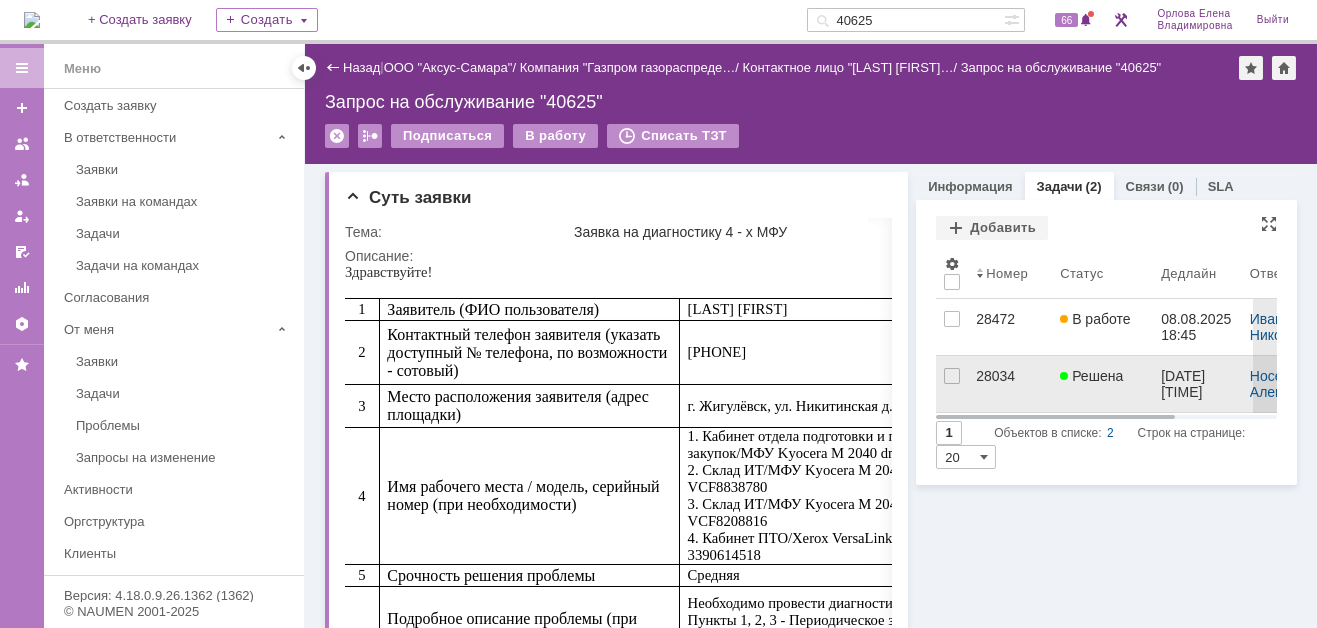 click on "28034" at bounding box center [1010, 376] 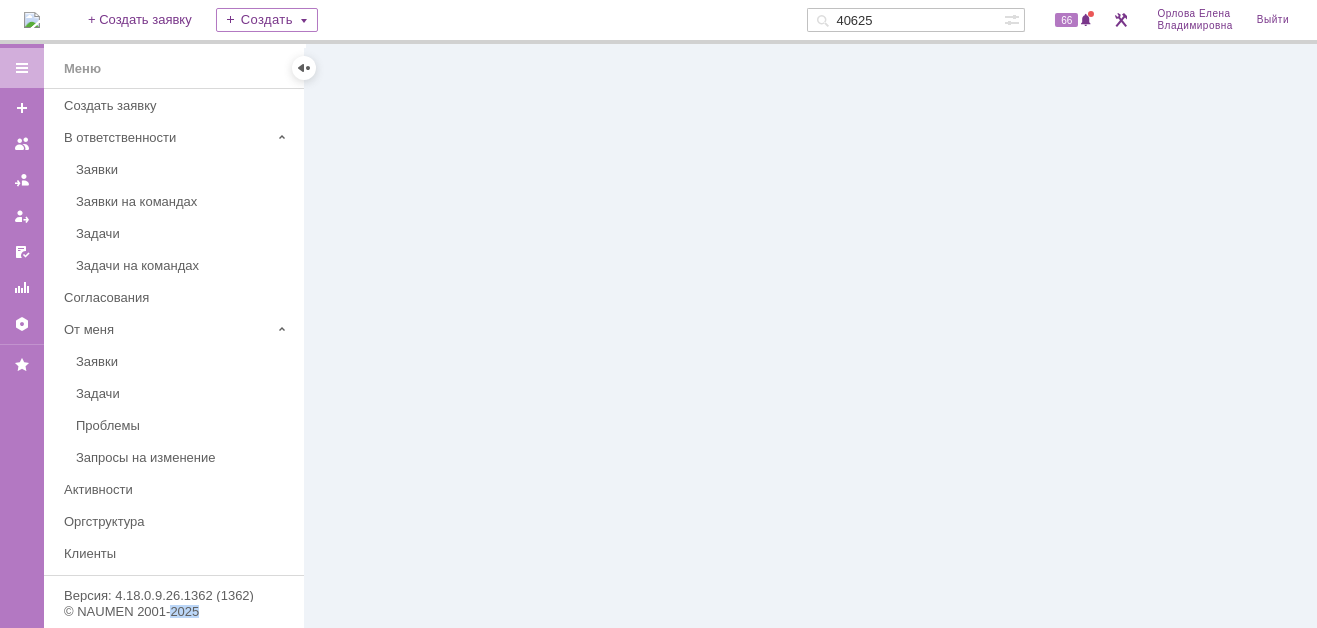 click at bounding box center (811, 336) 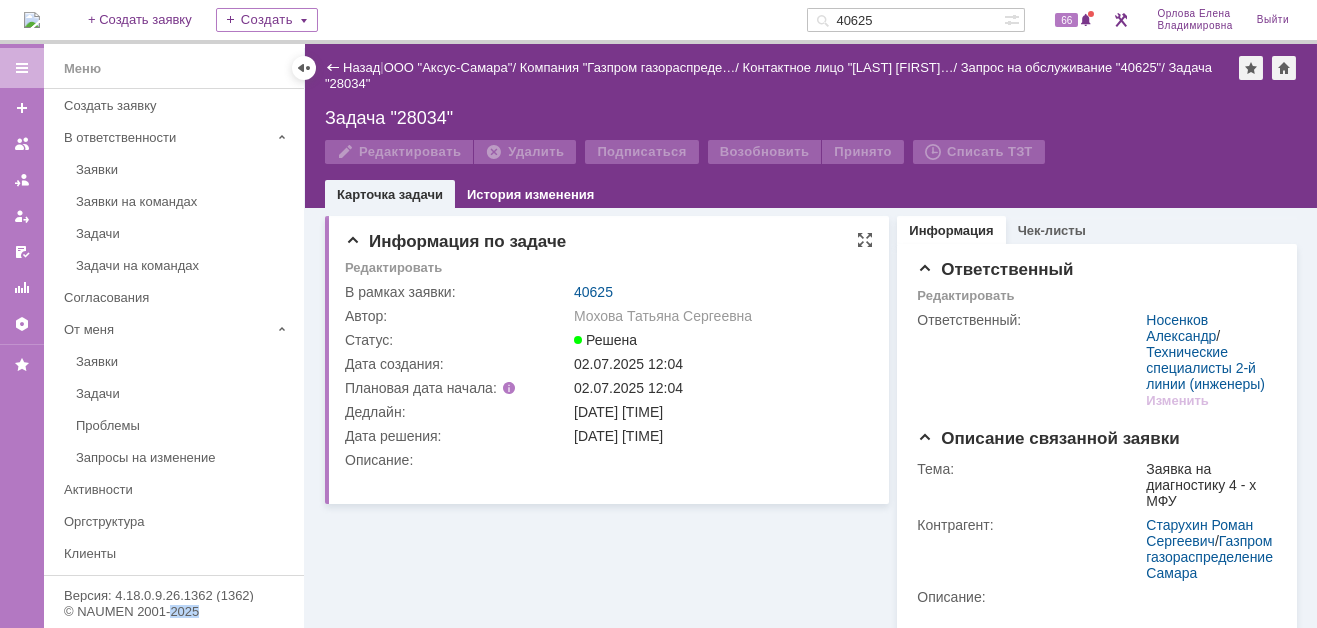scroll, scrollTop: 0, scrollLeft: 0, axis: both 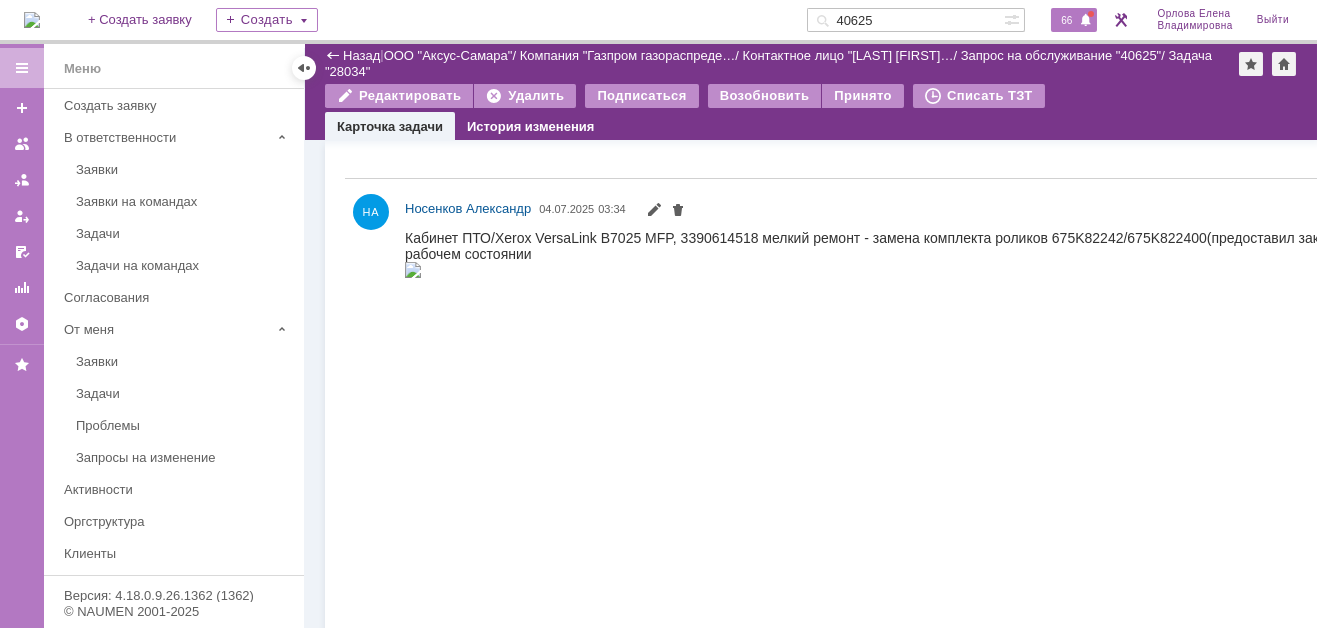 click on "66" at bounding box center (1066, 20) 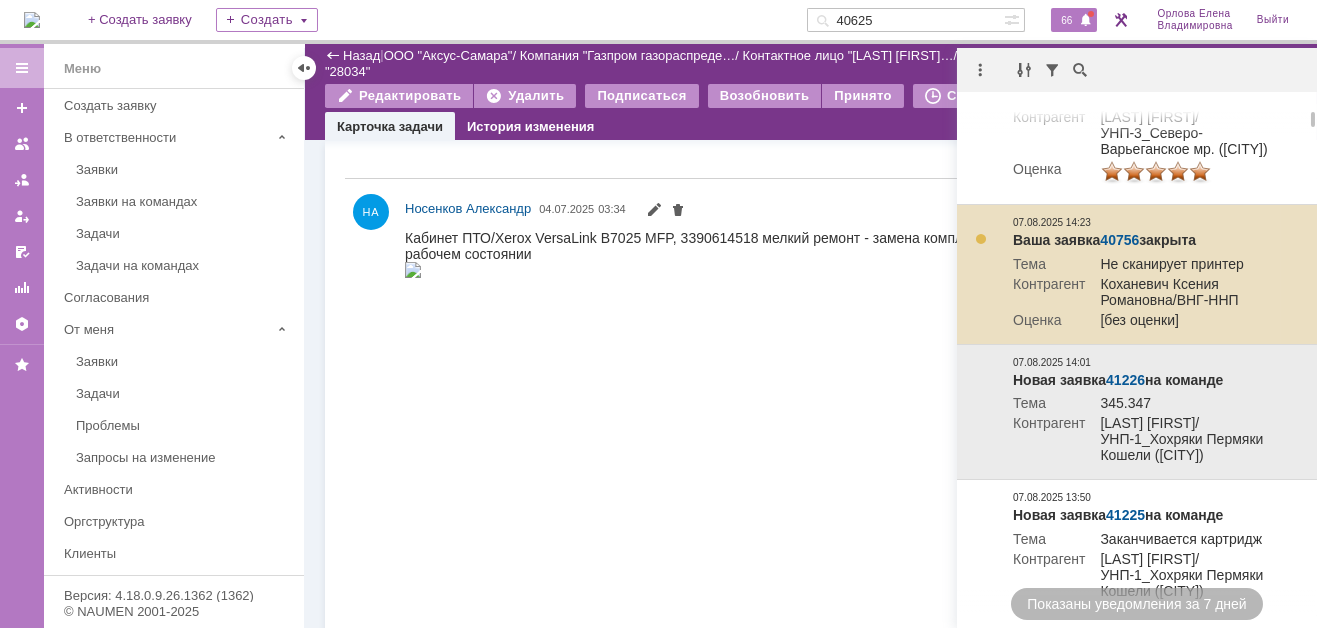scroll, scrollTop: 200, scrollLeft: 0, axis: vertical 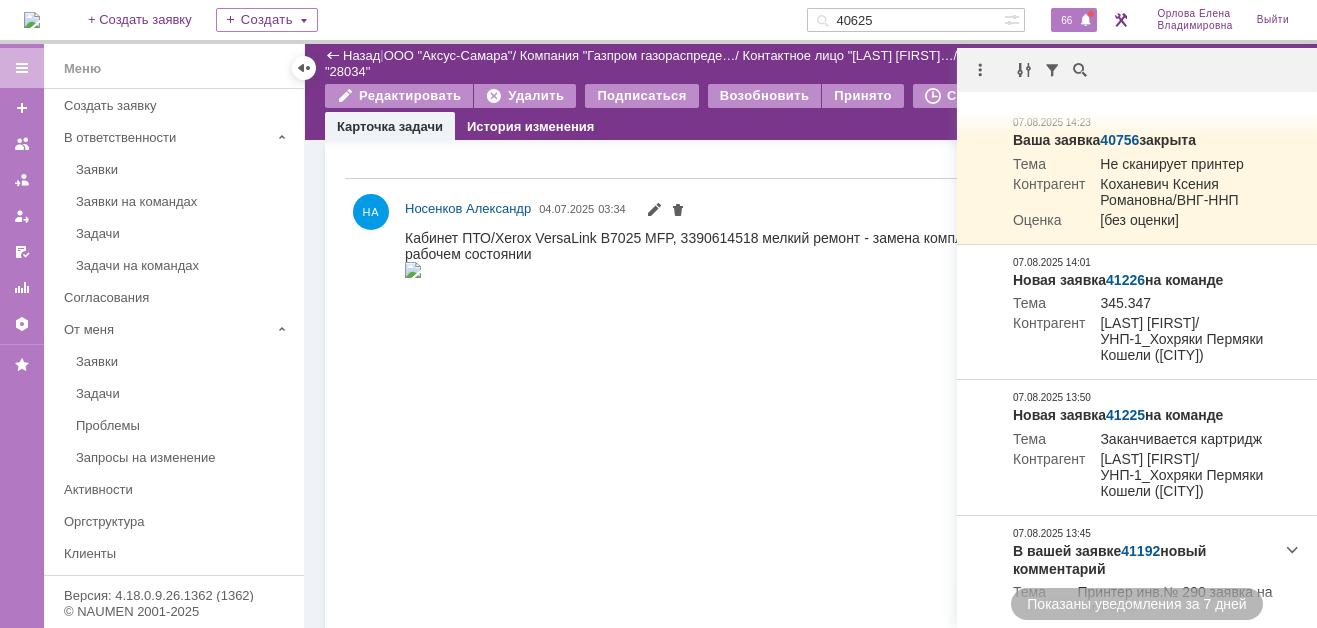 click at bounding box center [32, 20] 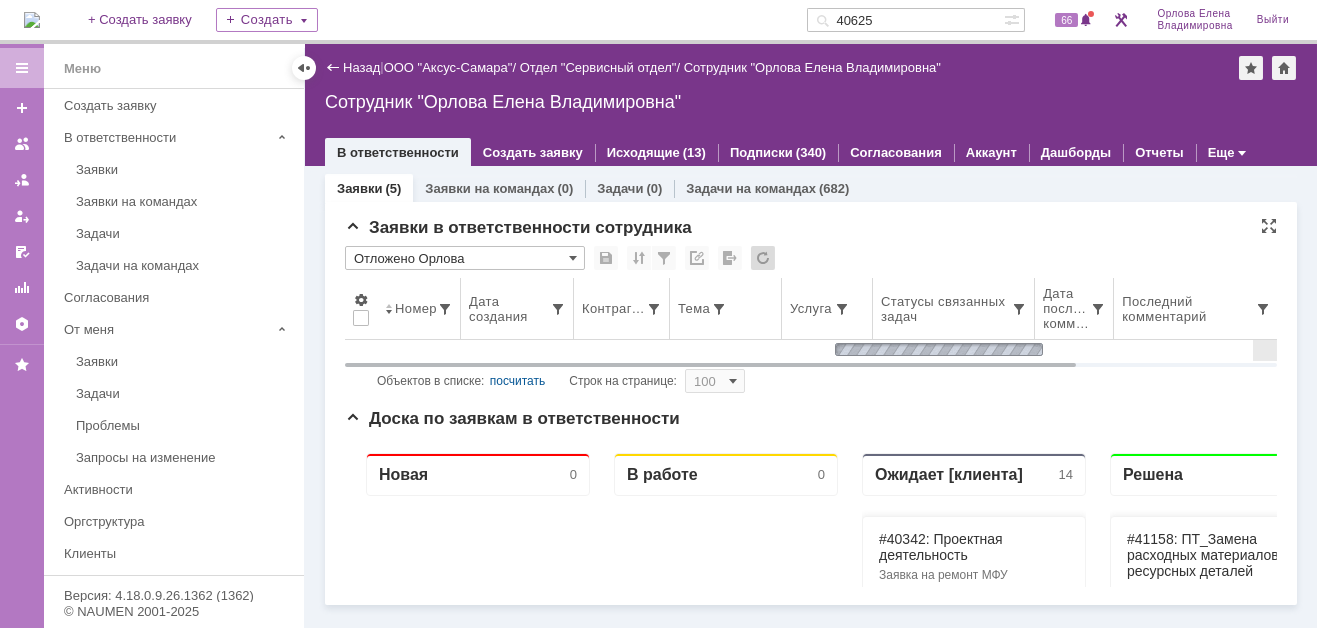 scroll, scrollTop: 0, scrollLeft: 0, axis: both 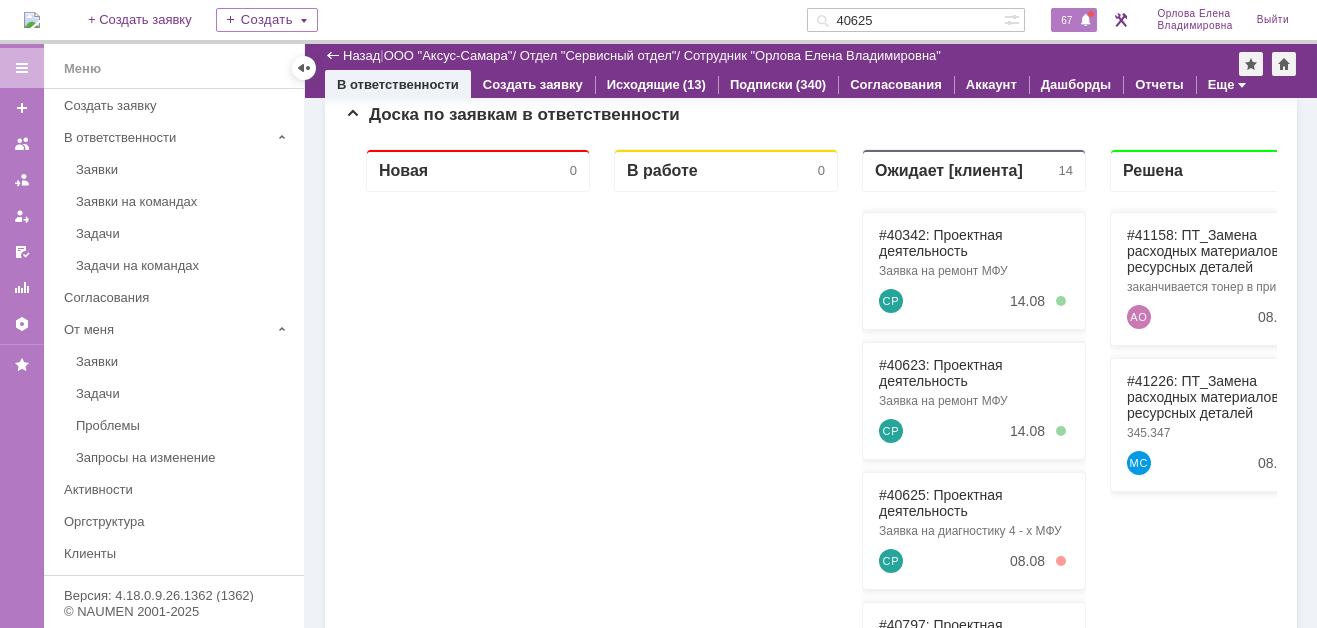 click on "67" at bounding box center [1066, 20] 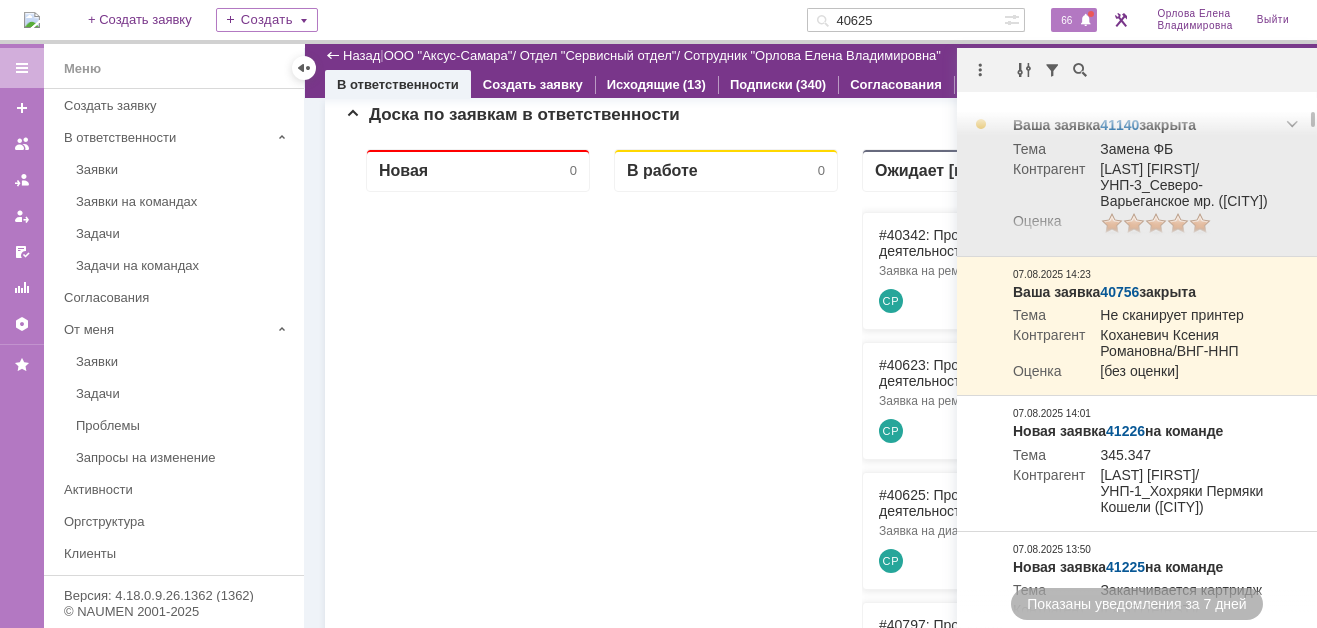 scroll, scrollTop: 0, scrollLeft: 0, axis: both 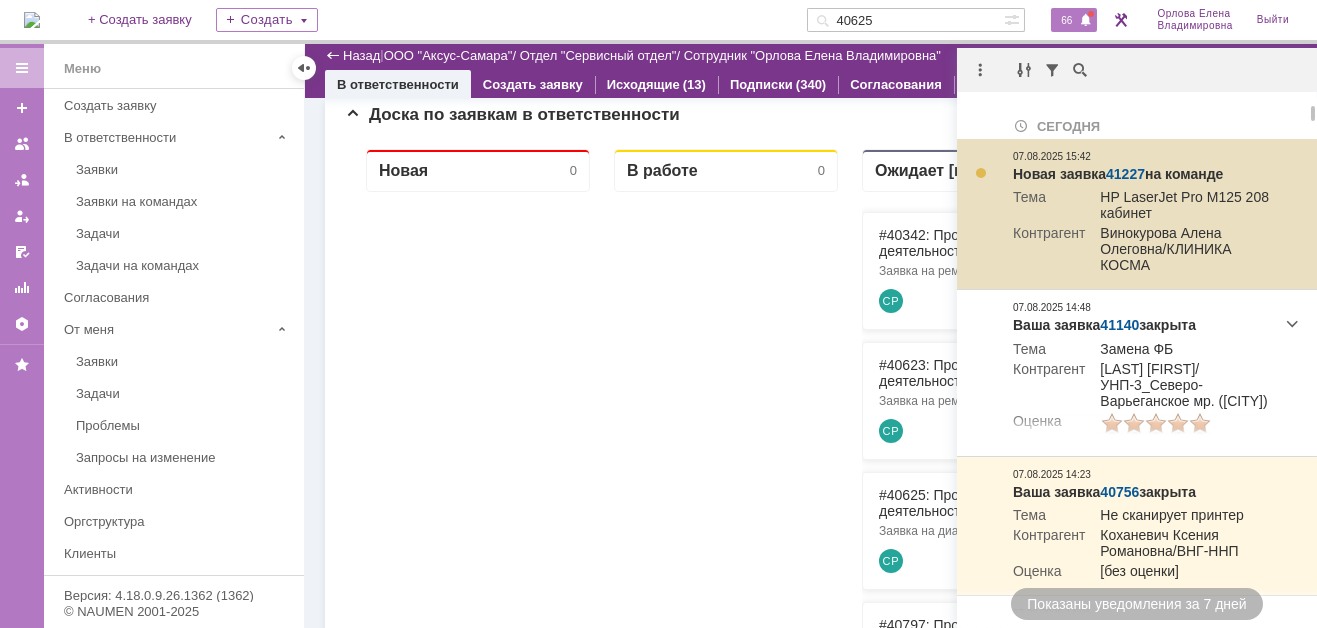 click on "41227" at bounding box center (1125, 174) 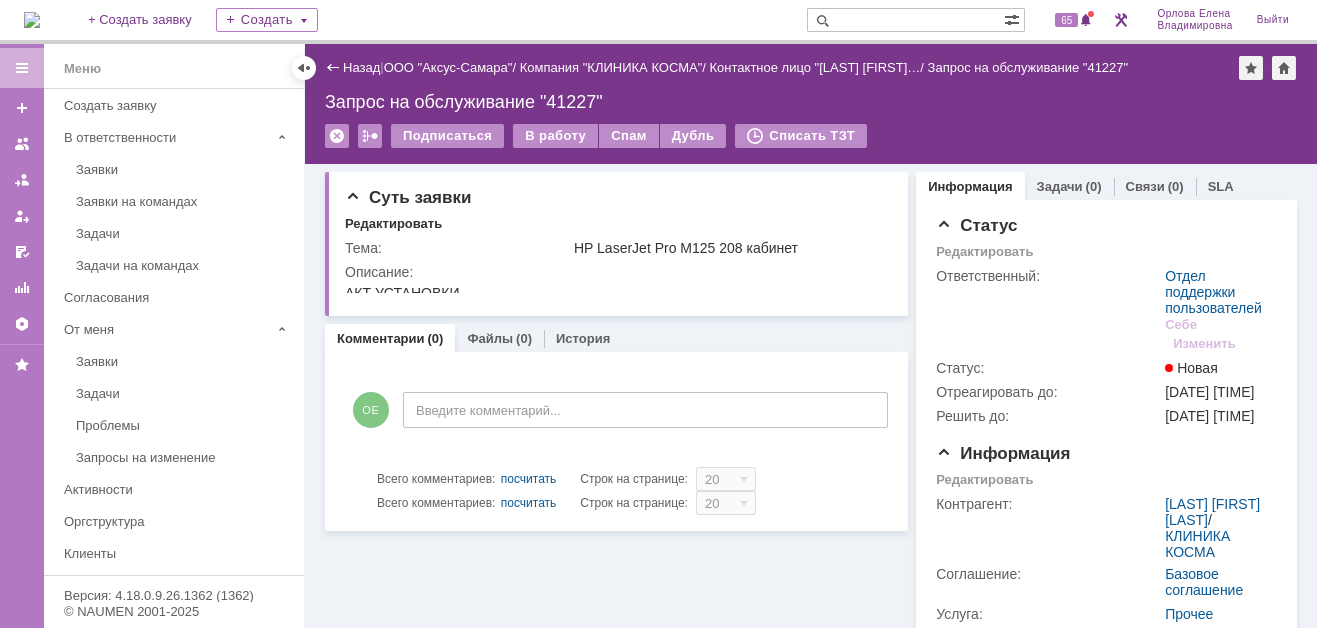 scroll, scrollTop: 0, scrollLeft: 0, axis: both 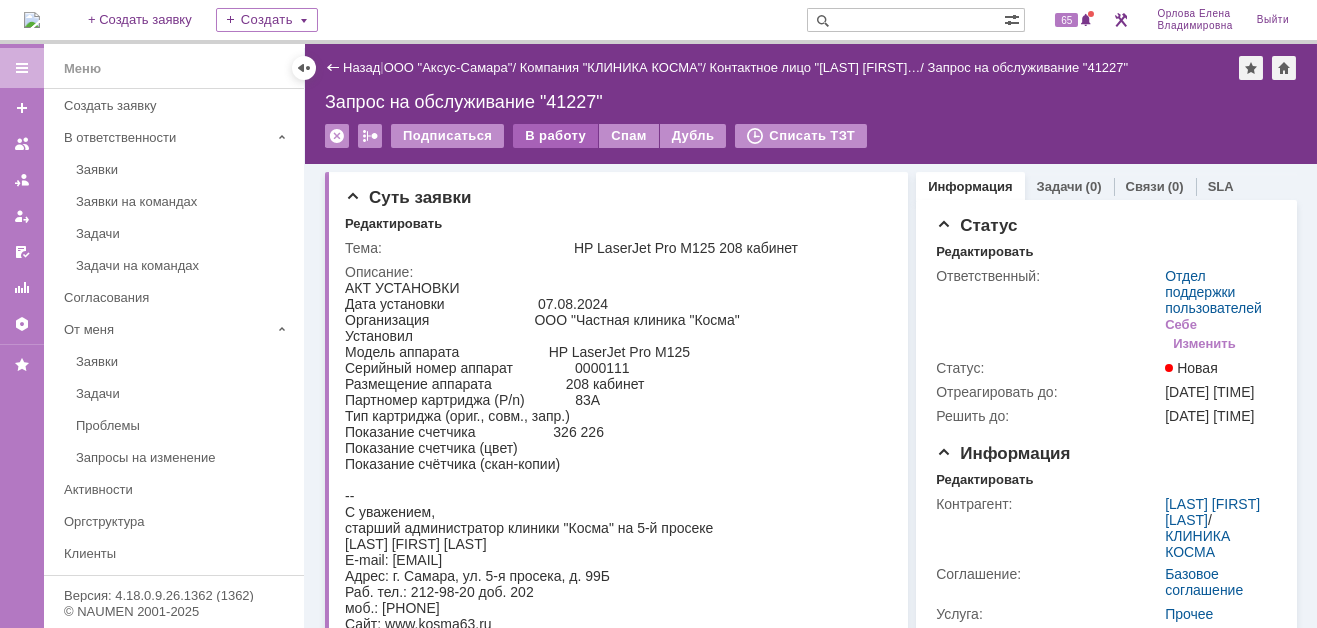 click on "В работу" at bounding box center [555, 136] 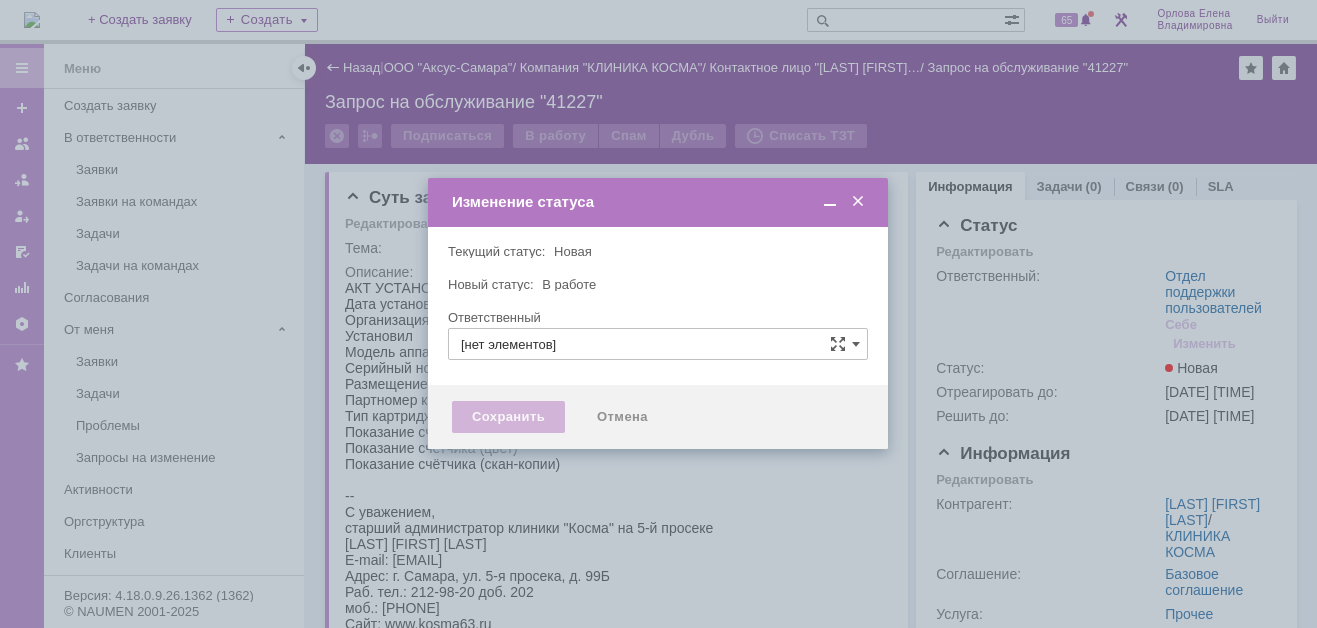 type on "Отдел поддержки пользователей" 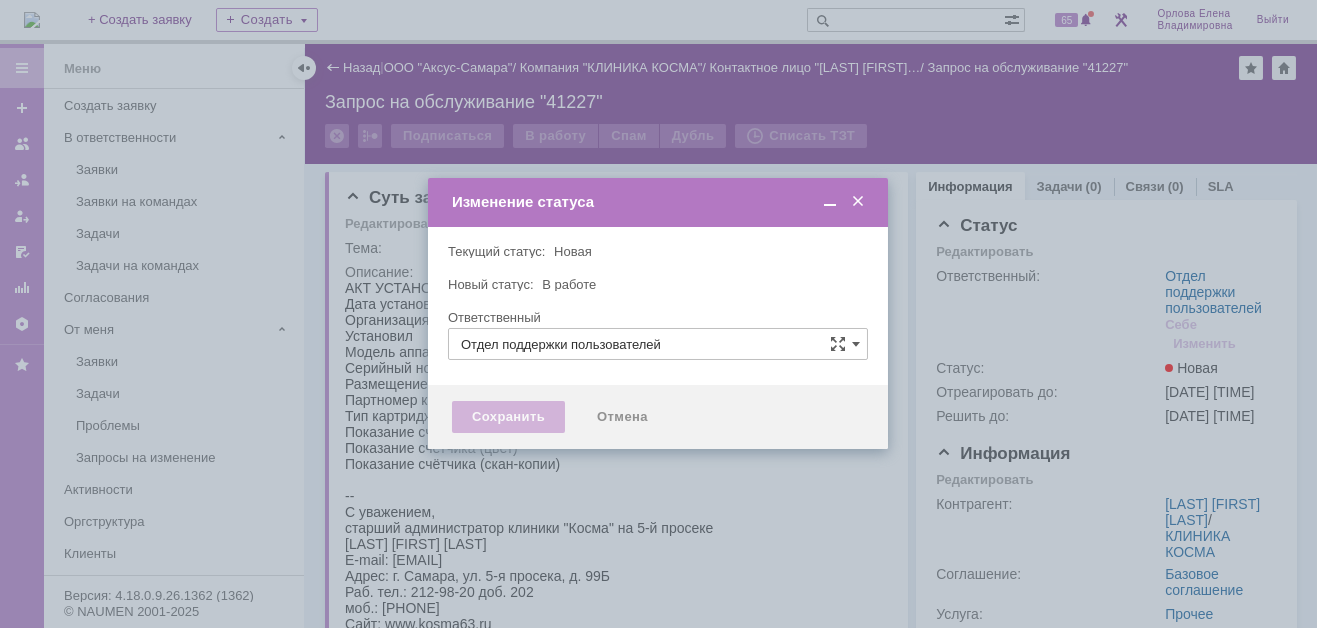 type 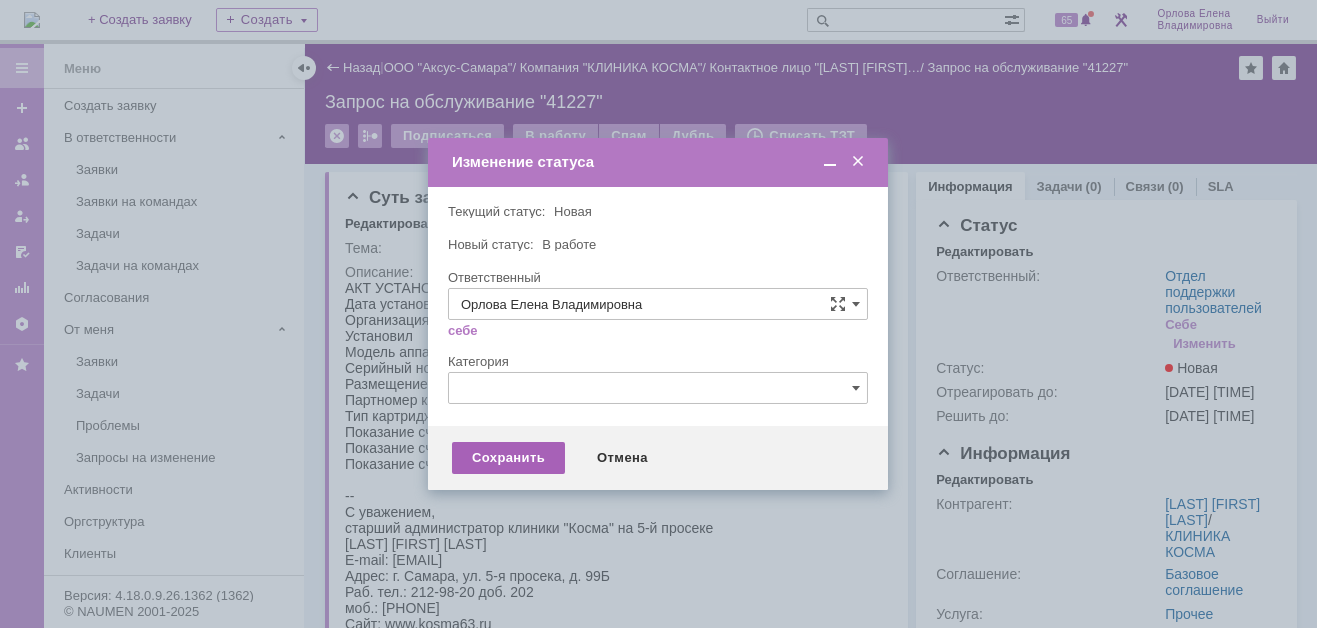 click on "Сохранить" at bounding box center (508, 458) 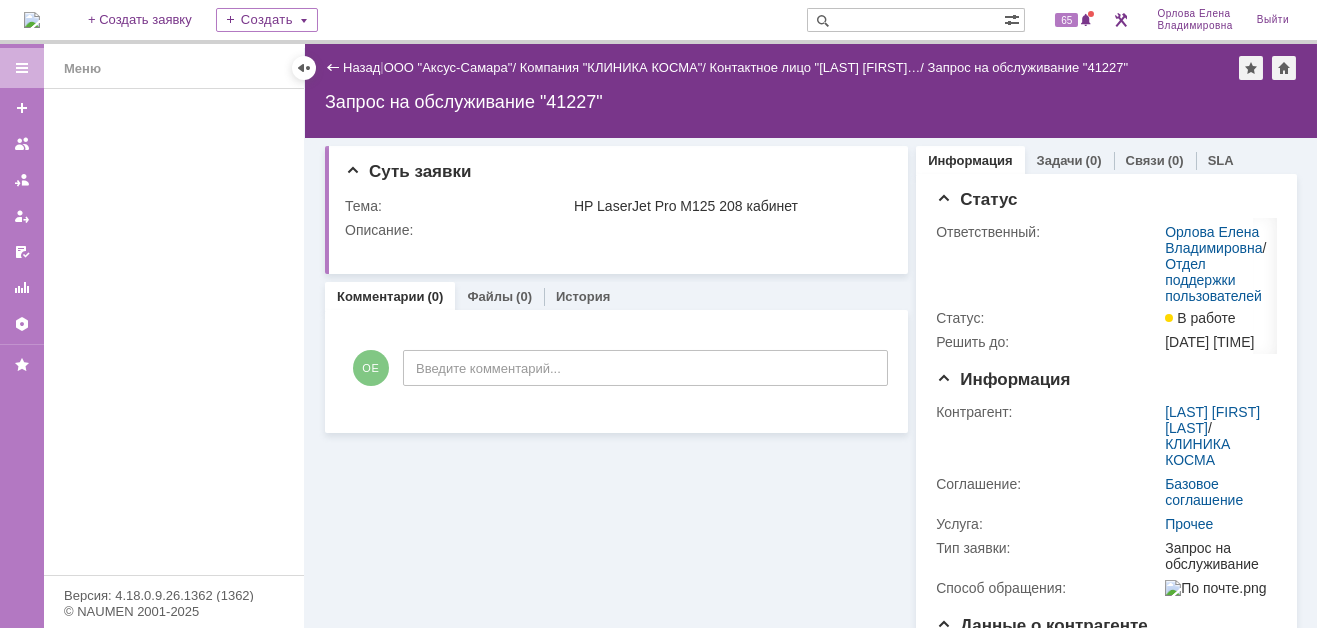 scroll, scrollTop: 0, scrollLeft: 0, axis: both 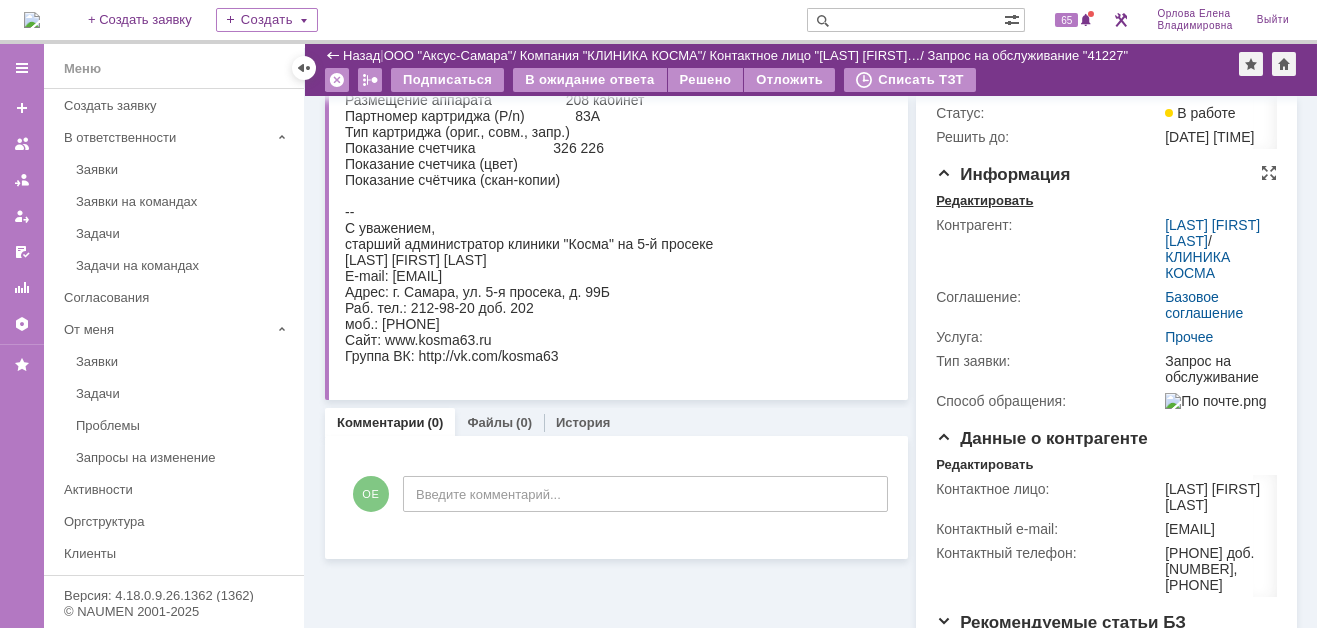 click on "Редактировать" at bounding box center [984, 201] 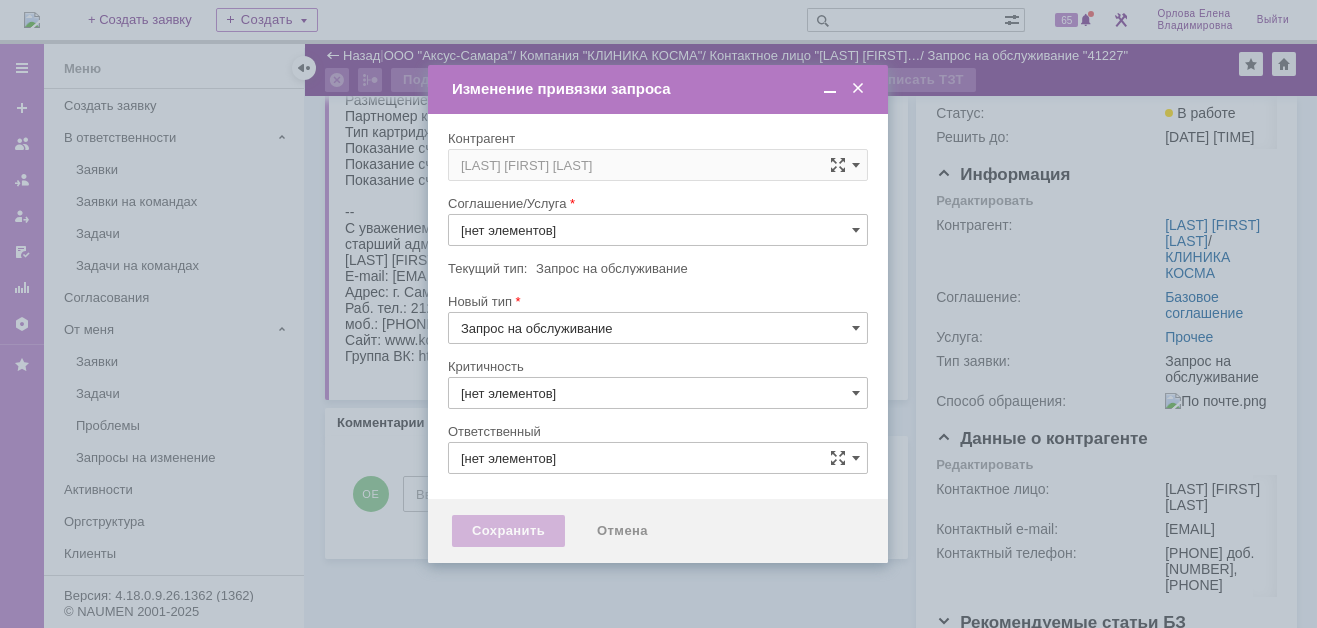 type on "3. Низкая" 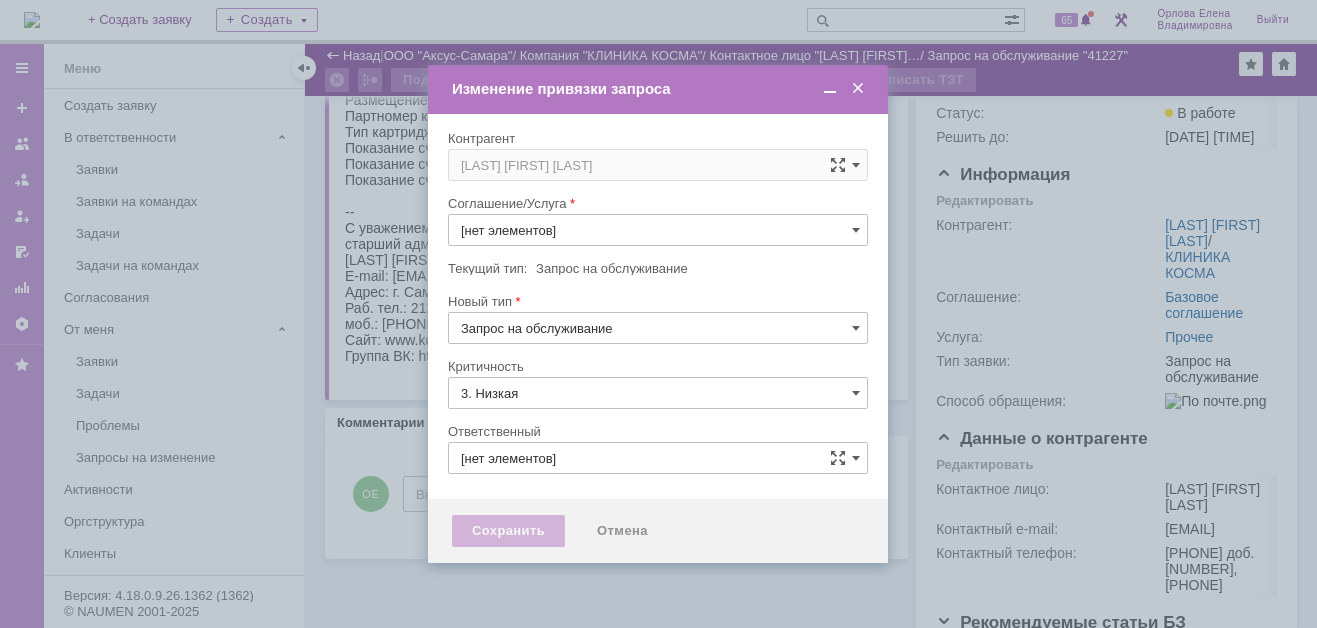 type on "Прочее" 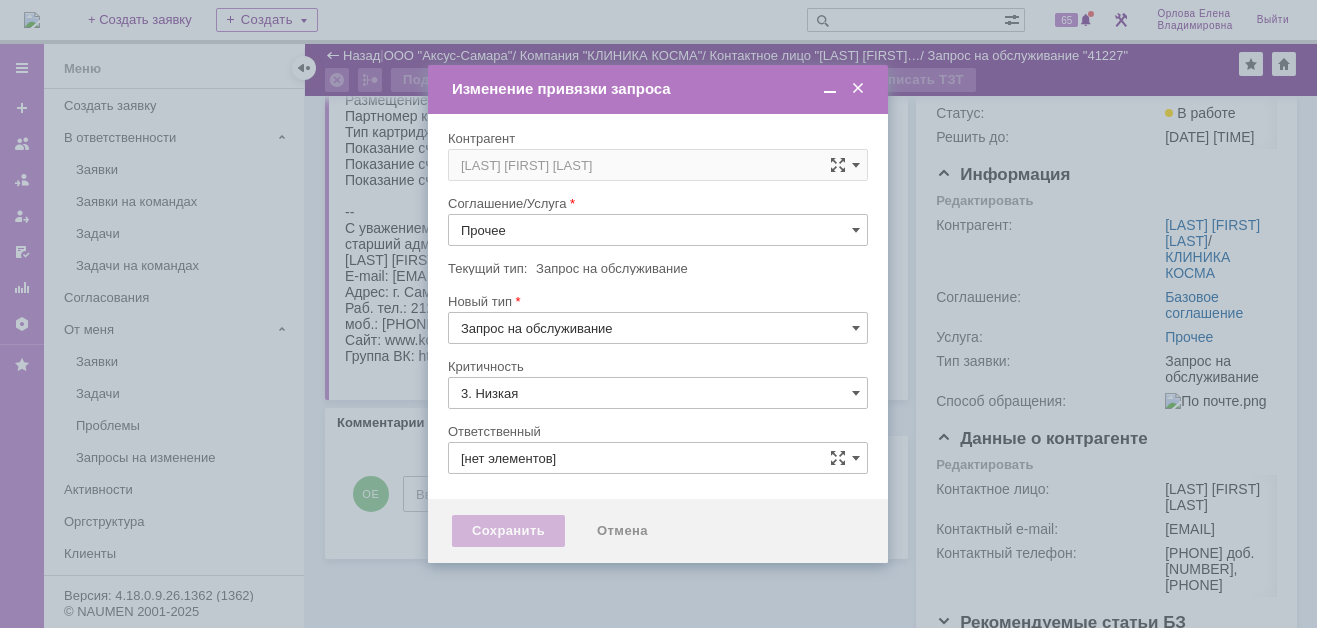 type on "Орлова Елена Владимировна" 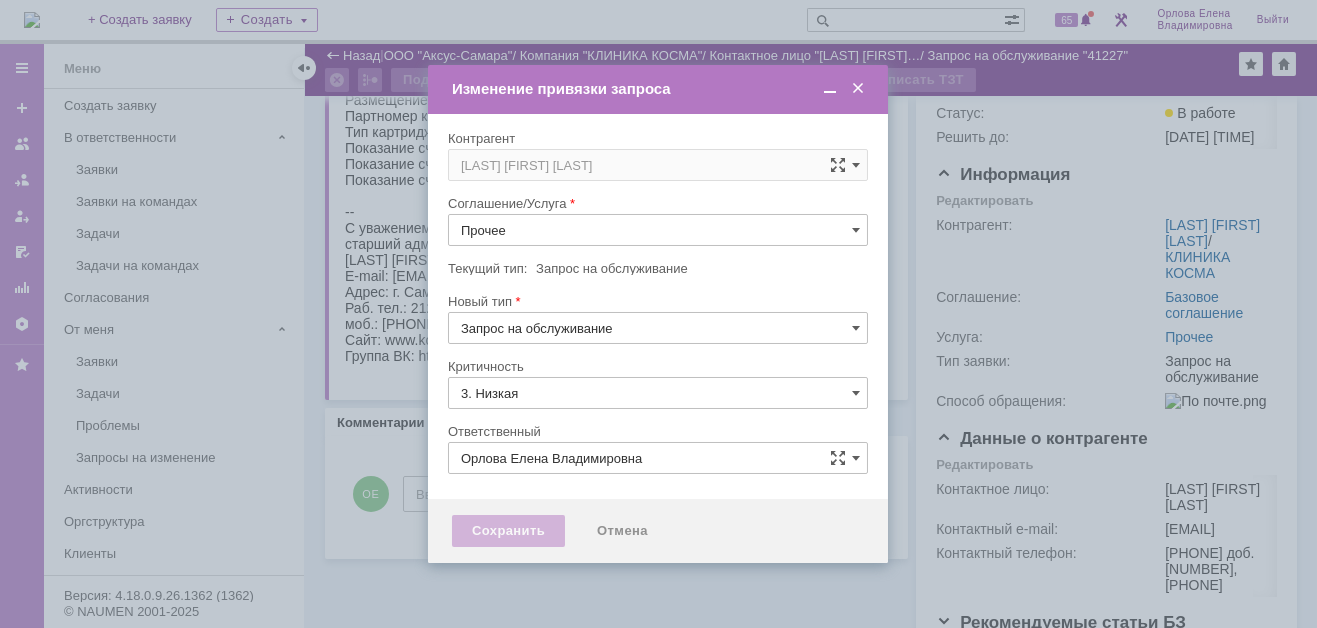 type on "[не указано]" 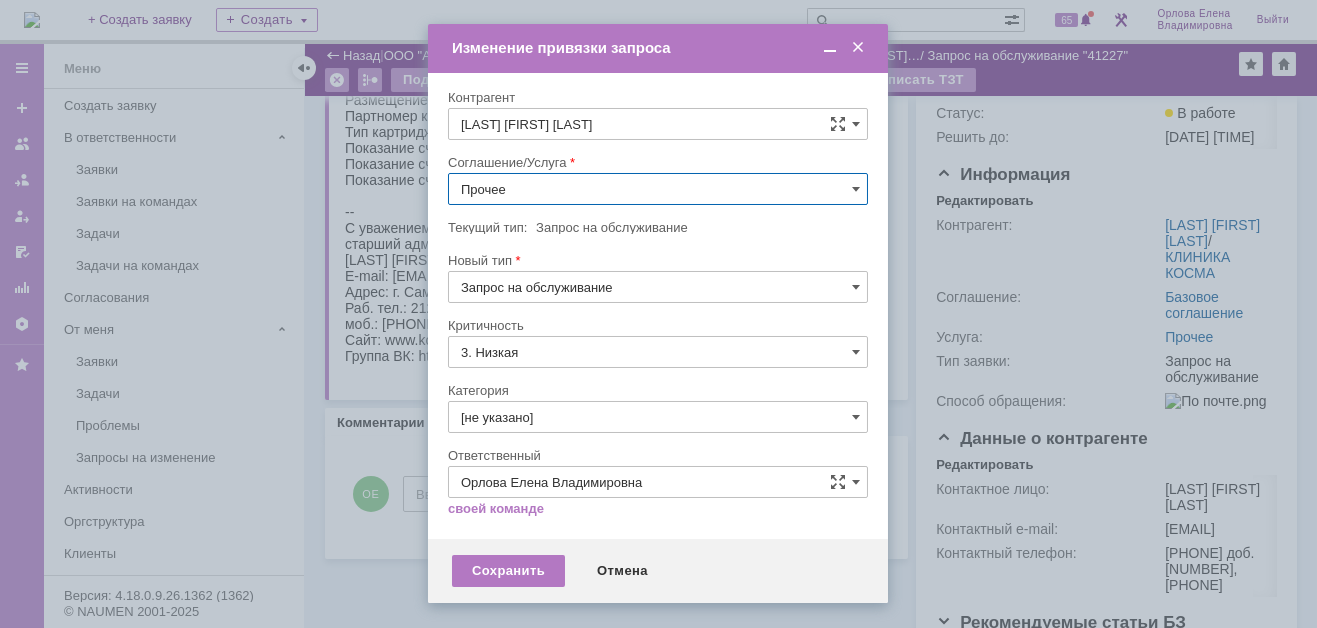 click on "Прочее" at bounding box center (658, 189) 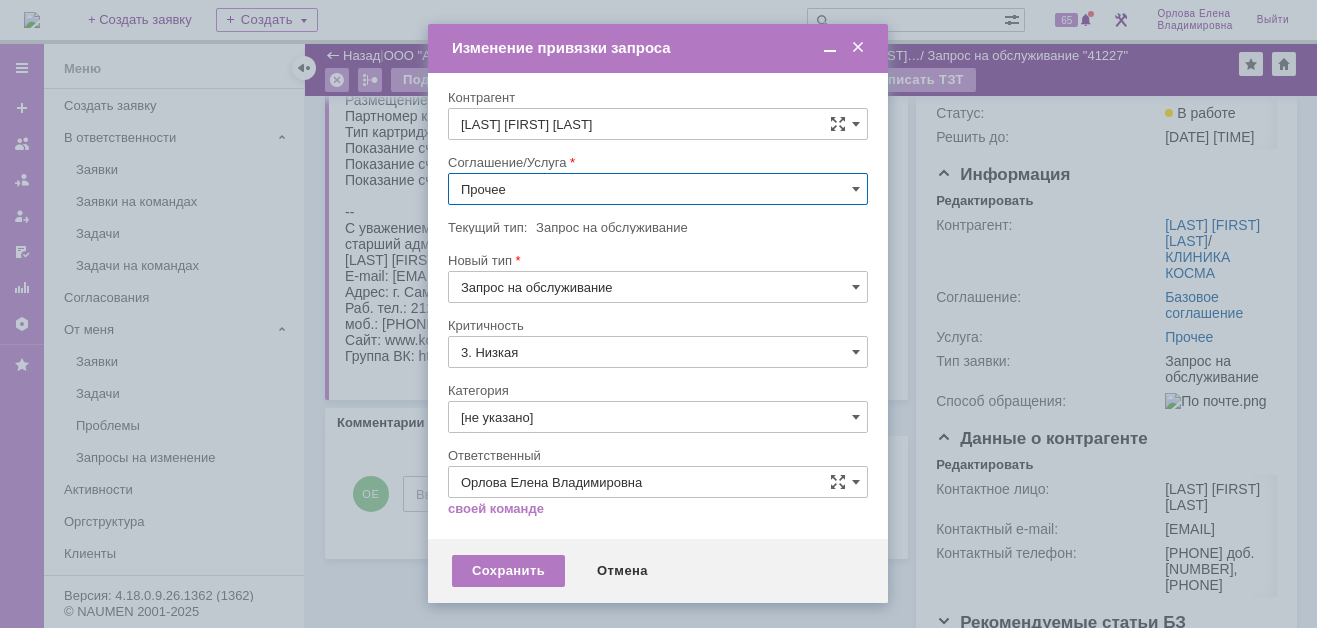 scroll, scrollTop: 707, scrollLeft: 0, axis: vertical 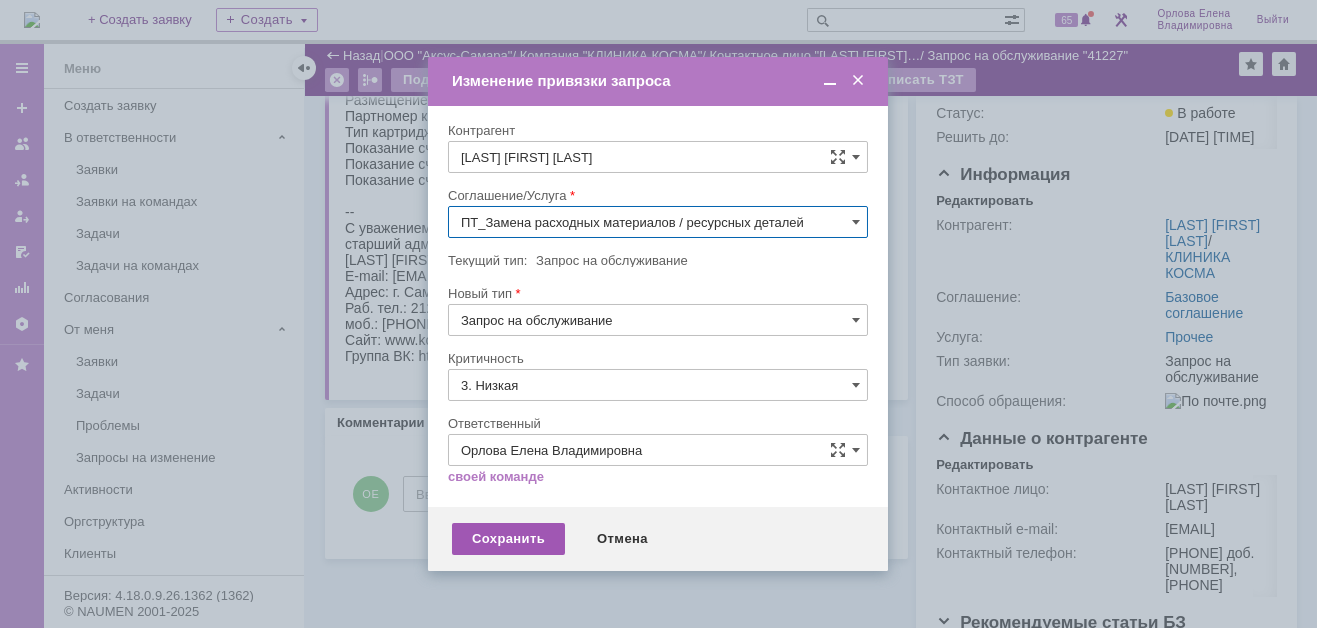 type on "ПТ_Замена расходных материалов / ресурсных деталей" 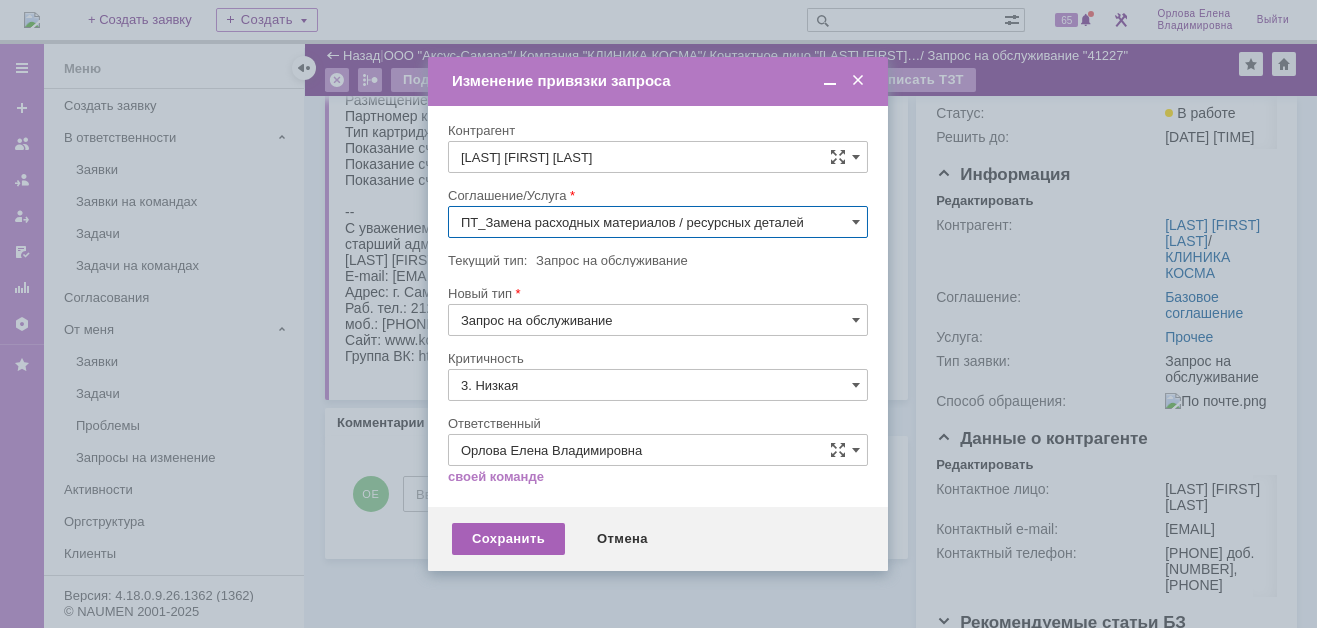 click on "Сохранить" at bounding box center [508, 539] 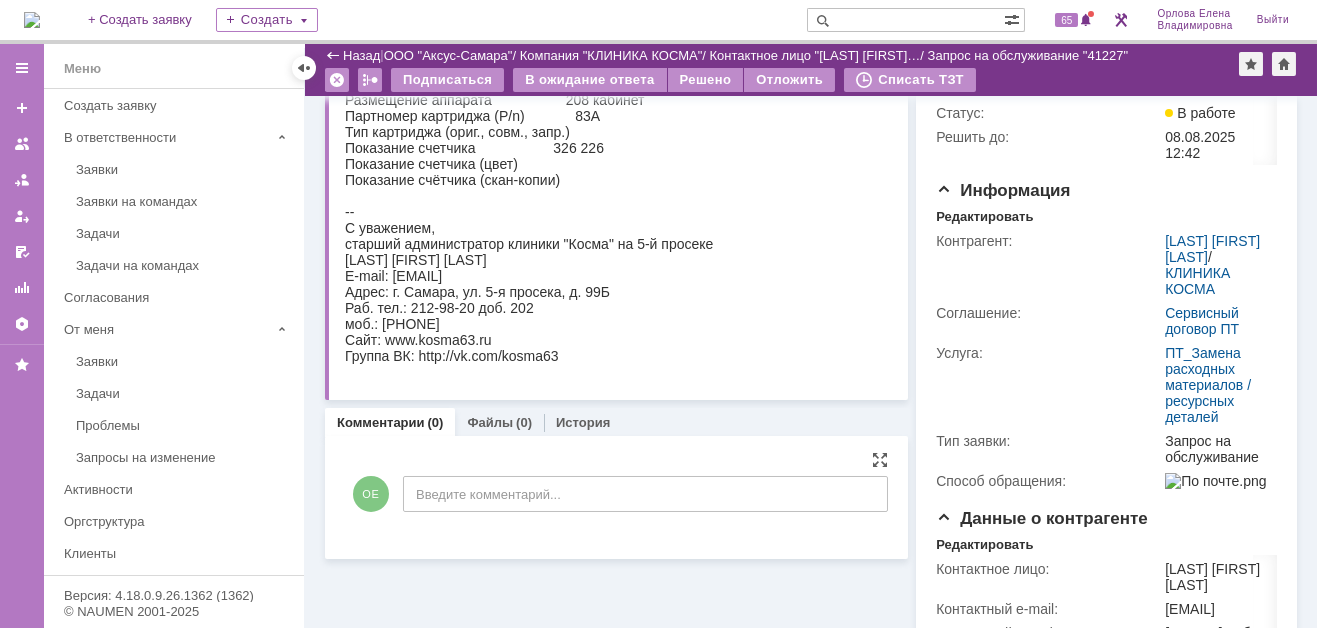 scroll, scrollTop: 0, scrollLeft: 0, axis: both 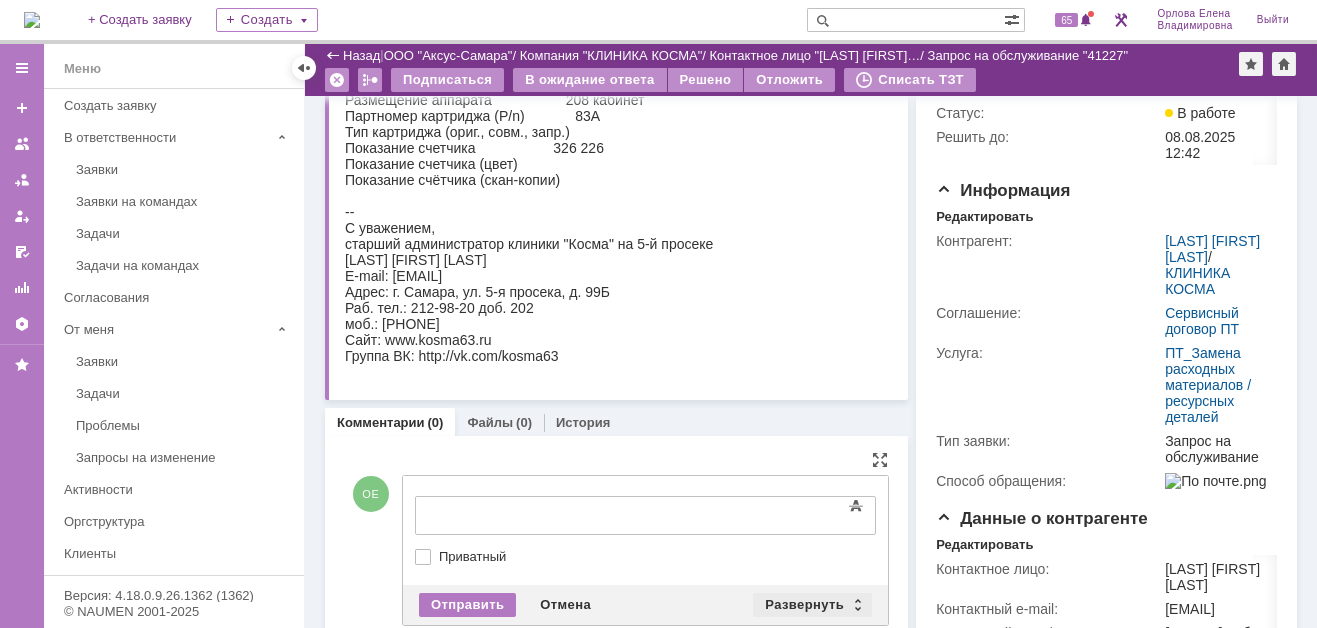 click on "Развернуть" at bounding box center (812, 605) 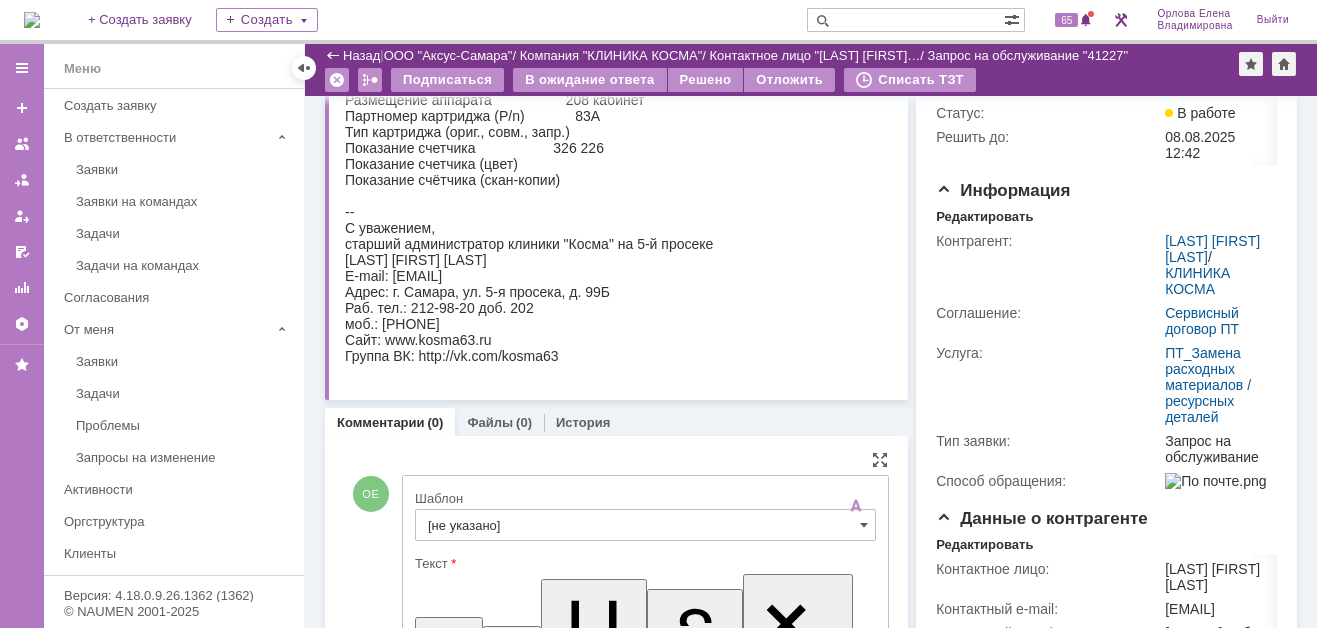 scroll, scrollTop: 0, scrollLeft: 0, axis: both 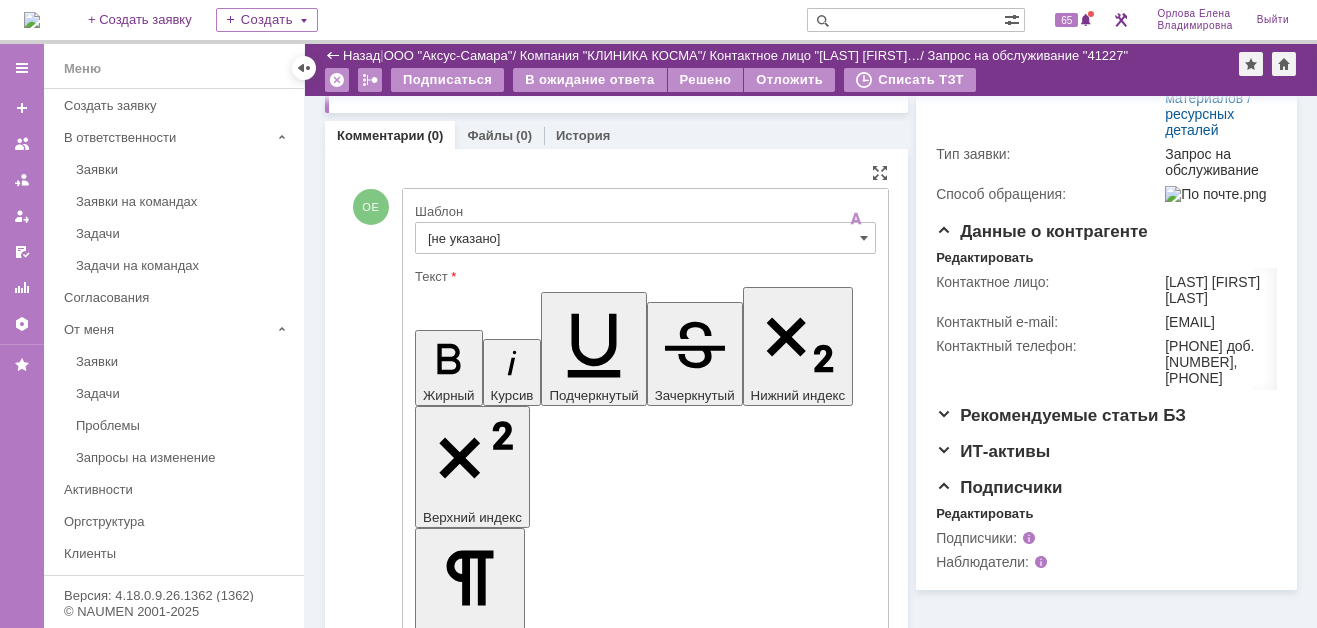 click on "Приватный" at bounding box center [655, 4542] 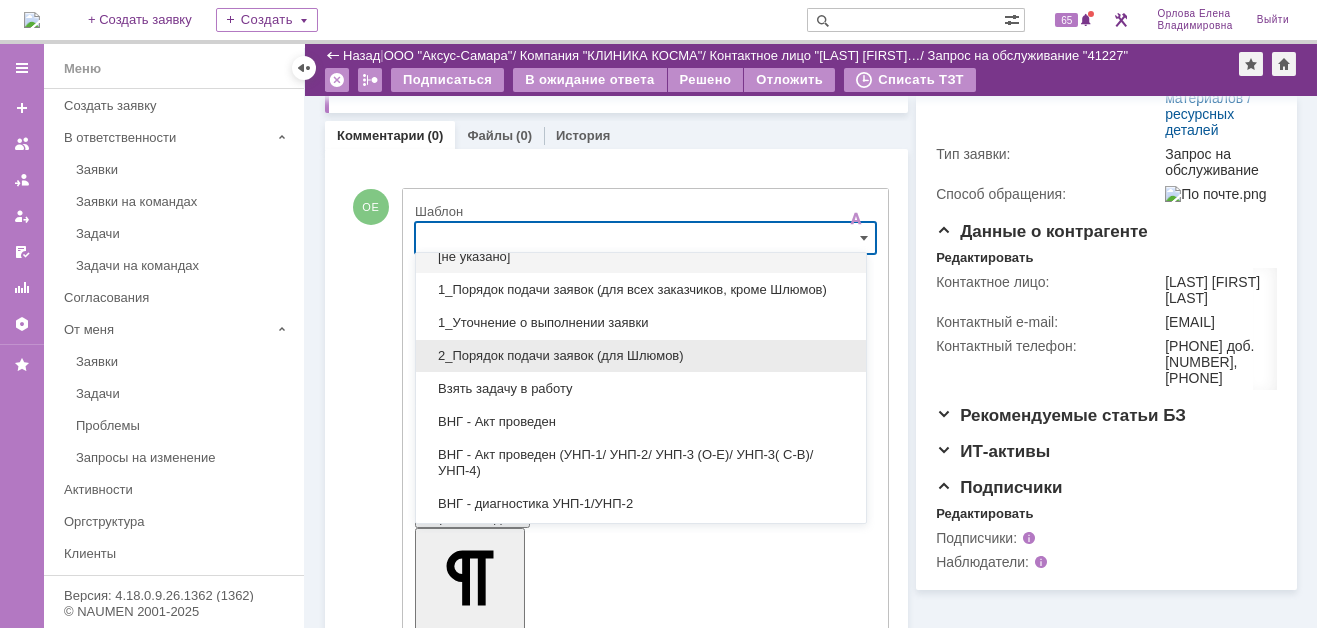scroll, scrollTop: 0, scrollLeft: 0, axis: both 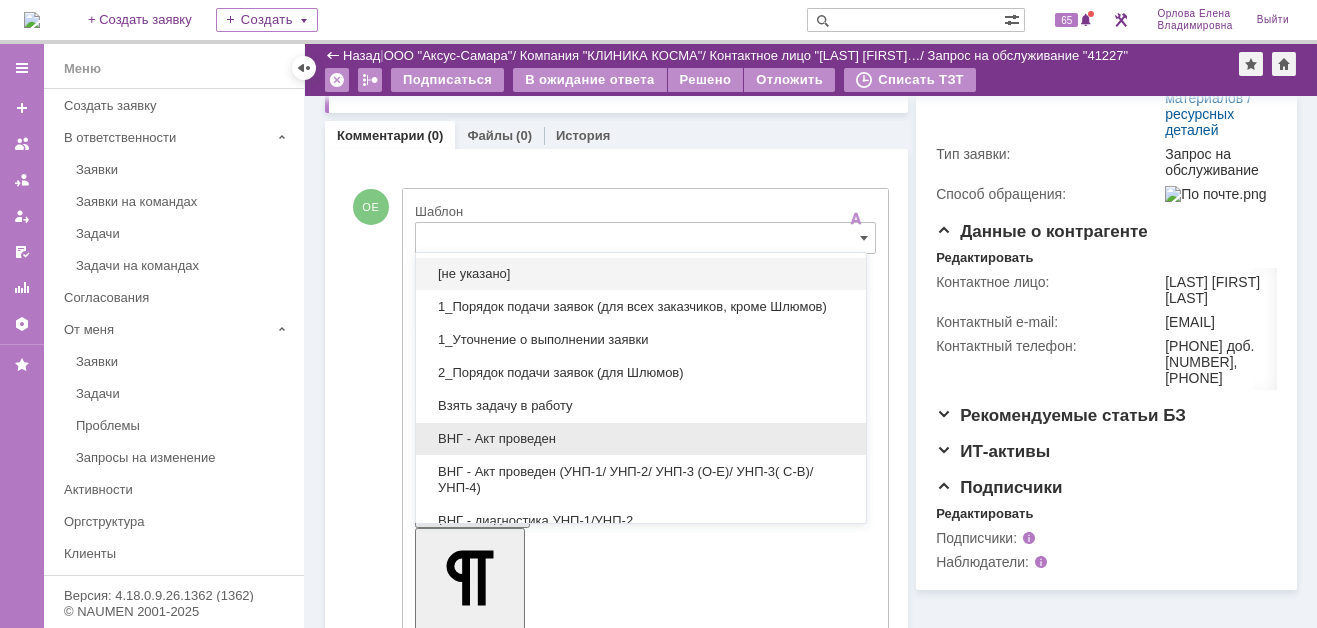 click on "ВНГ - Акт проведен" at bounding box center (641, 439) 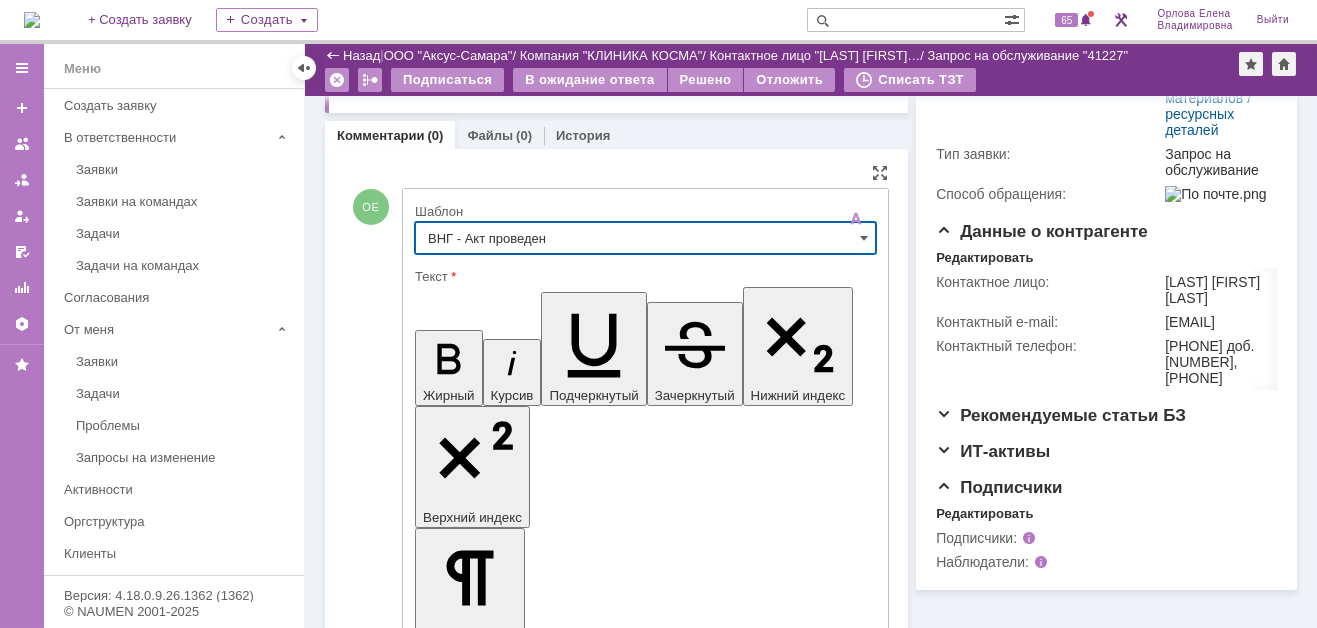 type on "ВНГ - Акт проведен" 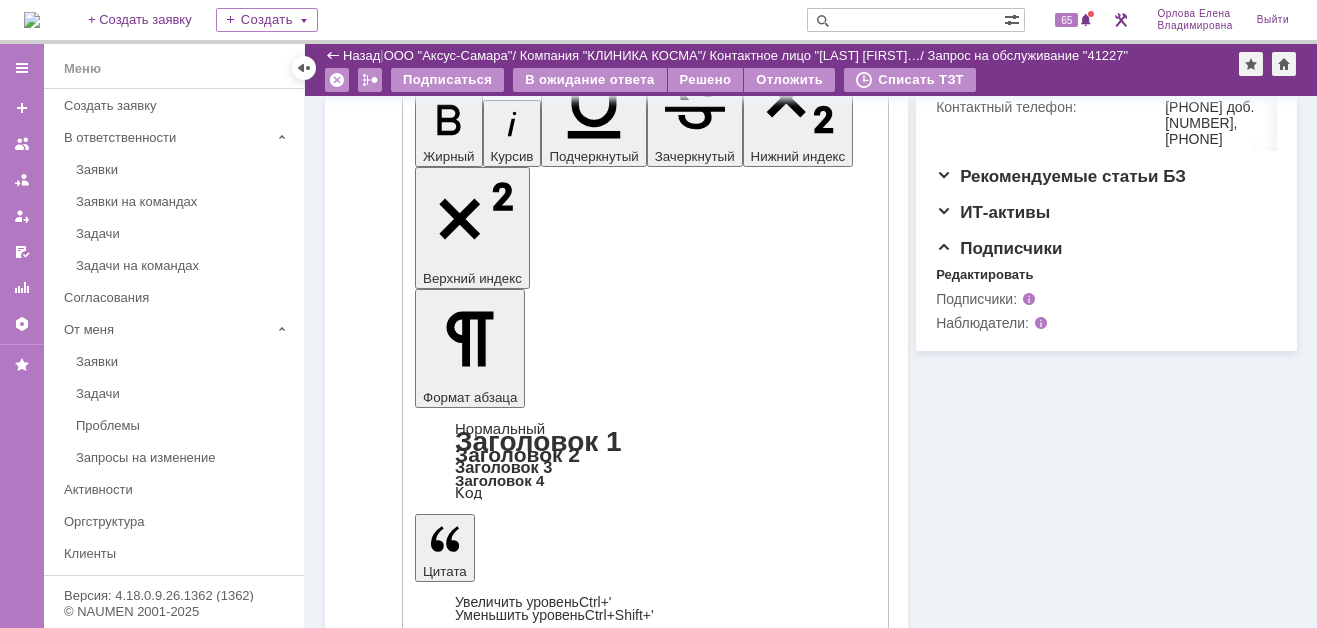 click on "Отправить" at bounding box center (467, 4582) 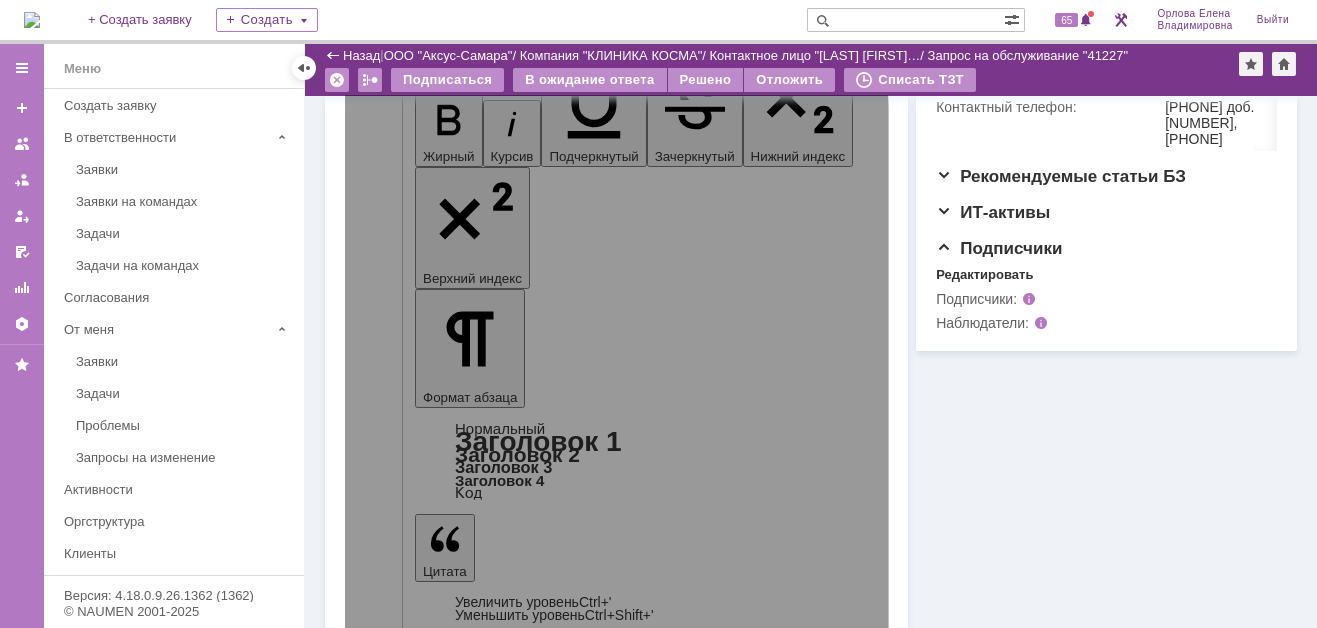 scroll, scrollTop: 468, scrollLeft: 0, axis: vertical 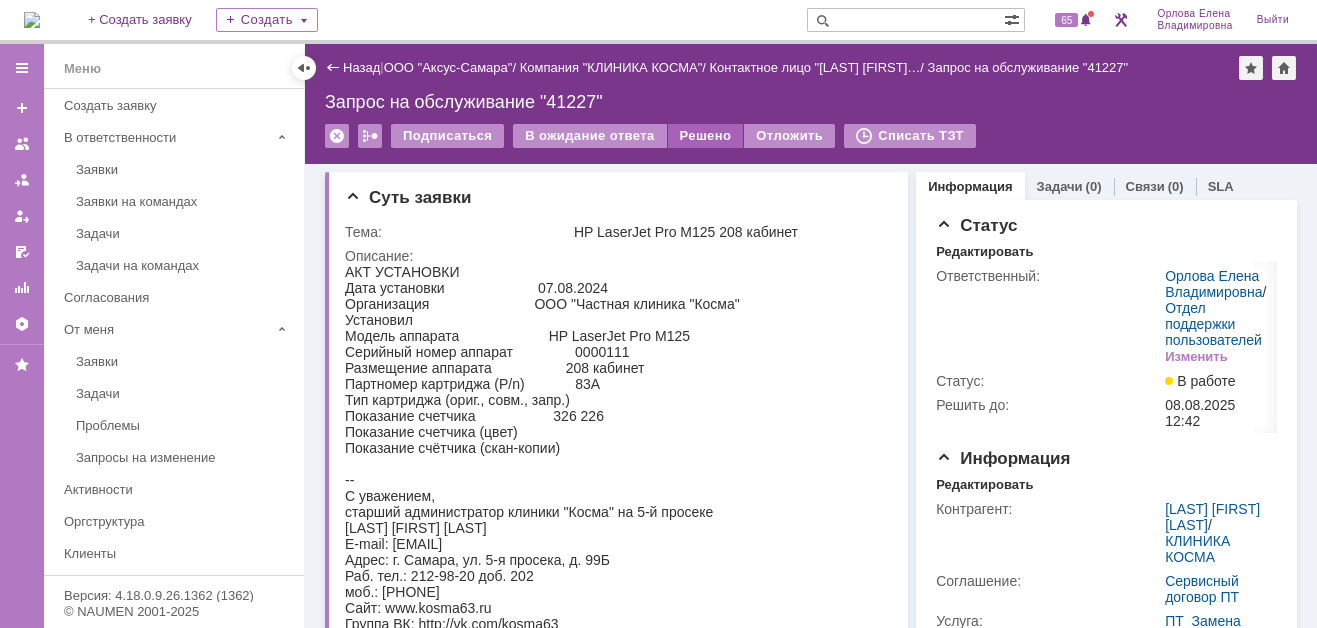 click on "Решено" at bounding box center [706, 136] 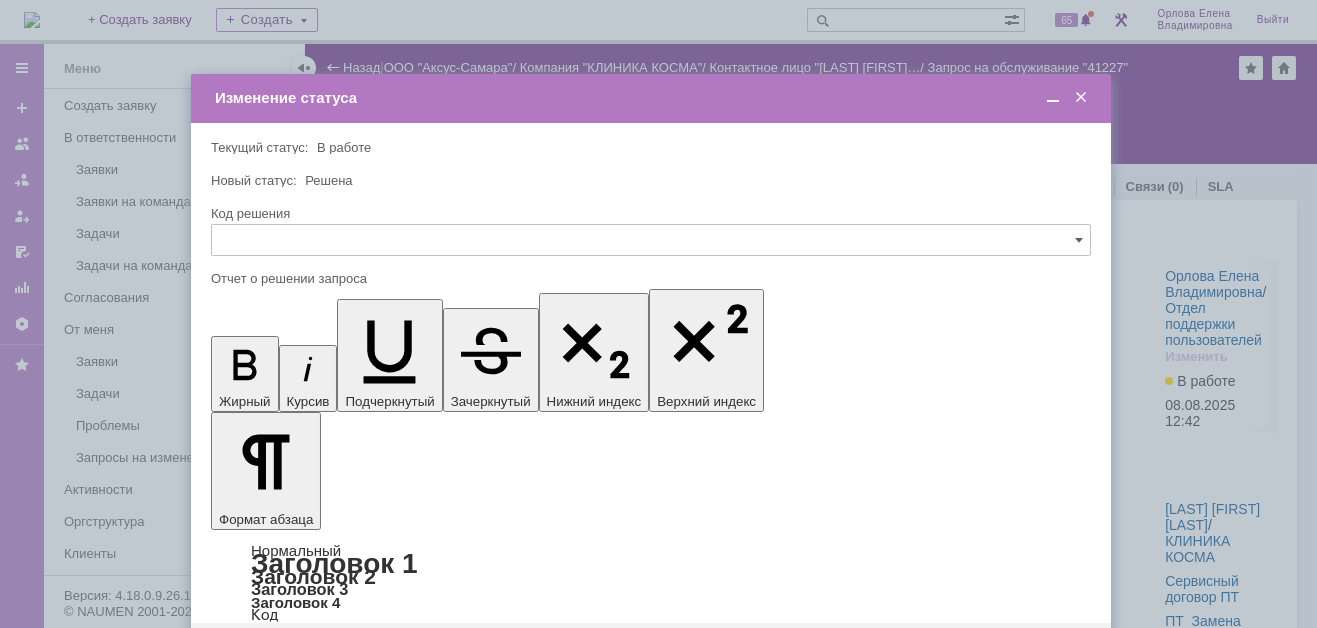 type 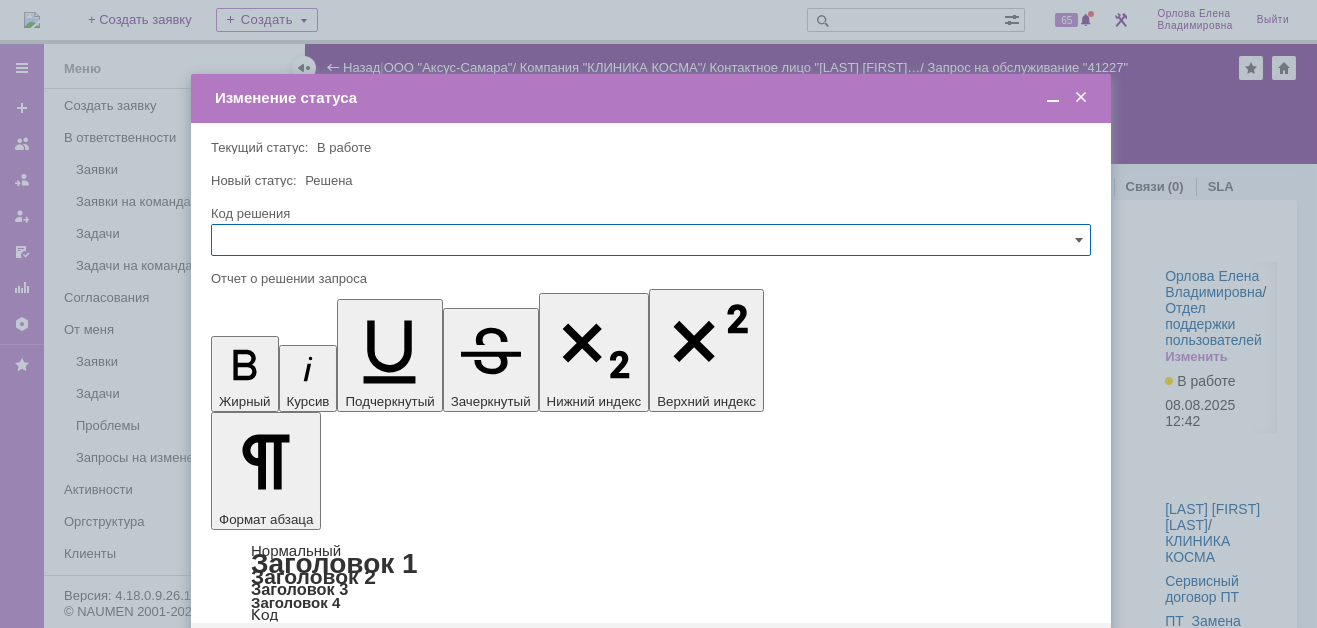 click on "Сохранить" at bounding box center [271, 655] 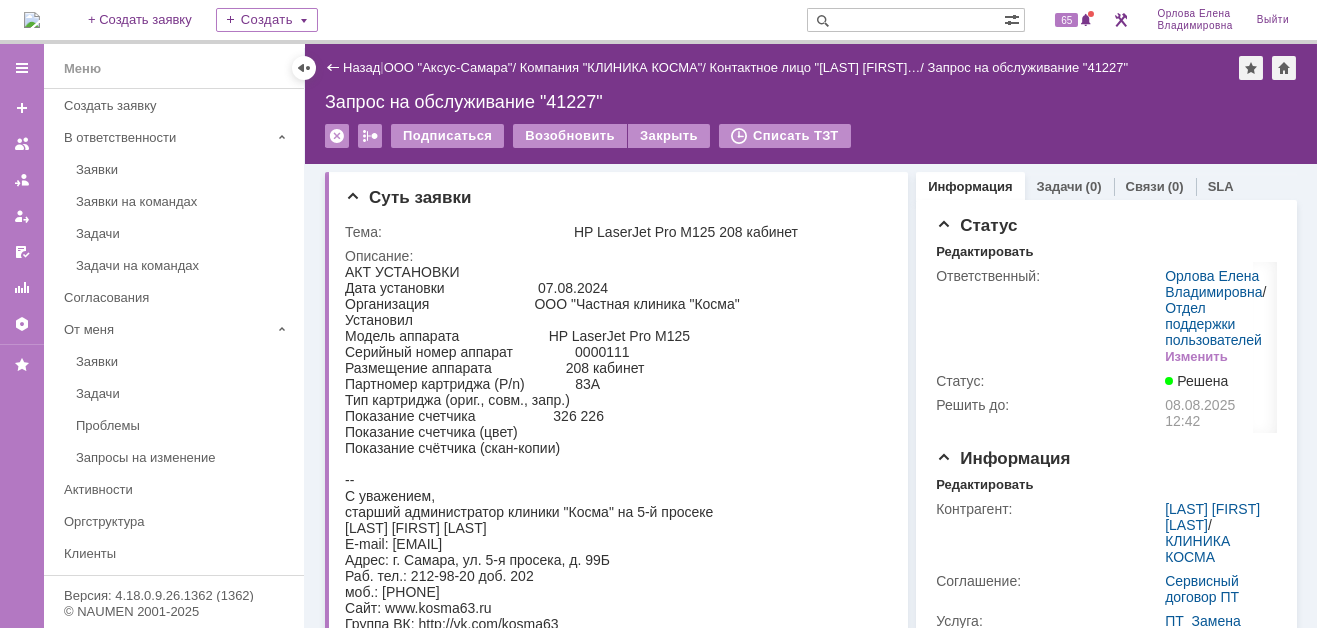 scroll, scrollTop: 0, scrollLeft: 0, axis: both 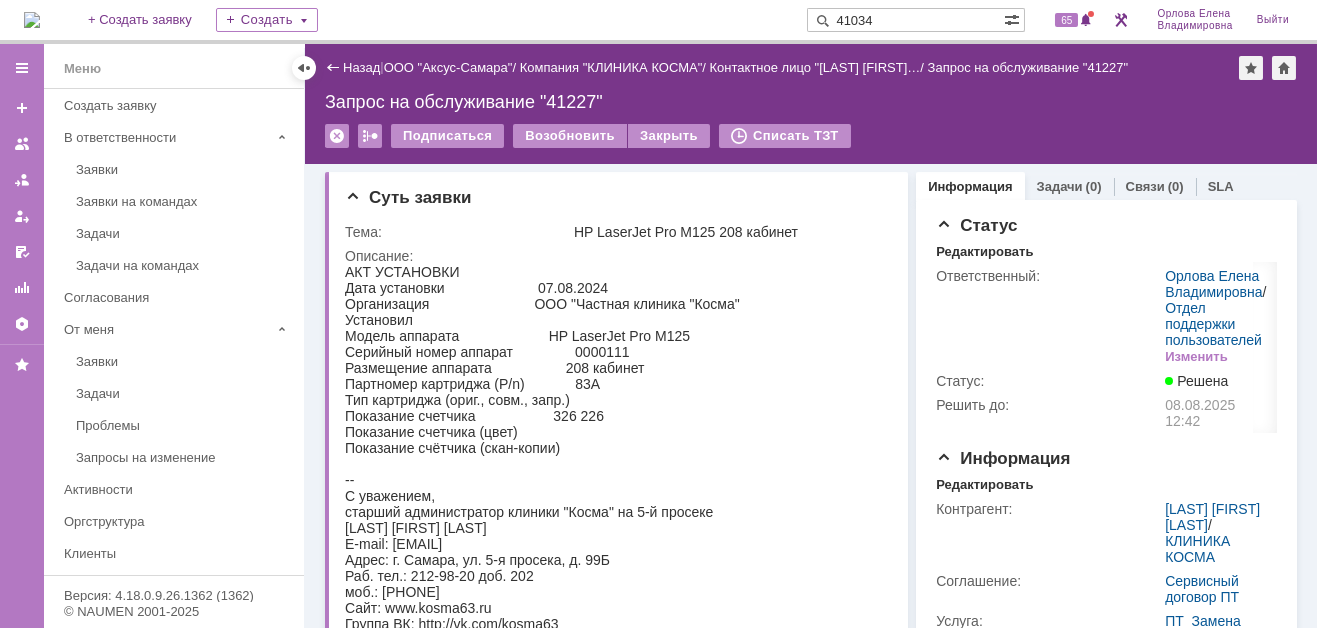 type on "41034" 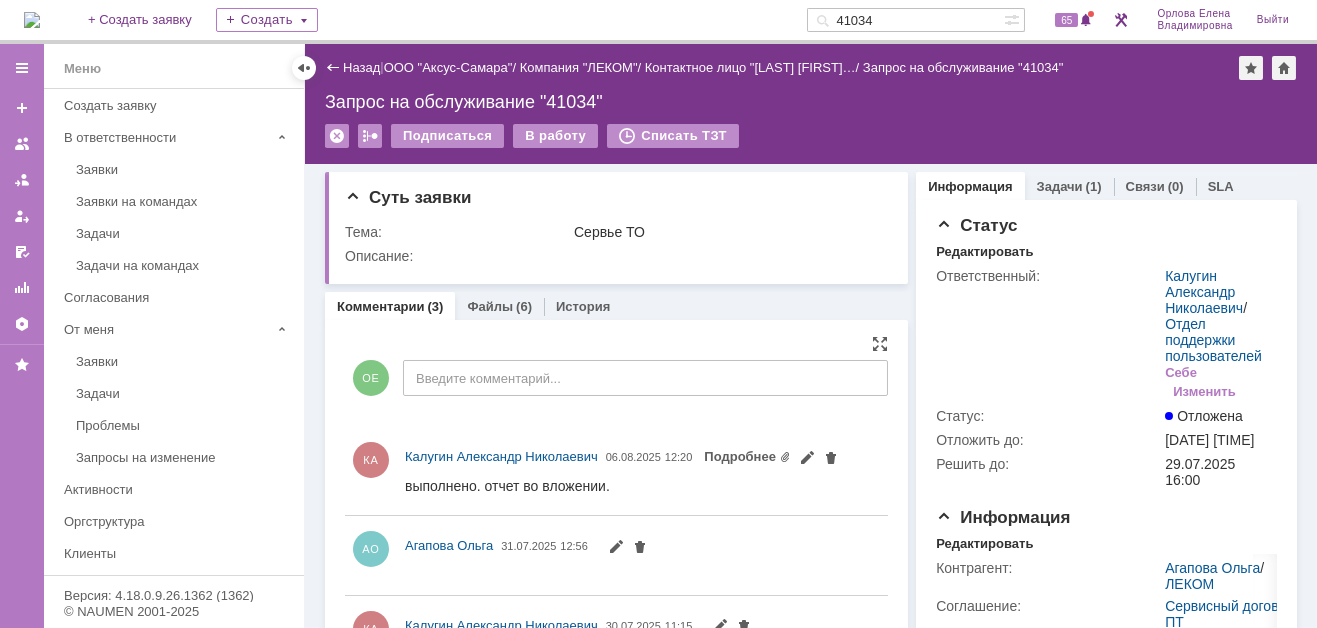 scroll, scrollTop: 0, scrollLeft: 0, axis: both 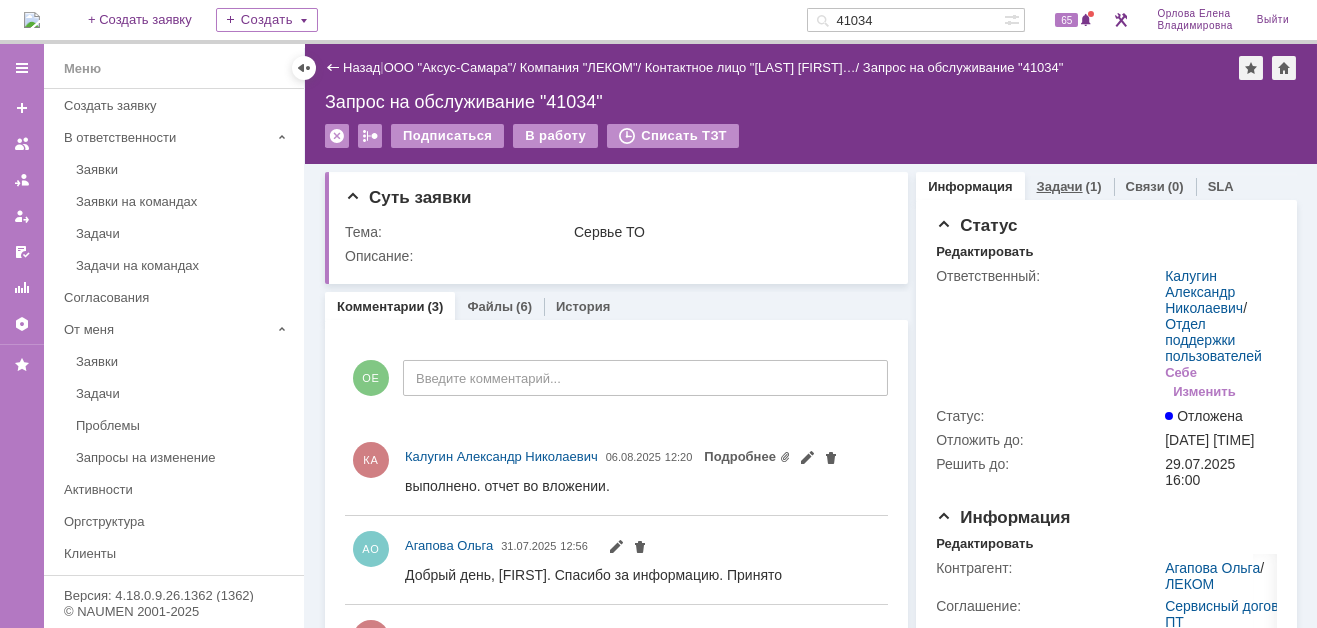 click on "Задачи" at bounding box center [1060, 186] 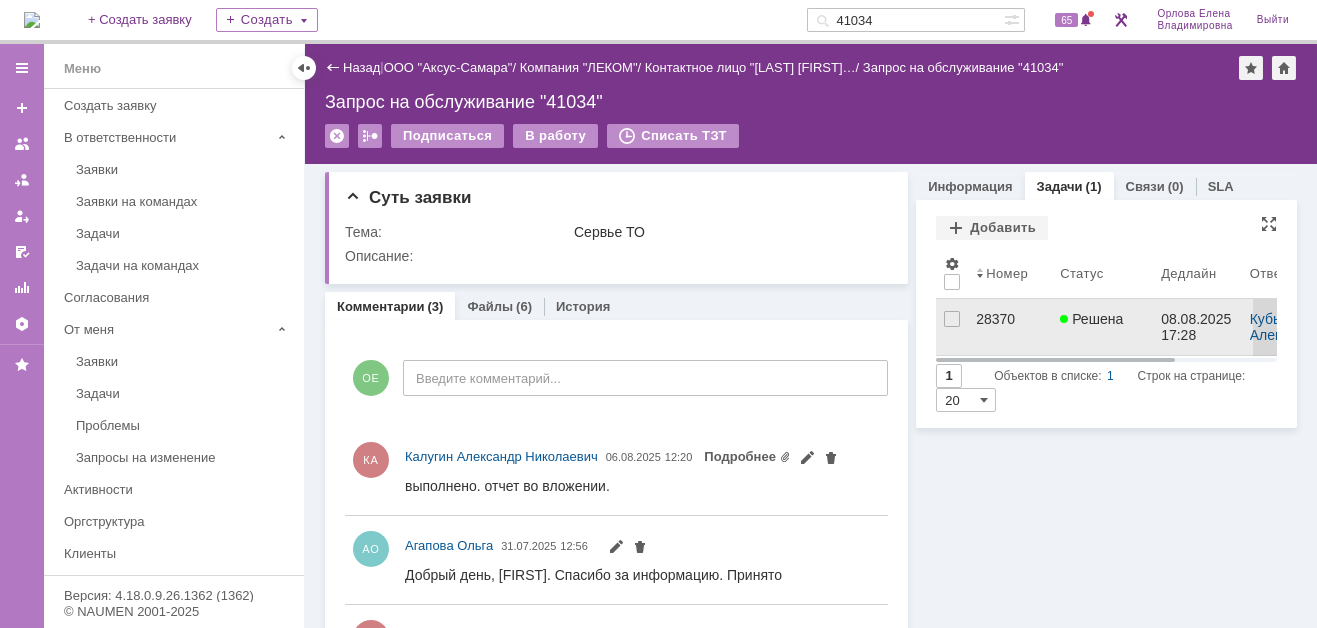 click on "28370" at bounding box center [1010, 319] 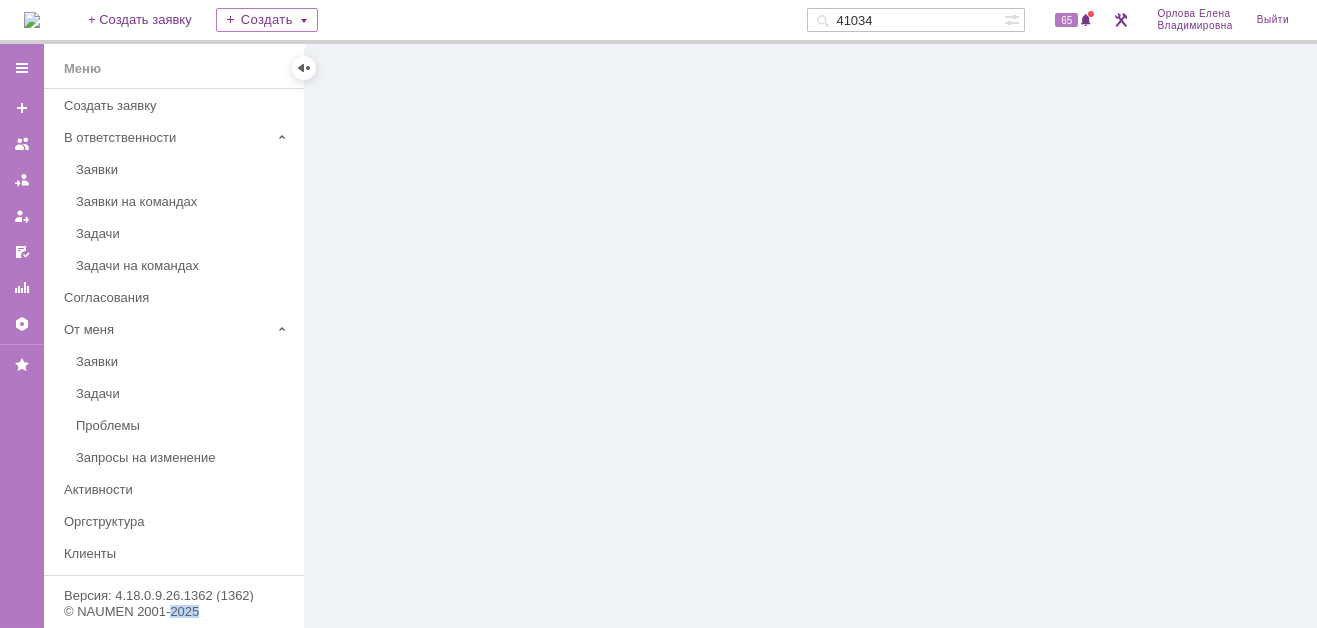 click at bounding box center (811, 336) 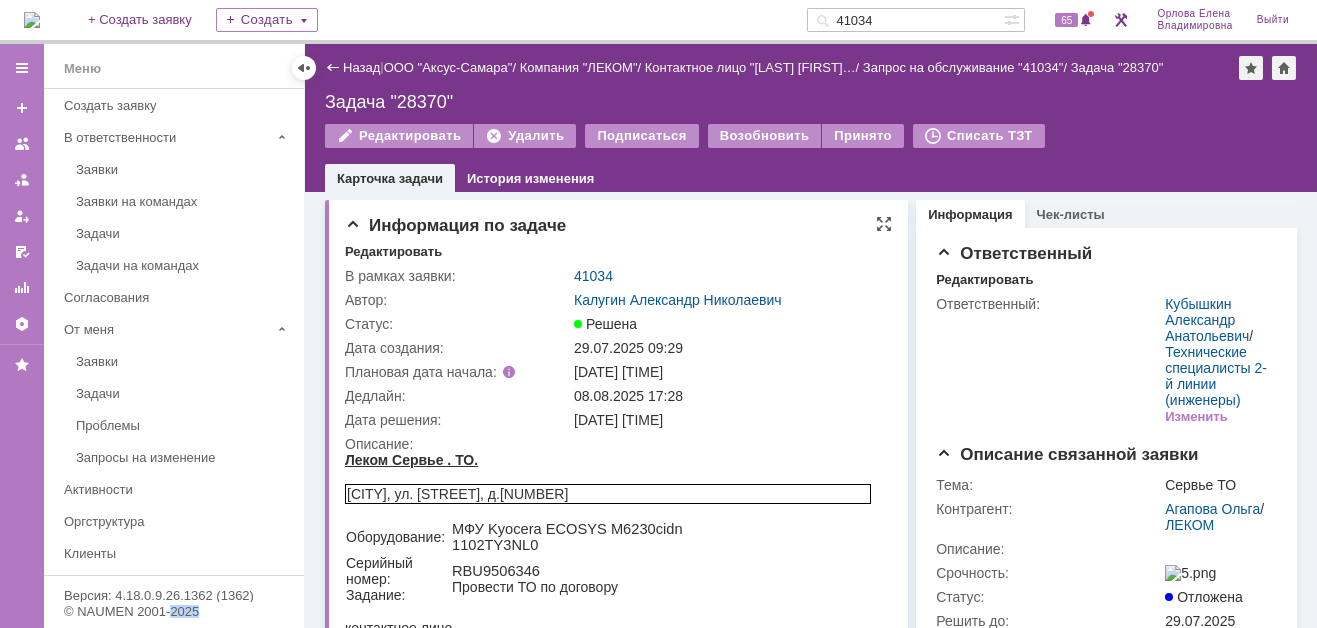 scroll, scrollTop: 0, scrollLeft: 0, axis: both 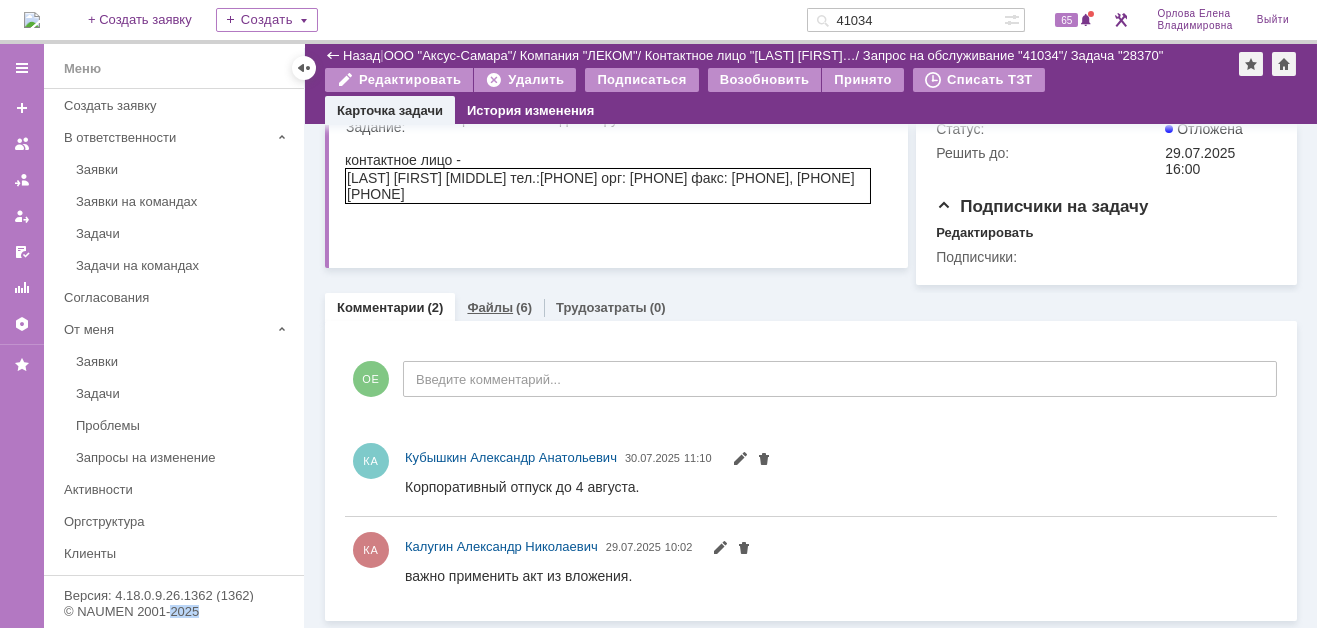 click on "Файлы" at bounding box center [490, 307] 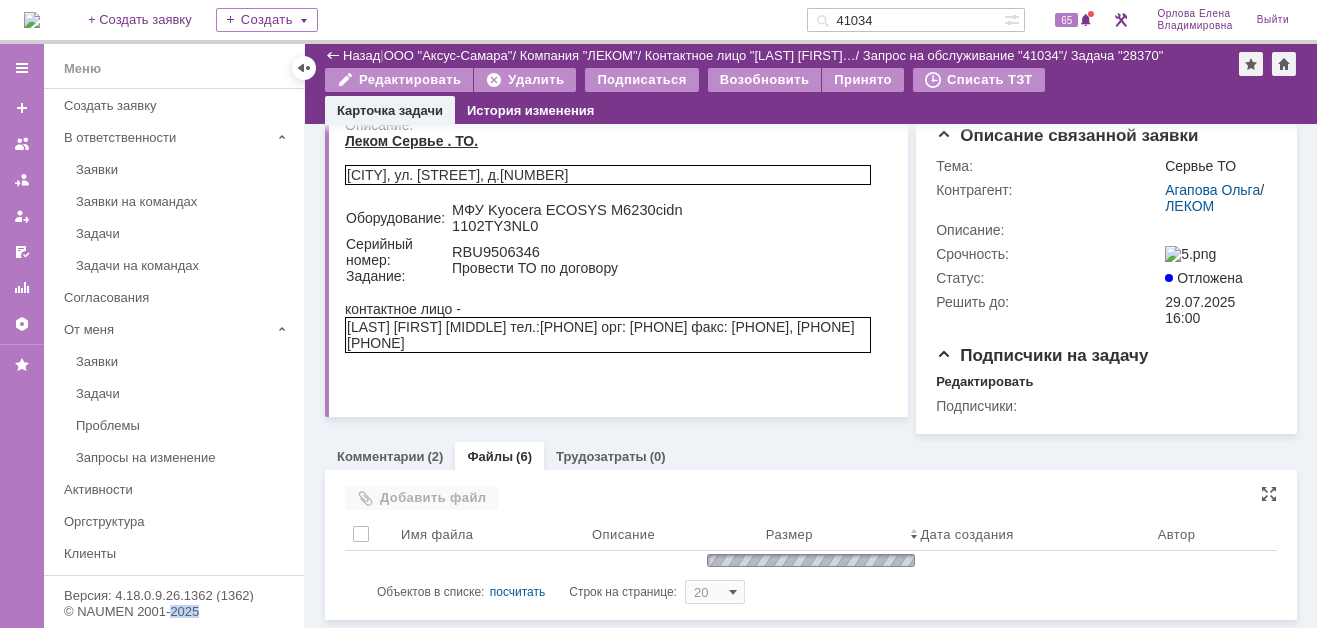 scroll, scrollTop: 400, scrollLeft: 0, axis: vertical 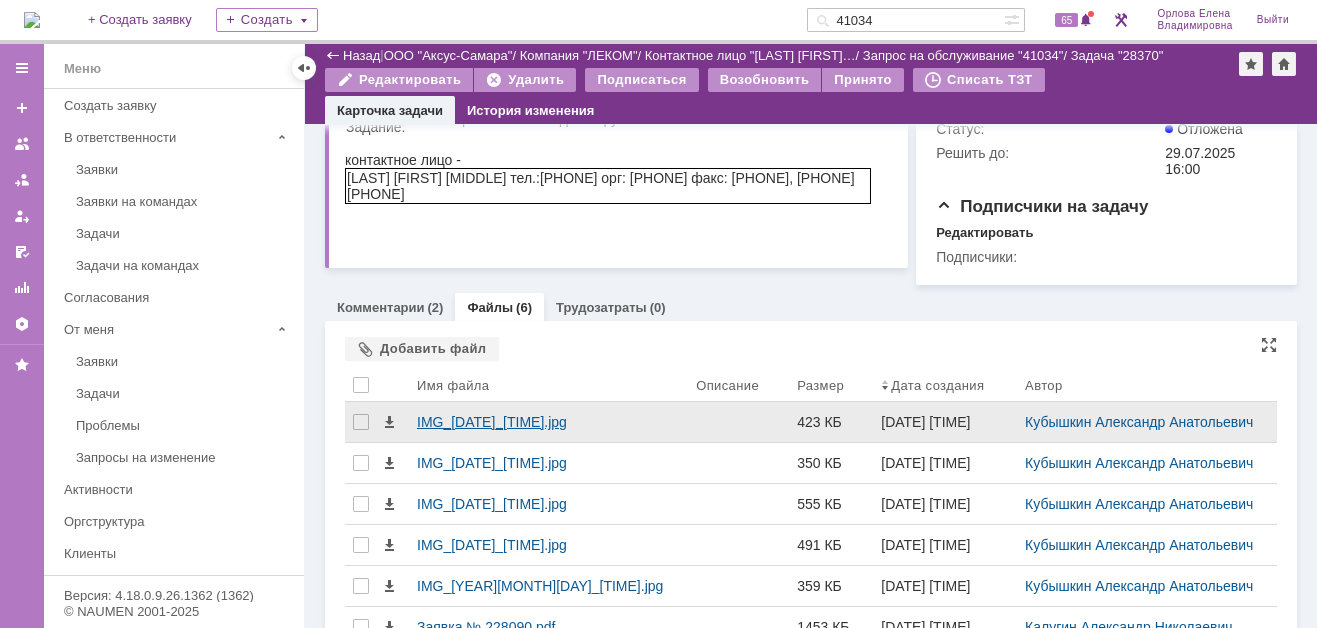 click on "IMG_20250804_161420.jpg" at bounding box center (548, 422) 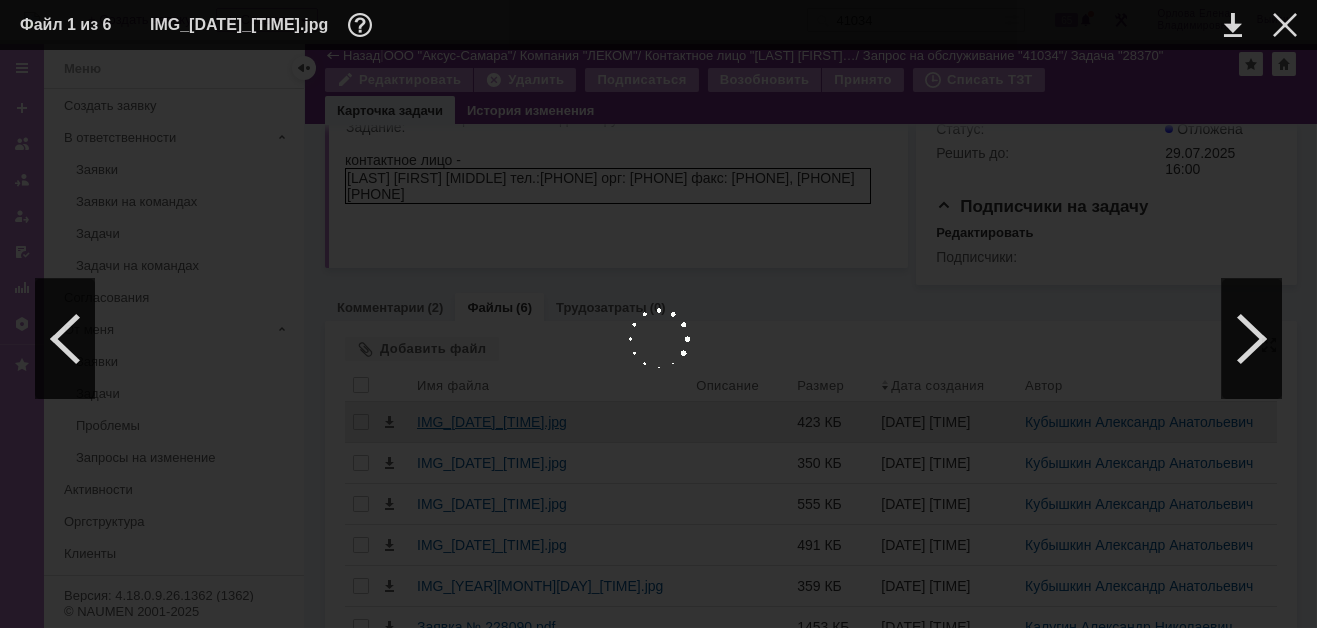 click at bounding box center (658, 339) 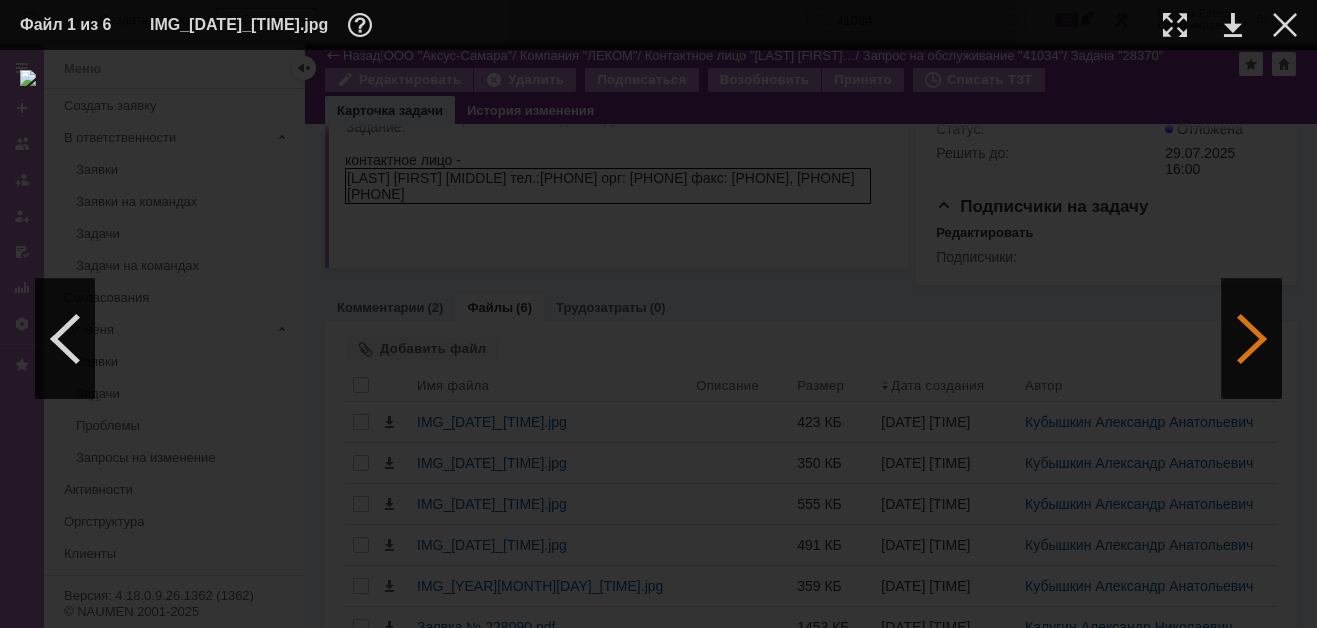 click at bounding box center (1252, 339) 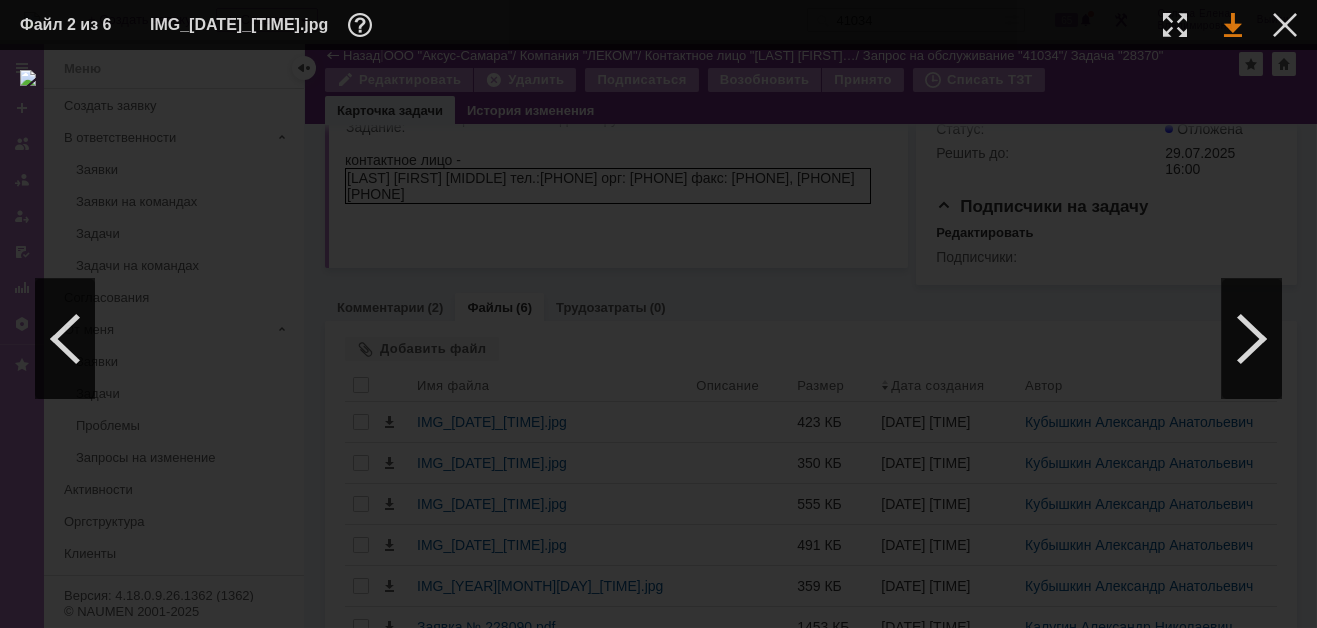 click at bounding box center (1233, 25) 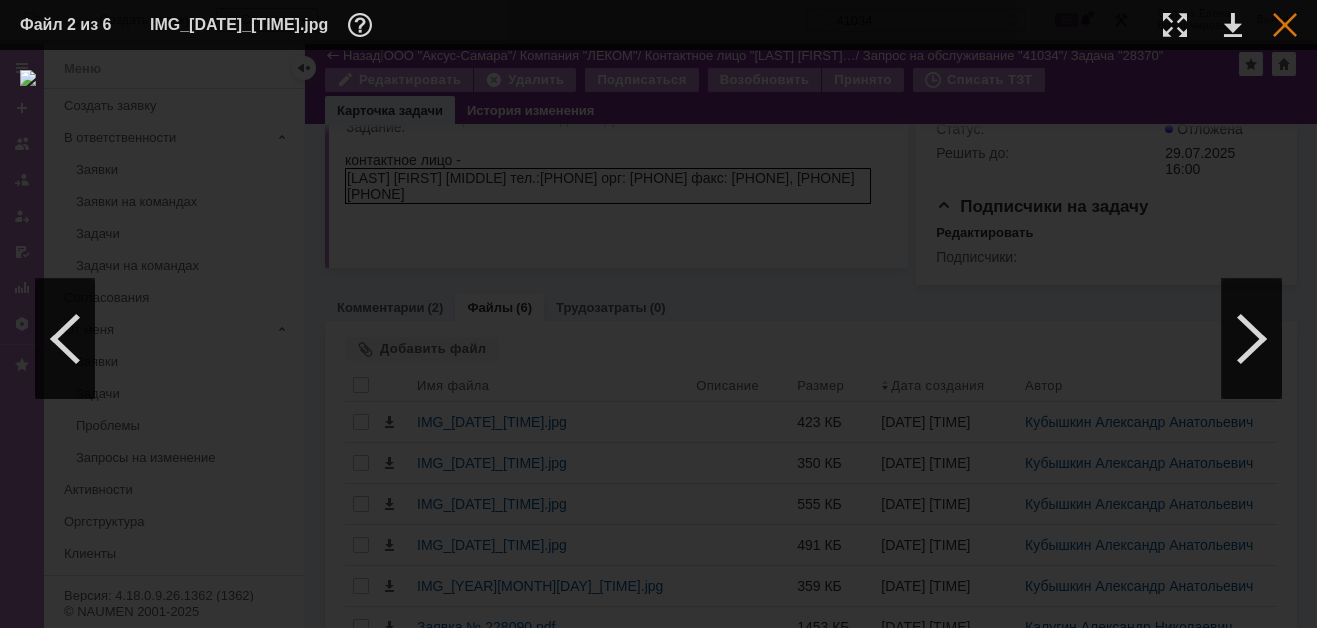 click at bounding box center [1285, 25] 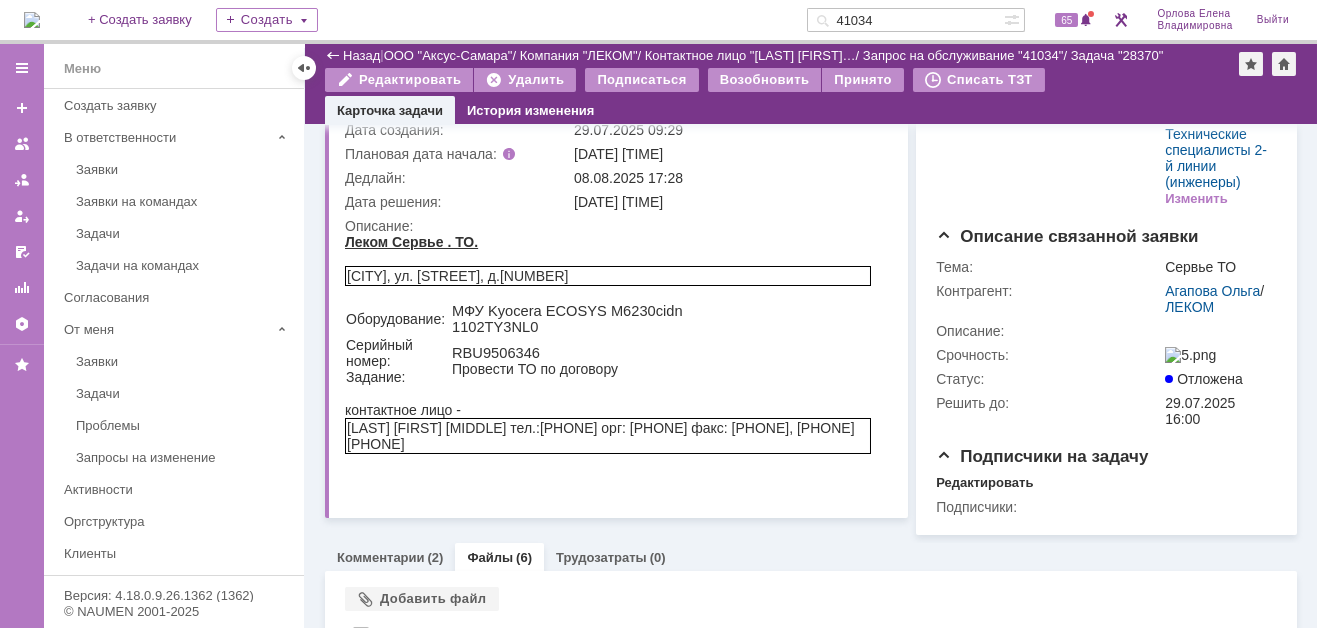 scroll, scrollTop: 0, scrollLeft: 0, axis: both 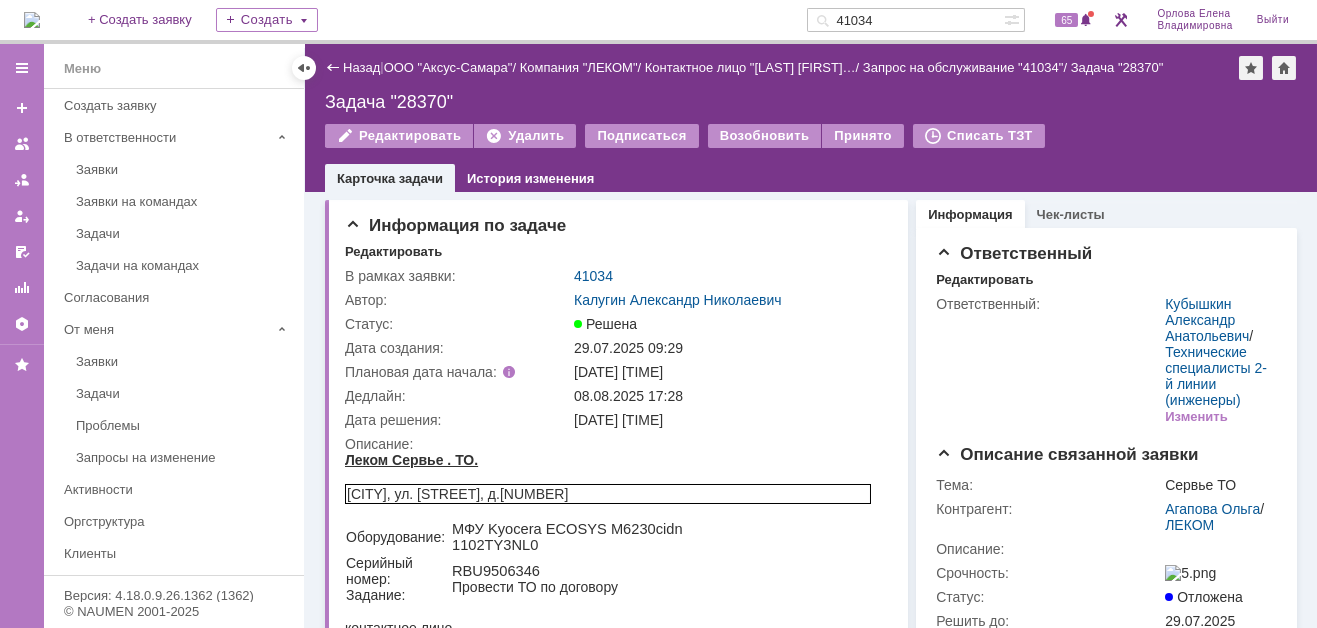 click on "41034" at bounding box center (593, 276) 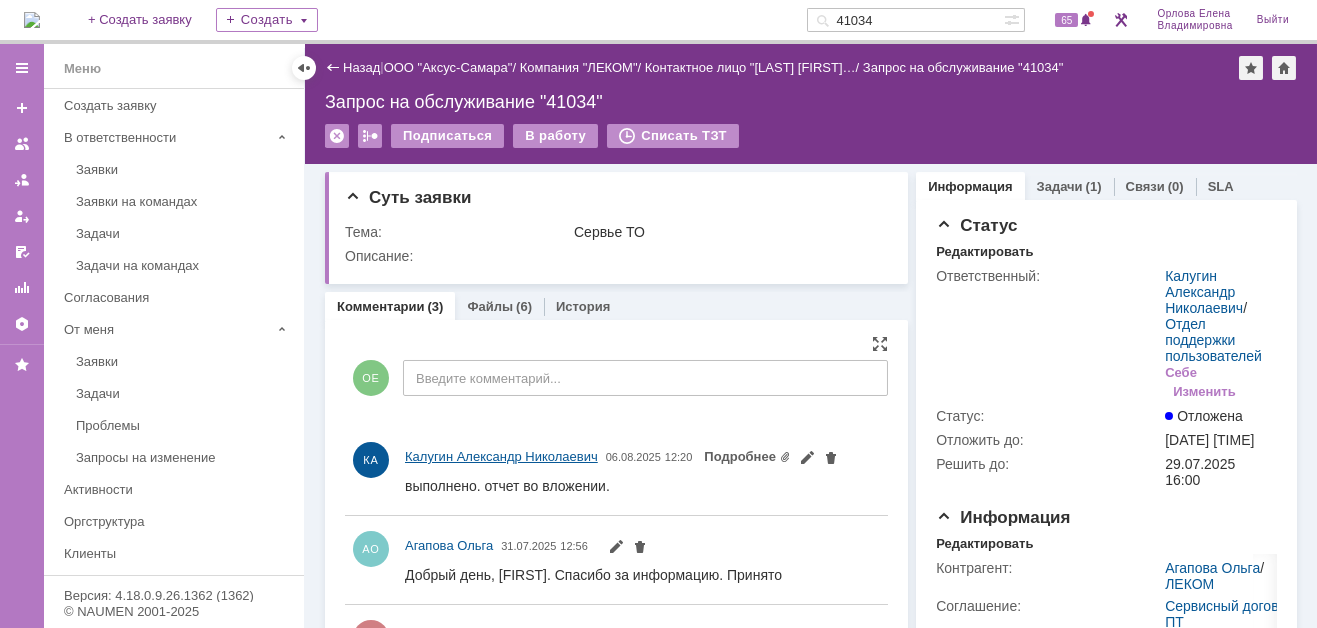 scroll, scrollTop: 0, scrollLeft: 0, axis: both 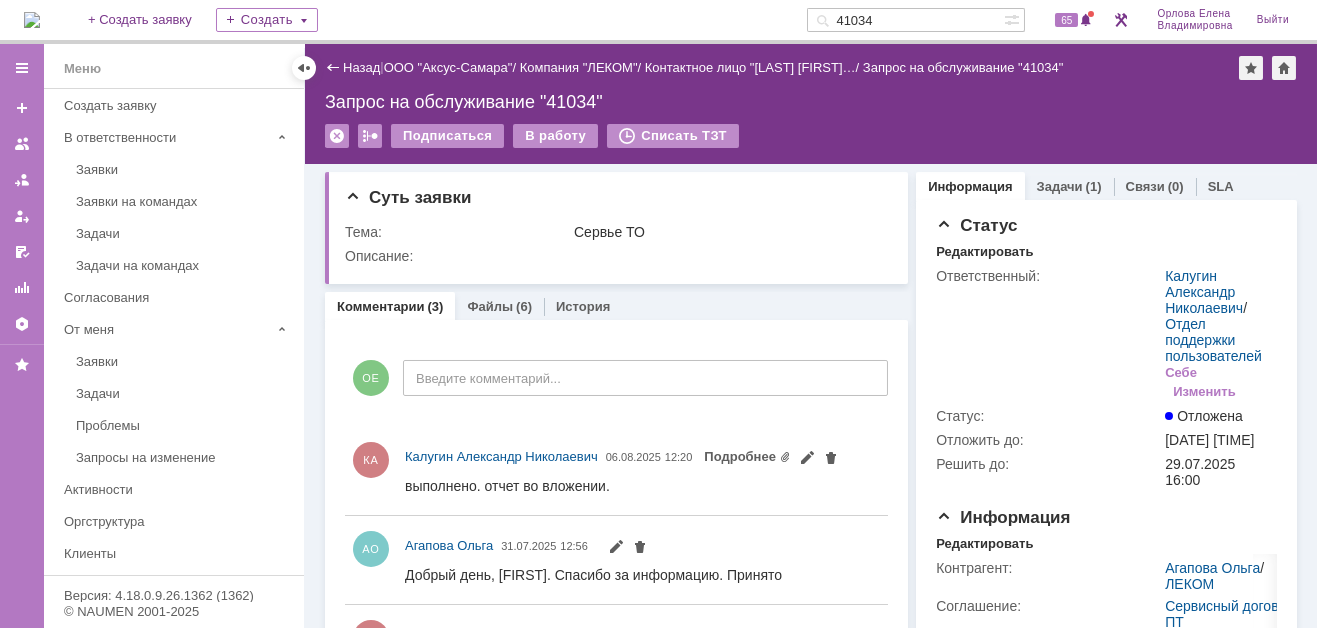 click on "Комментарии" at bounding box center [381, 306] 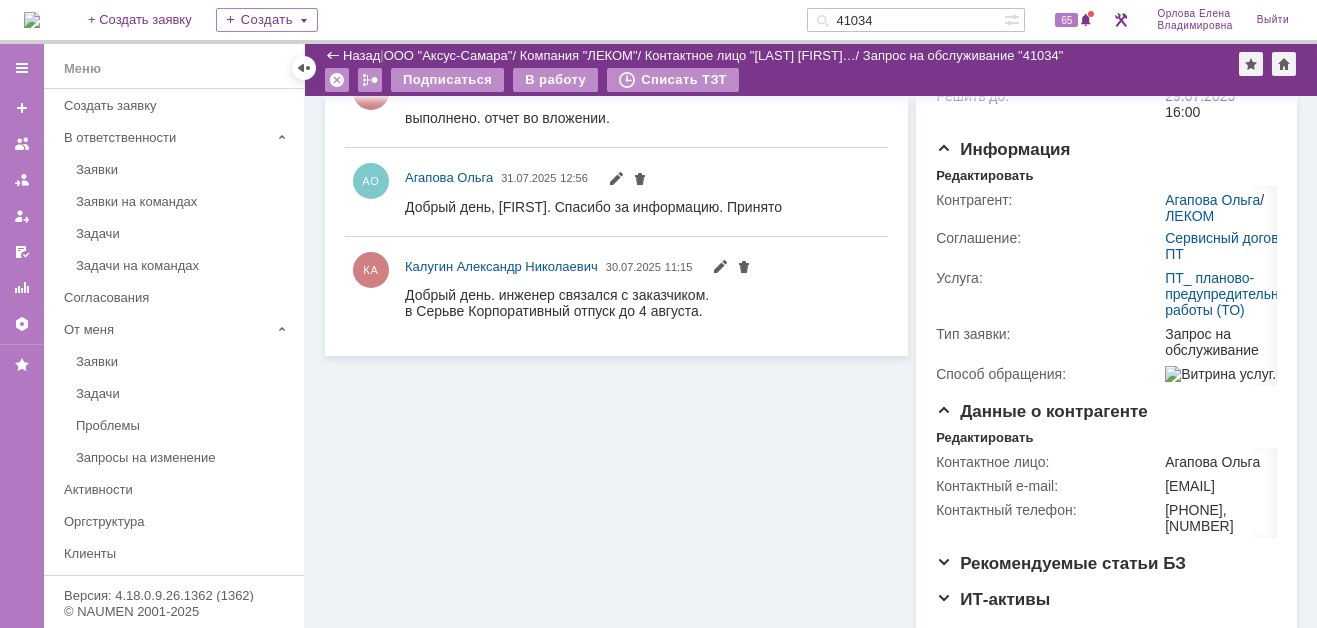 scroll, scrollTop: 0, scrollLeft: 0, axis: both 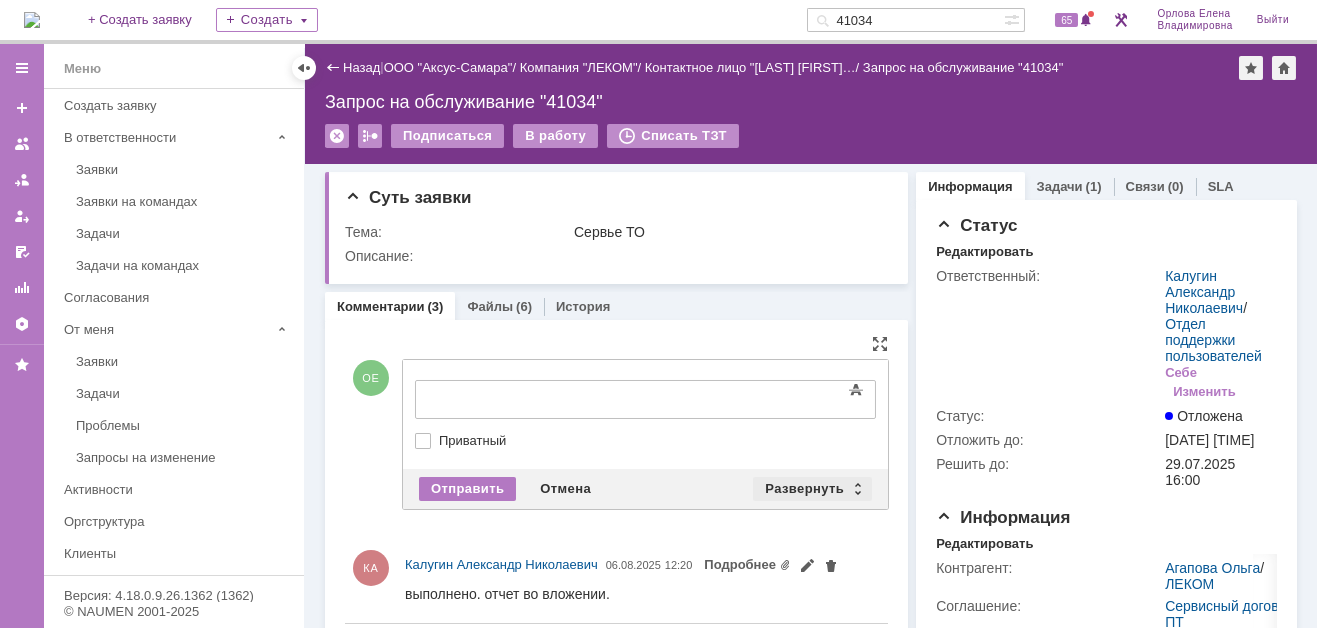 click on "Развернуть" at bounding box center [812, 489] 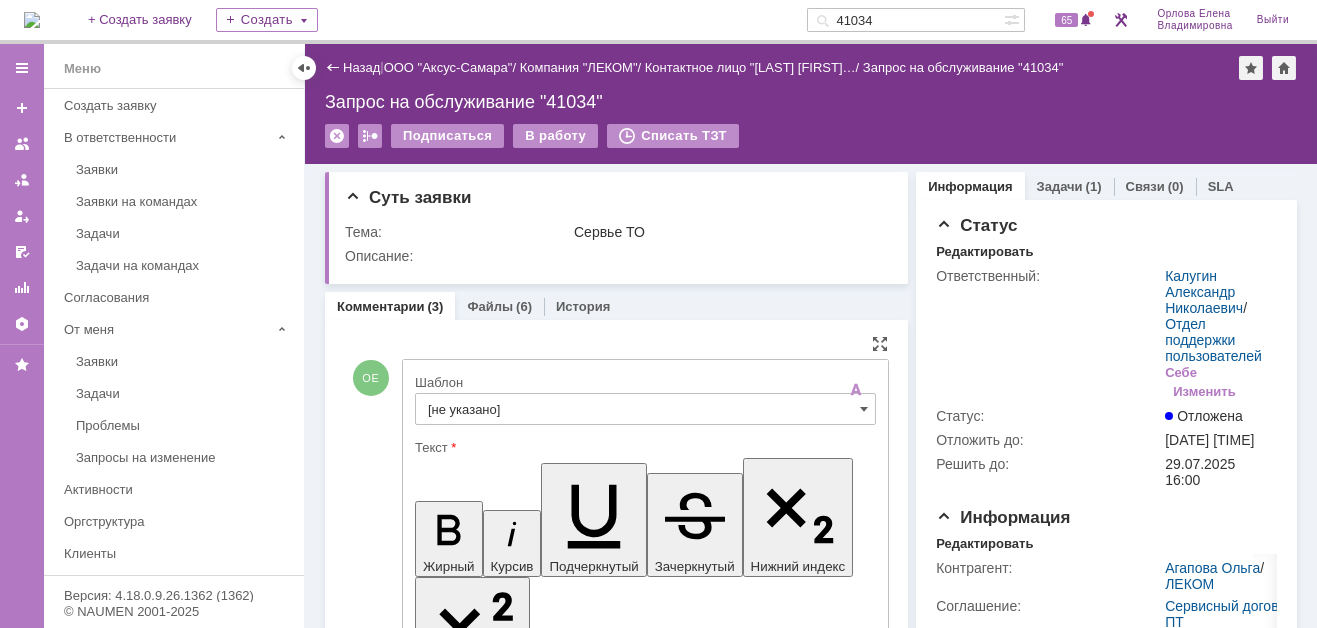 scroll, scrollTop: 0, scrollLeft: 0, axis: both 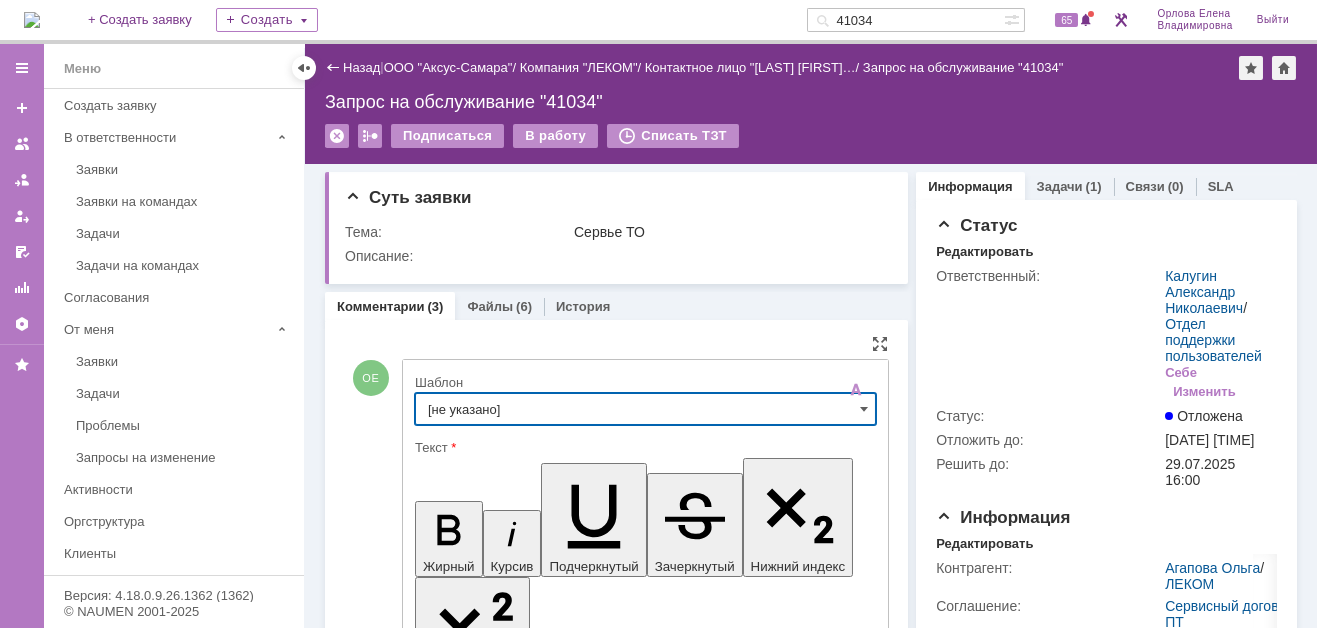 click on "[не указано]" at bounding box center [645, 409] 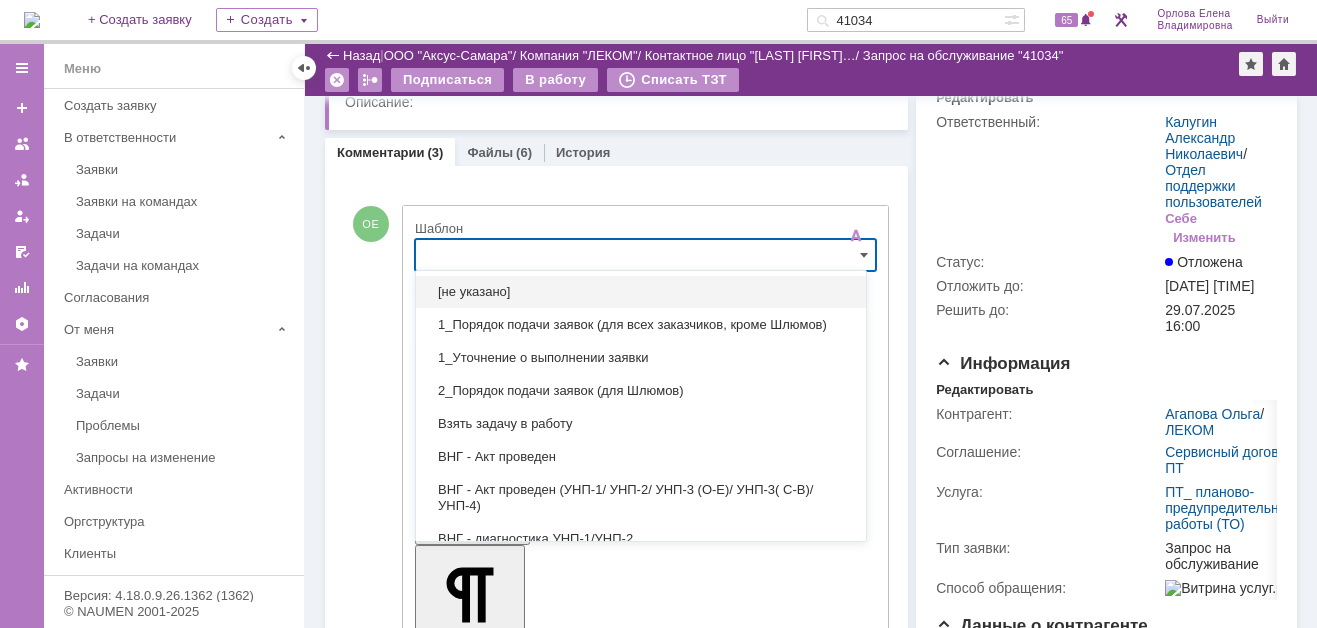 scroll, scrollTop: 0, scrollLeft: 0, axis: both 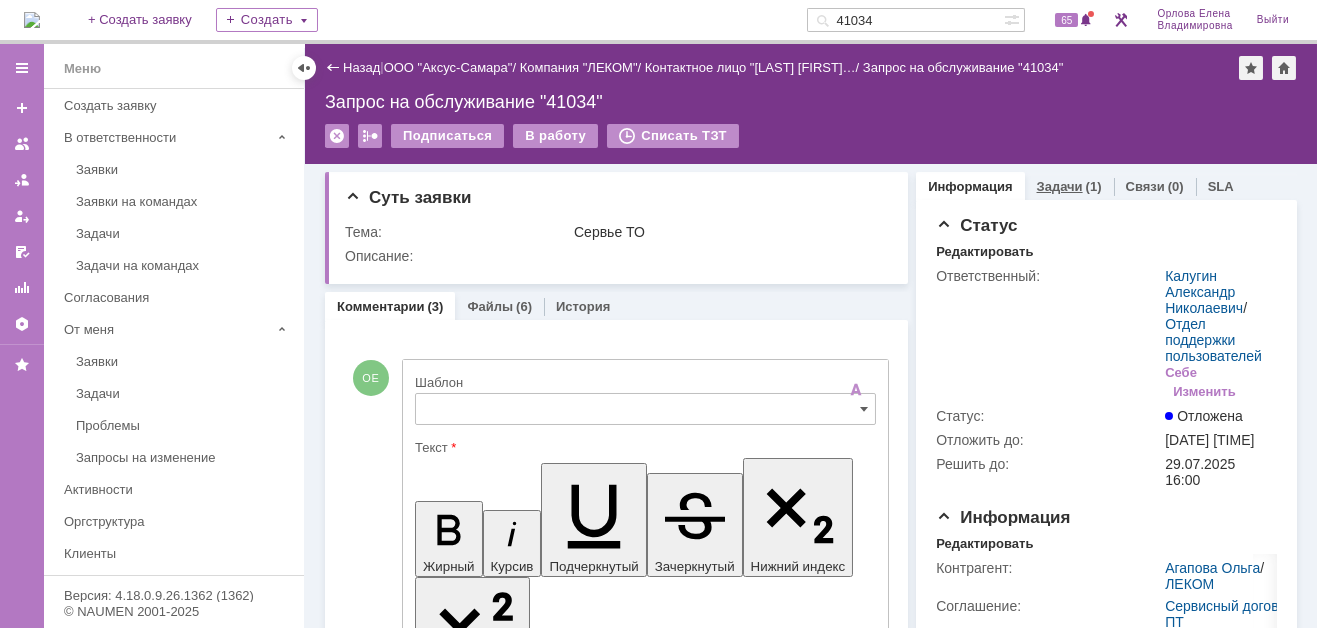 click on "Задачи" at bounding box center (1060, 186) 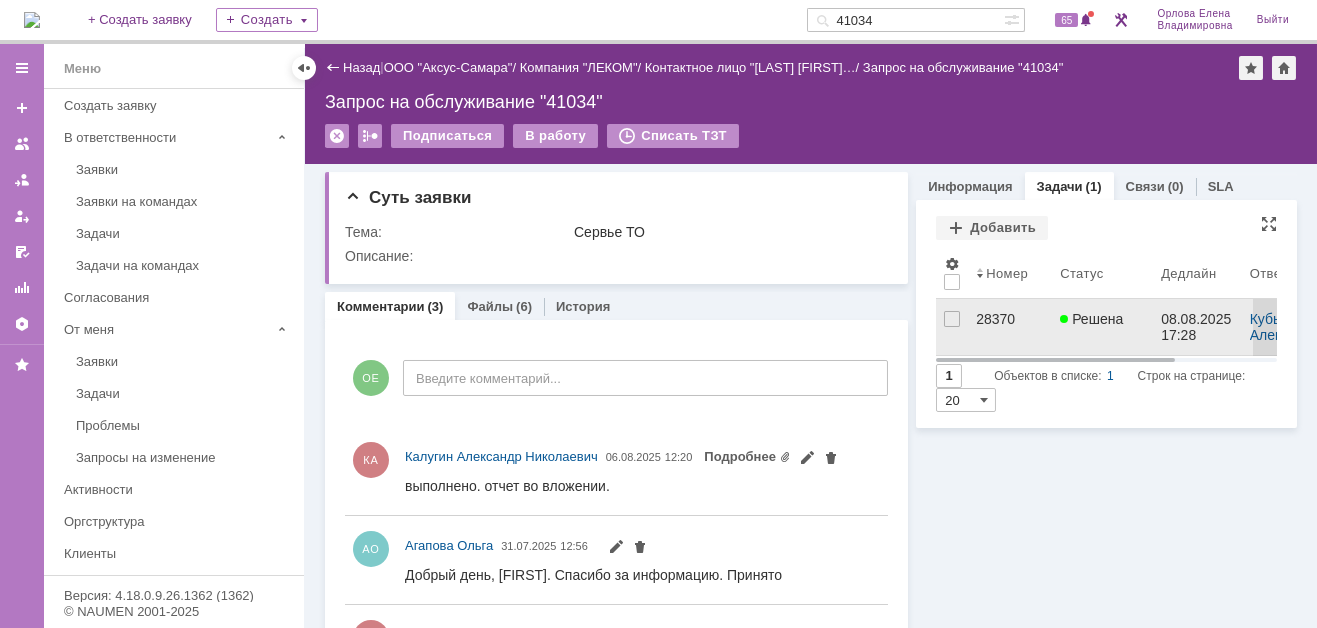 click on "28370" at bounding box center (1010, 319) 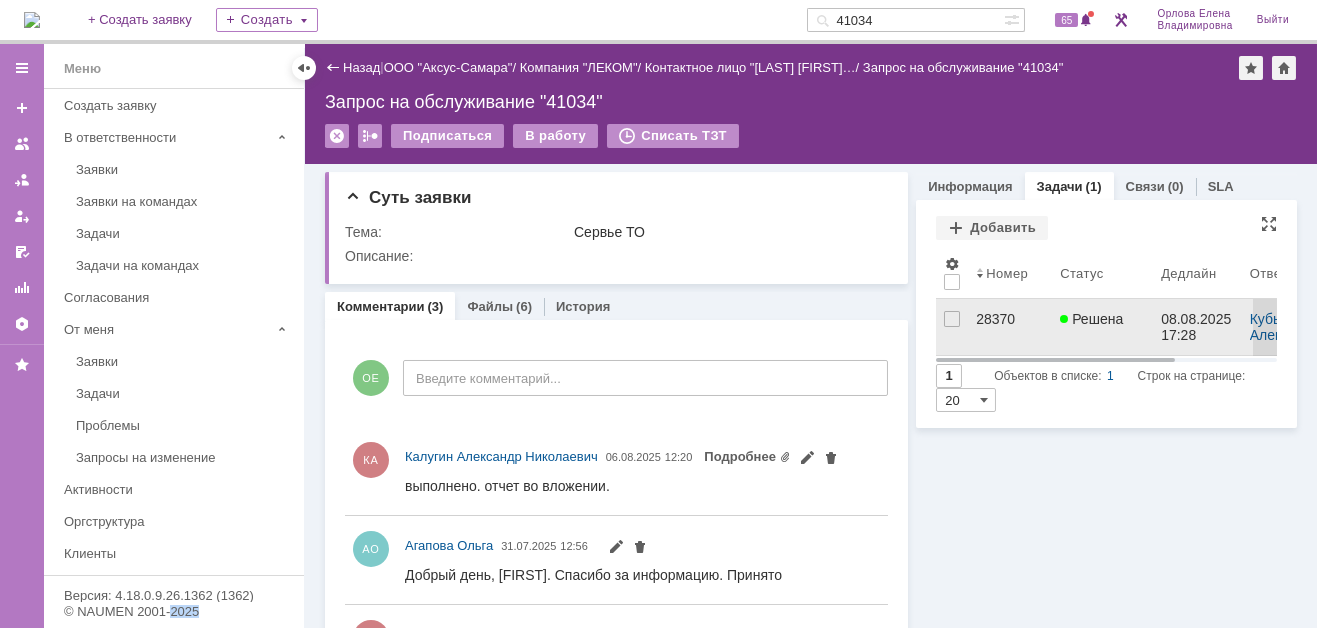click on "Назад   |   ООО "Аксус-Самара"  /   Компания "ЛЕКОМ"  /   Контактное лицо "Агапова Ольга…  /   Запрос на обслуживание "41034" Запрос на обслуживание "41034"
Подписаться В работу Списать ТЗТ serviceCall$45784365 Карточка заявки       Суть заявки Тема: Сервье  ТО Описание: Комментарии (3) Файлы (6) История Комментарии
Добавить комментарий             ОЕ Введите комментарий... 1       Всего комментариев:   3  Строк на странице:        20       КА Калугин Александр Николаевич 06.08.2025 12:20 Подробнее АО Агапова Ольга 31.07.2025 12:56 КА Калугин Александр Николаевич 30.07.2025 11:15 1       Всего комментариев:   3" at bounding box center (811, 336) 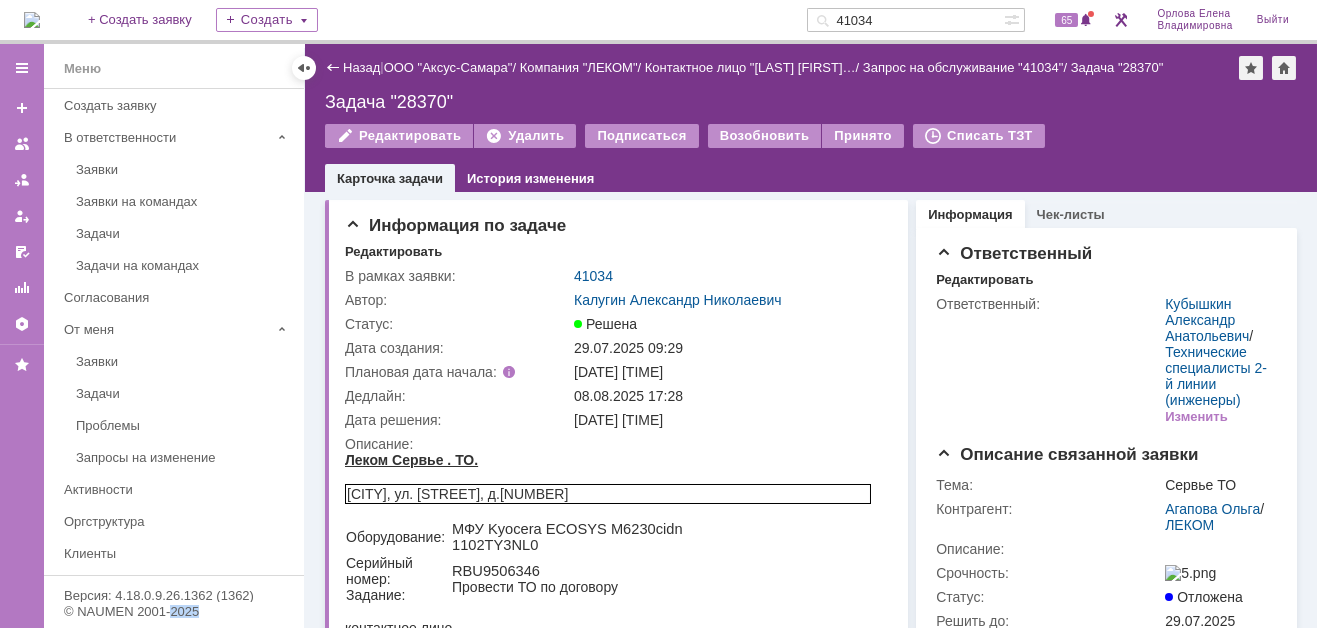 scroll, scrollTop: 0, scrollLeft: 0, axis: both 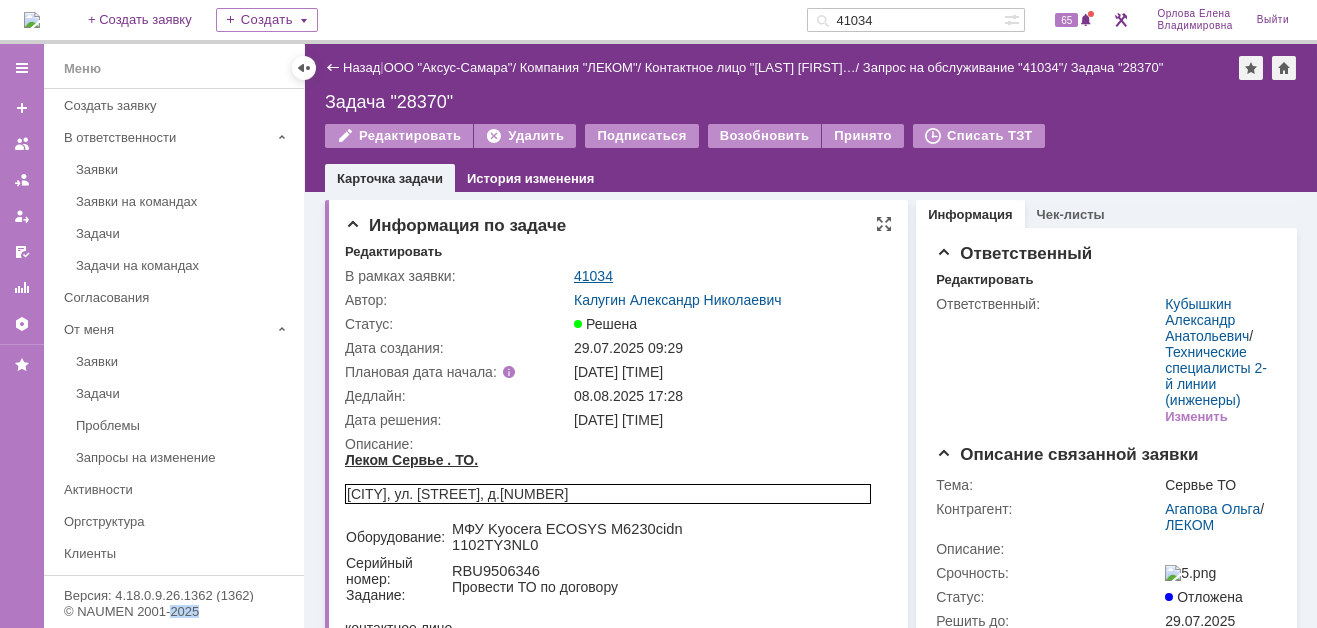 click on "41034" at bounding box center [593, 276] 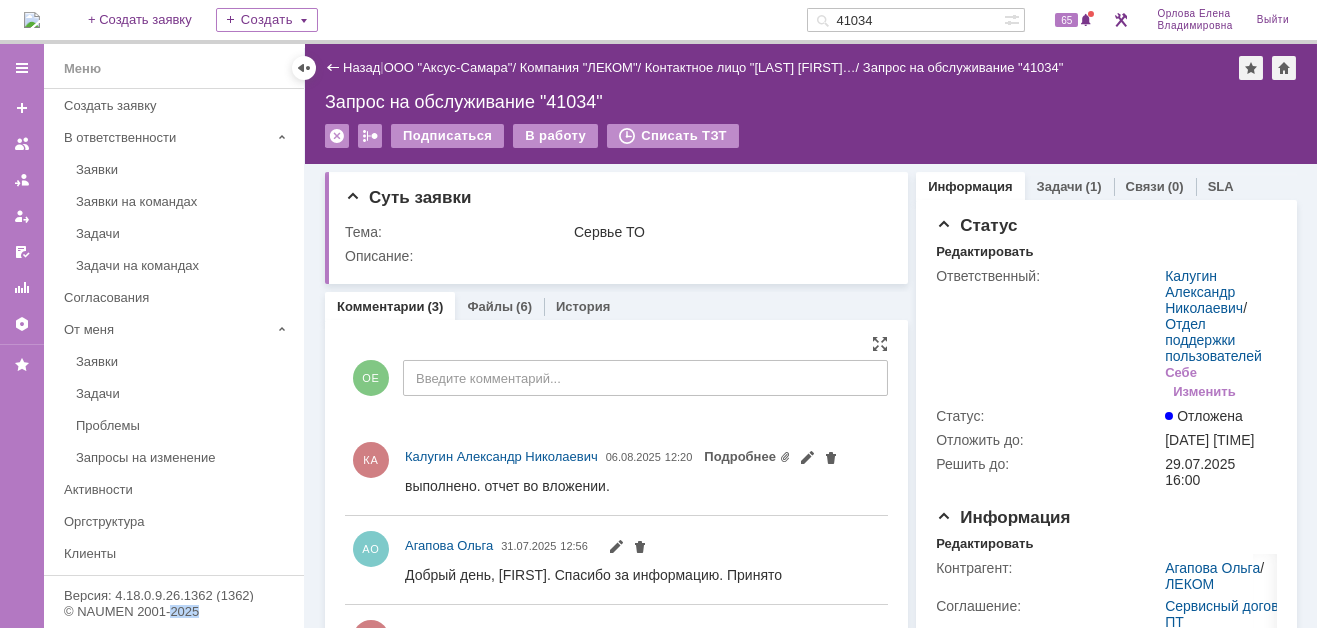 scroll, scrollTop: 0, scrollLeft: 0, axis: both 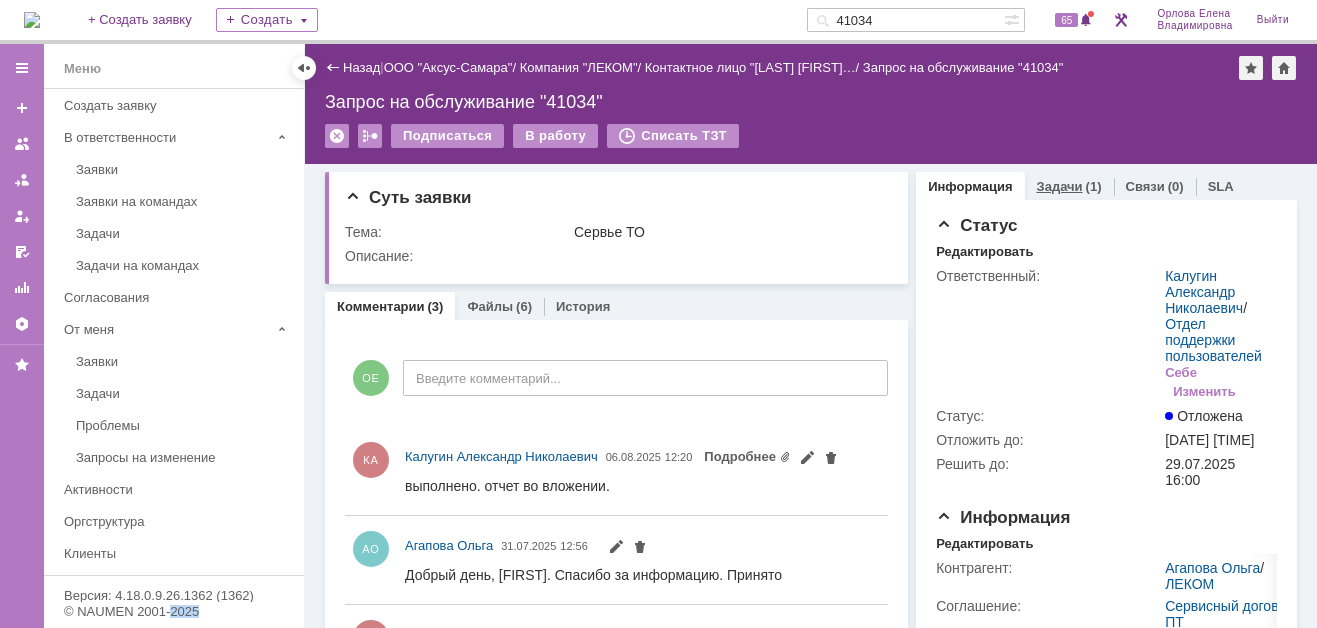 click on "Задачи" at bounding box center (1060, 186) 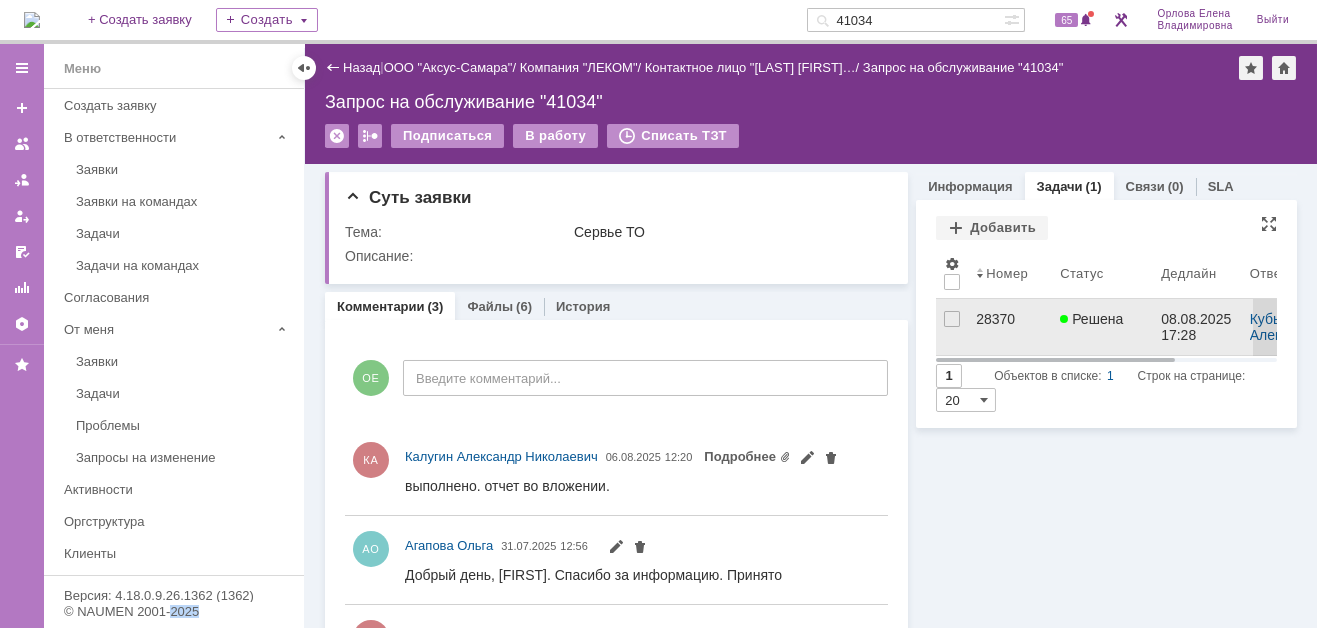 click on "28370" at bounding box center [1010, 319] 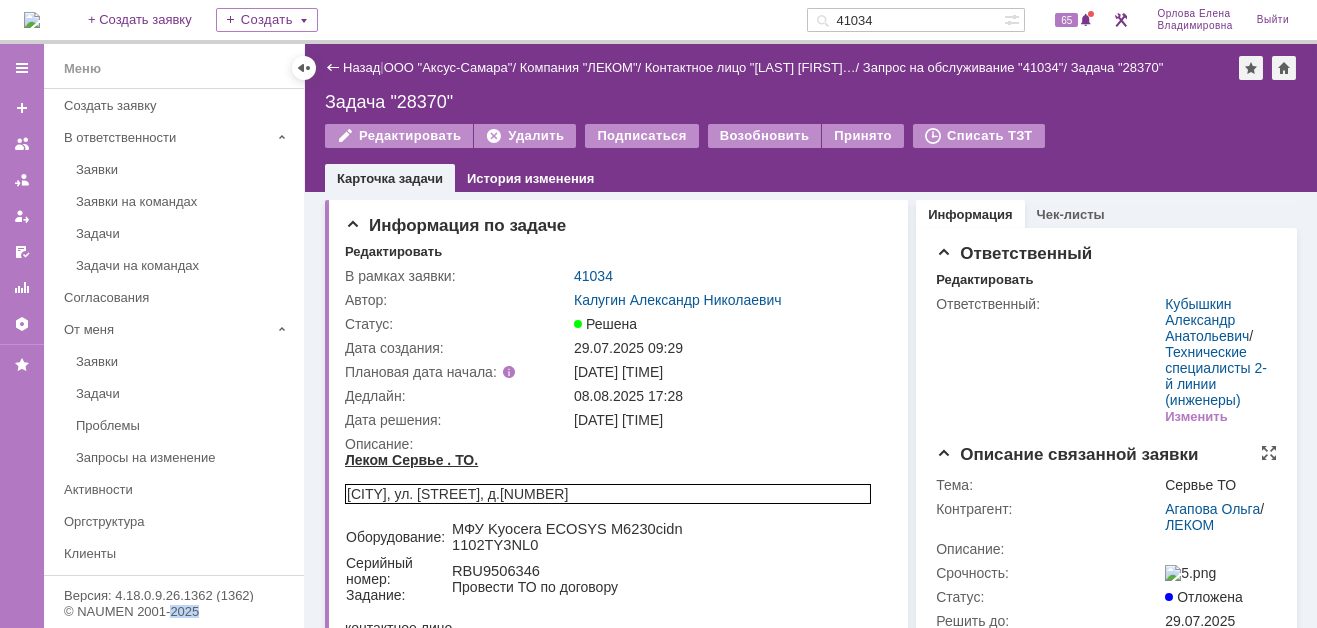 scroll, scrollTop: 0, scrollLeft: 0, axis: both 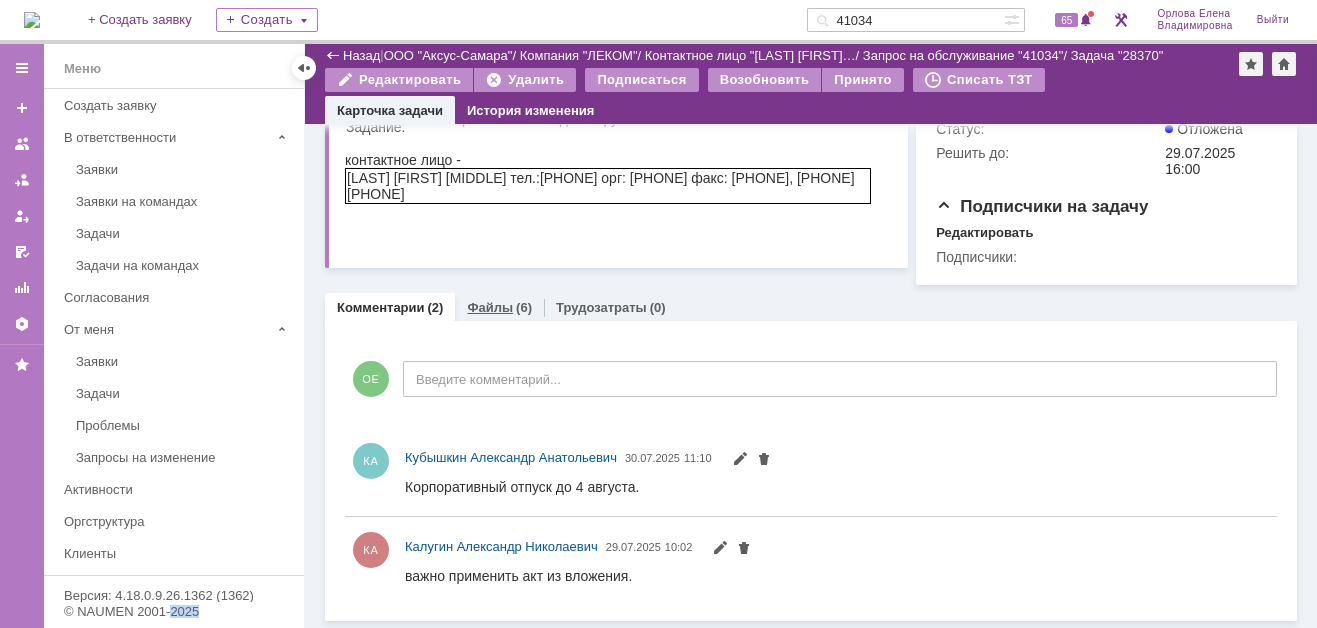 click on "Файлы" at bounding box center [490, 307] 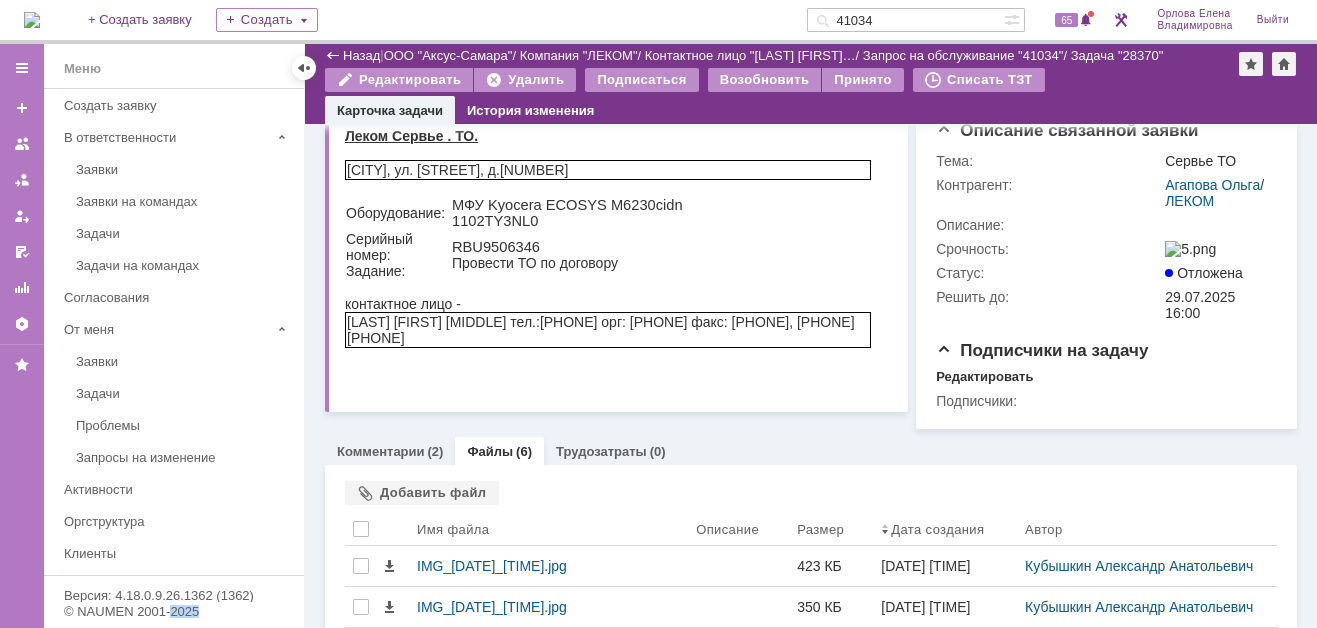 scroll, scrollTop: 400, scrollLeft: 0, axis: vertical 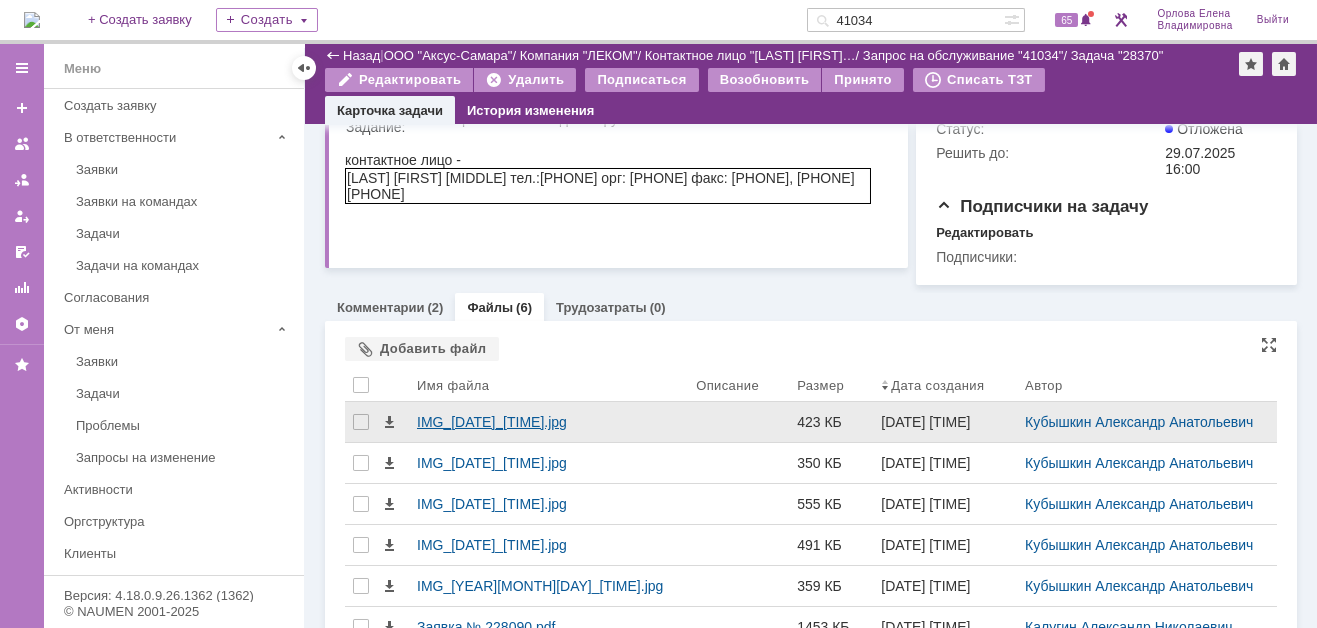 click on "IMG_20250804_161420.jpg" at bounding box center [548, 422] 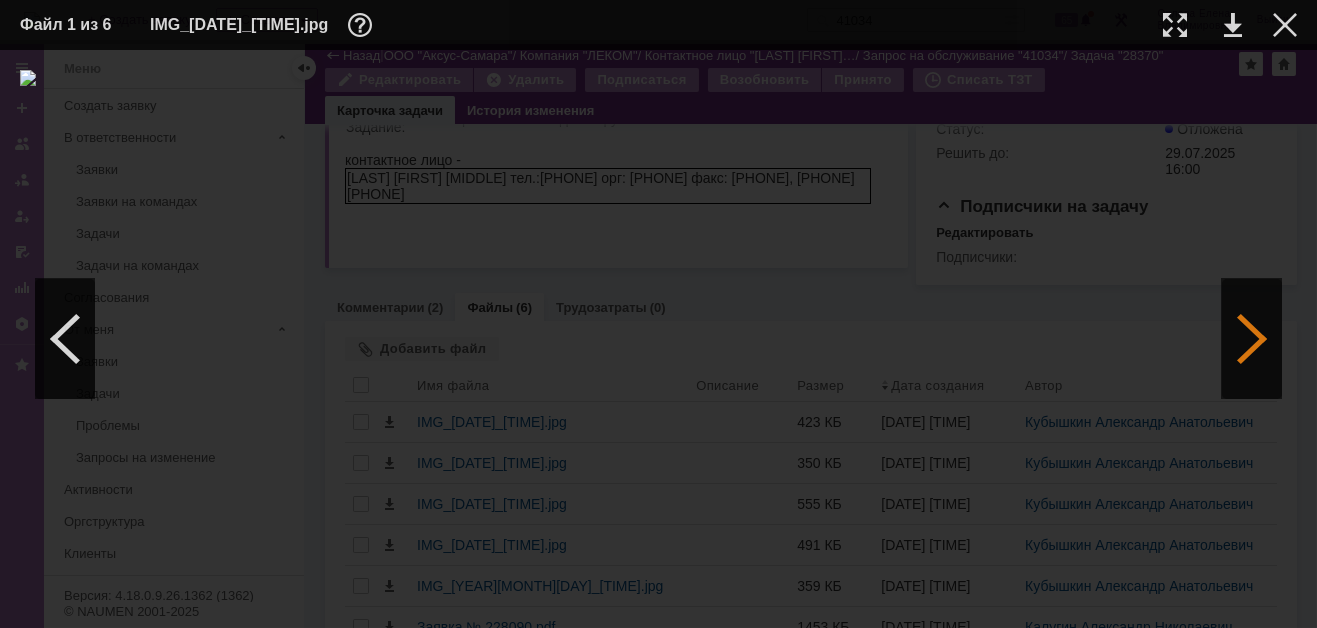 click at bounding box center (1252, 339) 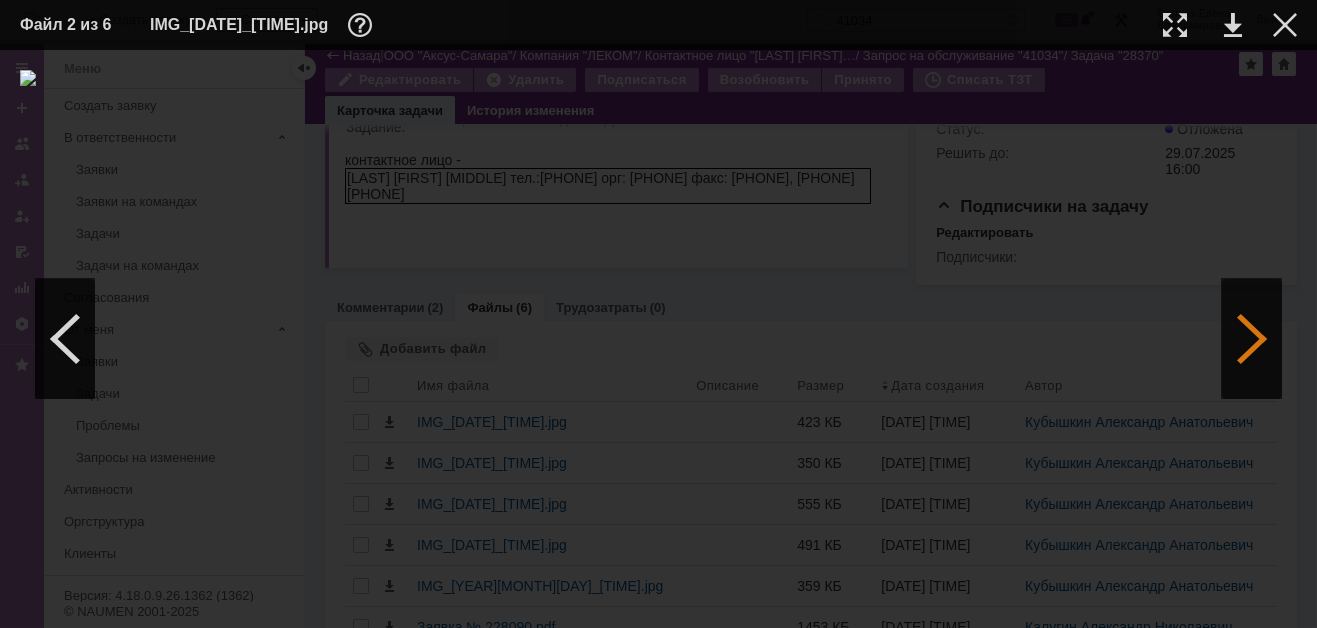 click at bounding box center [1252, 339] 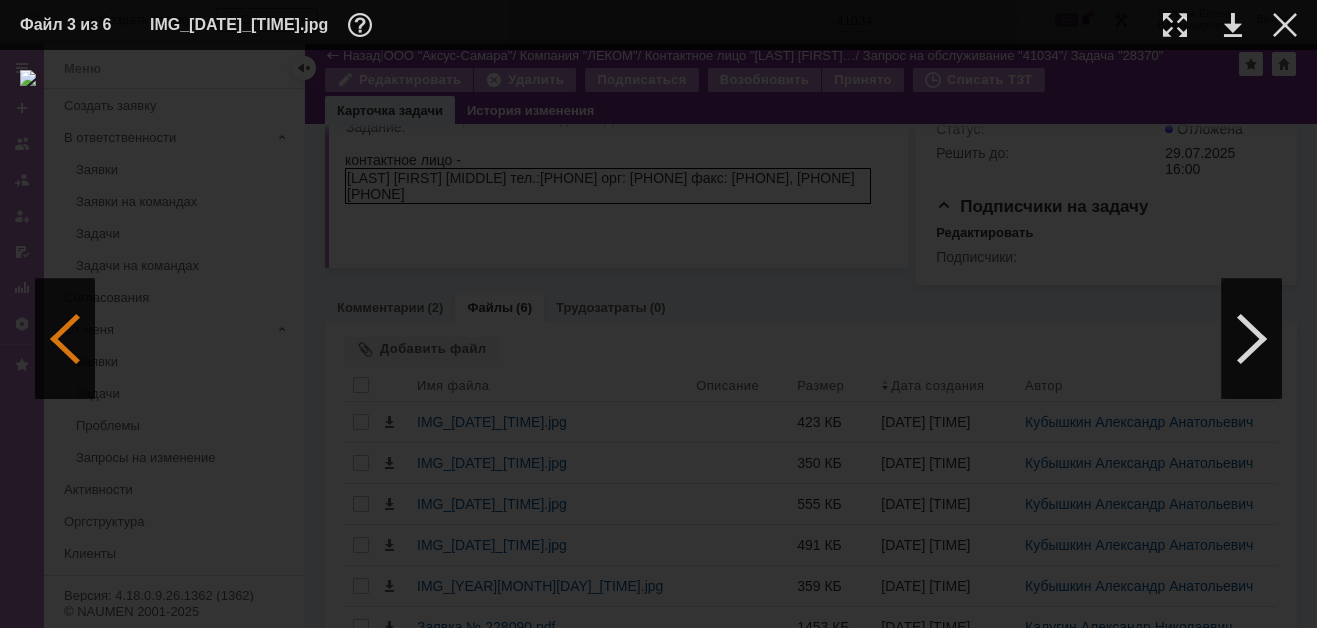 click at bounding box center [65, 339] 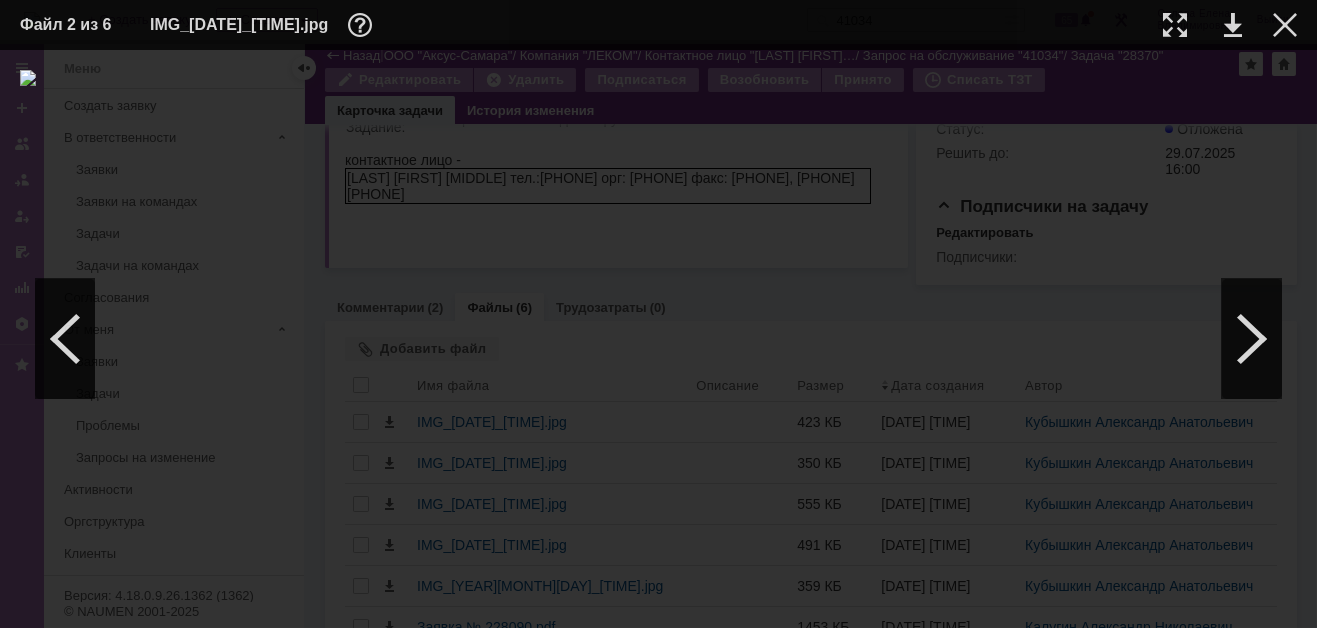 click at bounding box center (1269, 25) 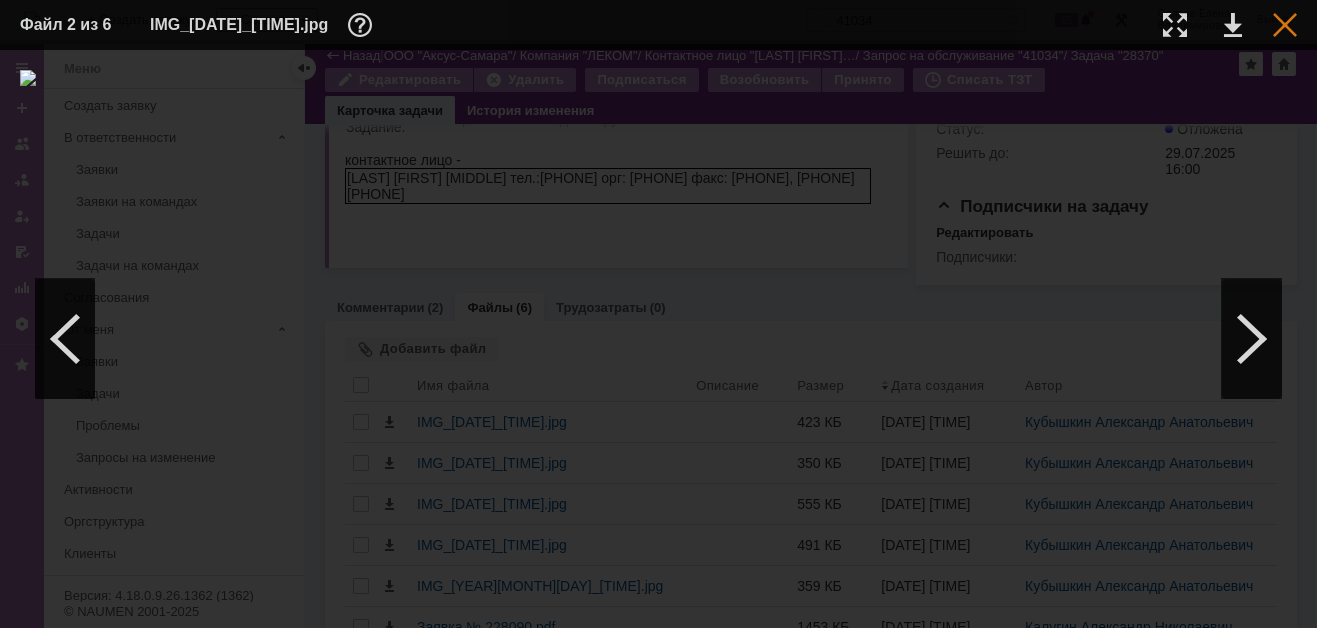click at bounding box center [1285, 25] 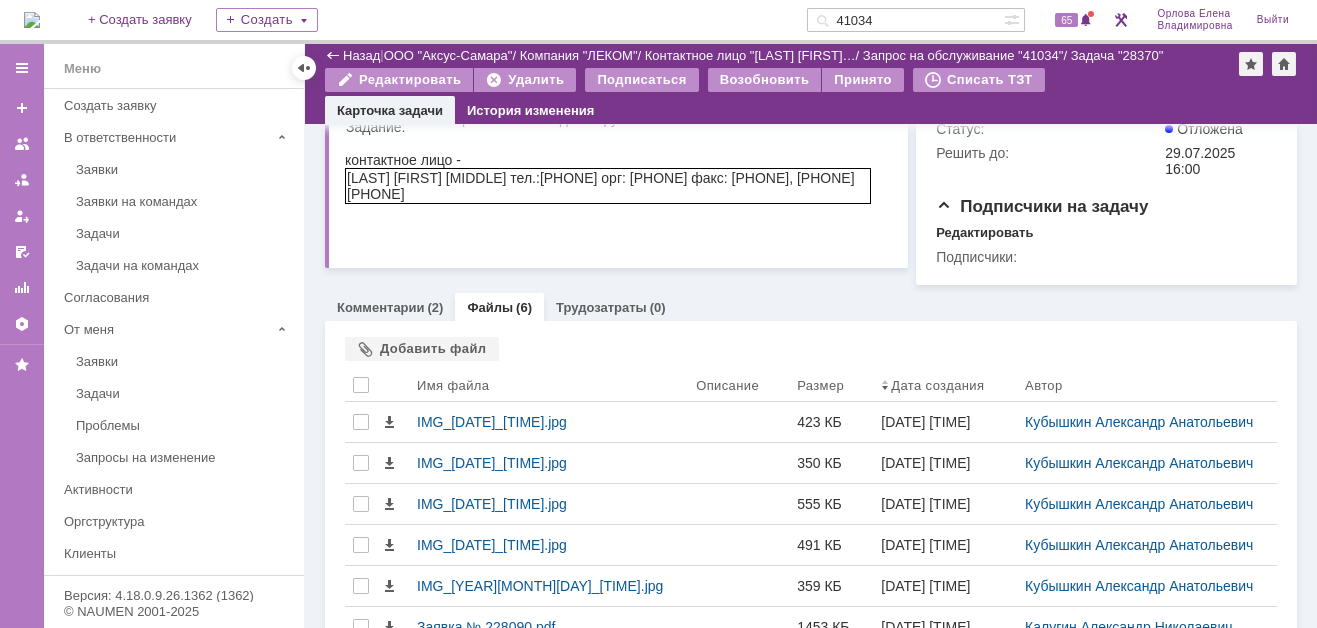 scroll, scrollTop: 0, scrollLeft: 0, axis: both 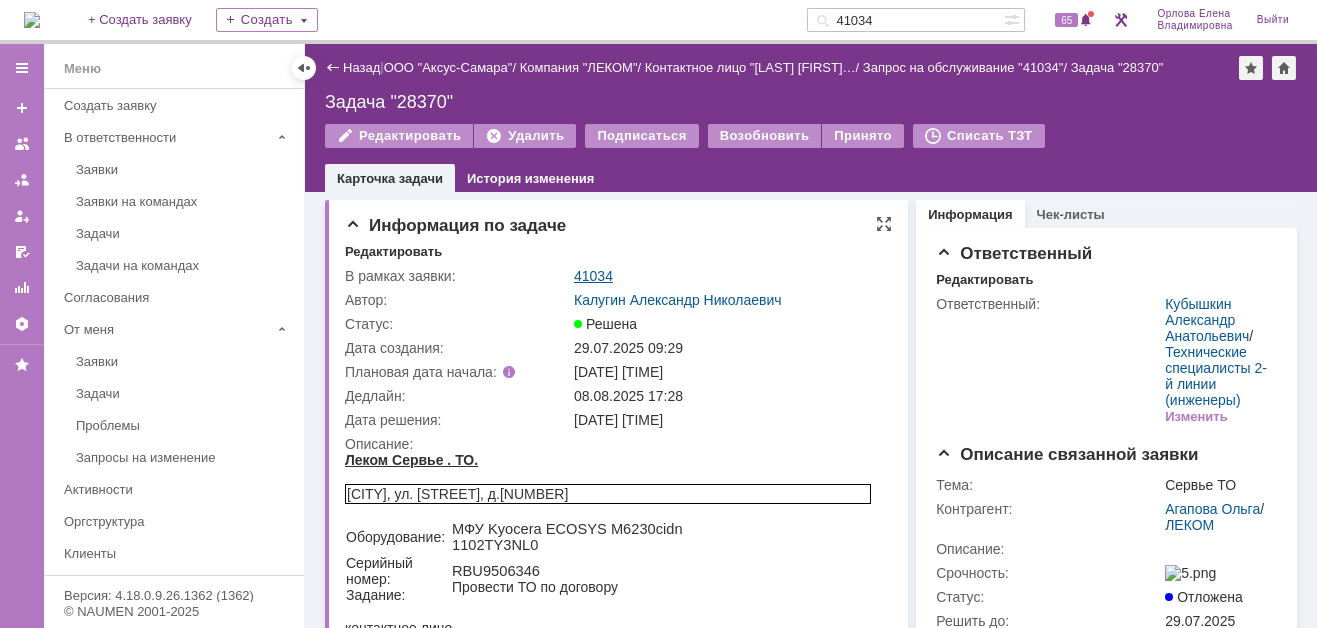 click on "41034" at bounding box center [593, 276] 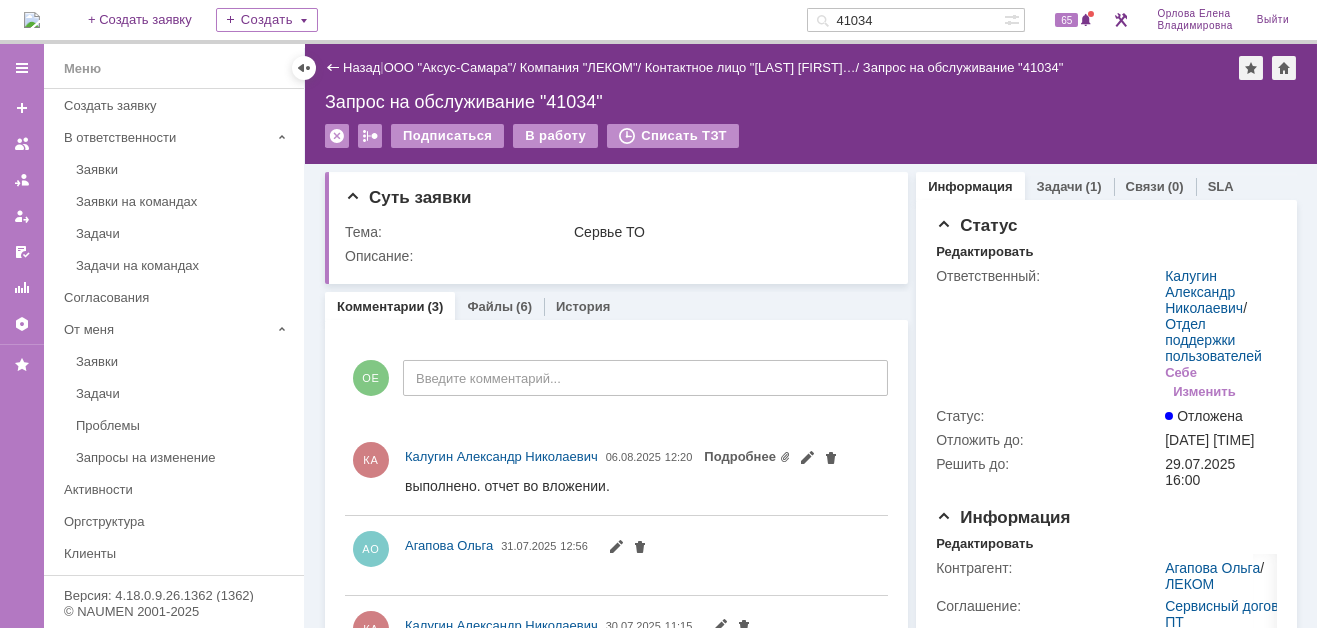 scroll, scrollTop: 0, scrollLeft: 0, axis: both 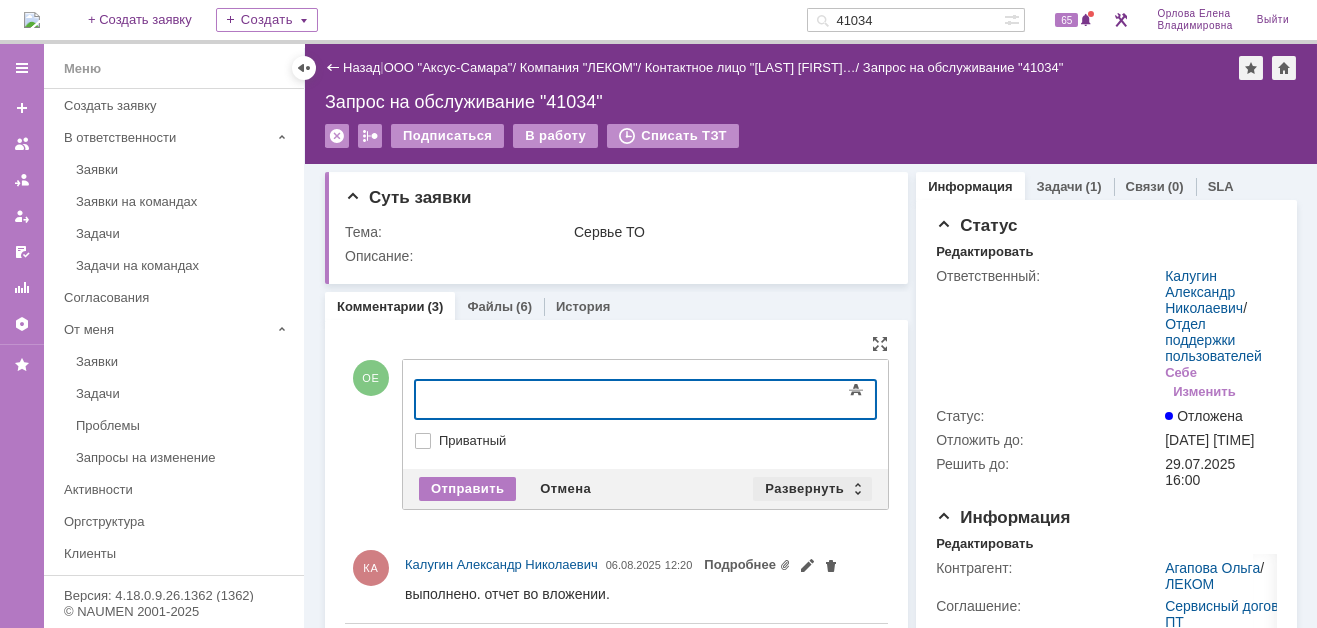 click on "Развернуть" at bounding box center (812, 489) 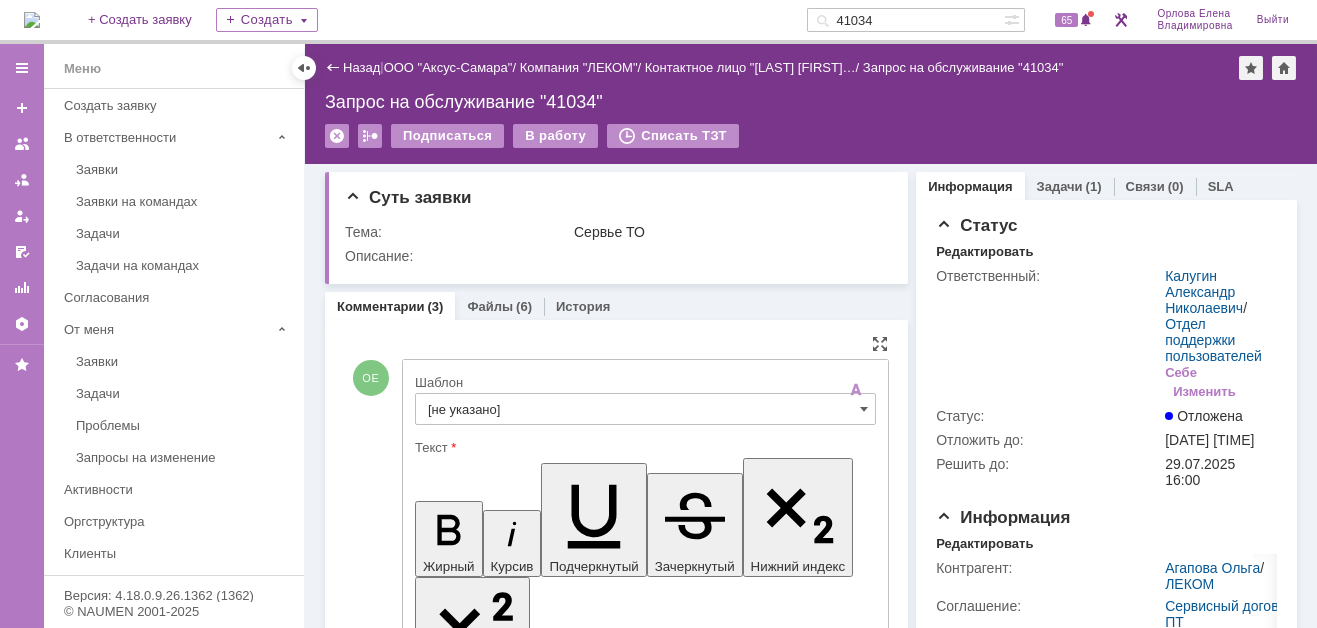scroll, scrollTop: 0, scrollLeft: 0, axis: both 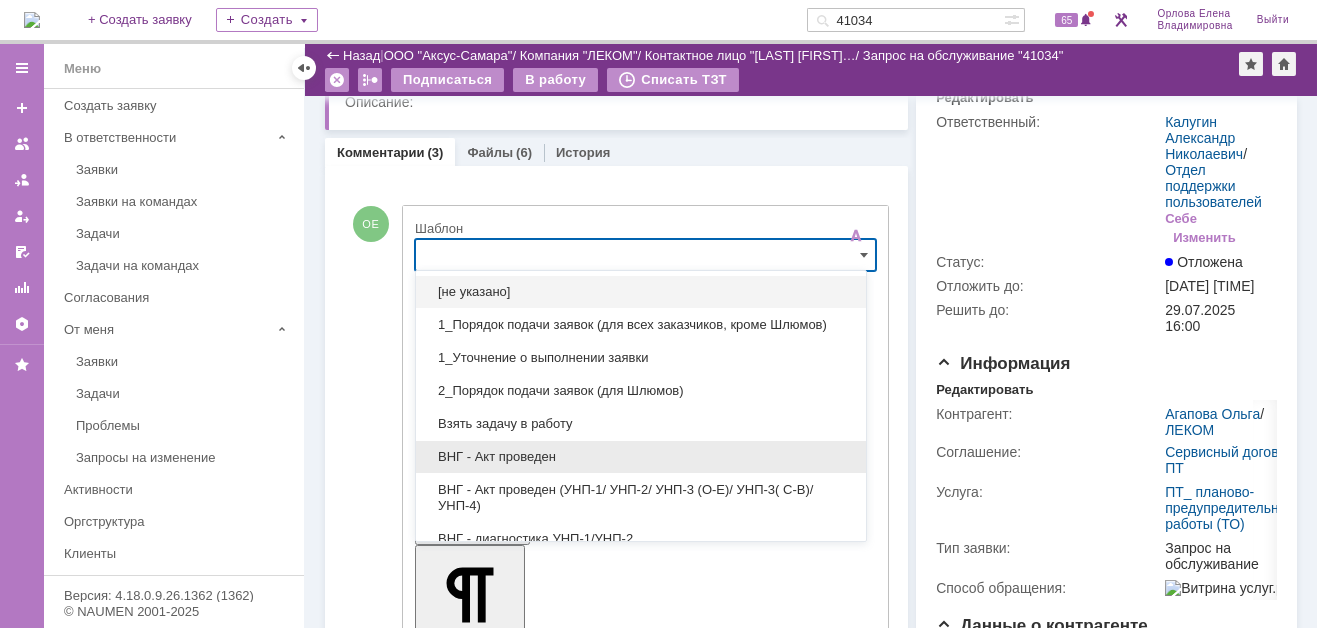 click on "ВНГ - Акт проведен" at bounding box center [641, 457] 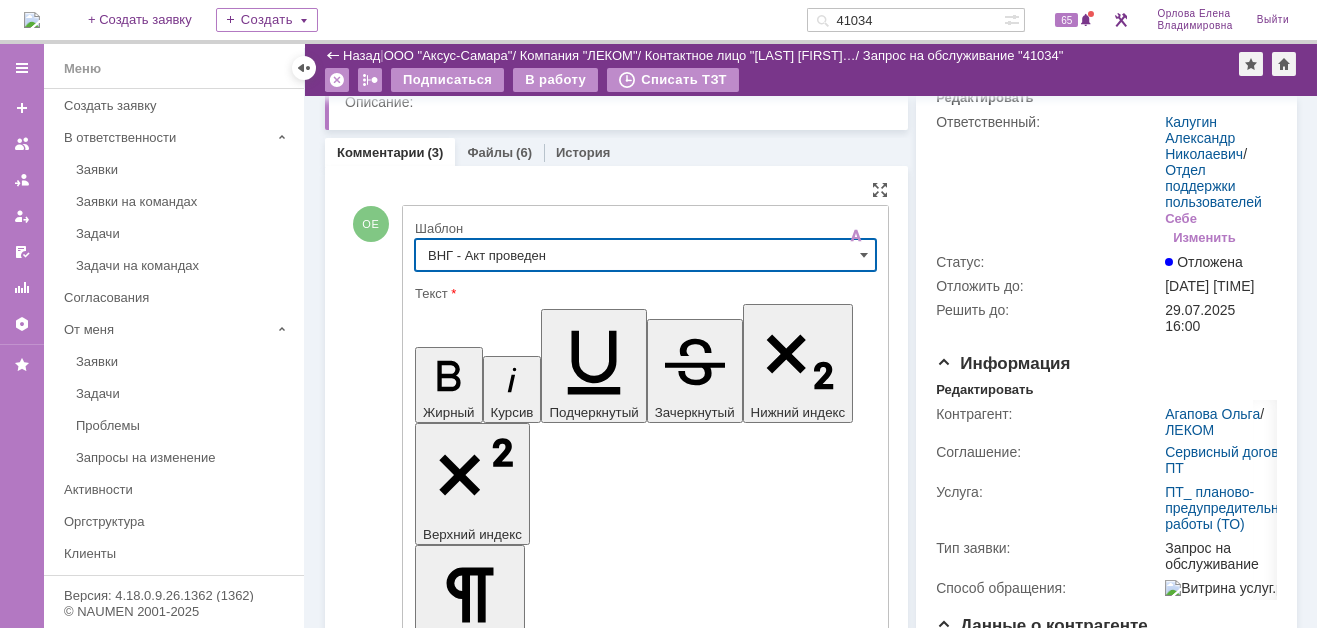 type on "ВНГ - Акт проведен" 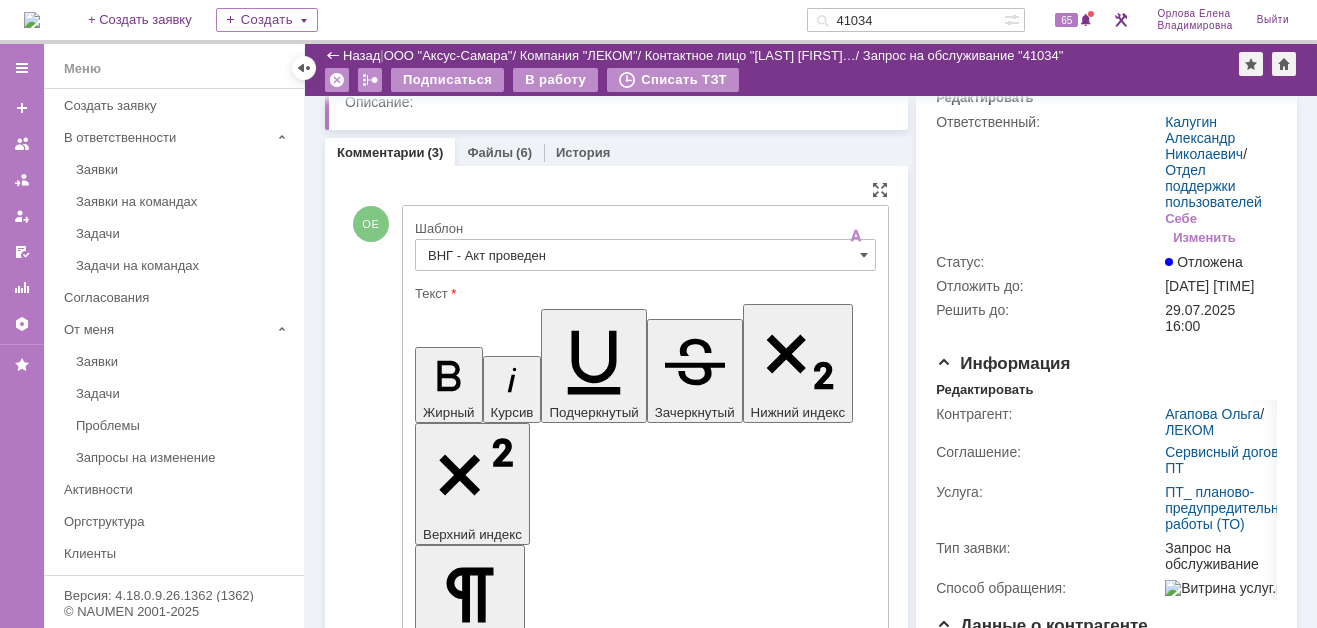 drag, startPoint x: 433, startPoint y: 4425, endPoint x: 501, endPoint y: 4454, distance: 73.92564 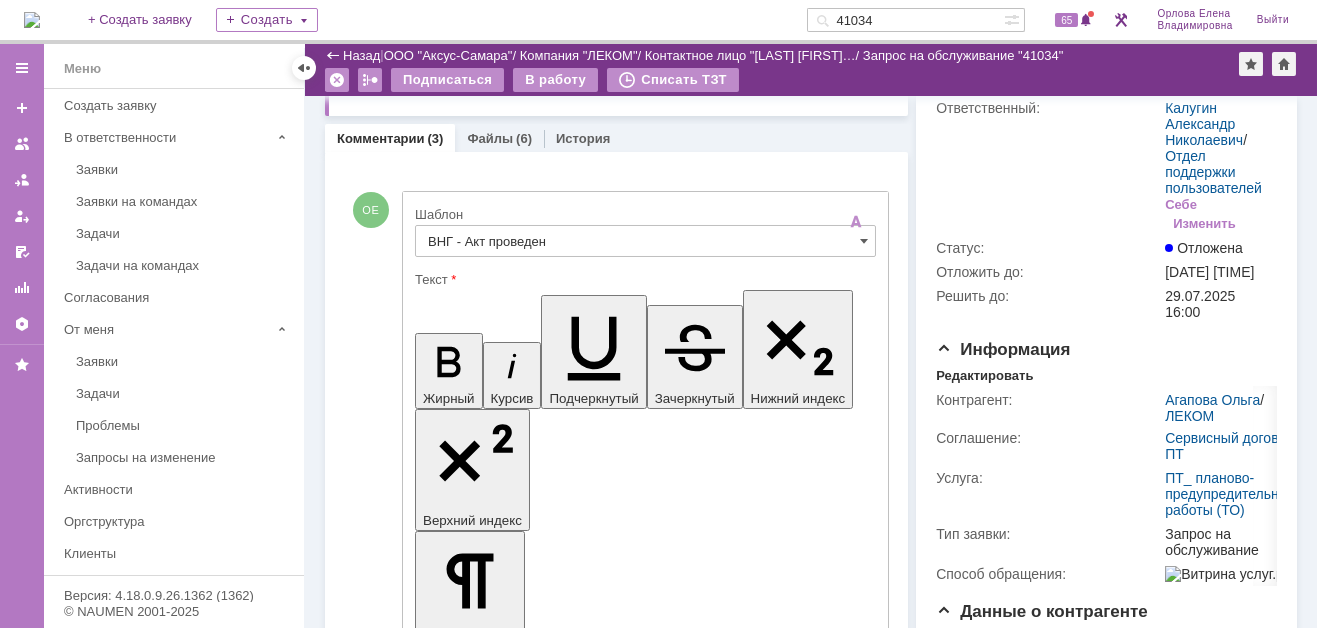 scroll, scrollTop: 0, scrollLeft: 0, axis: both 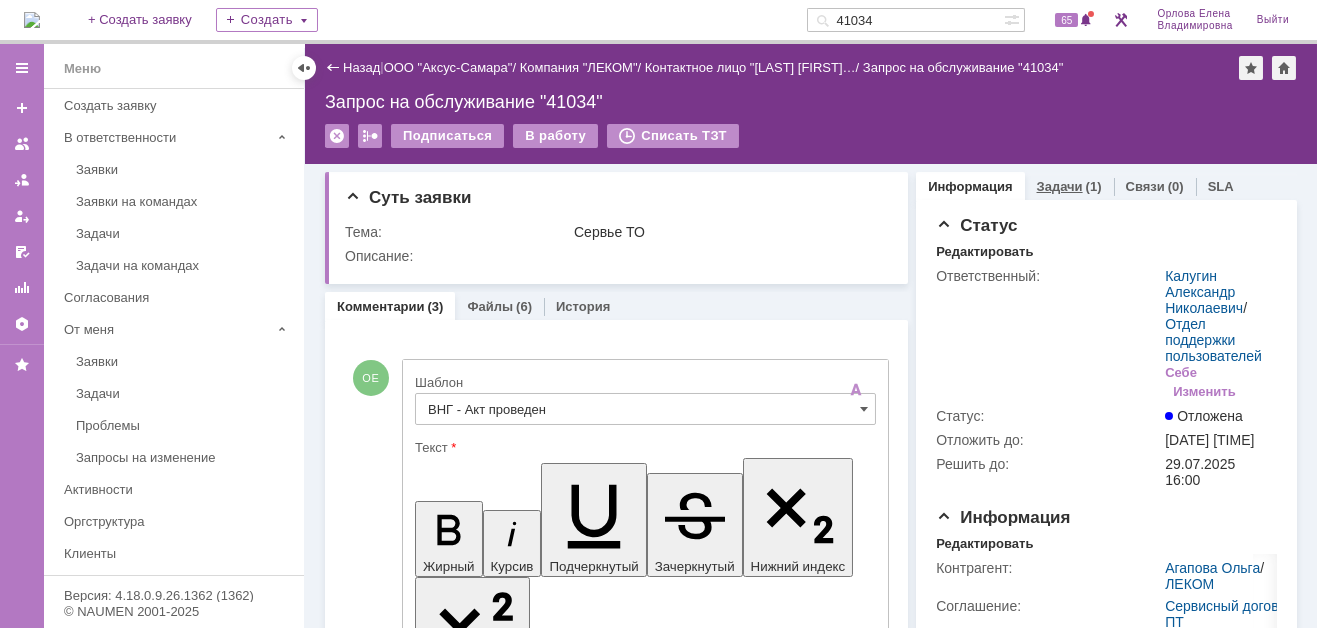 click on "Задачи" at bounding box center (1060, 186) 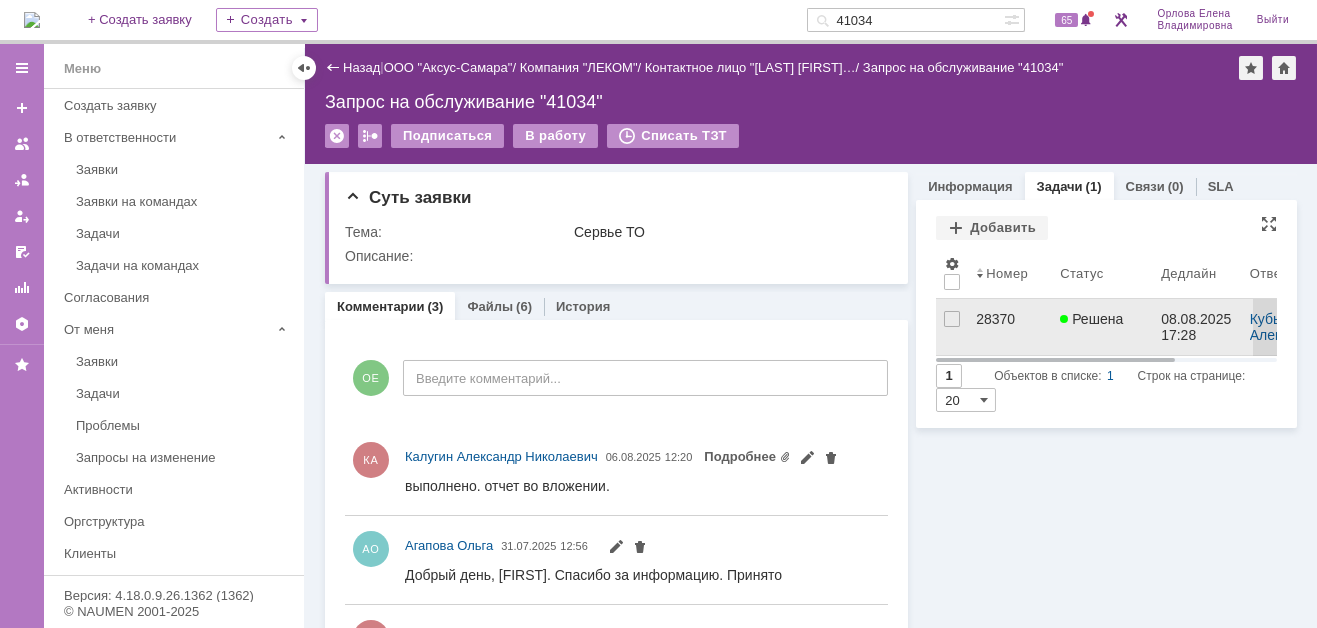 click on "28370" at bounding box center [1010, 319] 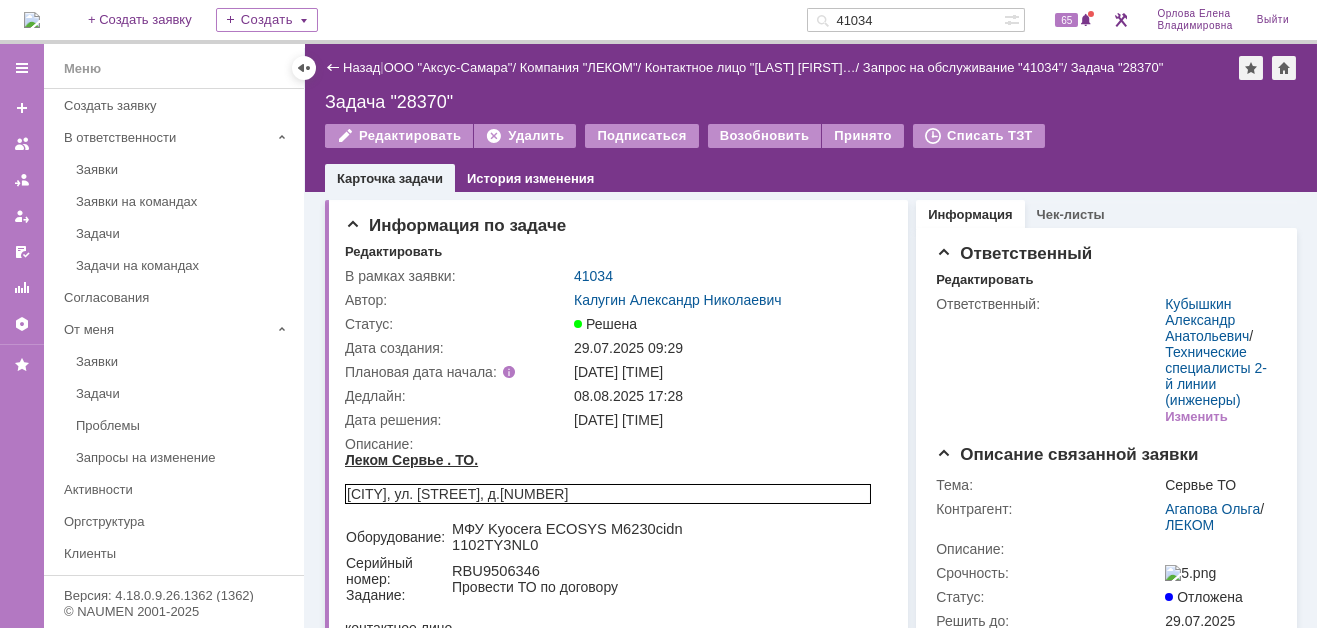 scroll, scrollTop: 0, scrollLeft: 0, axis: both 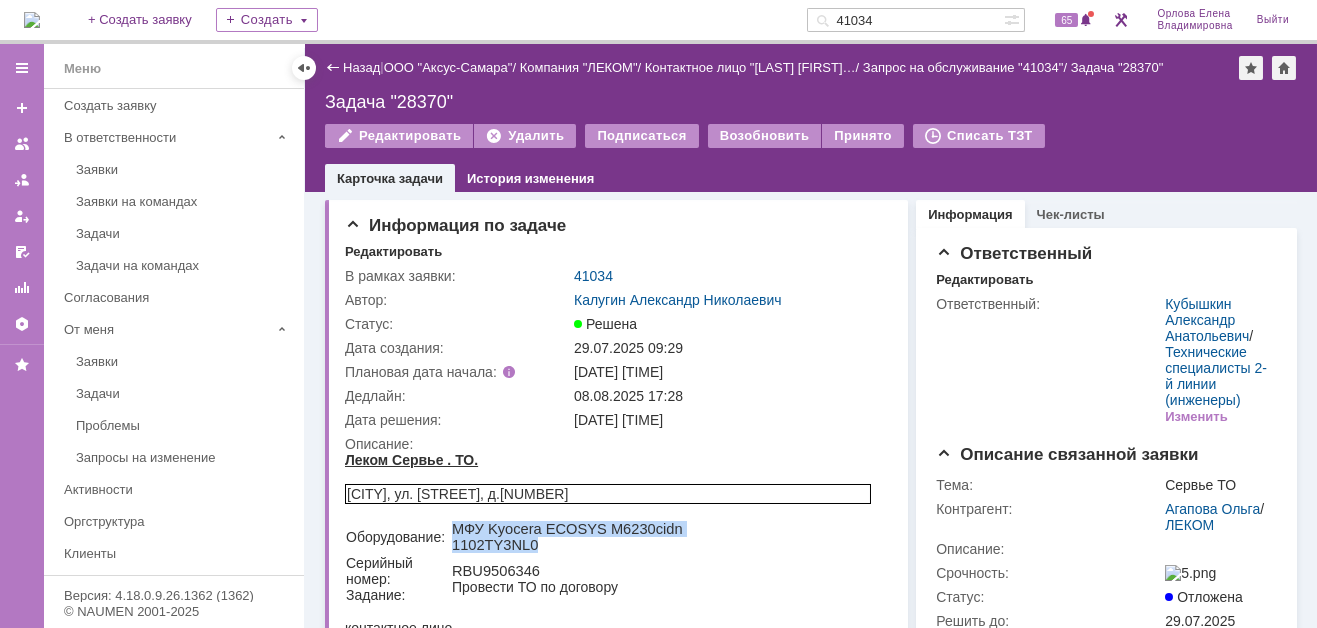 drag, startPoint x: 453, startPoint y: 528, endPoint x: 543, endPoint y: 549, distance: 92.417534 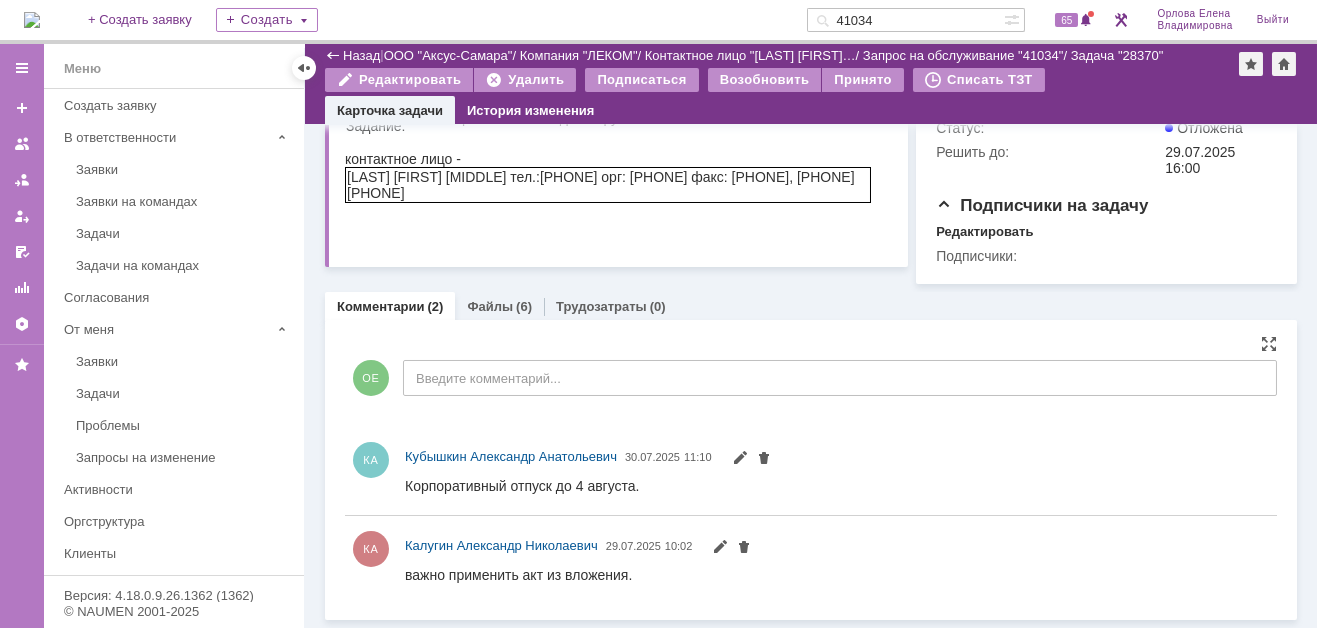 scroll, scrollTop: 404, scrollLeft: 0, axis: vertical 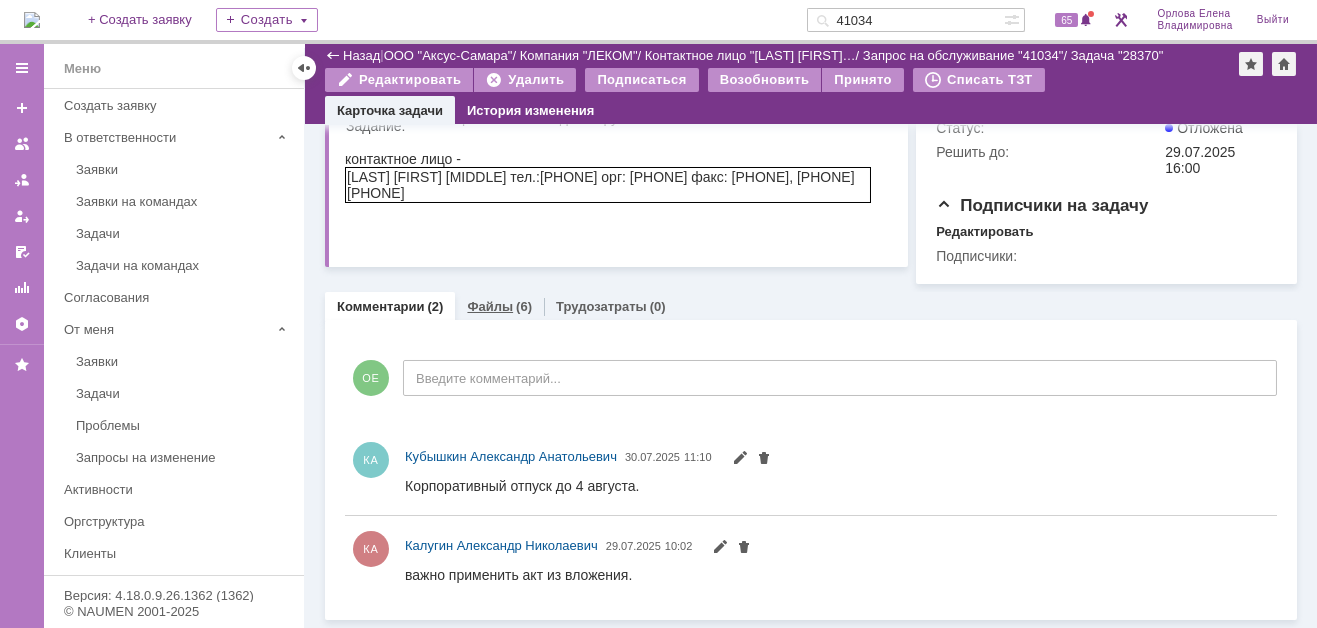 click on "Файлы" at bounding box center [490, 306] 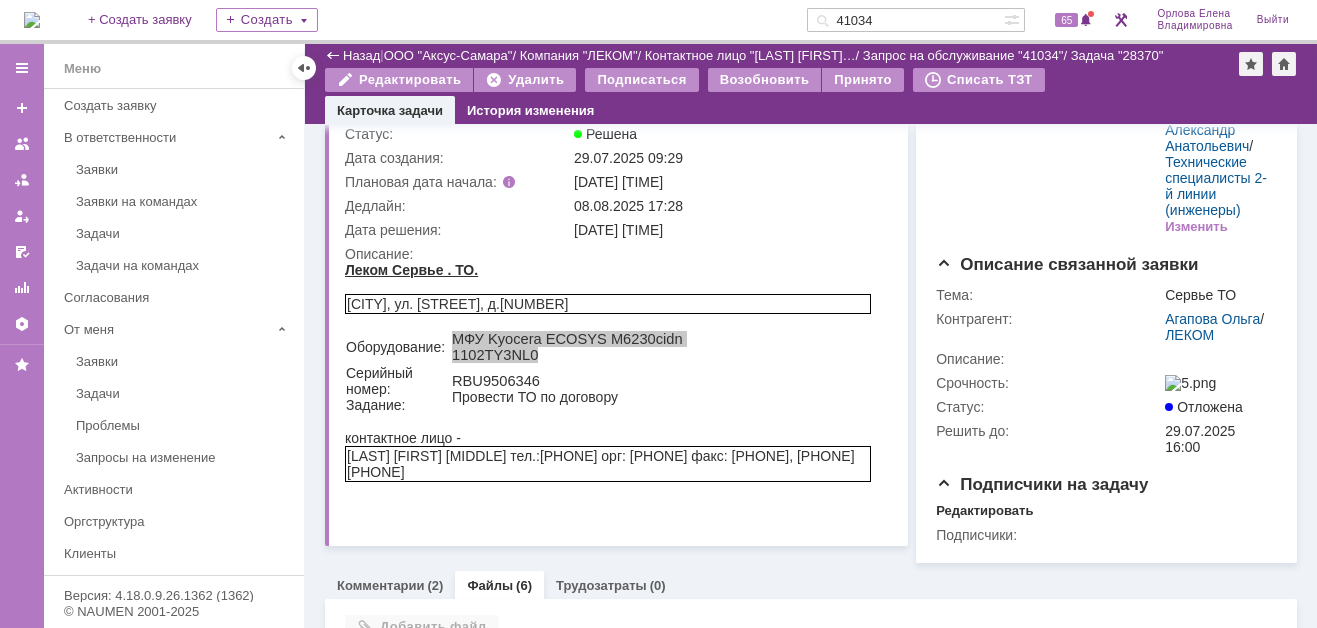 scroll, scrollTop: 404, scrollLeft: 0, axis: vertical 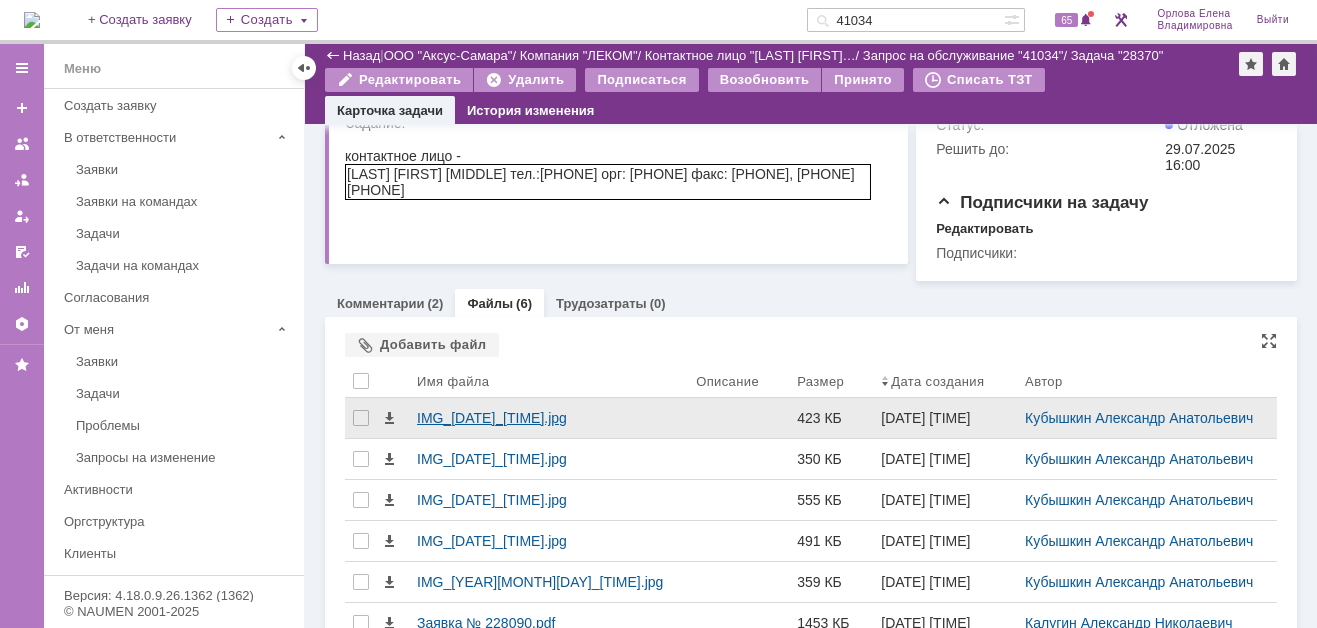 click on "IMG_20250804_161420.jpg" at bounding box center (548, 418) 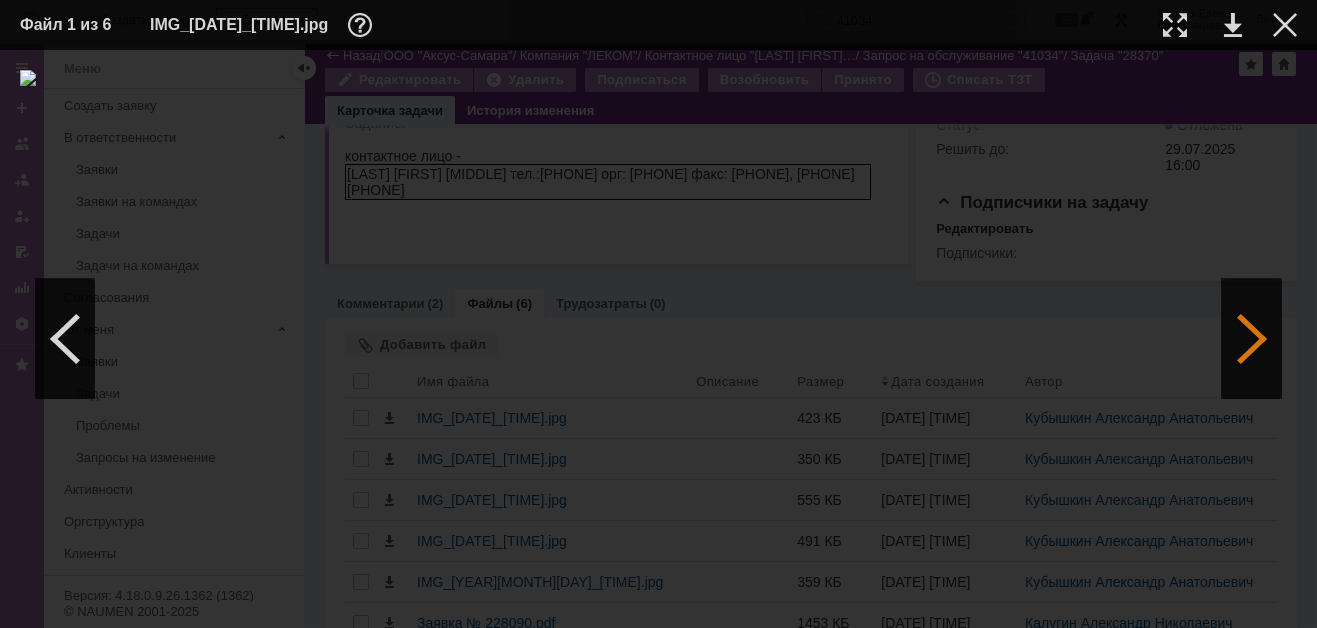 click at bounding box center (1252, 339) 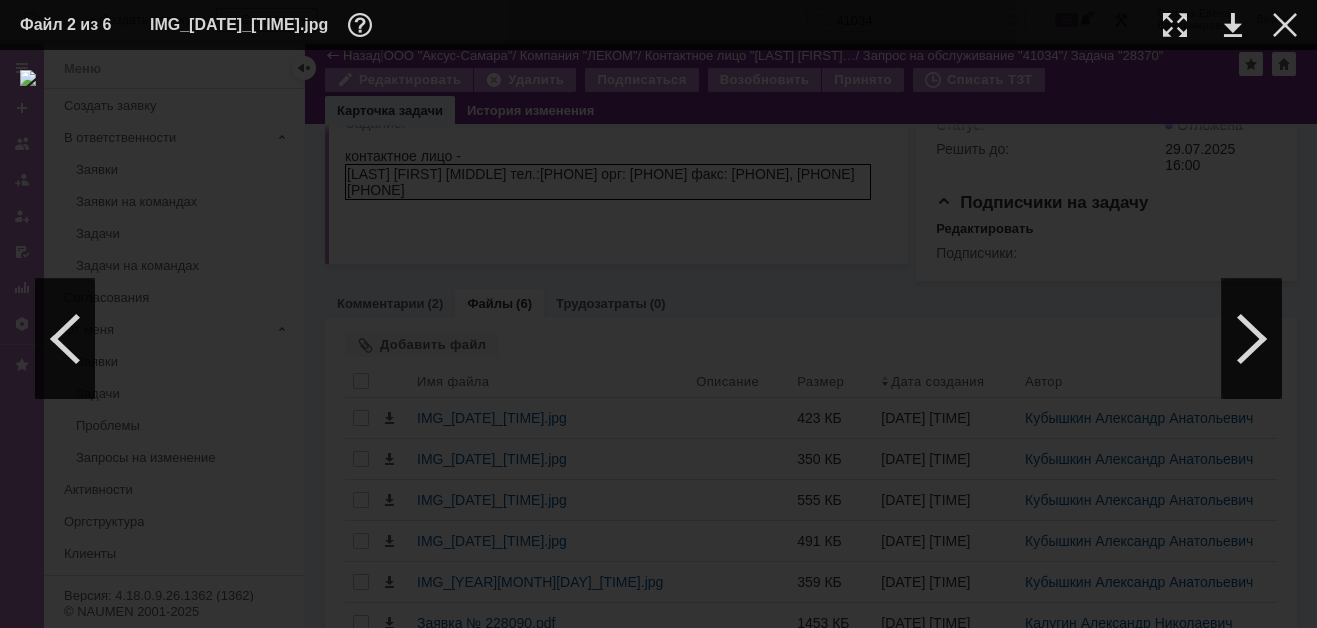 click at bounding box center (658, 339) 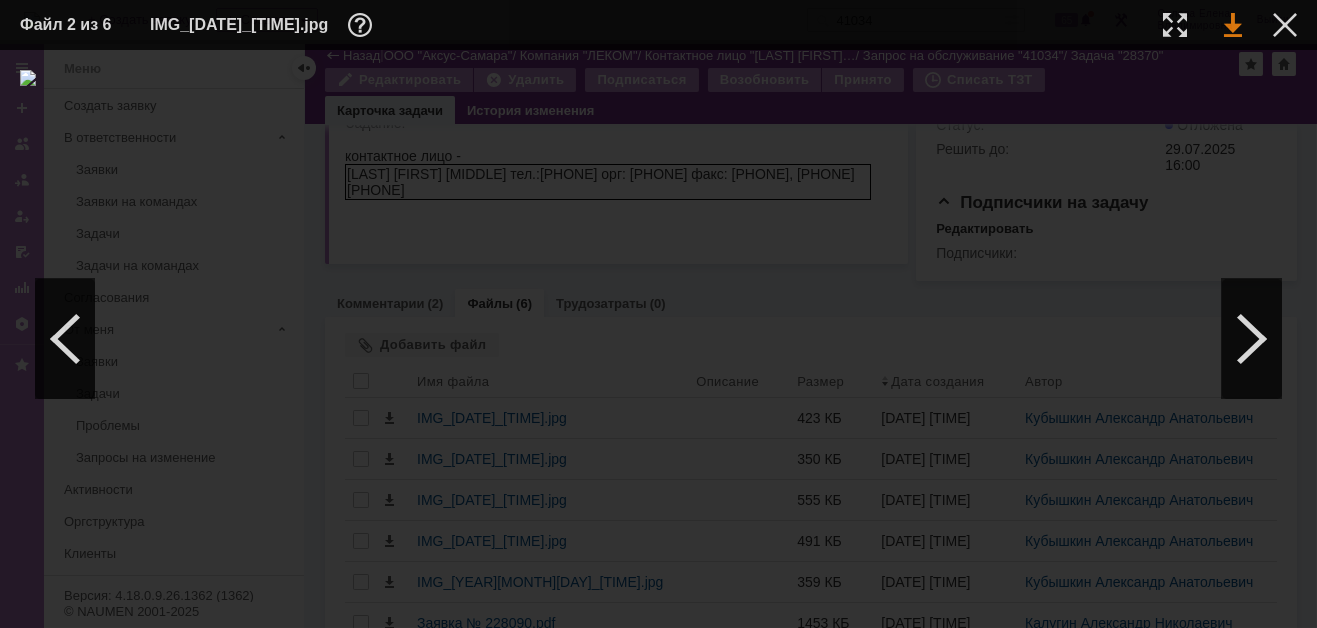 click at bounding box center (1233, 25) 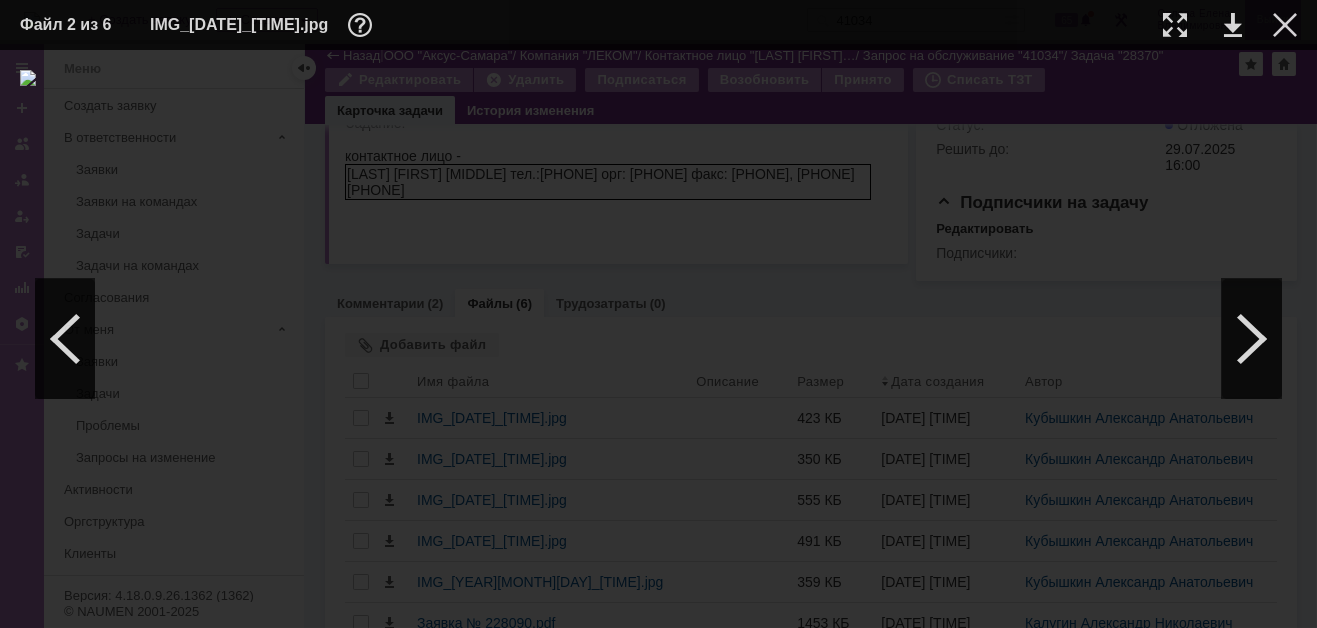 click at bounding box center (1285, 25) 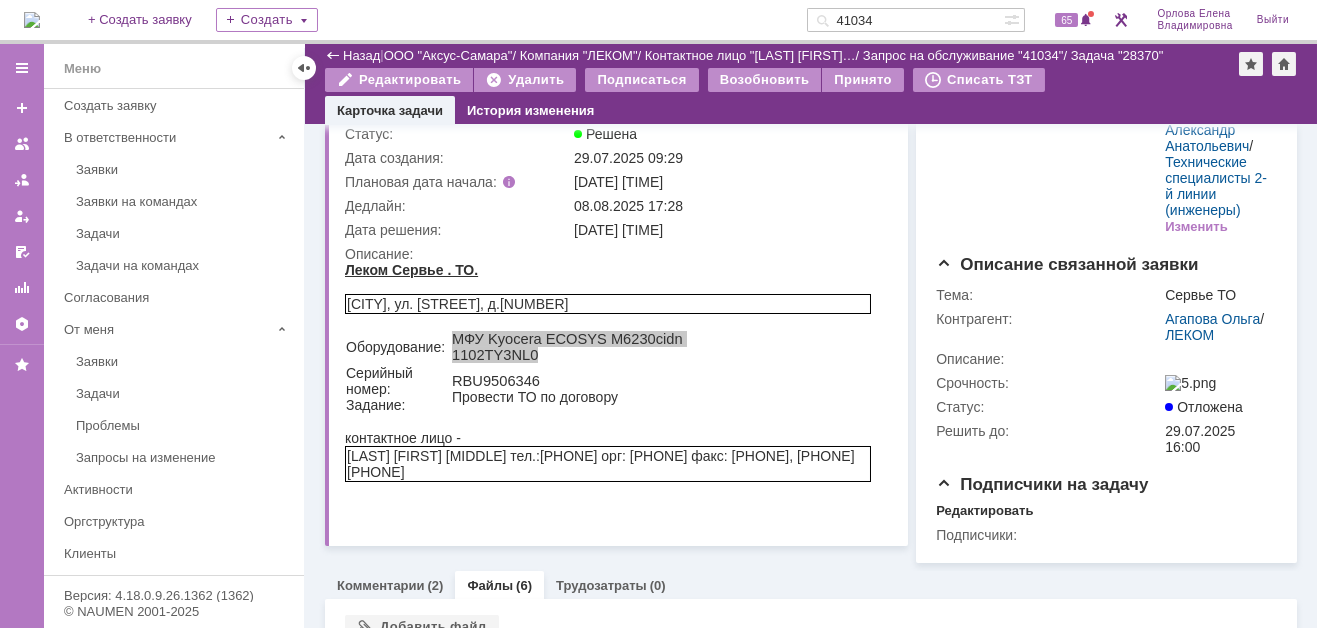 scroll, scrollTop: 0, scrollLeft: 0, axis: both 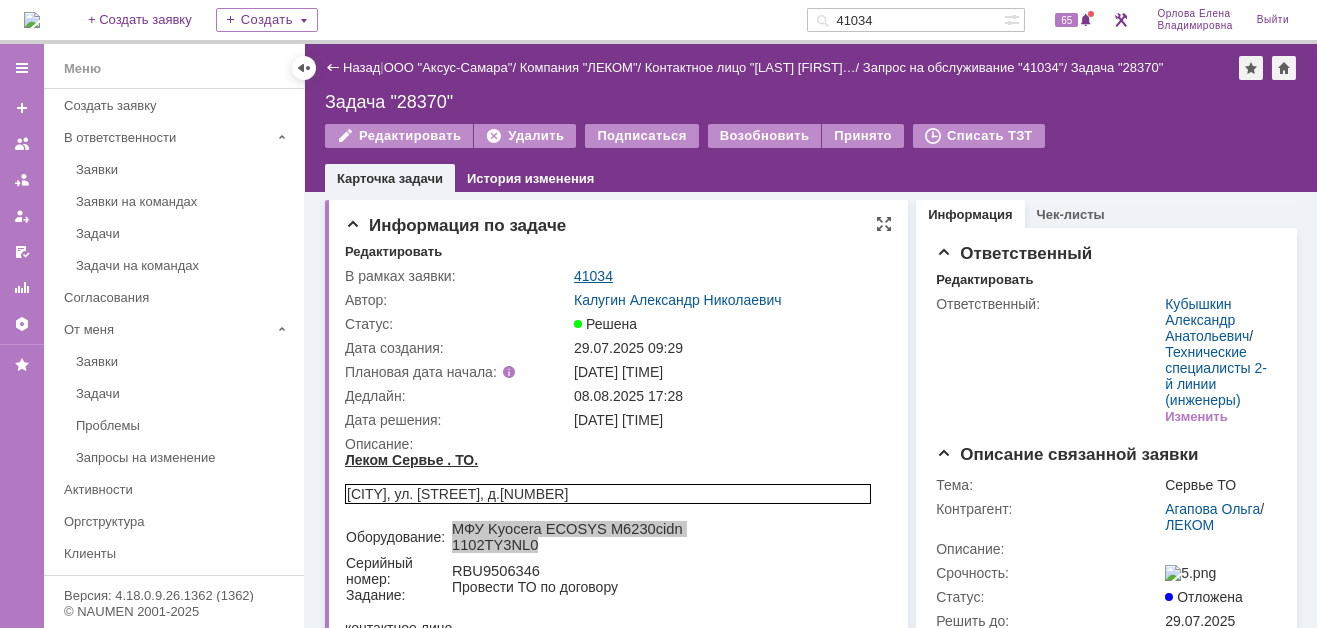 click on "41034" at bounding box center (593, 276) 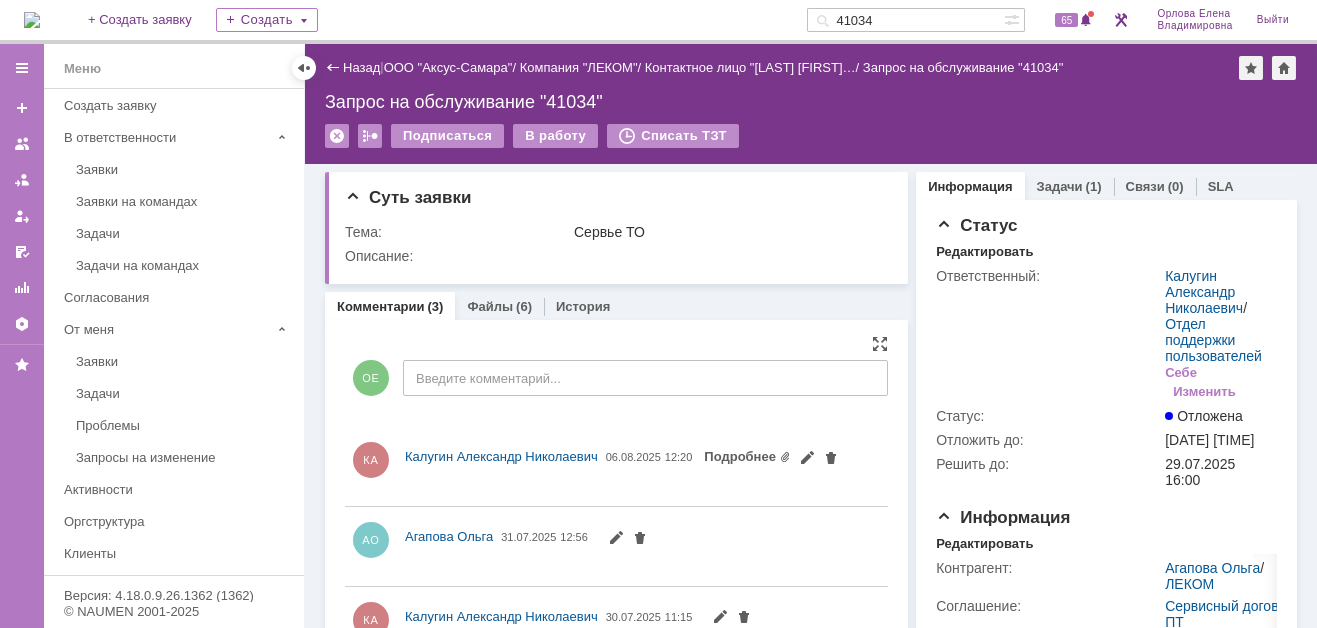 scroll, scrollTop: 0, scrollLeft: 0, axis: both 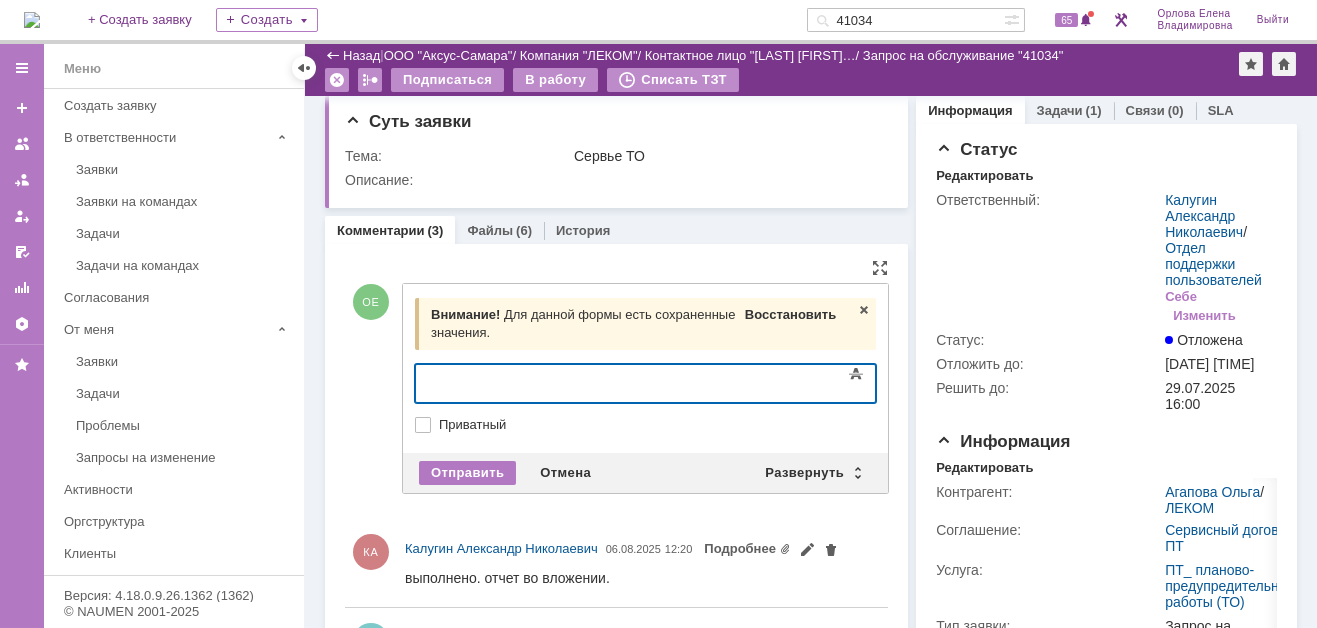 click on "Восстановить" at bounding box center (790, 314) 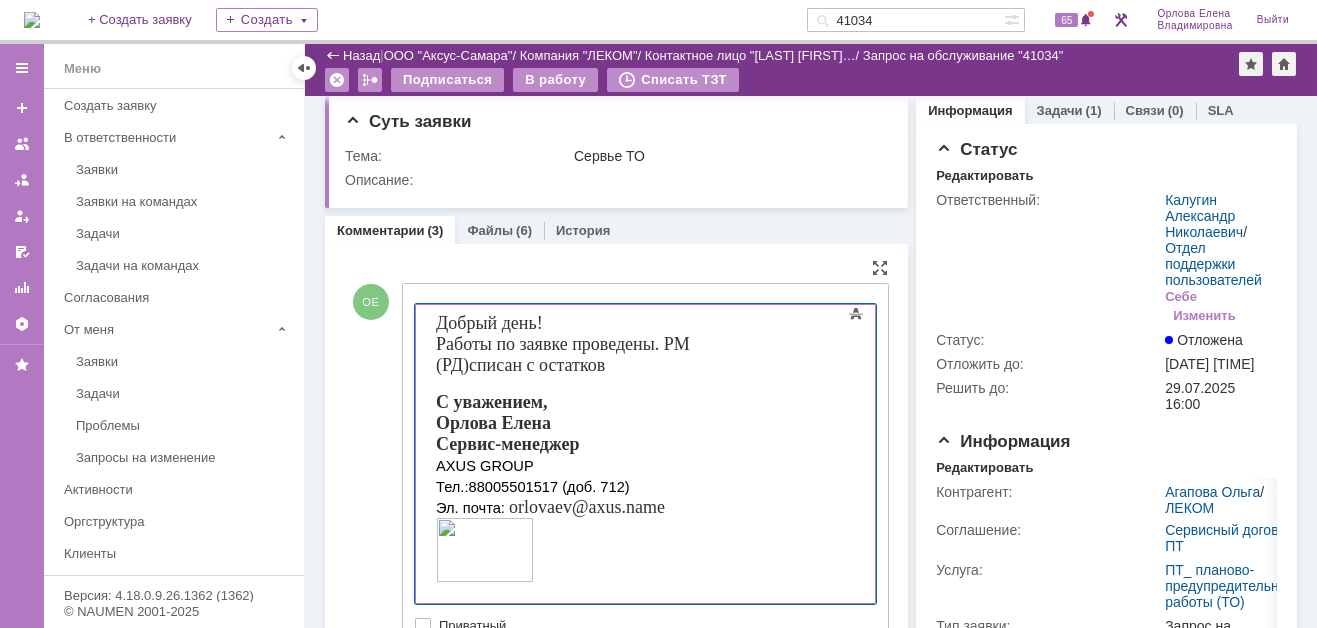 drag, startPoint x: 435, startPoint y: 341, endPoint x: 504, endPoint y: 368, distance: 74.094536 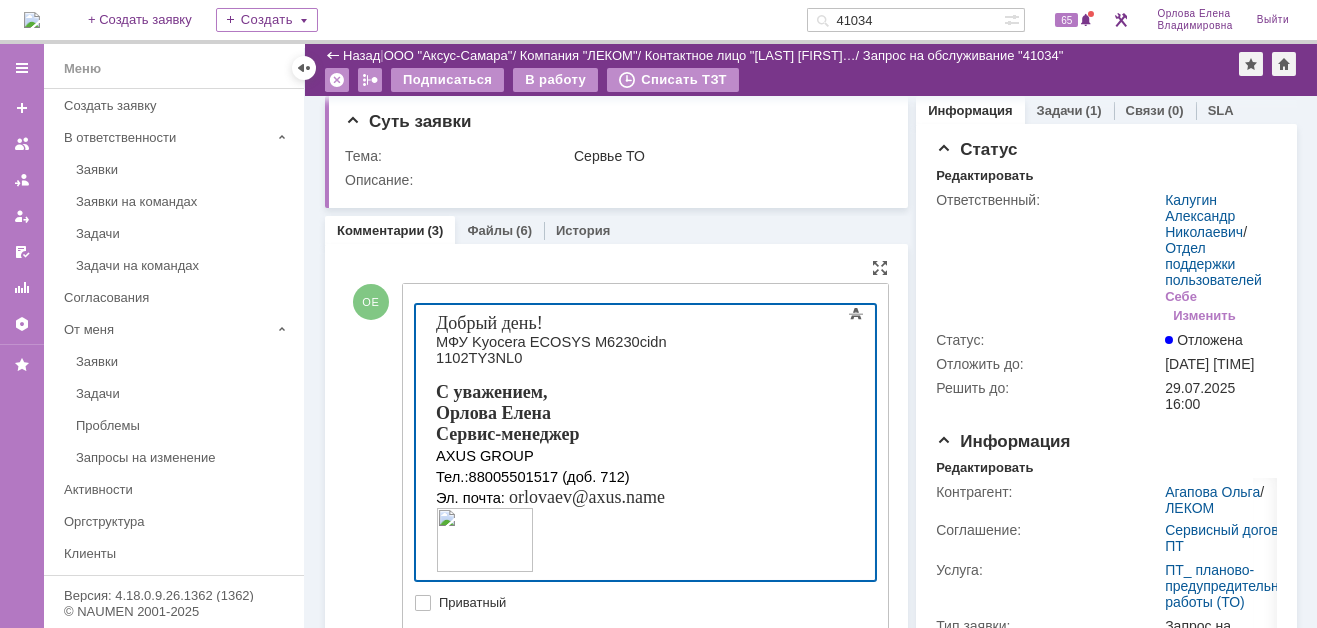 click on "Добрый день! МФУ Kyocera ECOSYS M6230cidn 1102TY3NL0 С уважением, Орлова Елена Сервис-менеджер  AXUS GROUP Тел.:  88005501517 (доб. 712) Эл. почта:   orlovaev@axus.name" at bounding box center [577, 445] 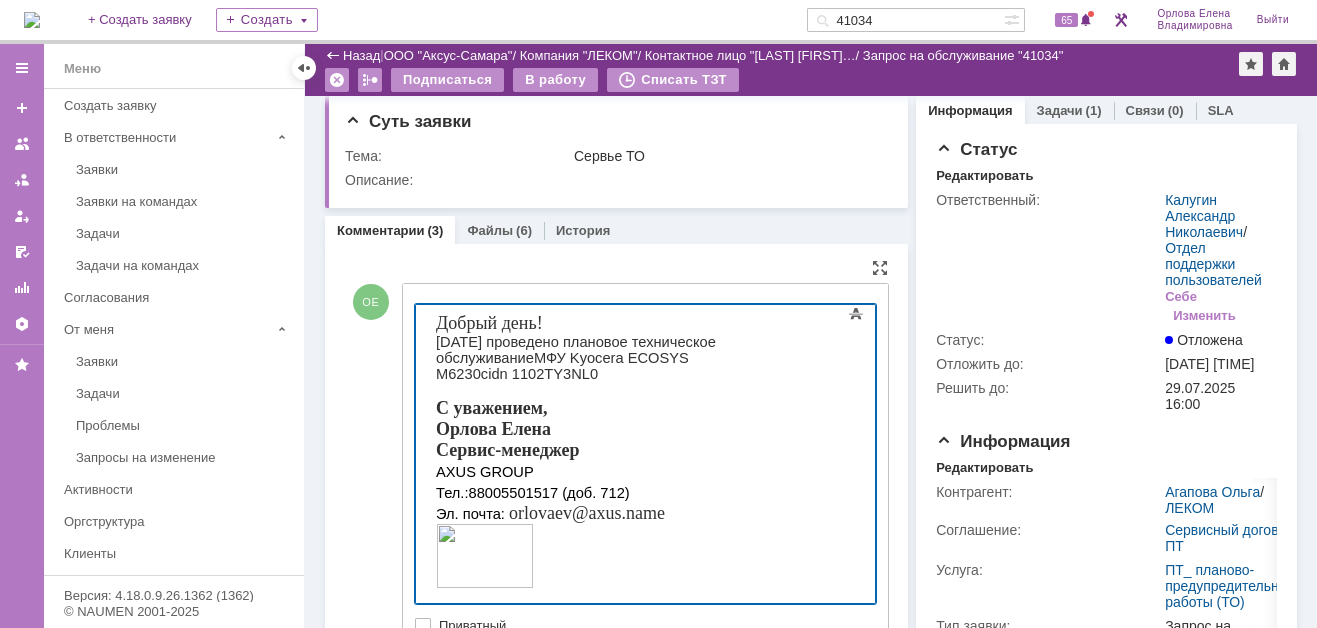 click on "04.08.2025 проведено плановое техническое обслуживание  МФУ Kyocera ECOSYS M6230cidn 1102TY3NL0" at bounding box center [575, 358] 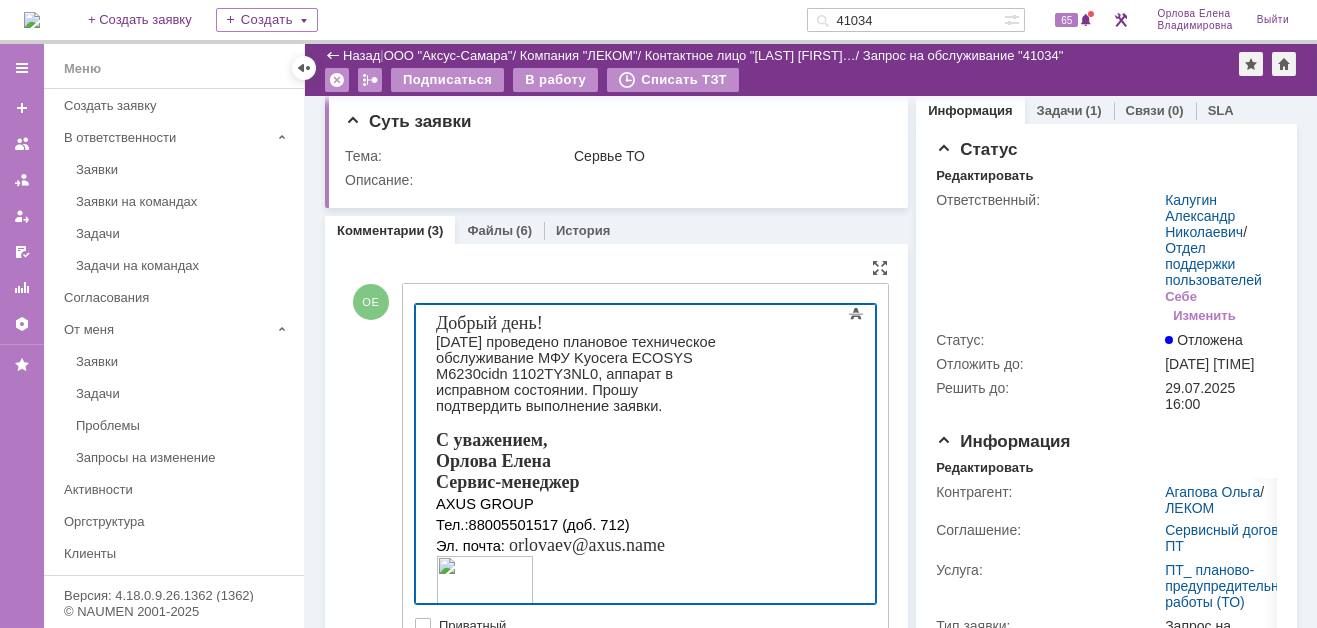 scroll, scrollTop: 27, scrollLeft: 0, axis: vertical 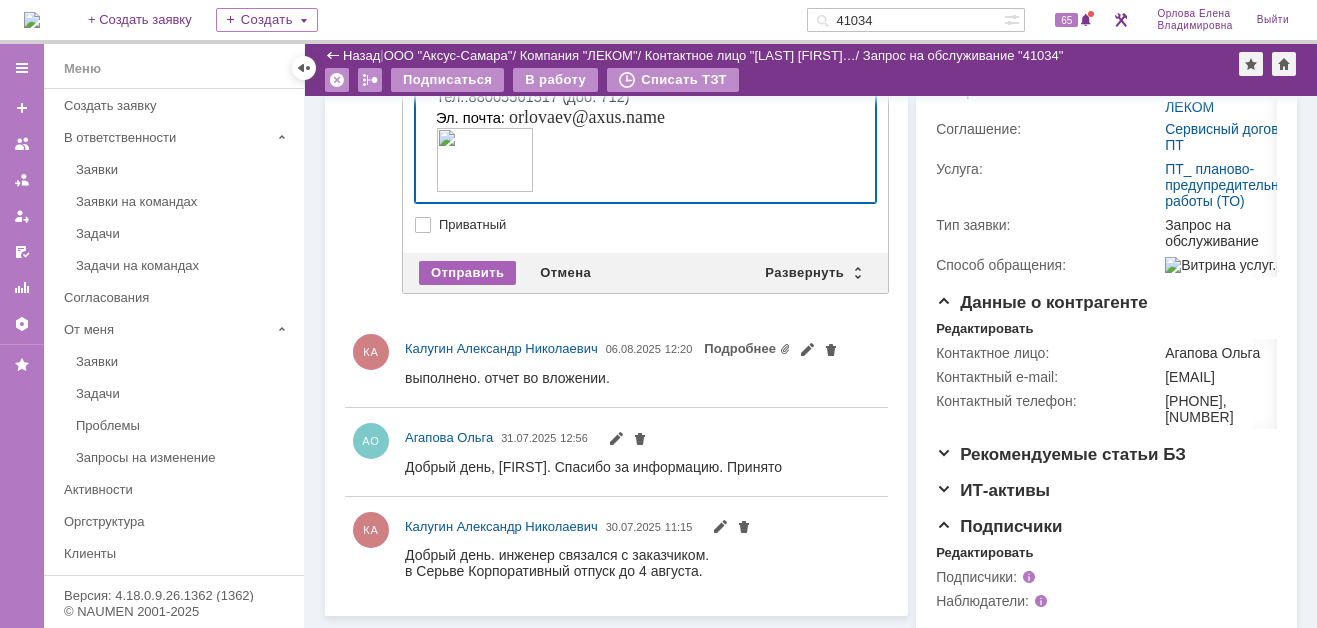 click on "Отправить" at bounding box center [467, 273] 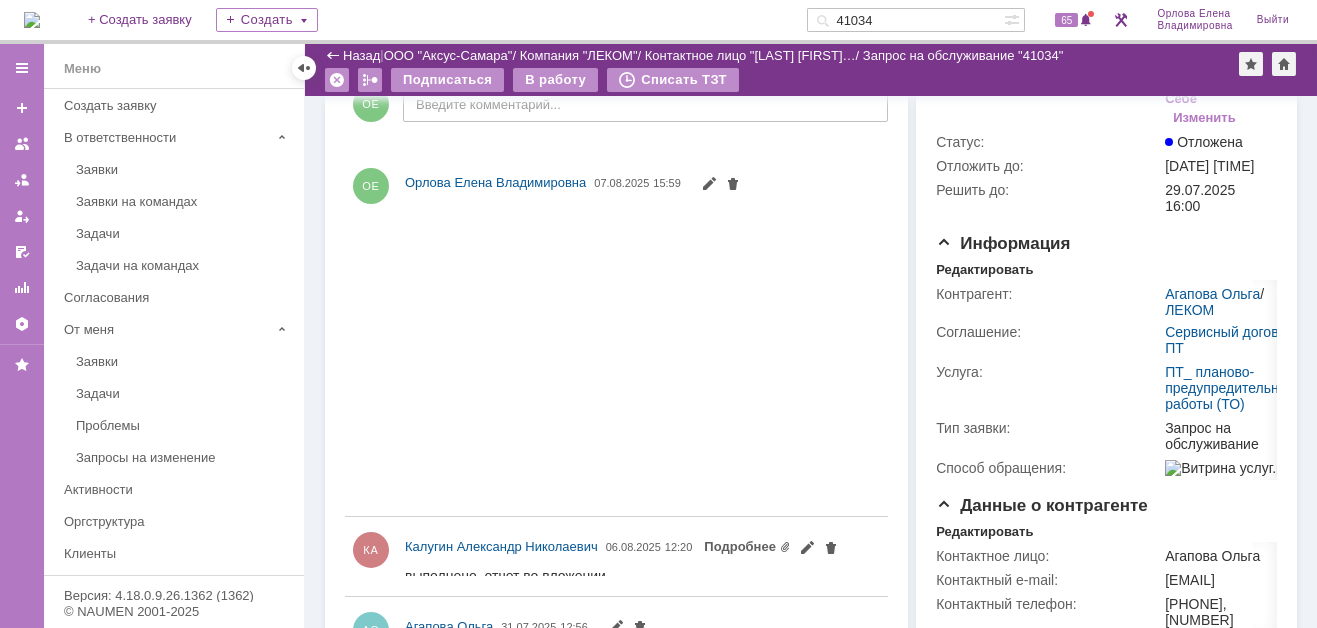 scroll, scrollTop: 0, scrollLeft: 0, axis: both 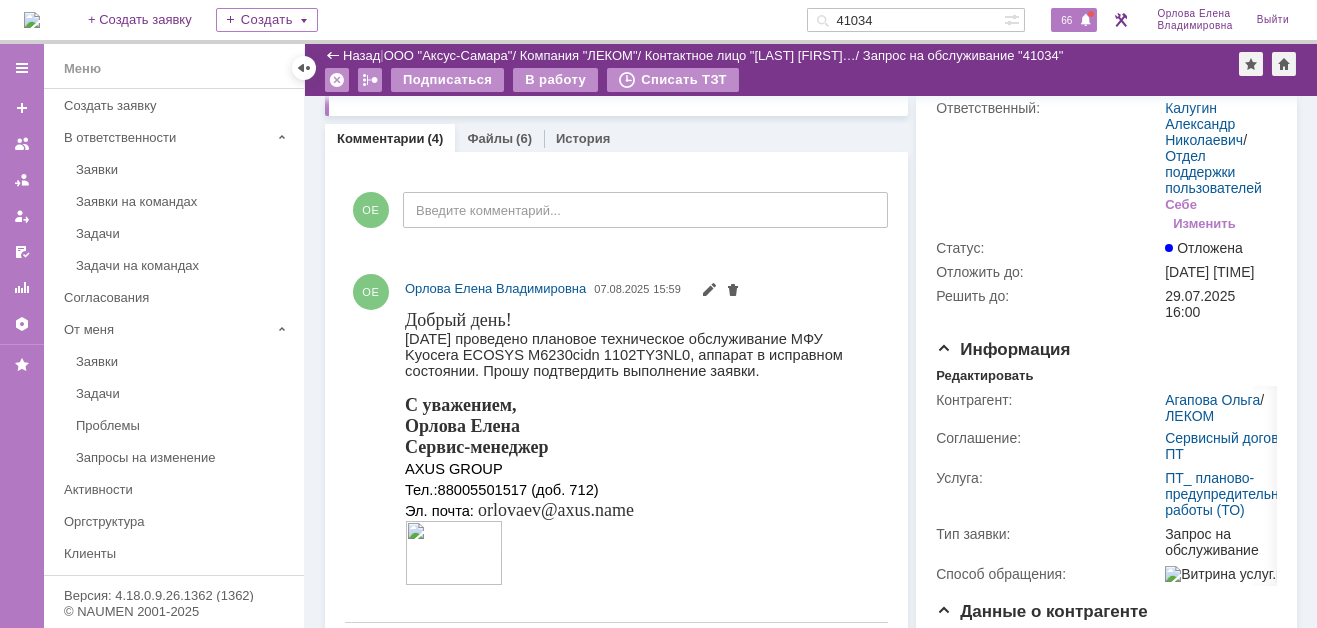 click on "66" at bounding box center (1066, 20) 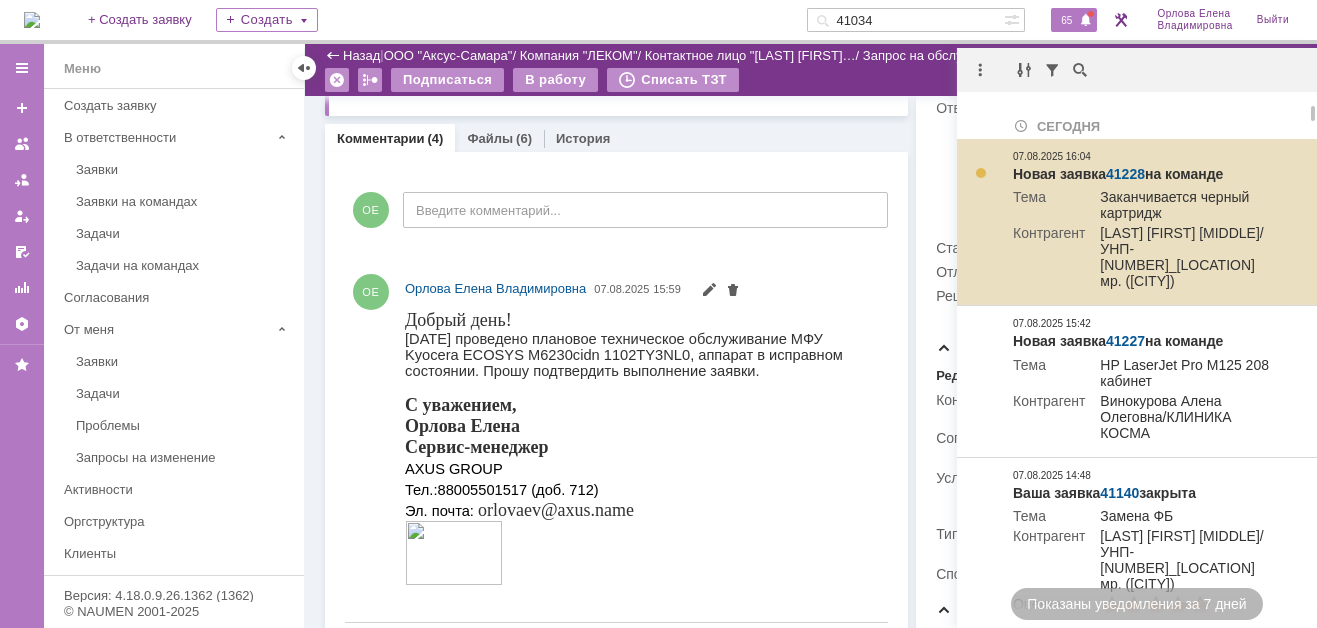 click on "41228" at bounding box center (1125, 174) 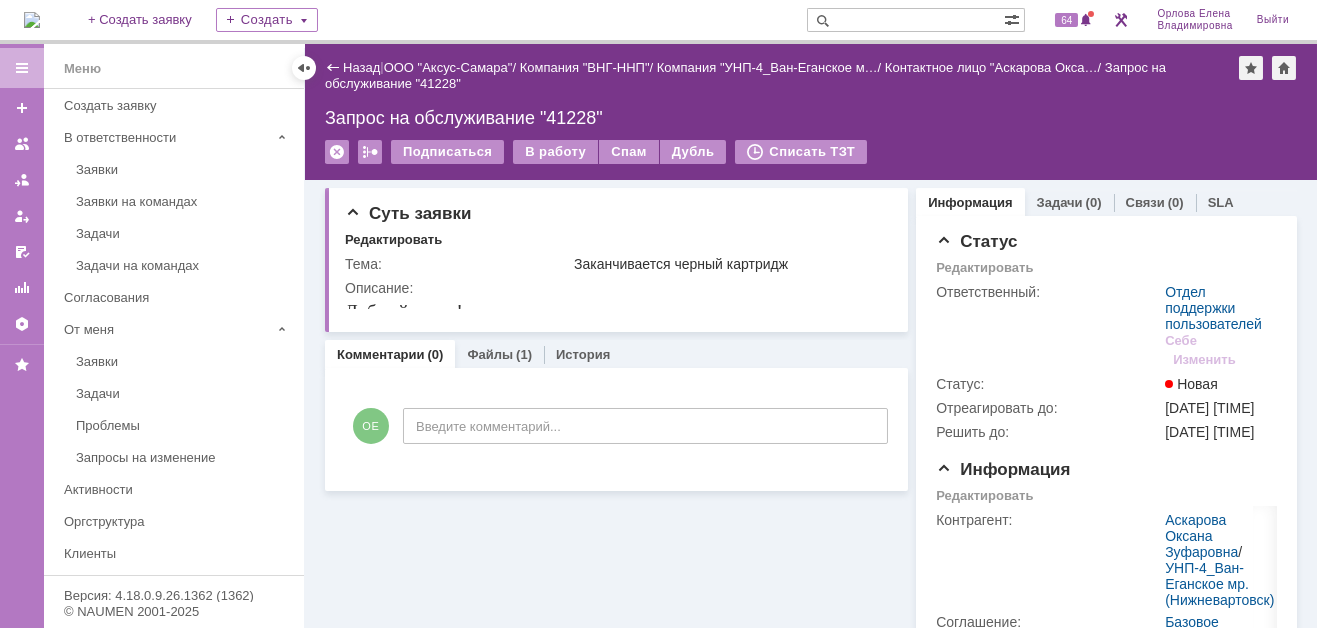 scroll, scrollTop: 0, scrollLeft: 0, axis: both 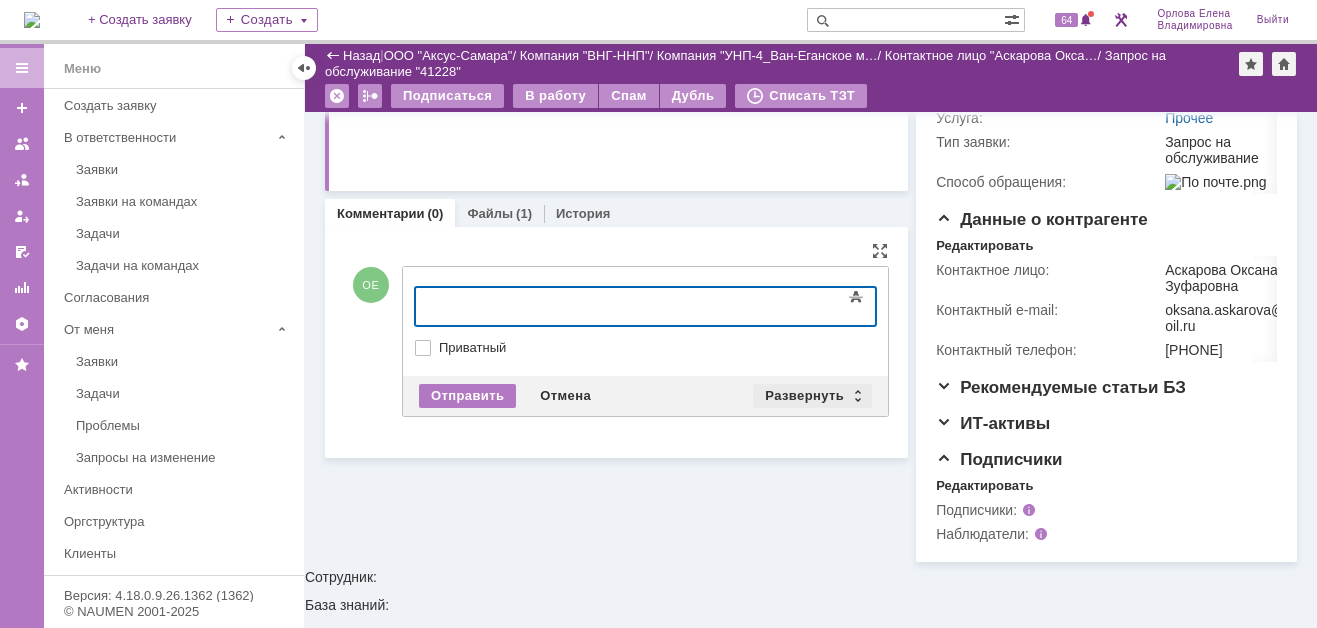 click on "Развернуть" at bounding box center [812, 396] 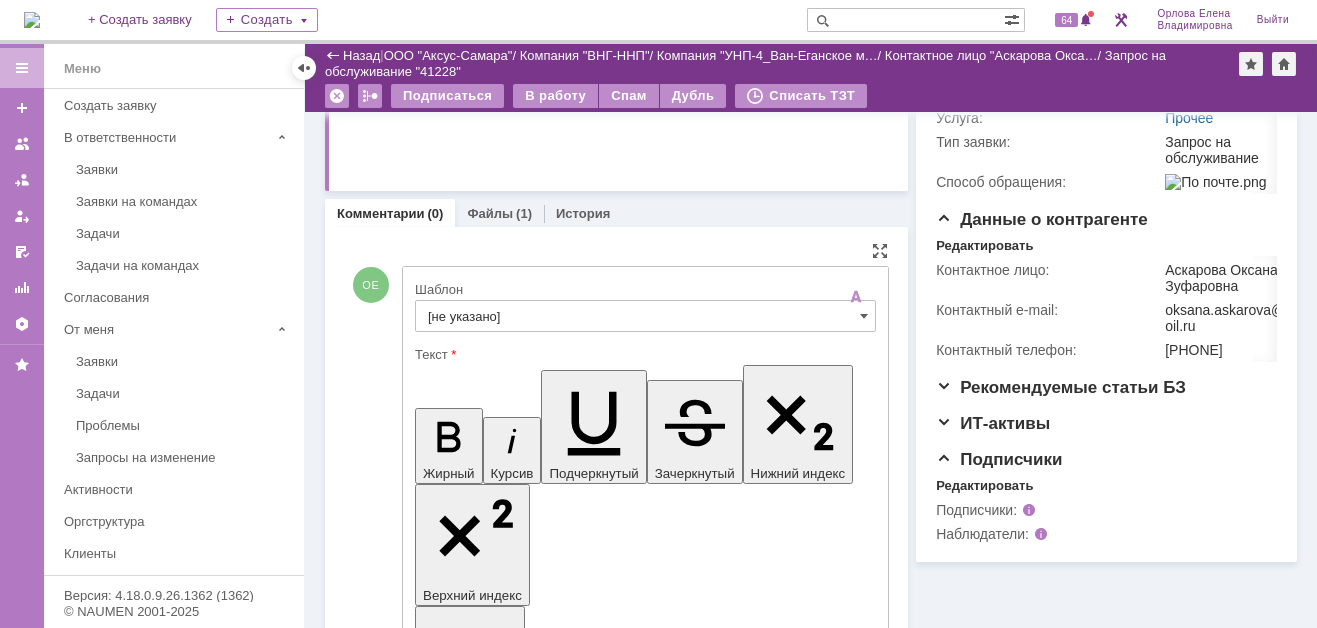 scroll, scrollTop: 0, scrollLeft: 0, axis: both 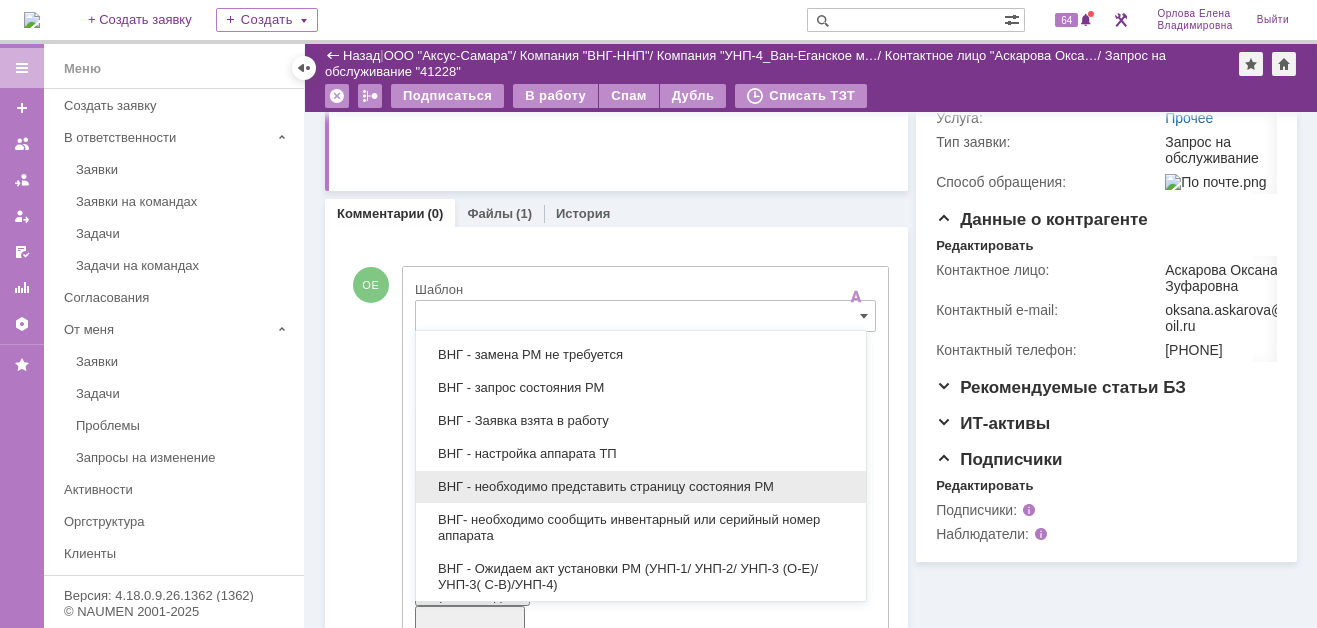 click on "ВНГ - необходимо представить страницу состояния РМ" at bounding box center [641, 487] 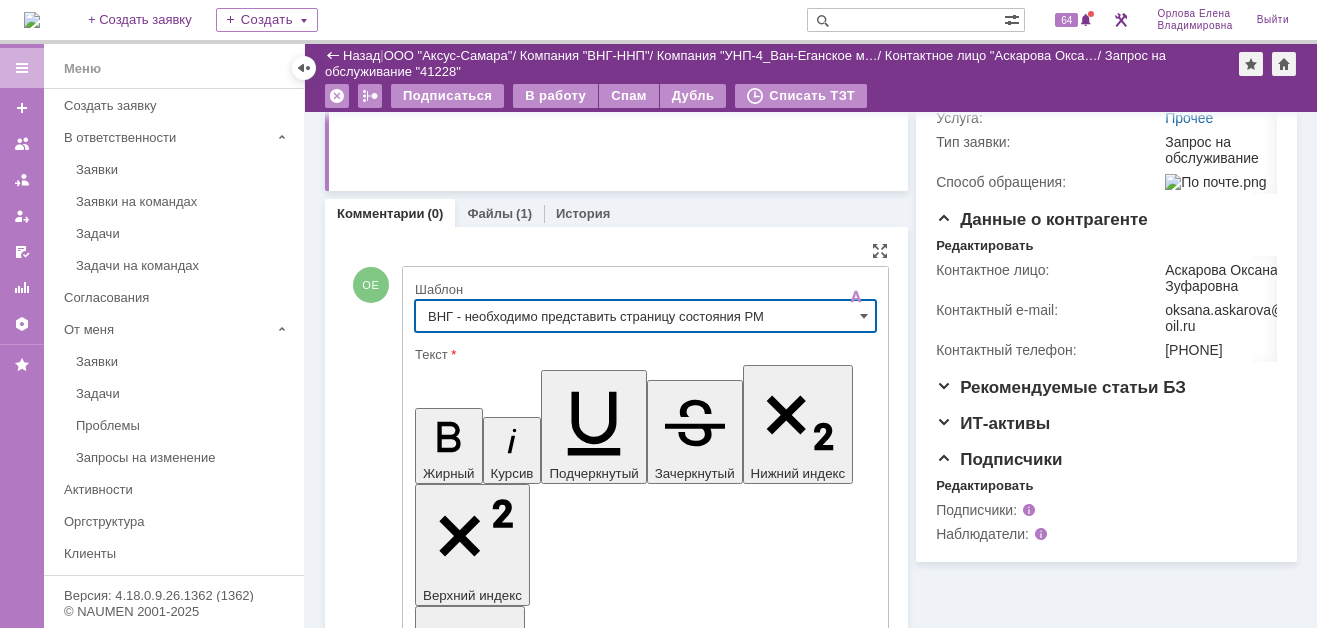 type on "ВНГ - необходимо представить страницу состояния РМ" 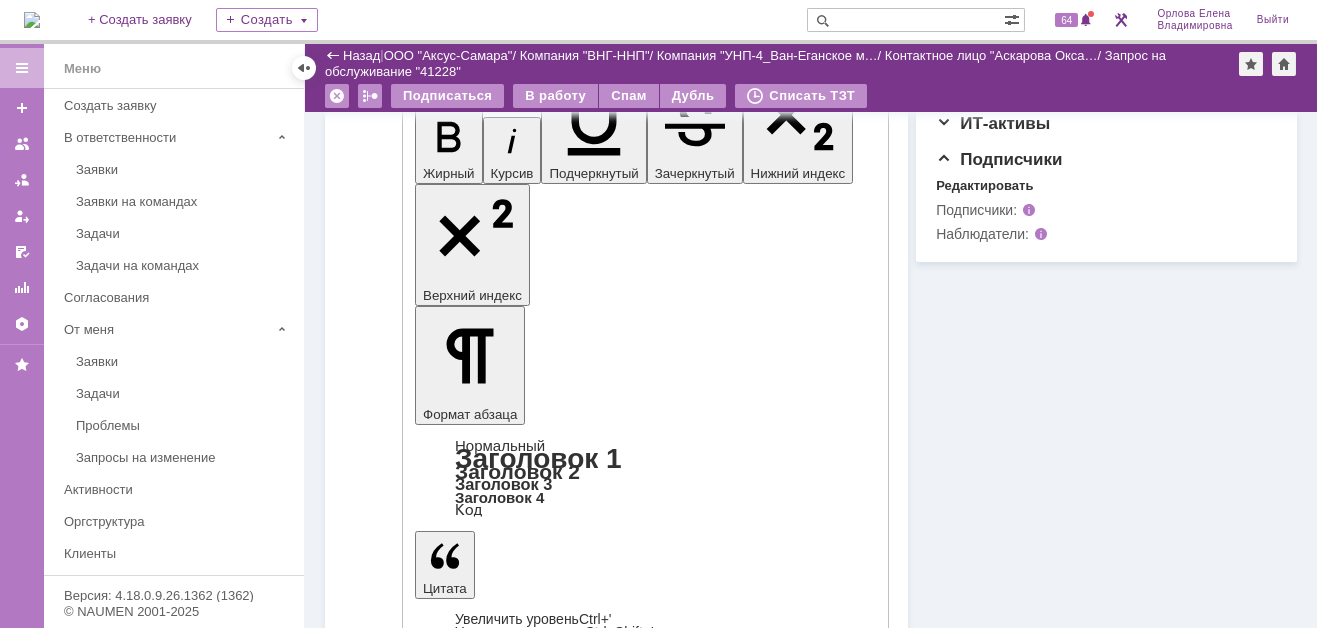 scroll, scrollTop: 0, scrollLeft: 0, axis: both 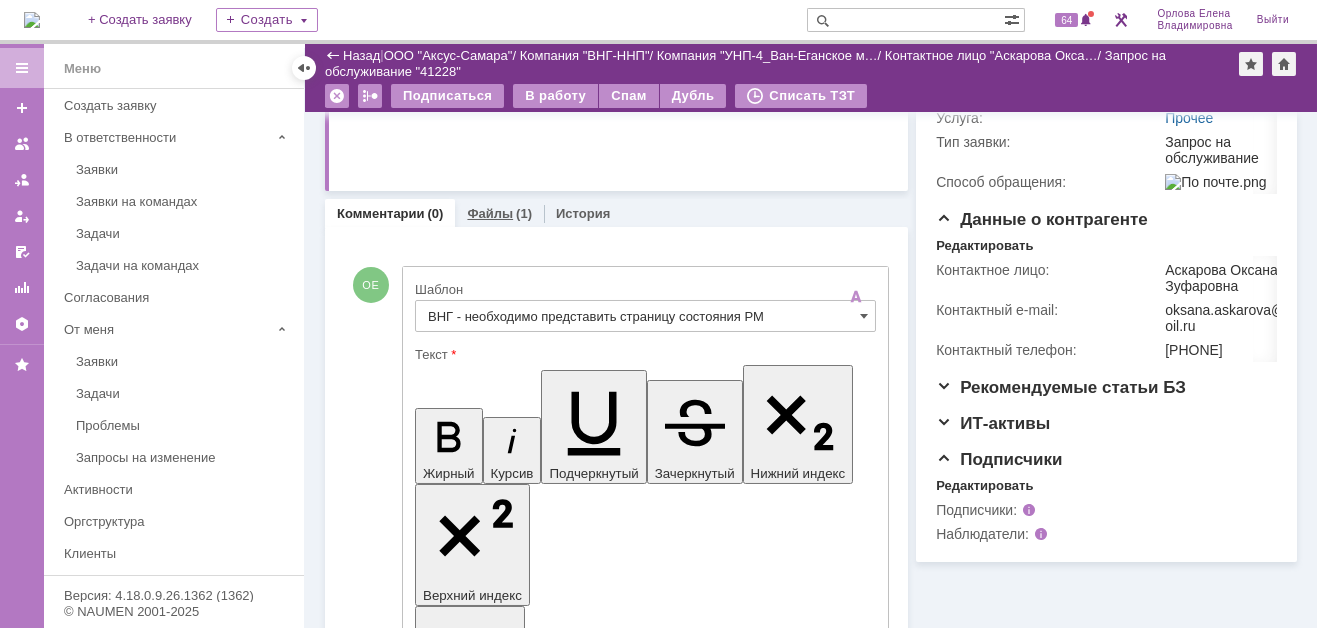 click on "Файлы" at bounding box center (490, 213) 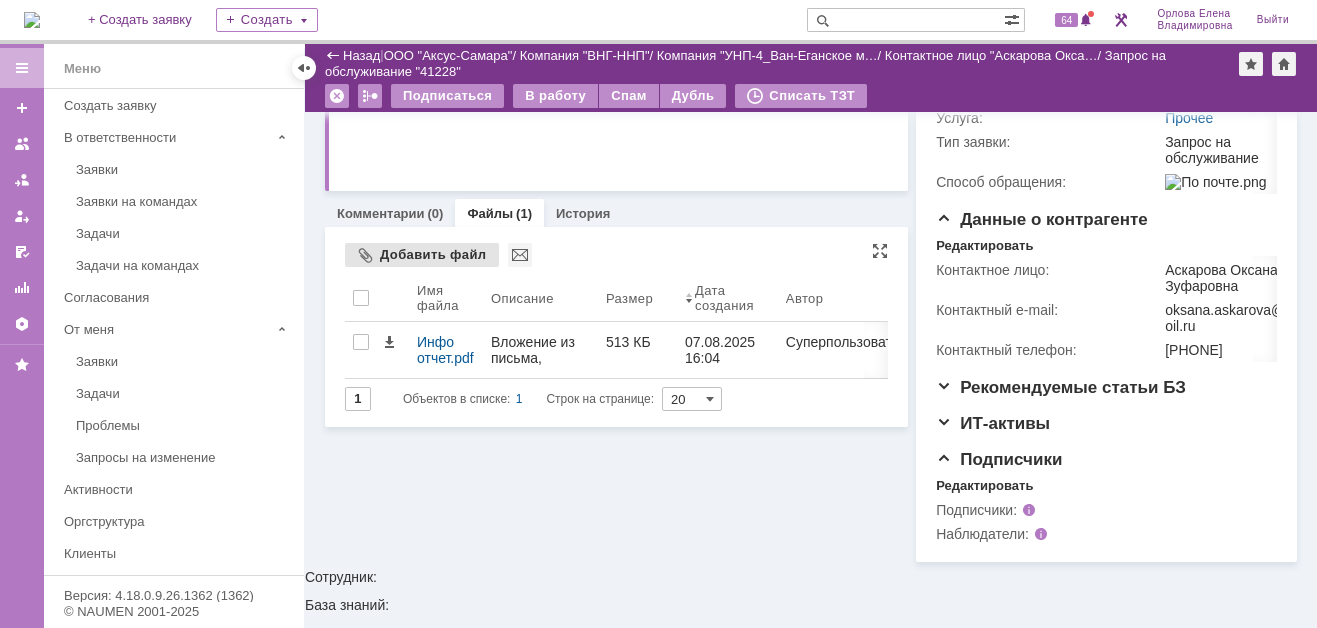 click on "Добавить файл" at bounding box center (422, 255) 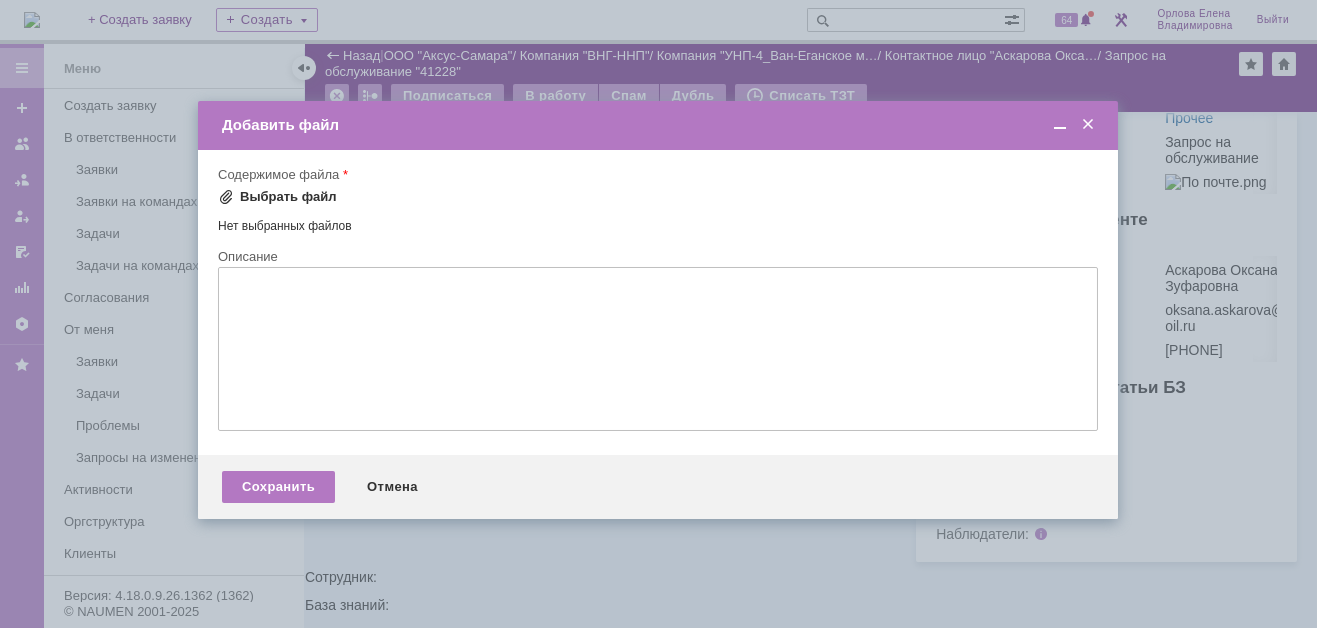 click on "Выбрать файл" at bounding box center [288, 197] 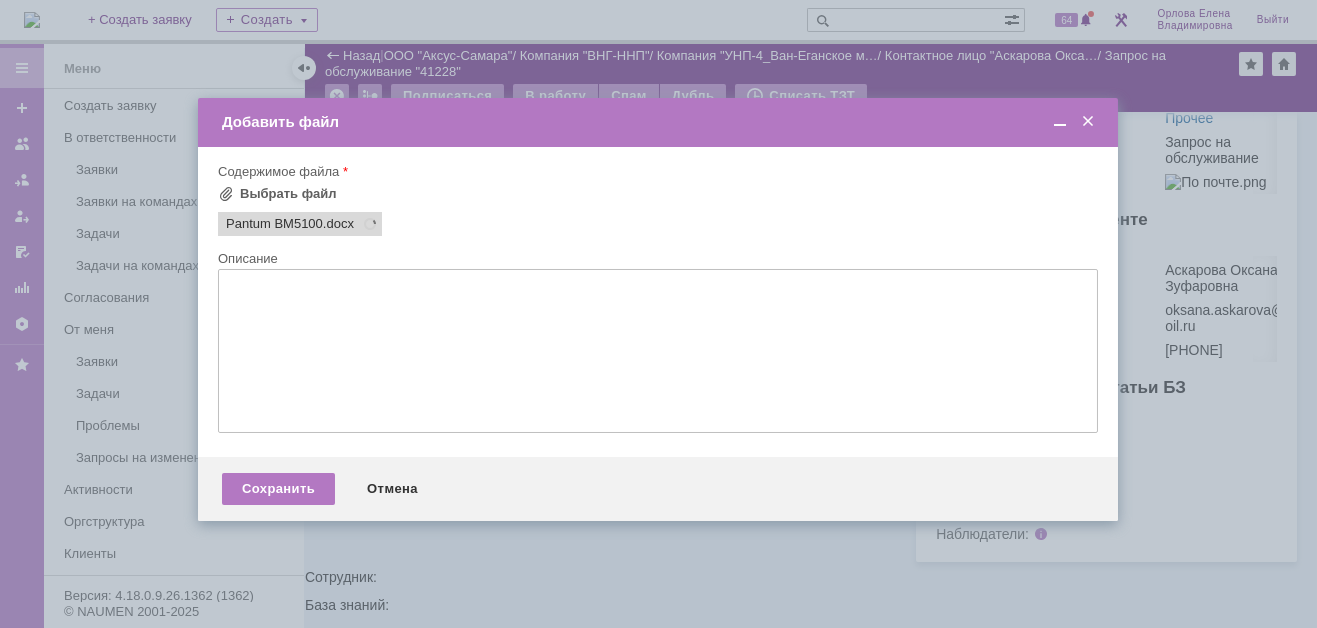 scroll, scrollTop: 0, scrollLeft: 0, axis: both 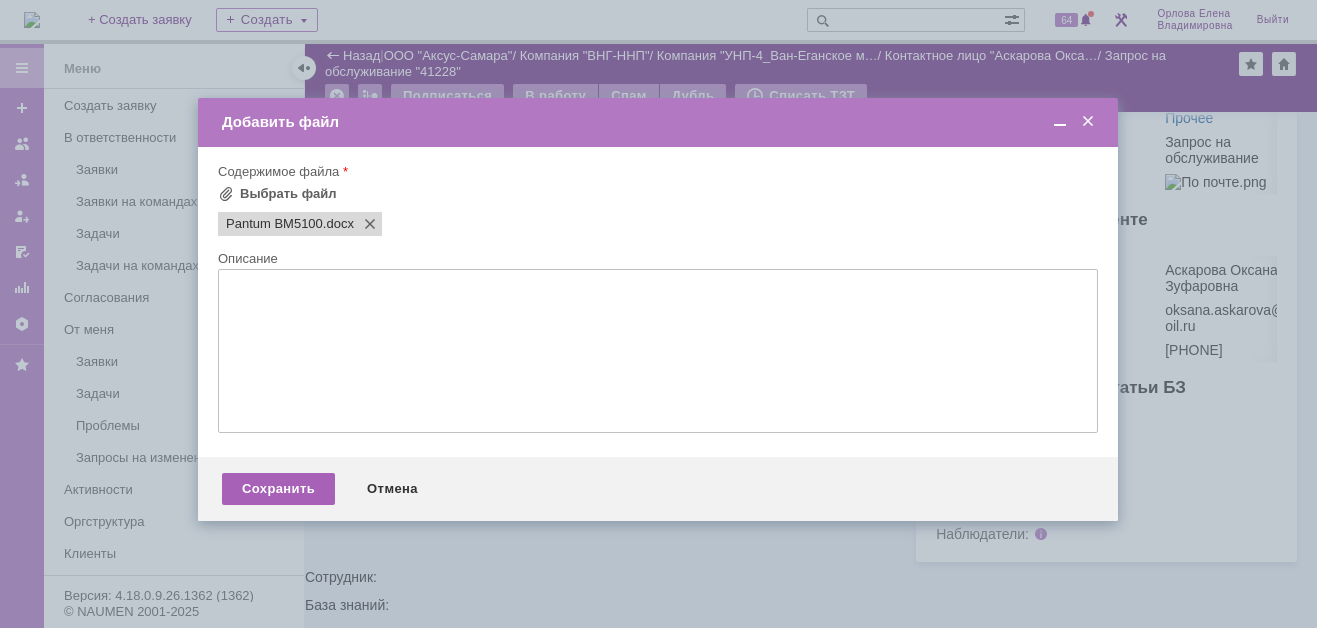 click on "Сохранить" at bounding box center (278, 489) 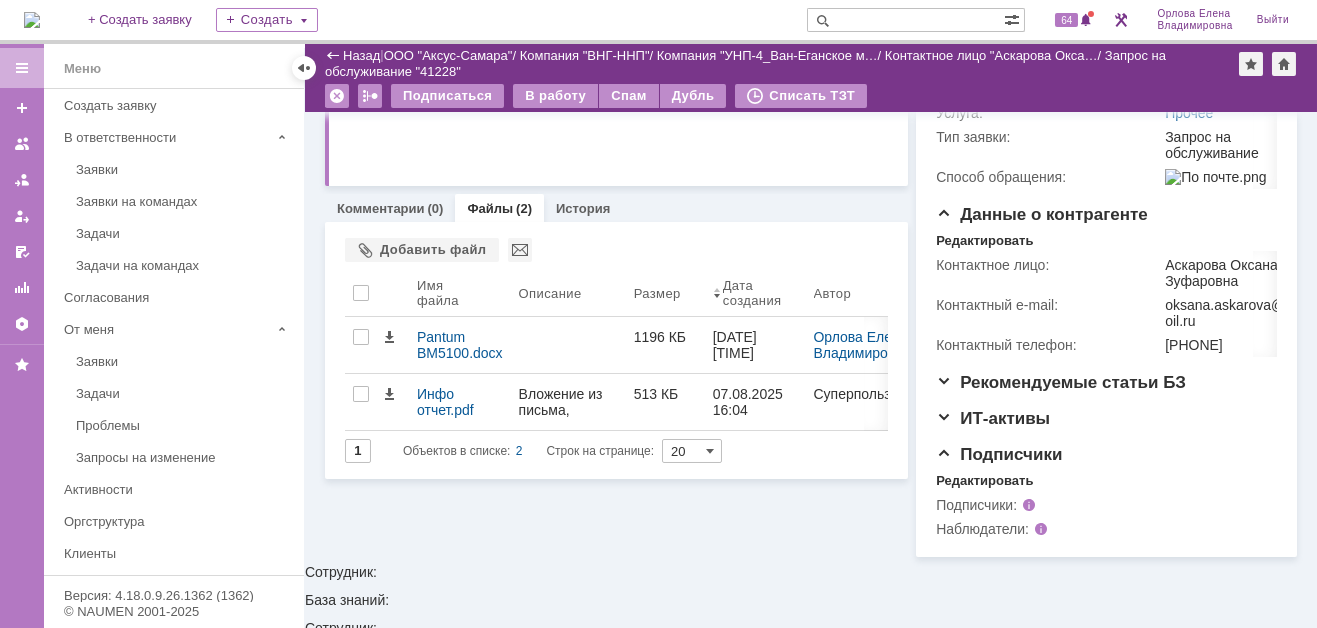 scroll, scrollTop: 477, scrollLeft: 0, axis: vertical 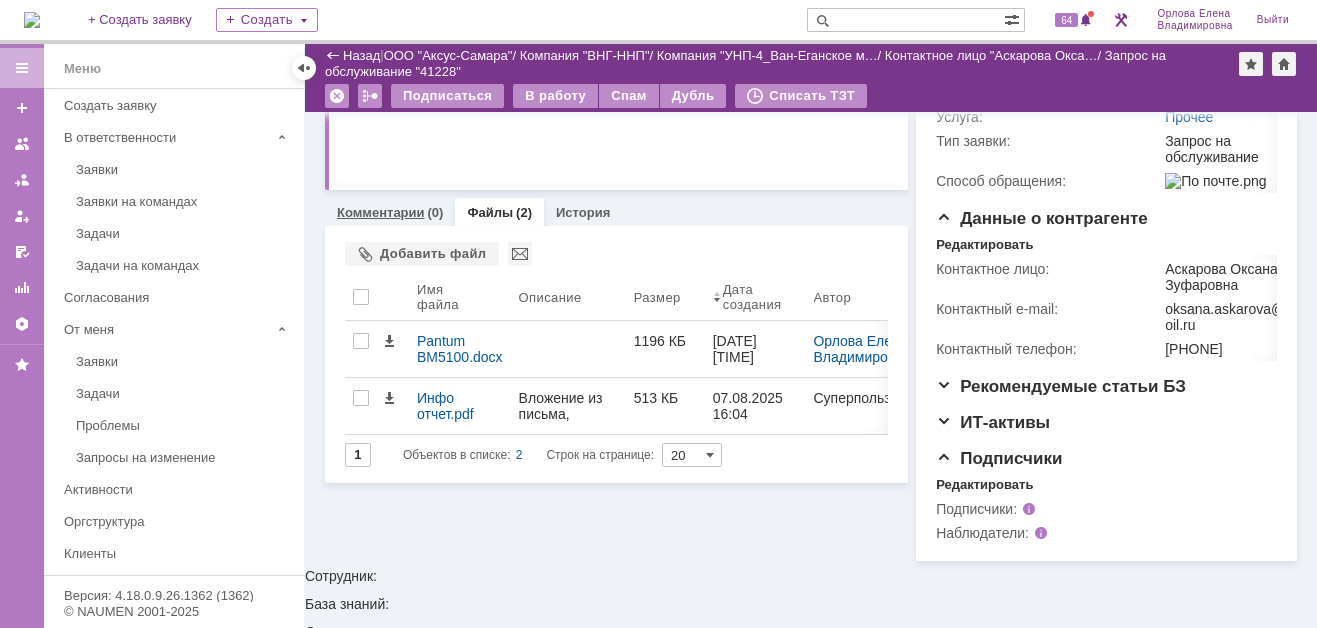 click on "Комментарии" at bounding box center [381, 212] 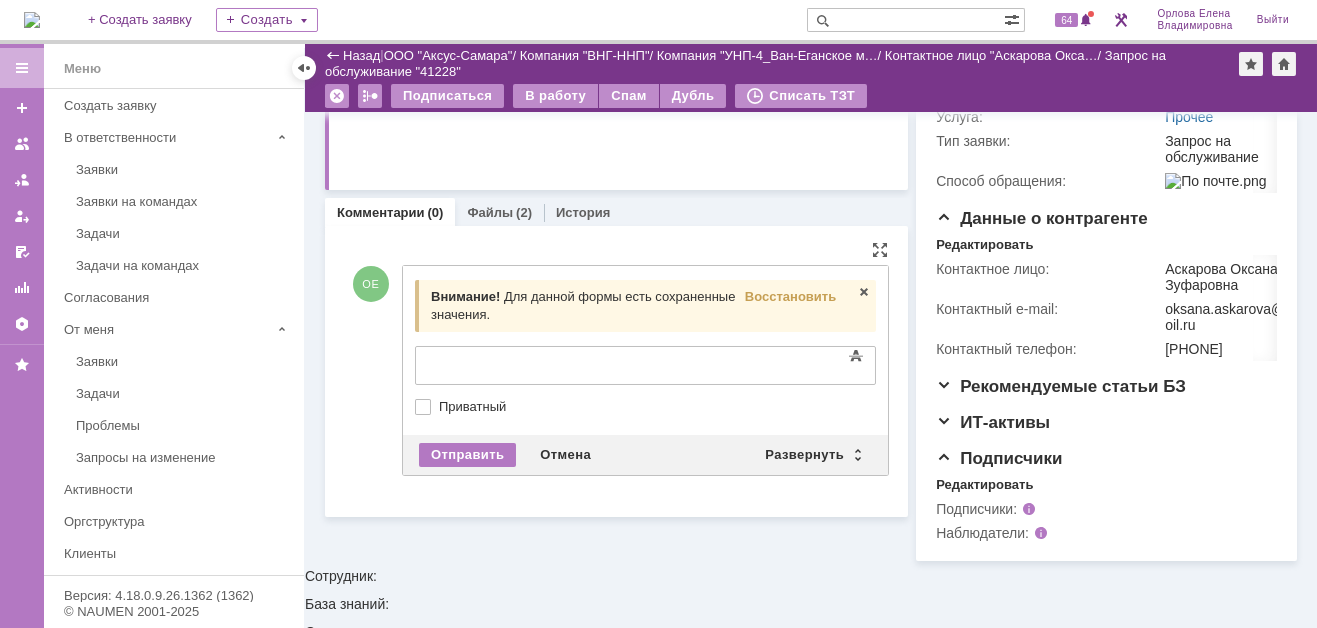scroll, scrollTop: 0, scrollLeft: 0, axis: both 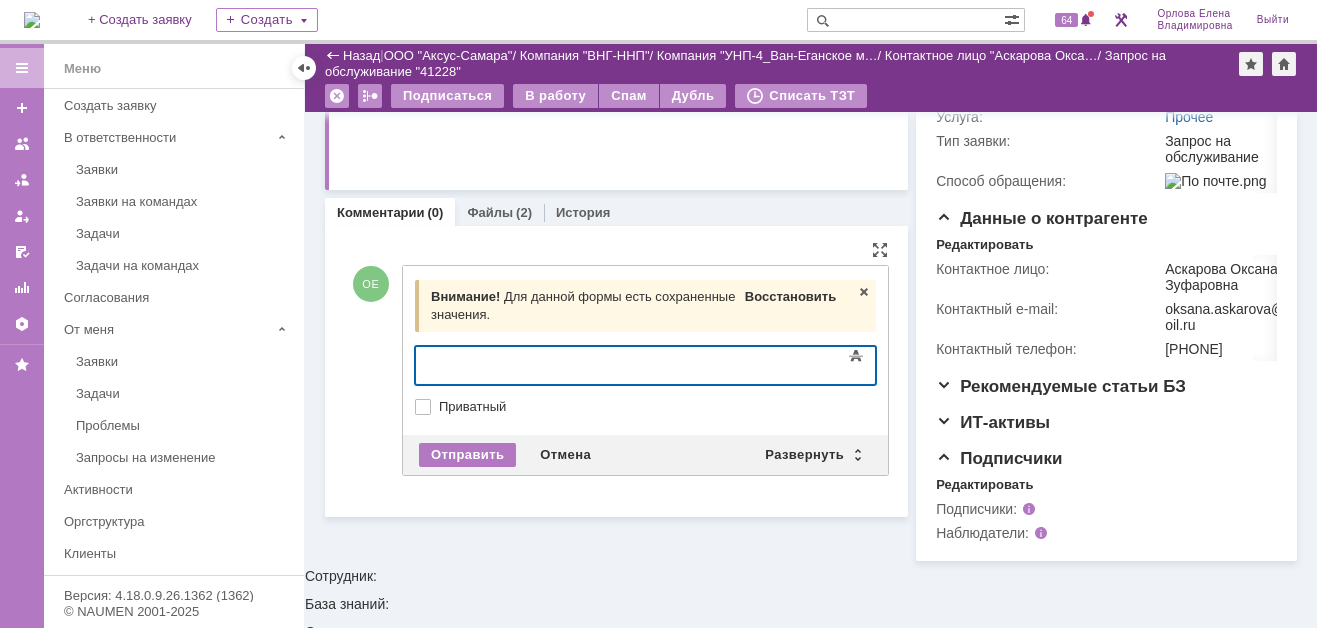 click on "Восстановить" at bounding box center [790, 296] 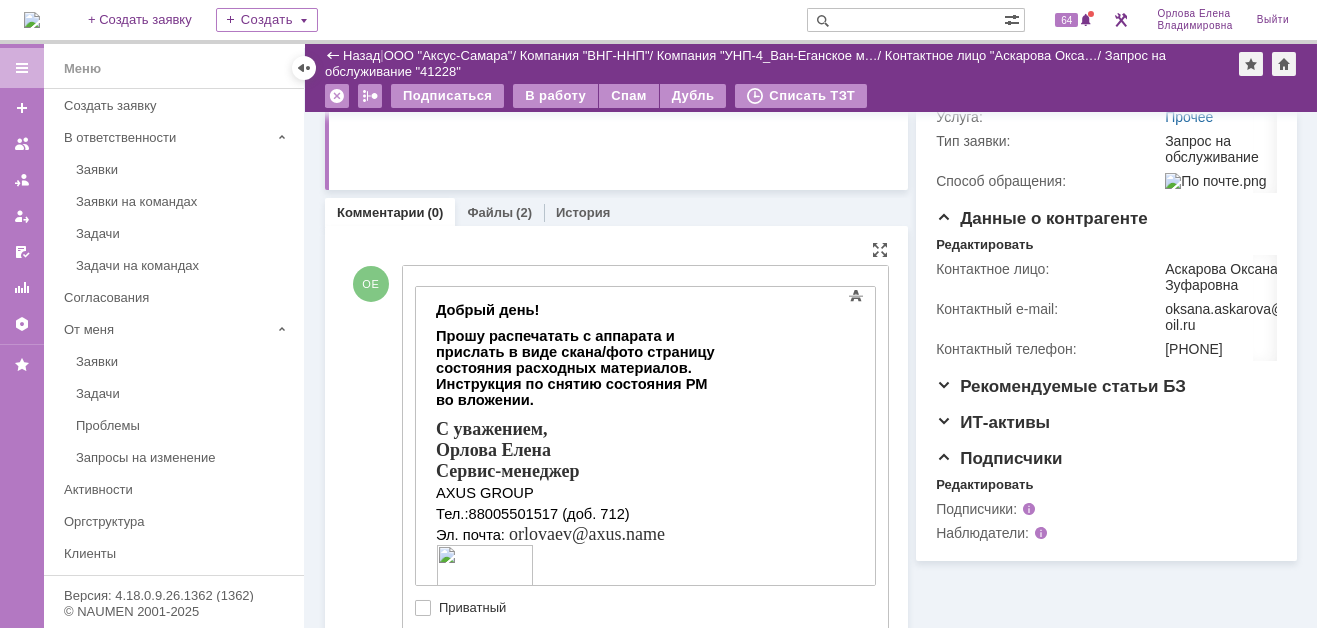 scroll, scrollTop: 31, scrollLeft: 0, axis: vertical 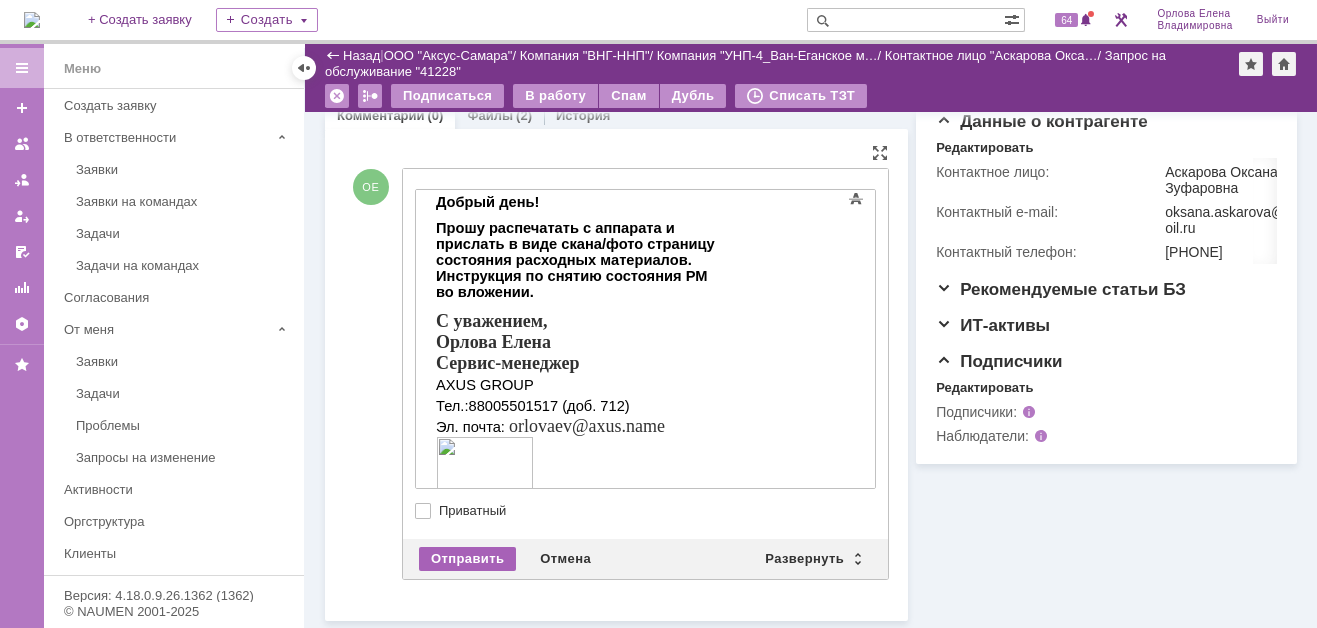 click on "Отправить" at bounding box center (467, 559) 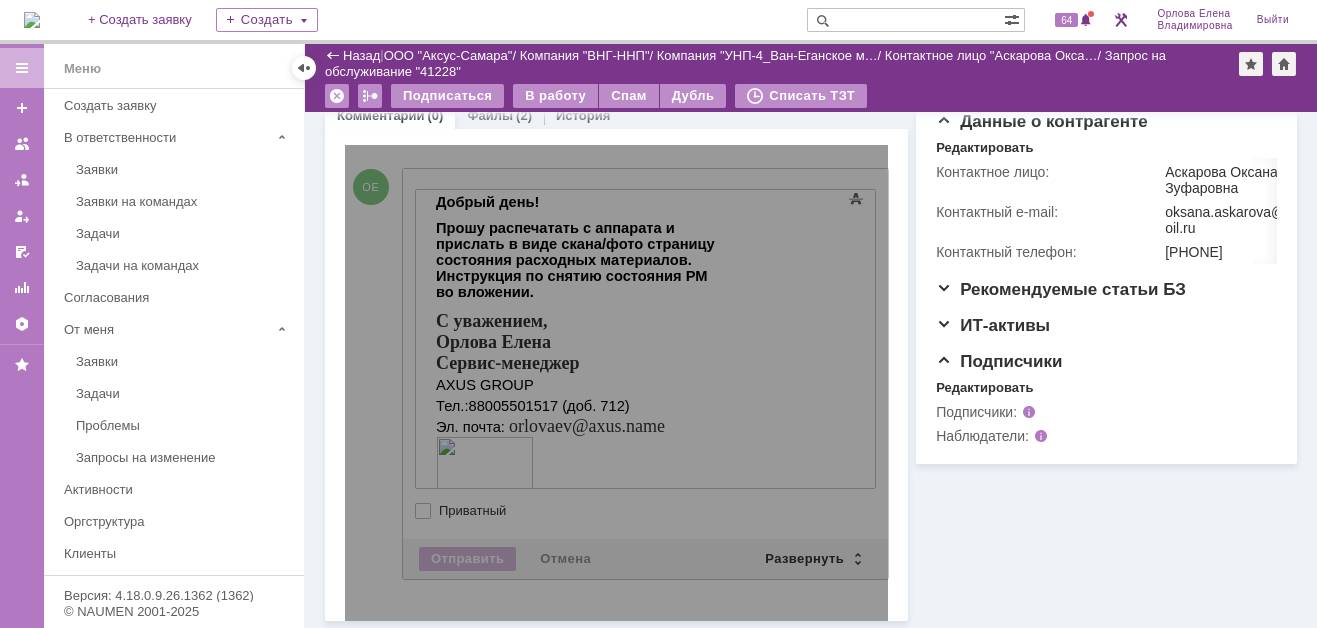 scroll, scrollTop: 477, scrollLeft: 0, axis: vertical 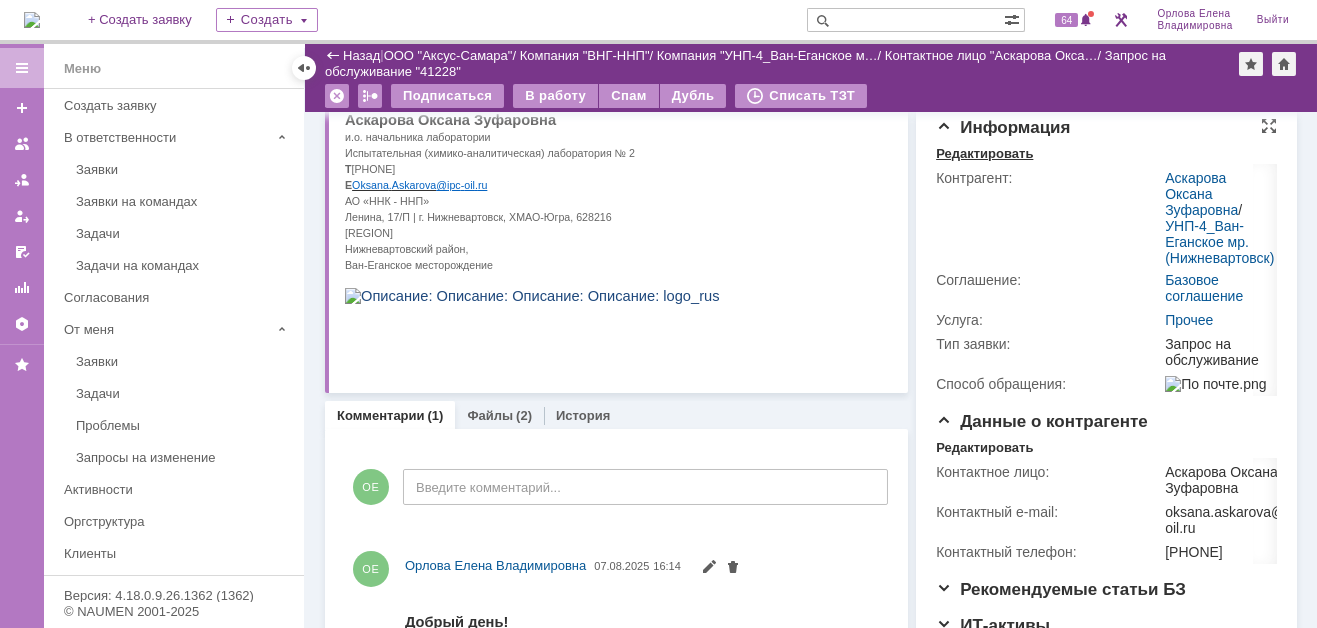 click on "Редактировать" at bounding box center (984, 154) 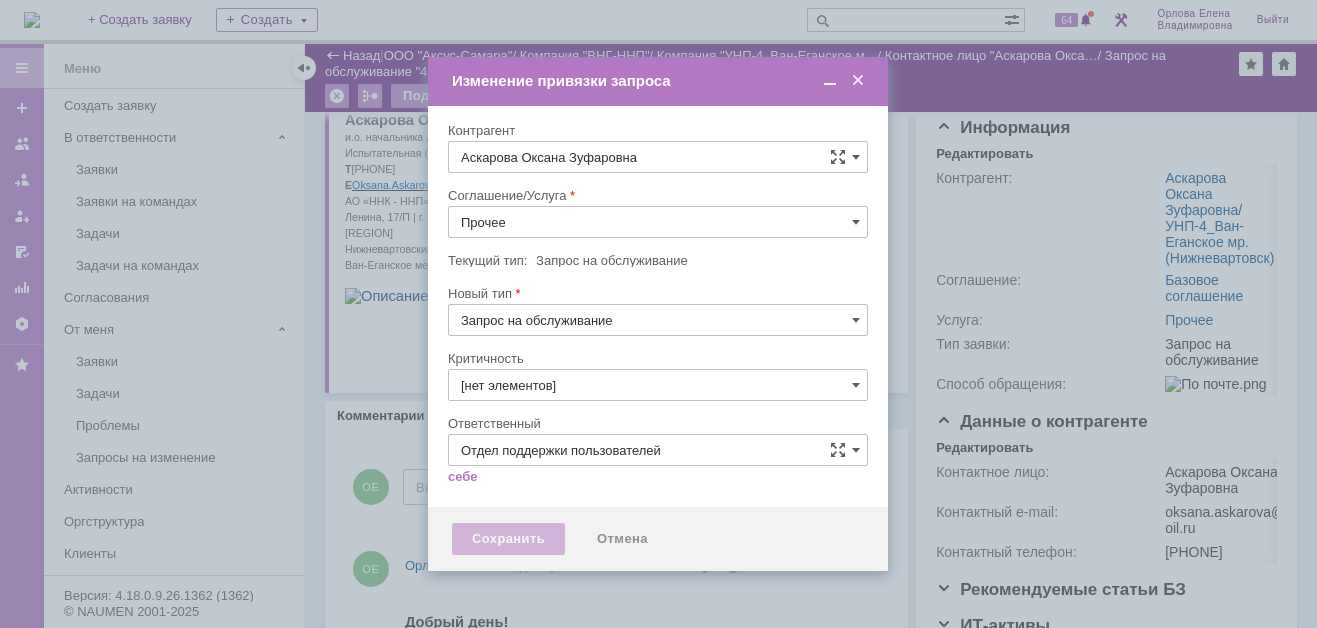 type on "3. Низкая" 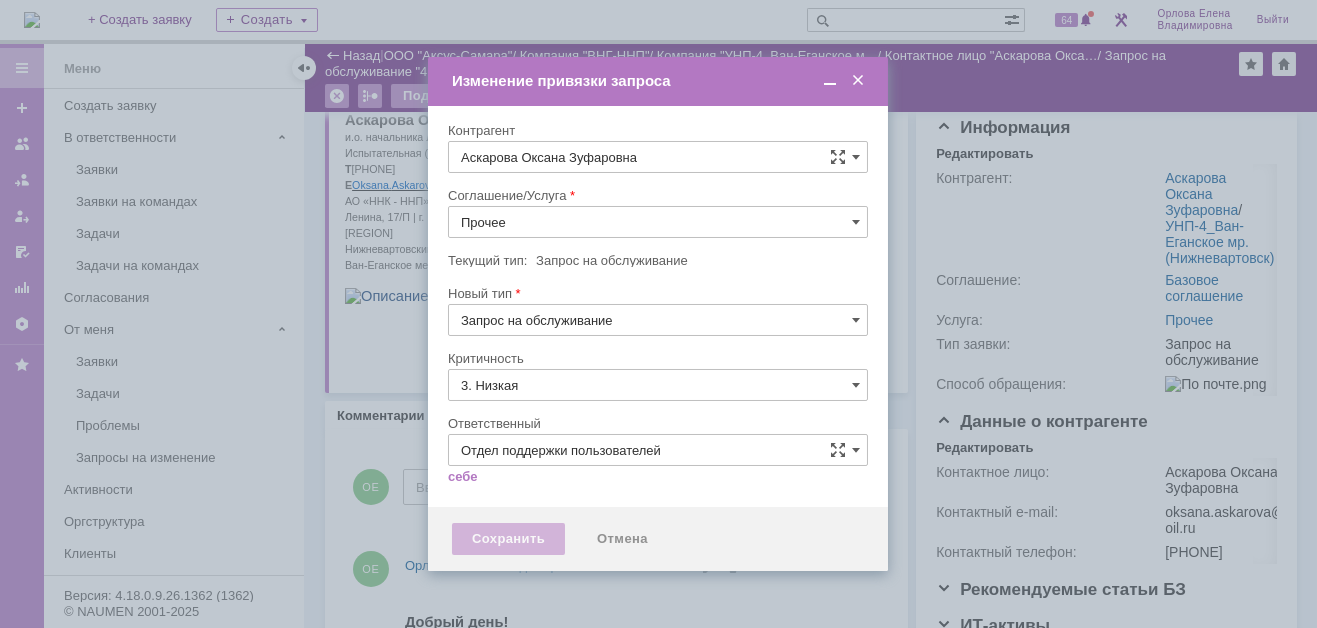 type on "[не указано]" 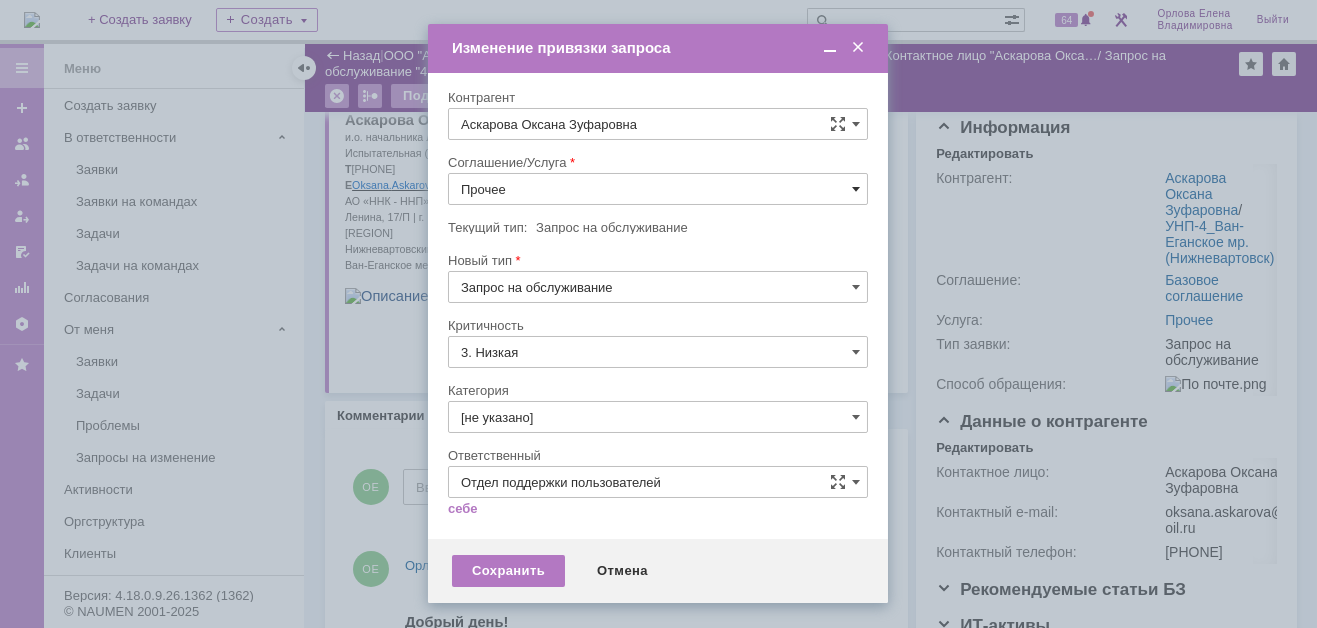 click at bounding box center (856, 189) 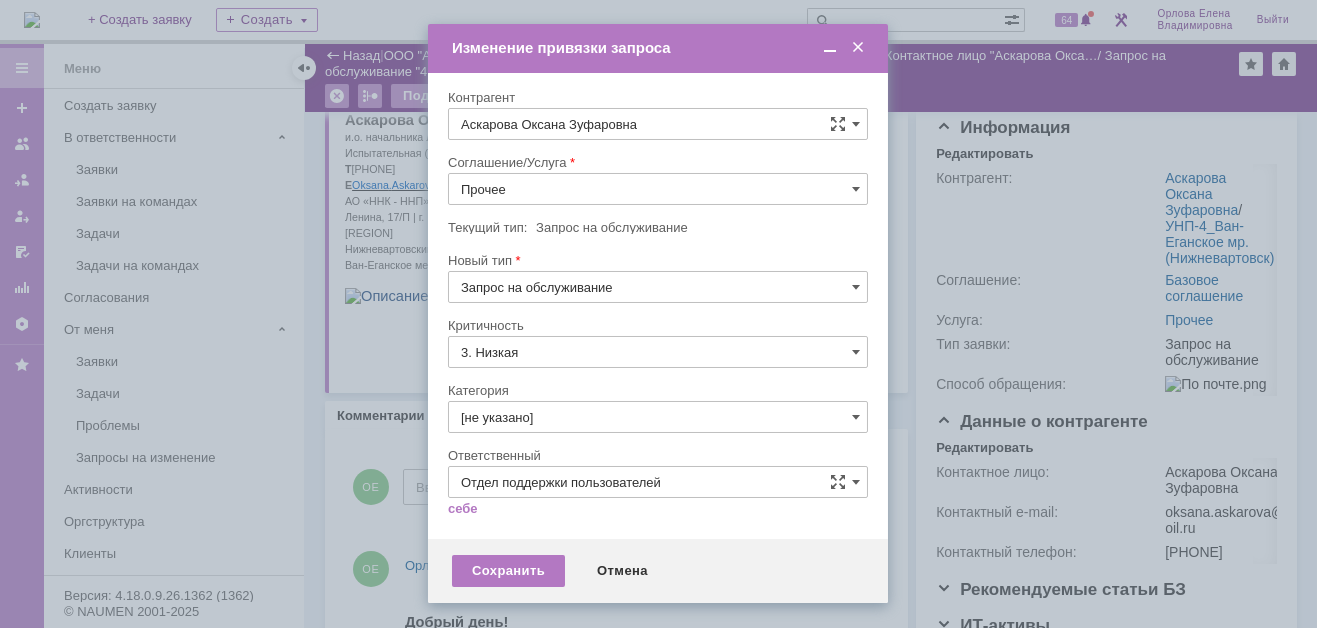scroll, scrollTop: 121, scrollLeft: 0, axis: vertical 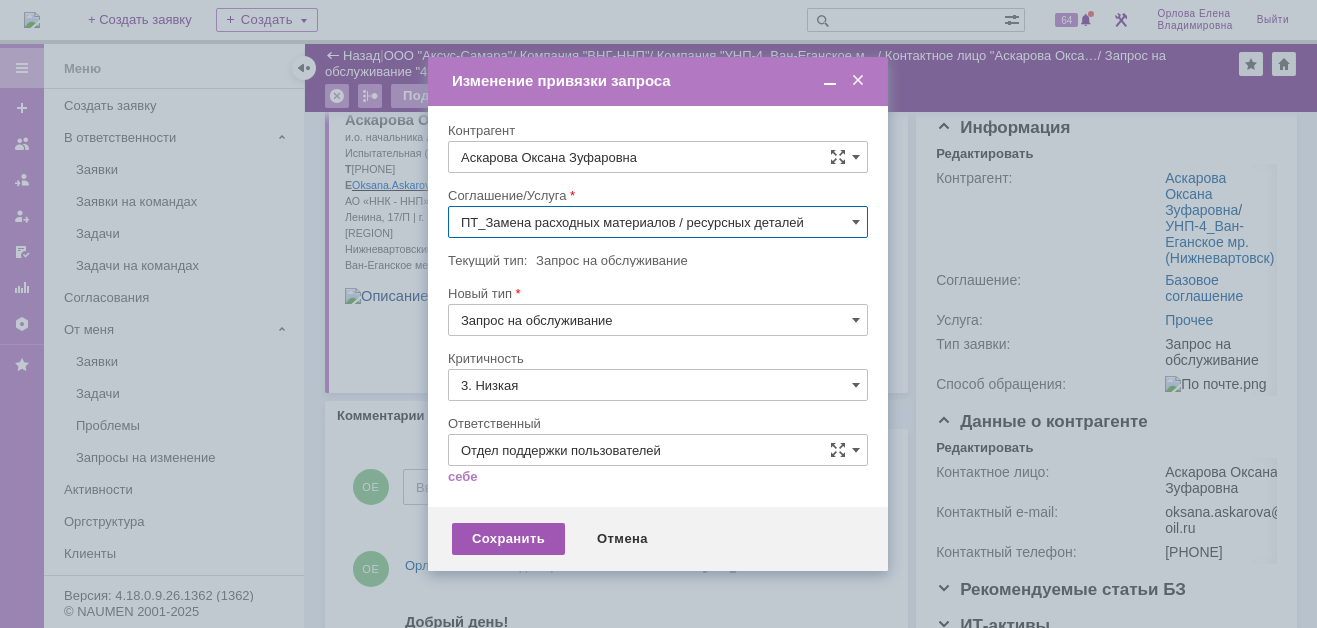 type on "ПТ_Замена расходных материалов / ресурсных деталей" 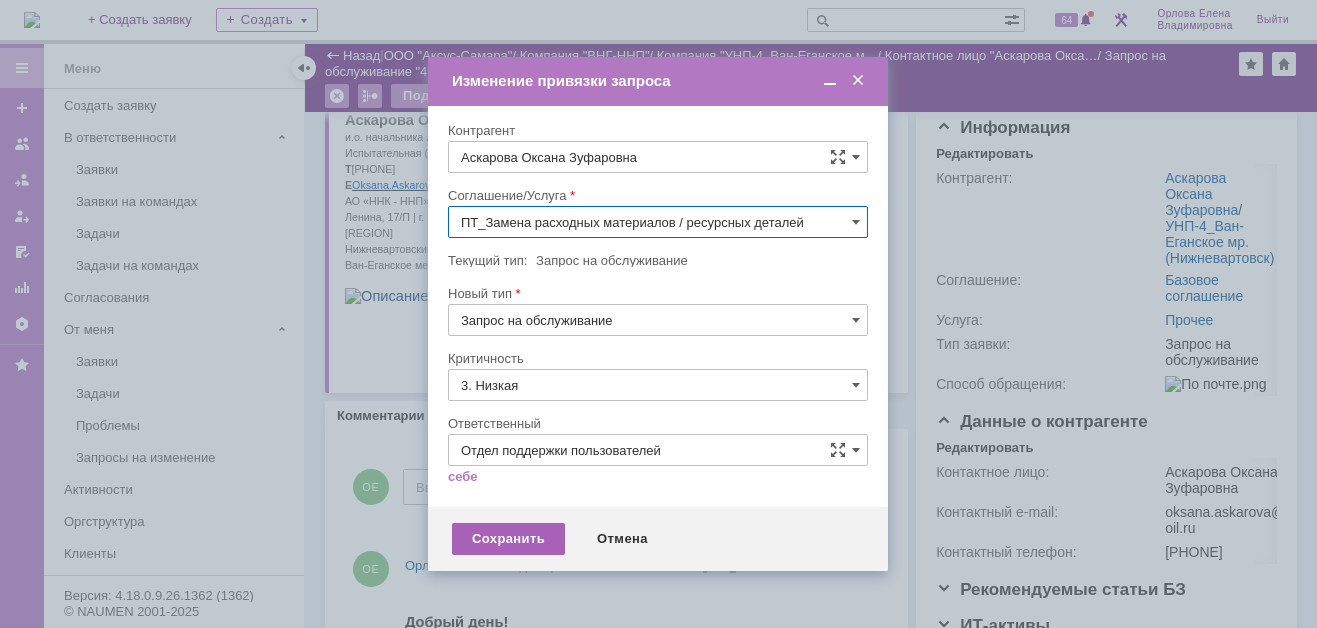 click on "Сохранить" at bounding box center (508, 539) 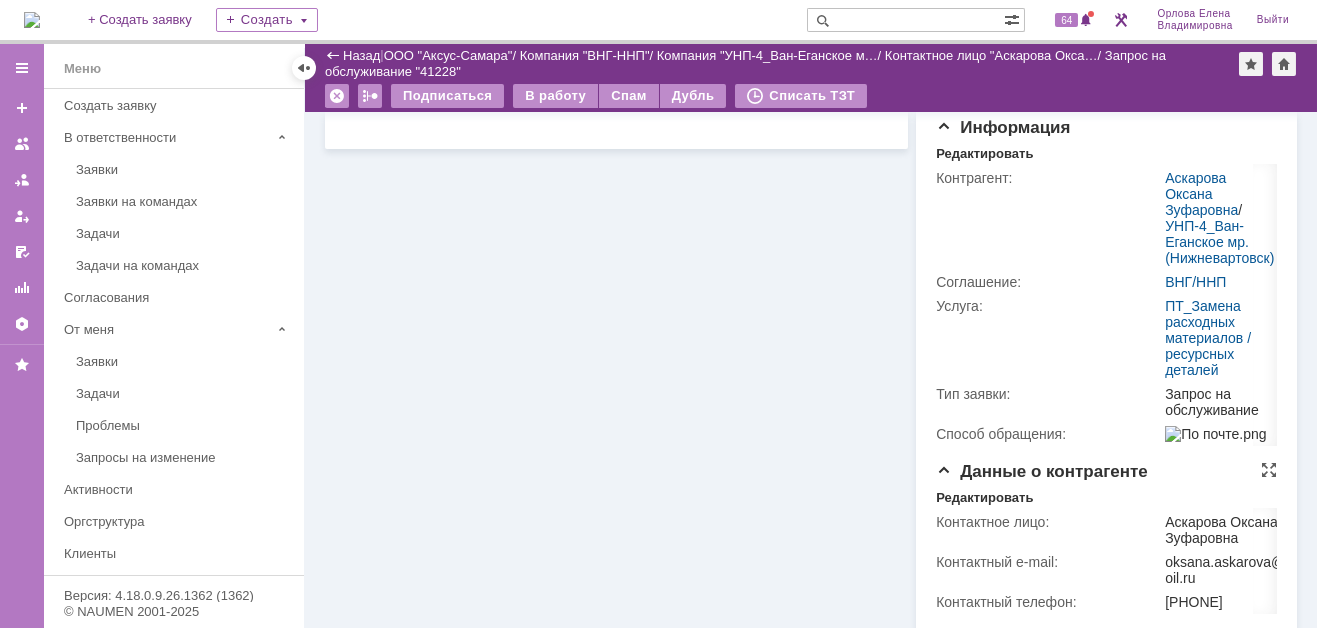 scroll, scrollTop: 527, scrollLeft: 0, axis: vertical 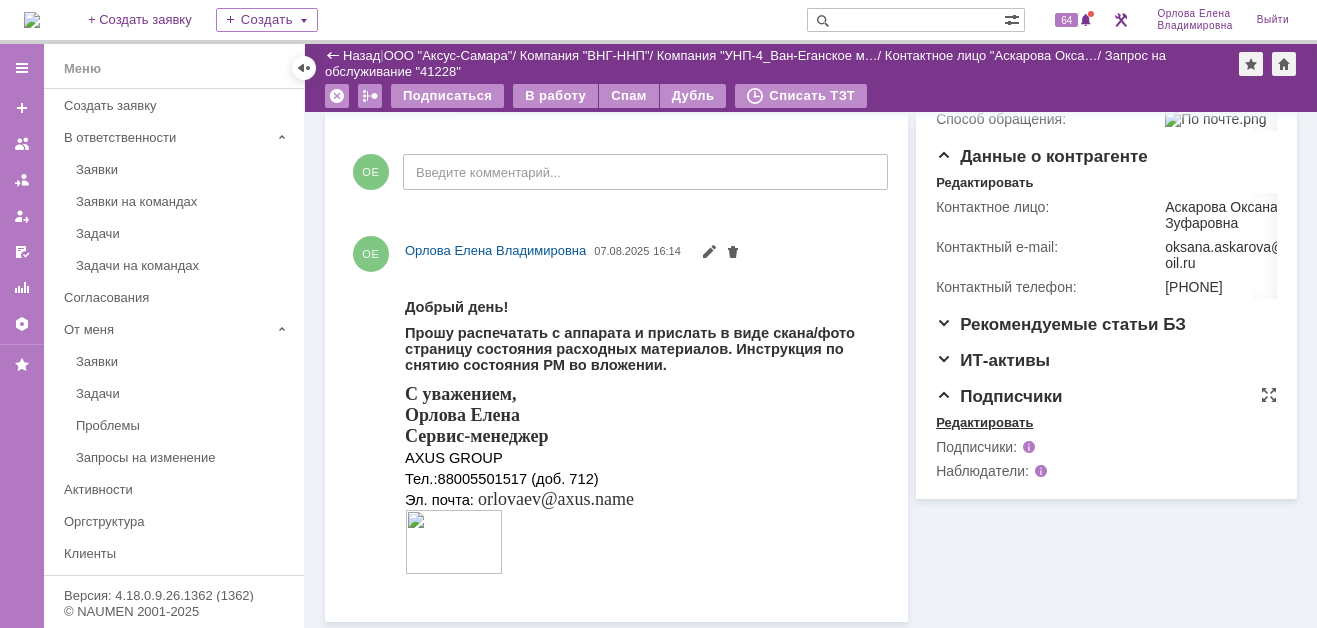 click on "Редактировать" at bounding box center [984, 423] 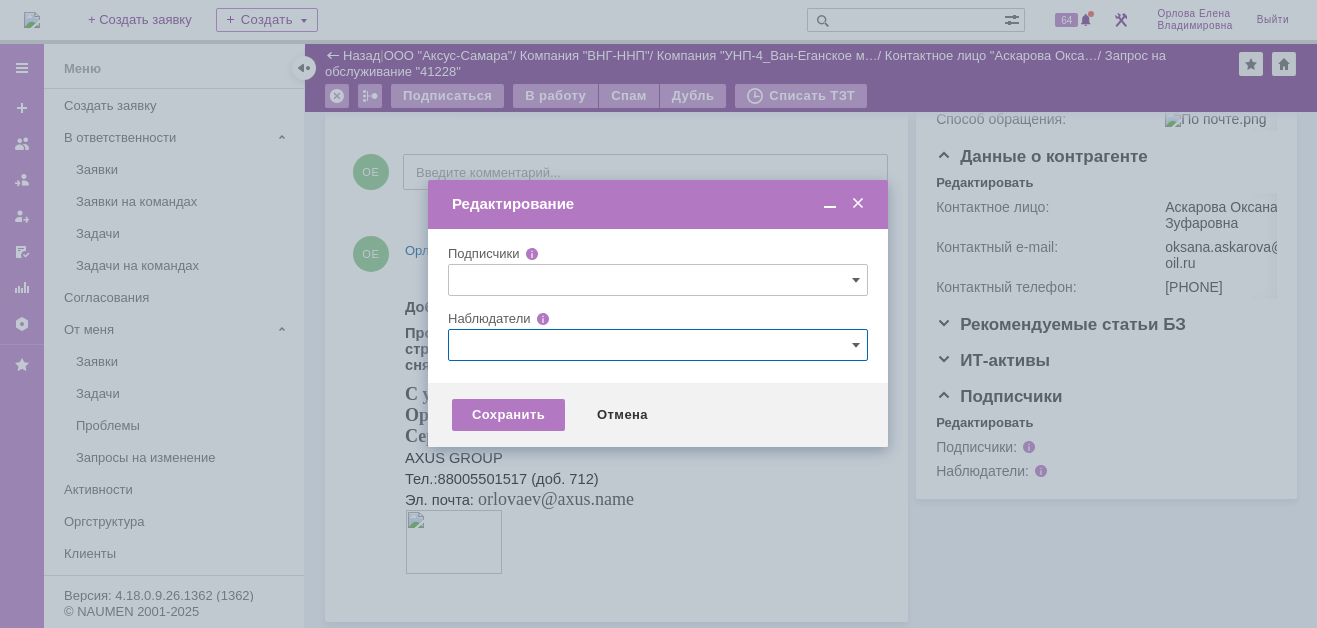 click at bounding box center (658, 345) 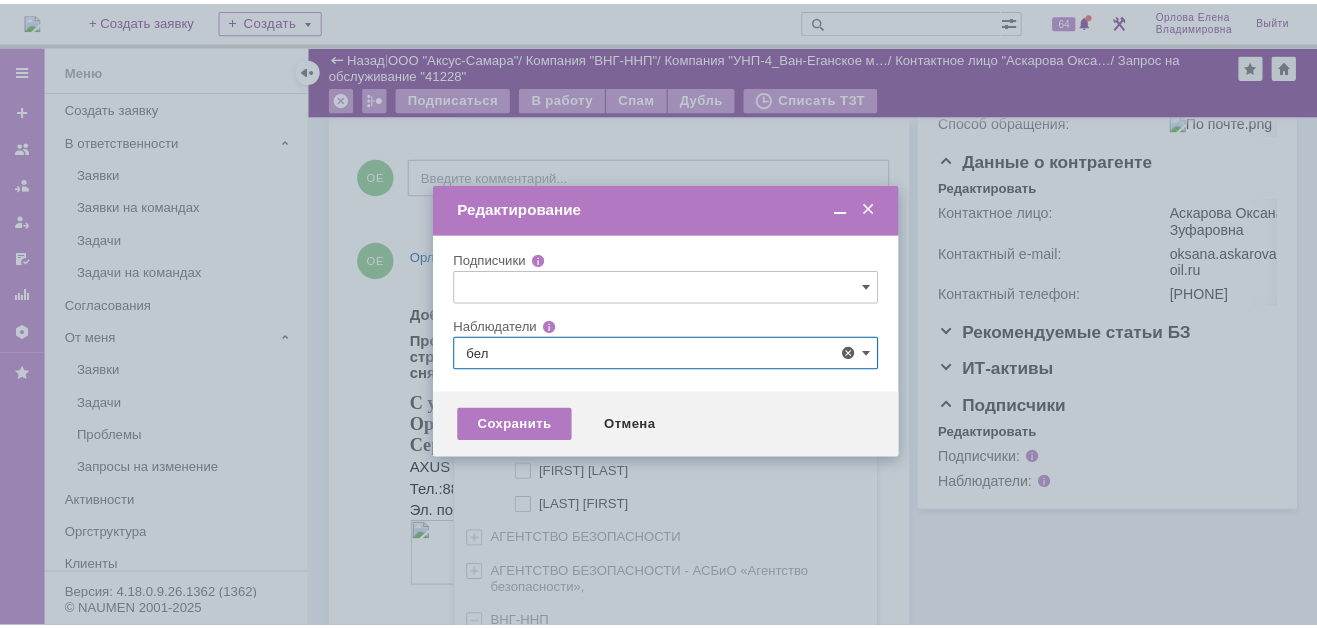 scroll, scrollTop: 0, scrollLeft: 0, axis: both 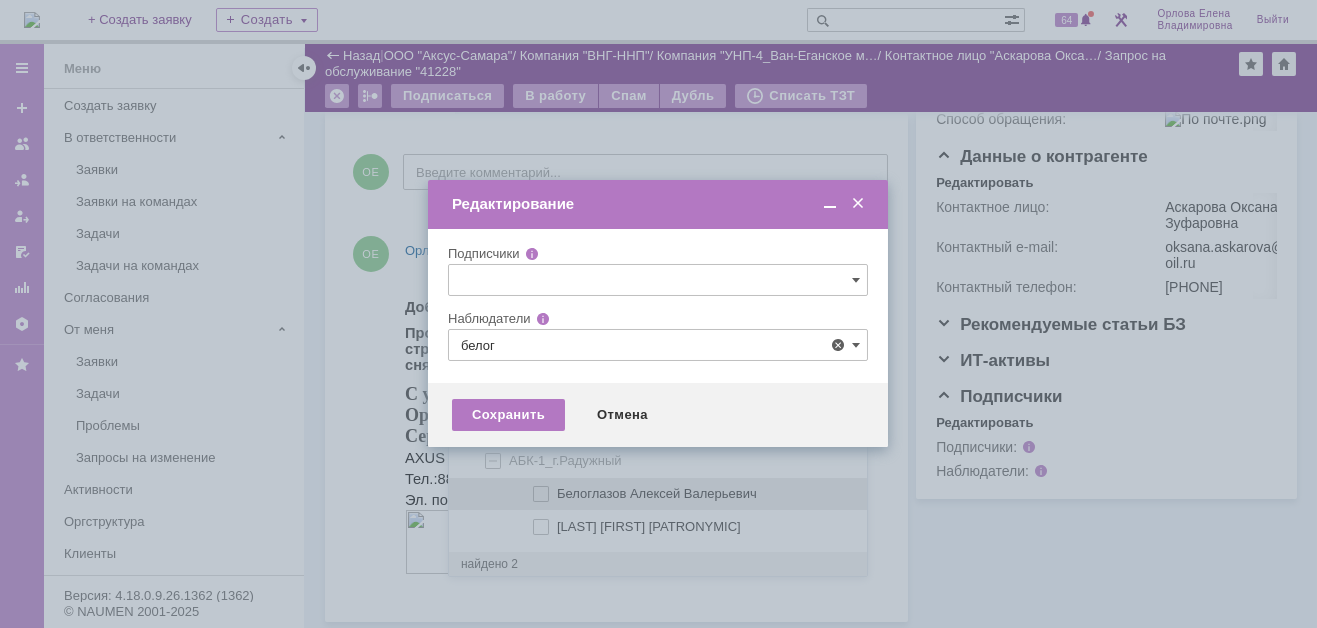 click at bounding box center (557, 491) 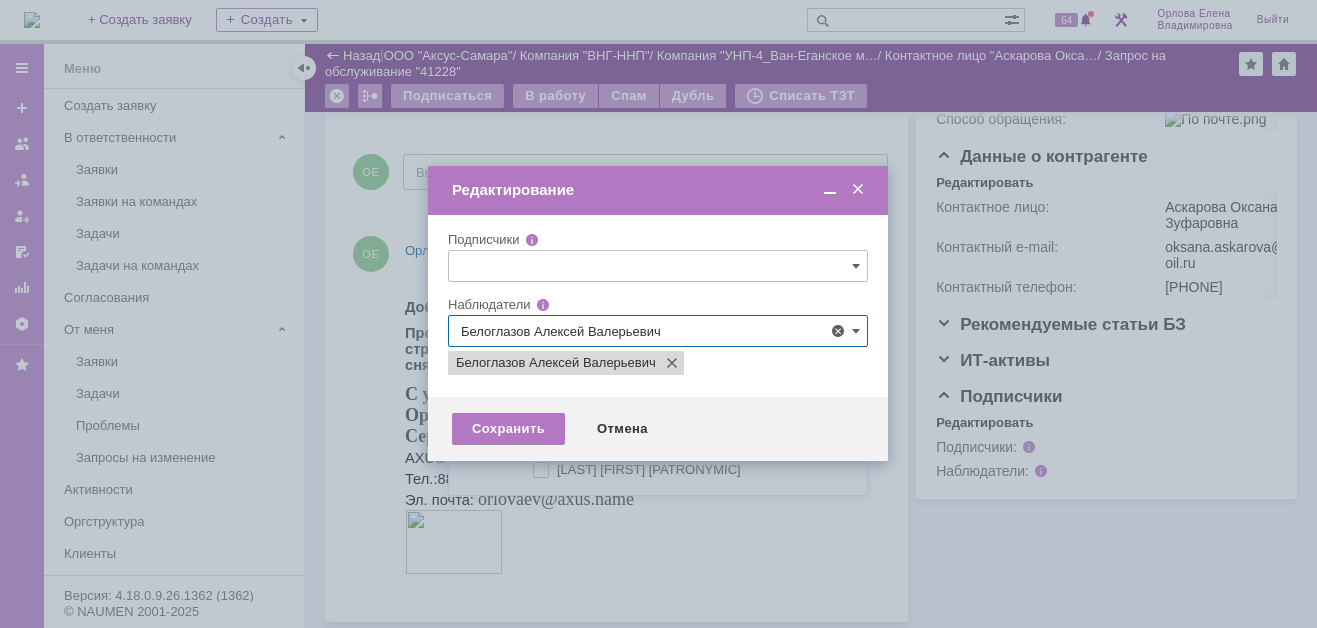 click at bounding box center (658, 314) 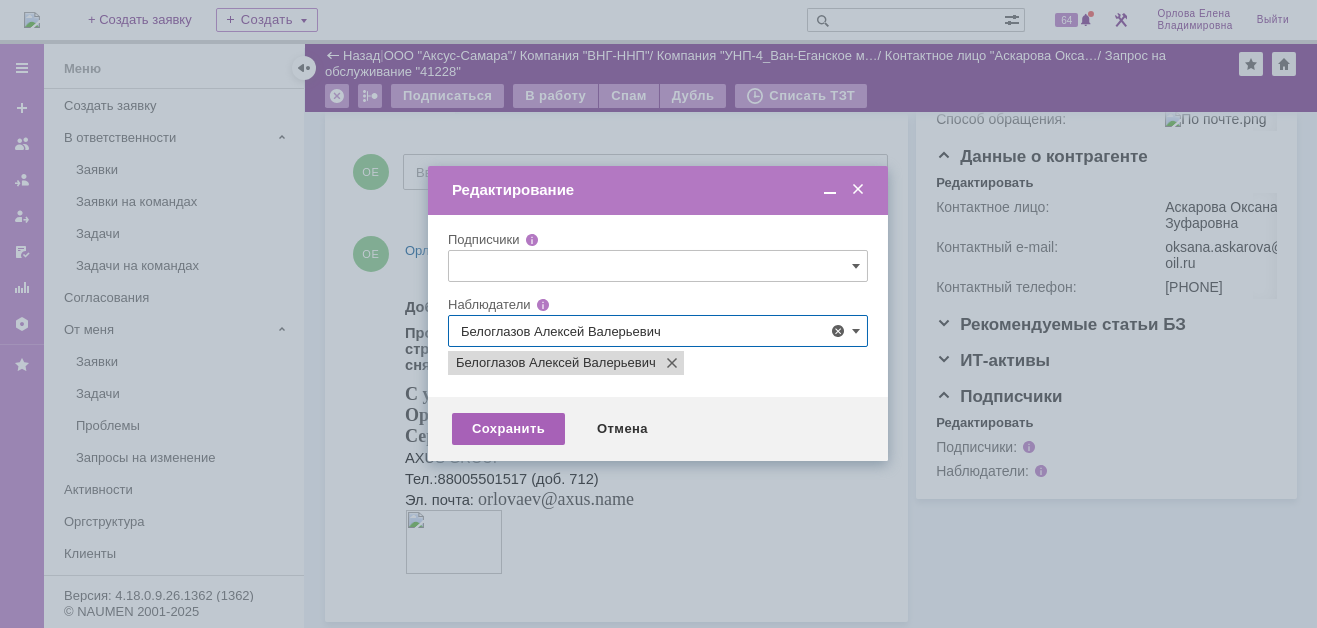 click on "Сохранить" at bounding box center (508, 429) 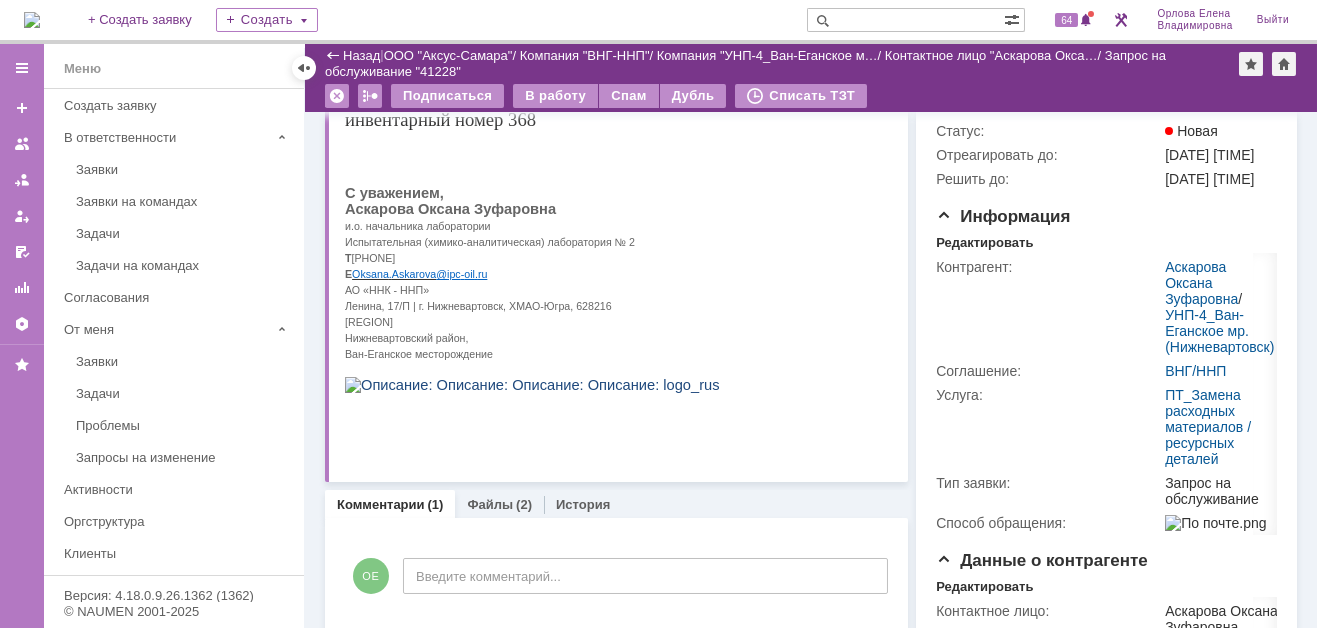 scroll, scrollTop: 558, scrollLeft: 0, axis: vertical 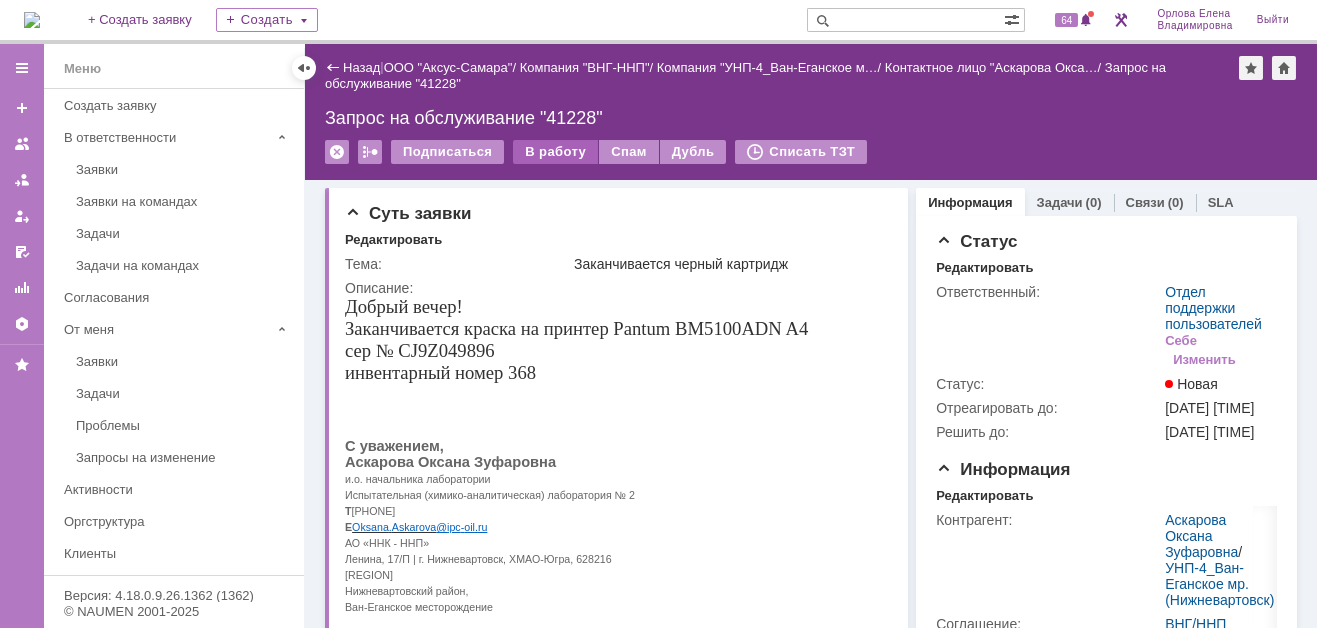 click on "В работу" at bounding box center (555, 152) 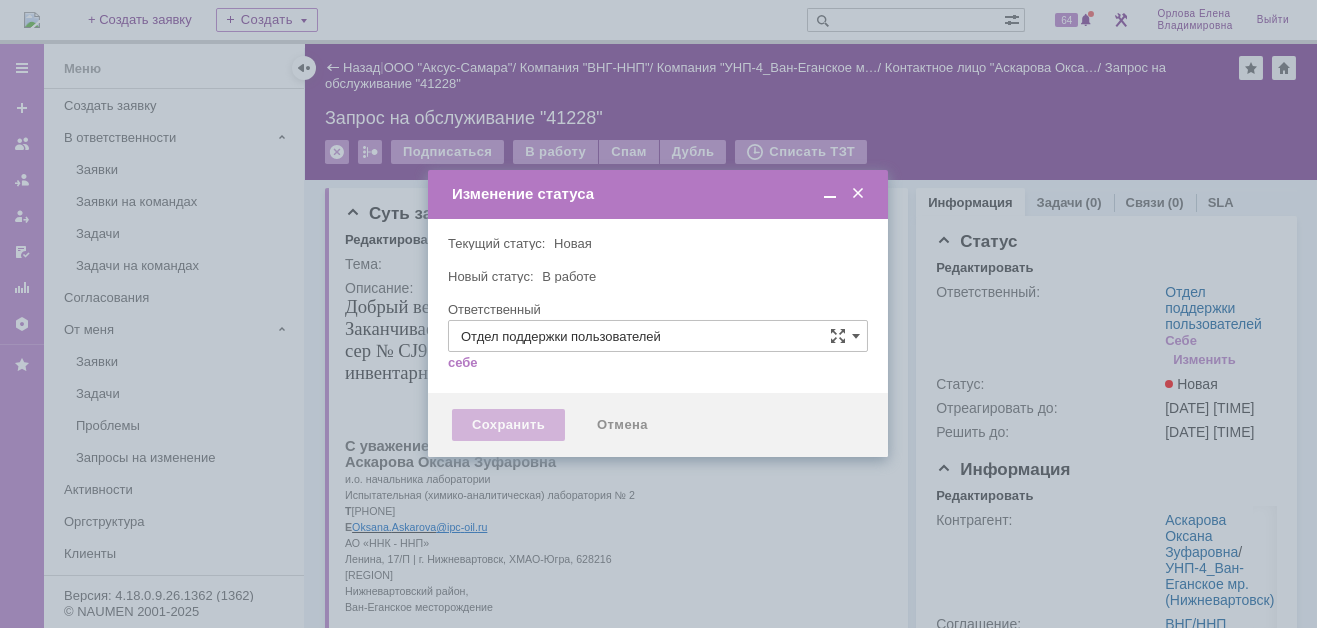 type on "Орлова Елена Владимировна" 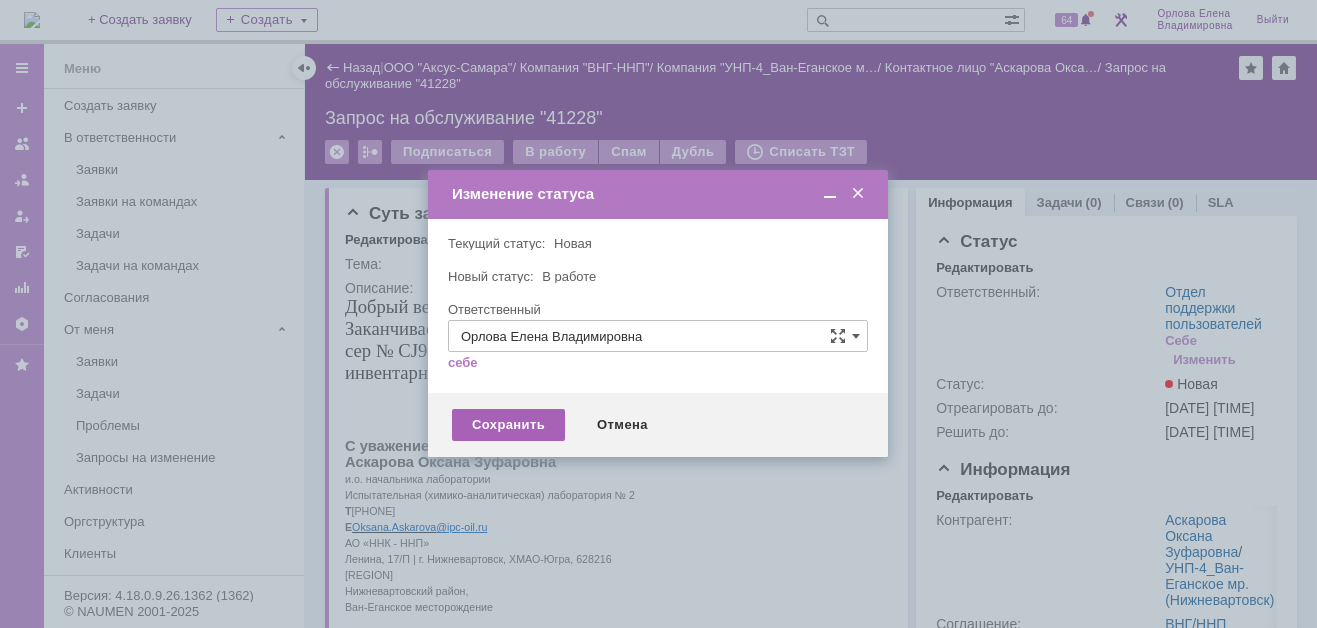 click on "Сохранить" at bounding box center (508, 425) 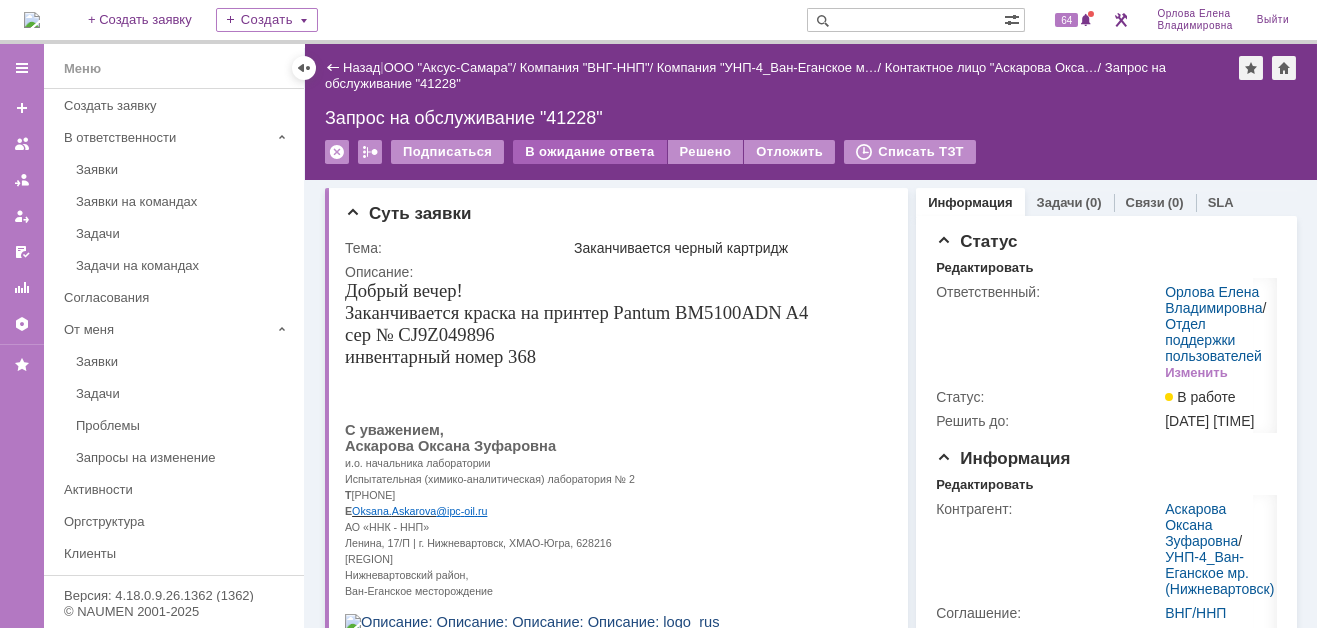 scroll, scrollTop: 0, scrollLeft: 0, axis: both 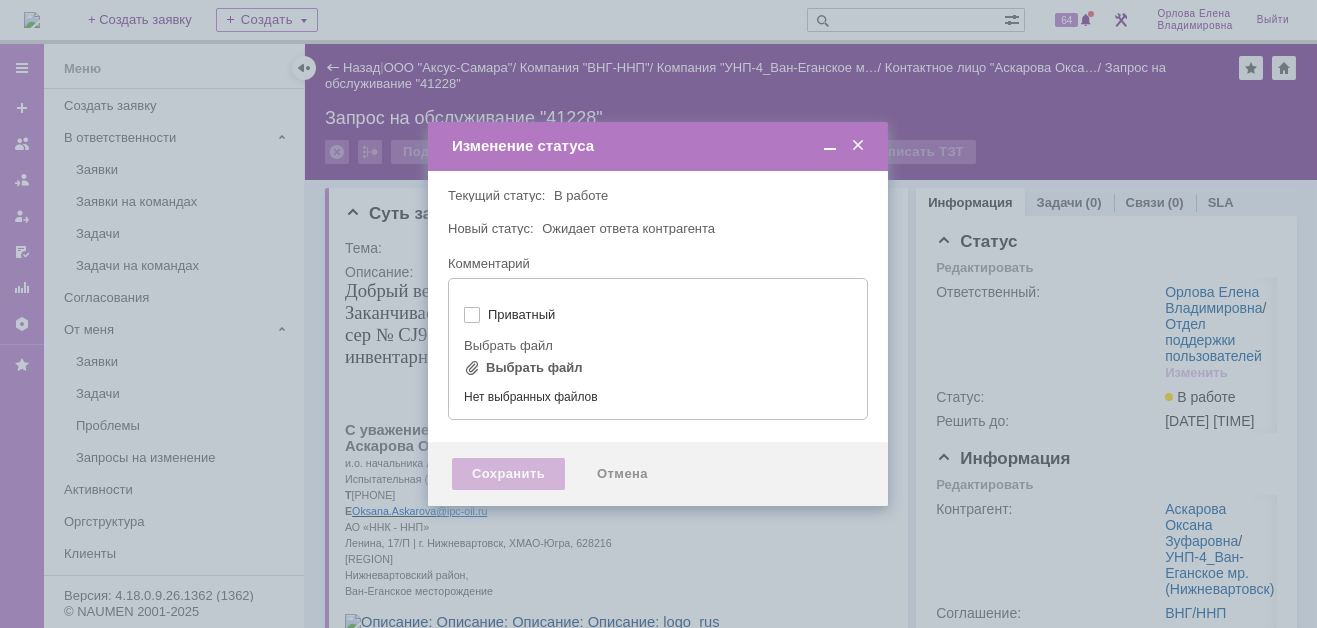 type on "[не указано]" 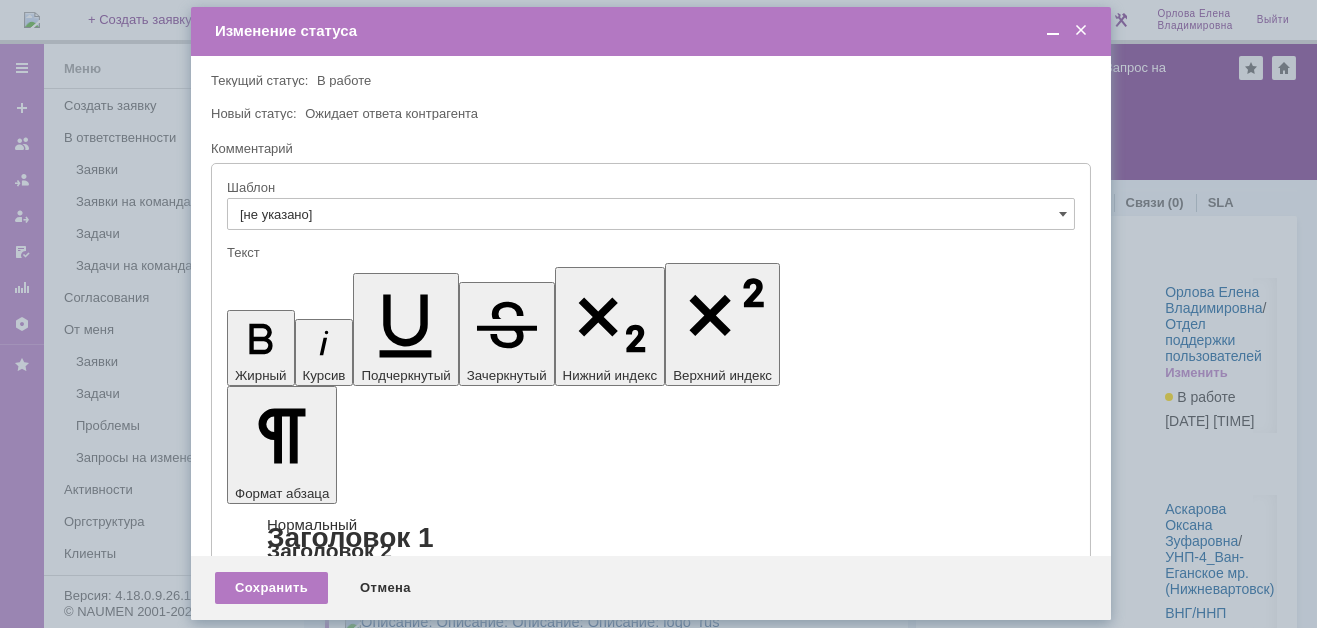 scroll, scrollTop: 0, scrollLeft: 0, axis: both 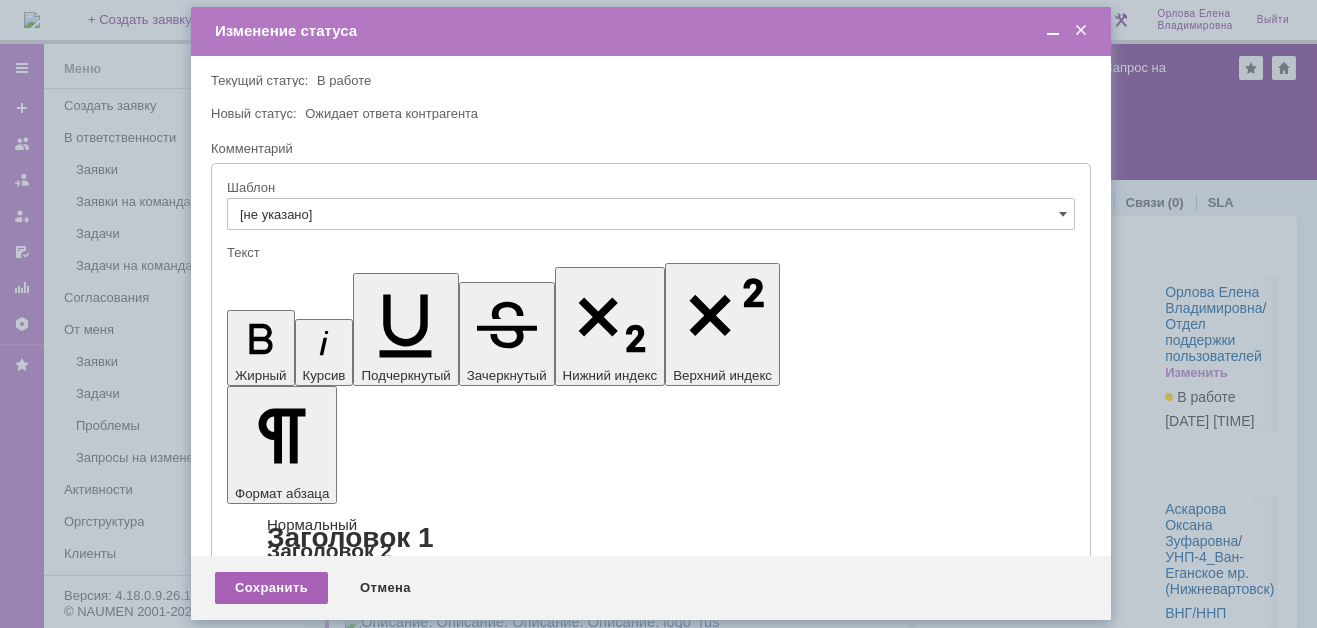click on "Сохранить" at bounding box center (271, 588) 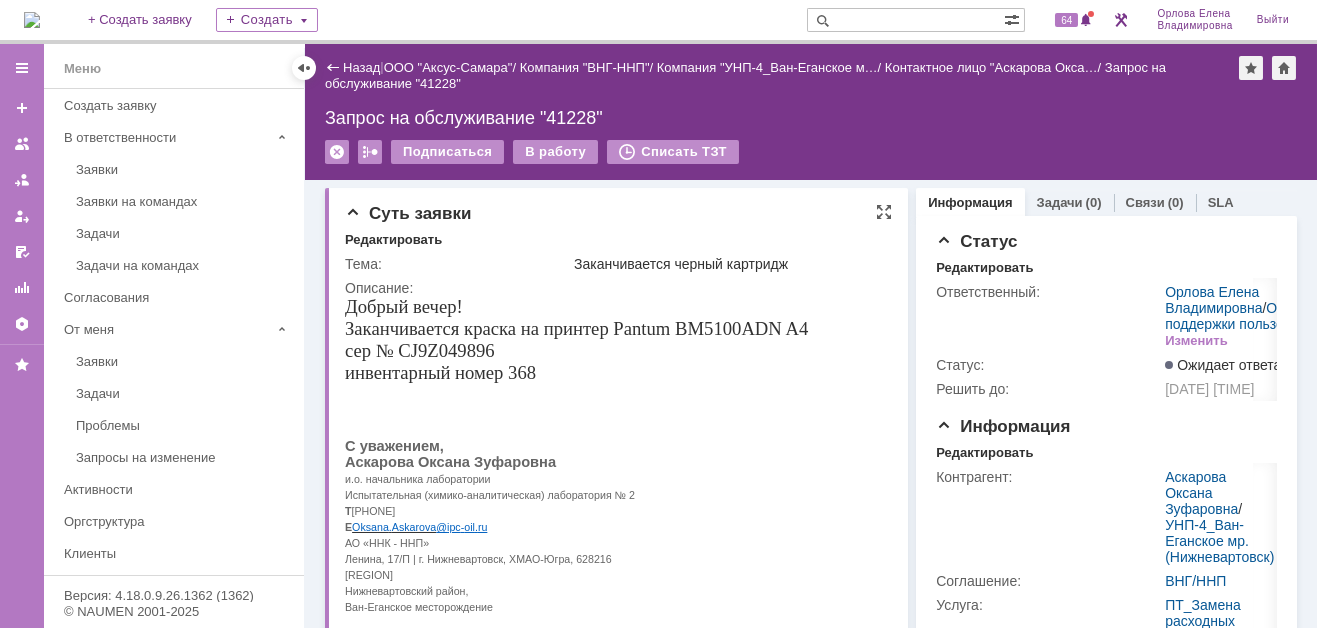 scroll, scrollTop: 0, scrollLeft: 0, axis: both 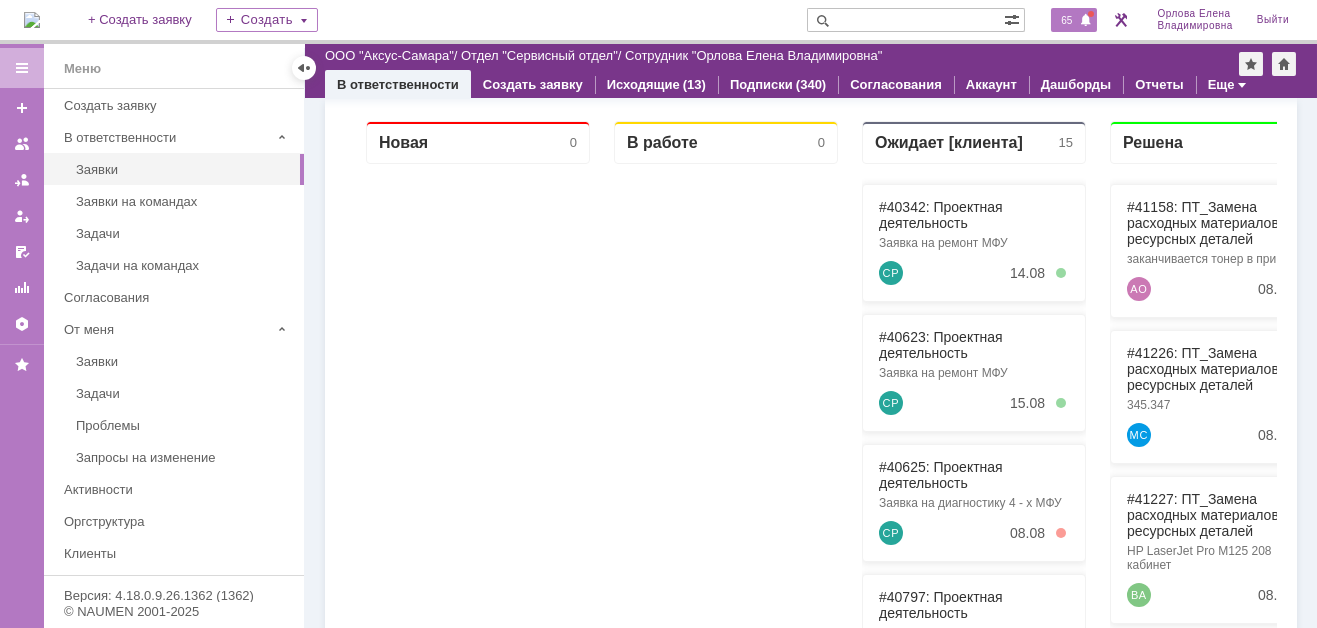 click on "65" at bounding box center (1066, 20) 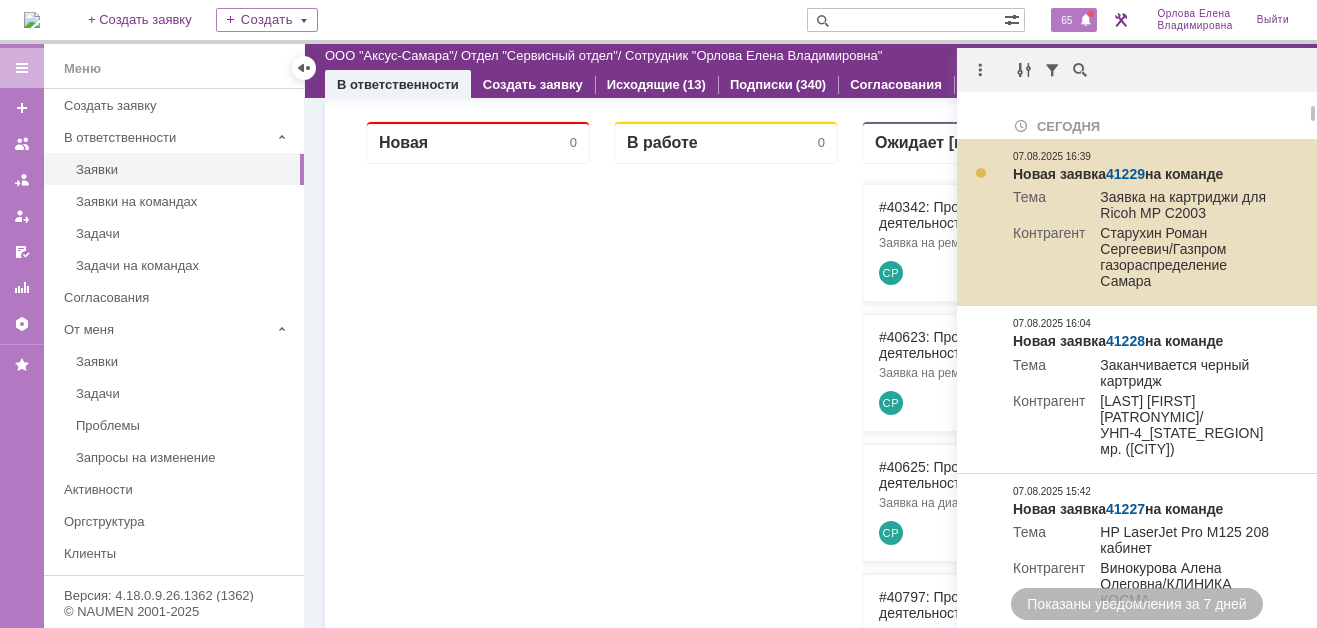 click on "41229" at bounding box center (1125, 174) 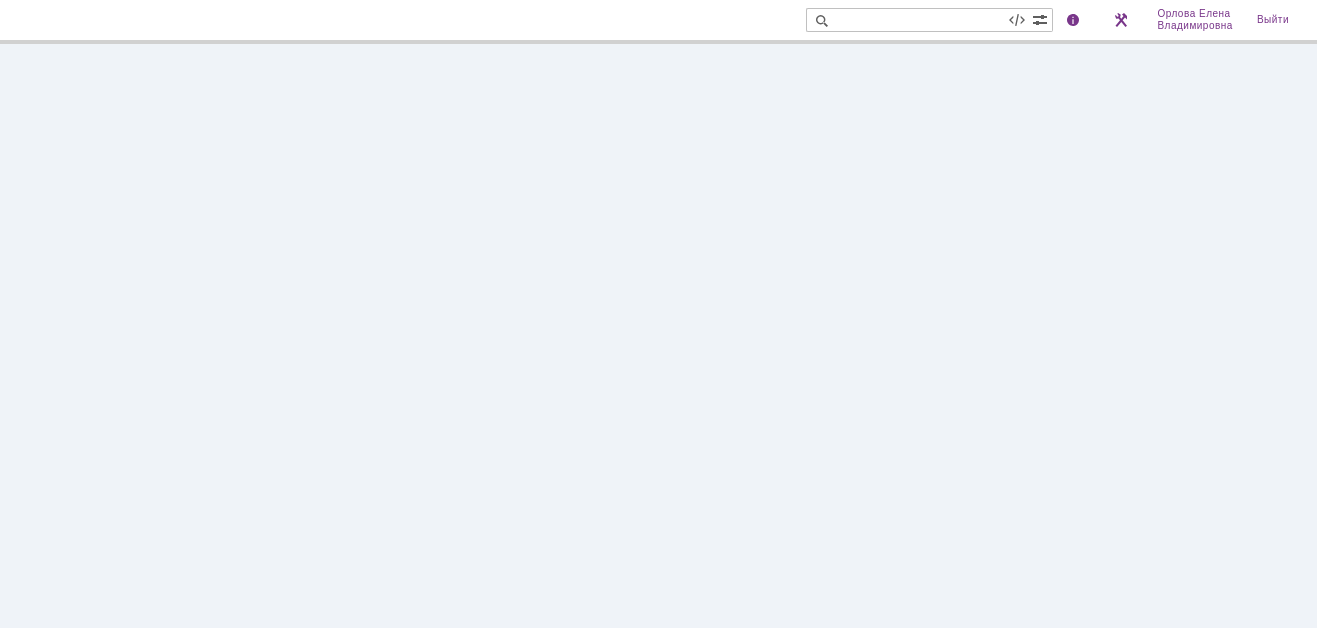 scroll, scrollTop: 0, scrollLeft: 0, axis: both 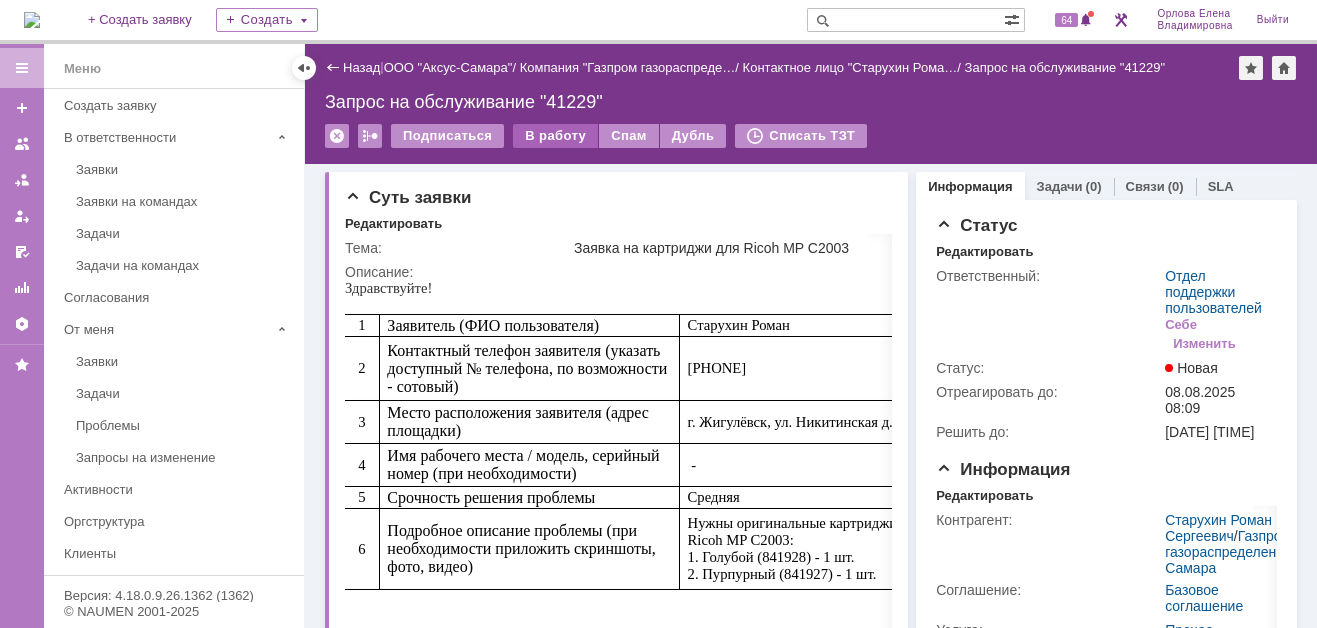 click on "В работу" at bounding box center [555, 136] 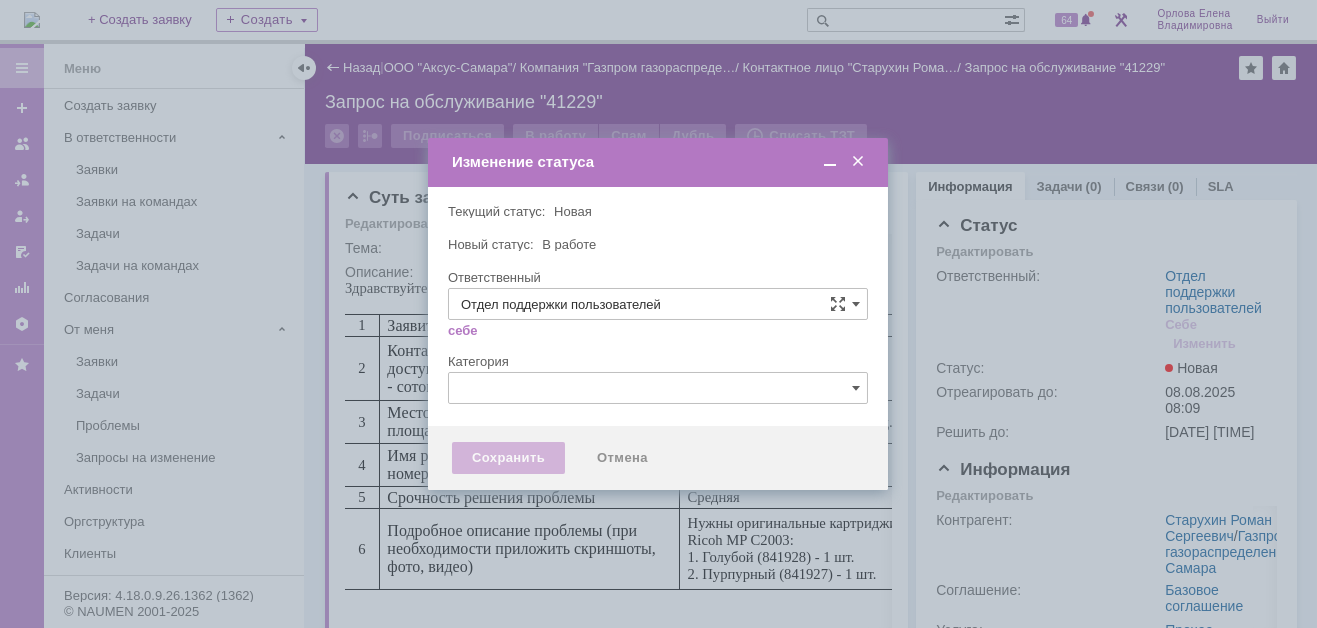 type on "Орлова Елена Владимировна" 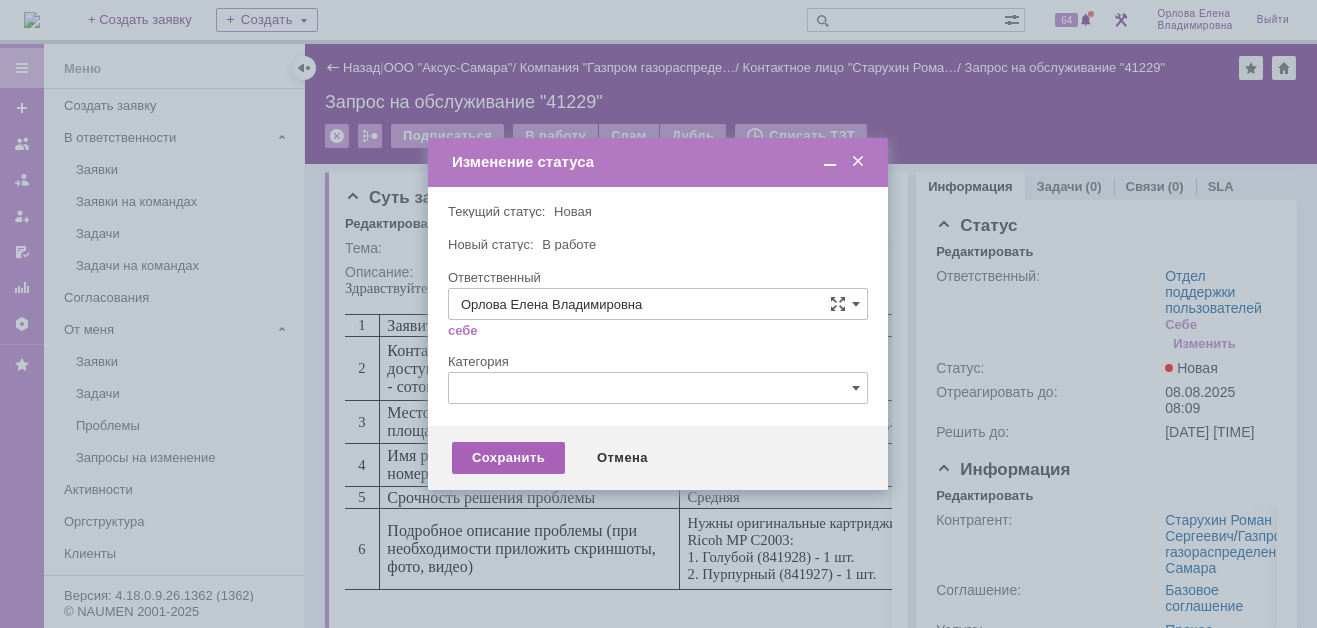 click on "Сохранить" at bounding box center (508, 458) 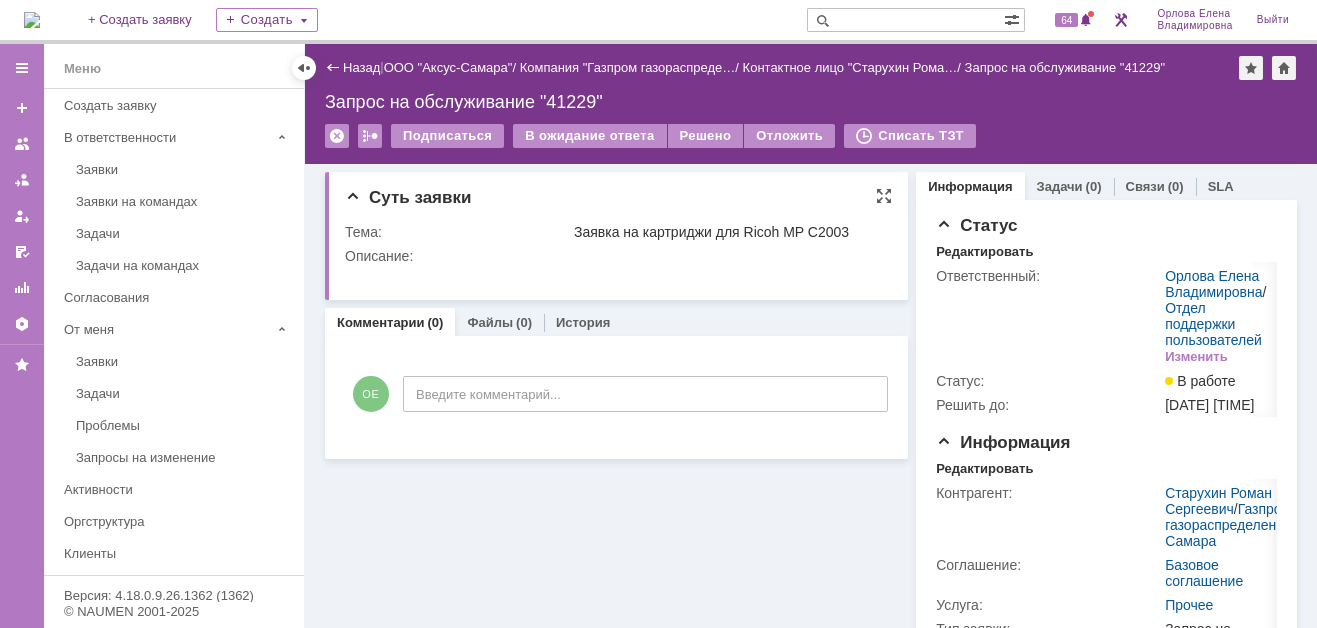 scroll, scrollTop: 0, scrollLeft: 0, axis: both 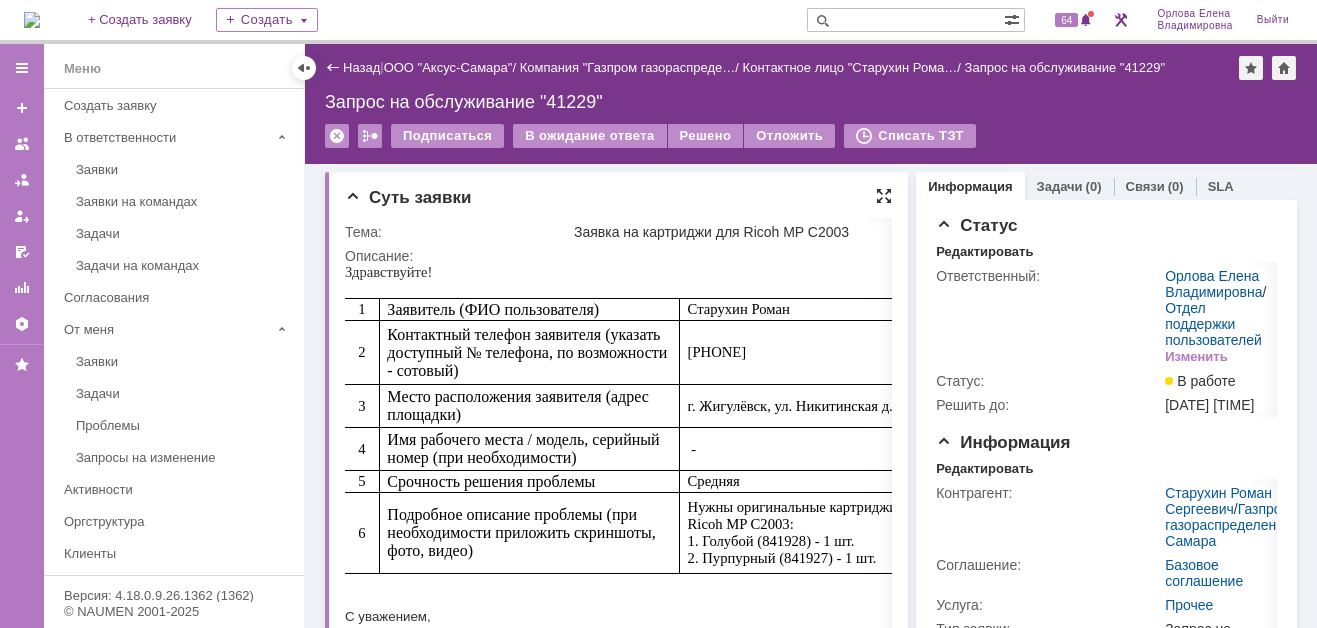 click at bounding box center (884, 196) 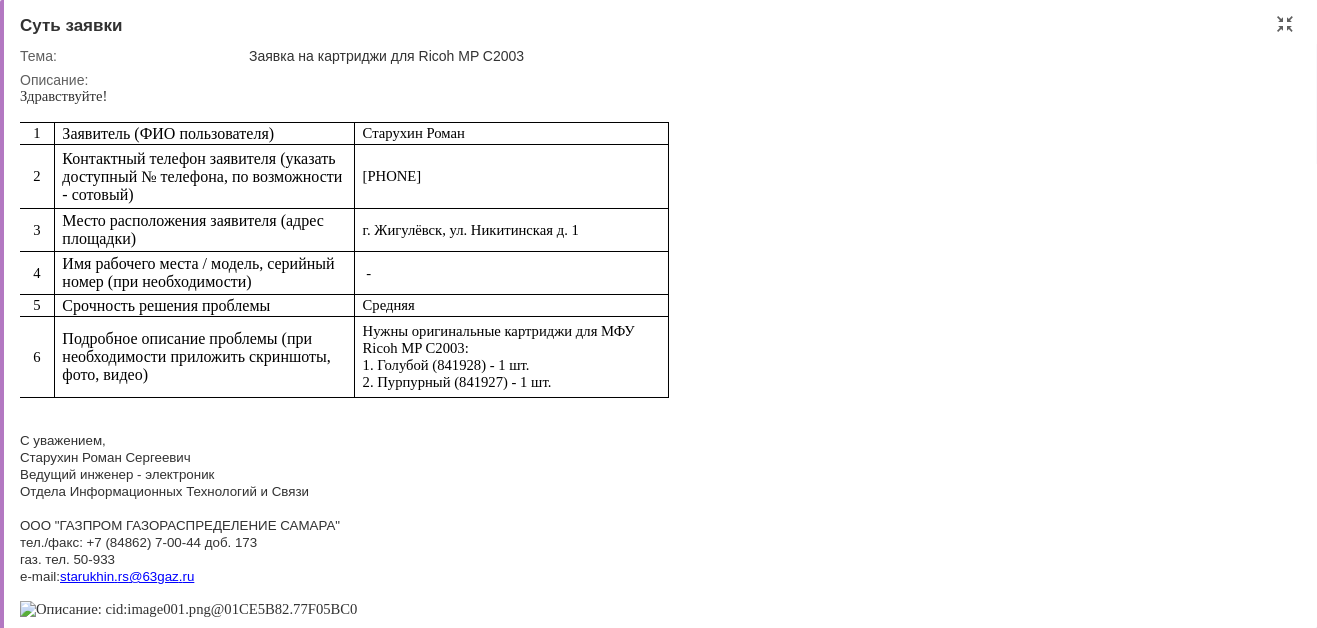 drag, startPoint x: 361, startPoint y: 326, endPoint x: 555, endPoint y: 391, distance: 204.59961 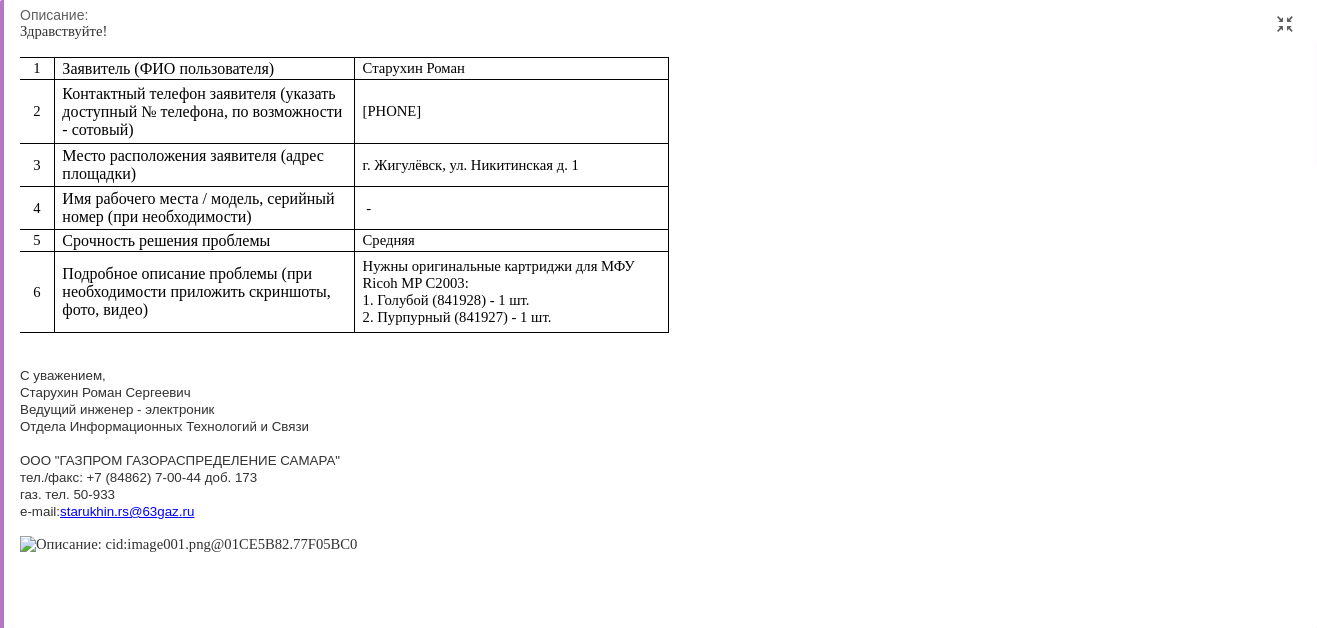 scroll, scrollTop: 90, scrollLeft: 0, axis: vertical 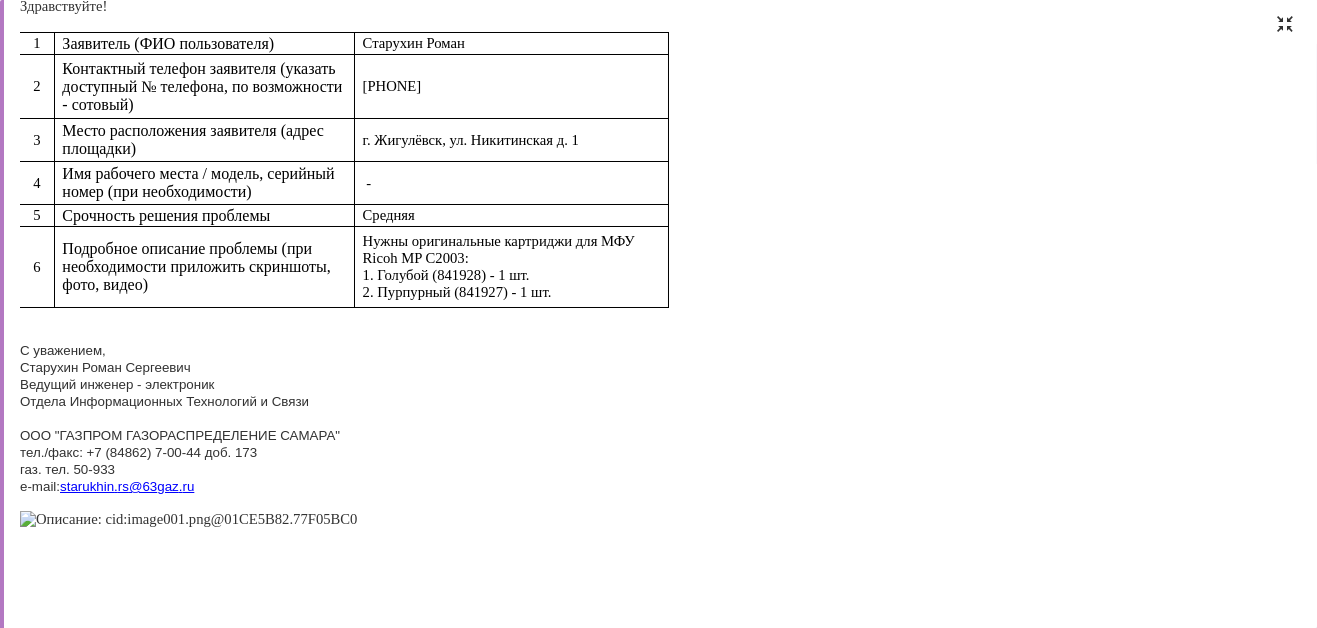 click at bounding box center [1285, 24] 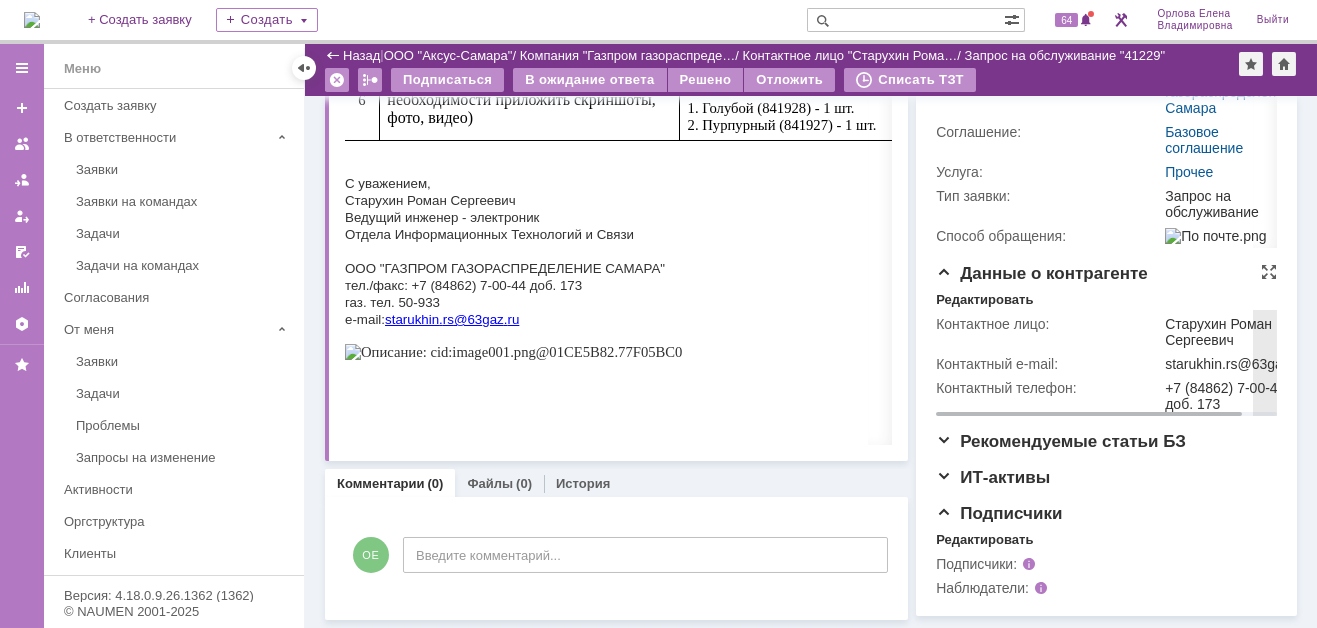 scroll, scrollTop: 204, scrollLeft: 0, axis: vertical 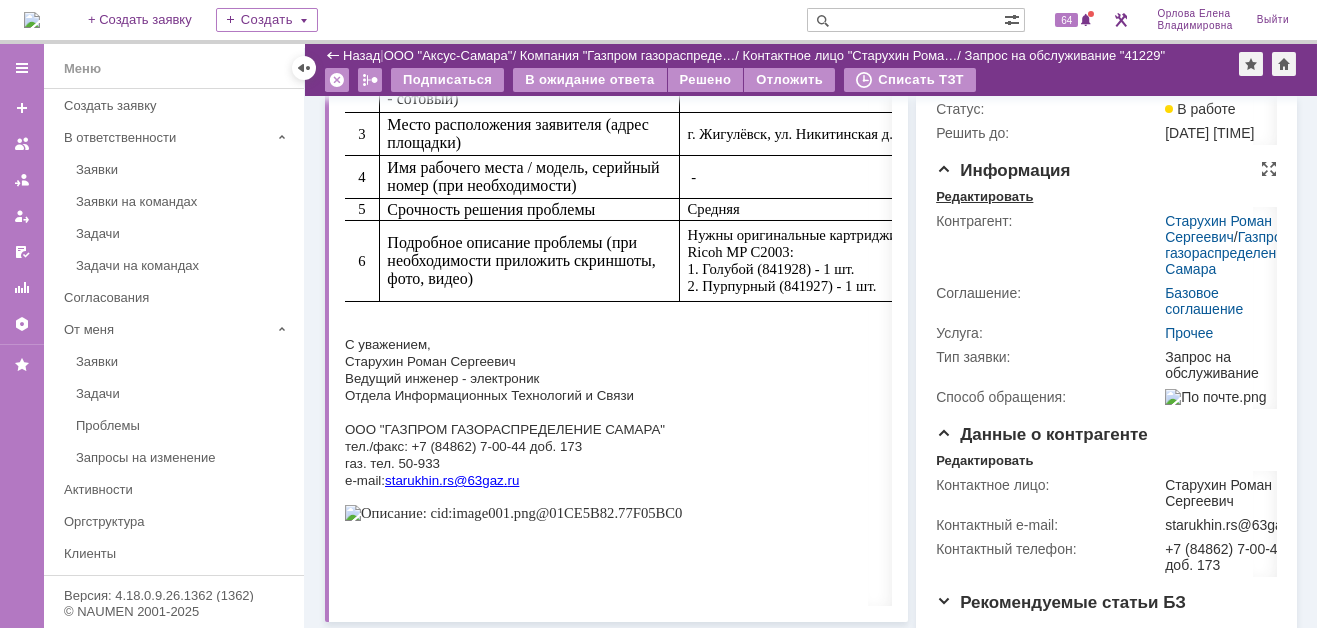 click on "Редактировать" at bounding box center (984, 197) 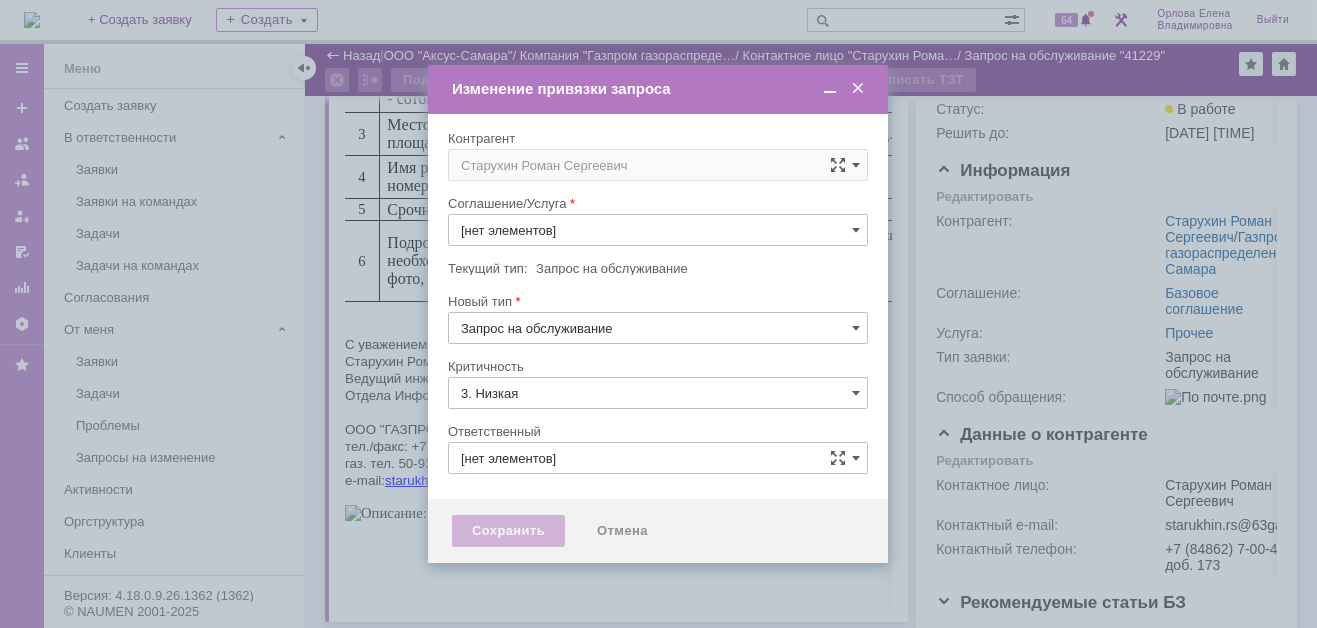 type on "Орлова Елена Владимировна" 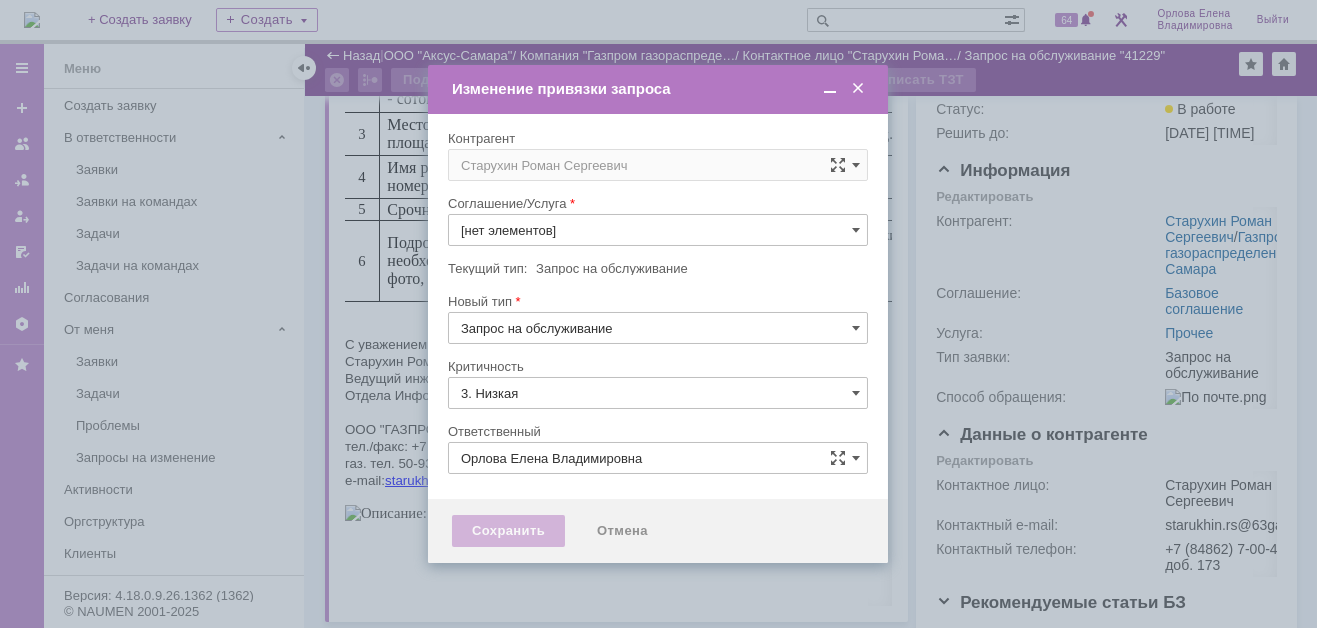 type on "Прочее" 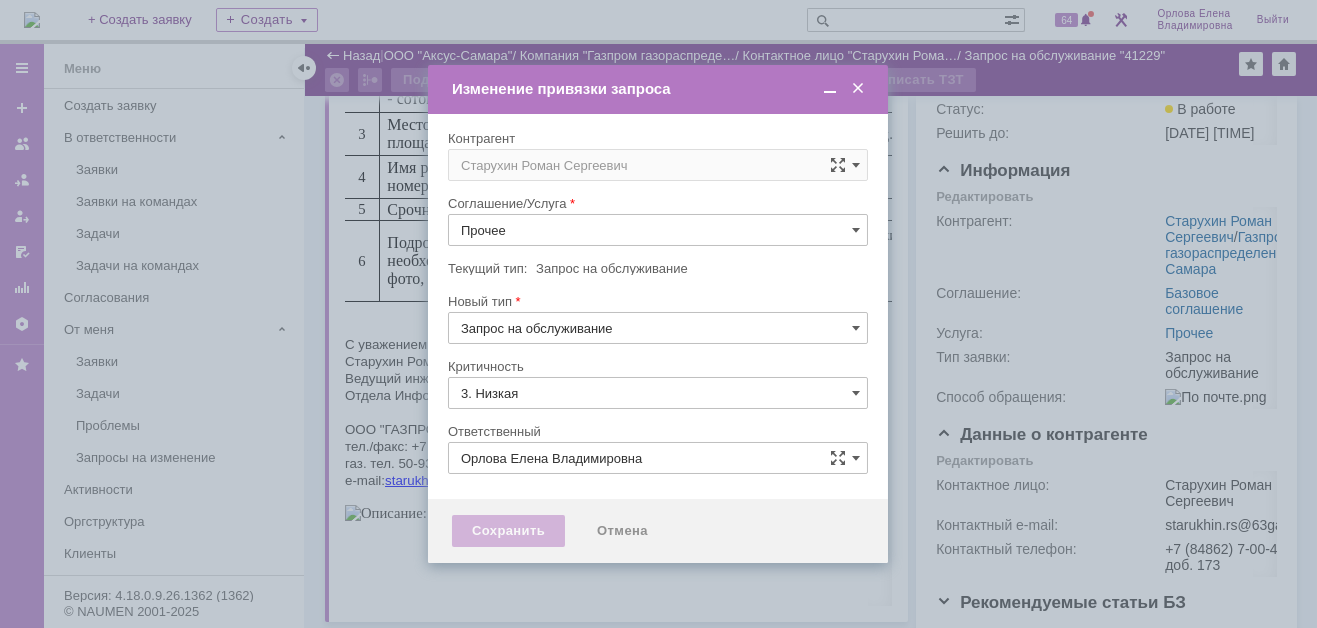 type on "[не указано]" 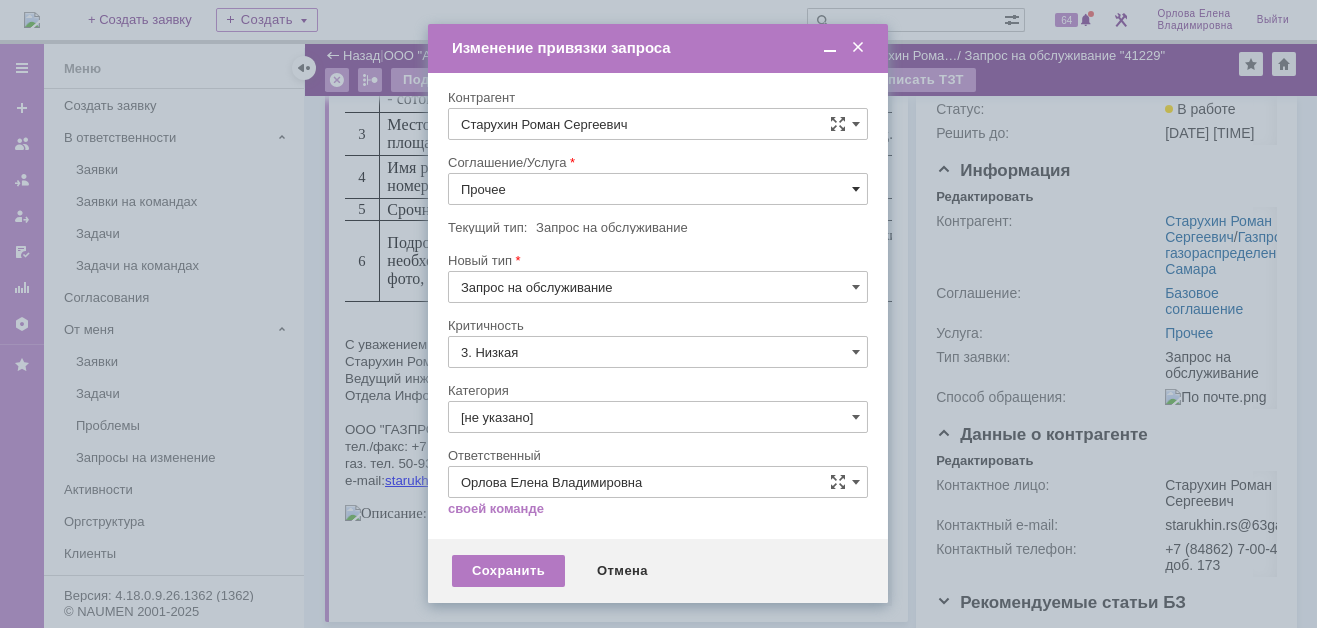 click at bounding box center (856, 189) 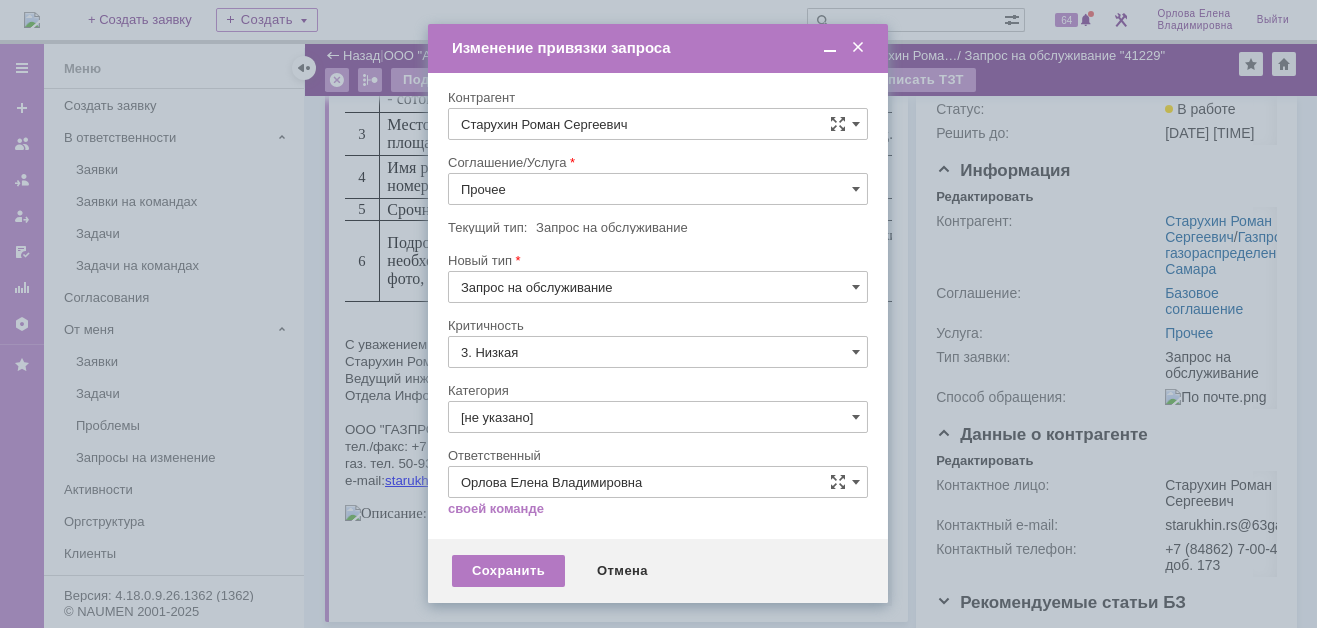 scroll, scrollTop: 100, scrollLeft: 0, axis: vertical 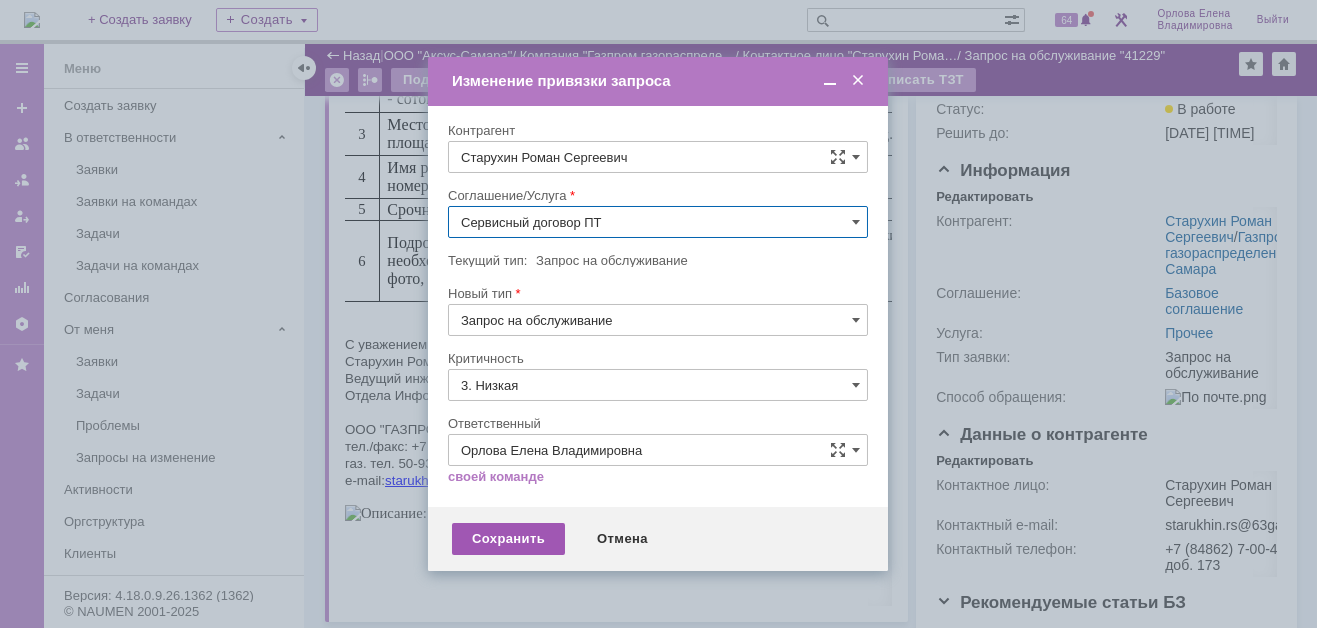type on "Сервисный договор ПТ" 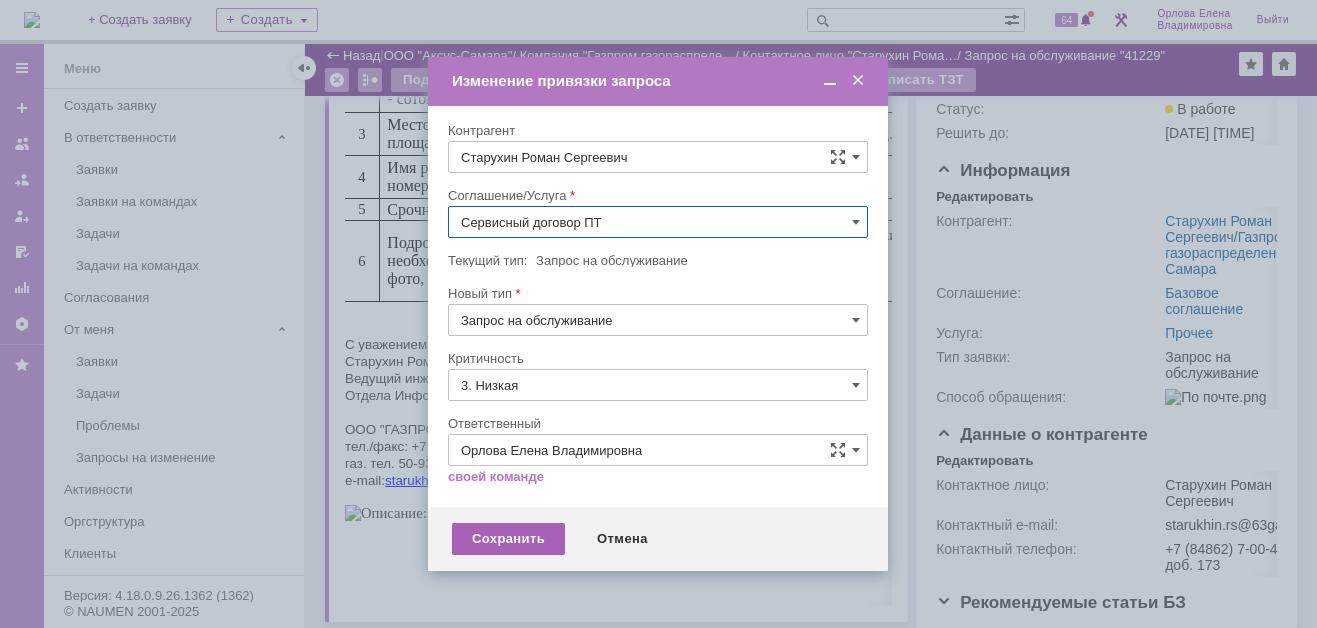 click on "Сохранить" at bounding box center [508, 539] 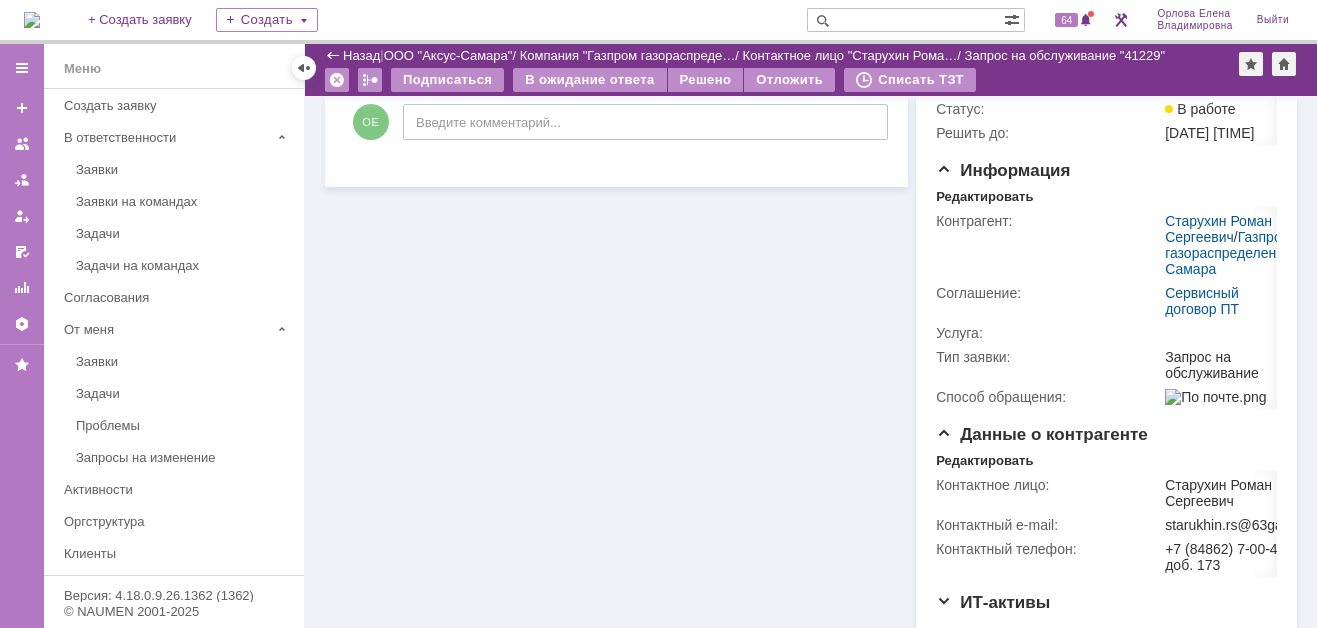 scroll, scrollTop: 0, scrollLeft: 0, axis: both 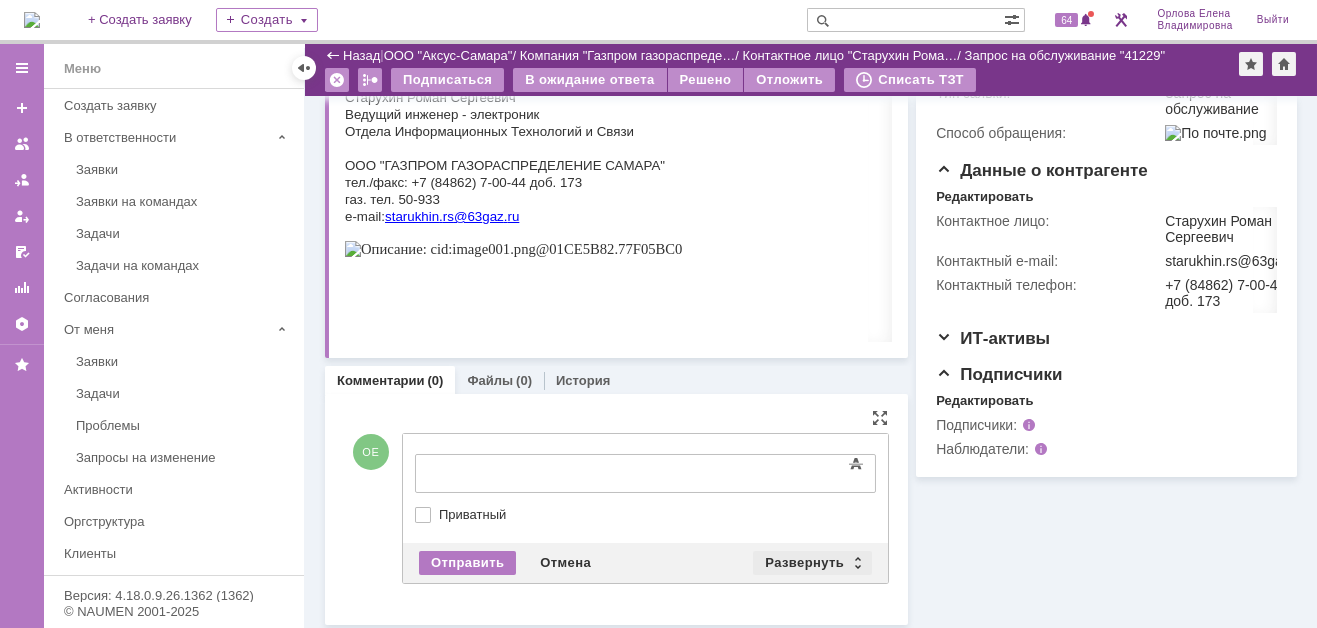 click on "Развернуть" at bounding box center (812, 563) 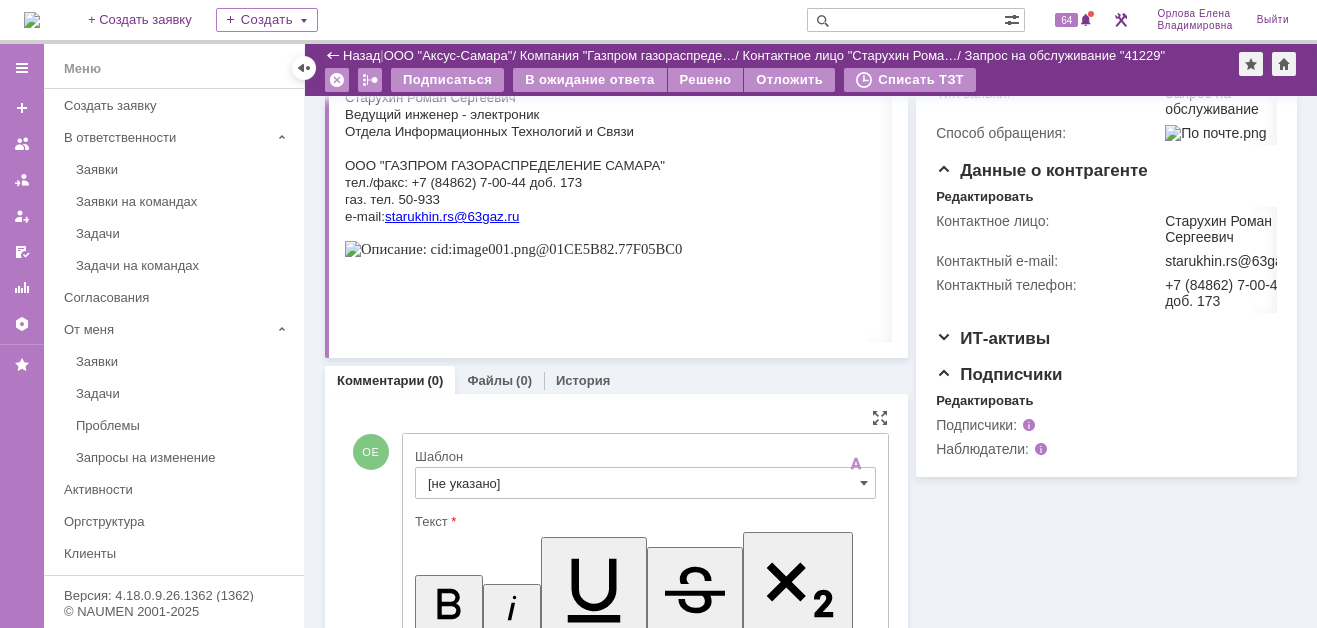 scroll, scrollTop: 0, scrollLeft: 0, axis: both 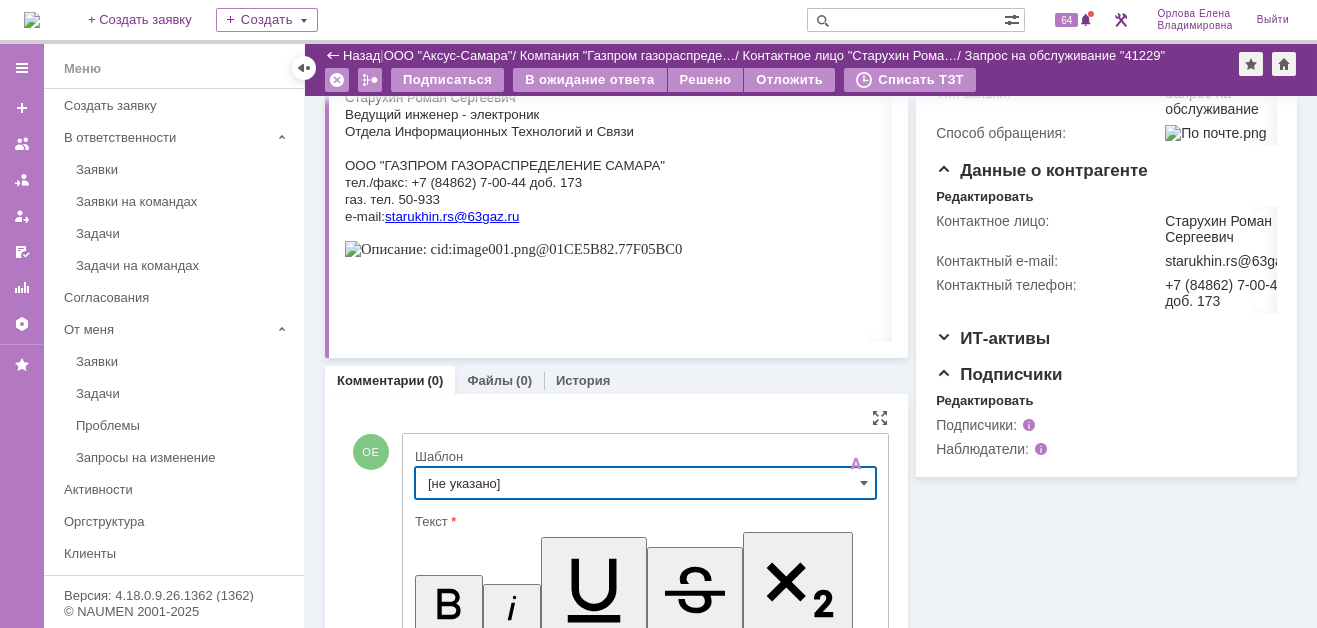 click on "[не указано]" at bounding box center (645, 483) 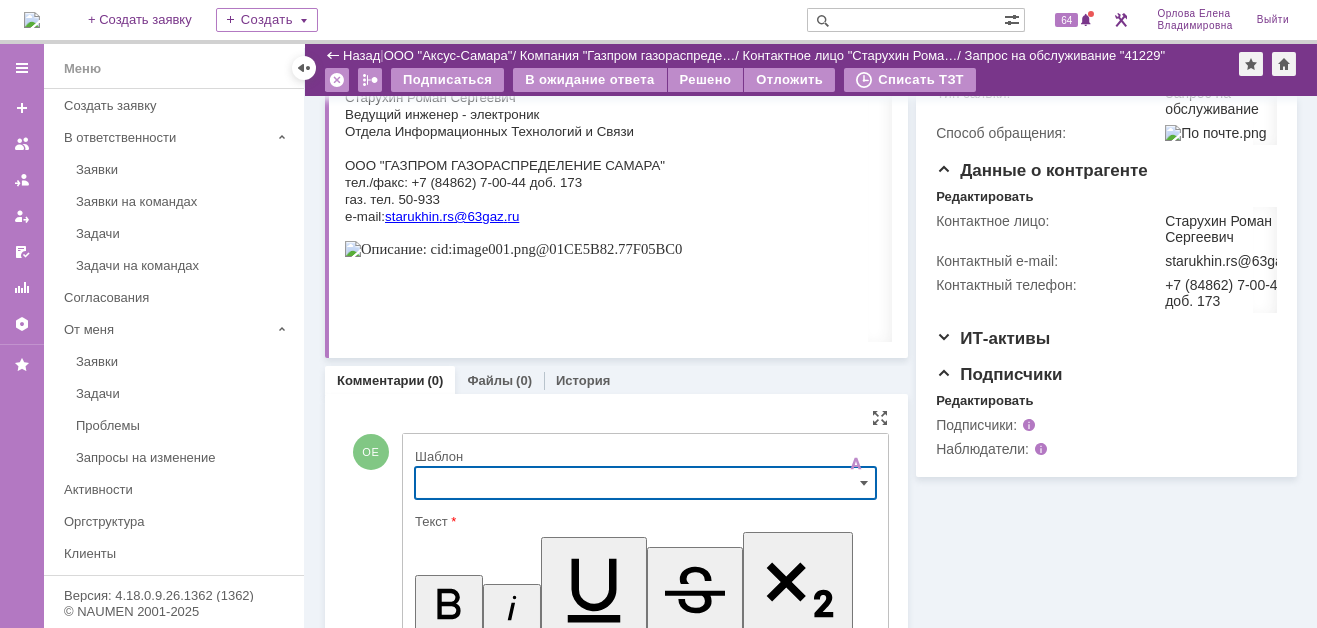 scroll, scrollTop: 627, scrollLeft: 0, axis: vertical 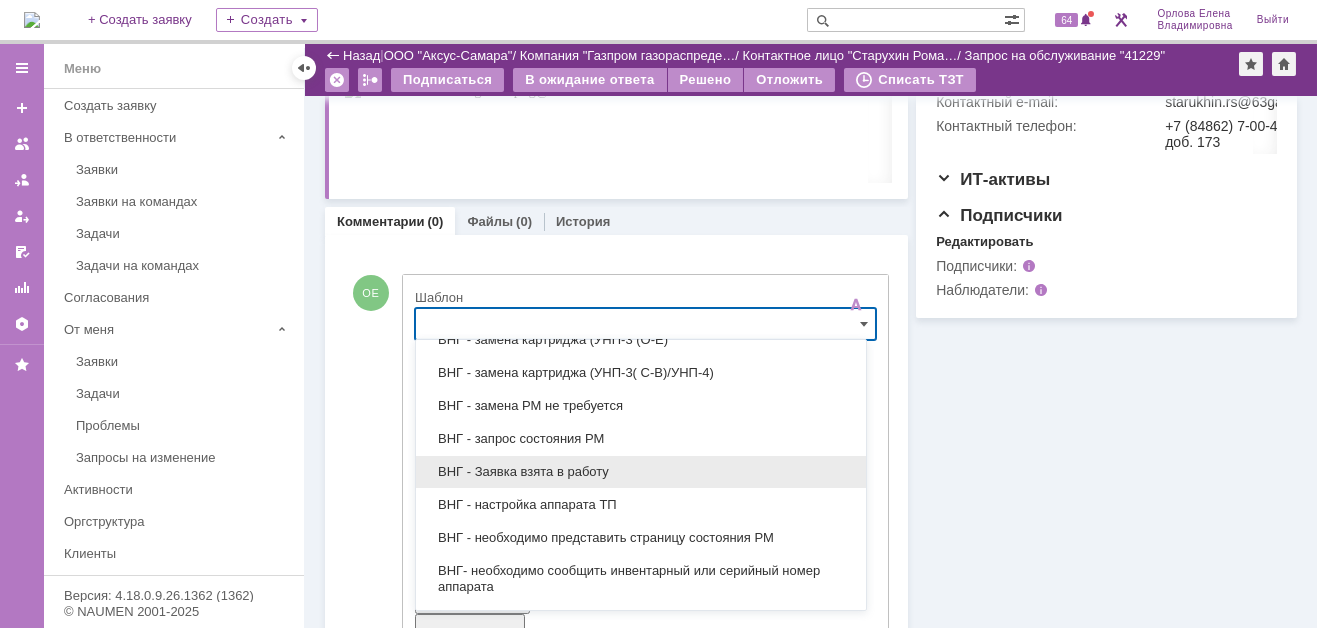 click on "ВНГ - Заявка взята в работу" at bounding box center (641, 472) 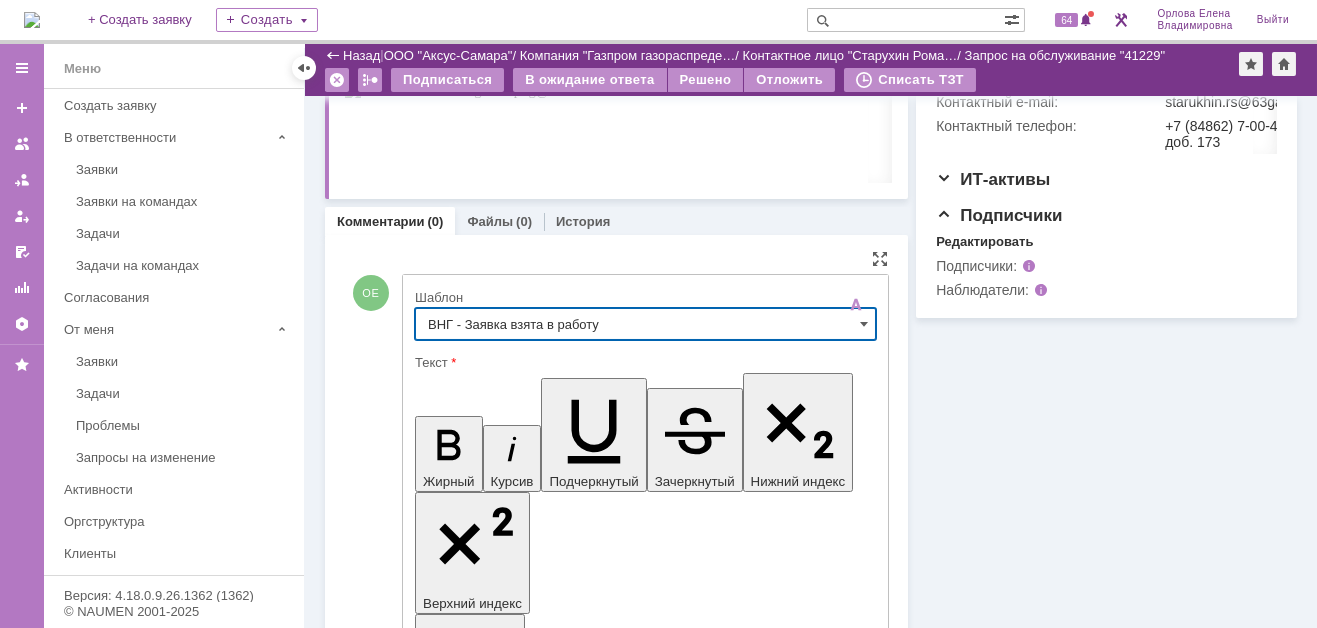 type on "ВНГ - Заявка взята в работу" 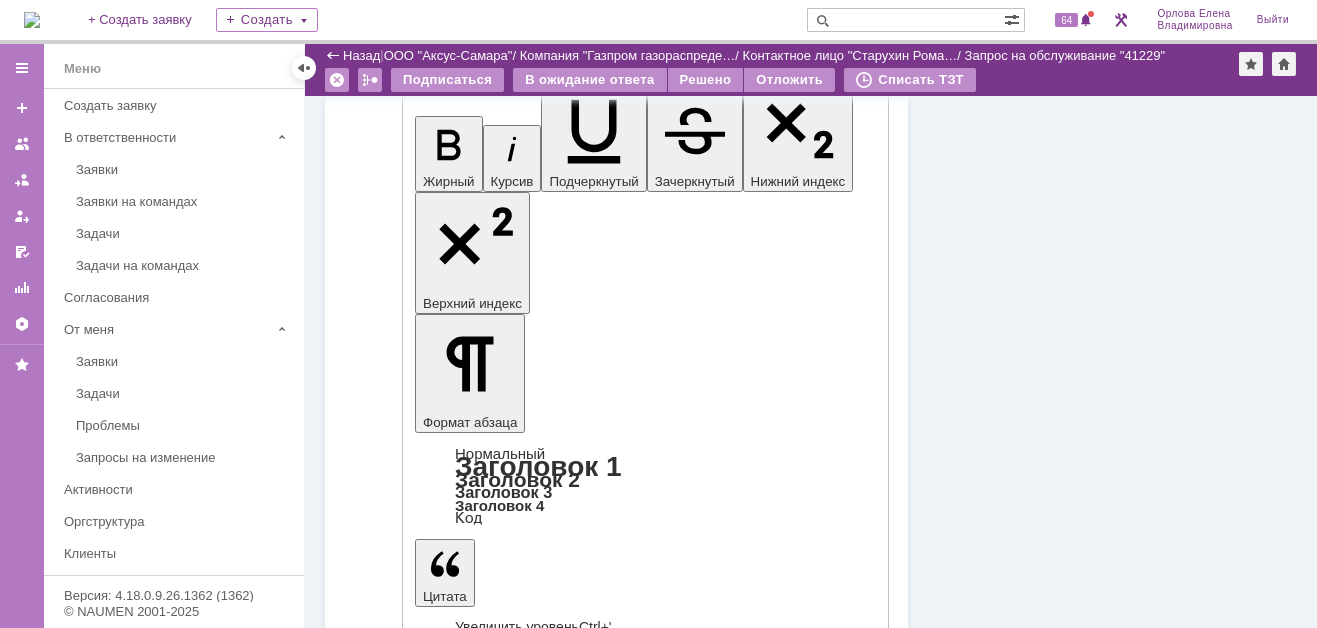 click on "Отправить" at bounding box center (467, 4607) 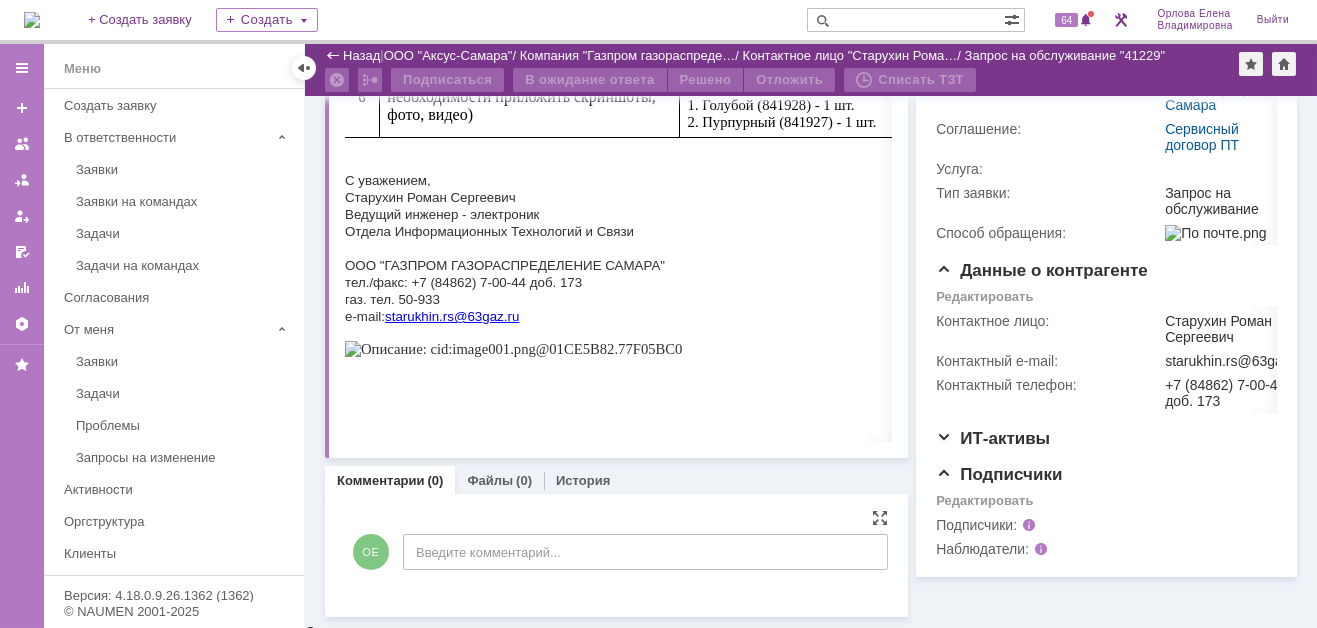 scroll, scrollTop: 442, scrollLeft: 0, axis: vertical 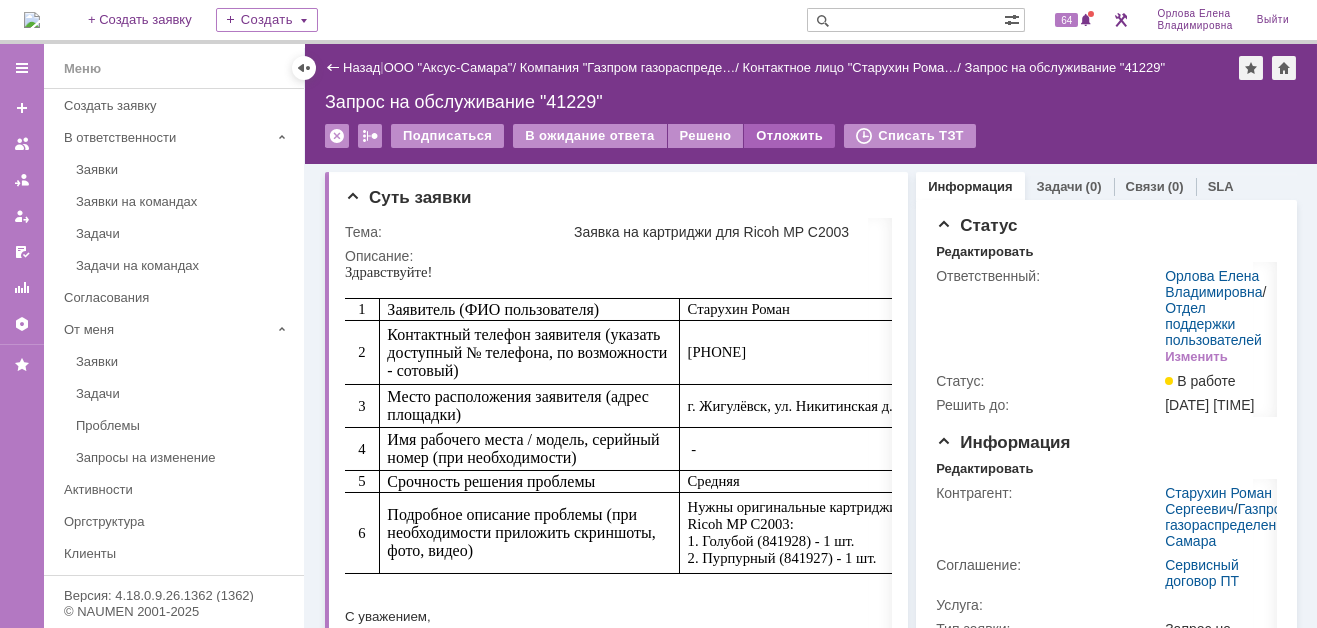 click on "Отложить" at bounding box center (789, 136) 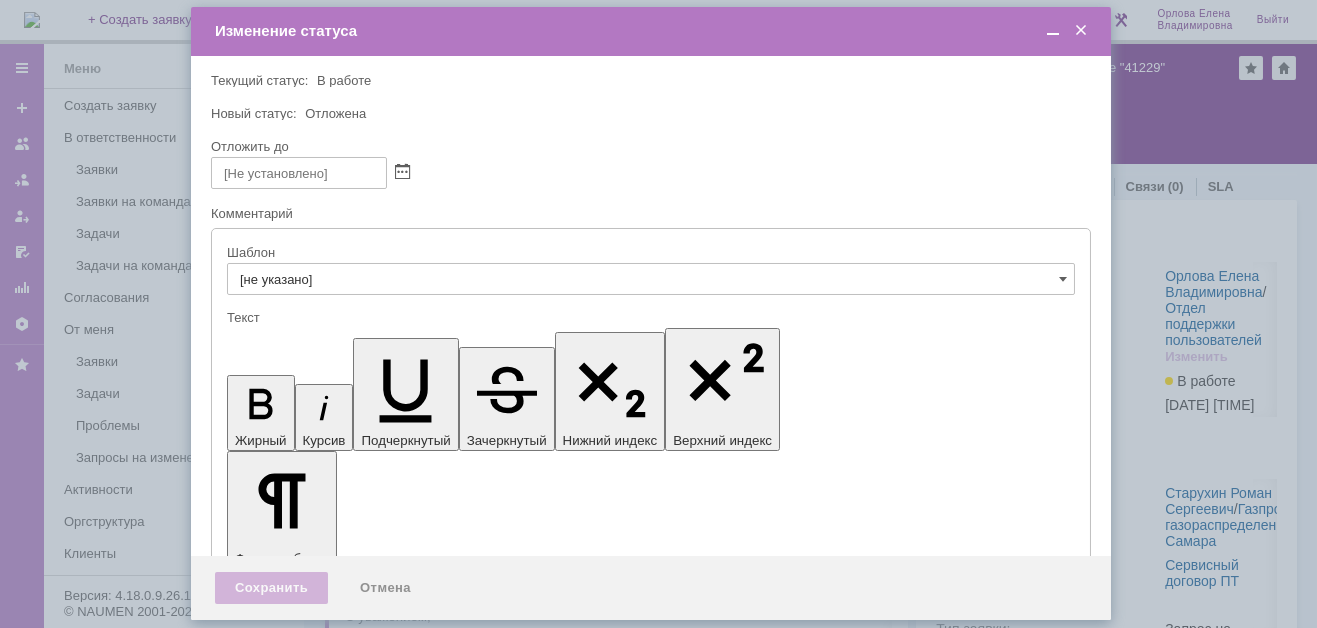 scroll, scrollTop: 0, scrollLeft: 0, axis: both 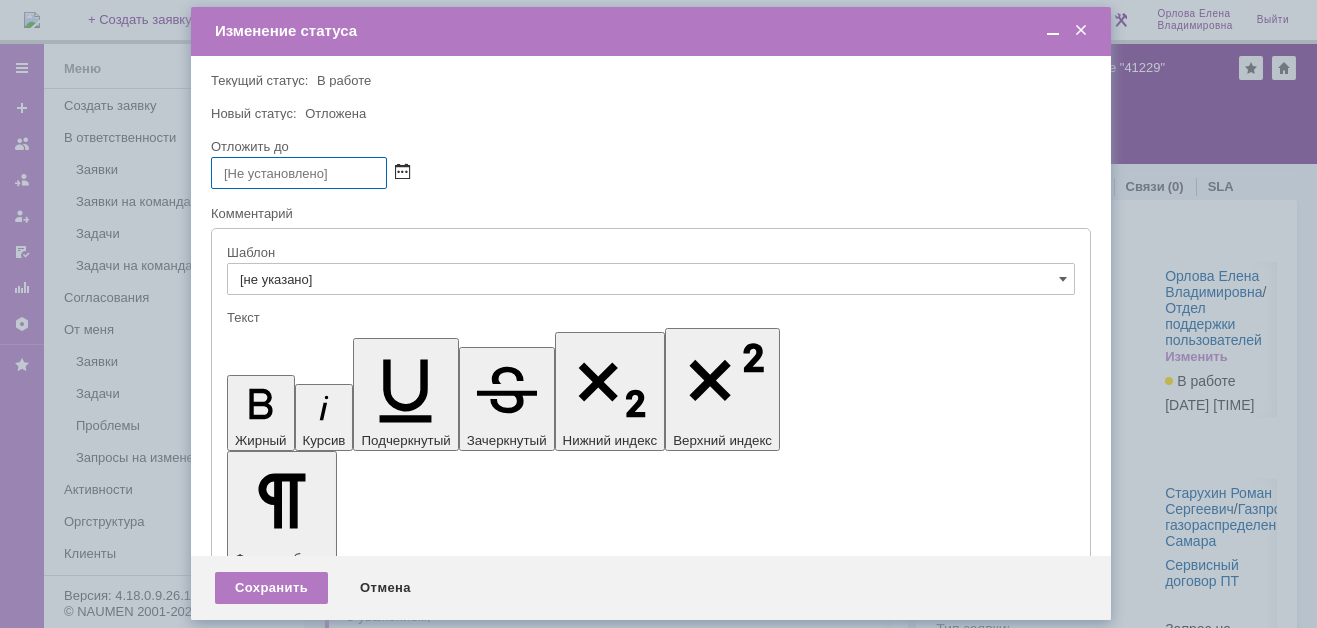 click at bounding box center [402, 173] 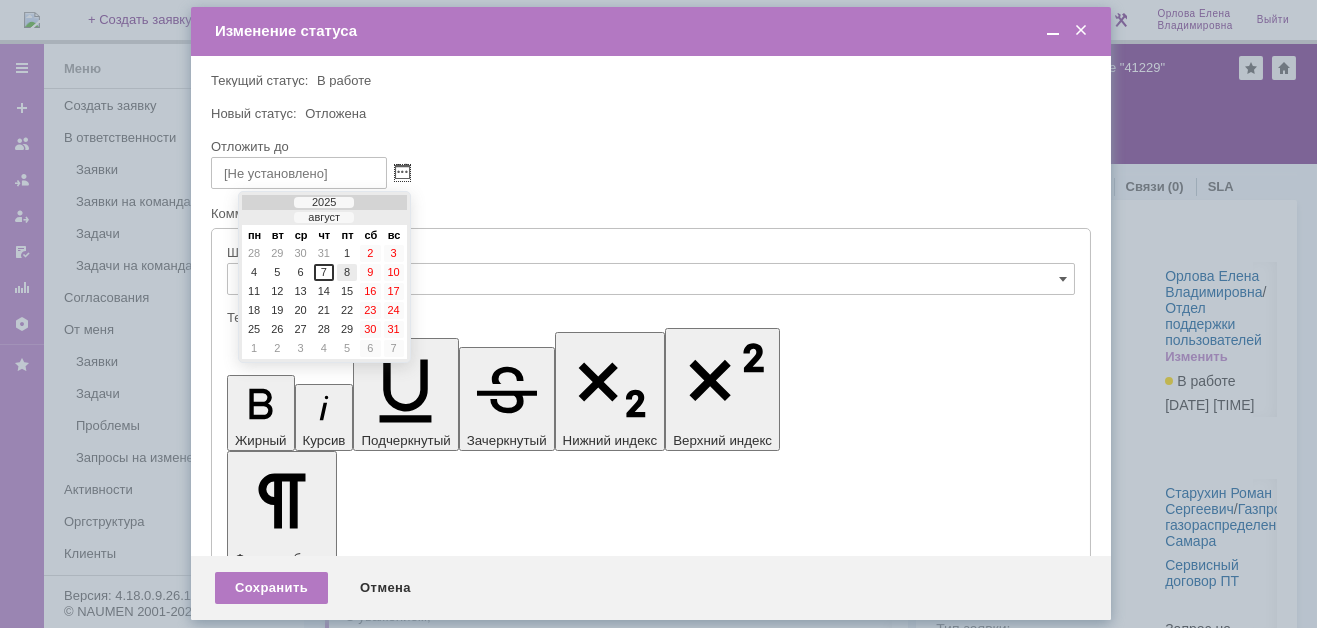 click on "8" at bounding box center (347, 272) 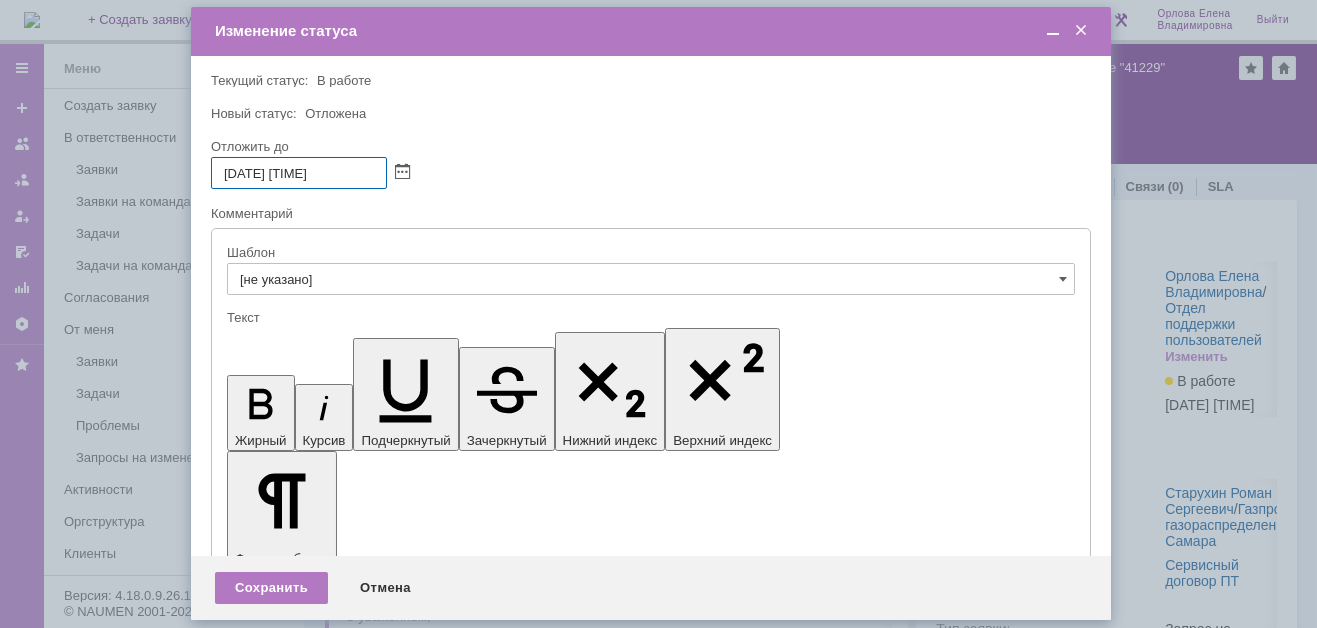 drag, startPoint x: 311, startPoint y: 172, endPoint x: 323, endPoint y: 171, distance: 12.0415945 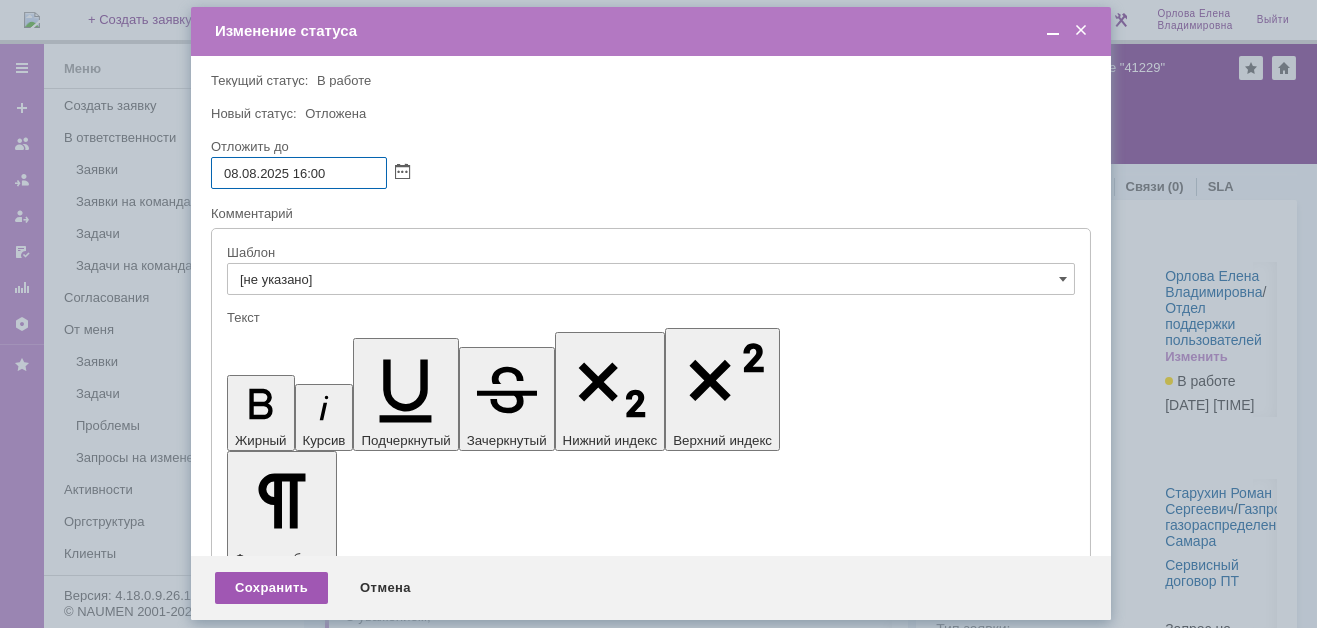 type on "08.08.2025 16:00" 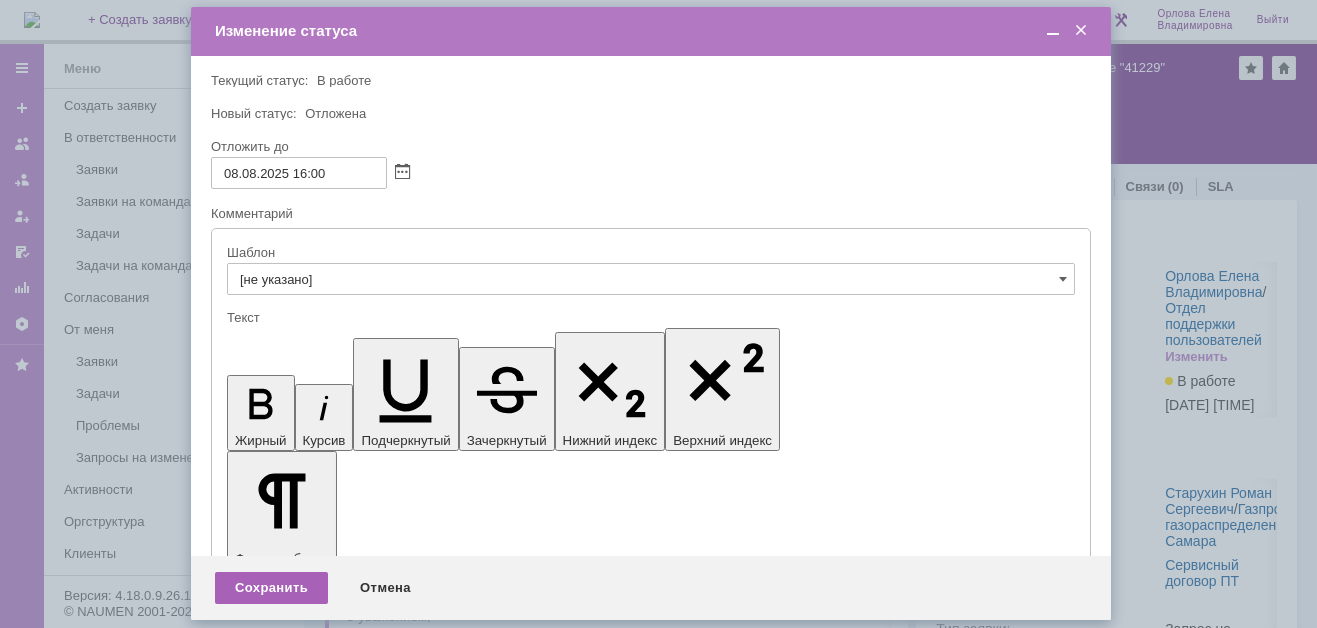 click on "Сохранить" at bounding box center [271, 588] 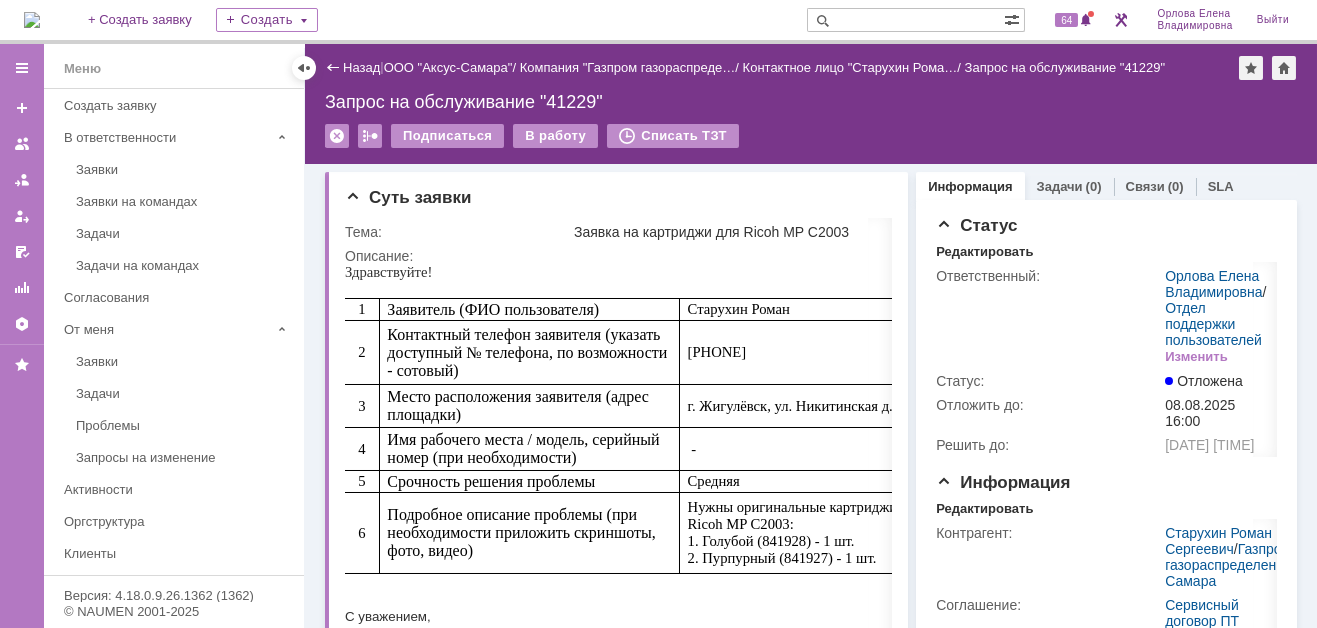 scroll, scrollTop: 0, scrollLeft: 0, axis: both 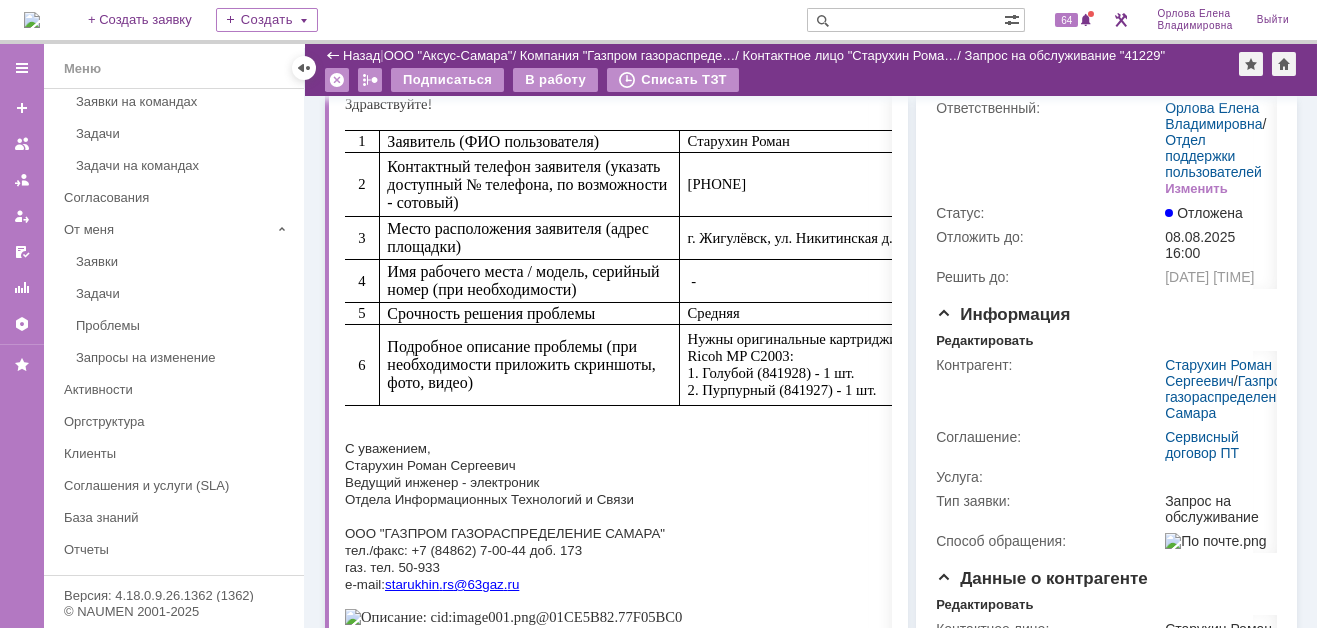 click at bounding box center (32, 20) 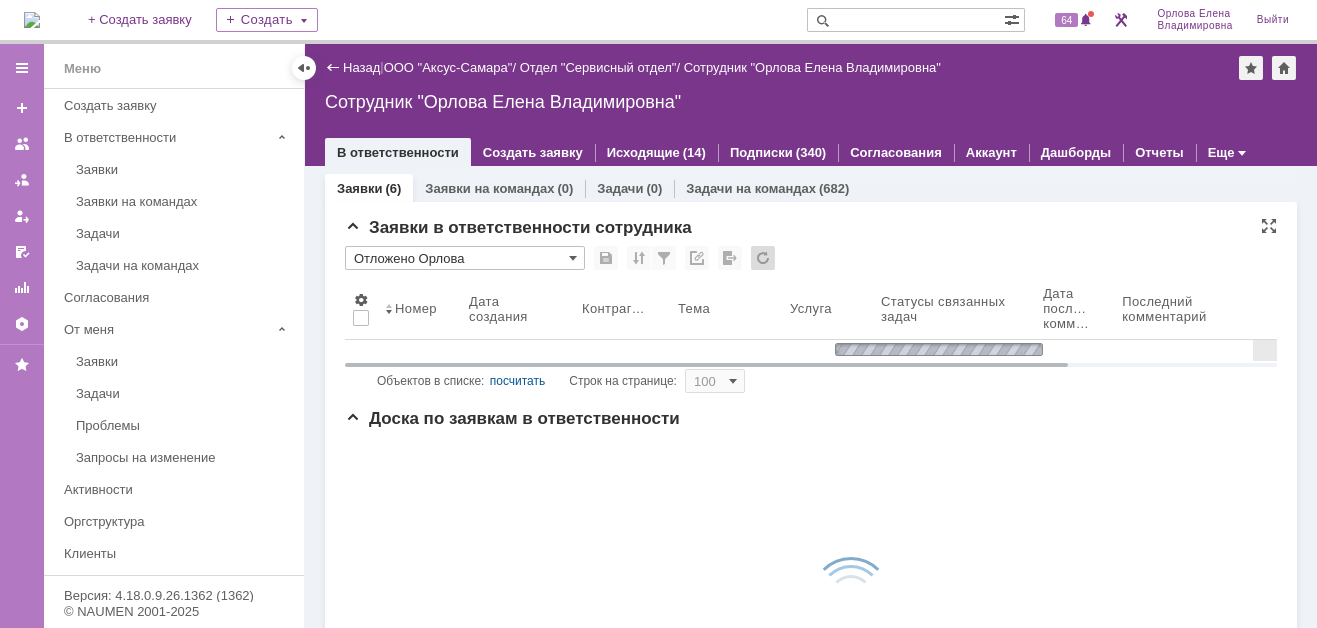 scroll, scrollTop: 0, scrollLeft: 0, axis: both 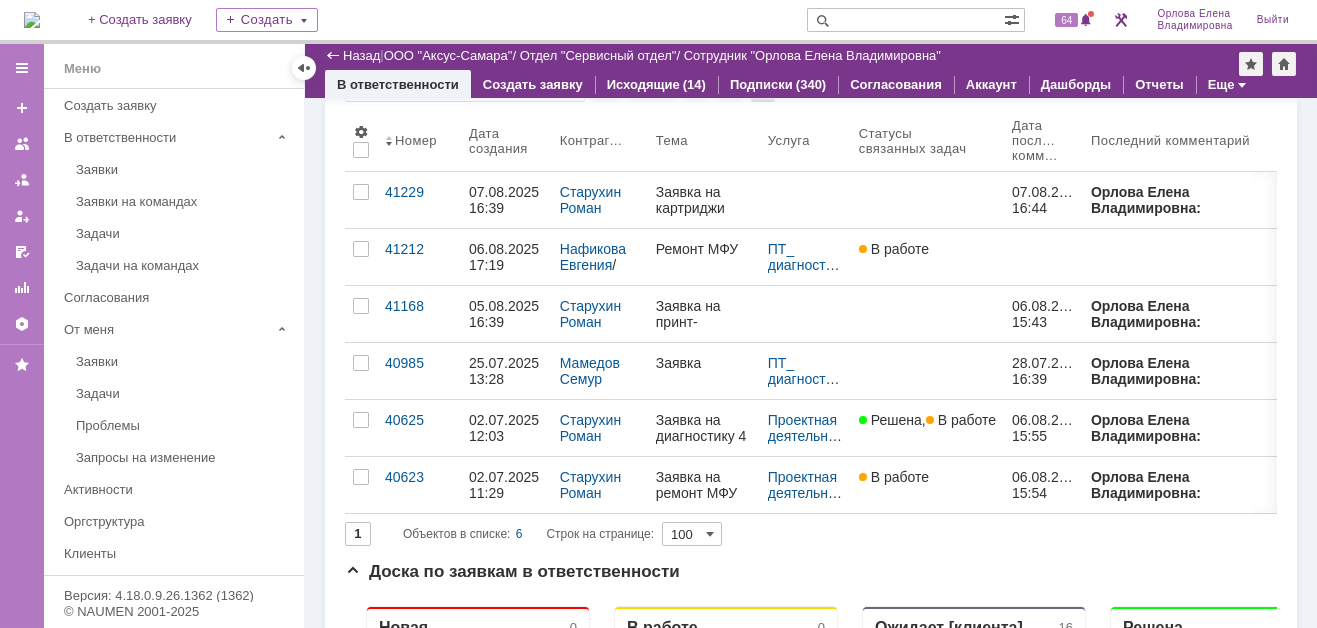 click at bounding box center [32, 20] 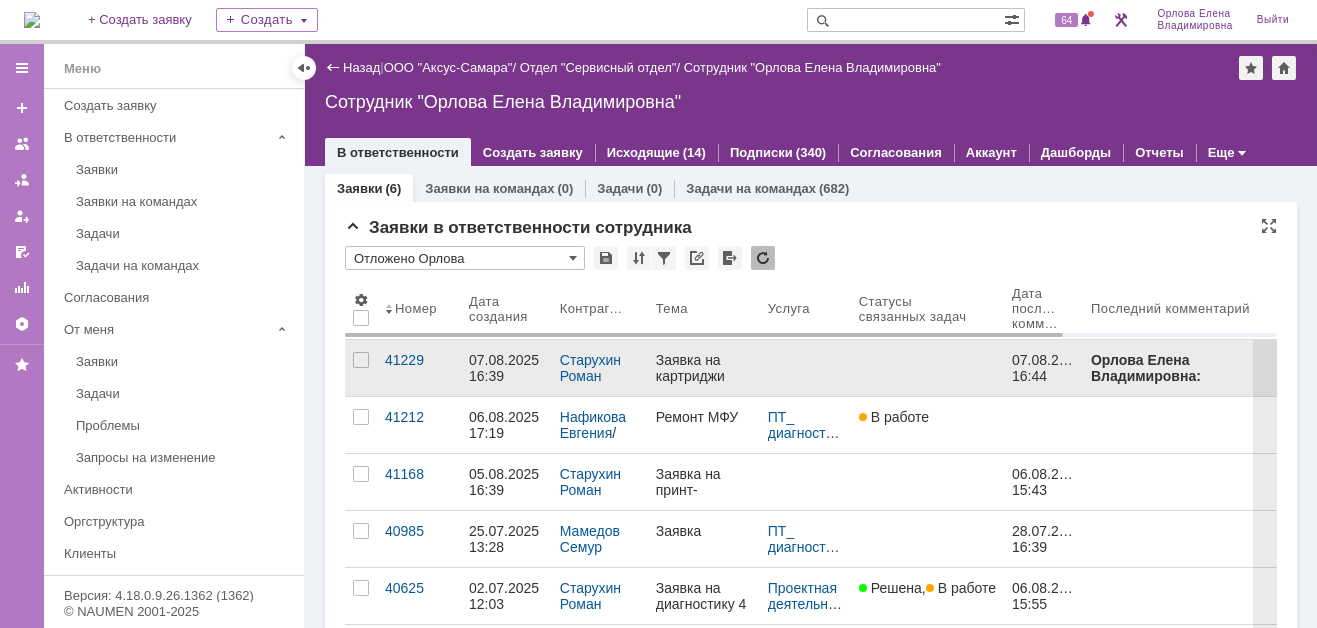 scroll, scrollTop: 0, scrollLeft: 0, axis: both 